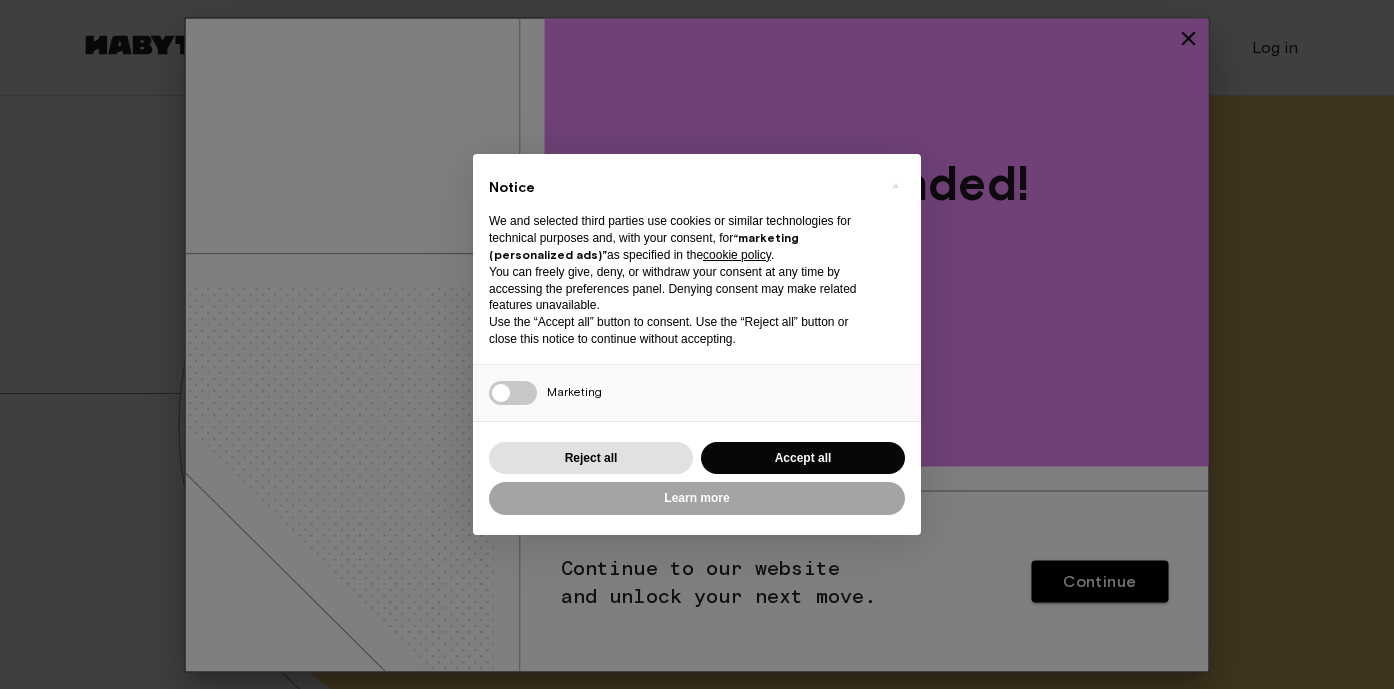 scroll, scrollTop: 0, scrollLeft: 0, axis: both 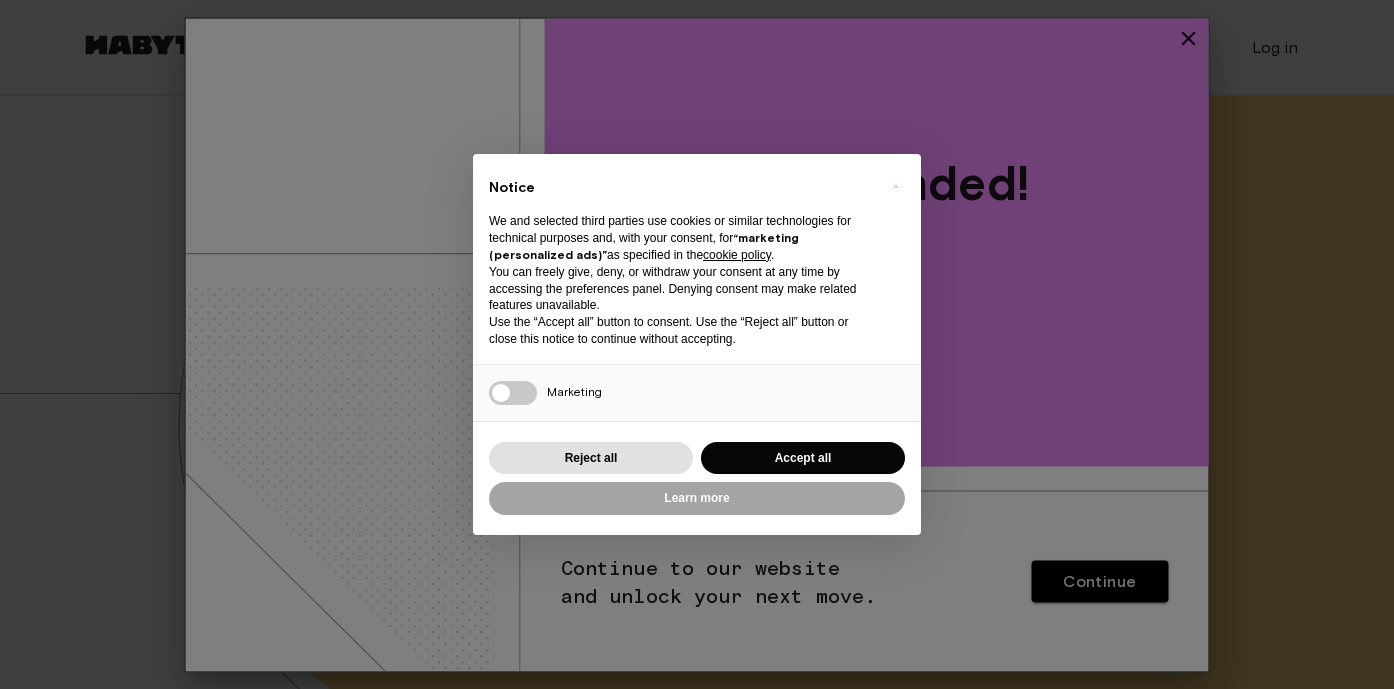 click on "Accept all" at bounding box center [803, 458] 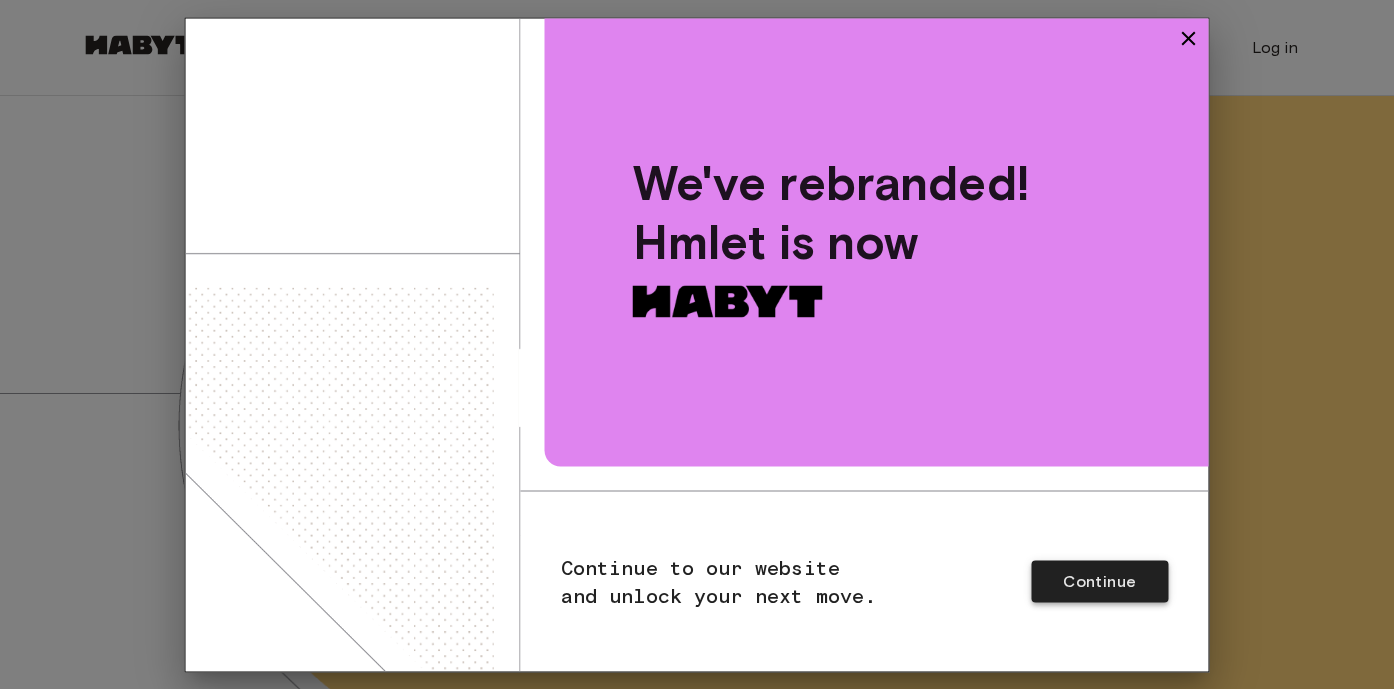 click on "Continue" at bounding box center (1099, 581) 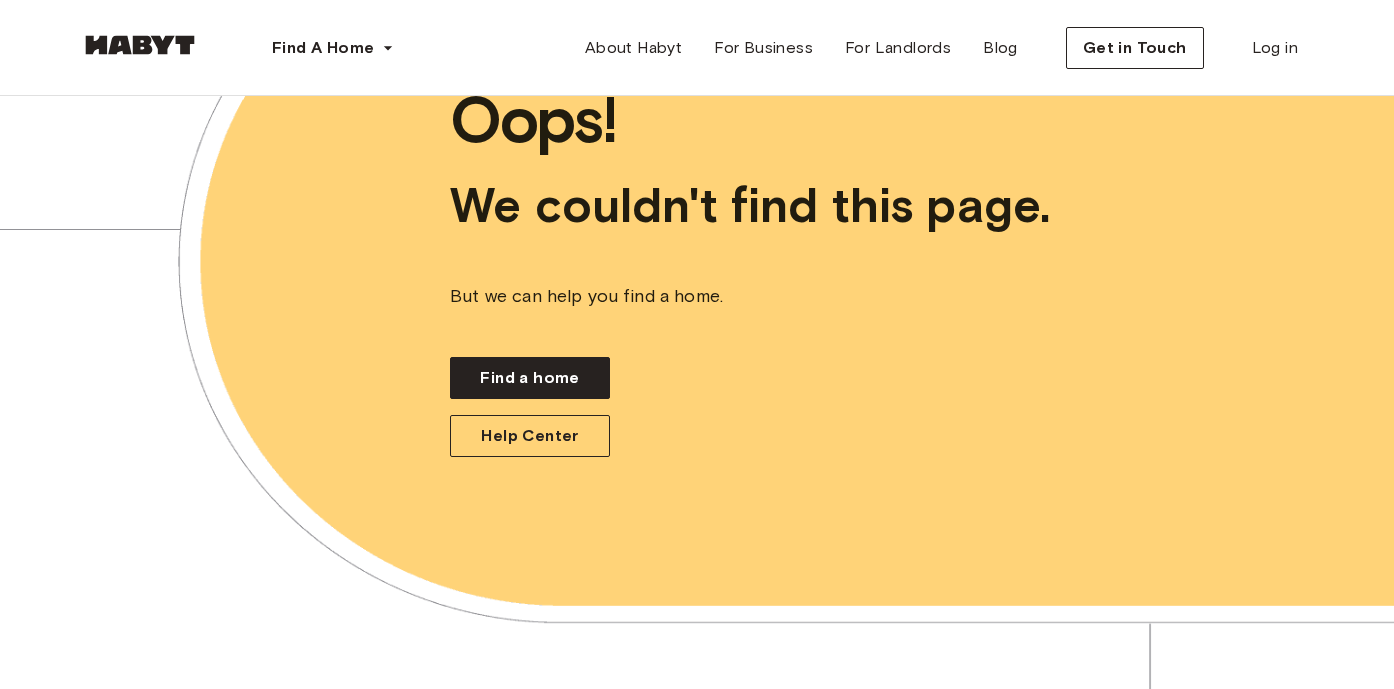 scroll, scrollTop: 165, scrollLeft: 0, axis: vertical 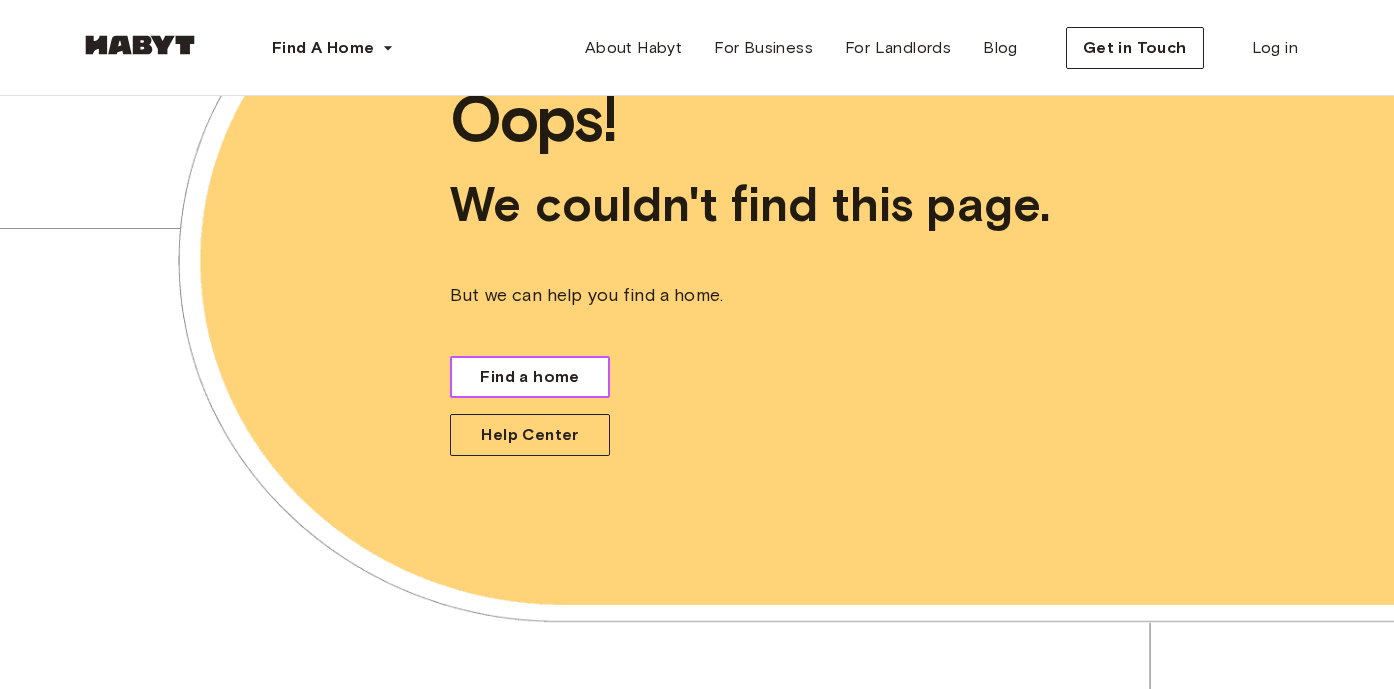 click on "Find a home" at bounding box center [529, 377] 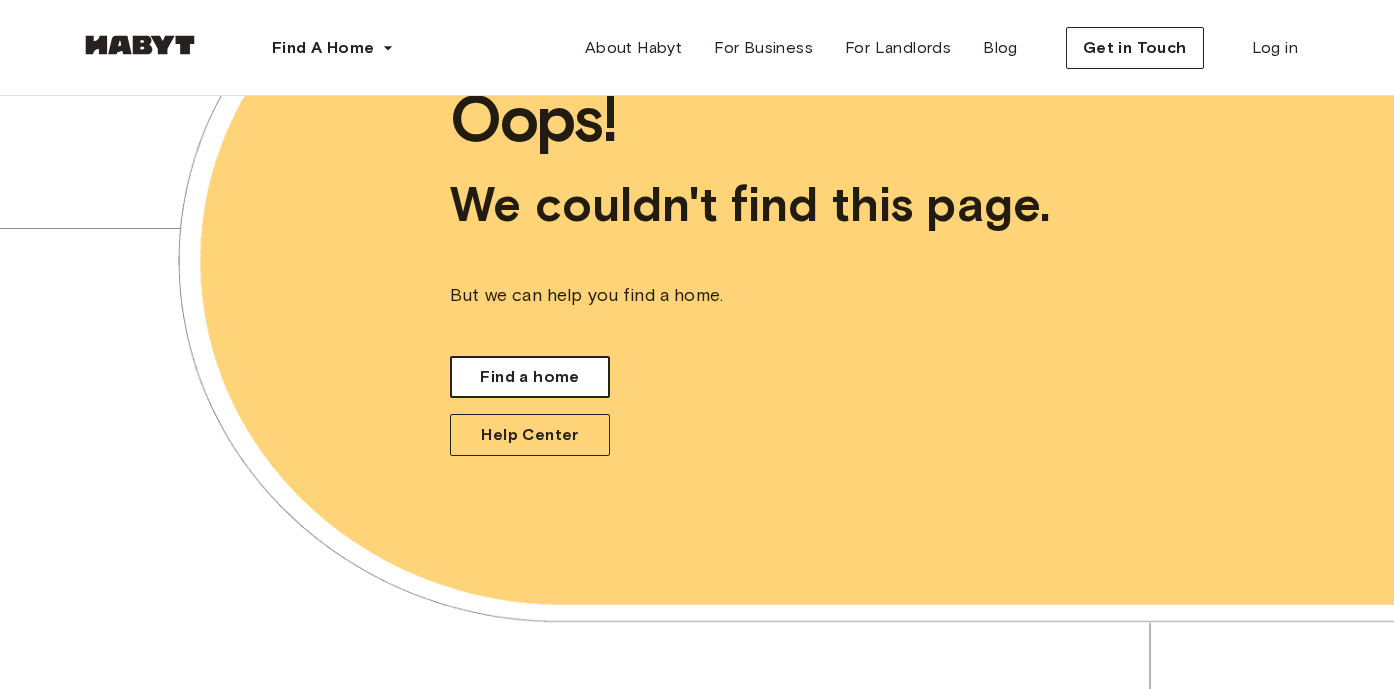 scroll, scrollTop: 0, scrollLeft: 0, axis: both 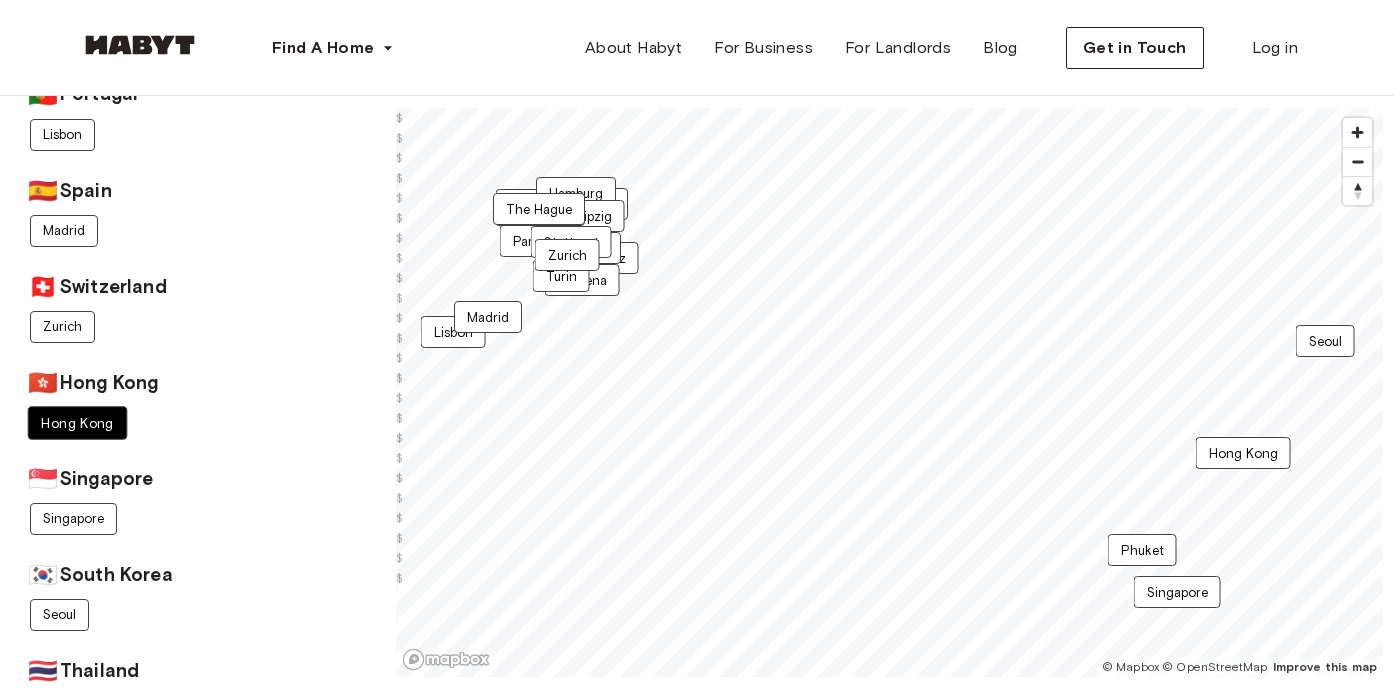 click on "Hong Kong" at bounding box center [78, 423] 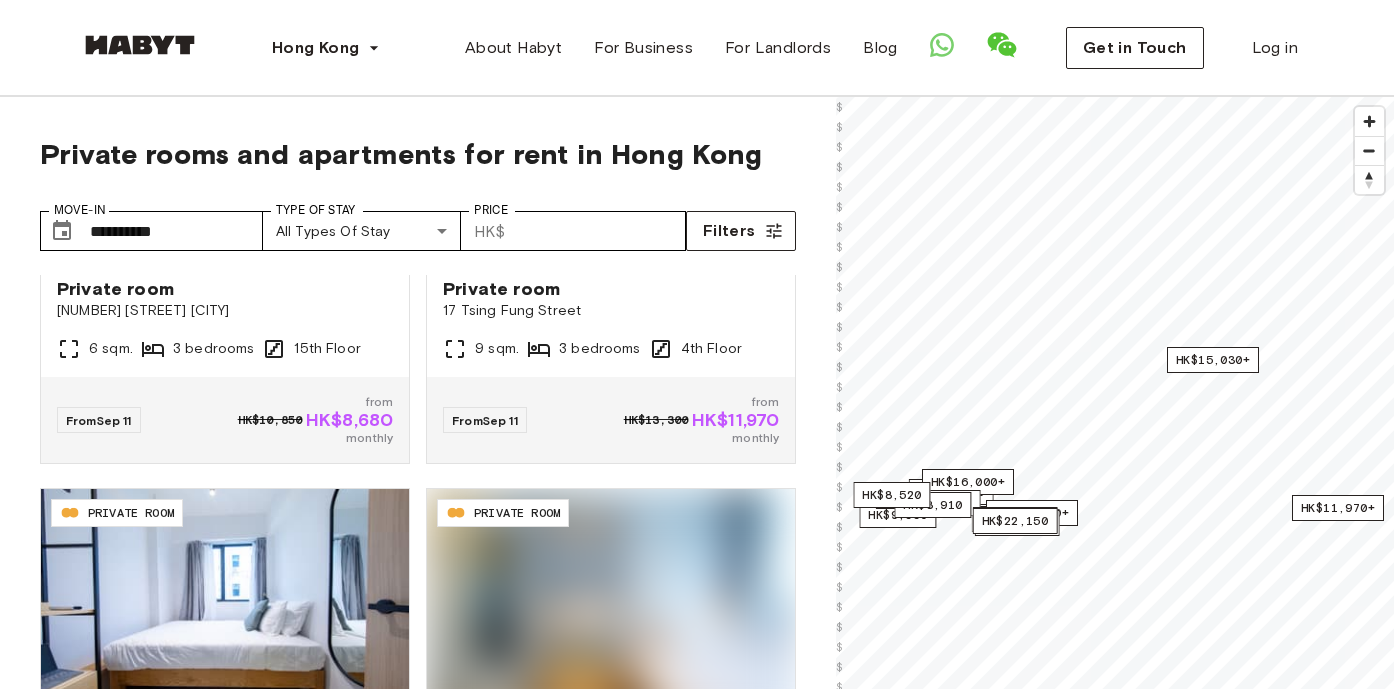 scroll, scrollTop: 4081, scrollLeft: 0, axis: vertical 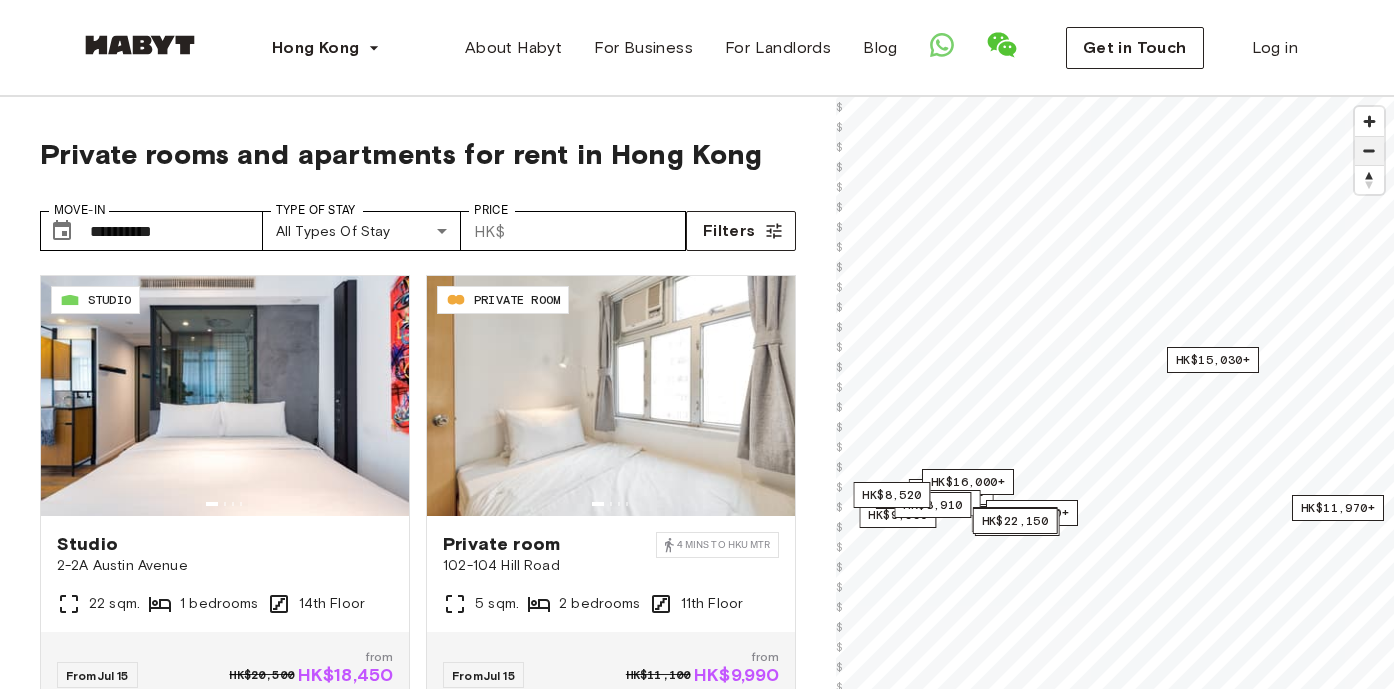 click at bounding box center [1369, 151] 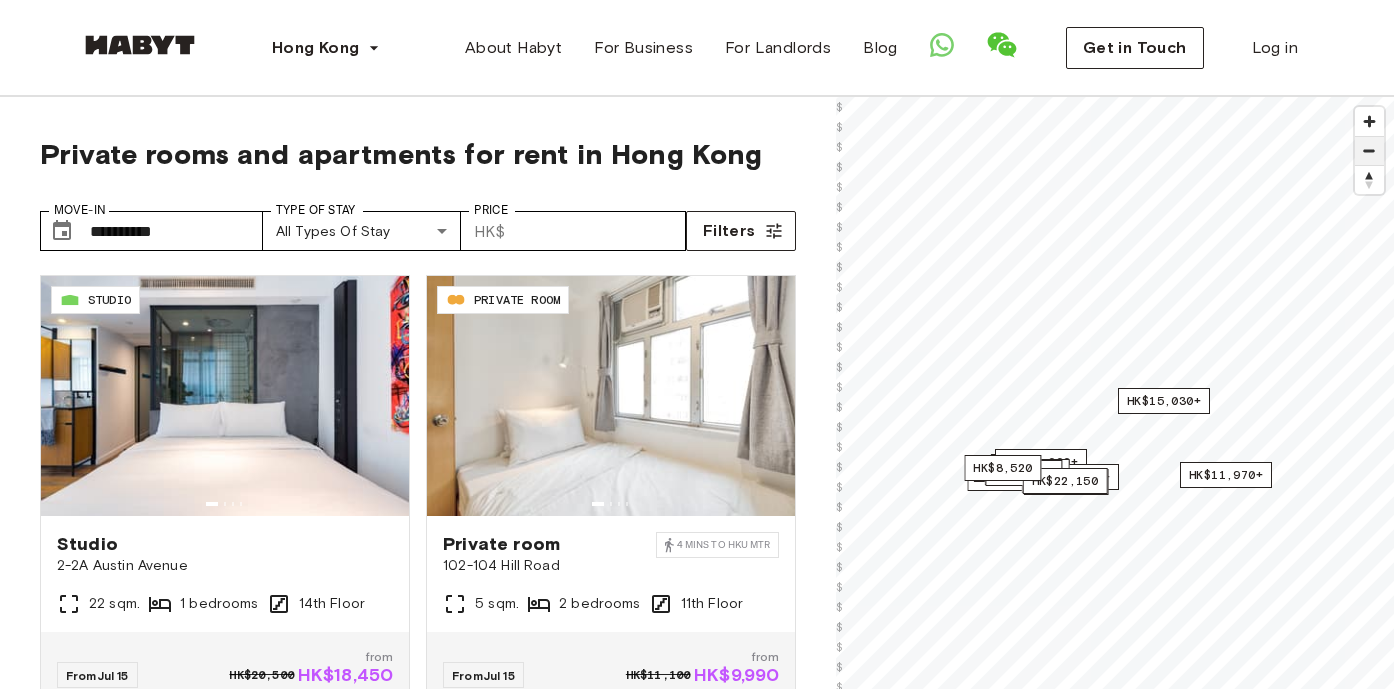 click at bounding box center (1369, 151) 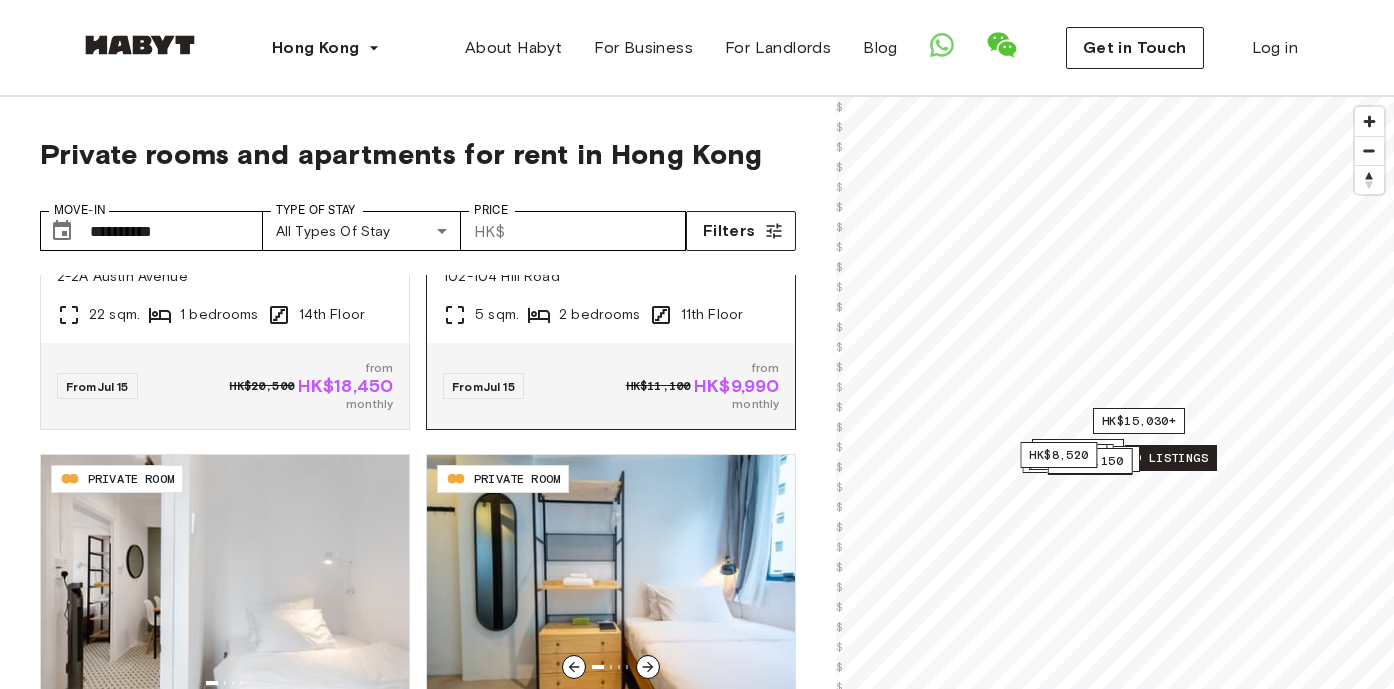 scroll, scrollTop: 136, scrollLeft: 0, axis: vertical 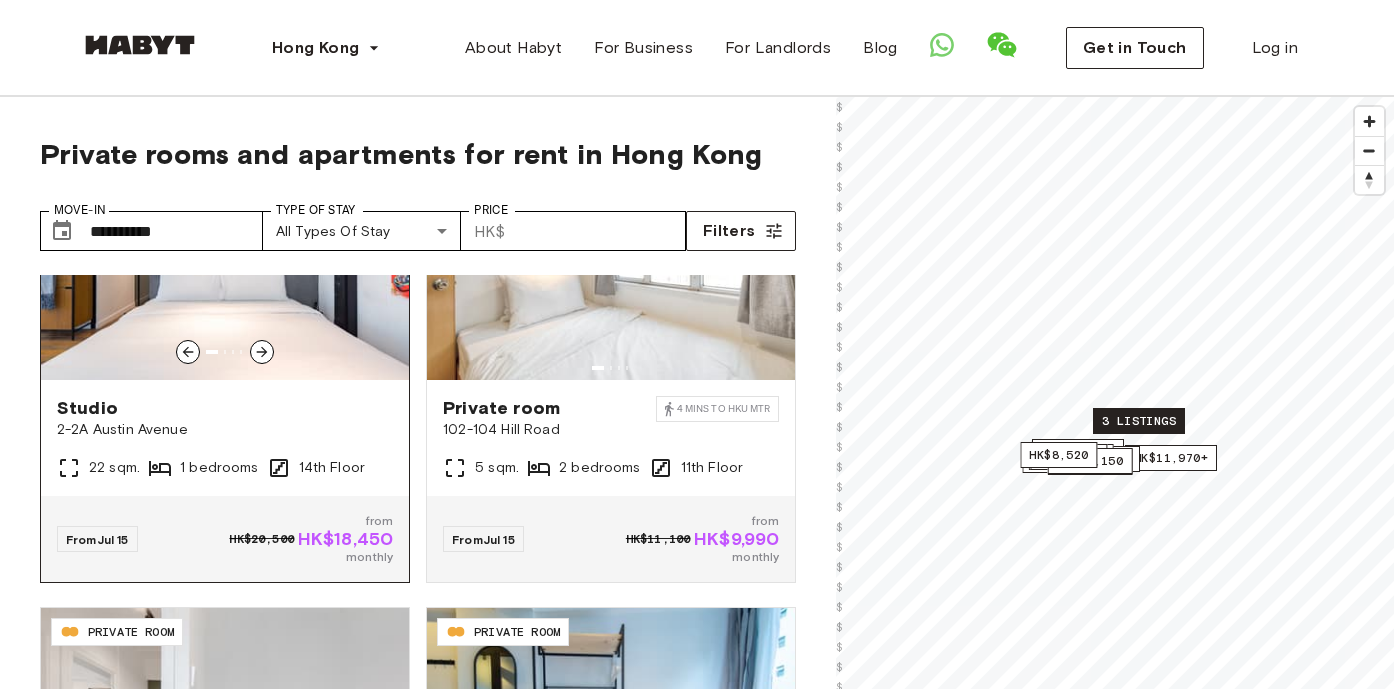 click on "Studio" at bounding box center (225, 408) 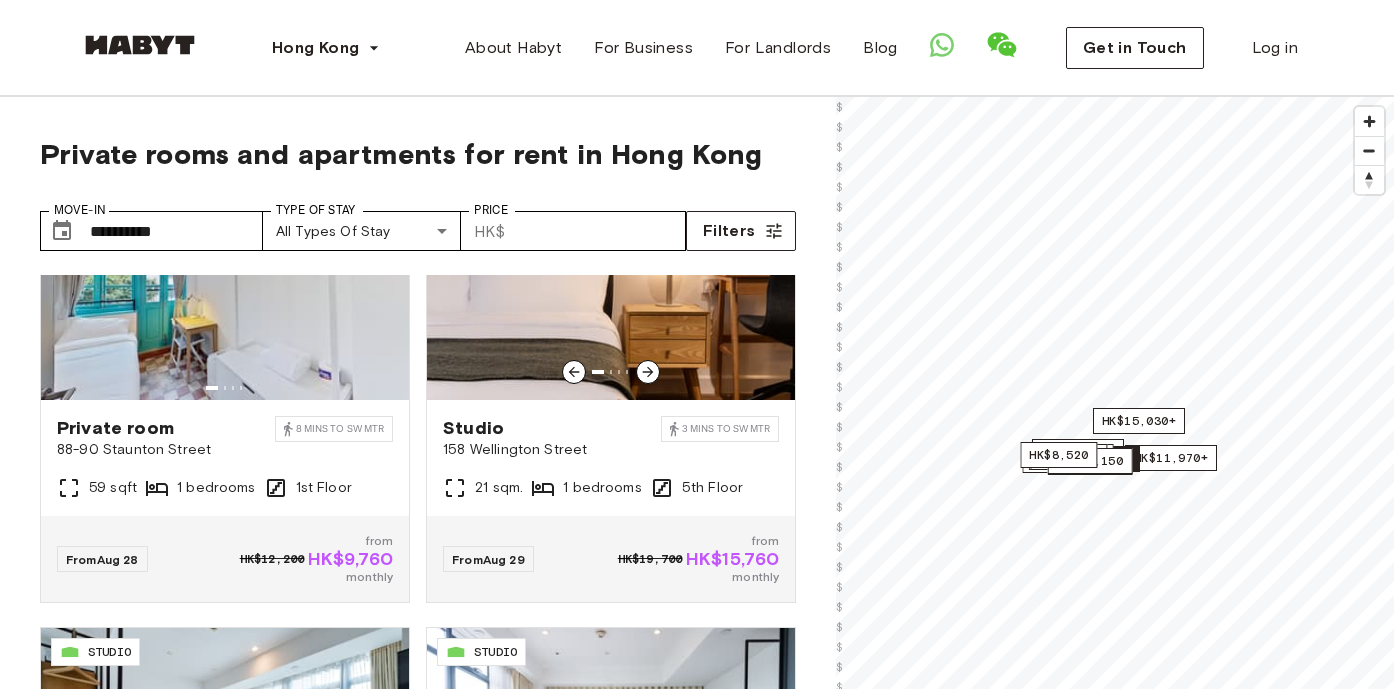 scroll, scrollTop: 1987, scrollLeft: 0, axis: vertical 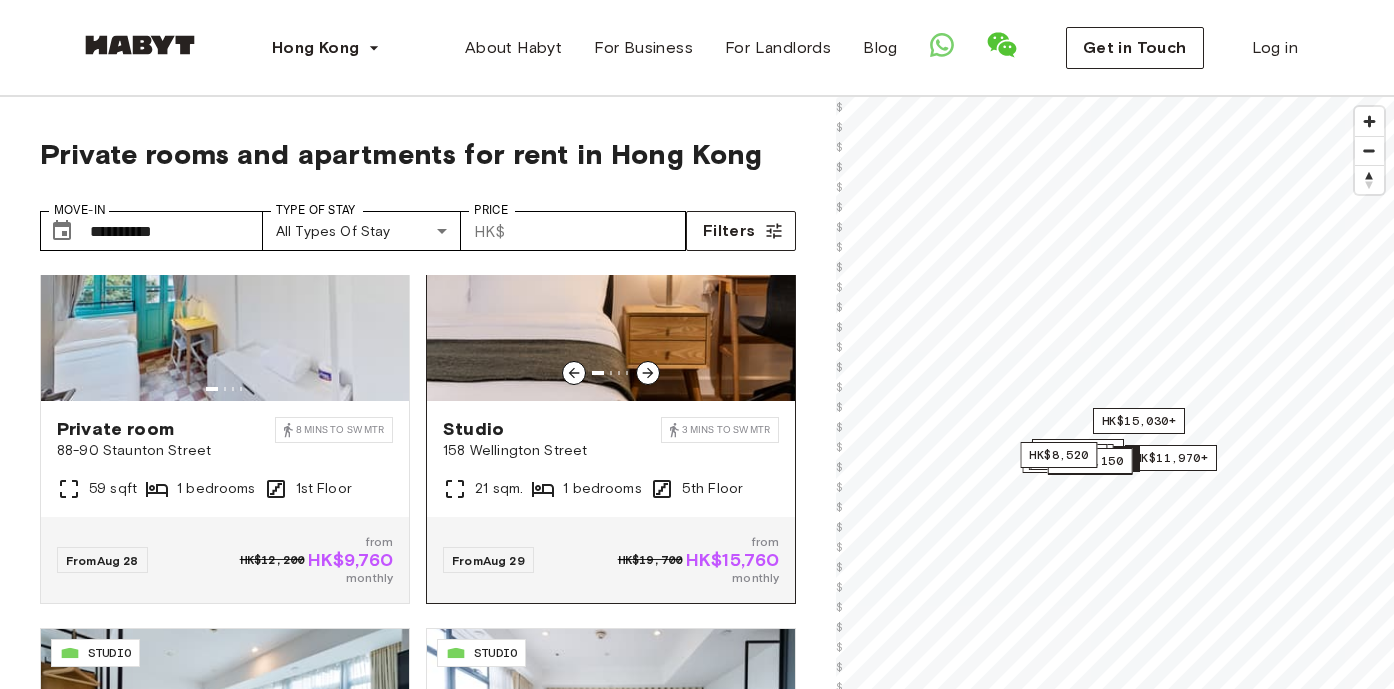 click at bounding box center (611, 281) 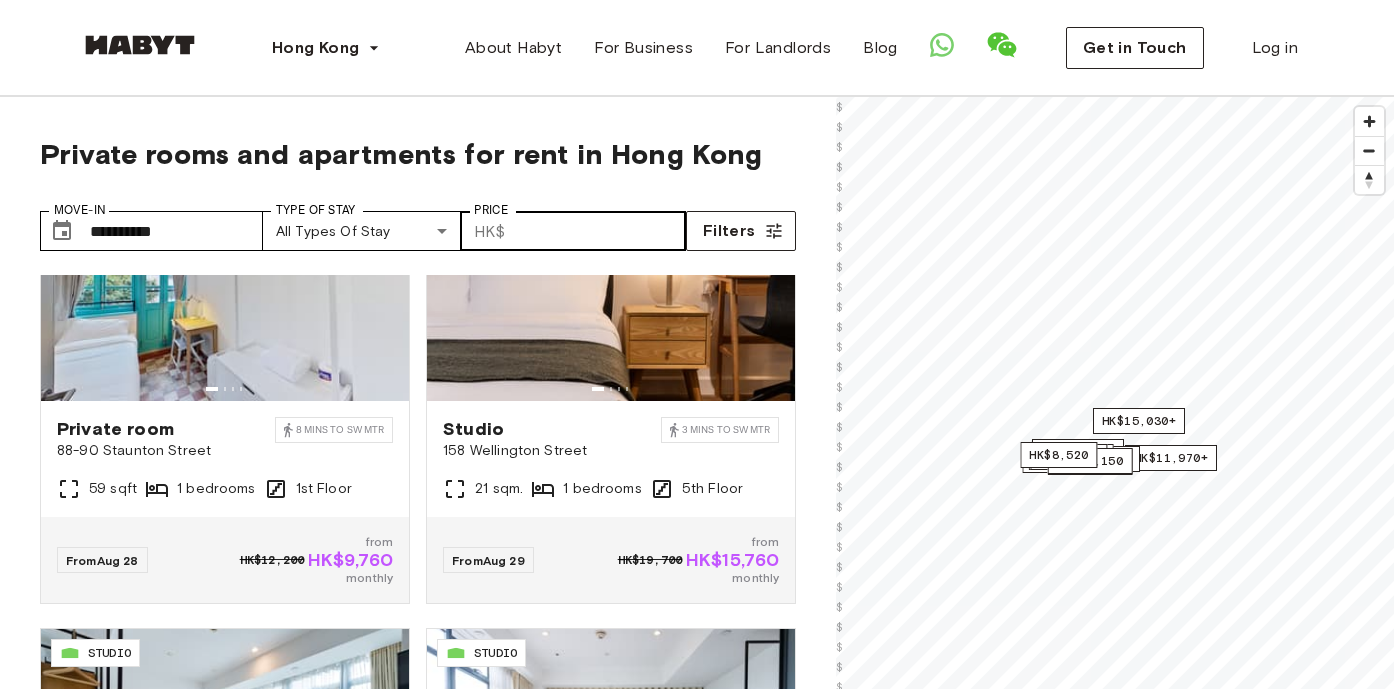 scroll, scrollTop: 198, scrollLeft: 0, axis: vertical 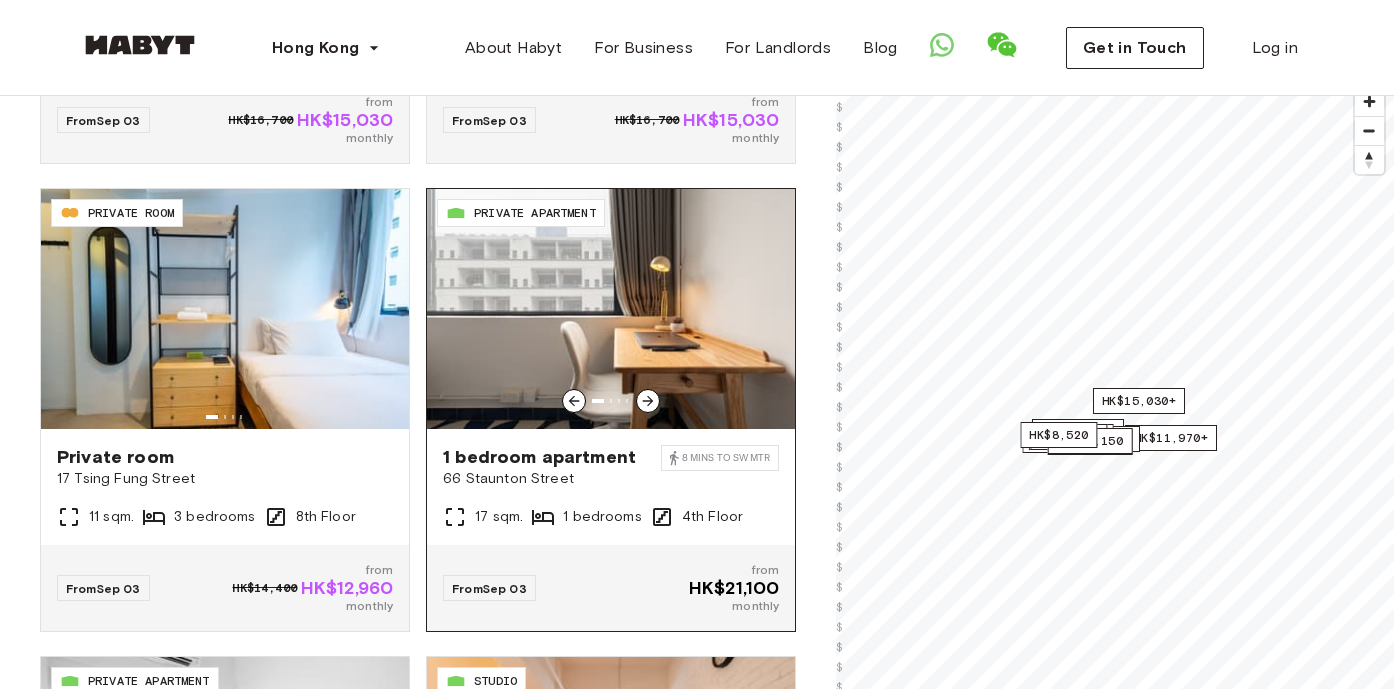 click at bounding box center [611, 309] 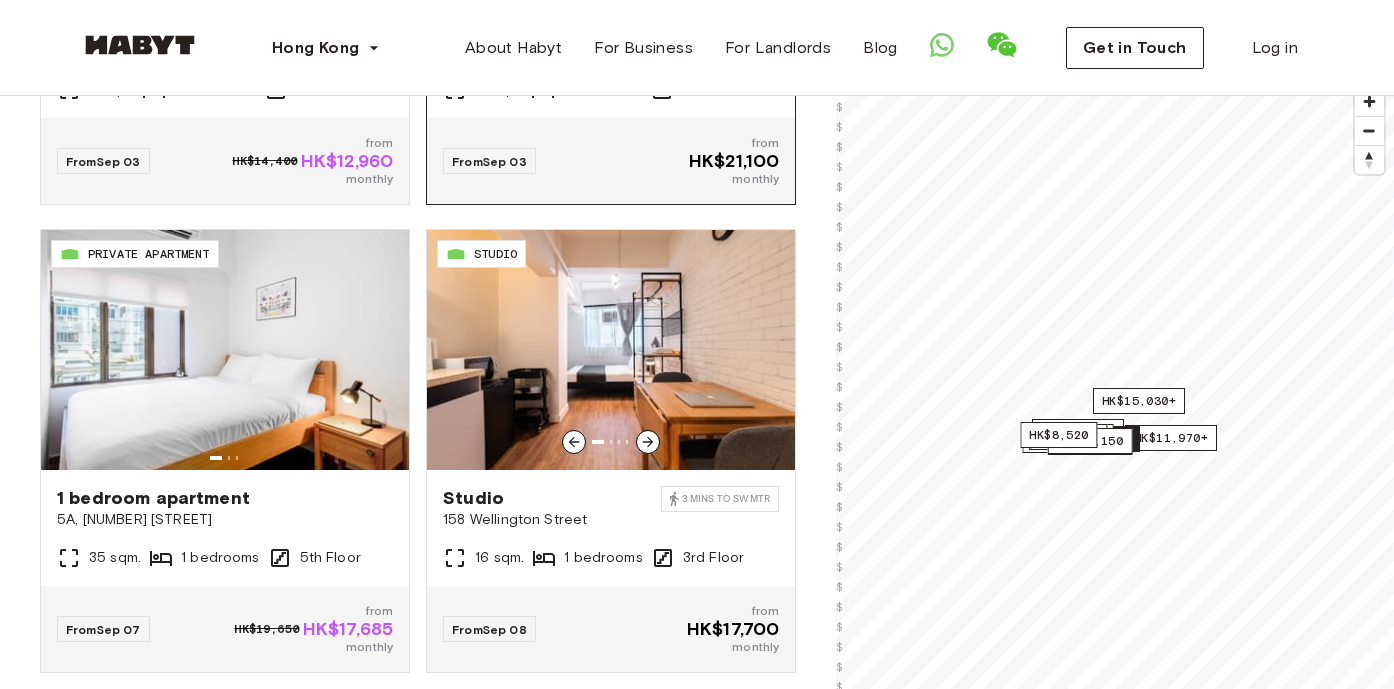 scroll, scrollTop: 3268, scrollLeft: 0, axis: vertical 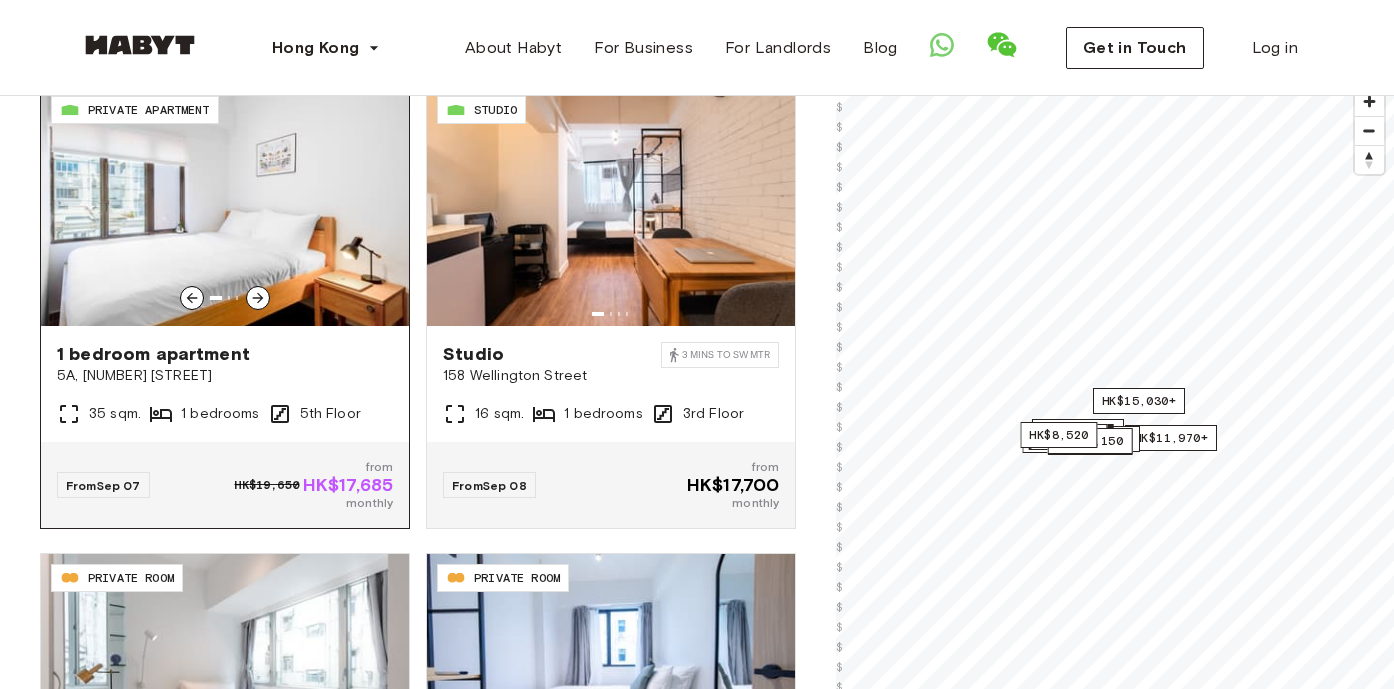click on "1 bedroom apartment" at bounding box center (225, 354) 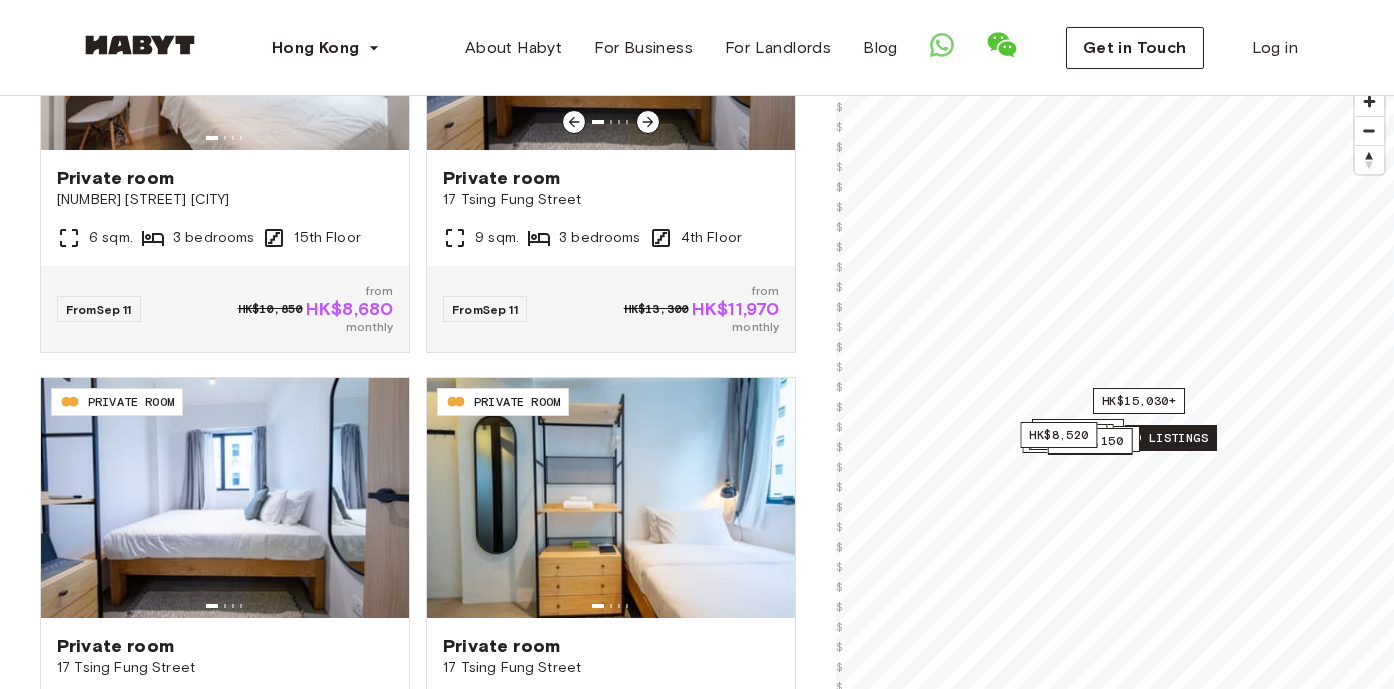 scroll, scrollTop: 4081, scrollLeft: 0, axis: vertical 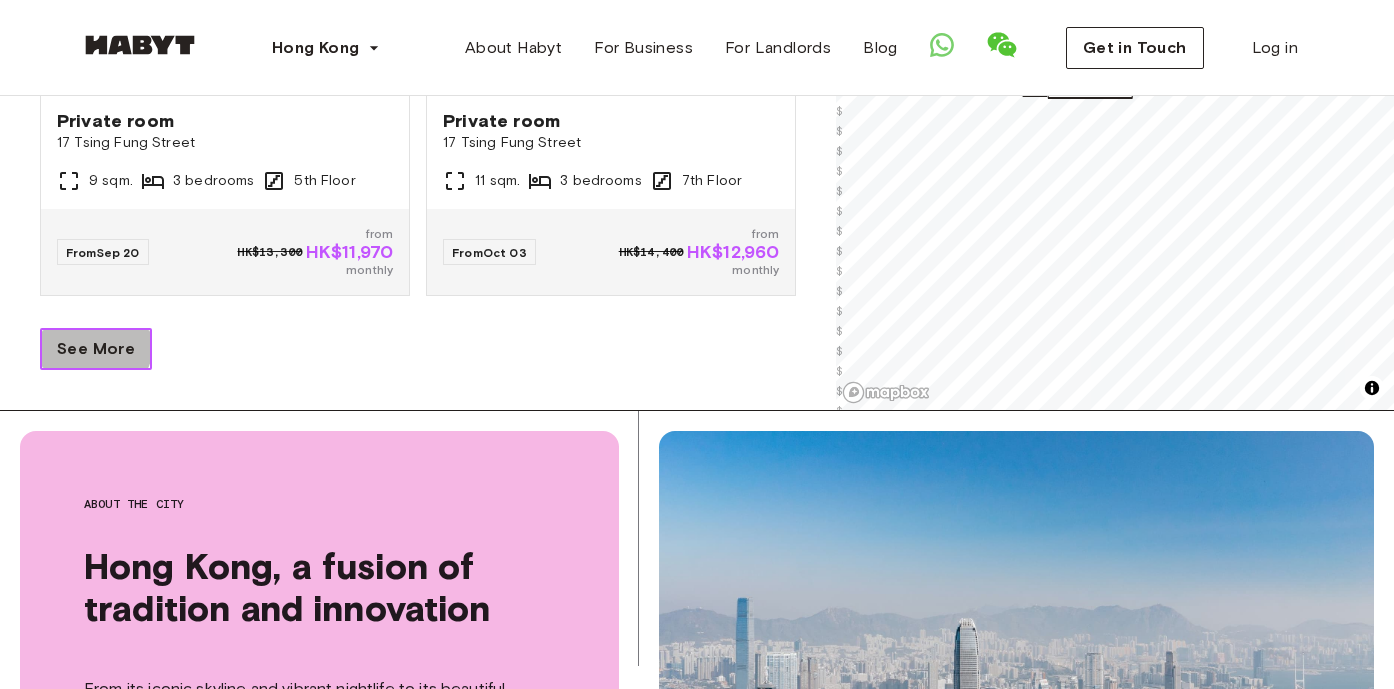 click on "See More" at bounding box center (96, 349) 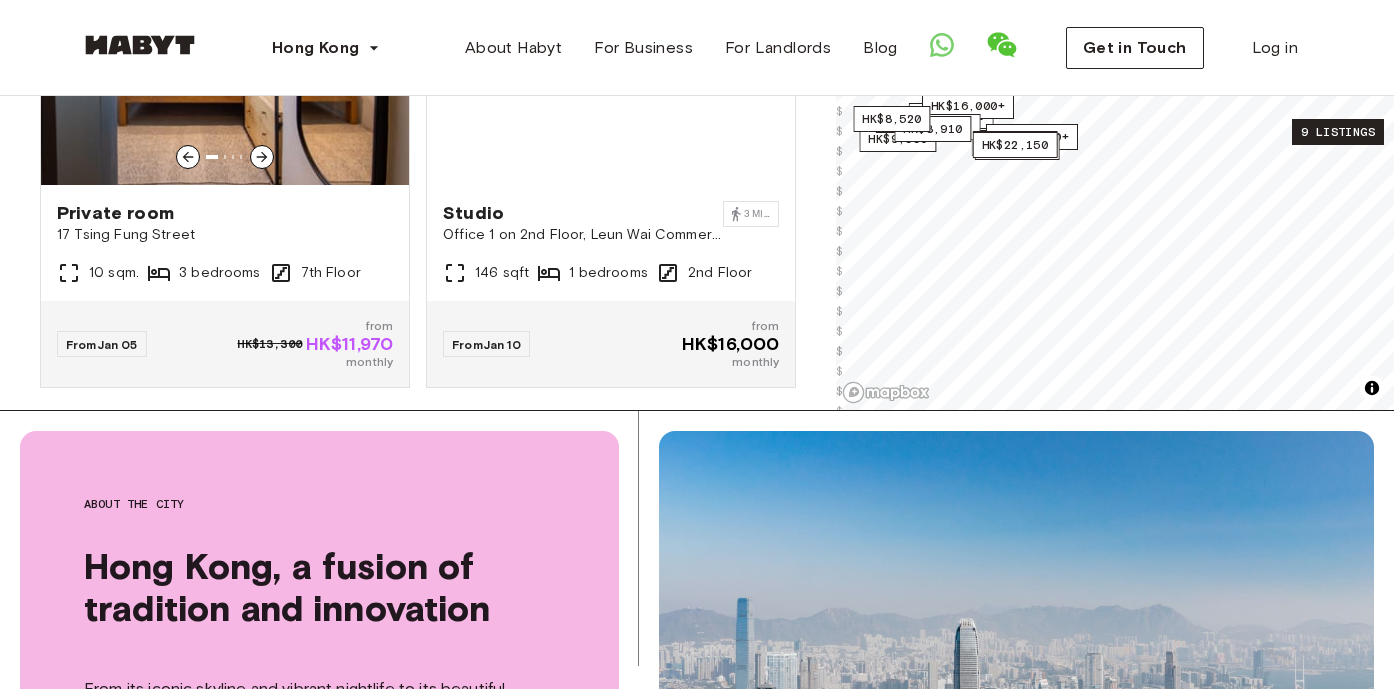scroll, scrollTop: 5879, scrollLeft: 0, axis: vertical 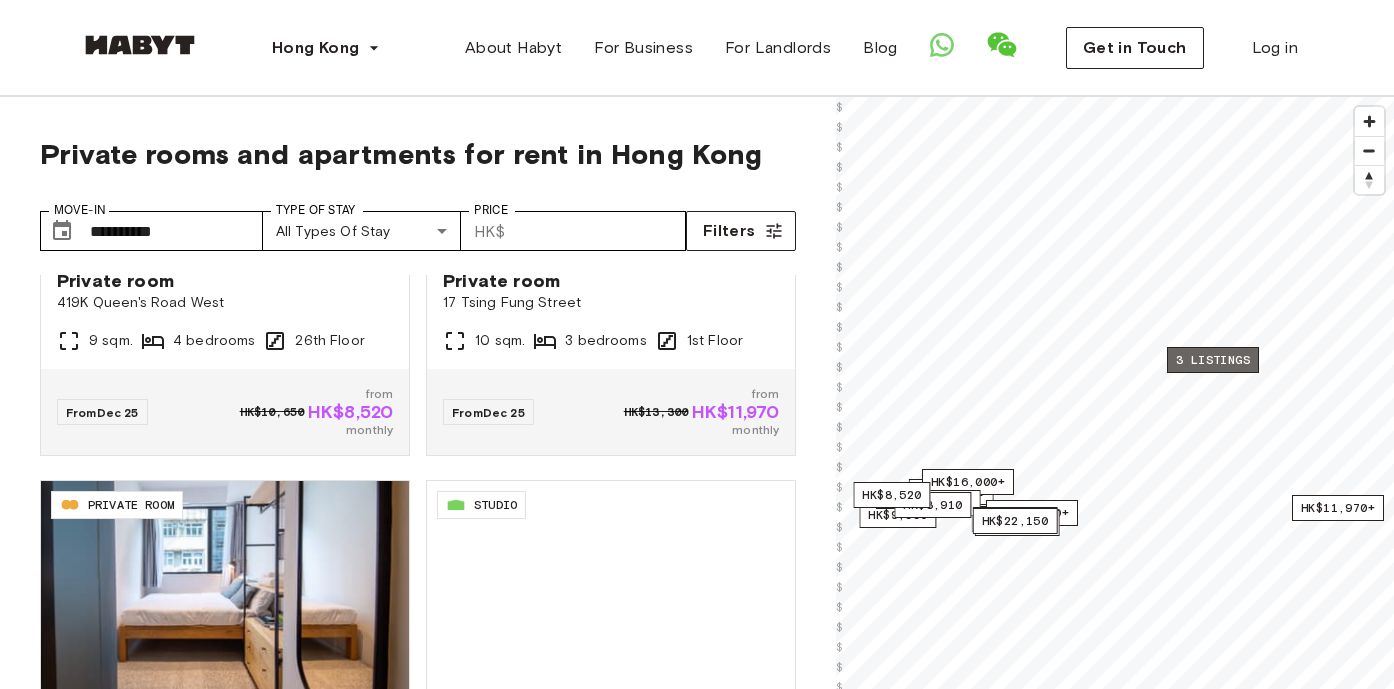 click on "3 listings" at bounding box center (1213, 360) 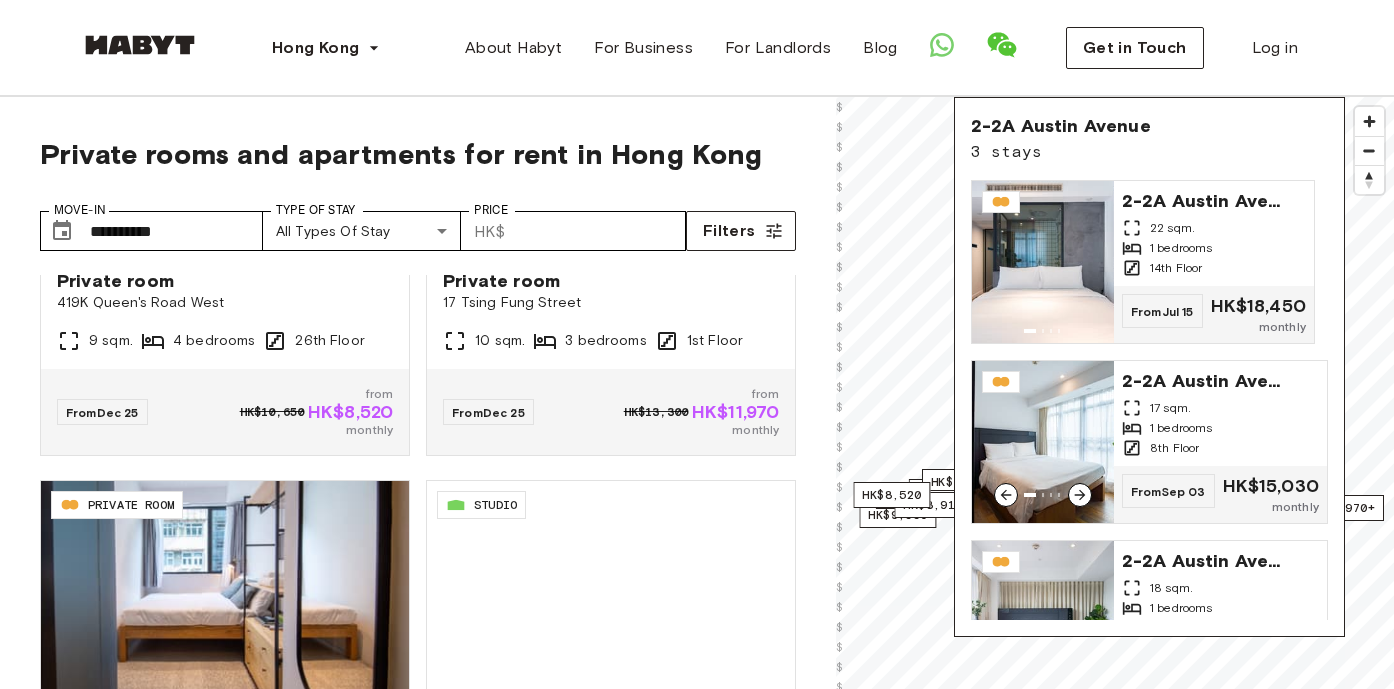 scroll, scrollTop: 83, scrollLeft: 0, axis: vertical 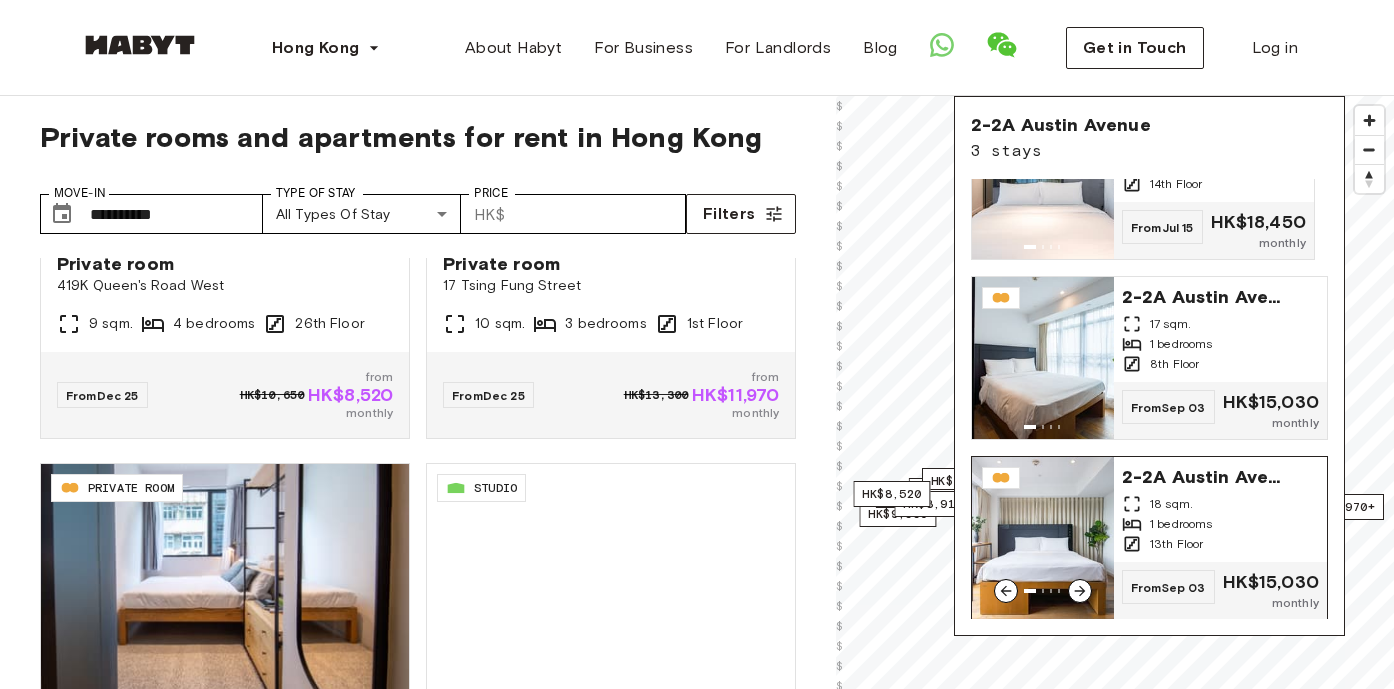 click on "18 sqm." at bounding box center [1220, 504] 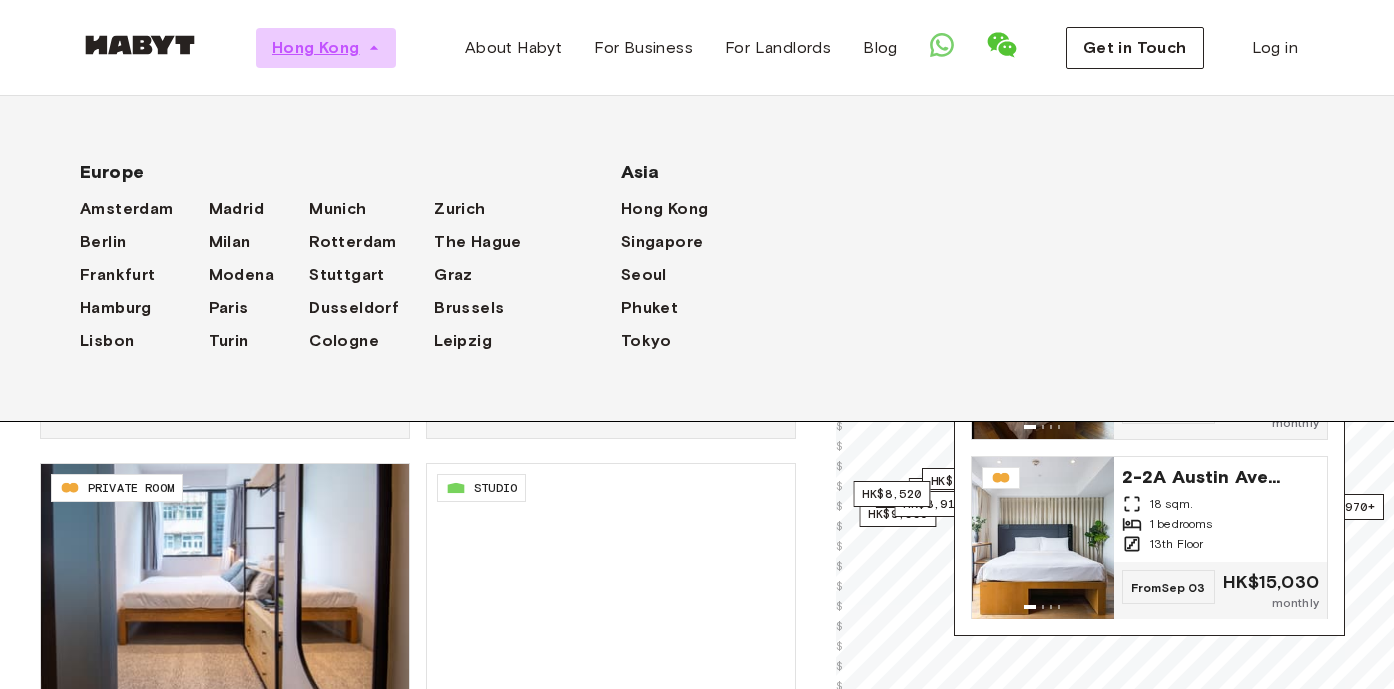 click on "Hong Kong" at bounding box center [316, 48] 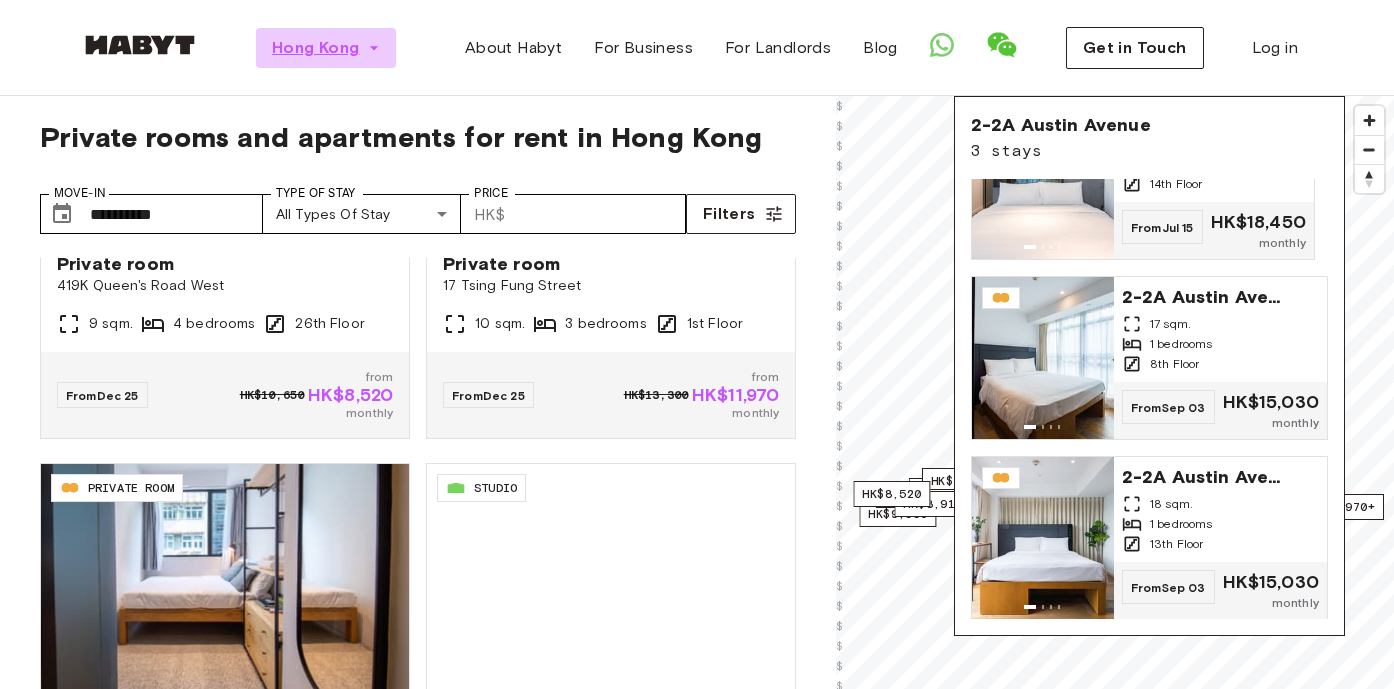 click on "Hong Kong" at bounding box center (316, 48) 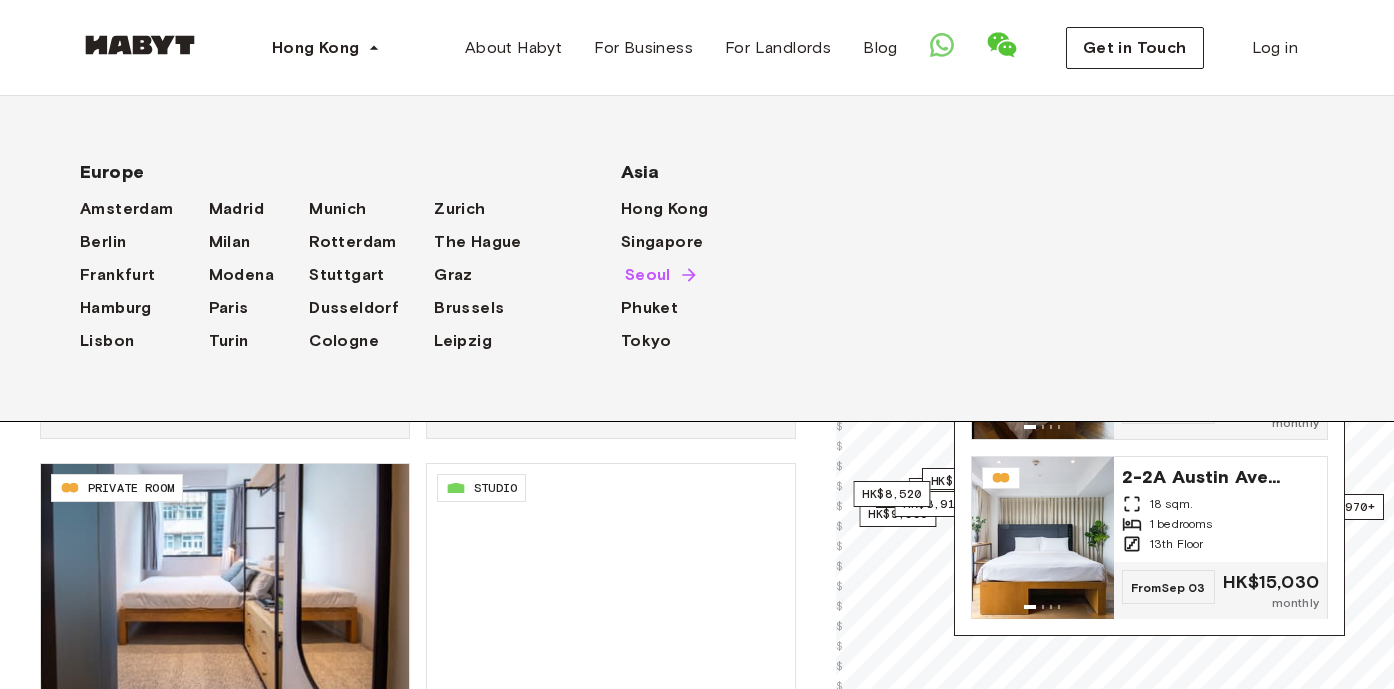 click on "Seoul" at bounding box center [648, 275] 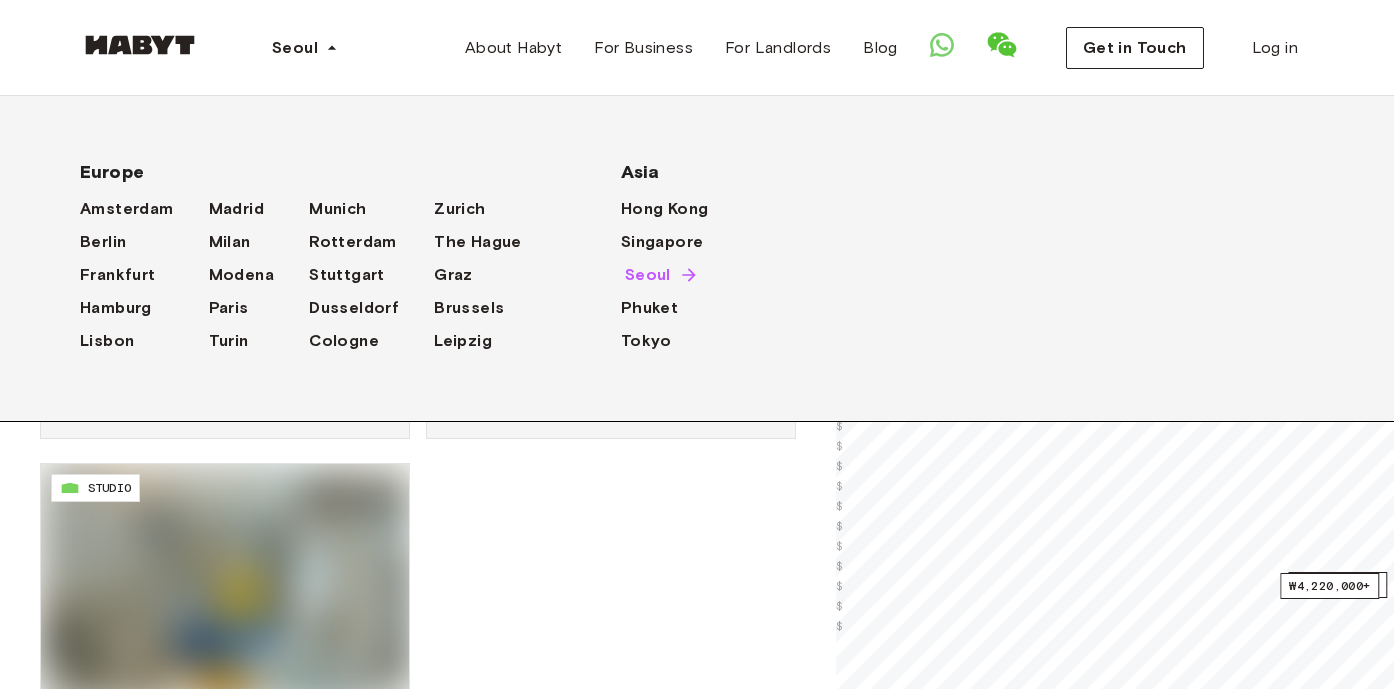 scroll, scrollTop: 0, scrollLeft: 0, axis: both 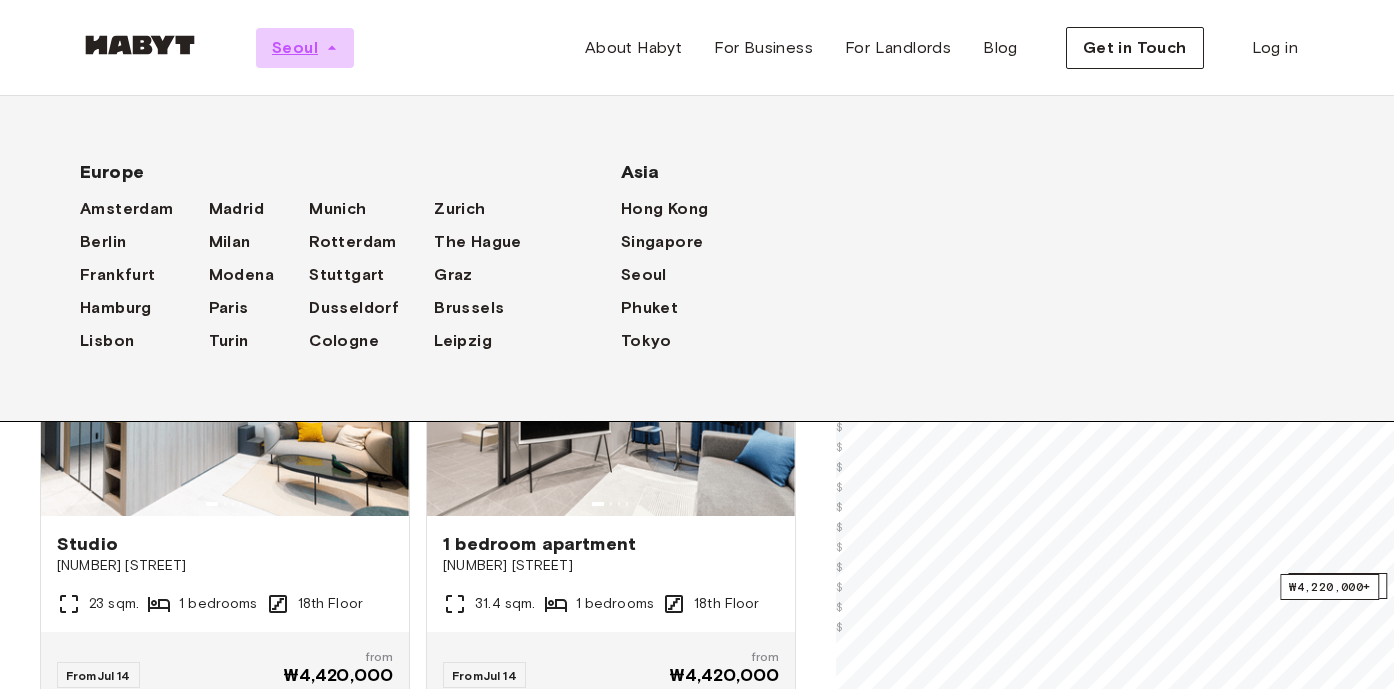 click on "Seoul" at bounding box center (295, 48) 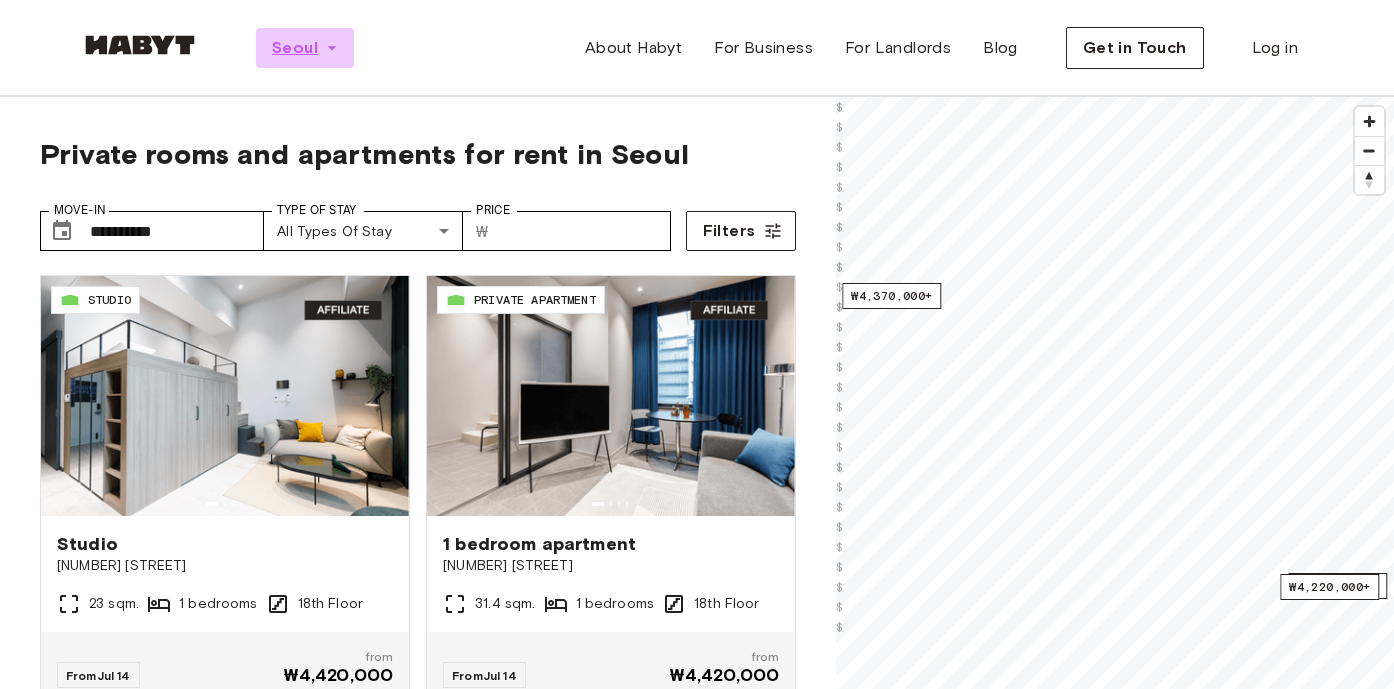 click on "Seoul" at bounding box center [295, 48] 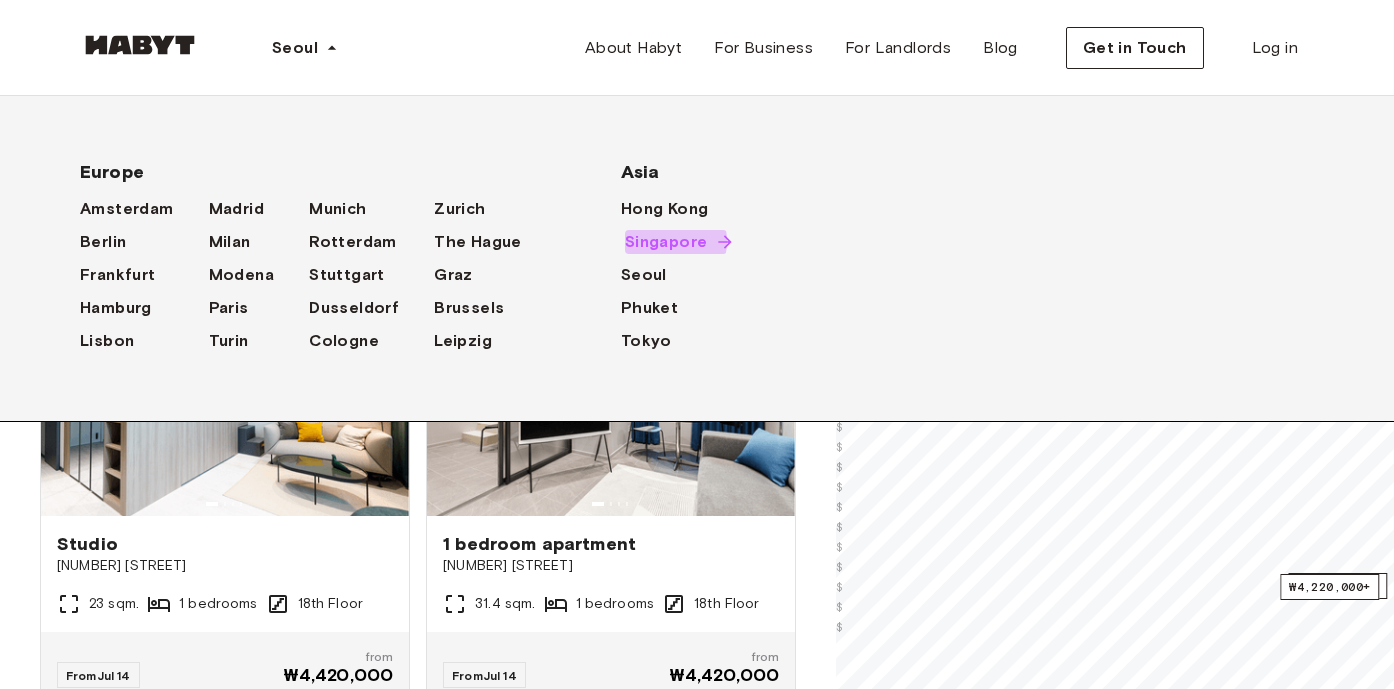 click on "Singapore" at bounding box center [666, 242] 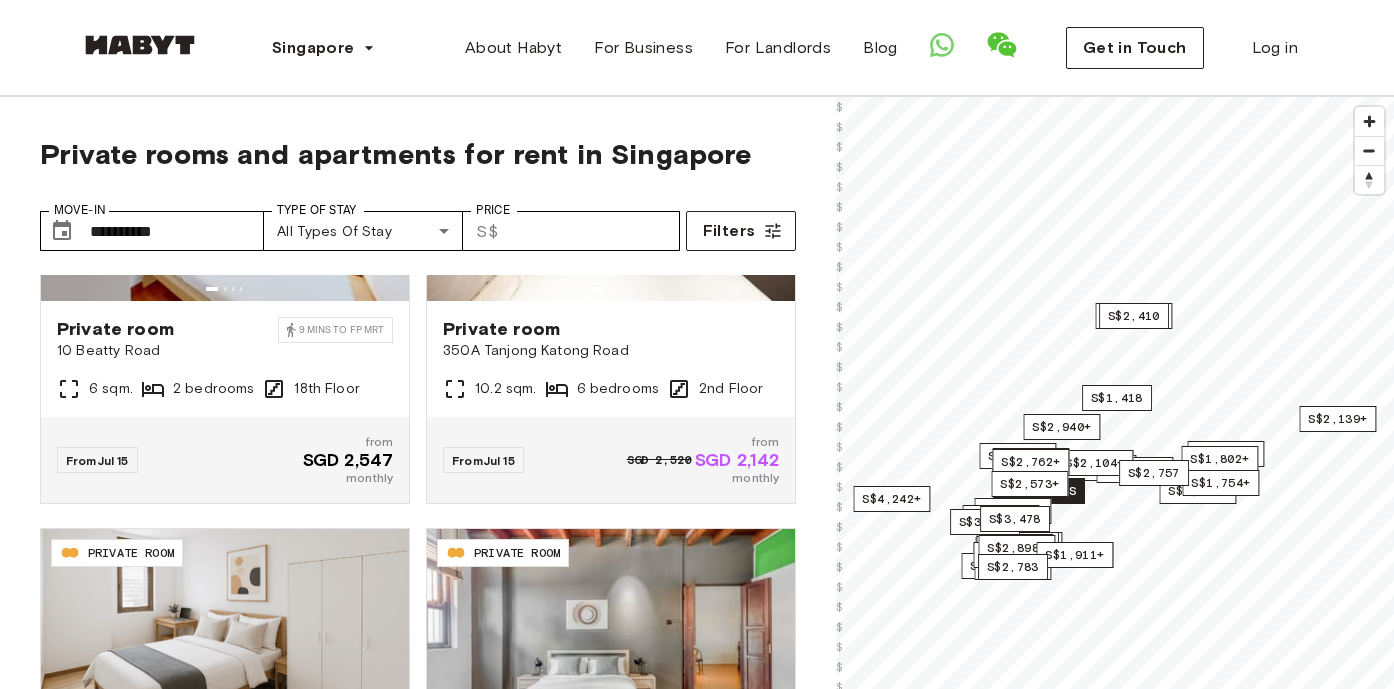 scroll, scrollTop: 2453, scrollLeft: 0, axis: vertical 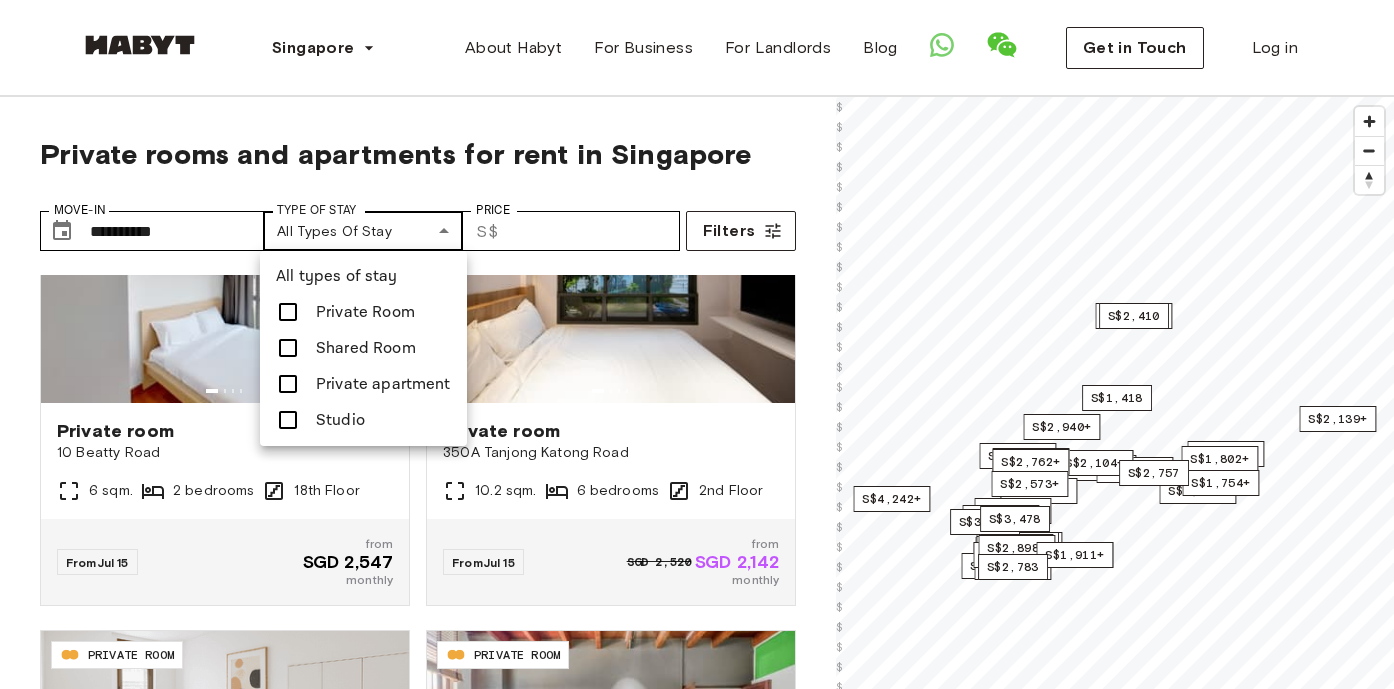 click on "**********" at bounding box center [697, 2323] 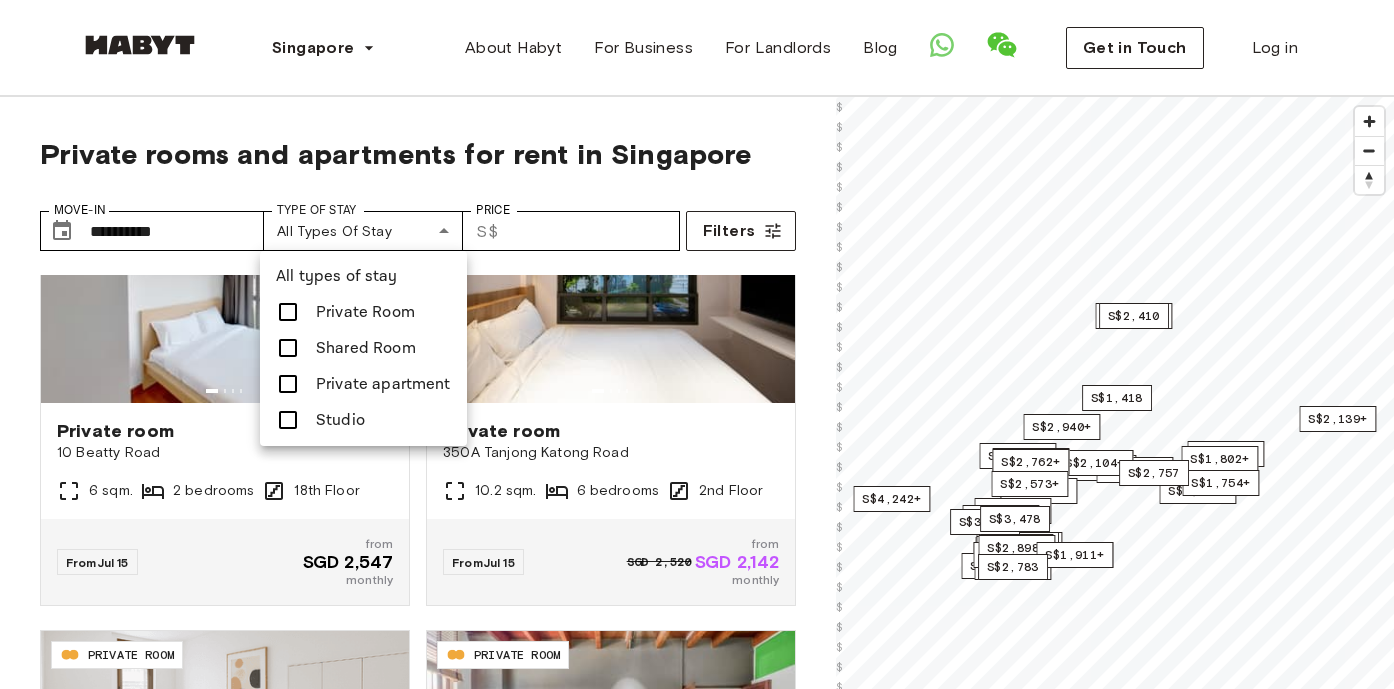 click at bounding box center (288, 384) 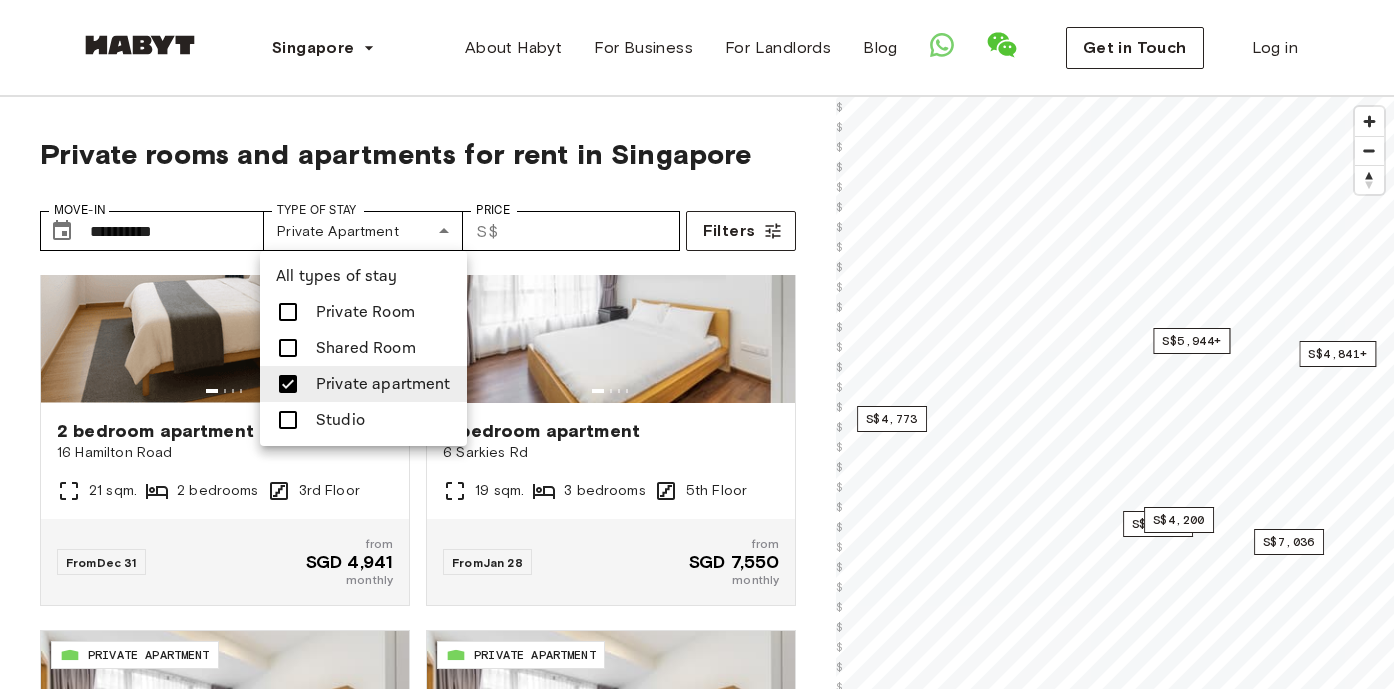 click at bounding box center [697, 344] 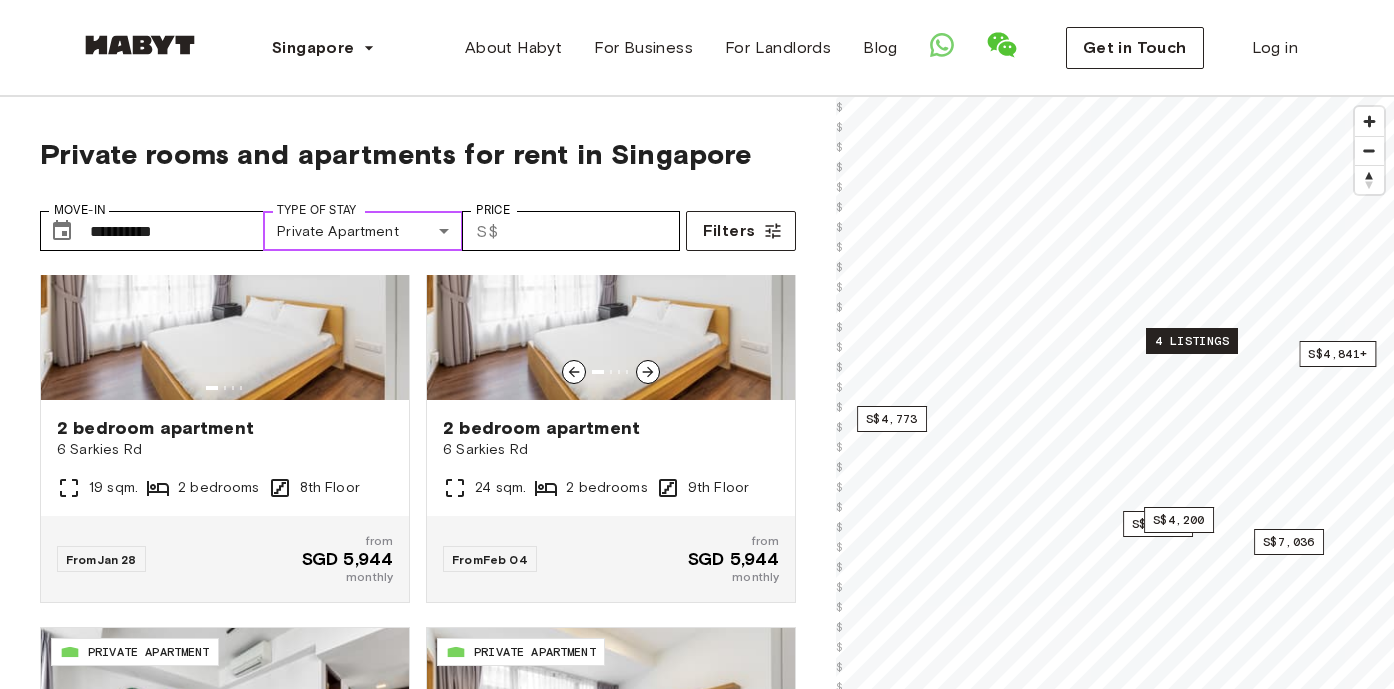 scroll, scrollTop: 3071, scrollLeft: 0, axis: vertical 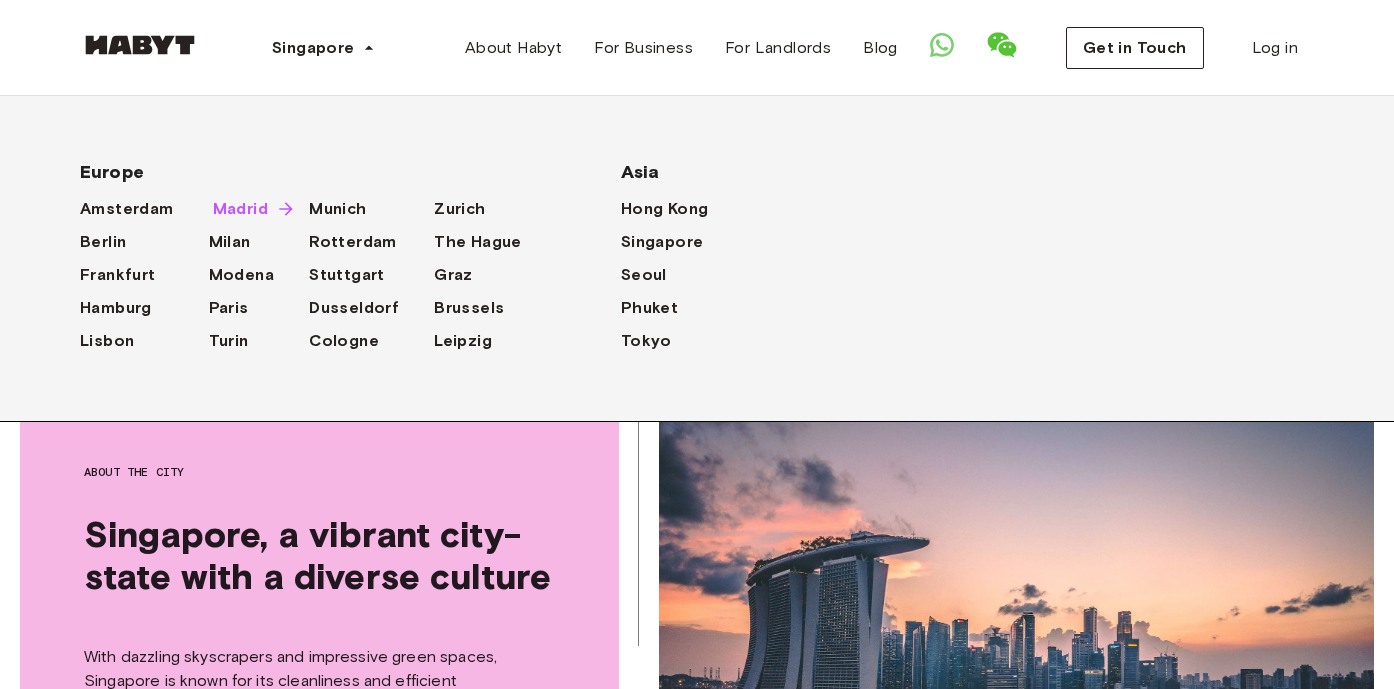 click on "Madrid" at bounding box center (240, 209) 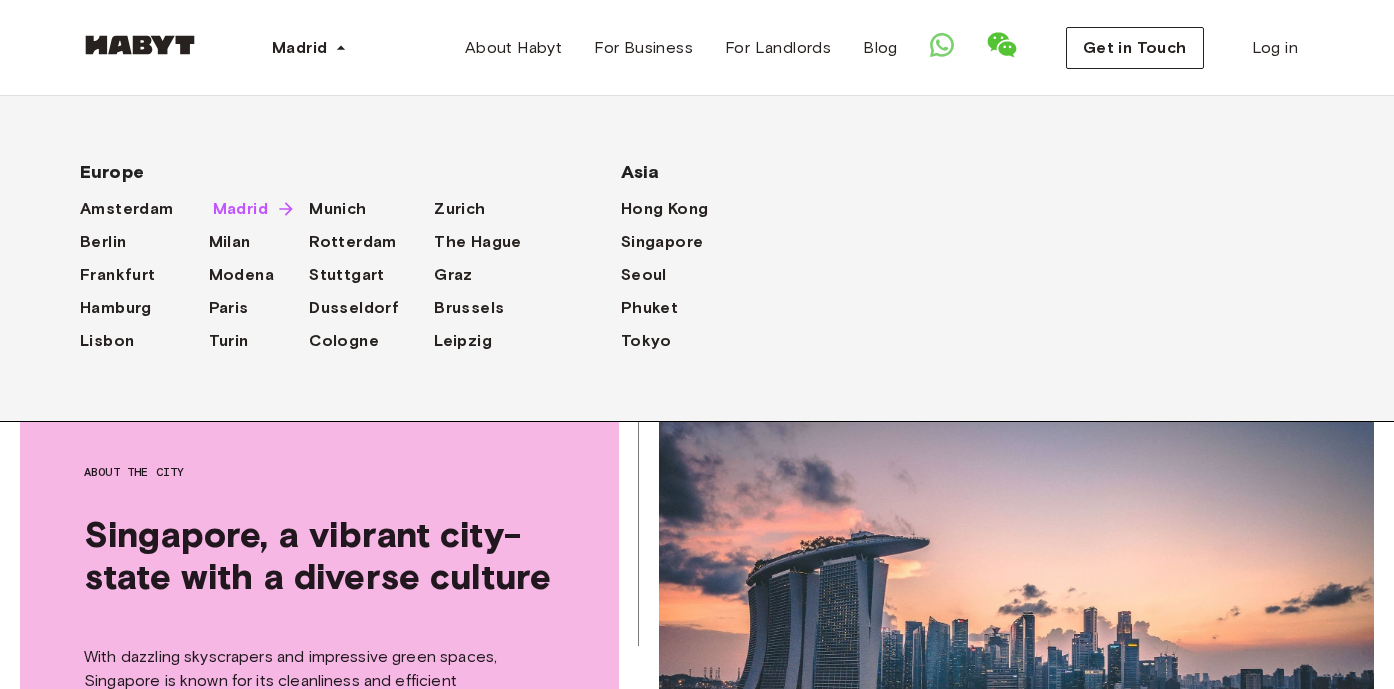 scroll, scrollTop: 568, scrollLeft: 0, axis: vertical 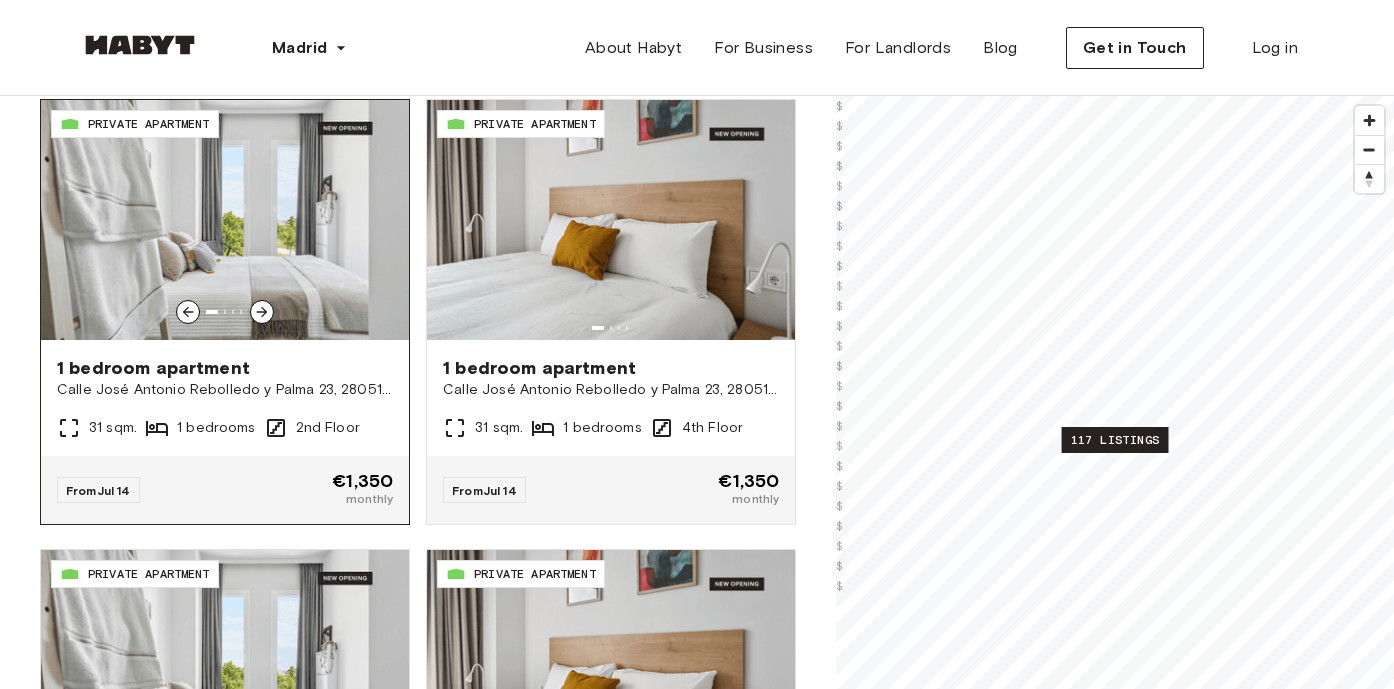 click at bounding box center [225, 220] 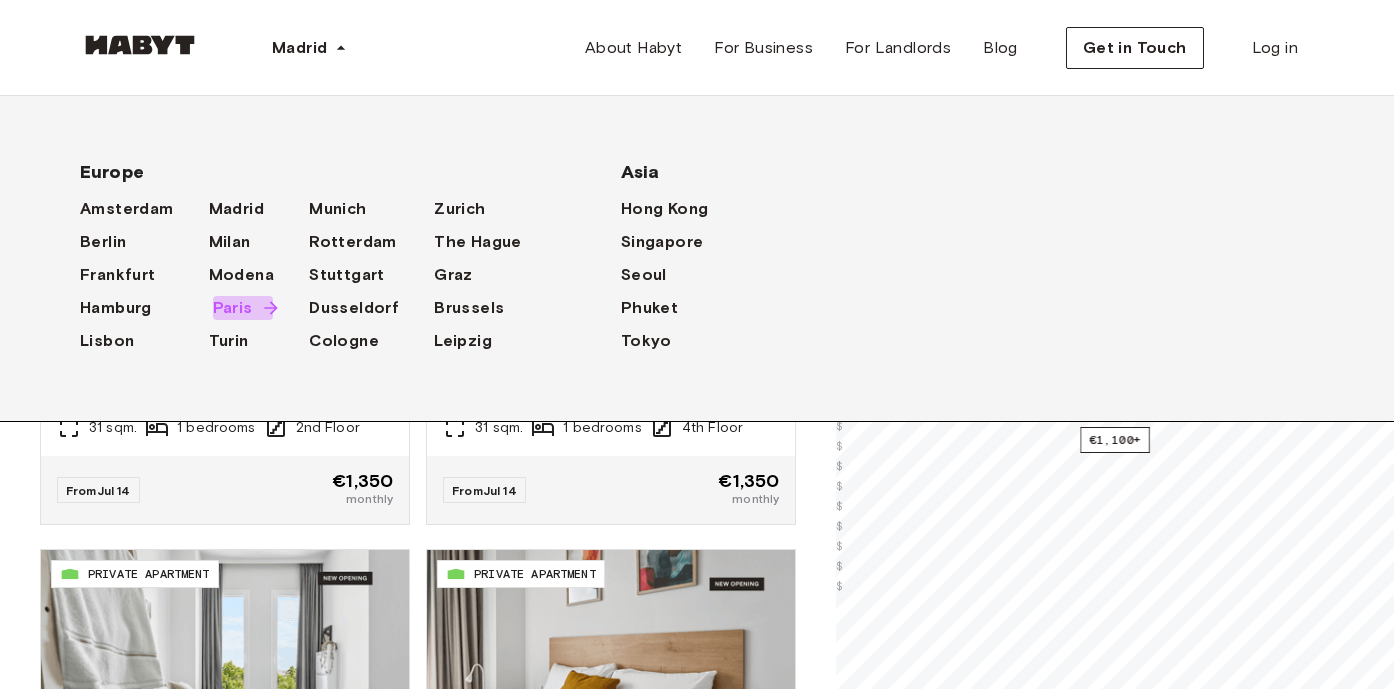 click on "Paris" at bounding box center [233, 308] 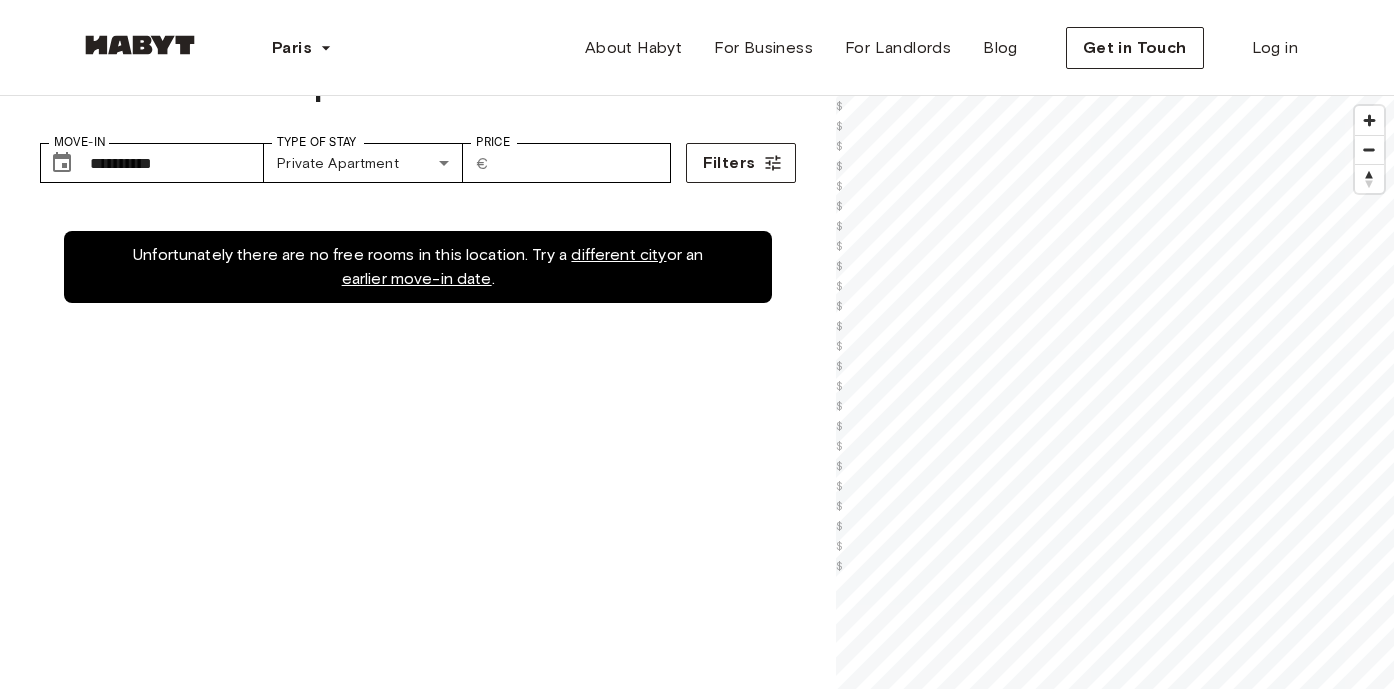 scroll, scrollTop: 0, scrollLeft: 0, axis: both 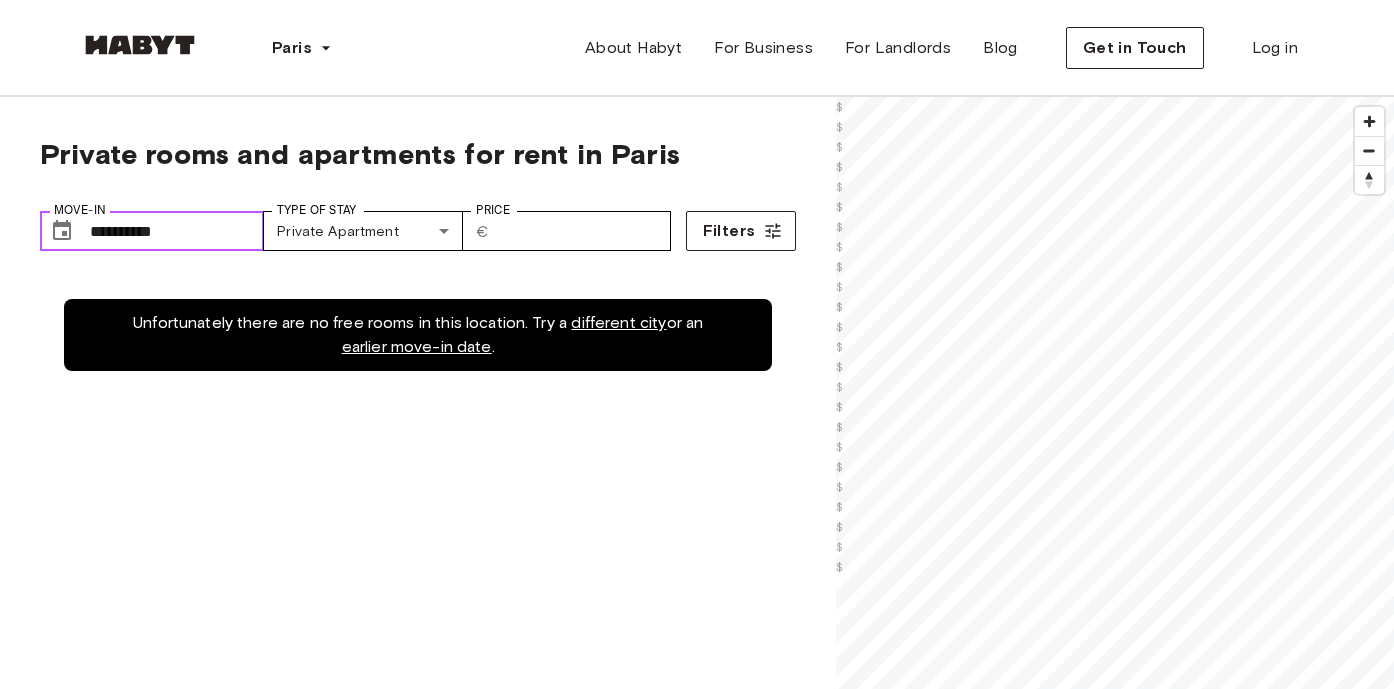 click on "**********" at bounding box center (177, 231) 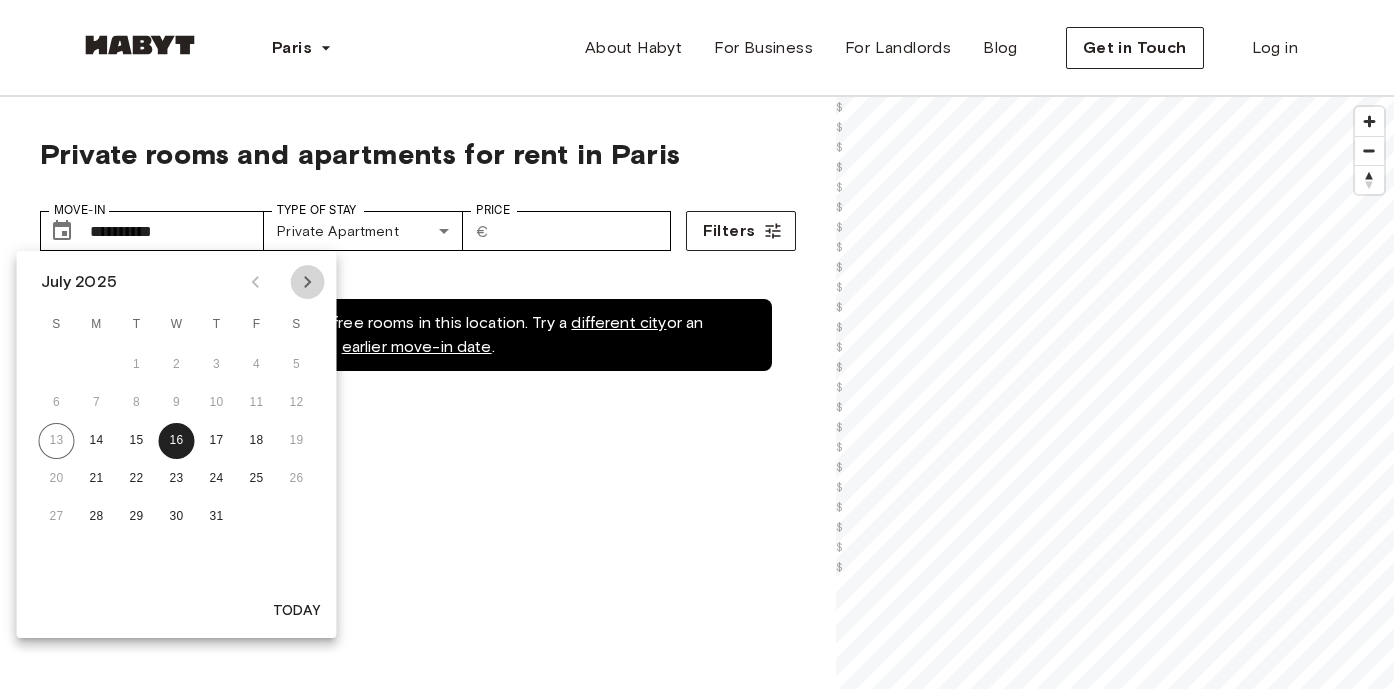 click 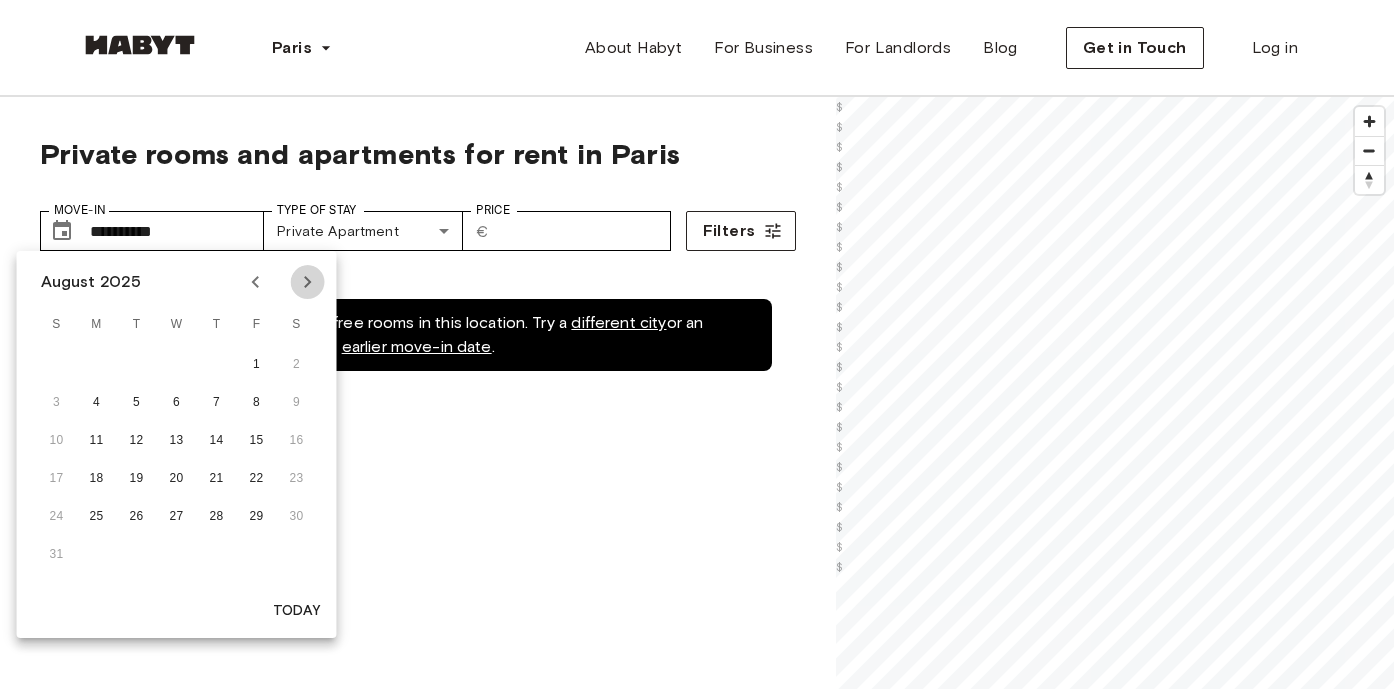 click 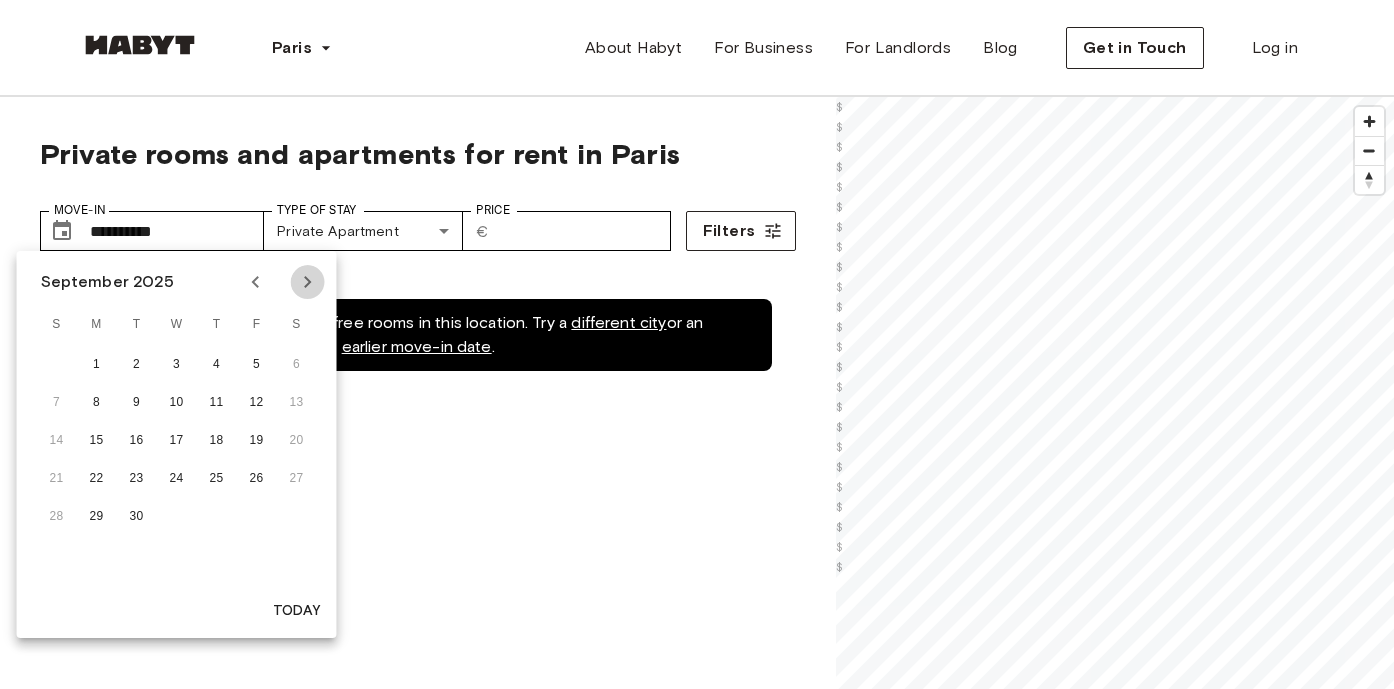 click 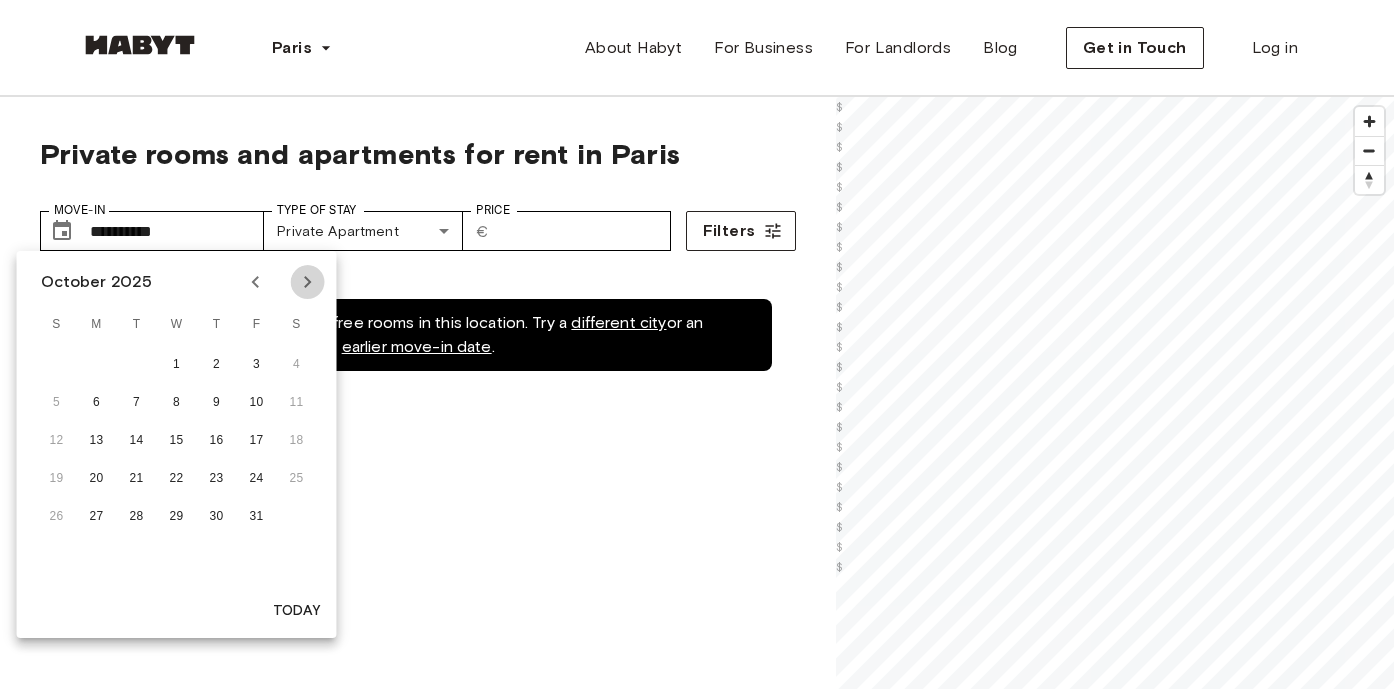 click 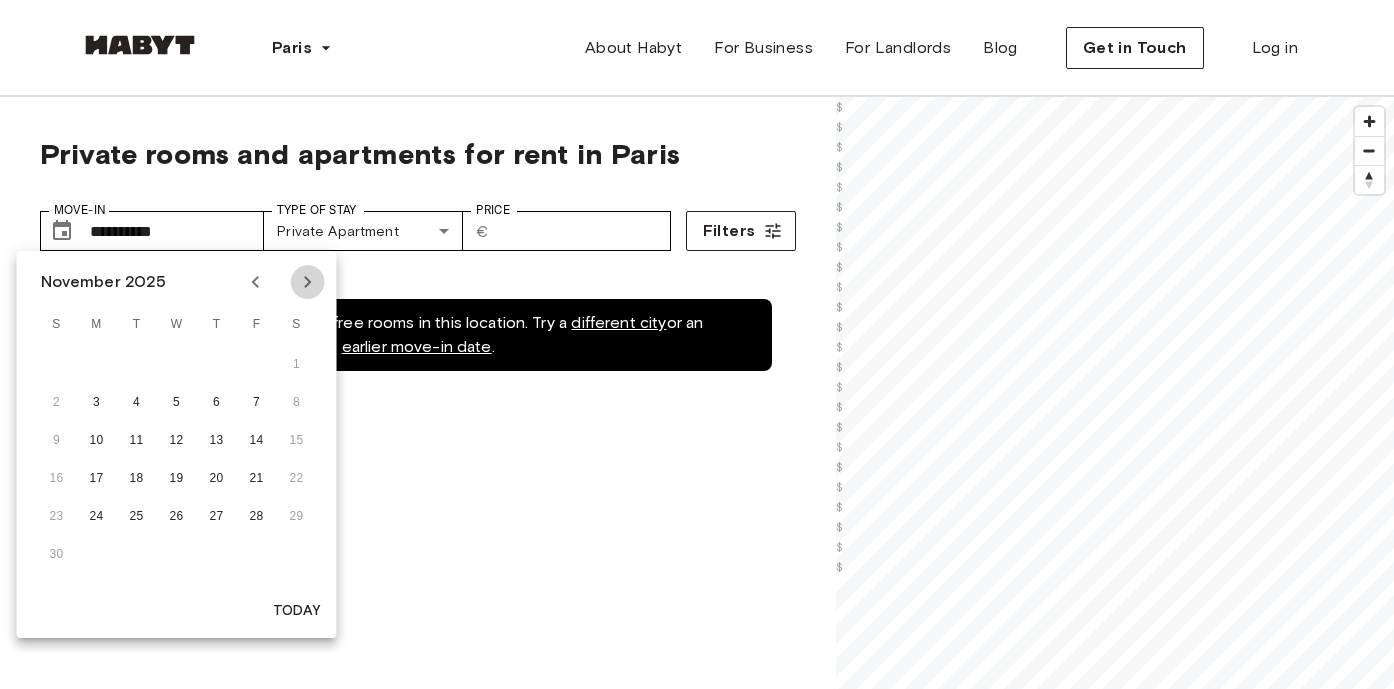 click 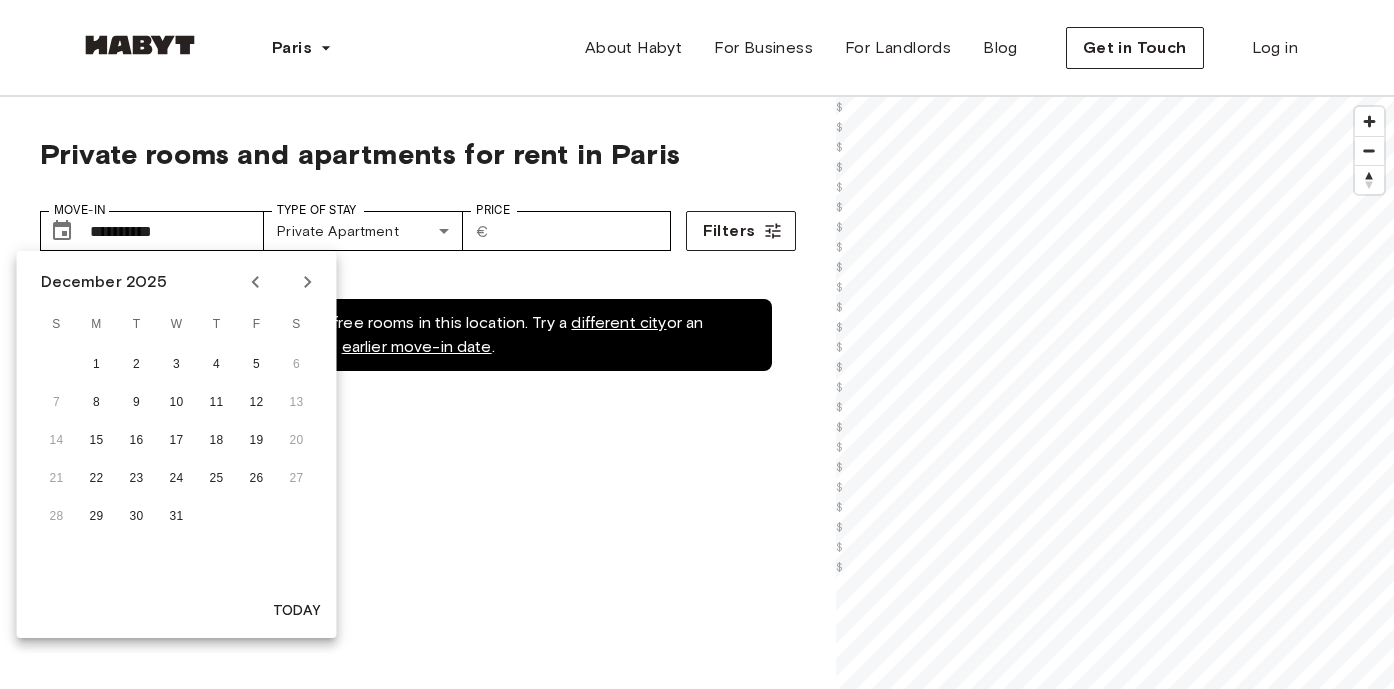 click 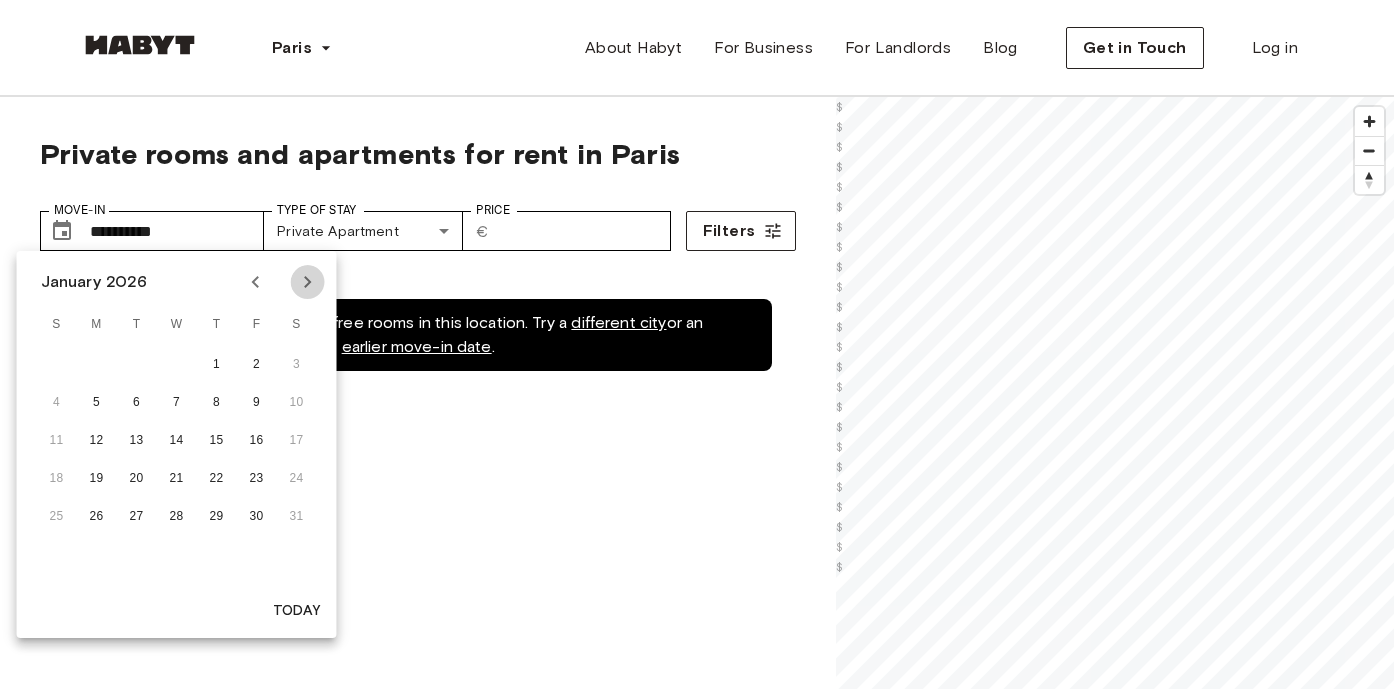 click 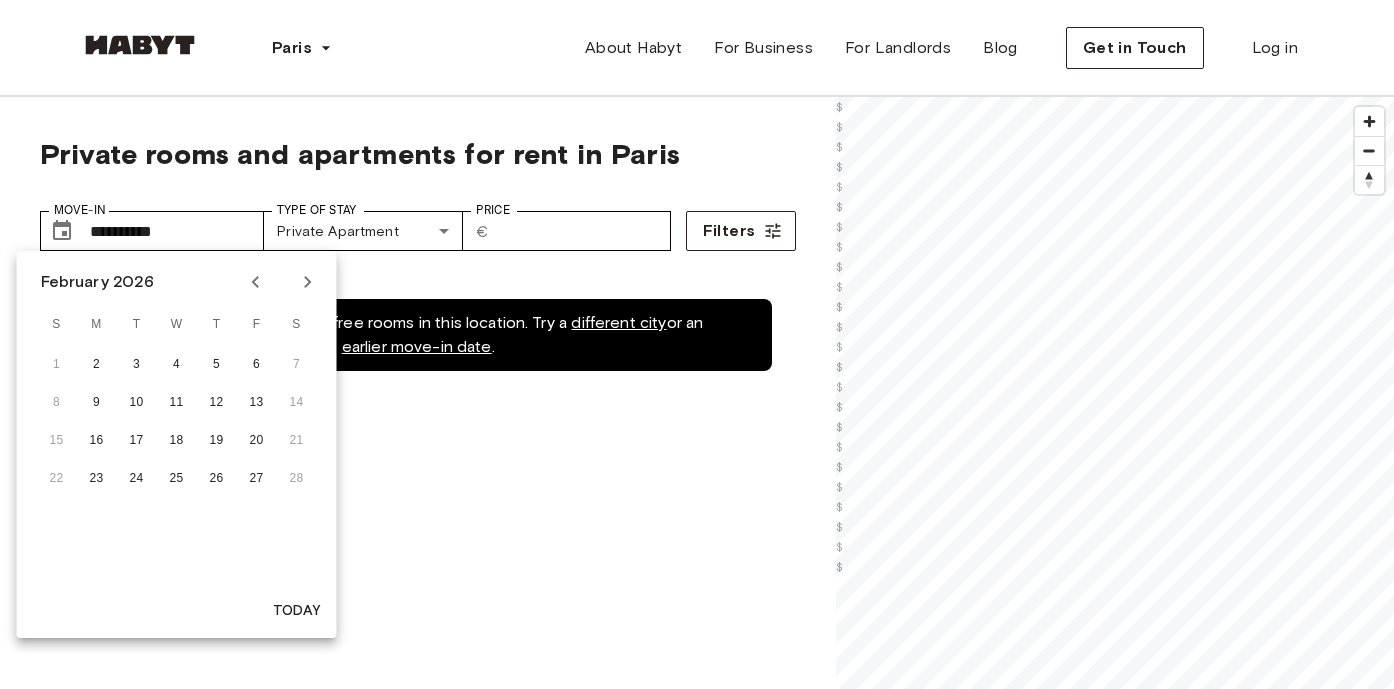 click 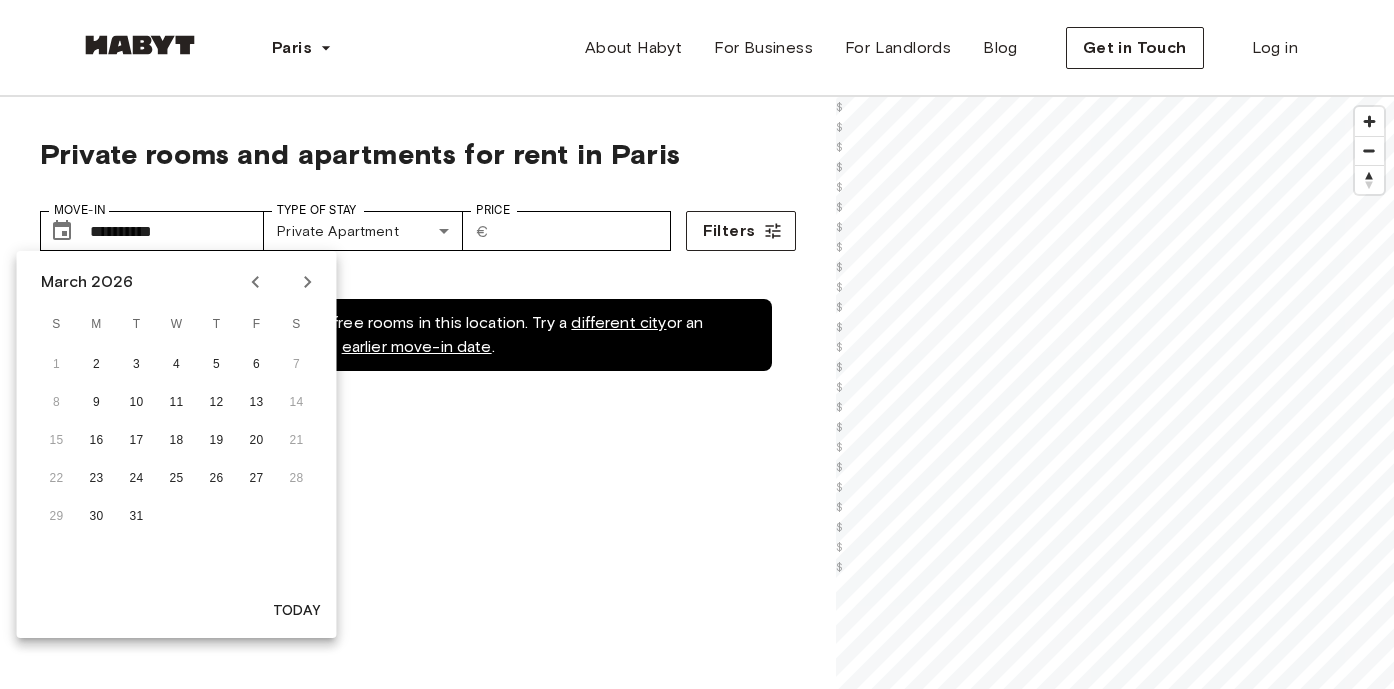 click 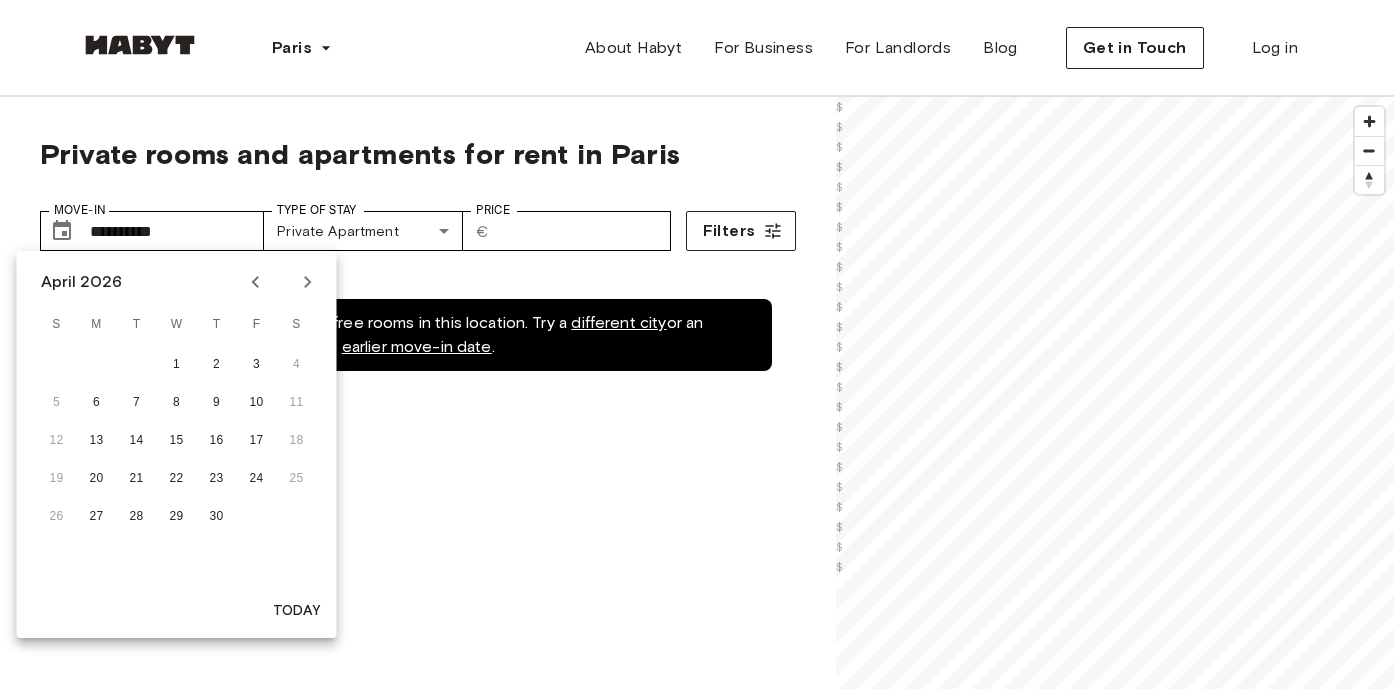 click 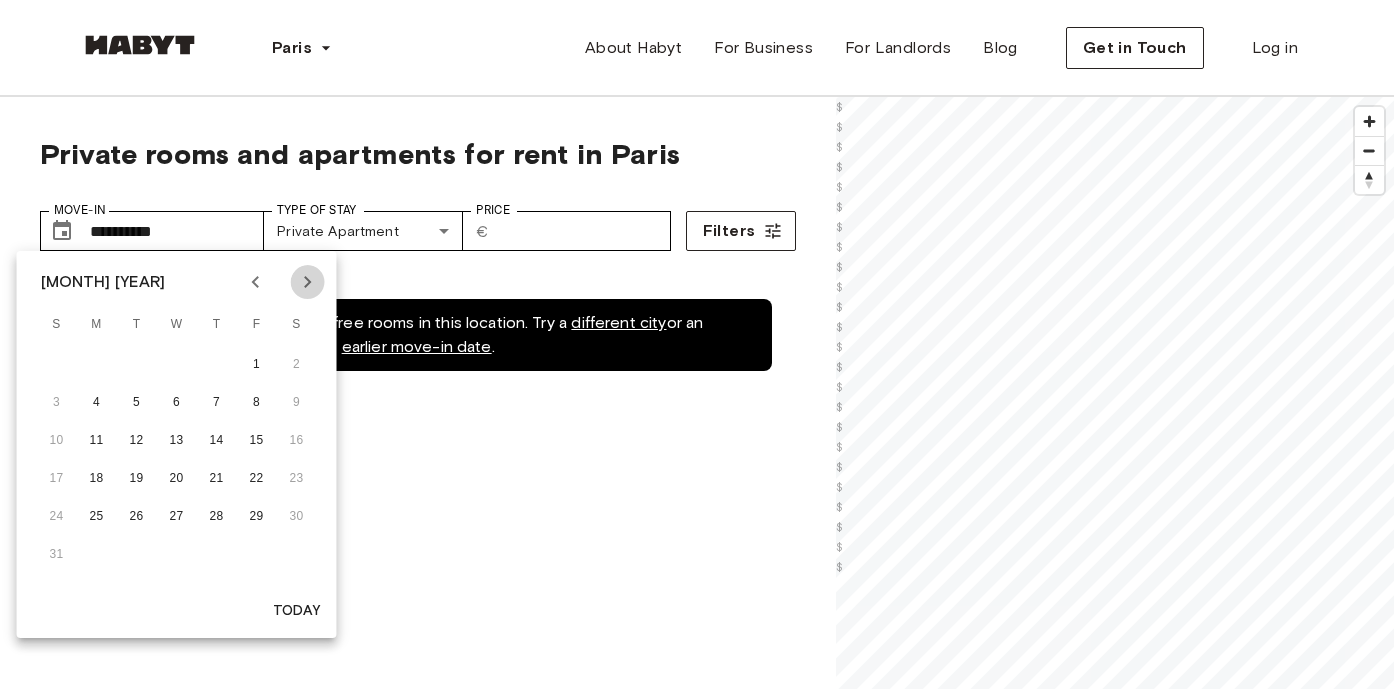 click 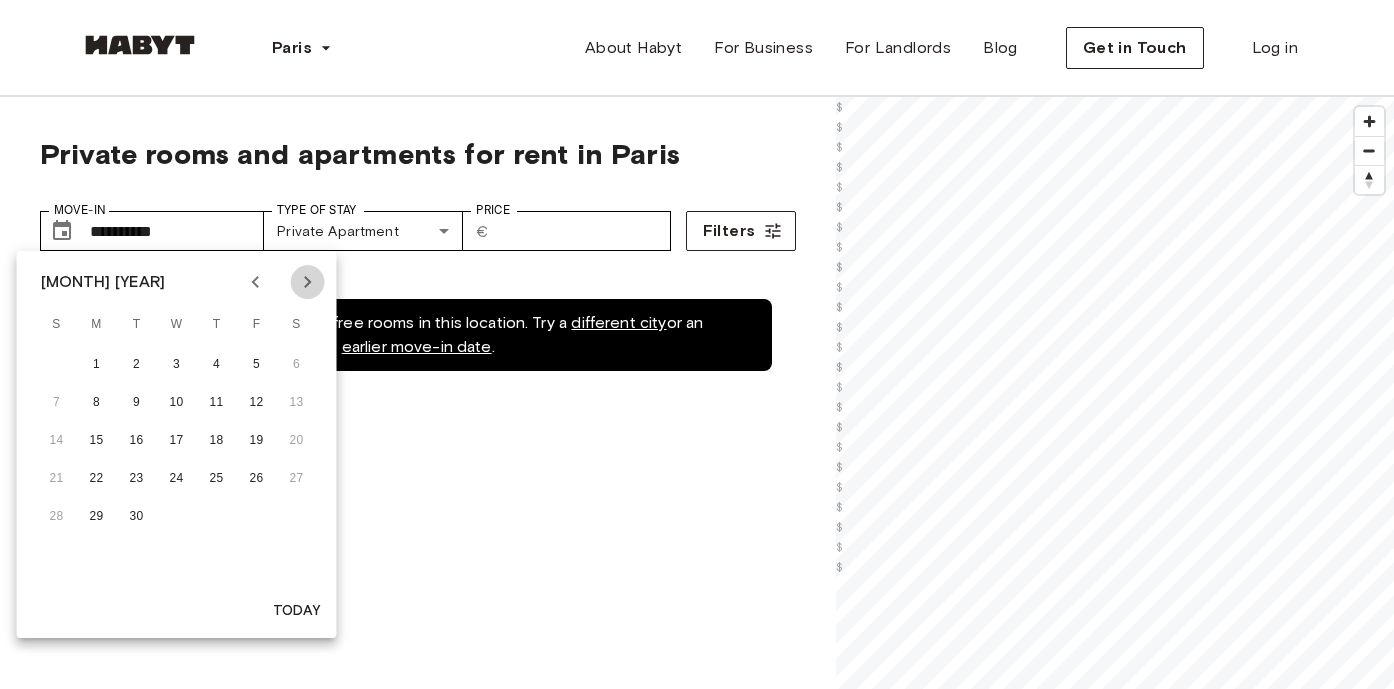 click 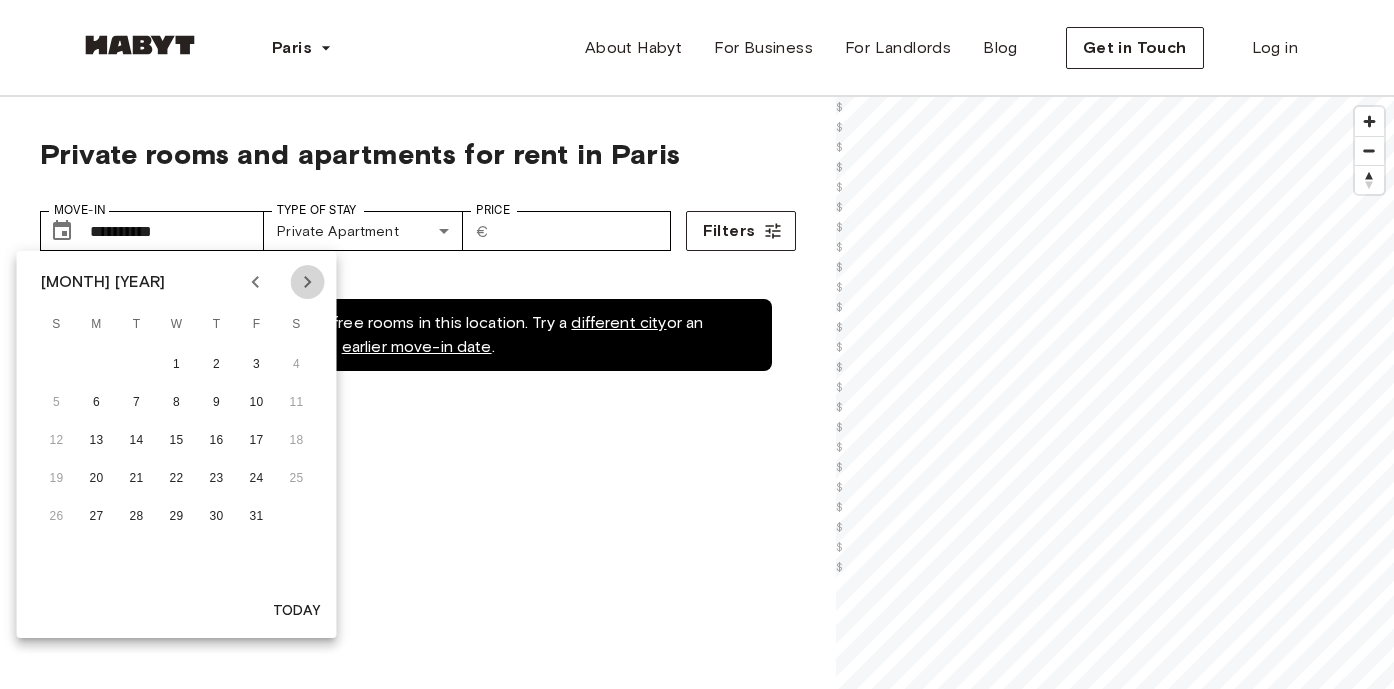 click 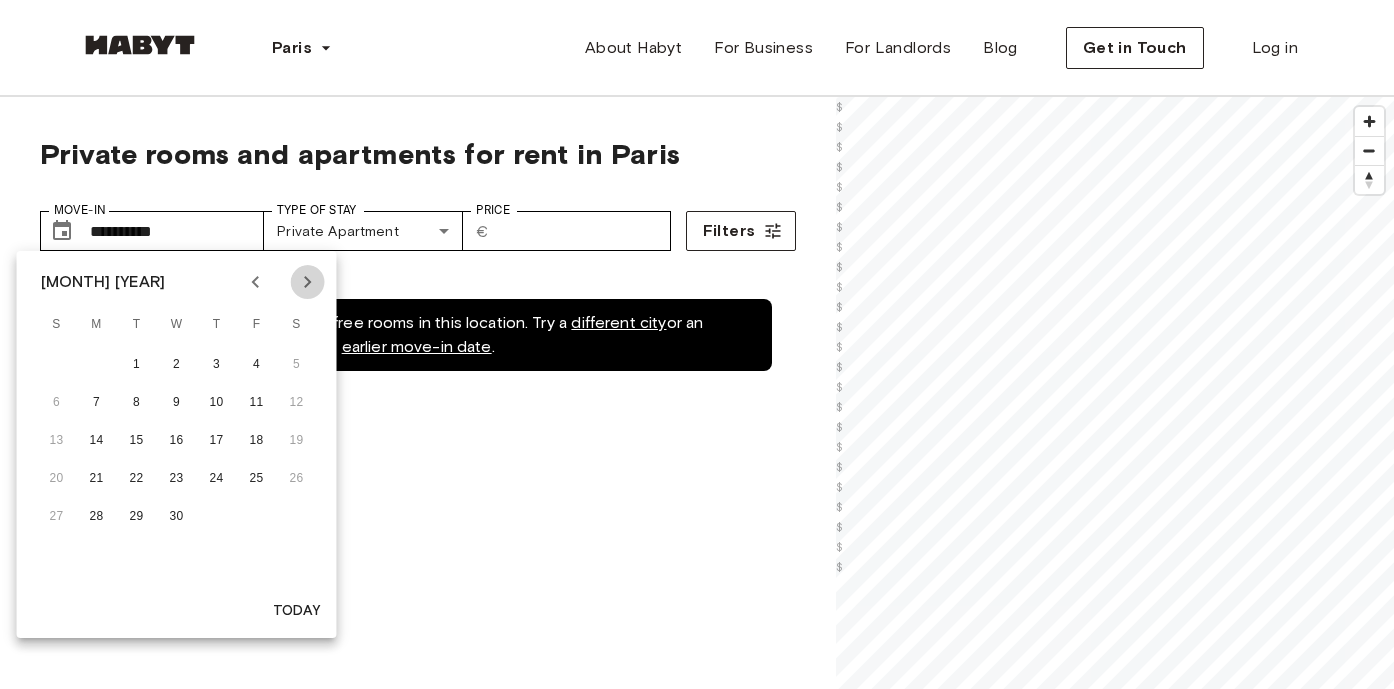 click 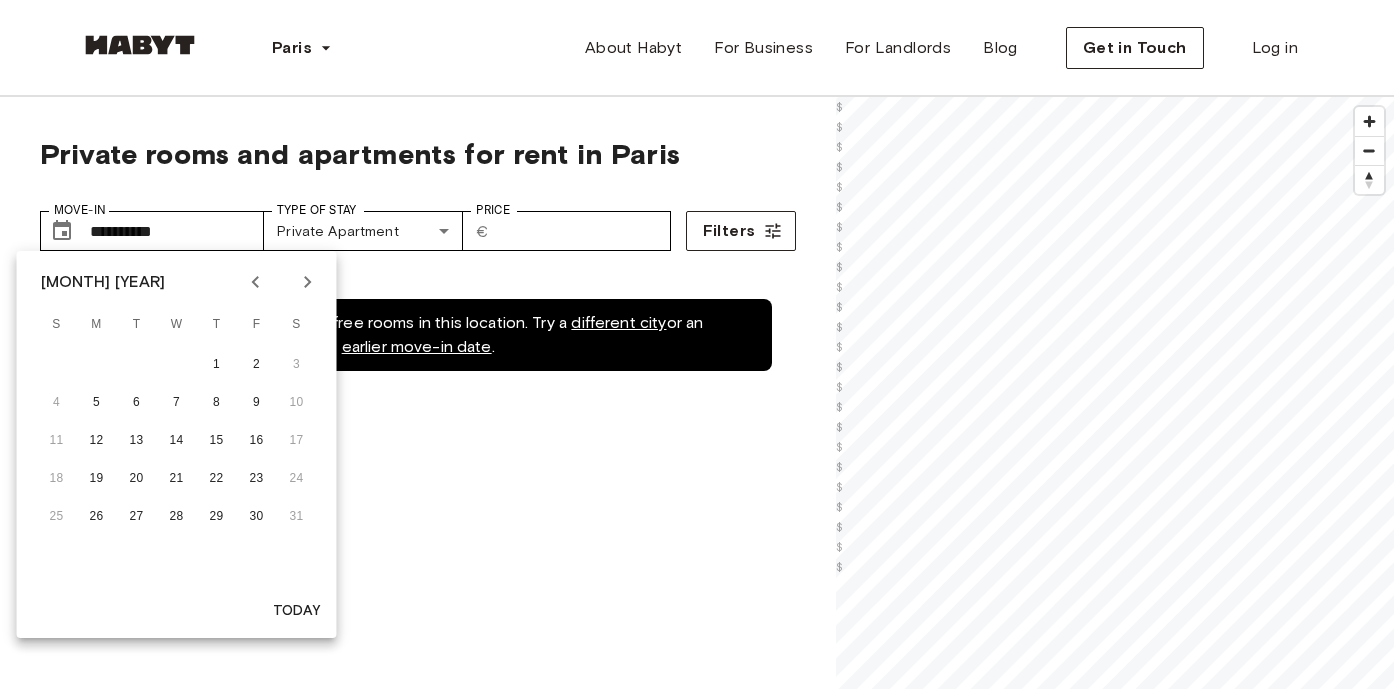 click 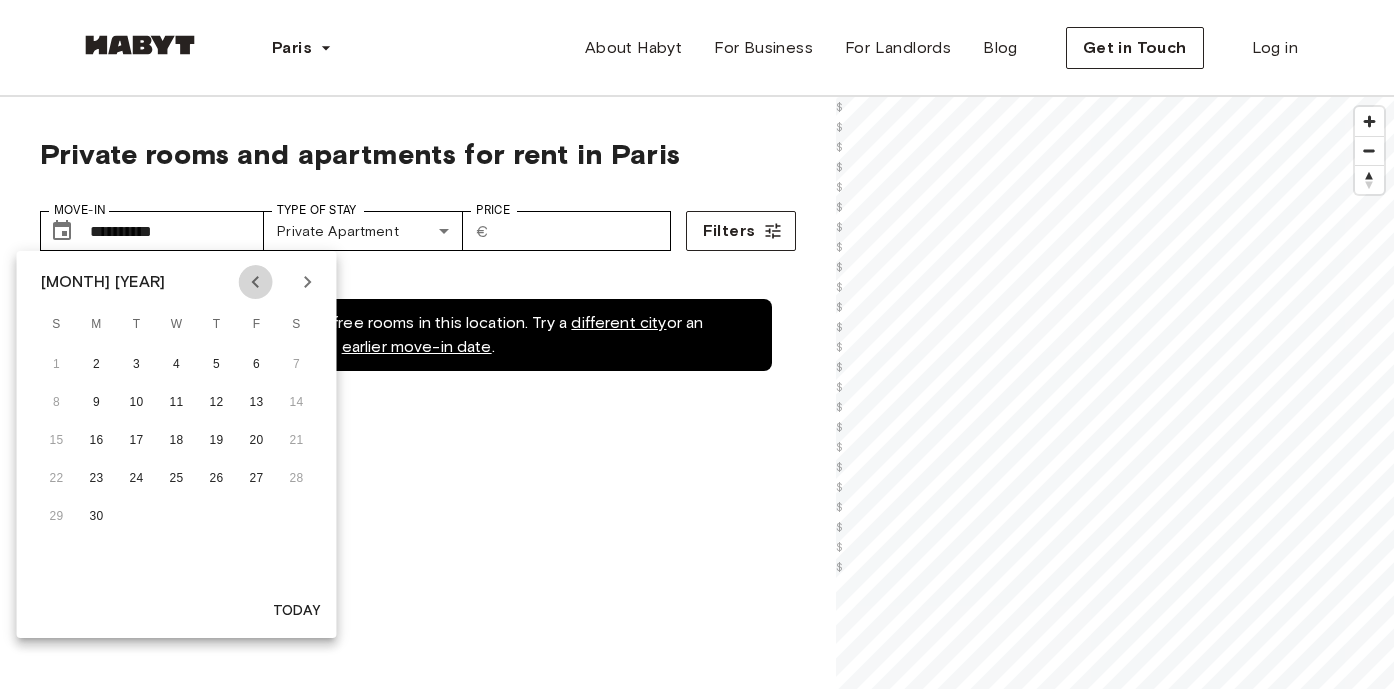 click 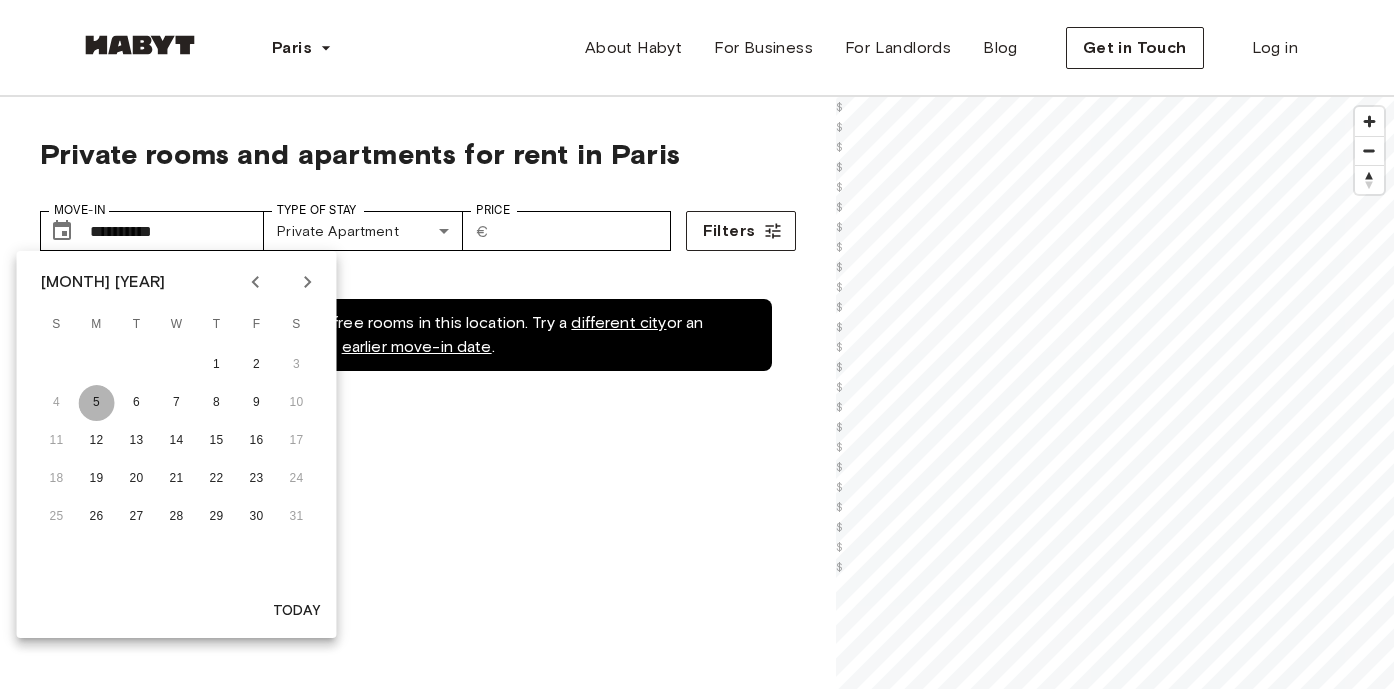 click on "5" at bounding box center (97, 403) 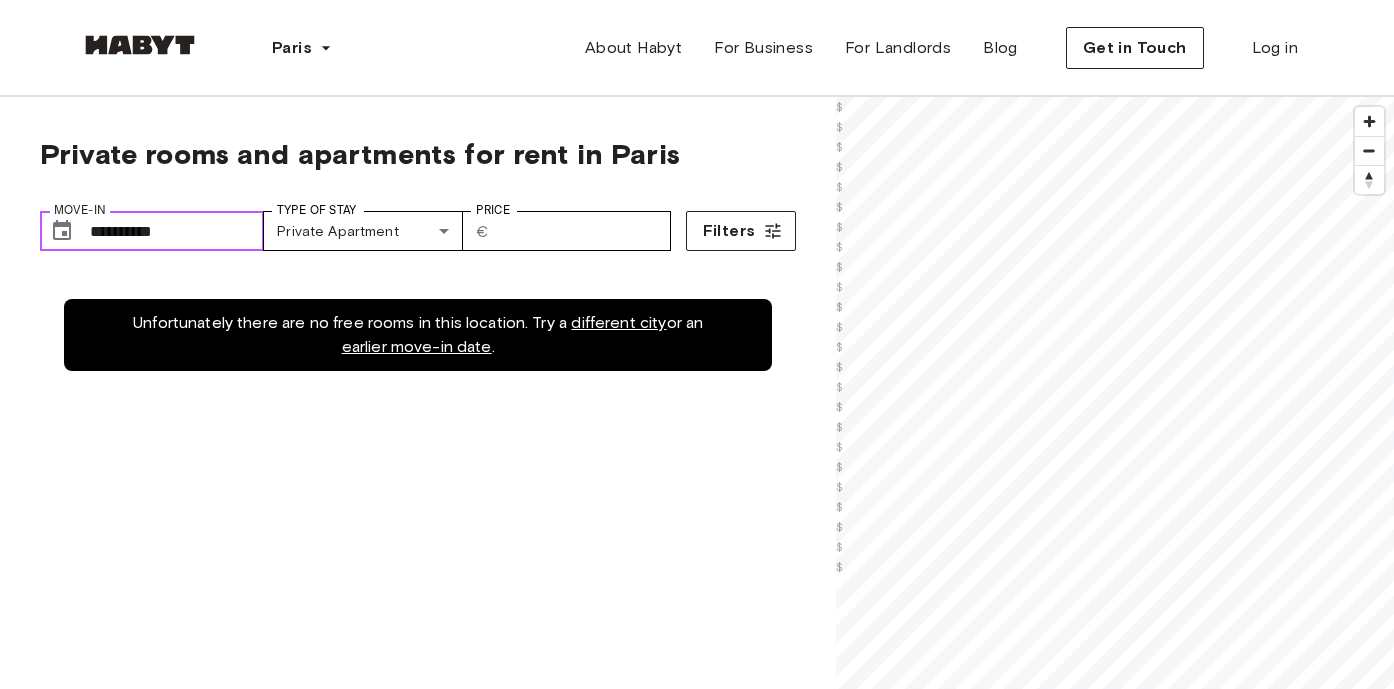 click on "**********" at bounding box center (177, 231) 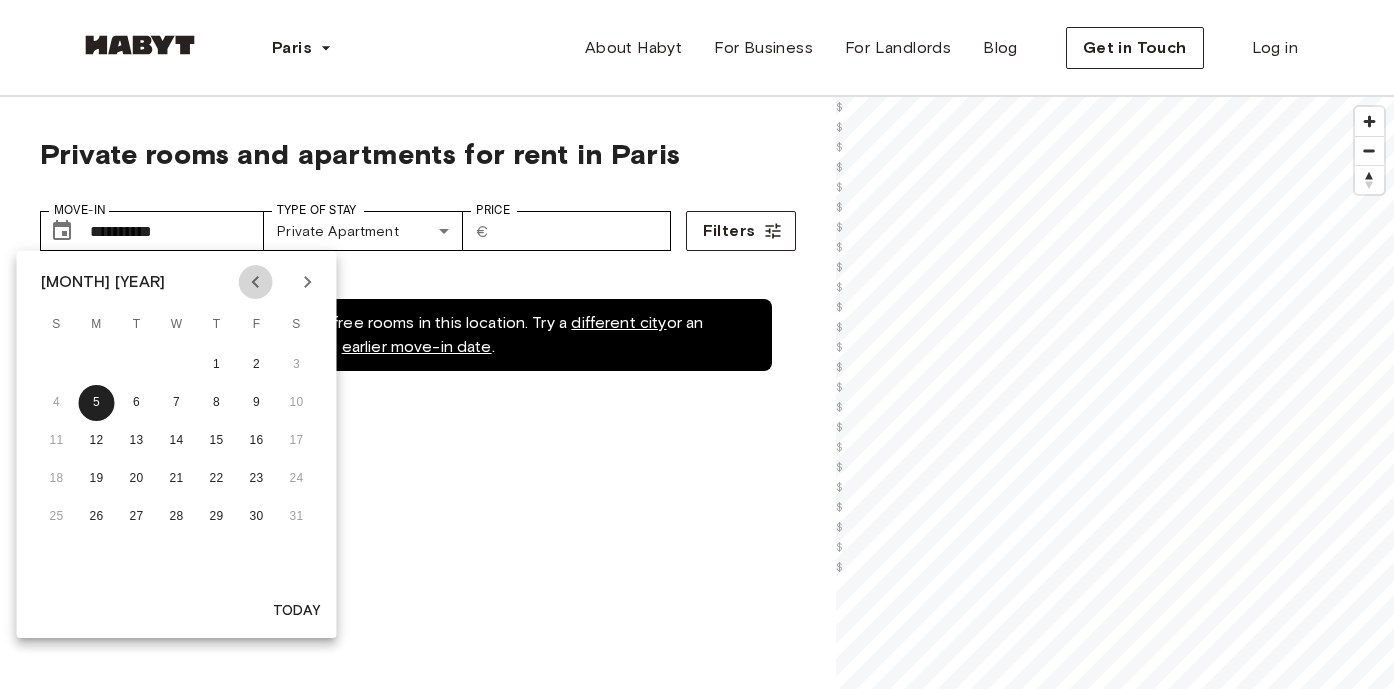 click 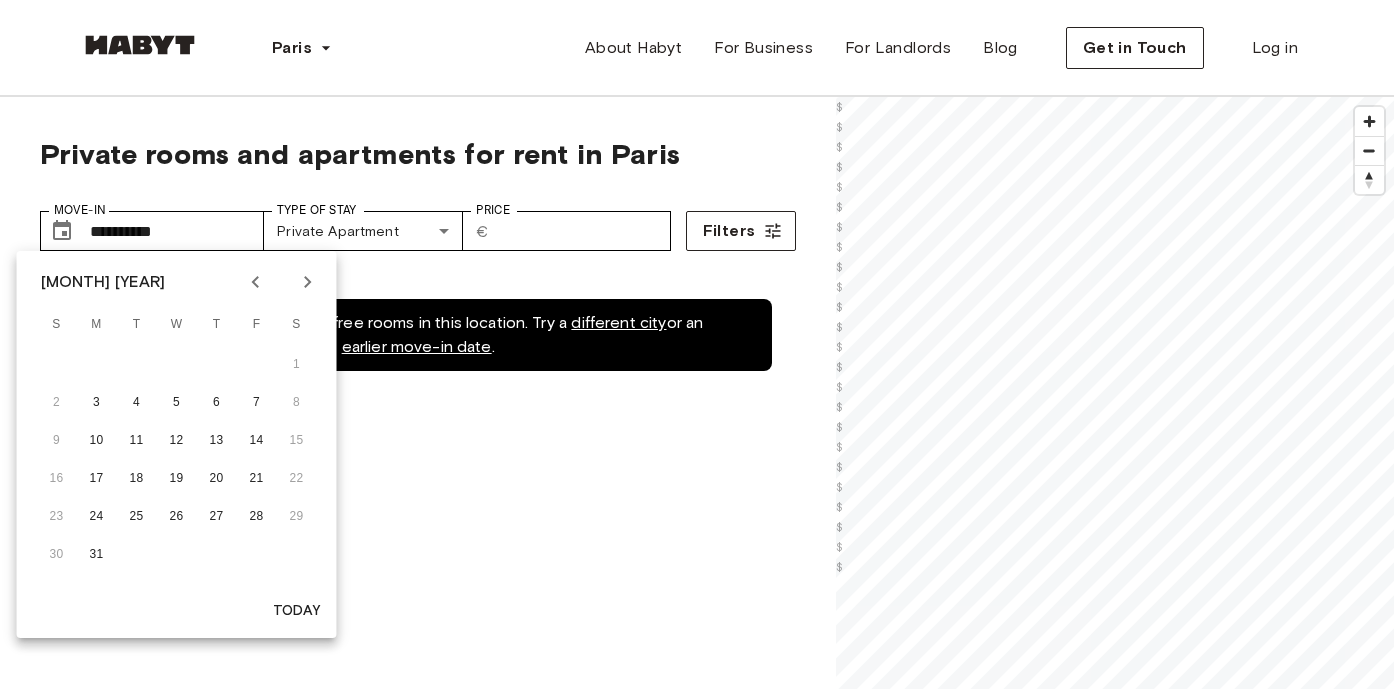 click 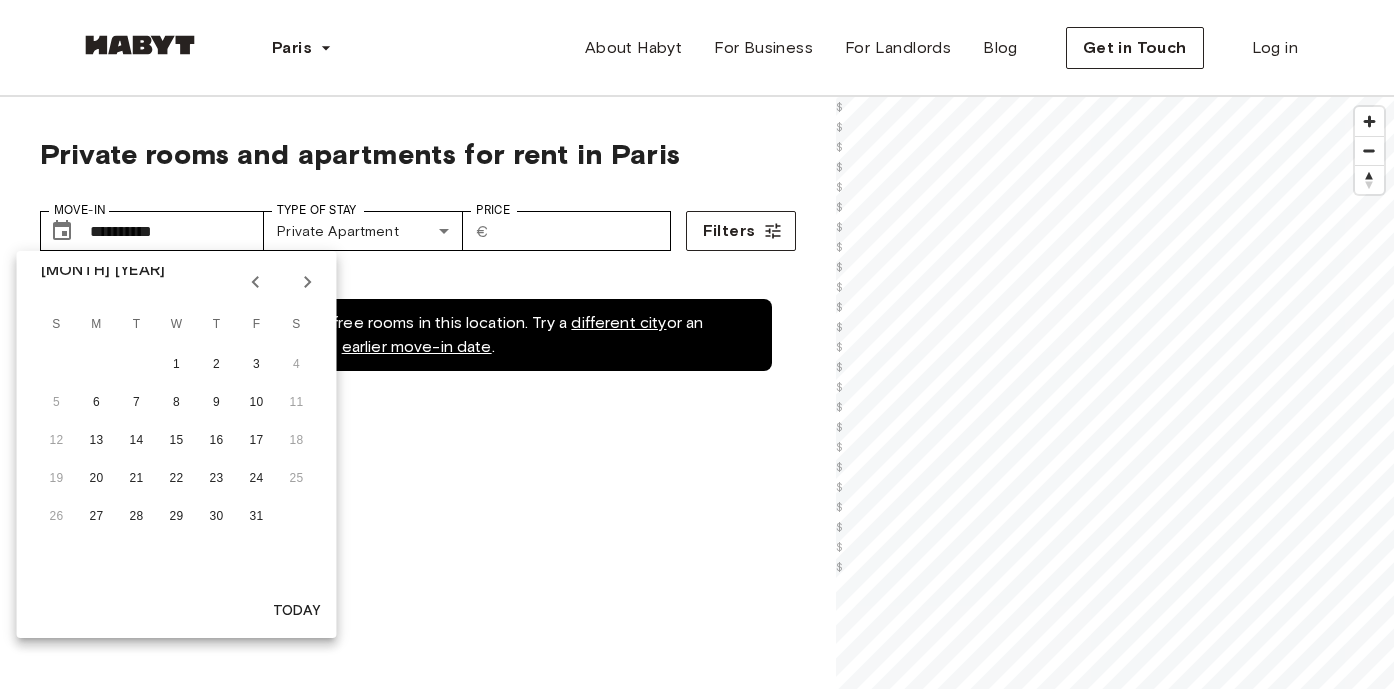 click 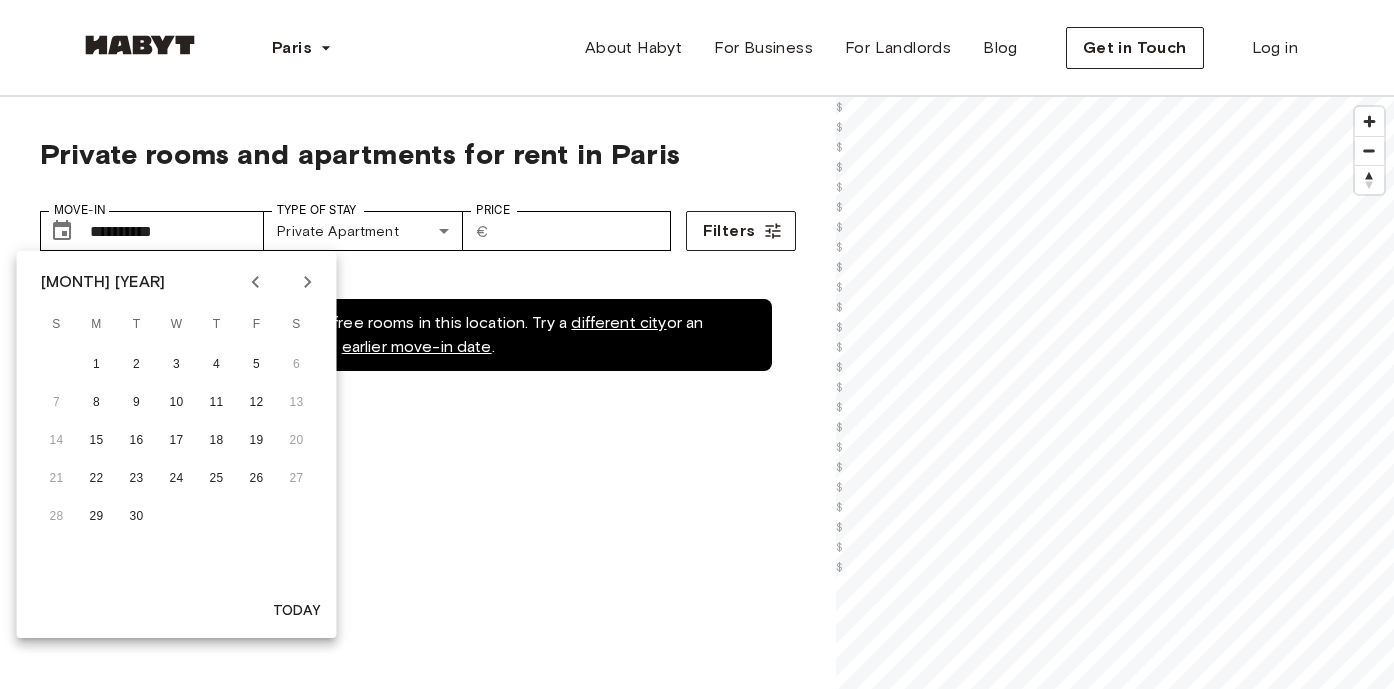 click 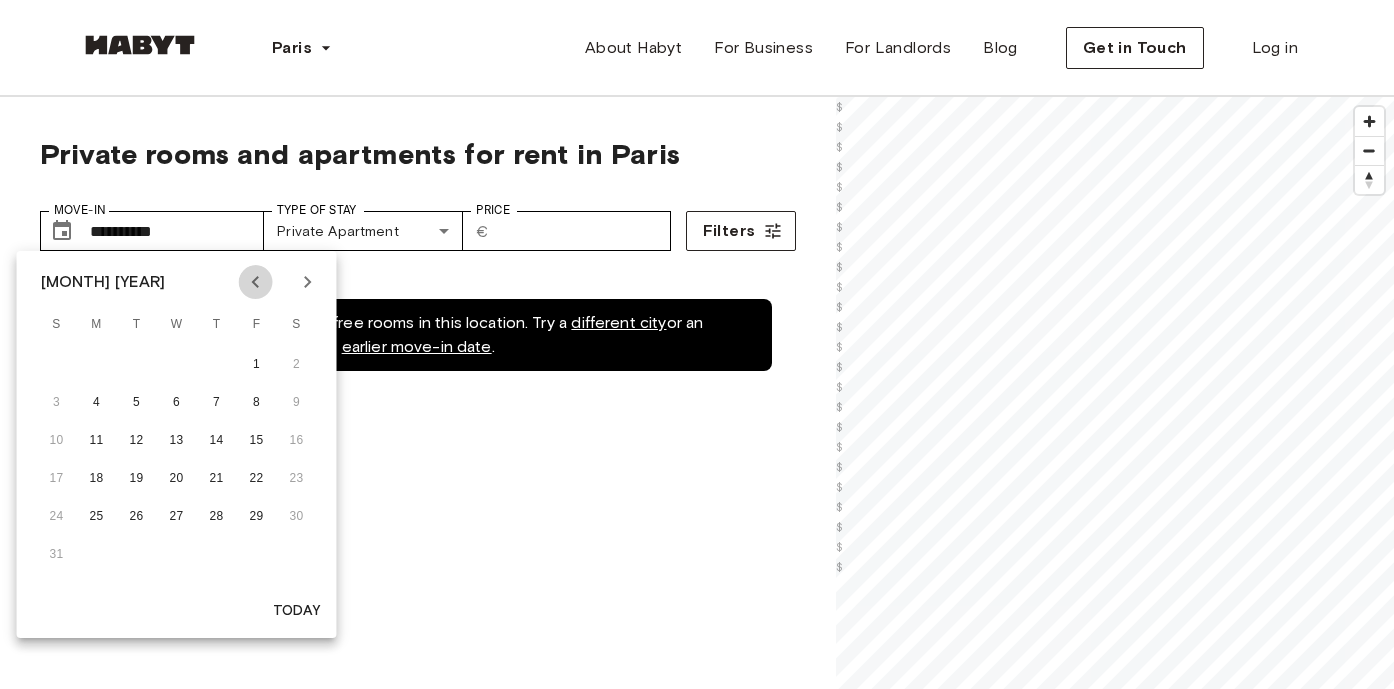 click 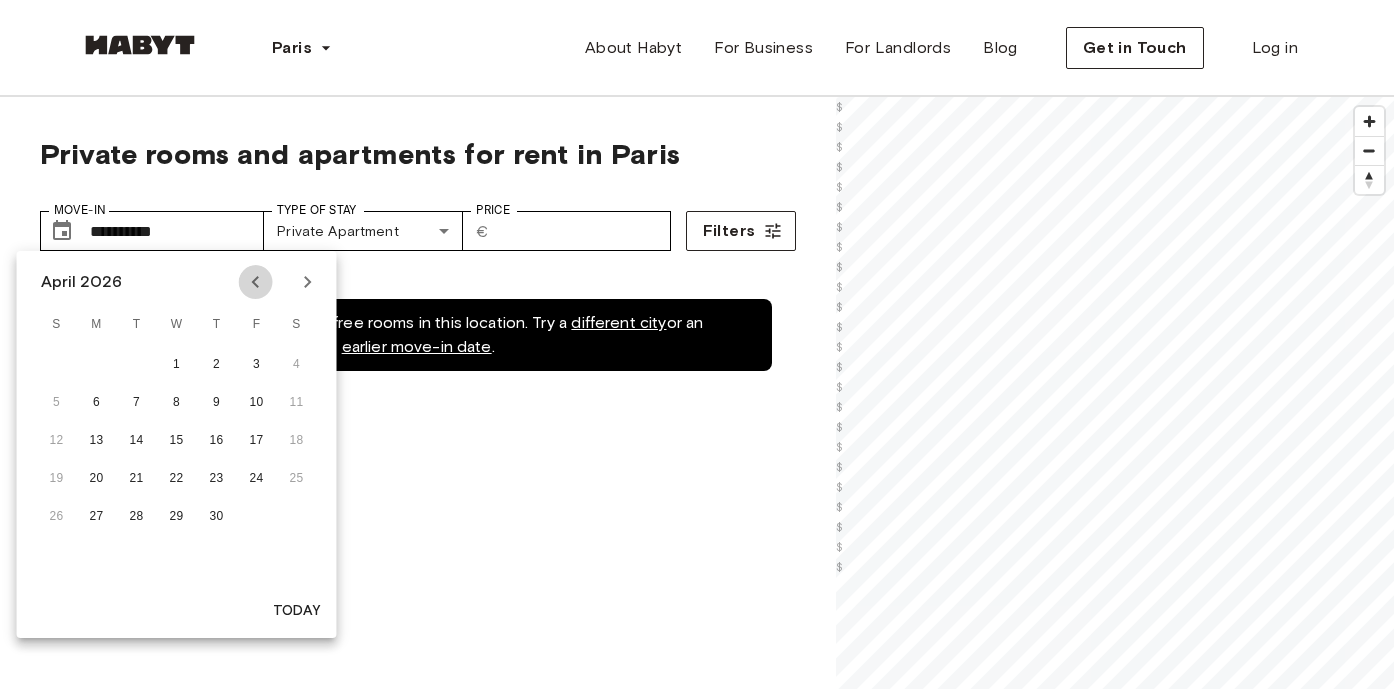 click 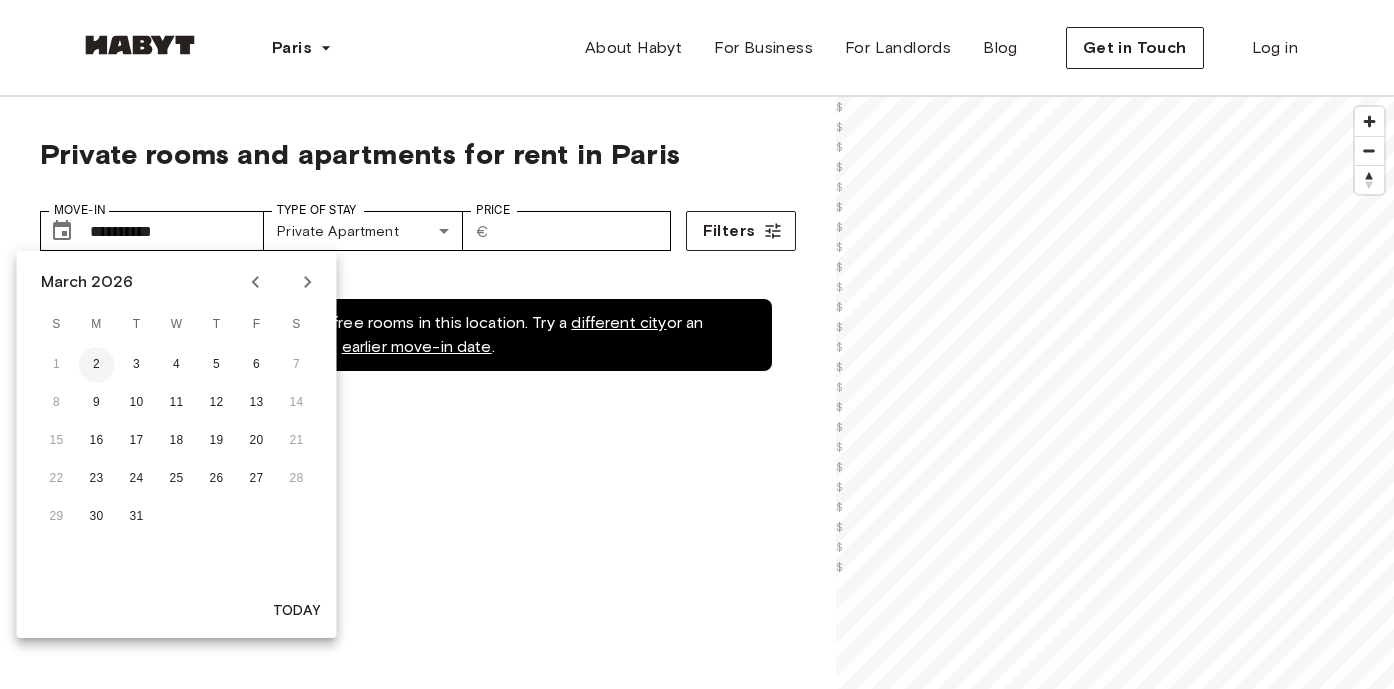 click on "2" at bounding box center (97, 365) 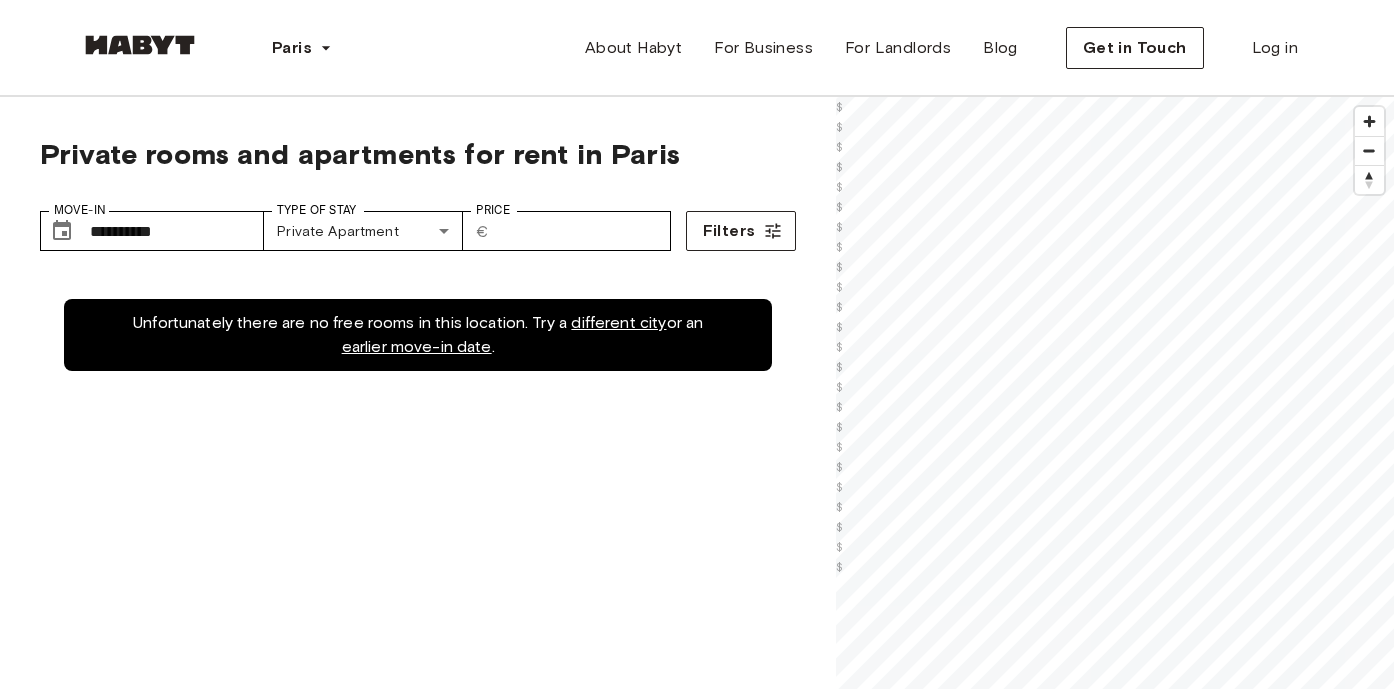 type on "**********" 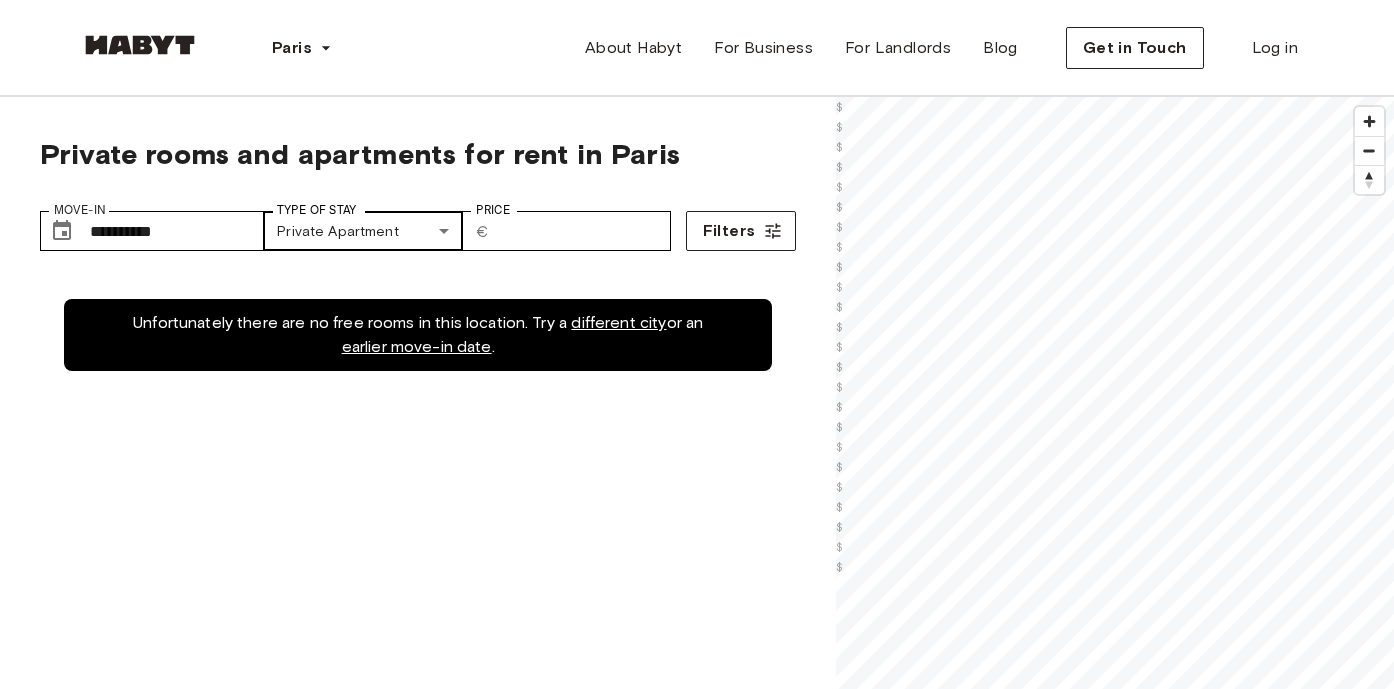 click on "**********" at bounding box center [697, 2429] 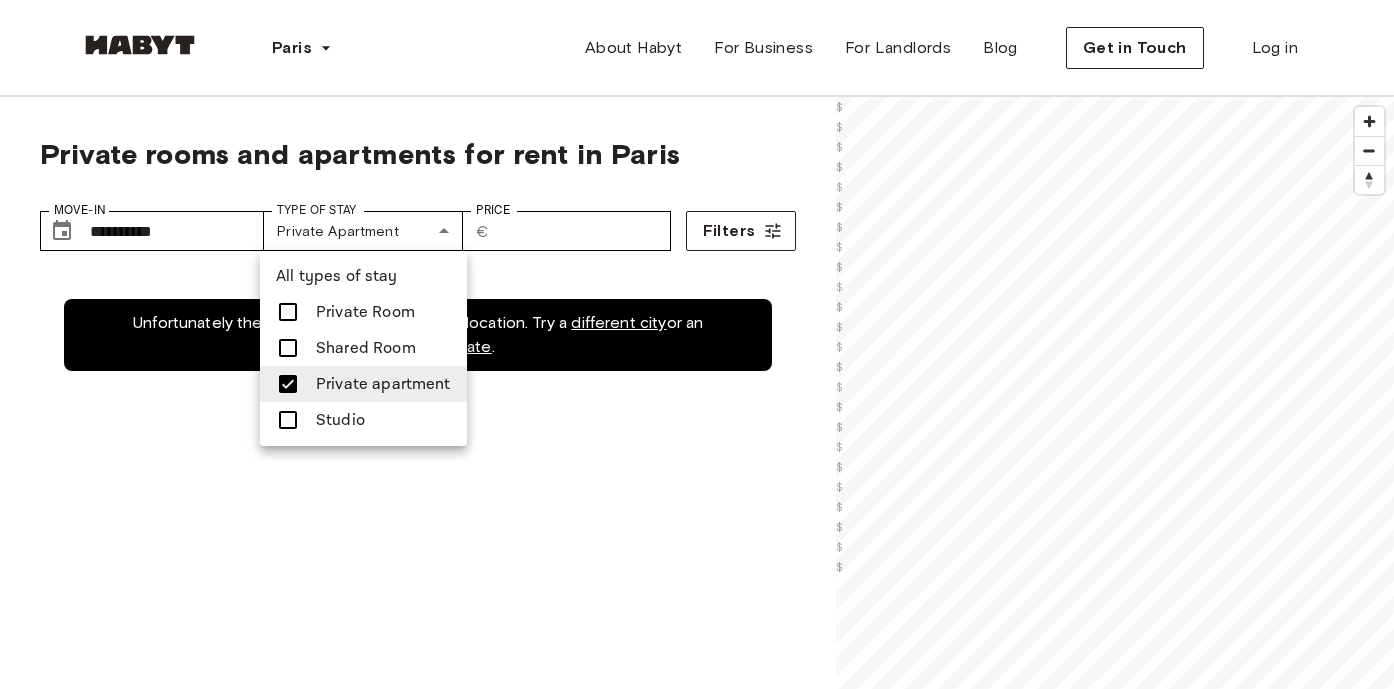 click at bounding box center [288, 384] 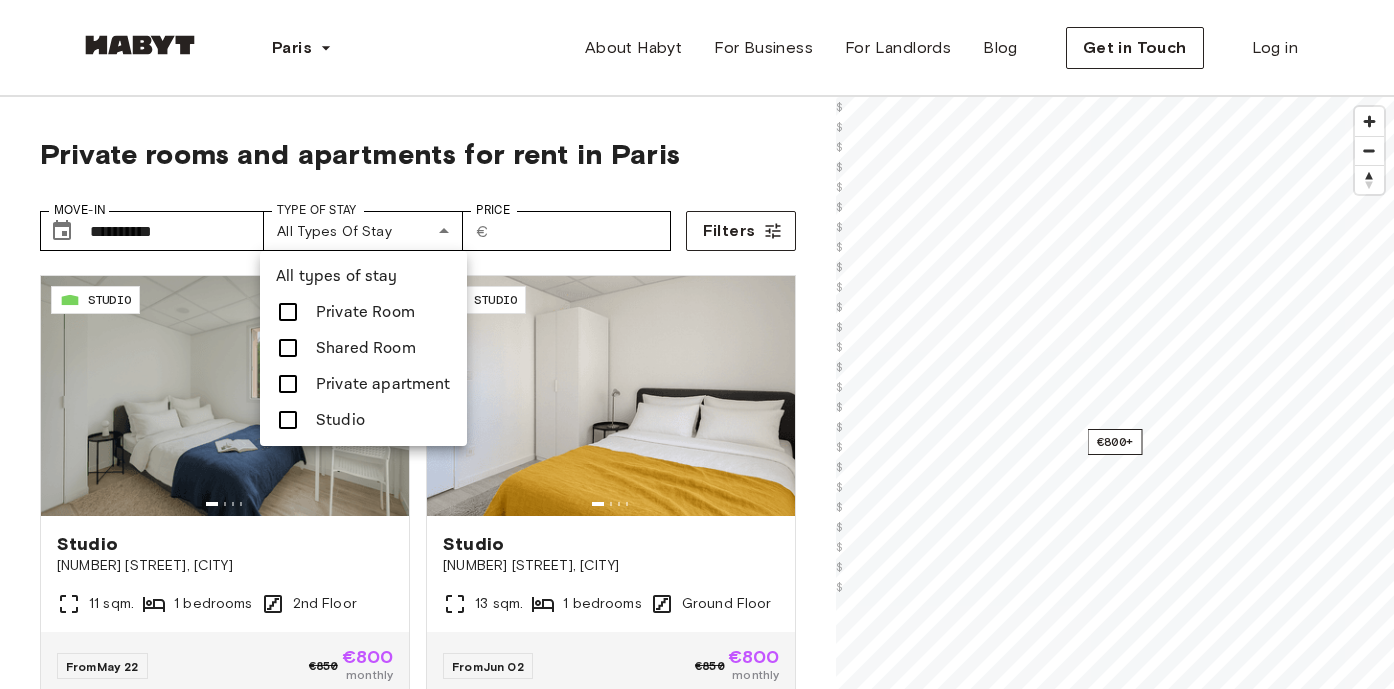 click at bounding box center (697, 344) 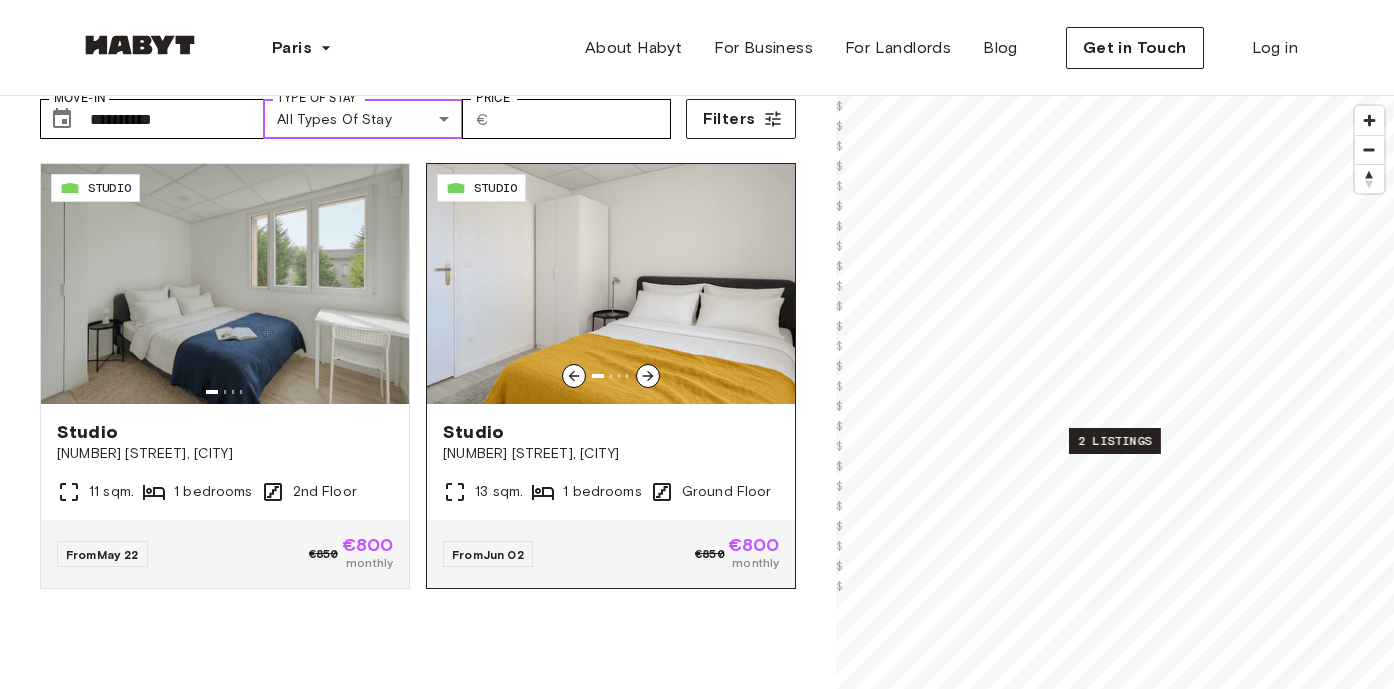 scroll, scrollTop: 82, scrollLeft: 0, axis: vertical 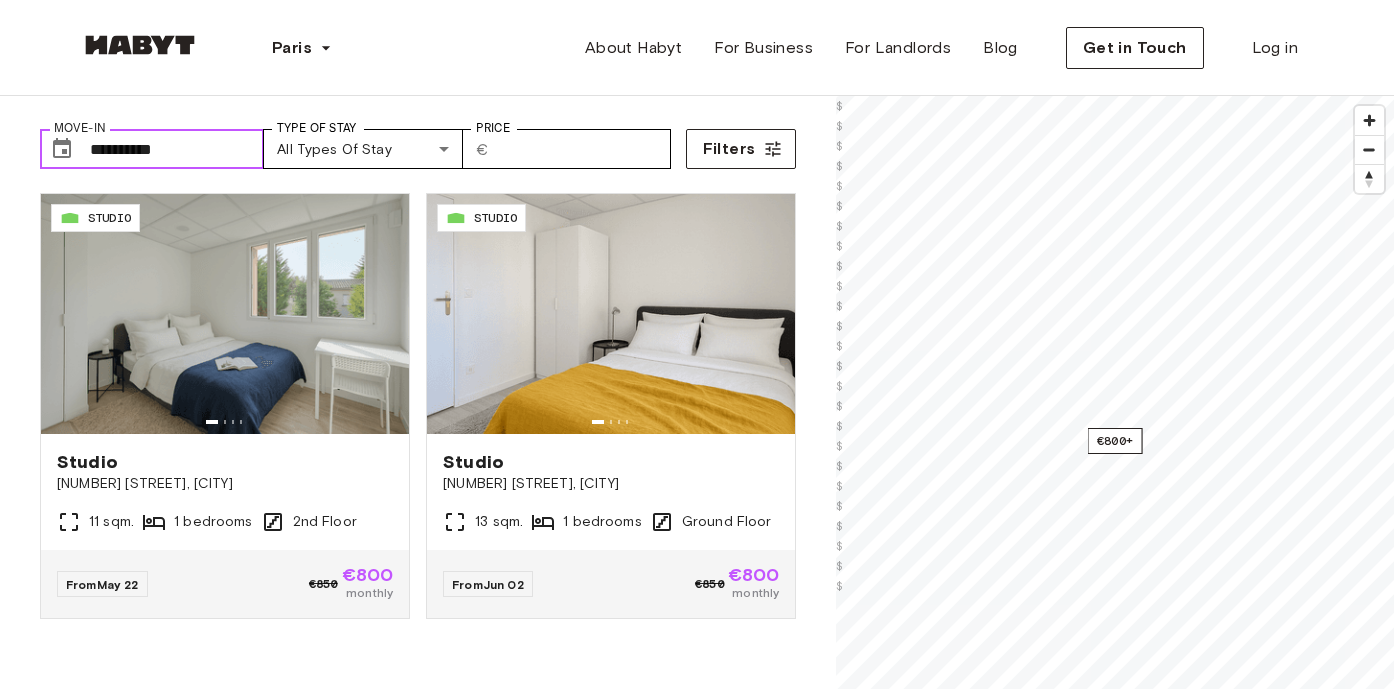 click on "**********" at bounding box center [177, 149] 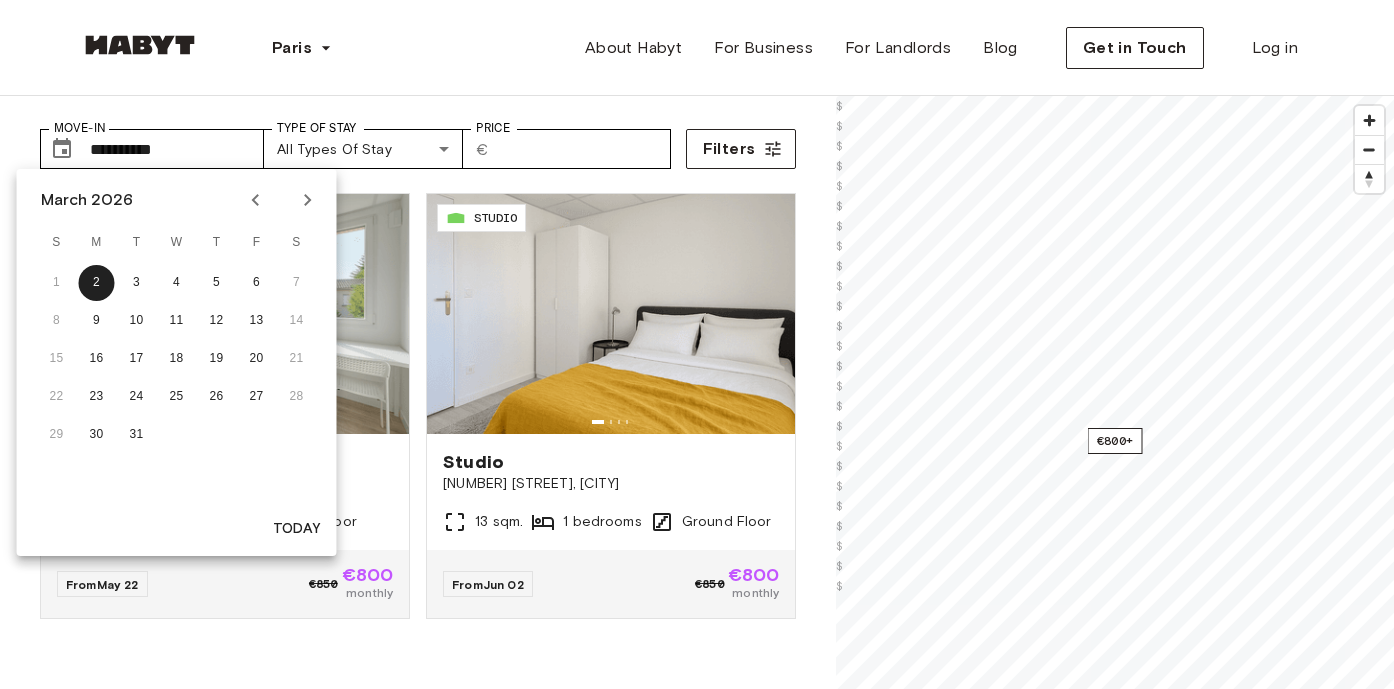 click 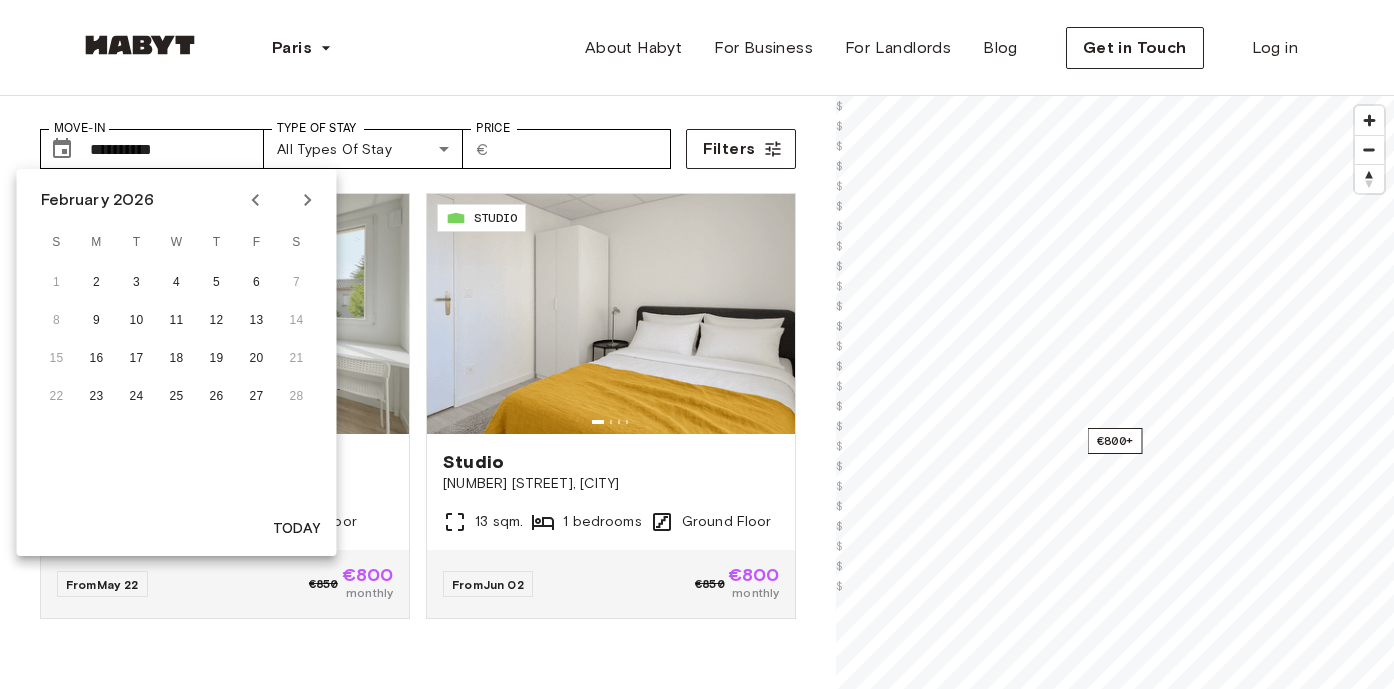 click 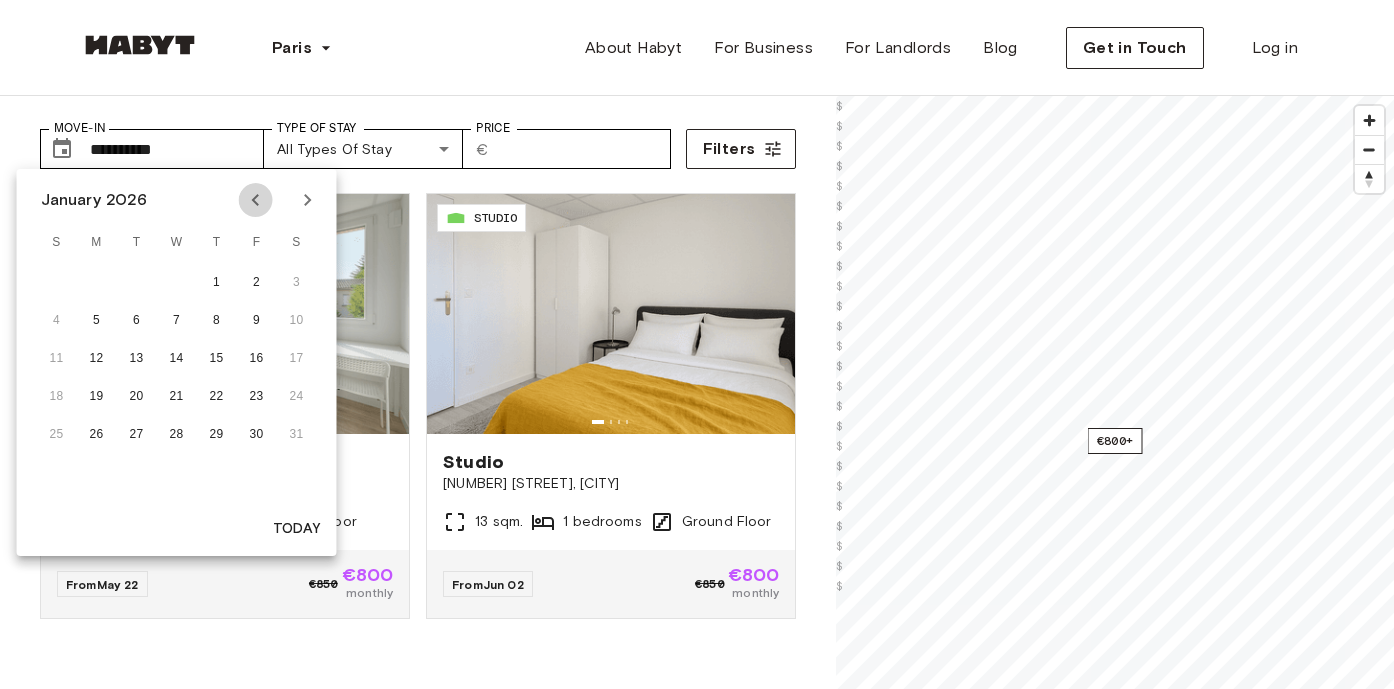 click 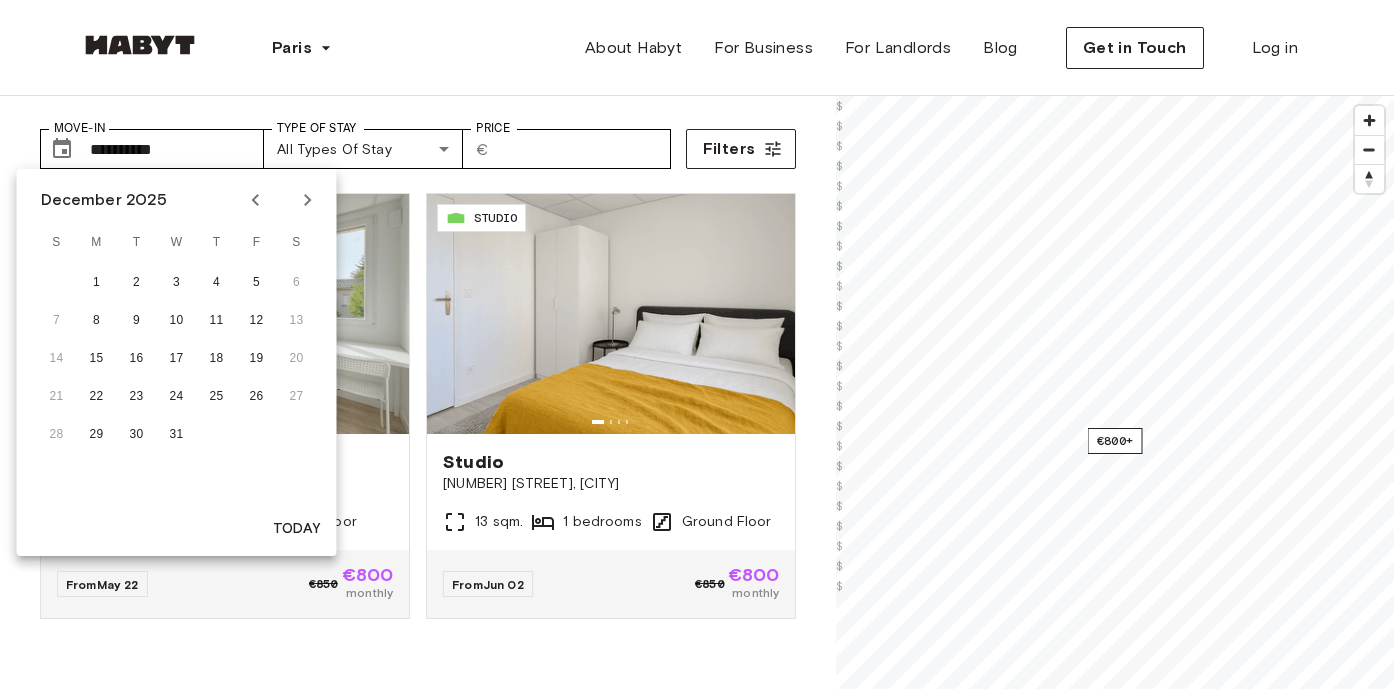 click 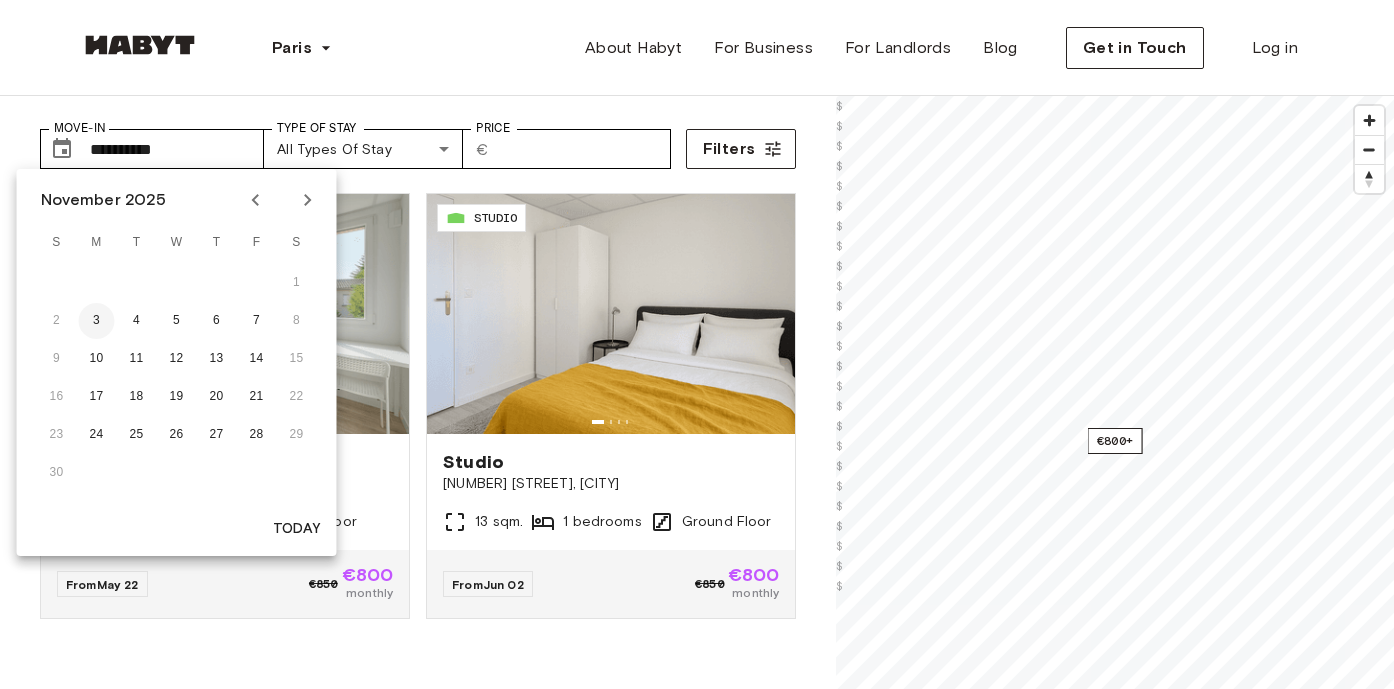 click on "3" at bounding box center [97, 321] 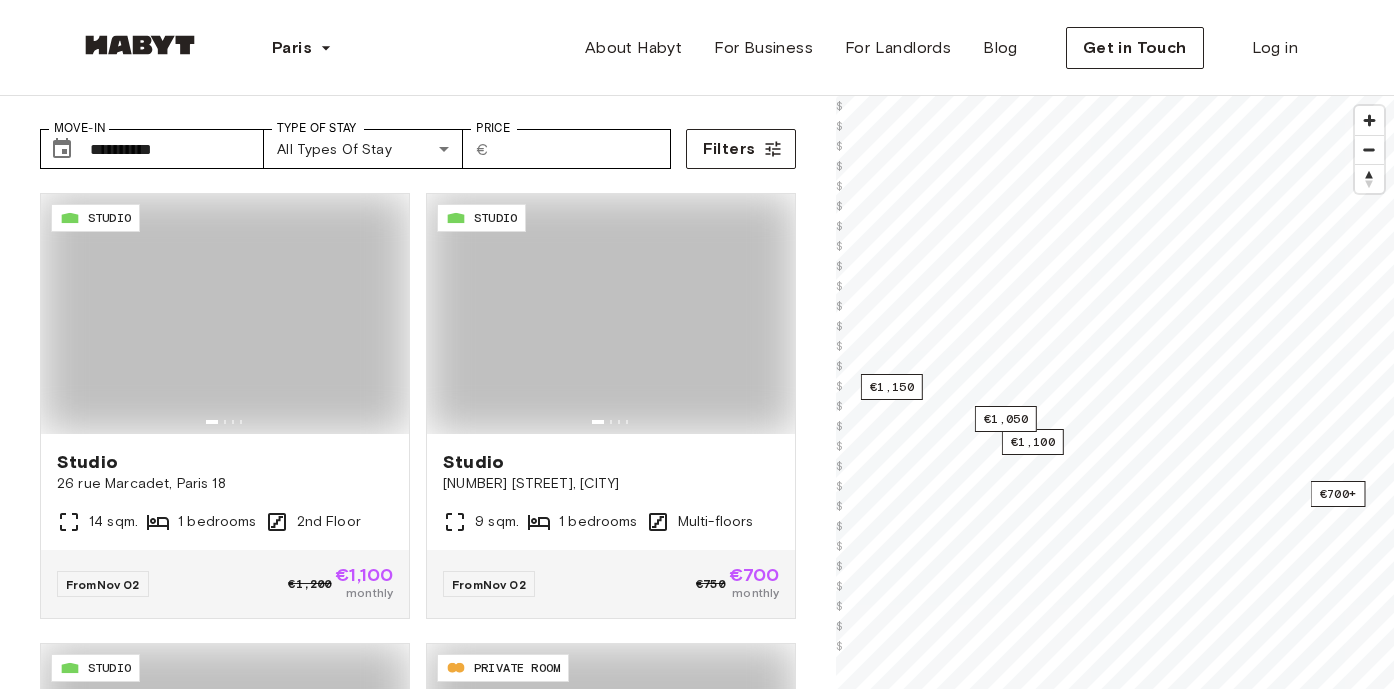 type on "**********" 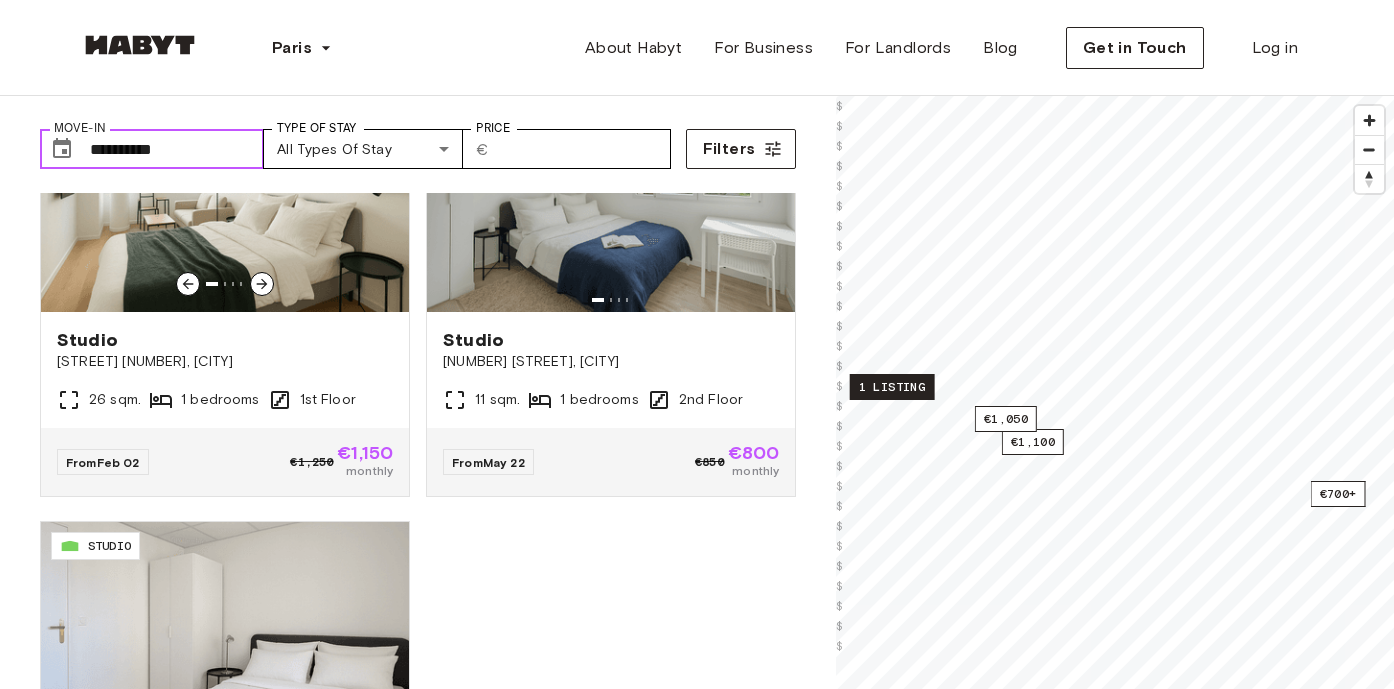 scroll, scrollTop: 1127, scrollLeft: 0, axis: vertical 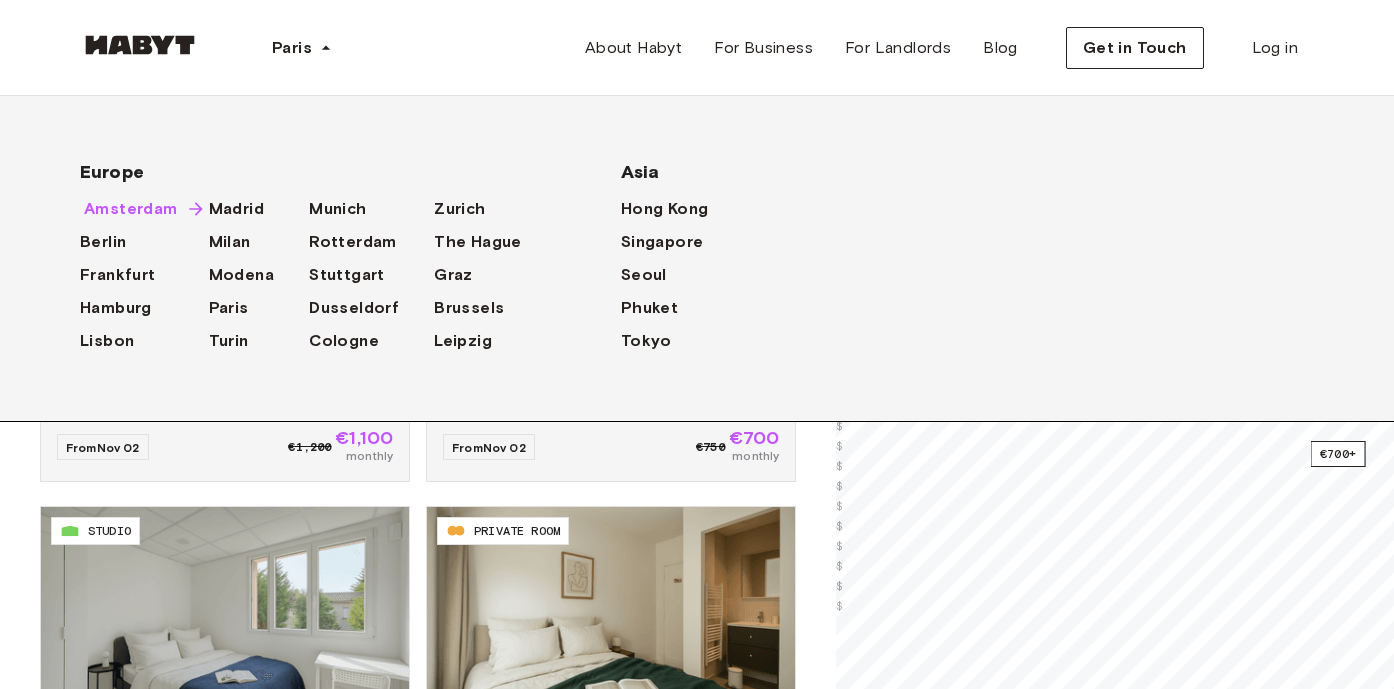 click on "Amsterdam" at bounding box center (131, 209) 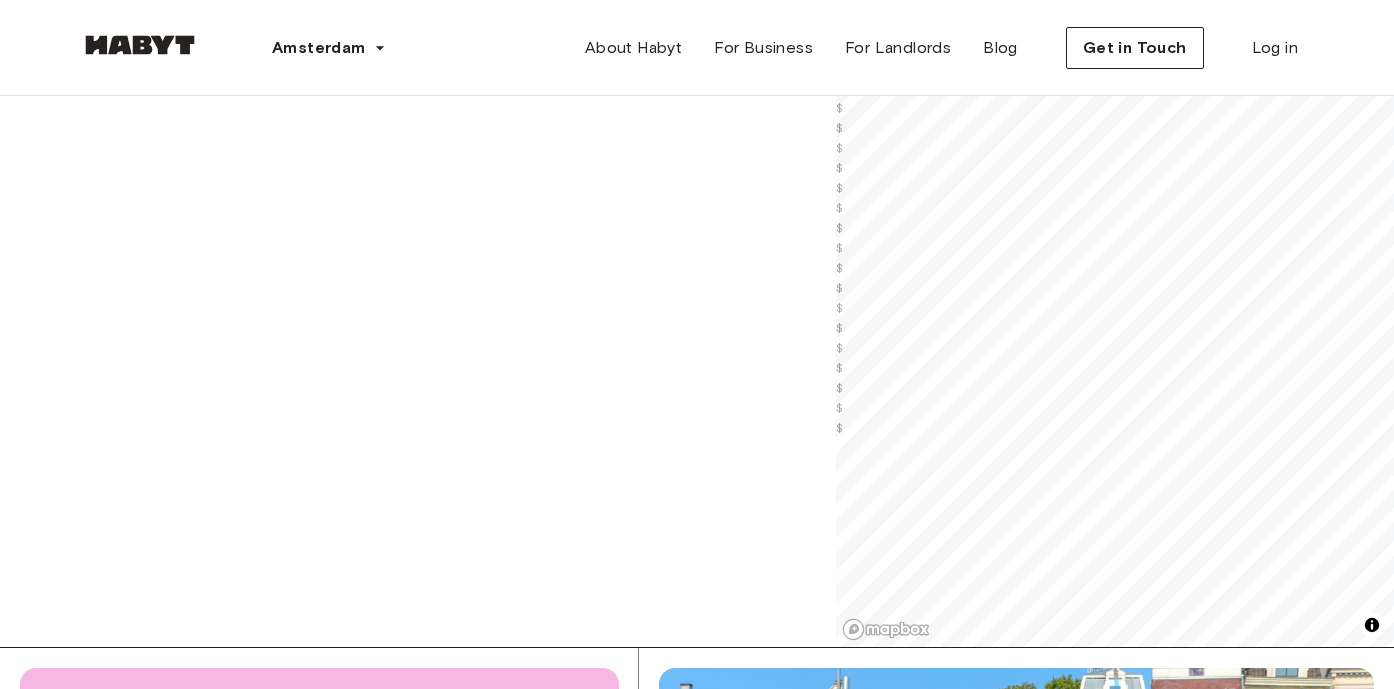 scroll, scrollTop: 0, scrollLeft: 0, axis: both 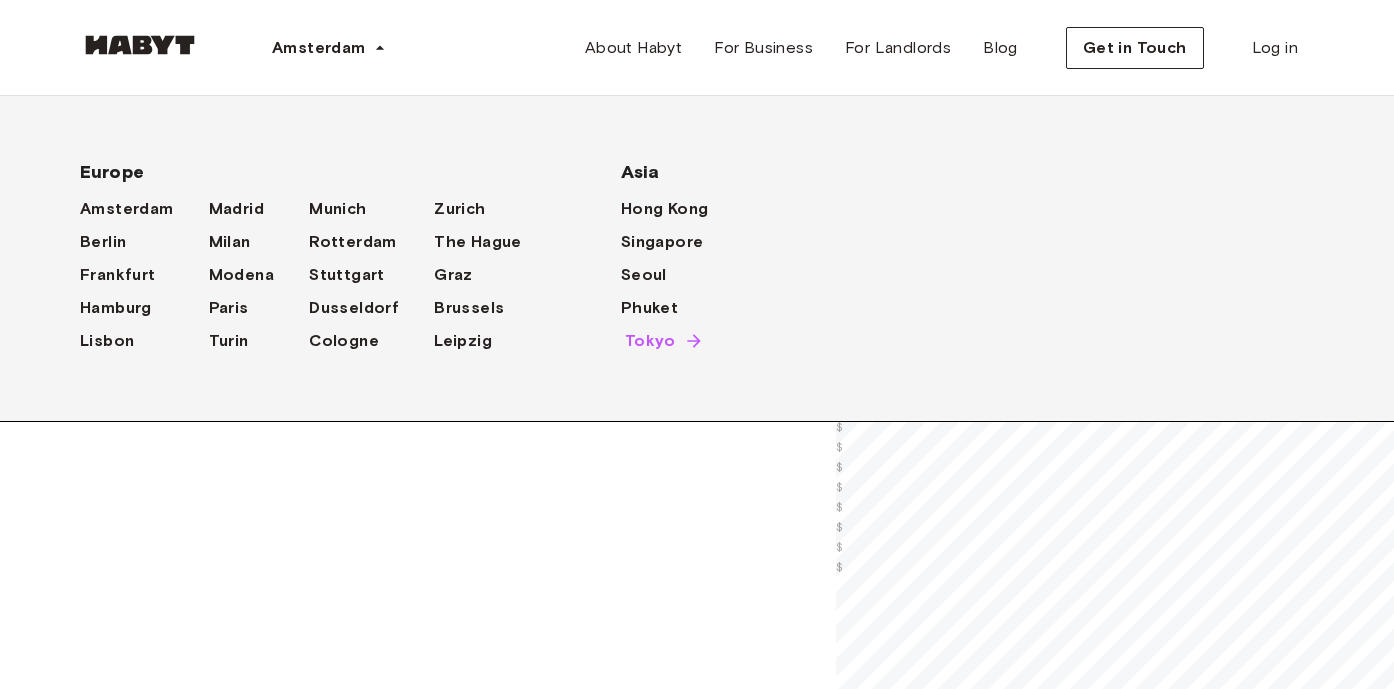 click on "Tokyo" at bounding box center [650, 341] 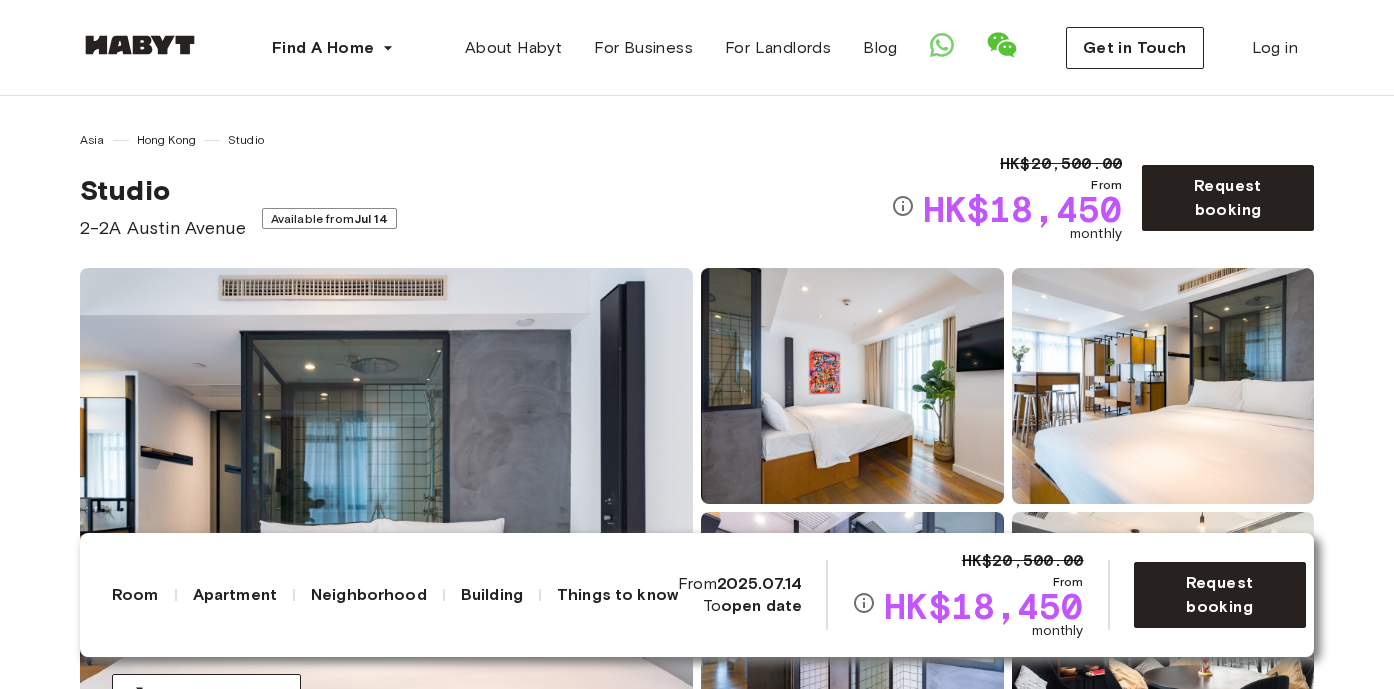 scroll, scrollTop: 0, scrollLeft: 0, axis: both 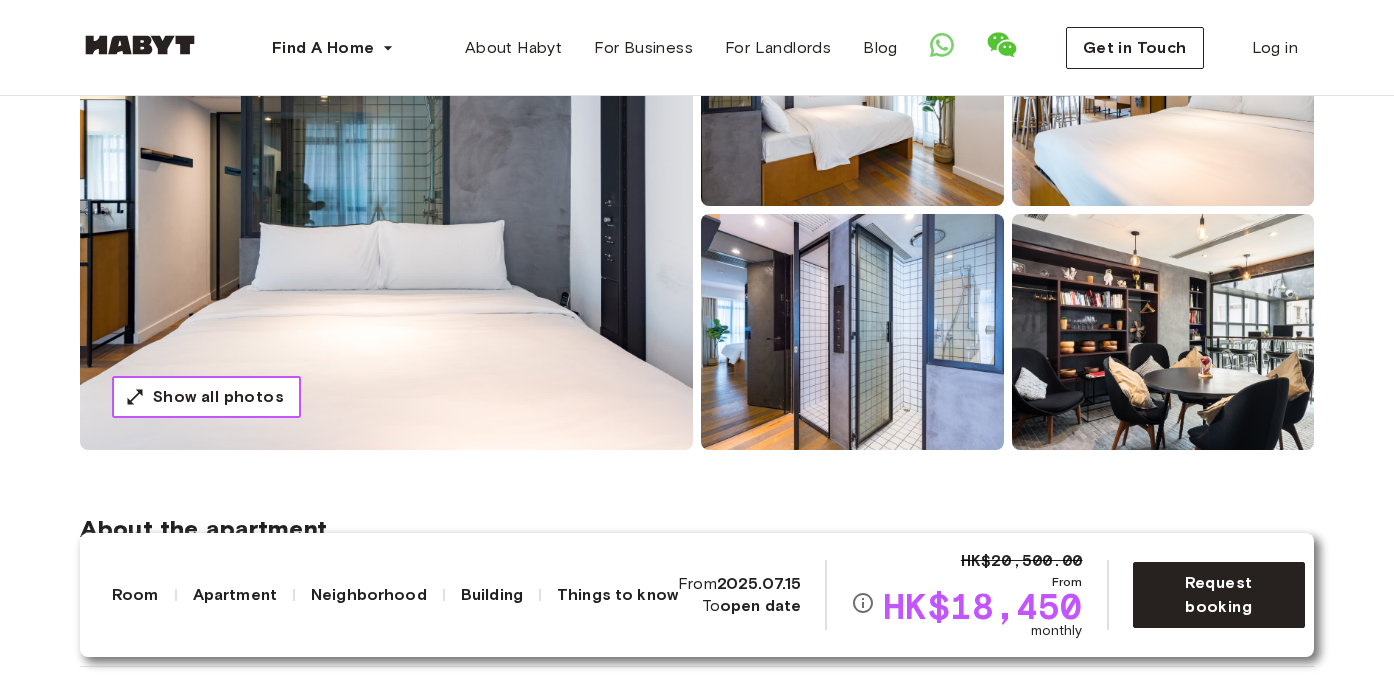 click on "Show all photos" at bounding box center (218, 397) 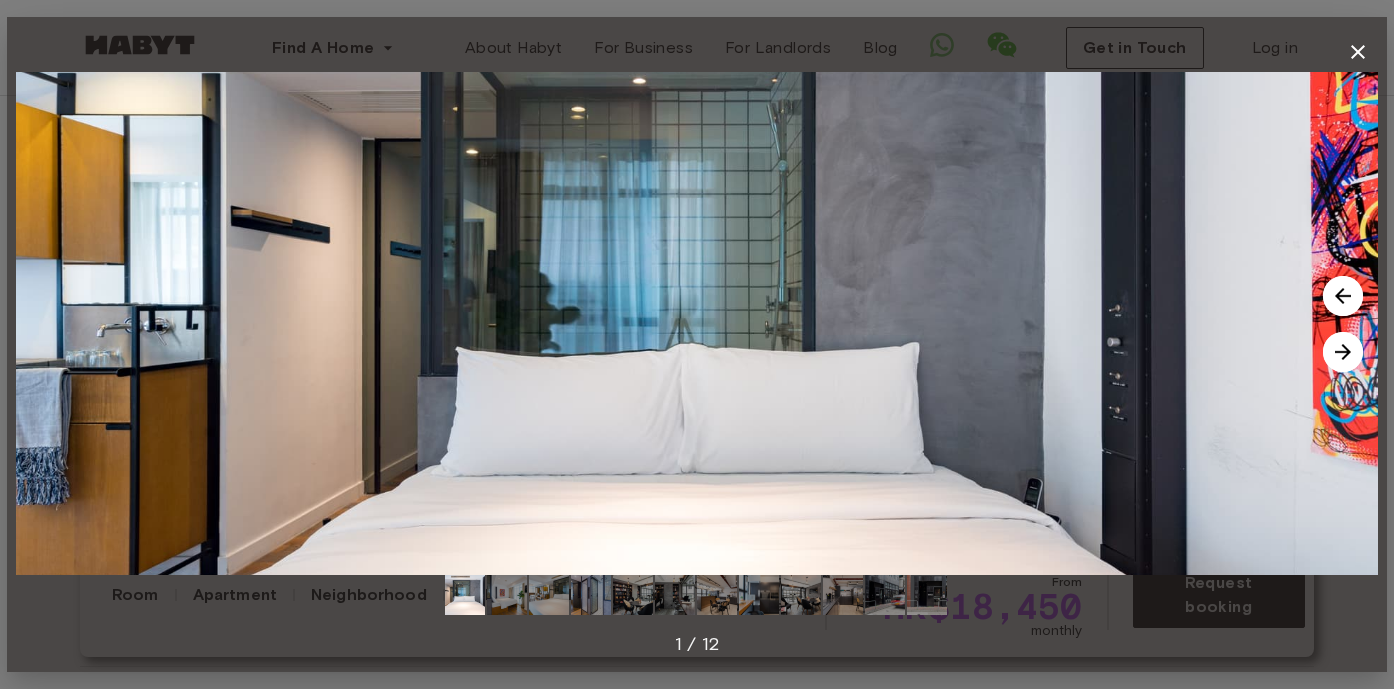 click at bounding box center [1343, 352] 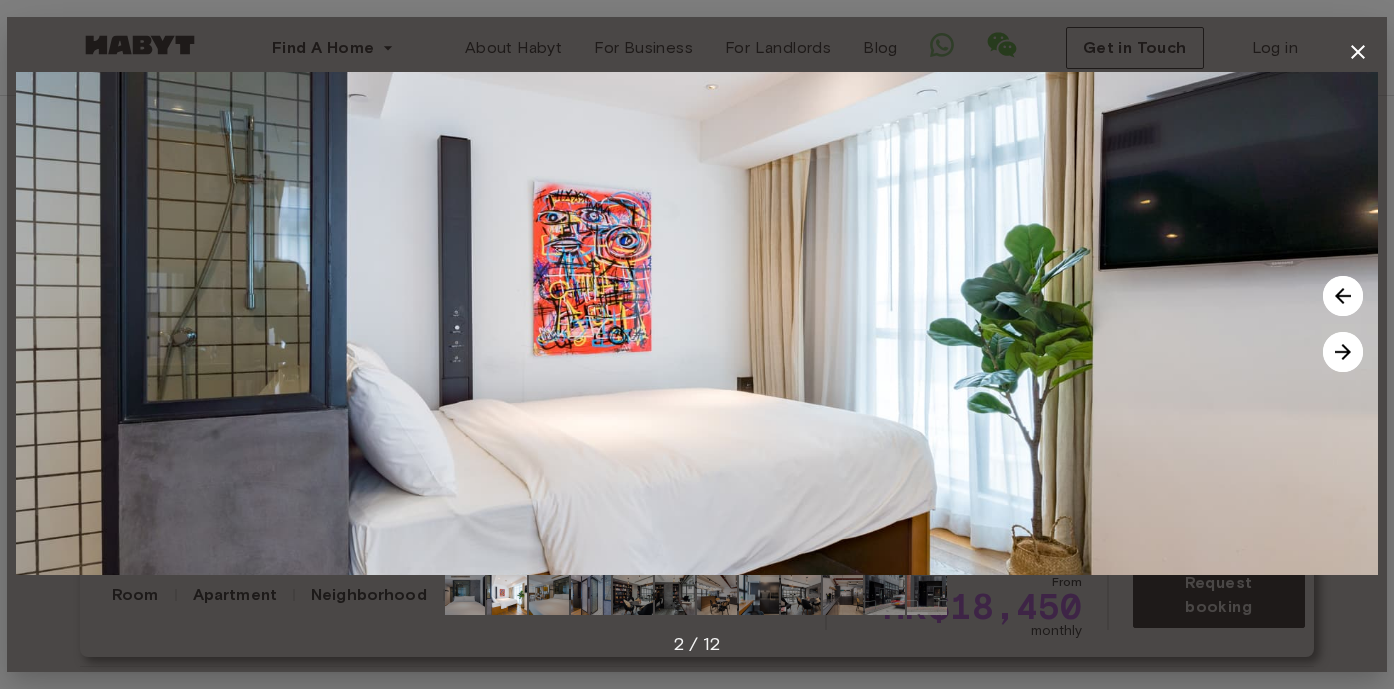 click at bounding box center [1343, 352] 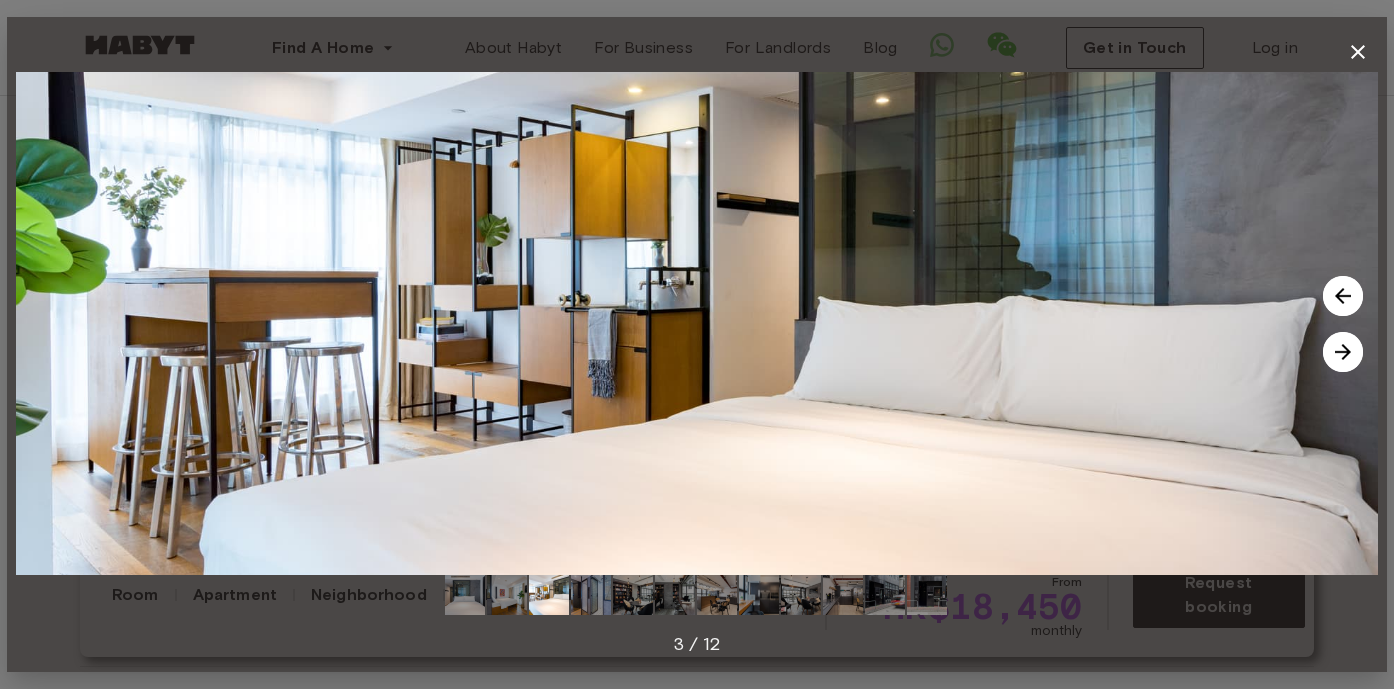 click at bounding box center (1343, 352) 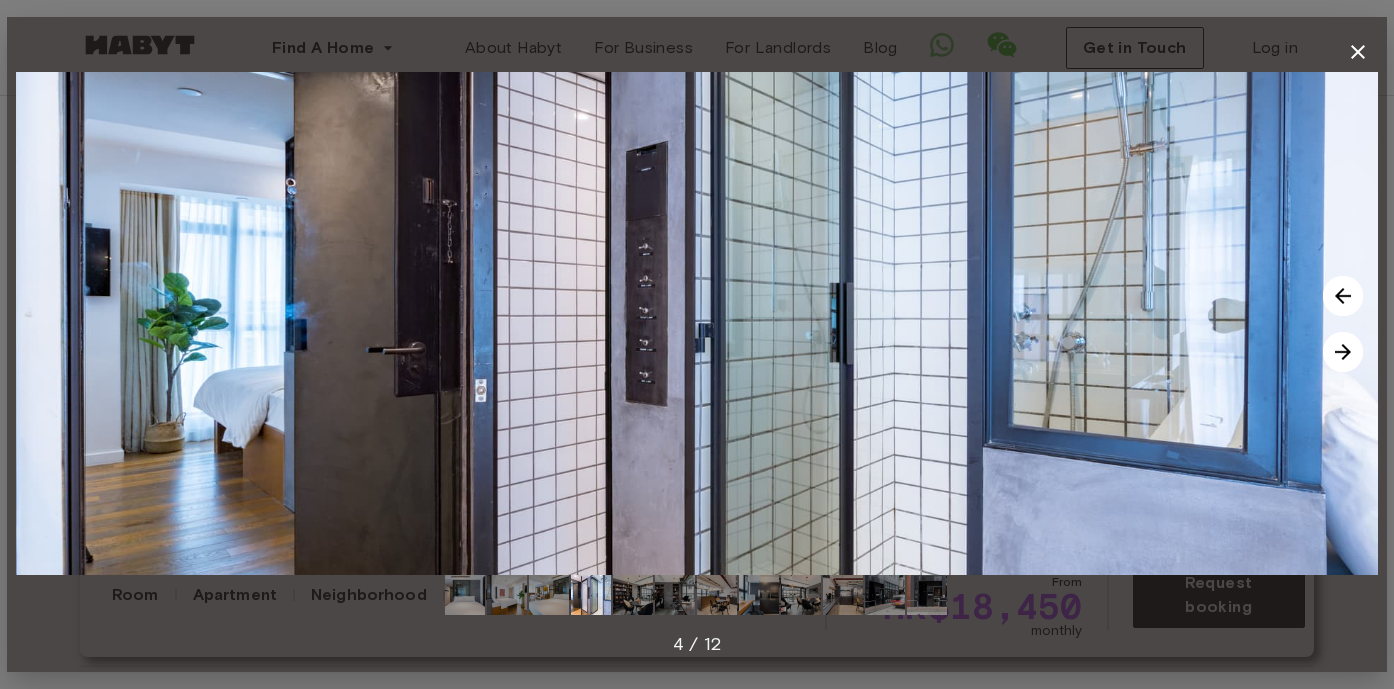 click at bounding box center [1343, 352] 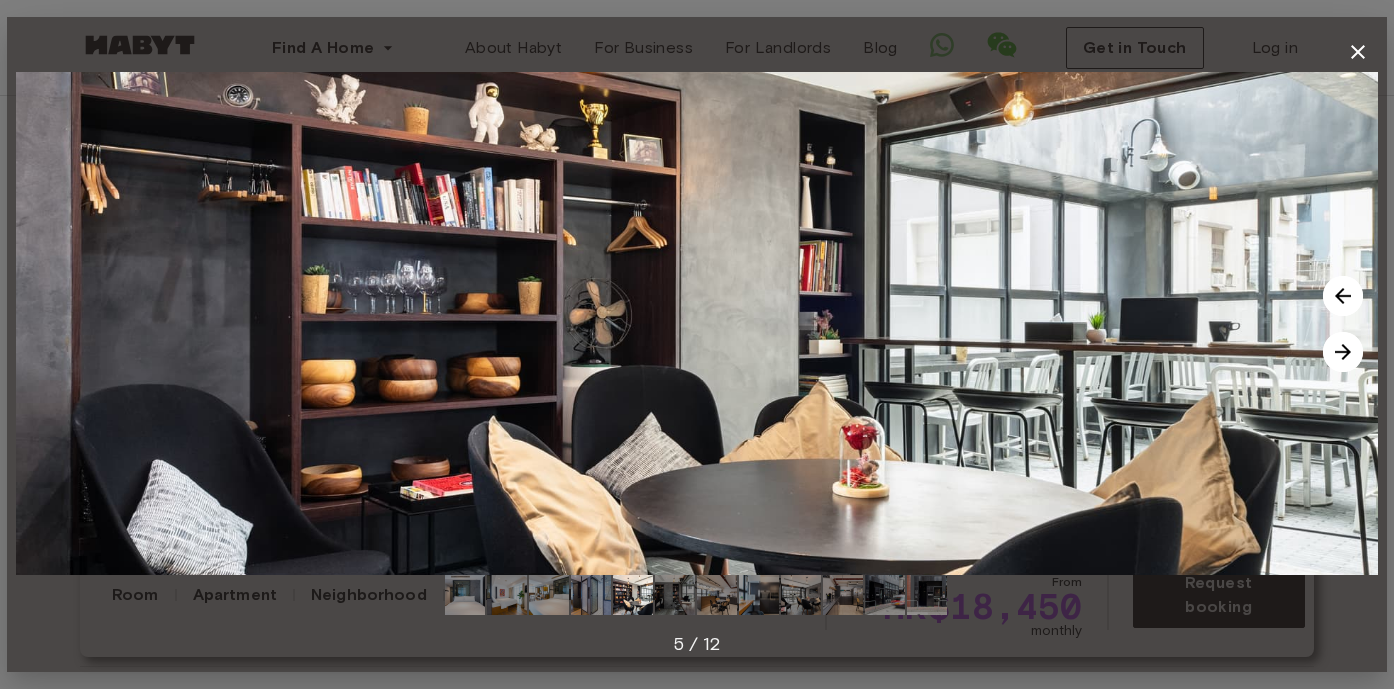click at bounding box center (1343, 352) 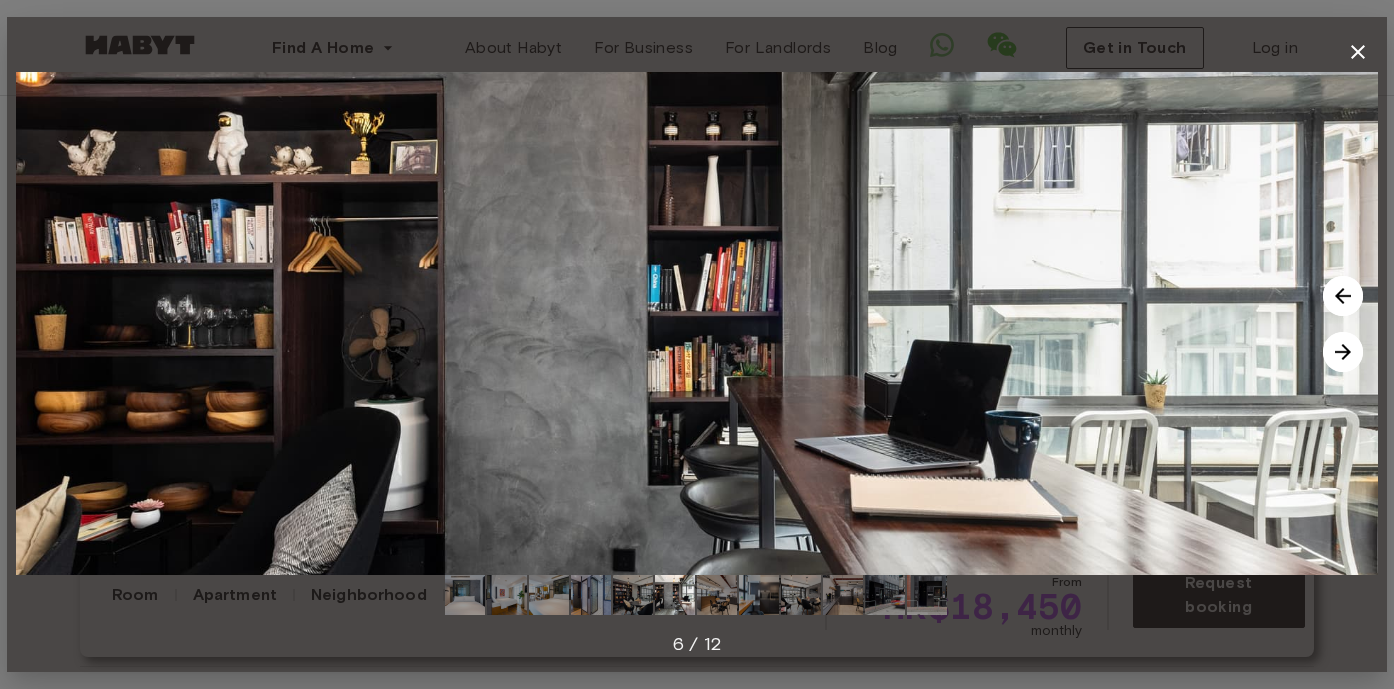 click at bounding box center (1343, 352) 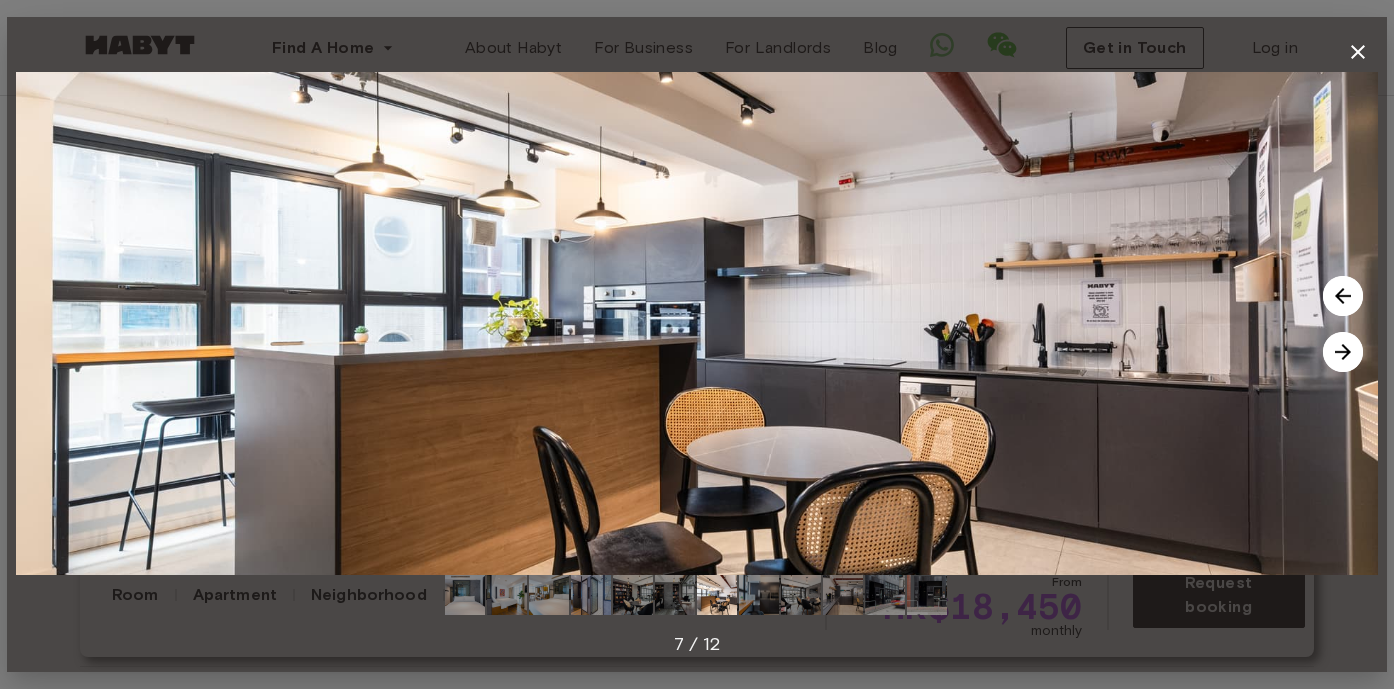 click at bounding box center [1343, 352] 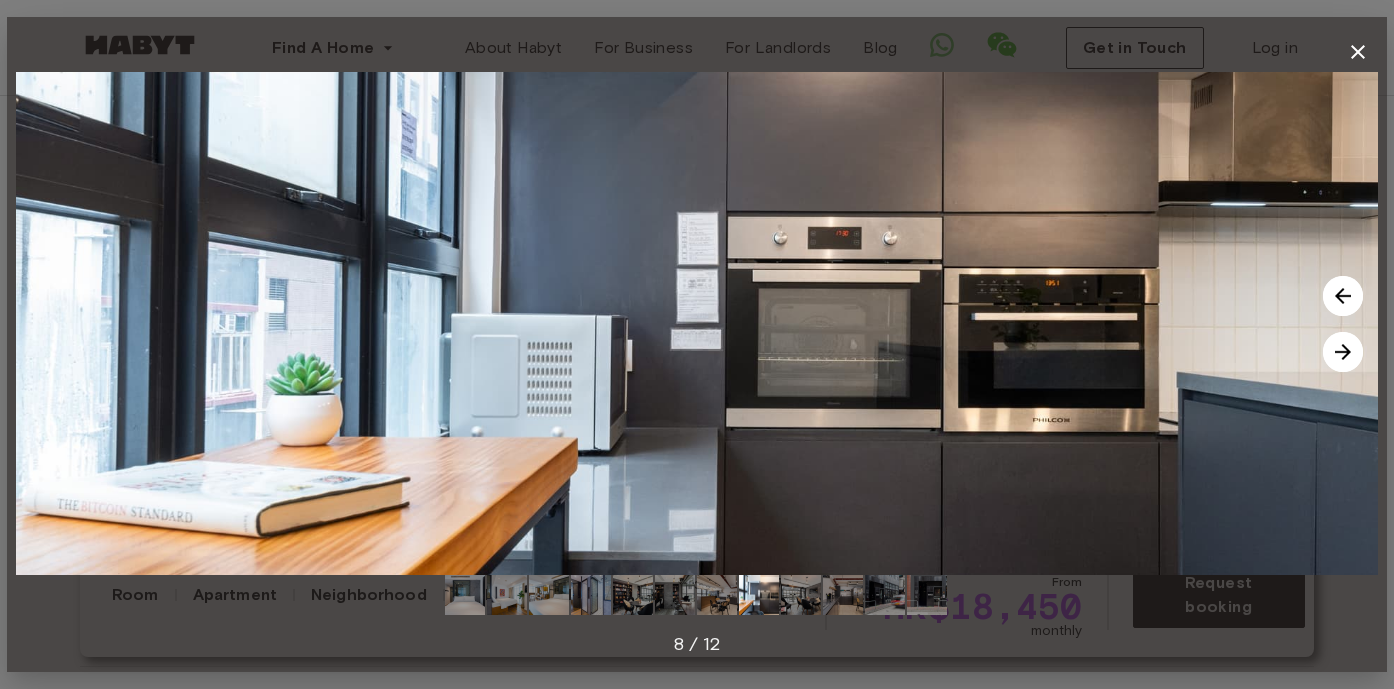 click at bounding box center (1343, 352) 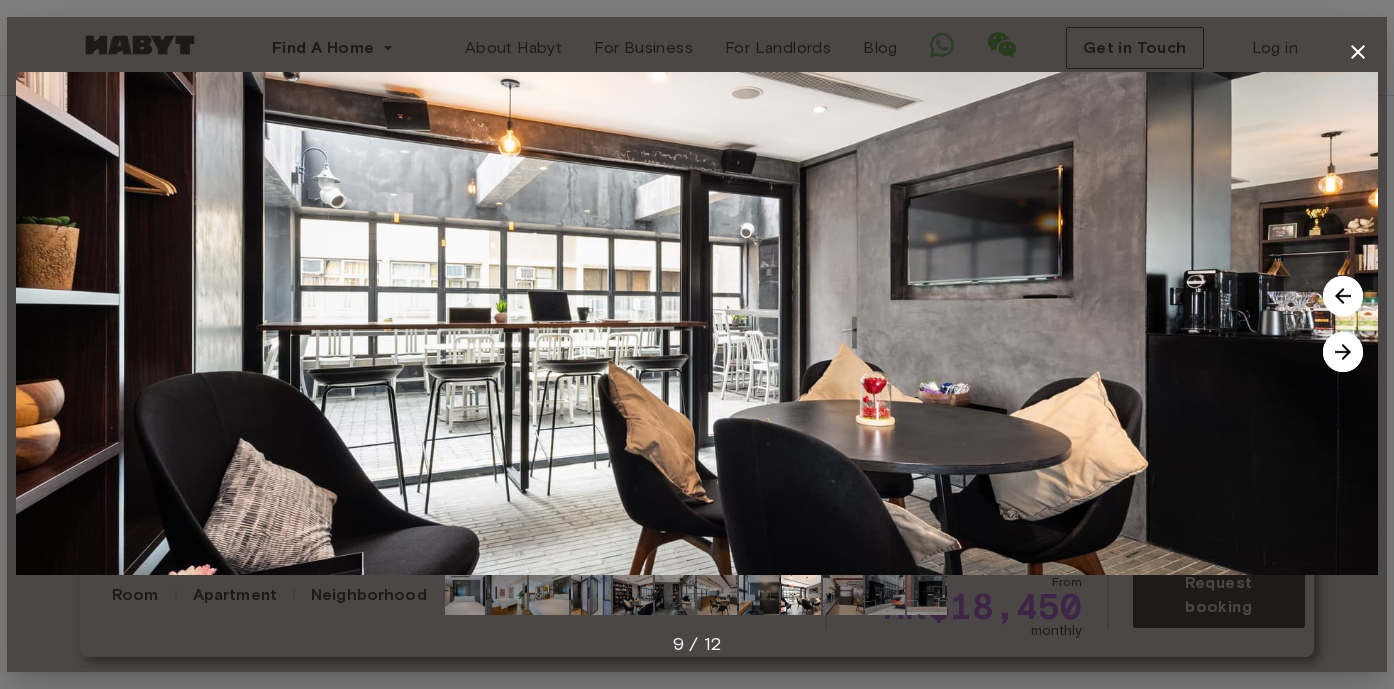 click at bounding box center [1343, 352] 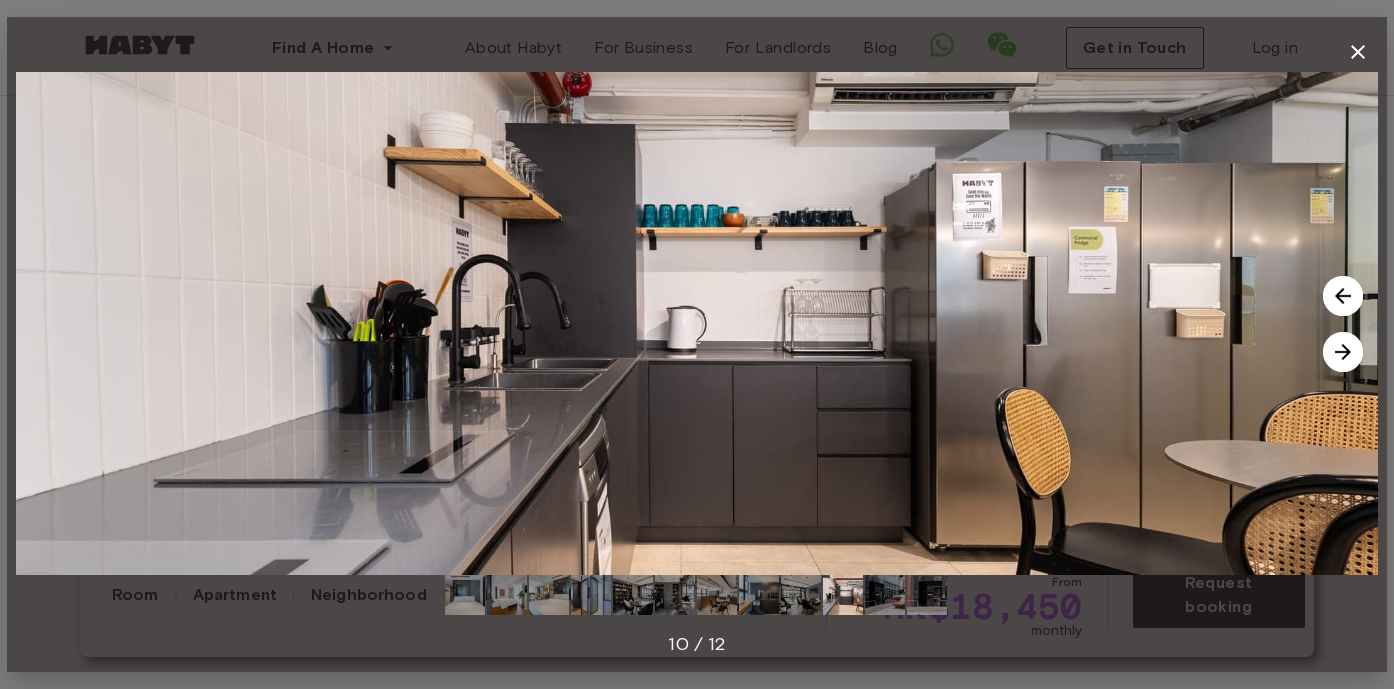 click at bounding box center (1343, 352) 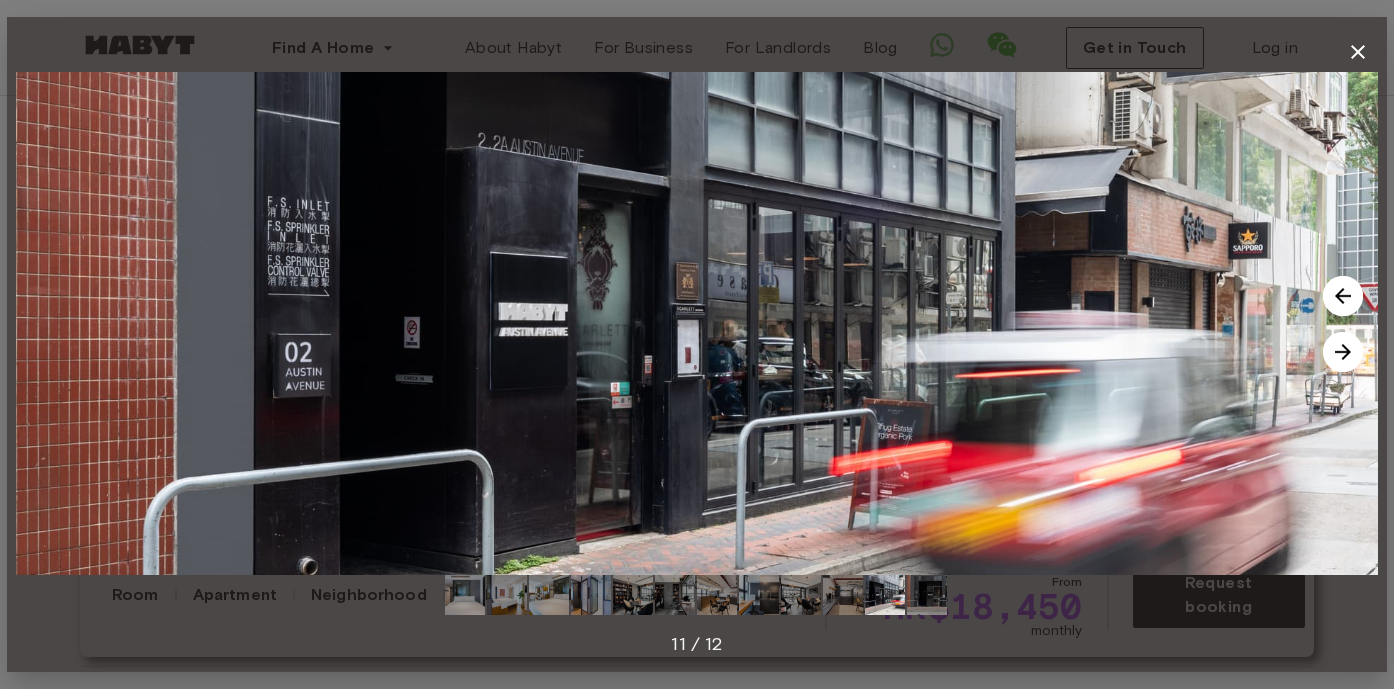 click at bounding box center [1343, 352] 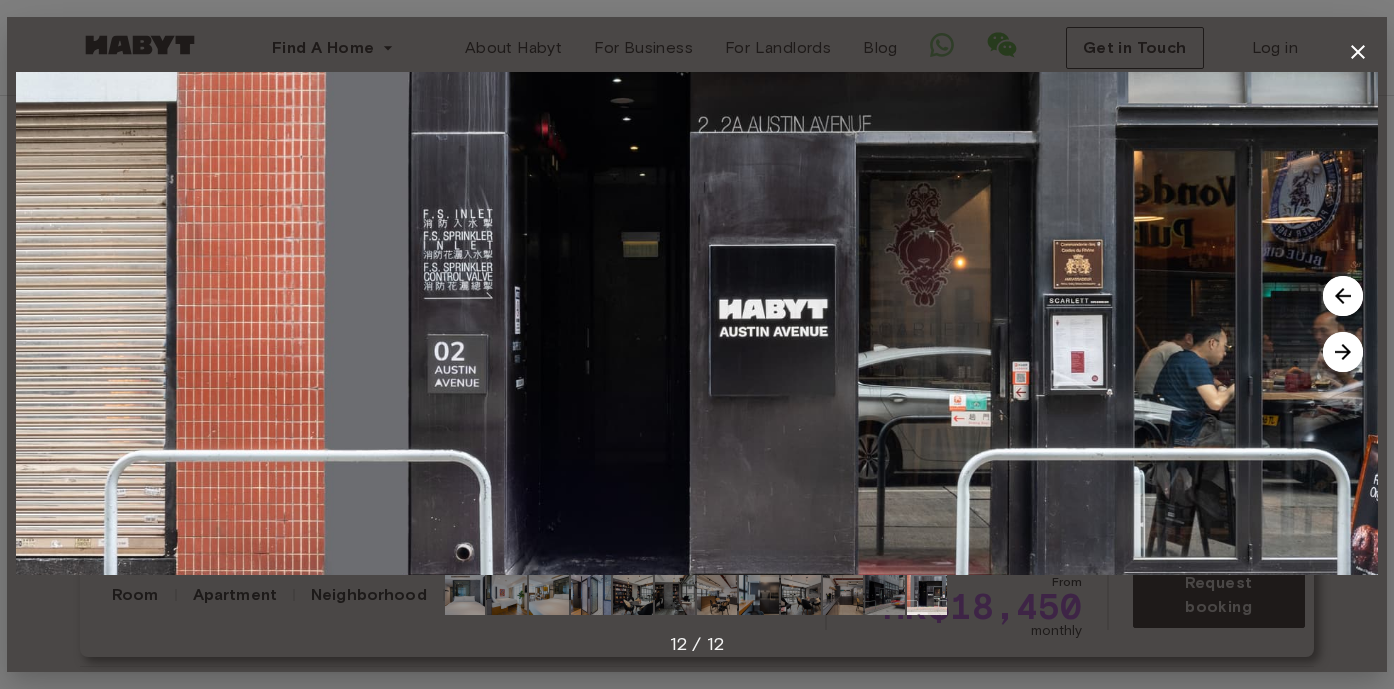 click at bounding box center [1343, 352] 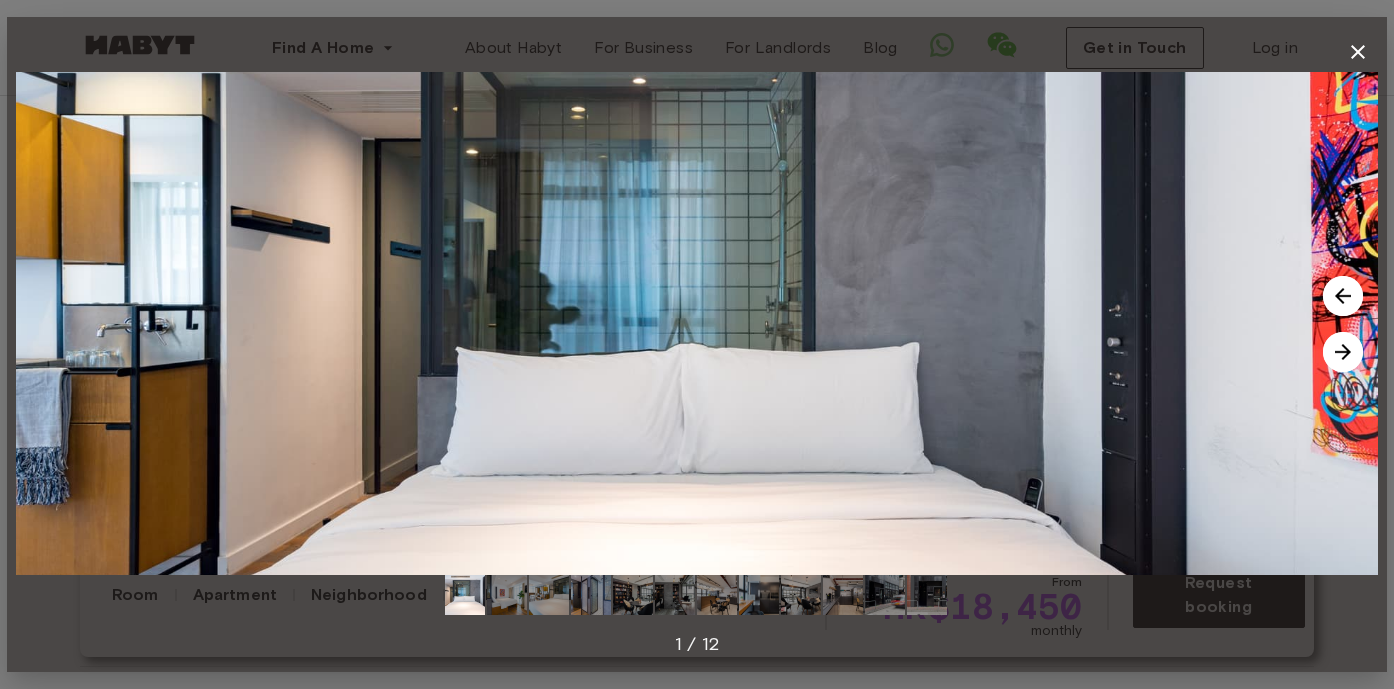 click 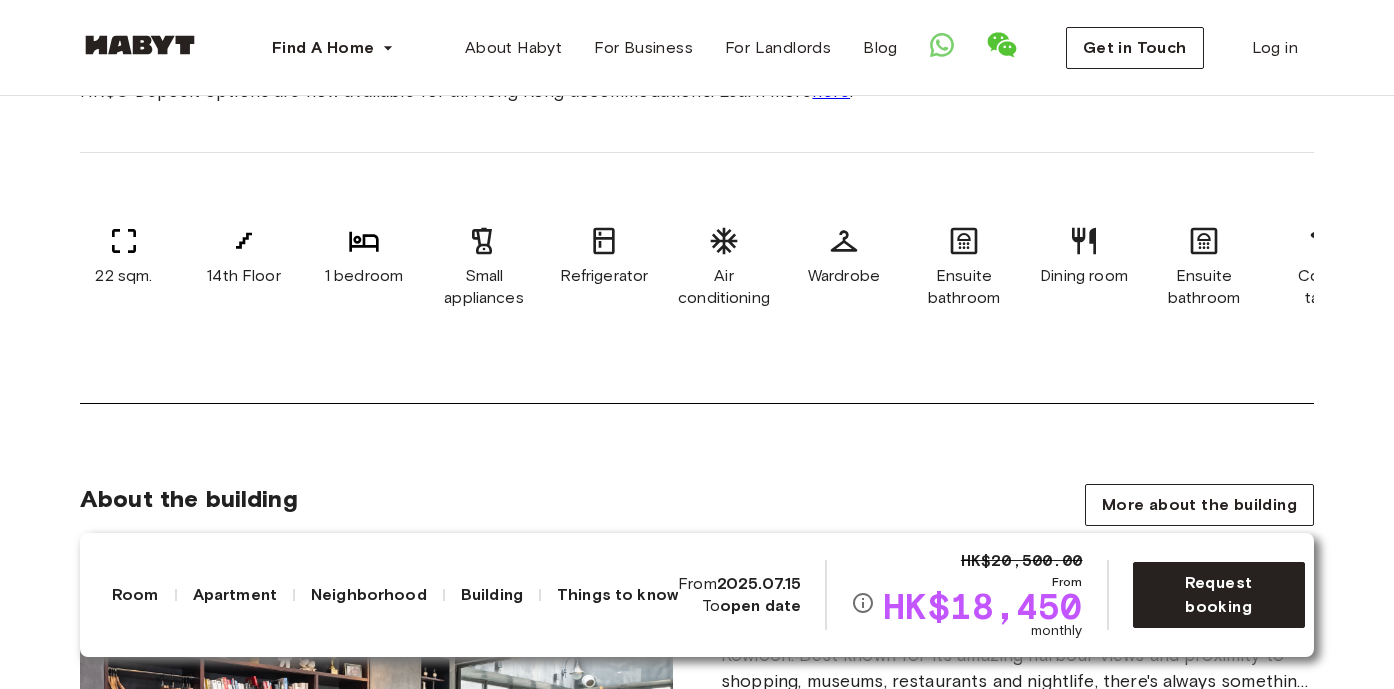 scroll, scrollTop: 842, scrollLeft: 0, axis: vertical 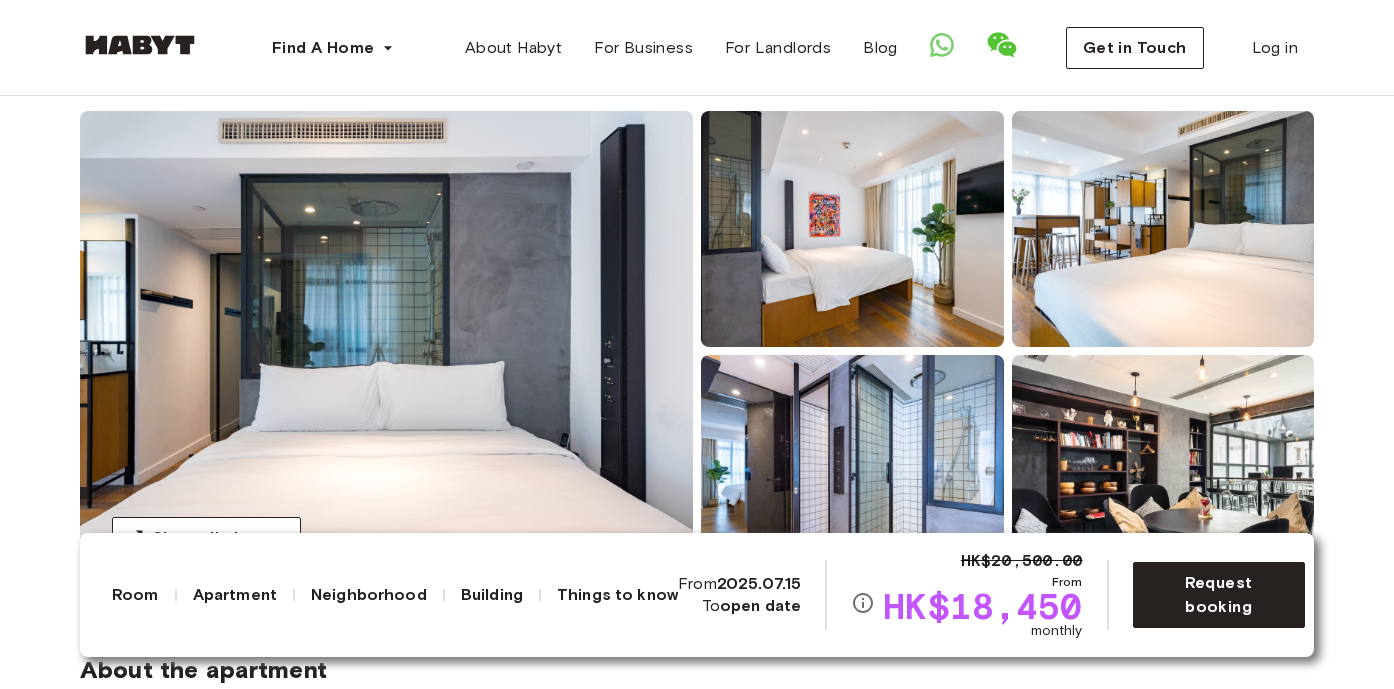 click on "Room" at bounding box center [135, 595] 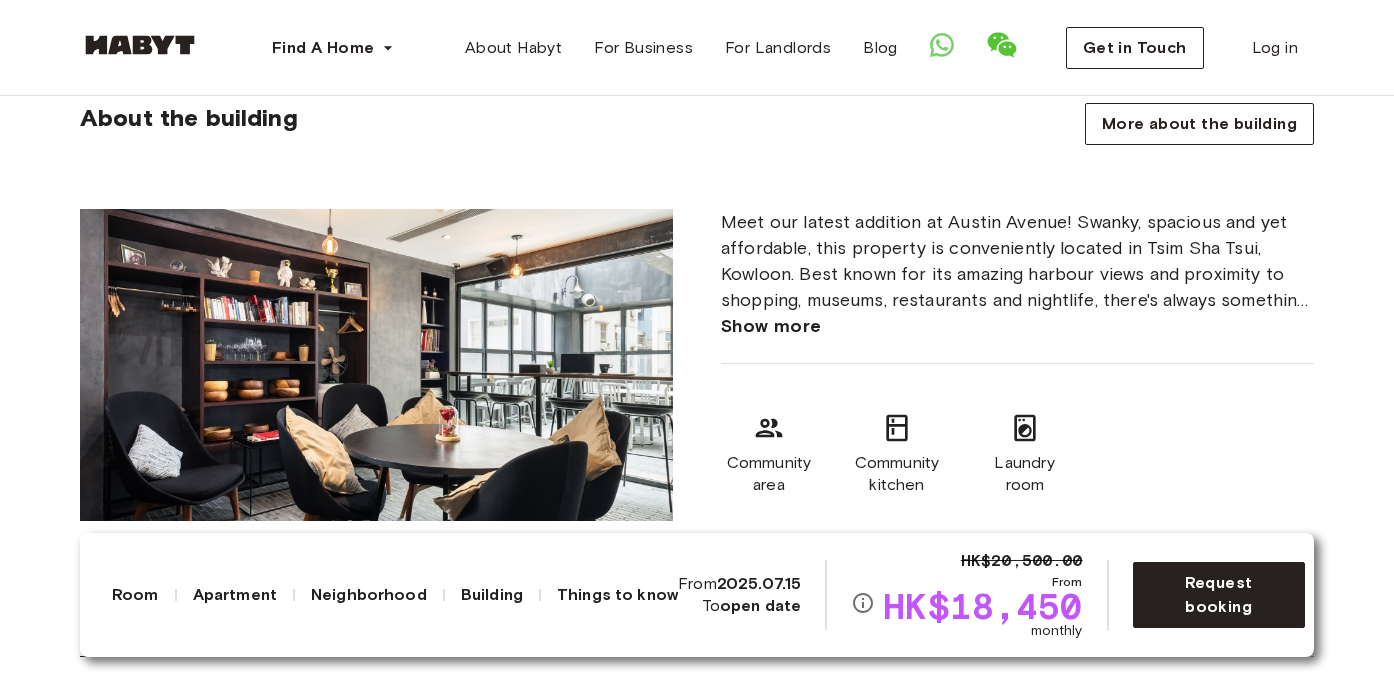 scroll, scrollTop: 1191, scrollLeft: 0, axis: vertical 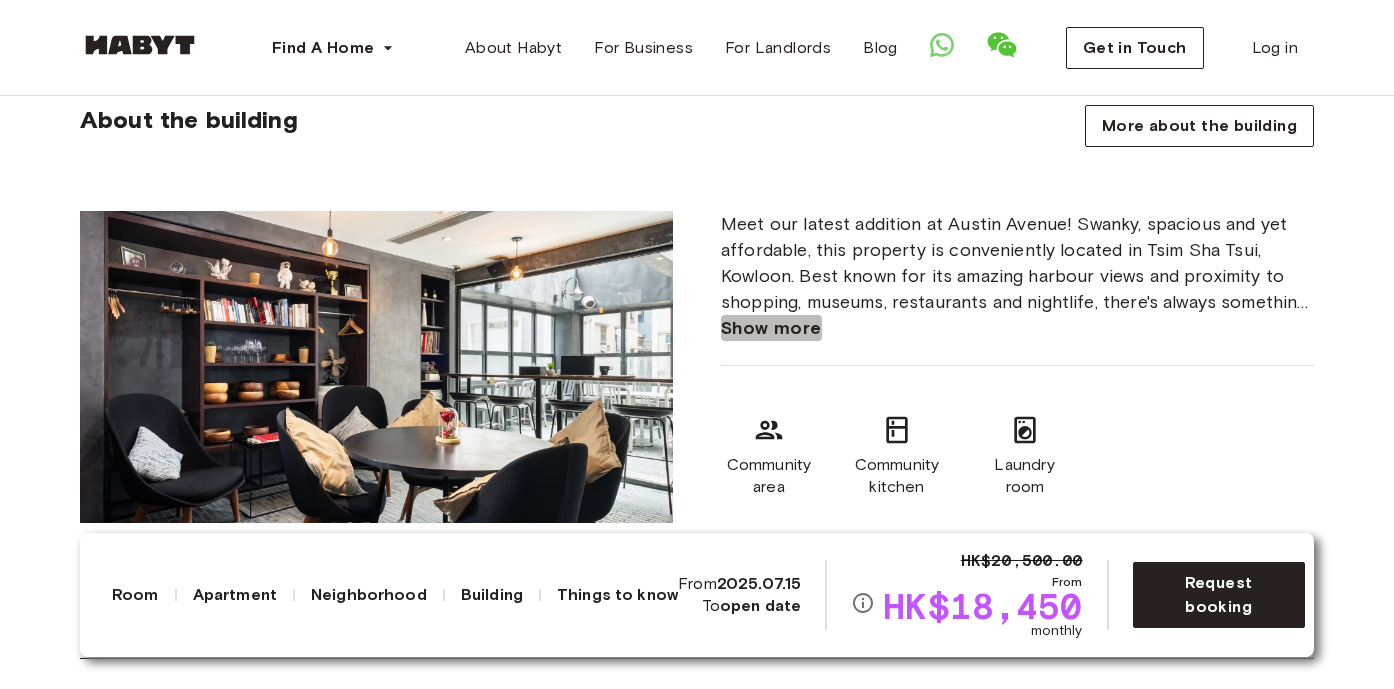 click on "Show more" at bounding box center (771, 328) 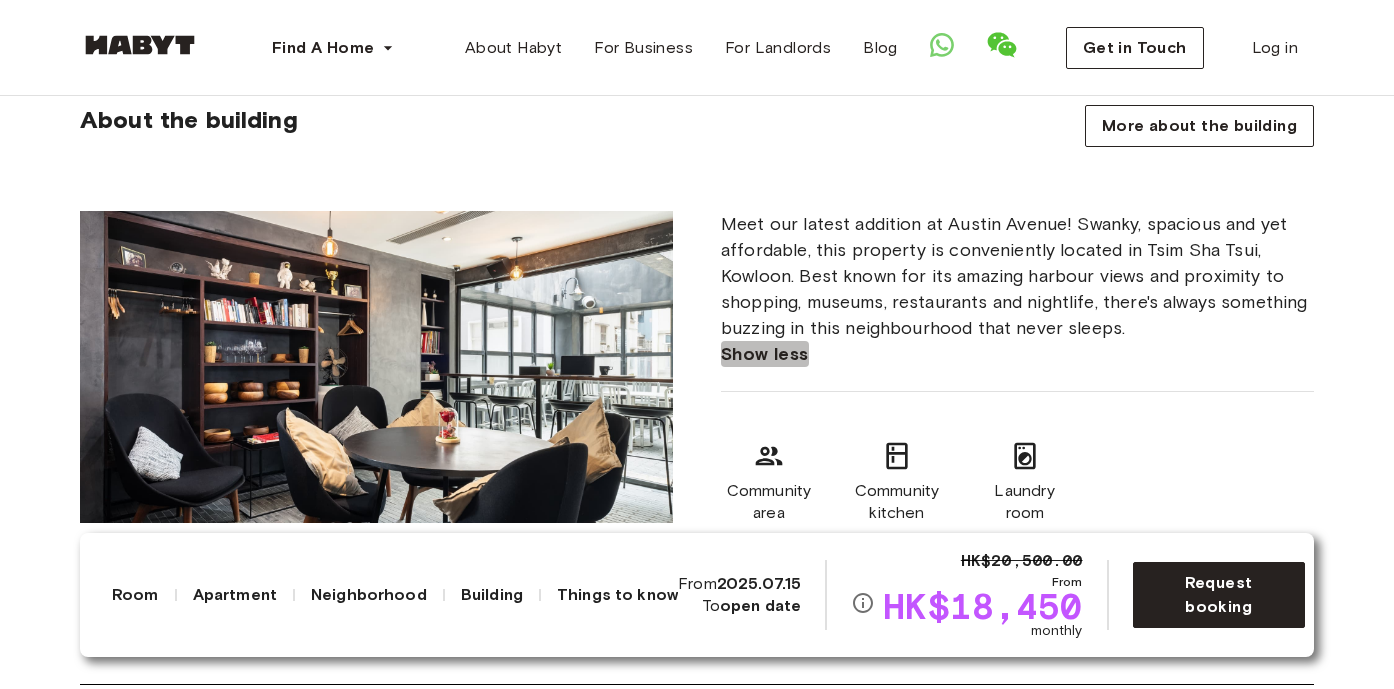 click on "Show less" at bounding box center [765, 354] 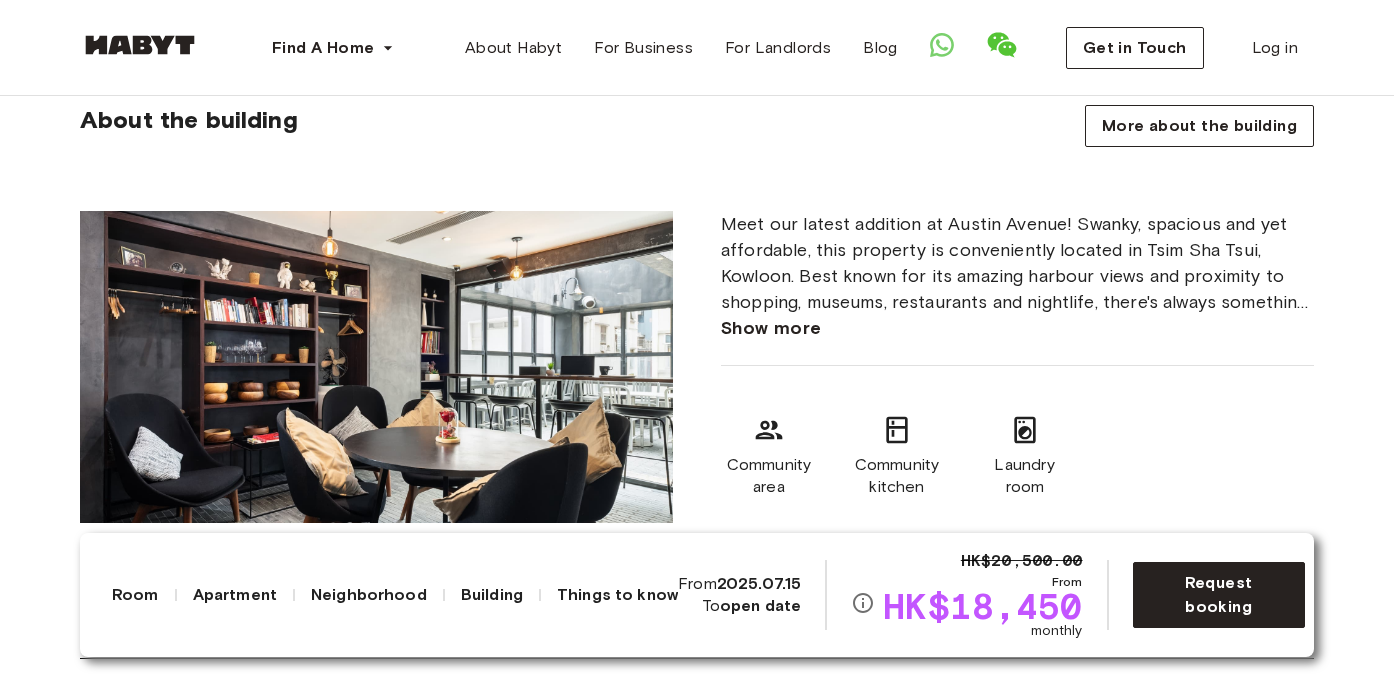 click on "Meet our latest addition at Austin Avenue! Swanky, spacious and yet affordable, this property is conveniently located in Tsim Sha Tsui, Kowloon. Best known for its amazing harbour views and proximity to shopping, museums, restaurants and nightlife, there's always something buzzing in this neighbourhood that never sleeps. Show more Community area Community kitchen Laundry room" at bounding box center (1017, 378) 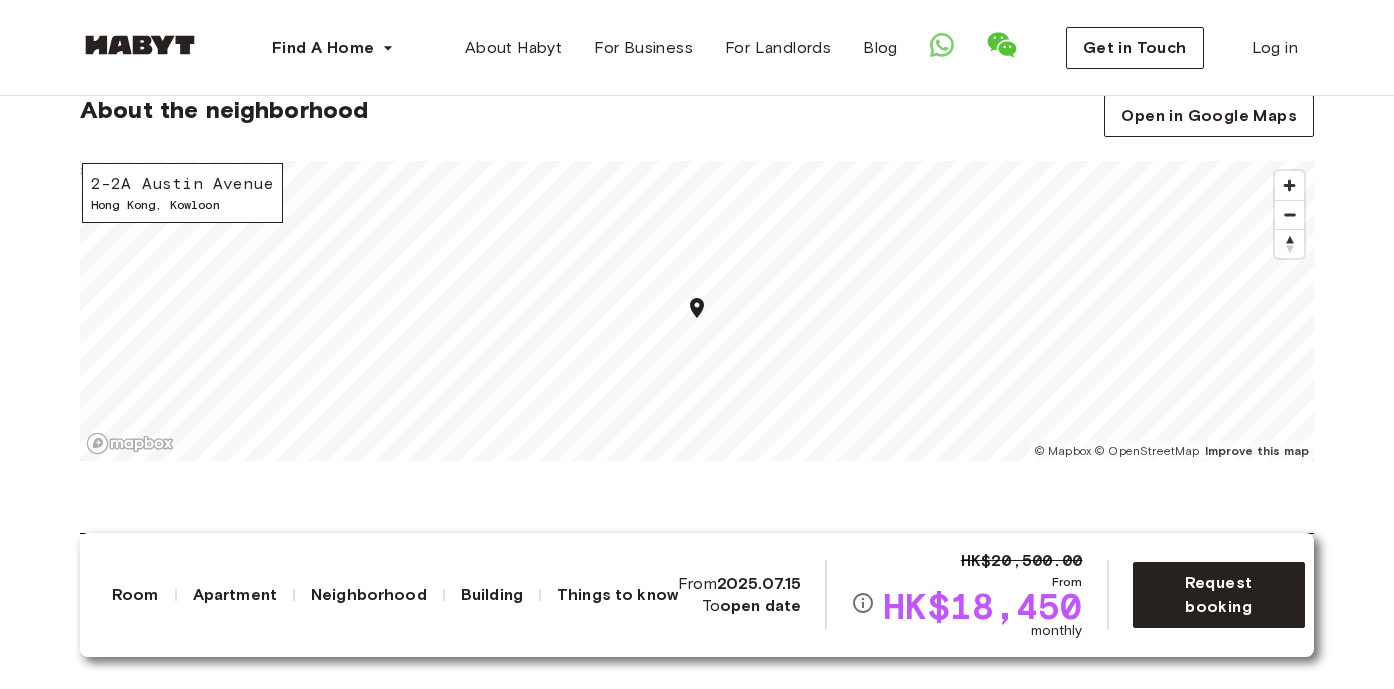 scroll, scrollTop: 1837, scrollLeft: 0, axis: vertical 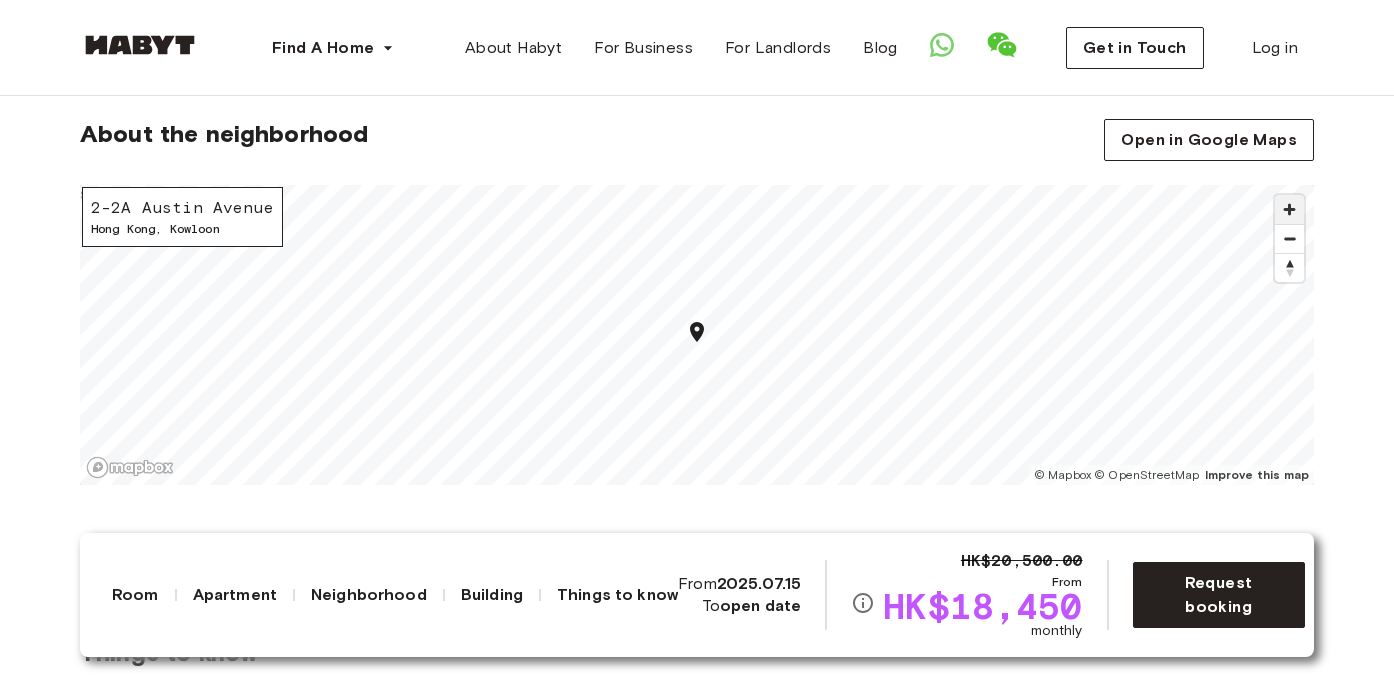click at bounding box center [1289, 209] 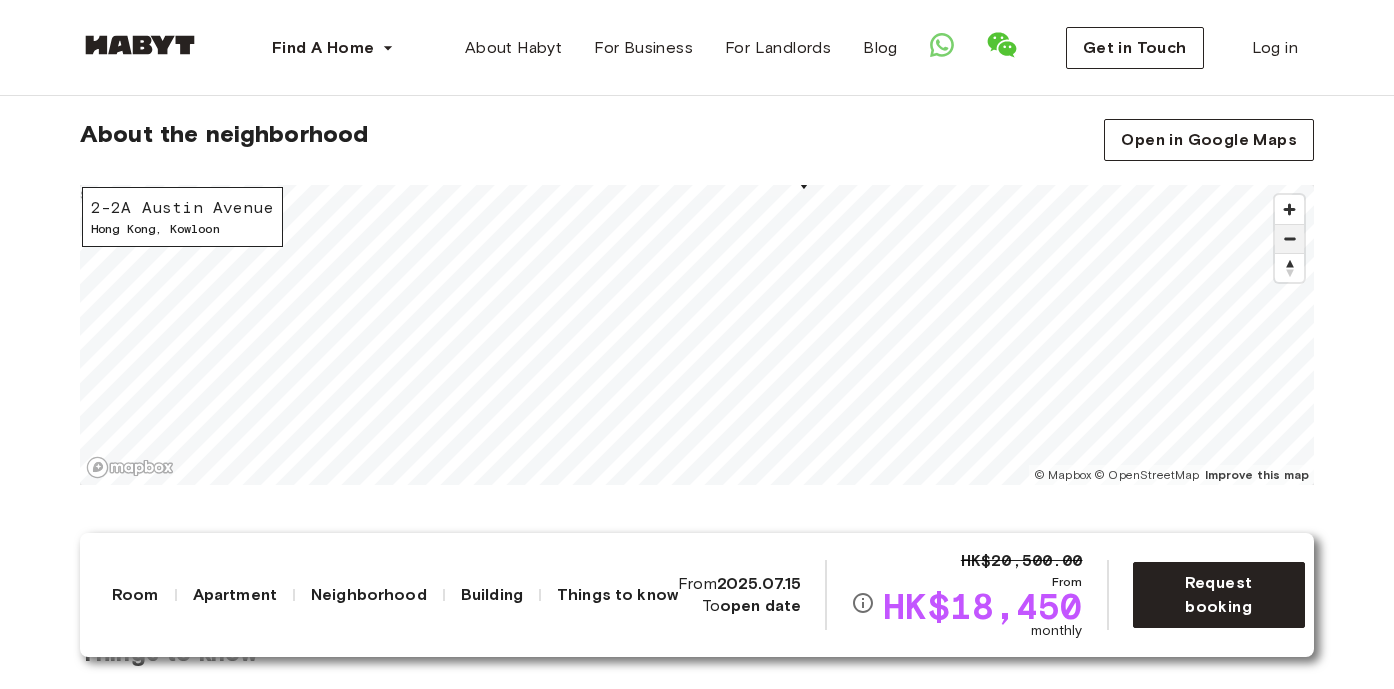 click at bounding box center (1289, 239) 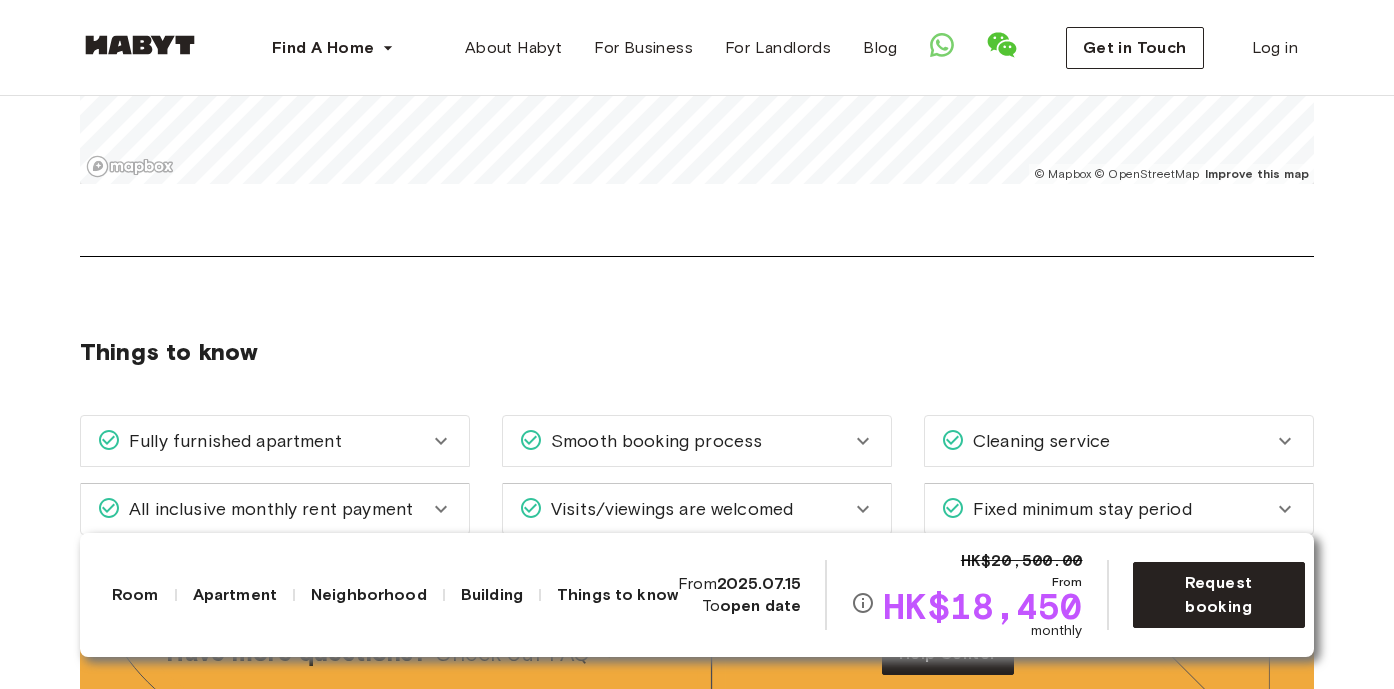 scroll, scrollTop: 2325, scrollLeft: 0, axis: vertical 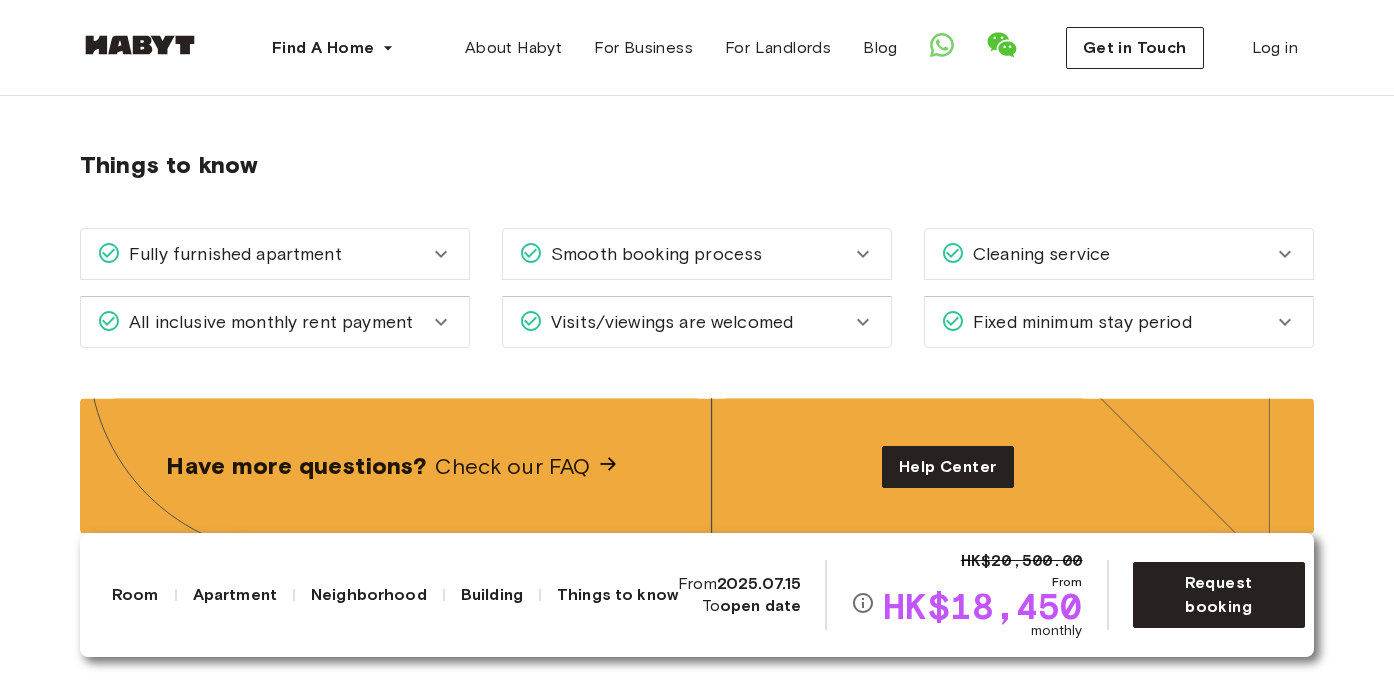 click 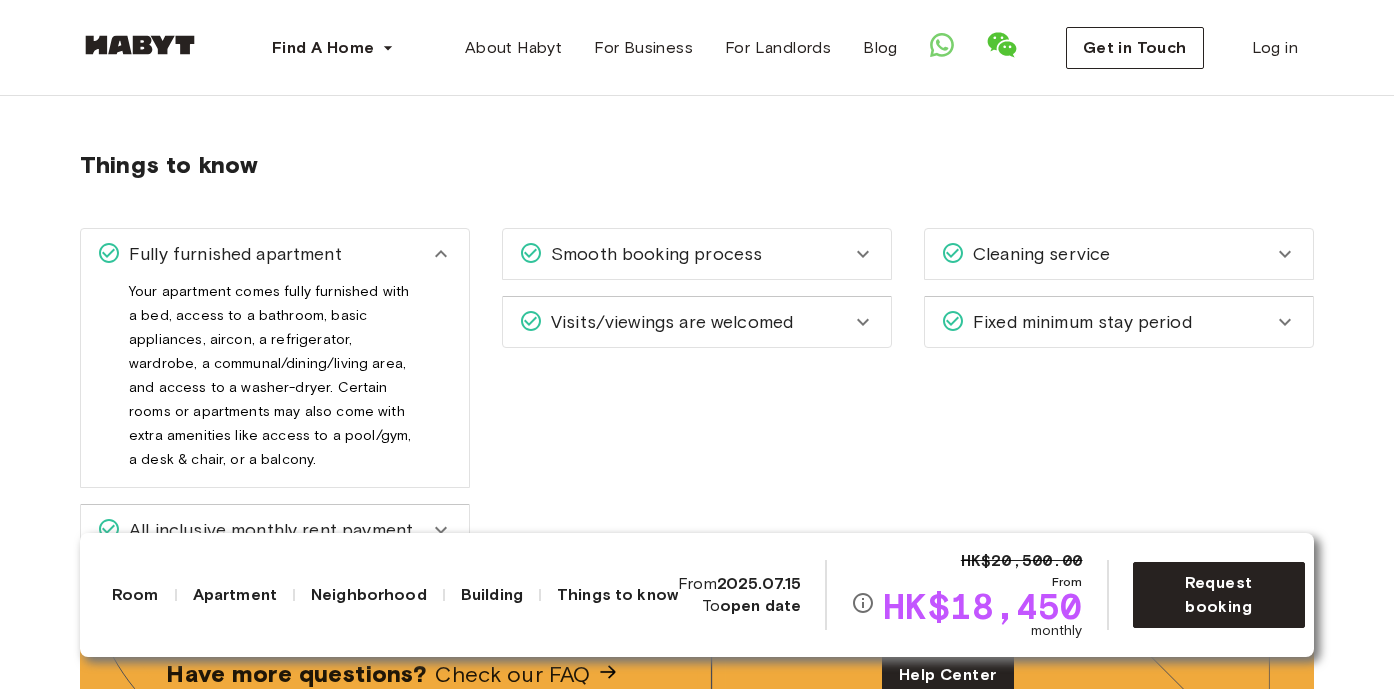 click 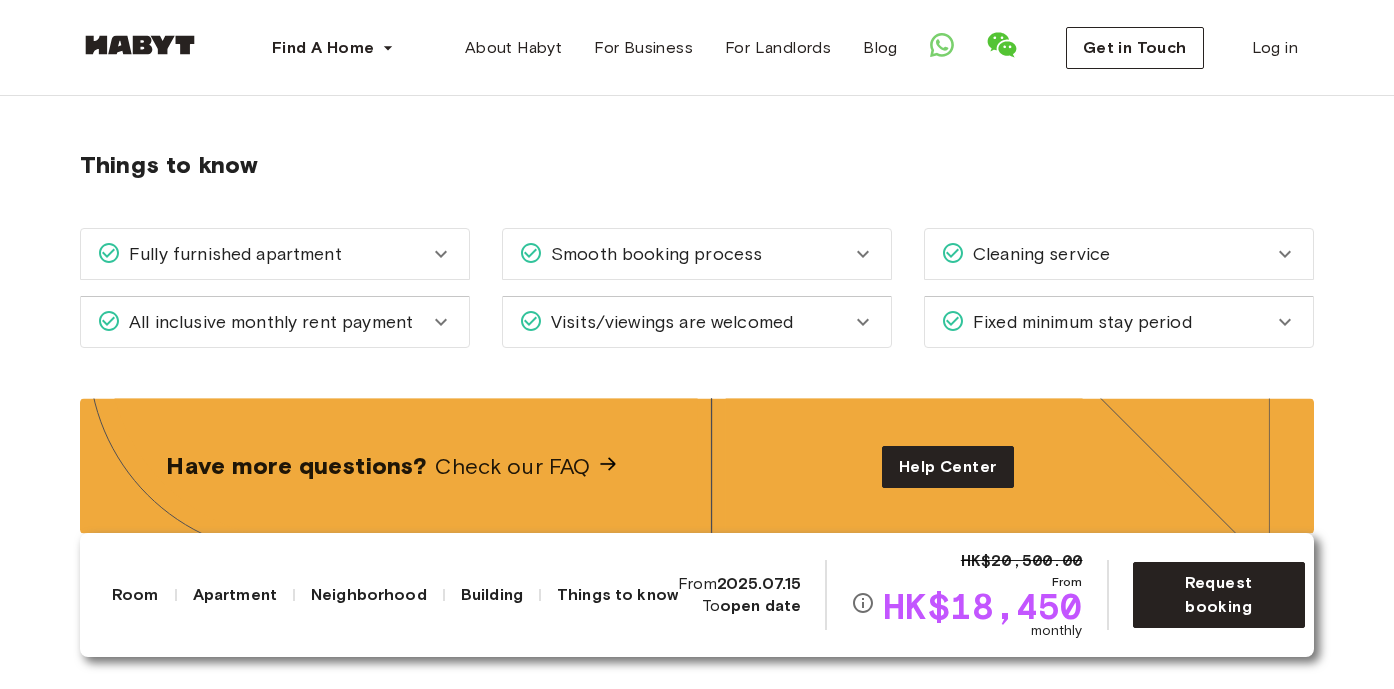 click on "Fixed minimum stay period" at bounding box center (1107, 322) 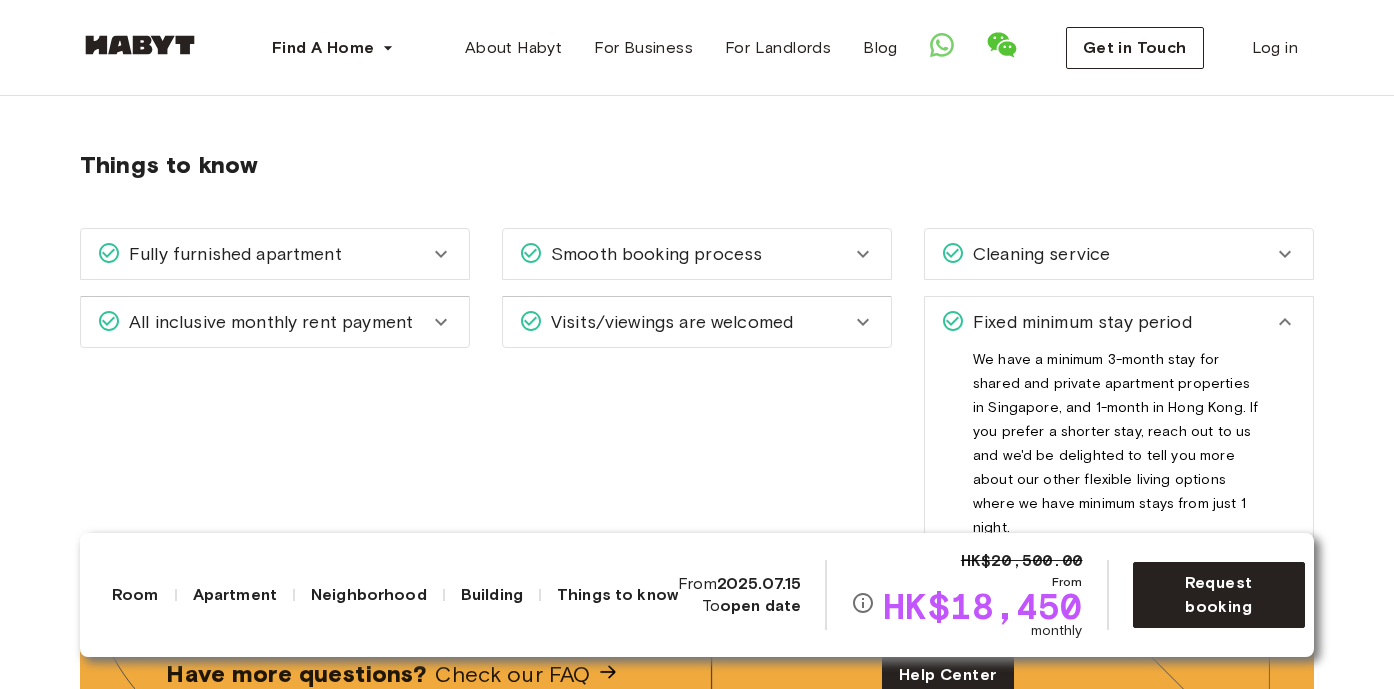 click on "Fixed minimum stay period" at bounding box center [1107, 322] 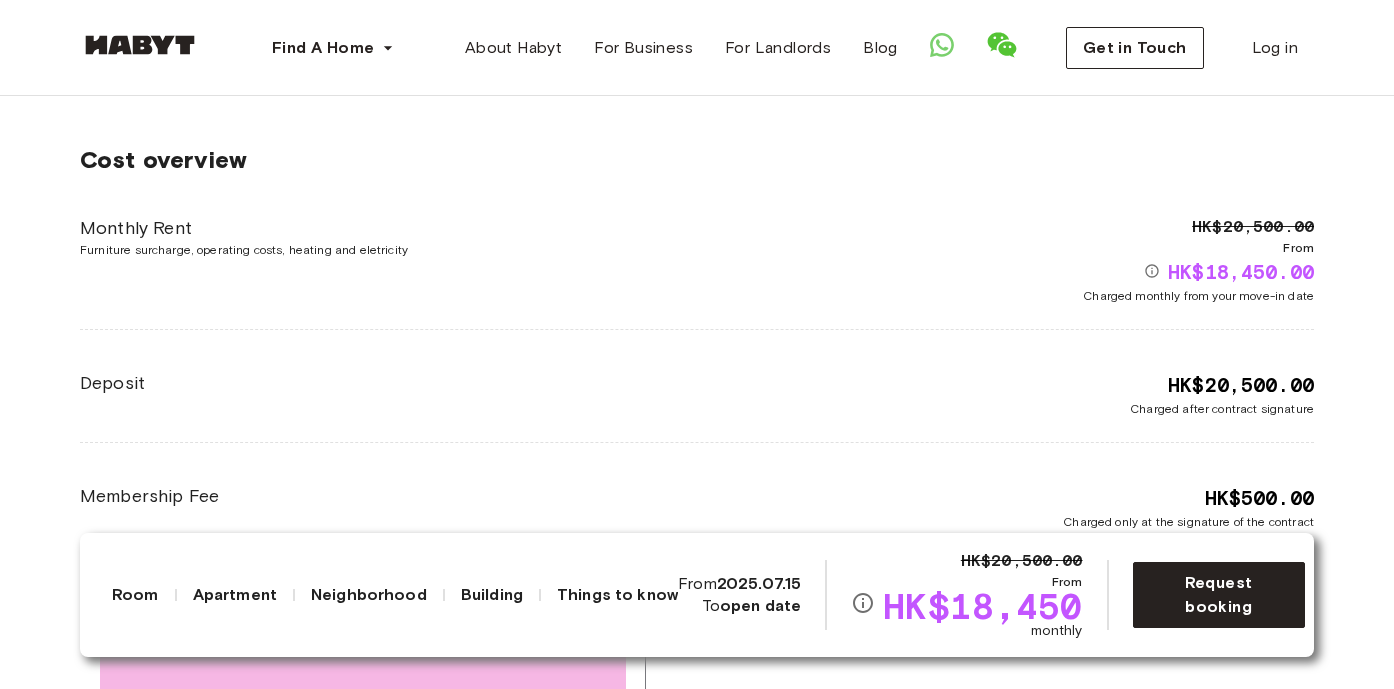 scroll, scrollTop: 2894, scrollLeft: 0, axis: vertical 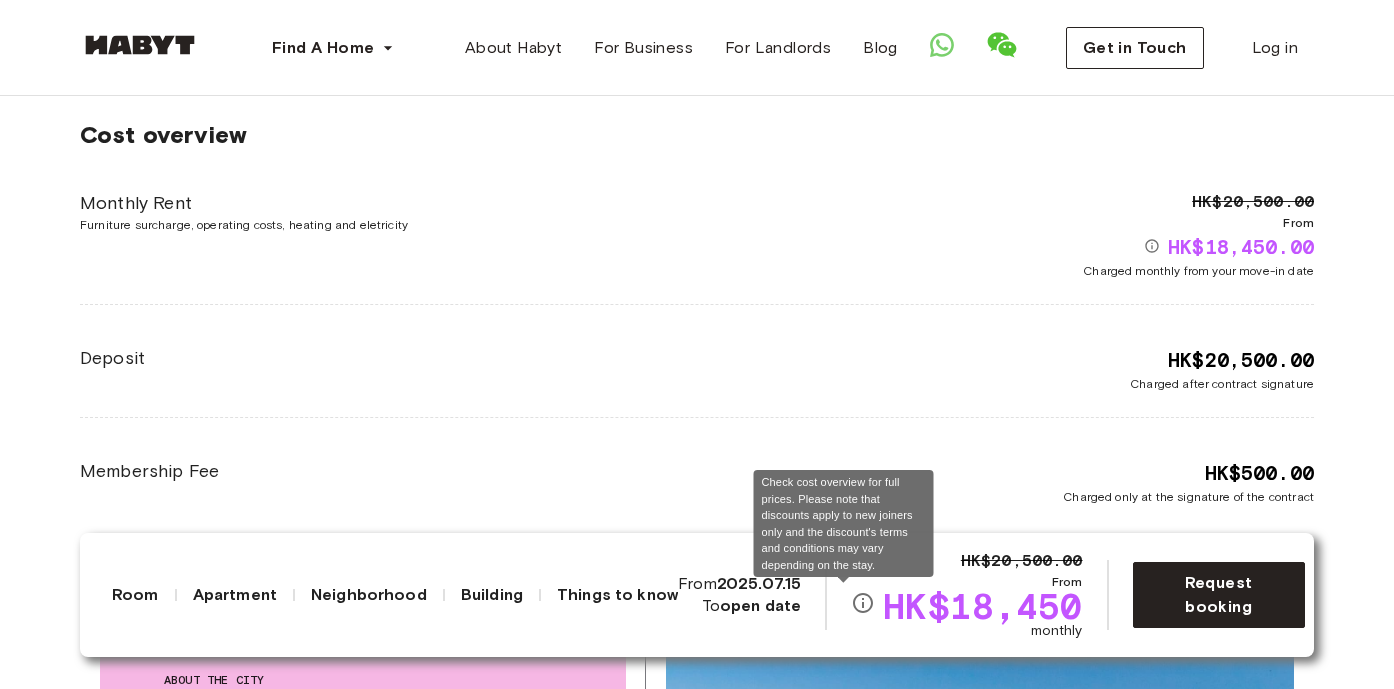 click 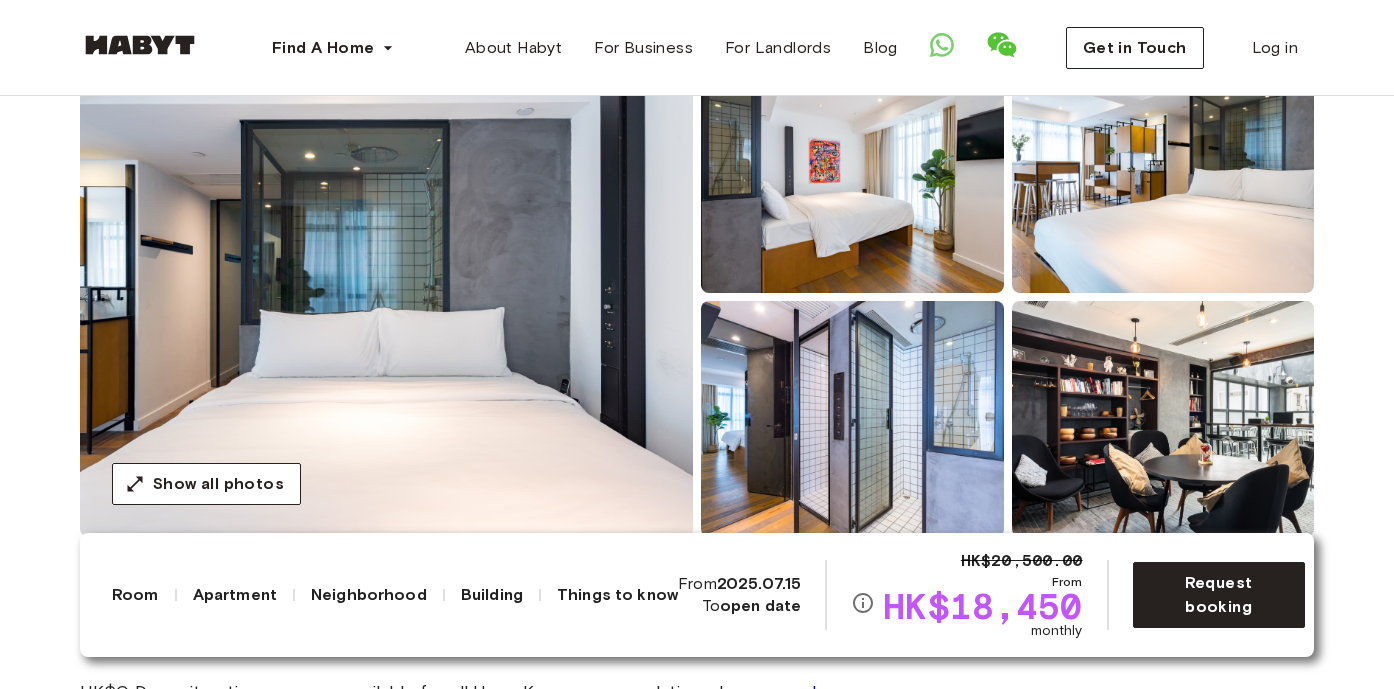 scroll, scrollTop: 210, scrollLeft: 0, axis: vertical 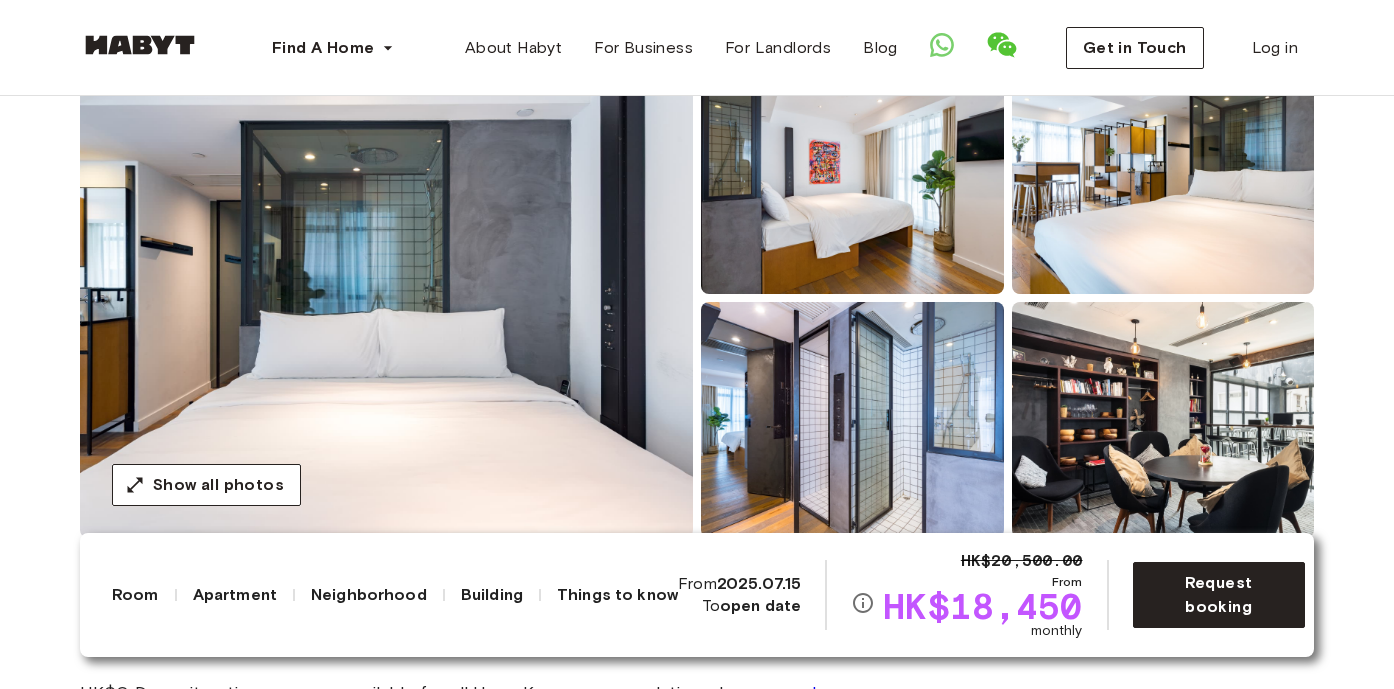 click at bounding box center [386, 298] 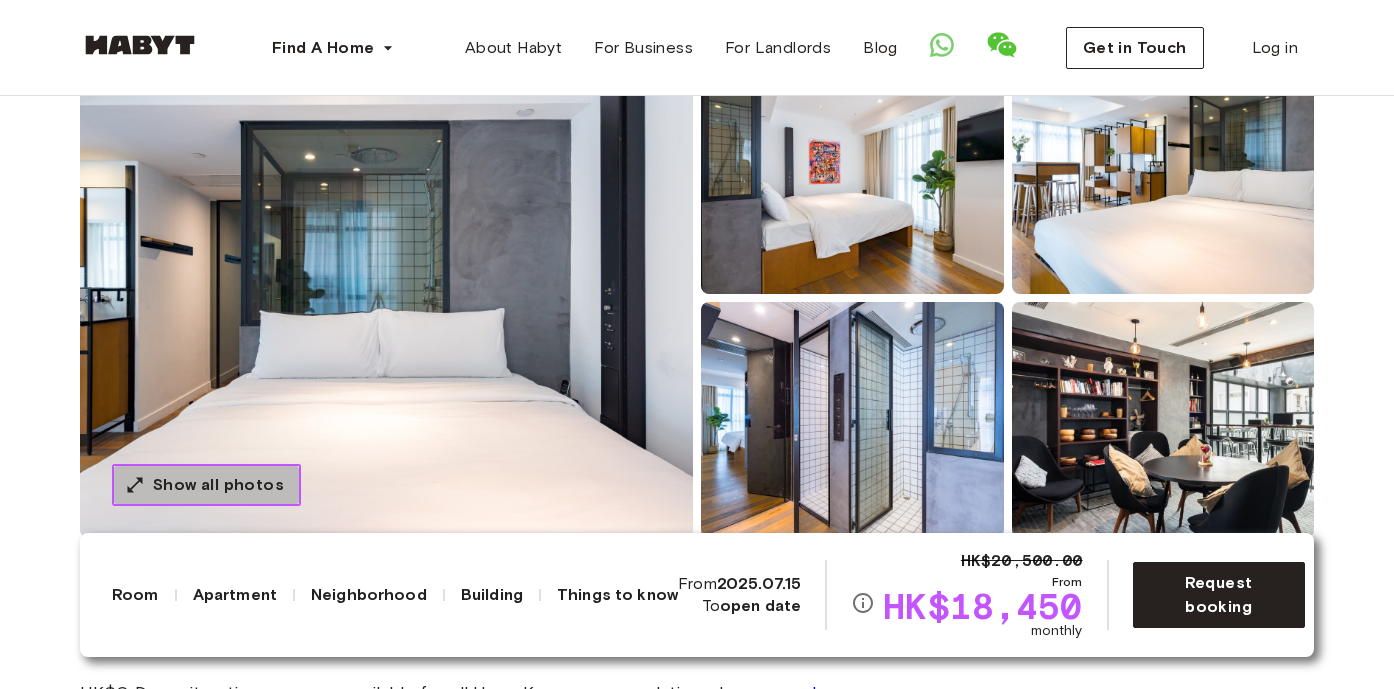 click on "Show all photos" at bounding box center (218, 485) 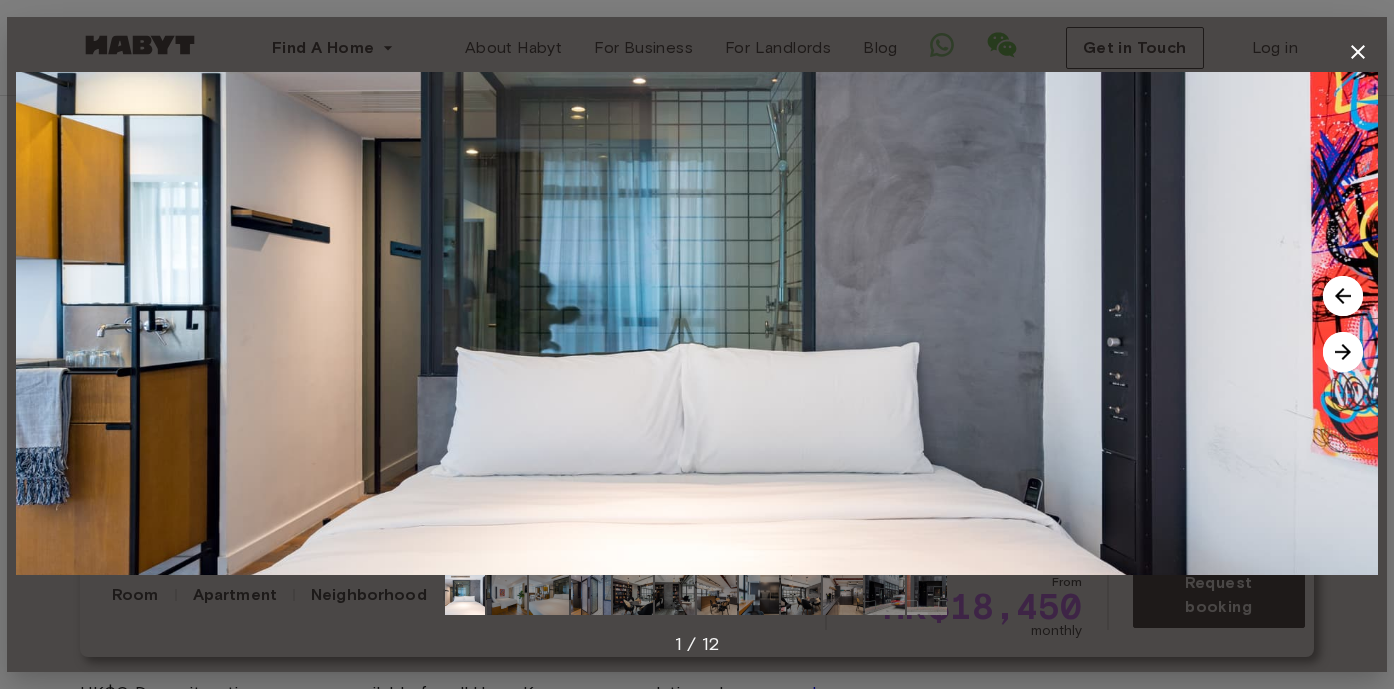 click at bounding box center [1343, 352] 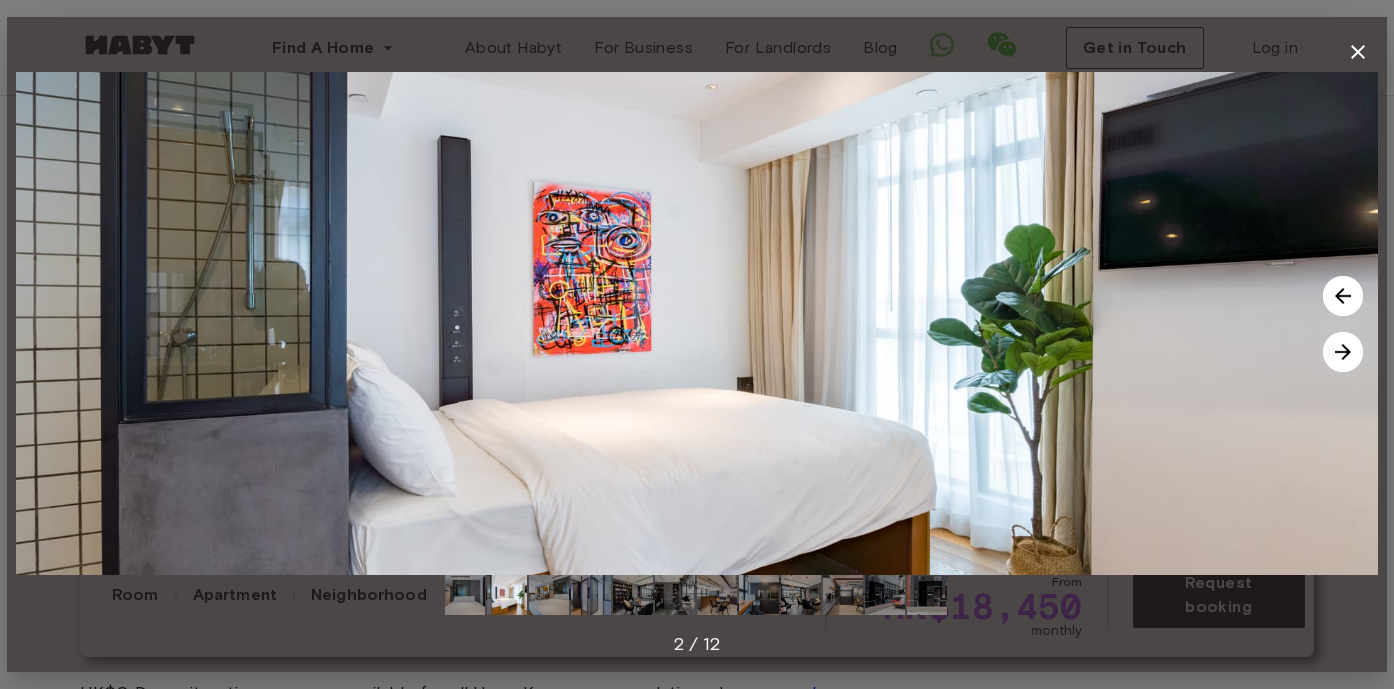 click at bounding box center (1343, 352) 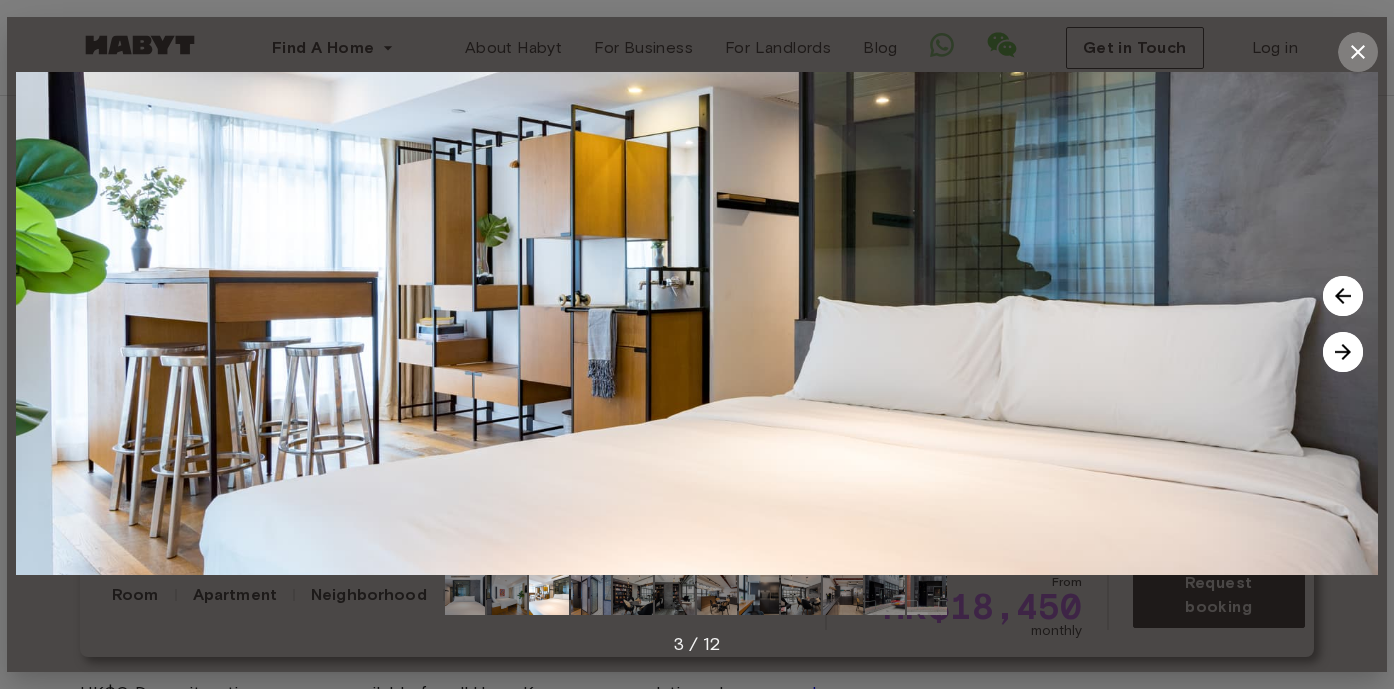 click 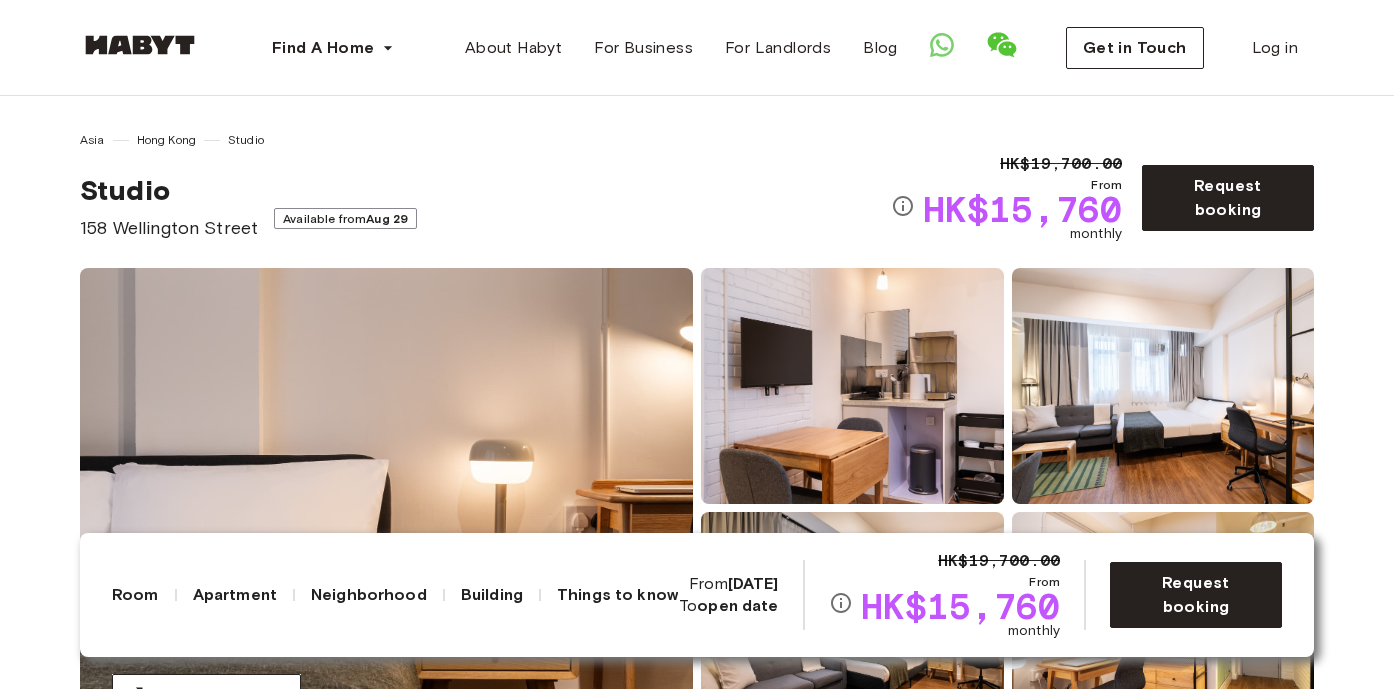 scroll, scrollTop: 0, scrollLeft: 0, axis: both 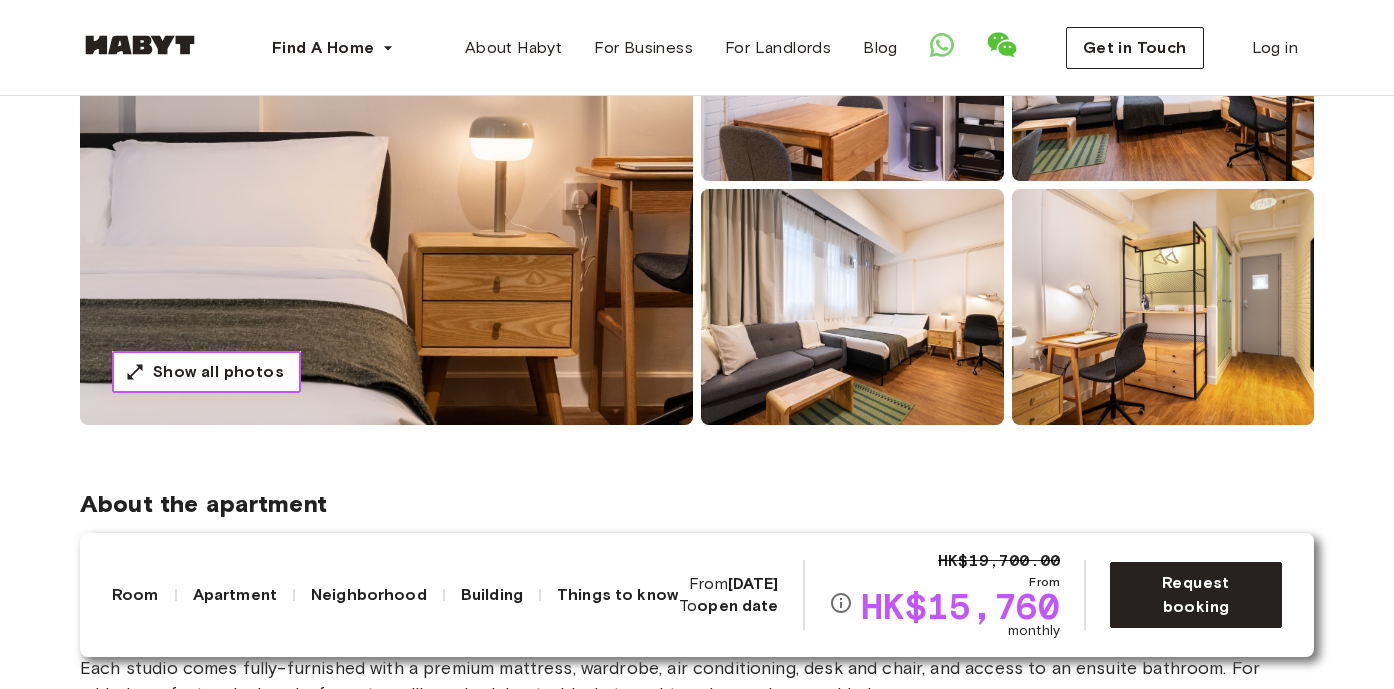 click on "Show all photos" at bounding box center [218, 372] 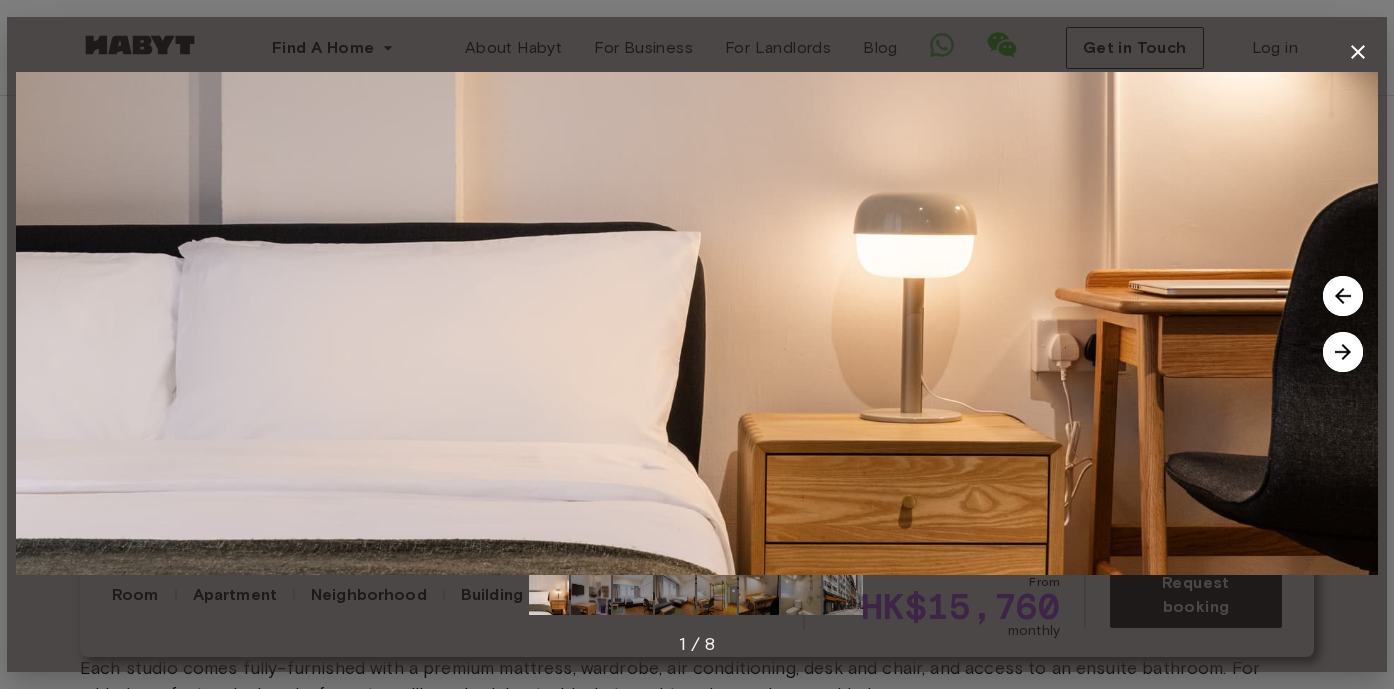 click at bounding box center [1343, 352] 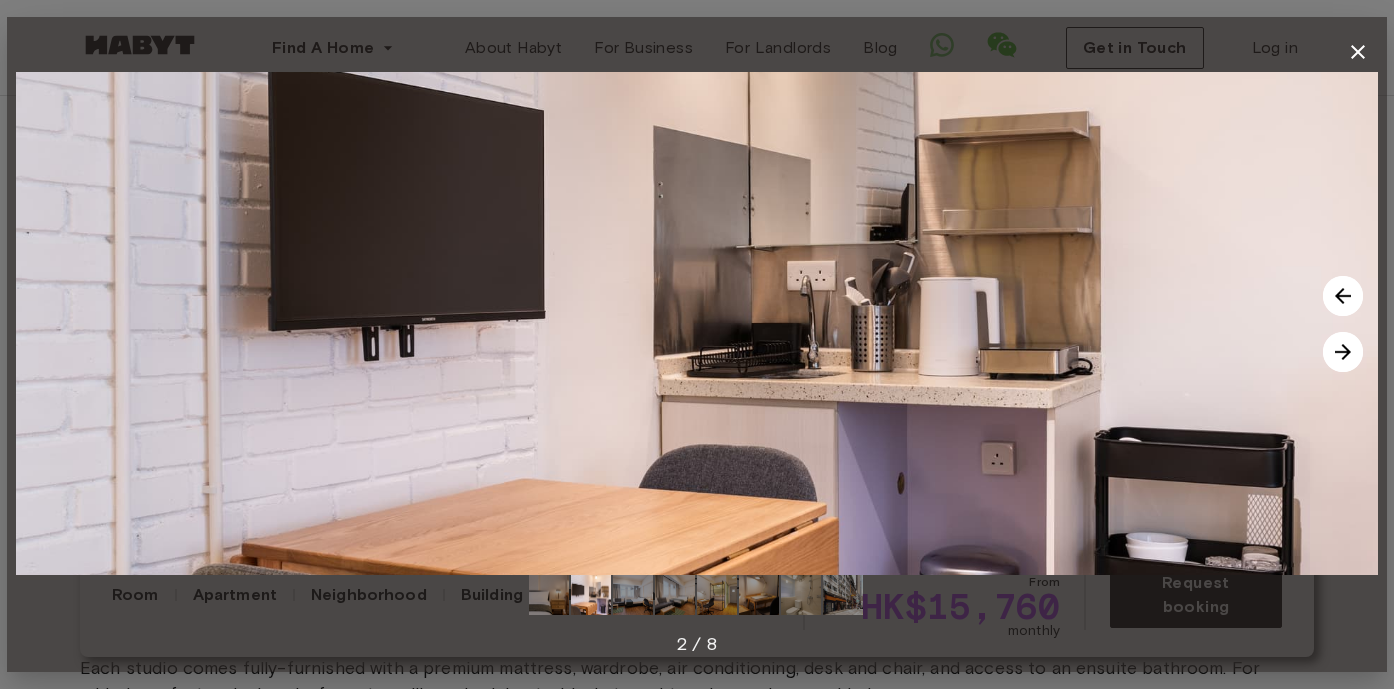 click at bounding box center [1343, 352] 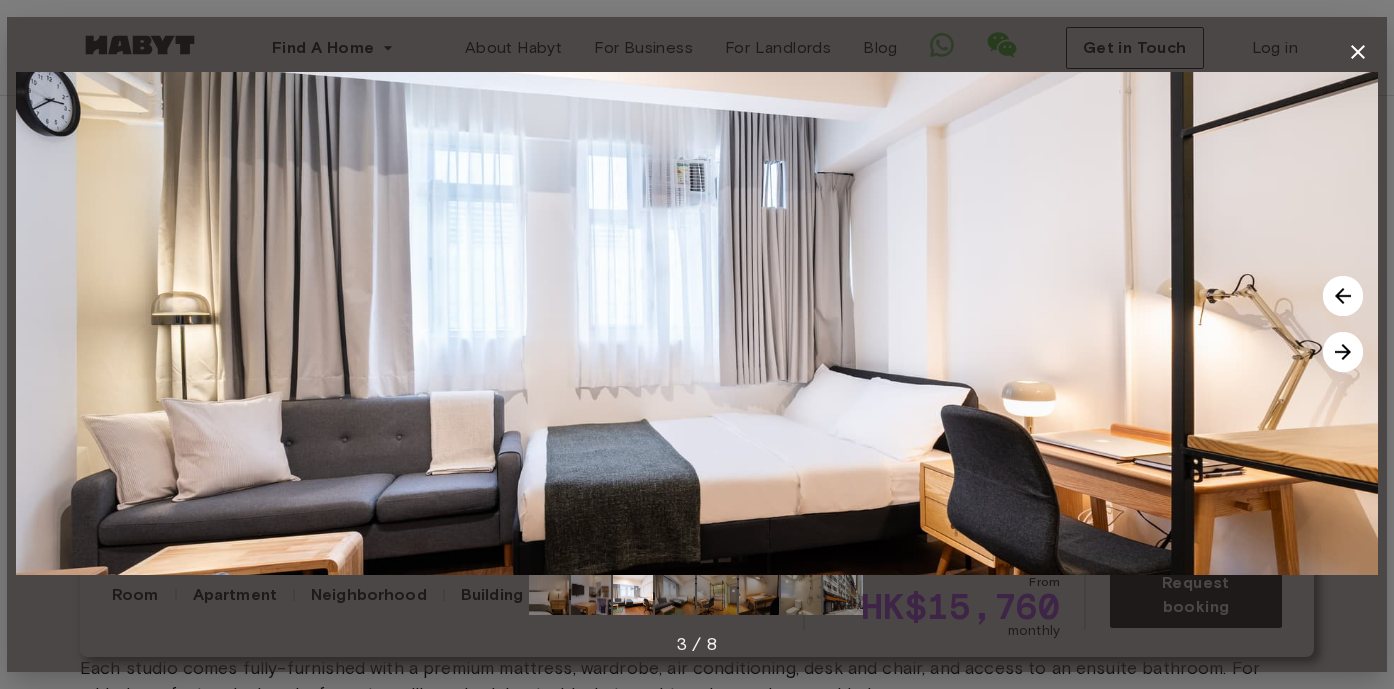 click at bounding box center [1343, 352] 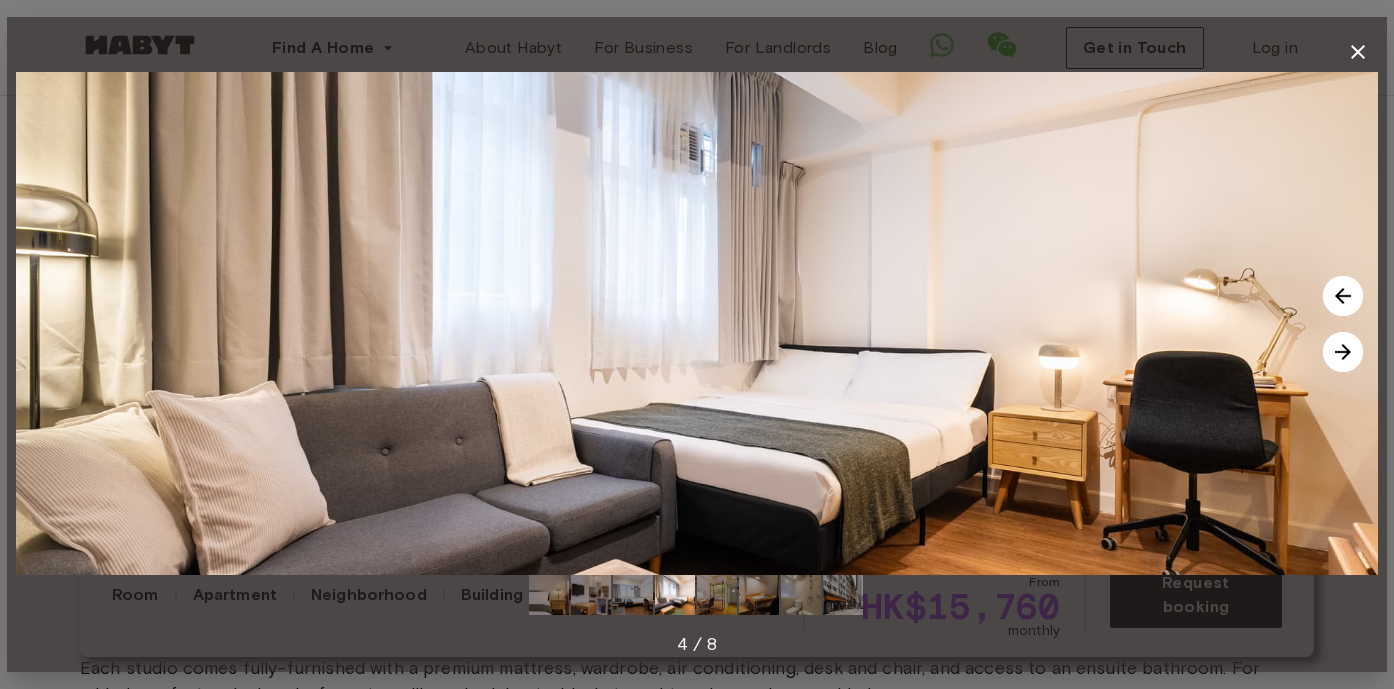 click at bounding box center (1343, 352) 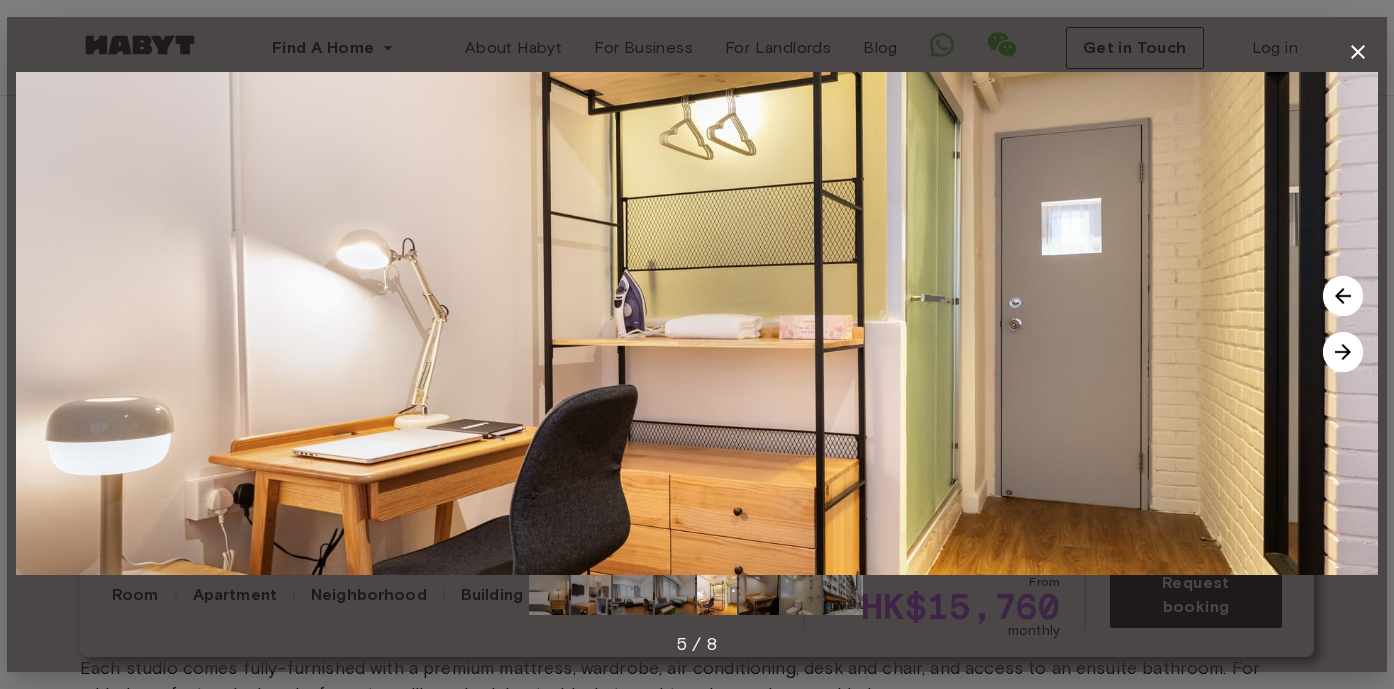 click at bounding box center (1343, 352) 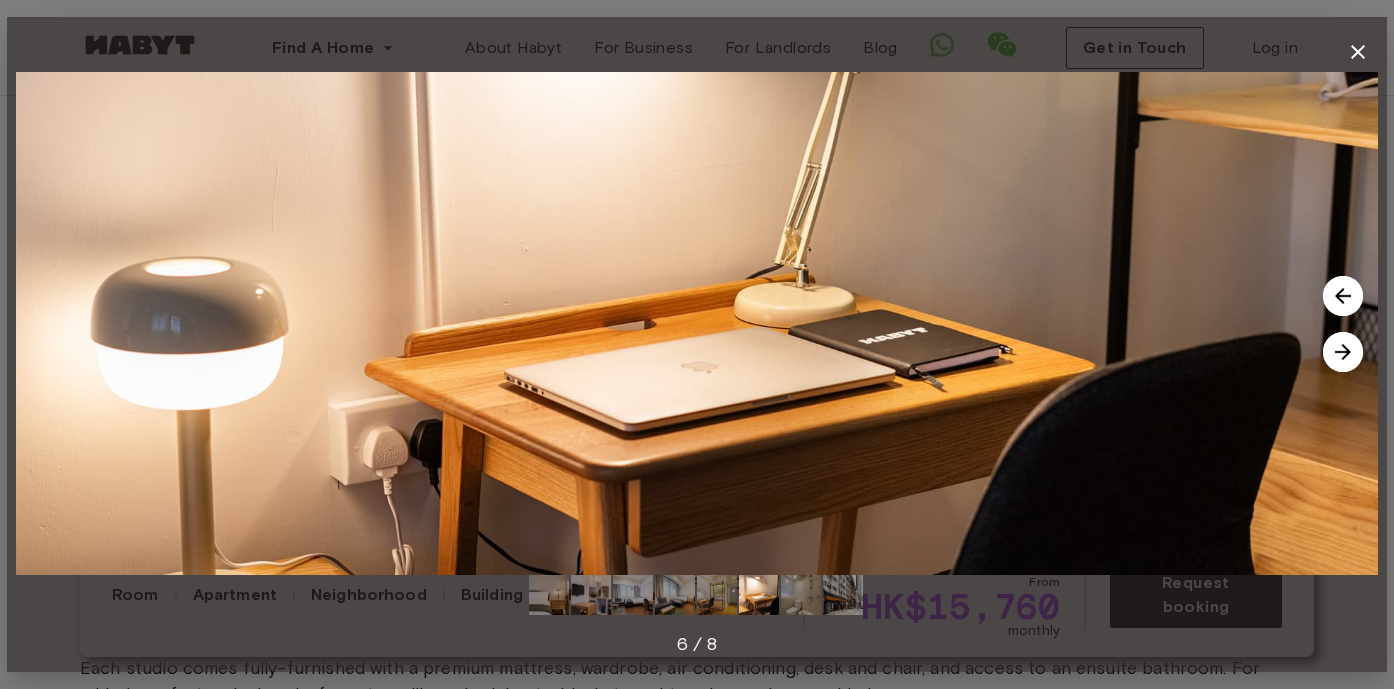 click at bounding box center [1343, 352] 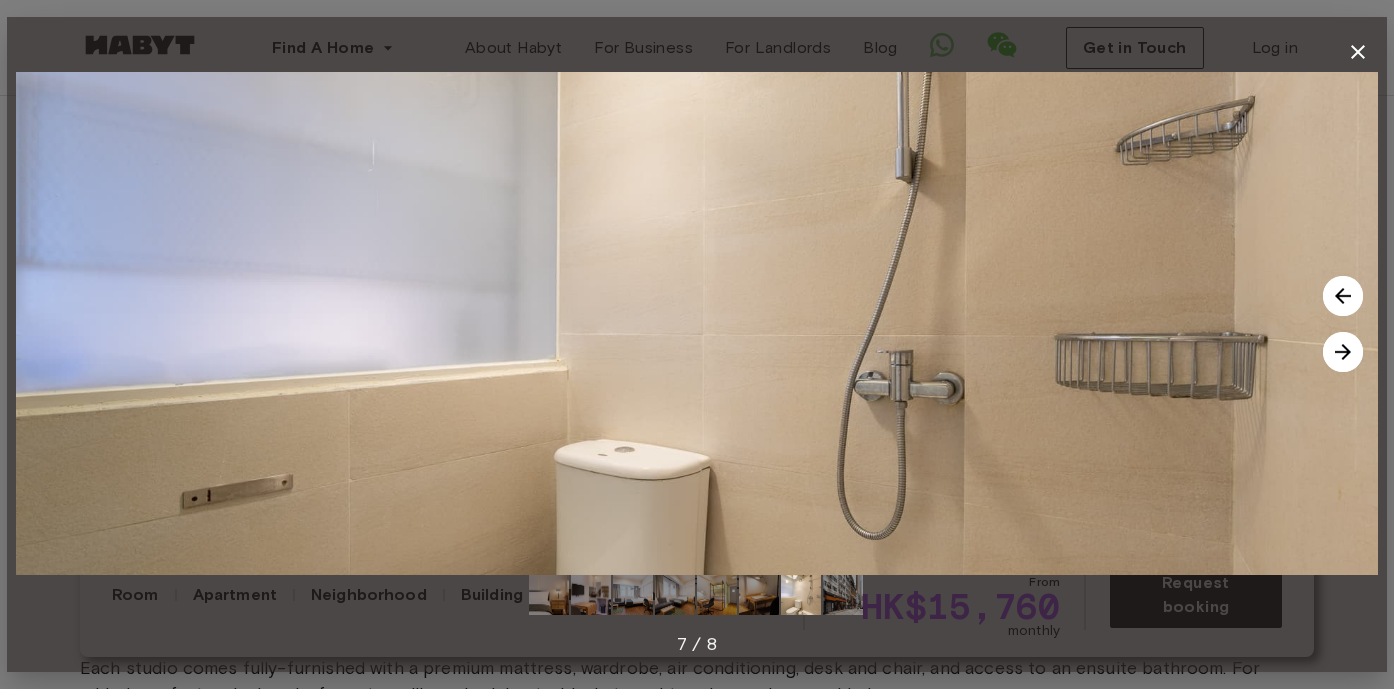 click at bounding box center (1343, 352) 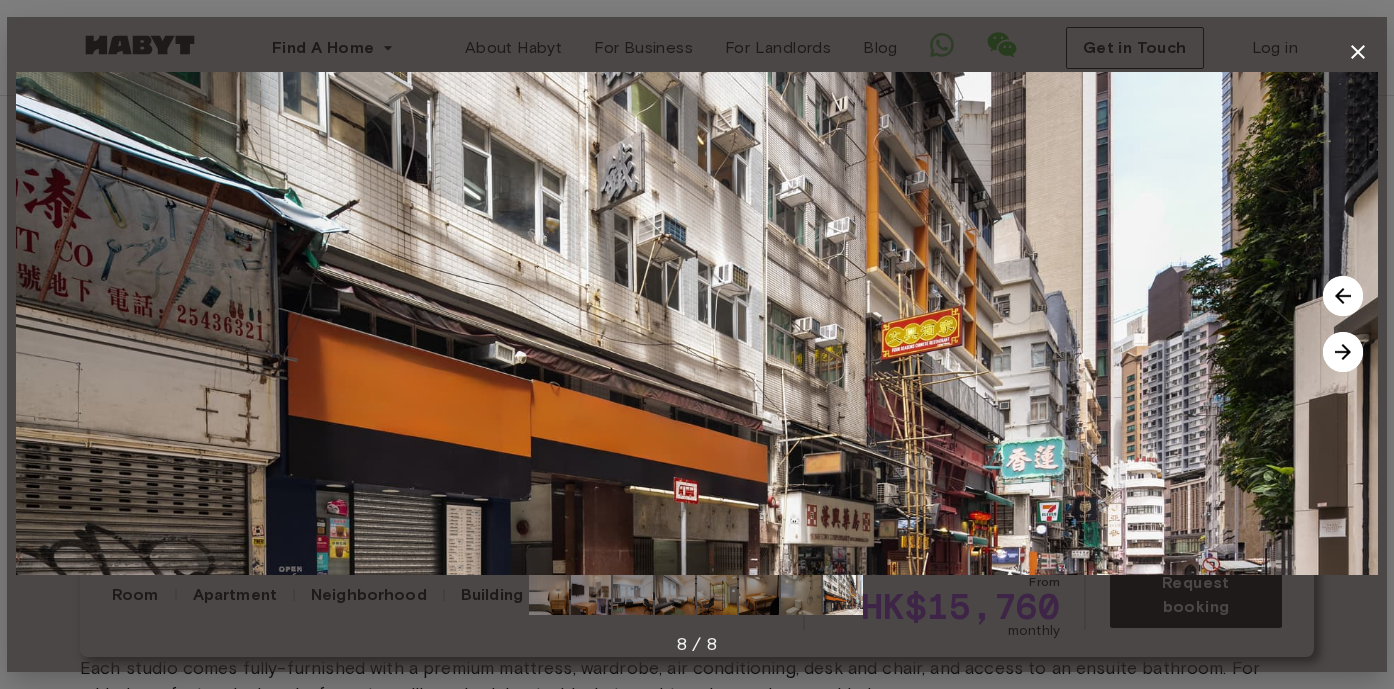 click 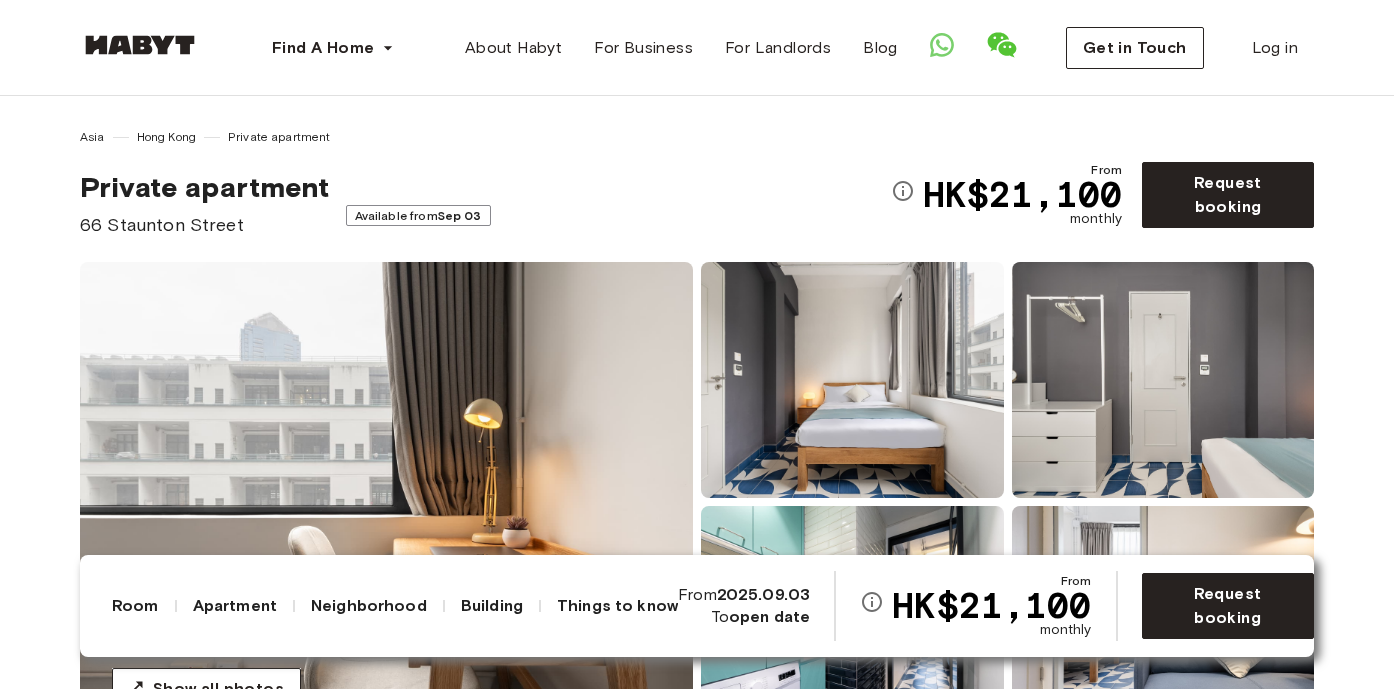 scroll, scrollTop: 0, scrollLeft: 0, axis: both 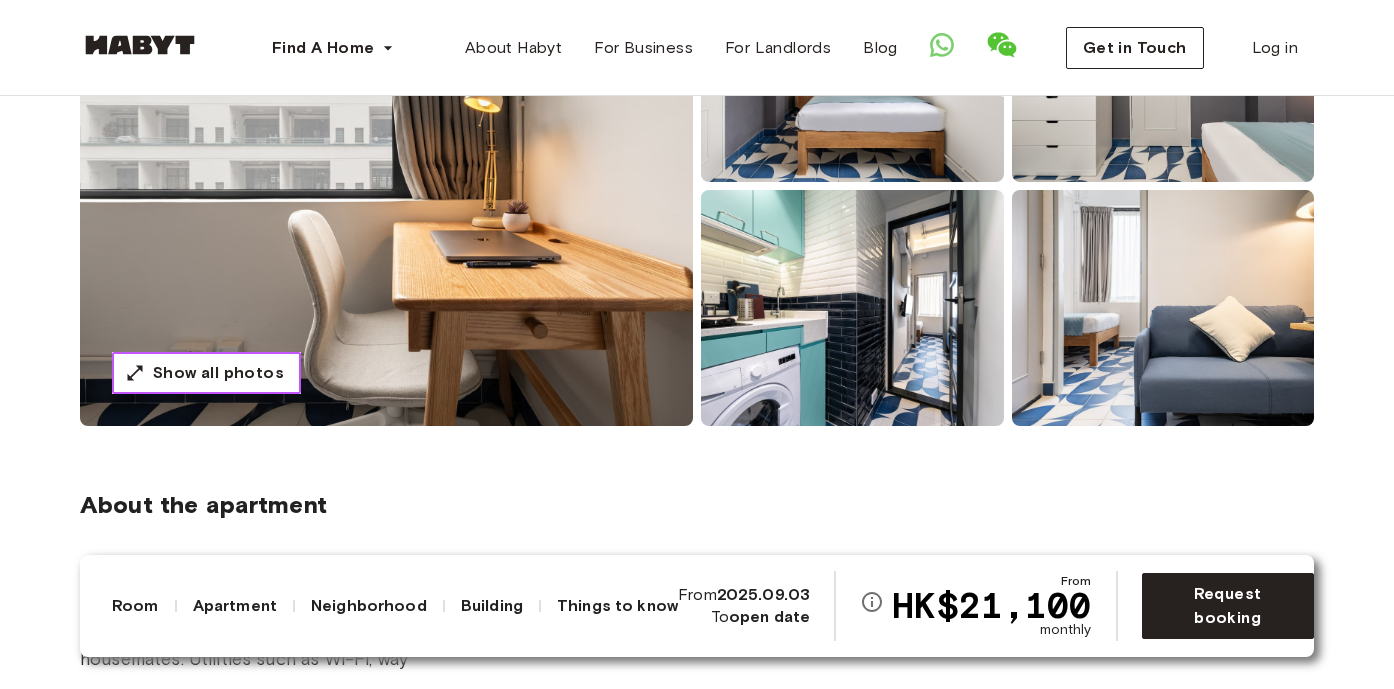 click on "Show all photos" at bounding box center [218, 373] 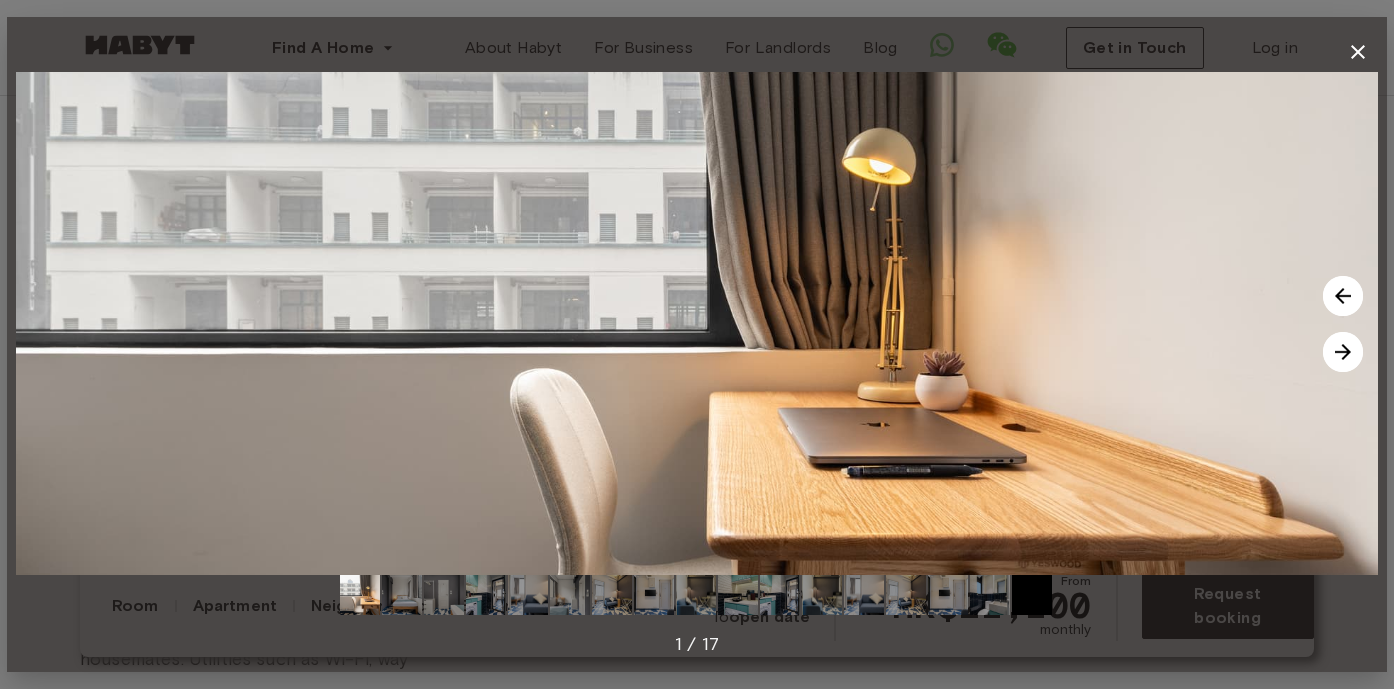 click at bounding box center (1343, 352) 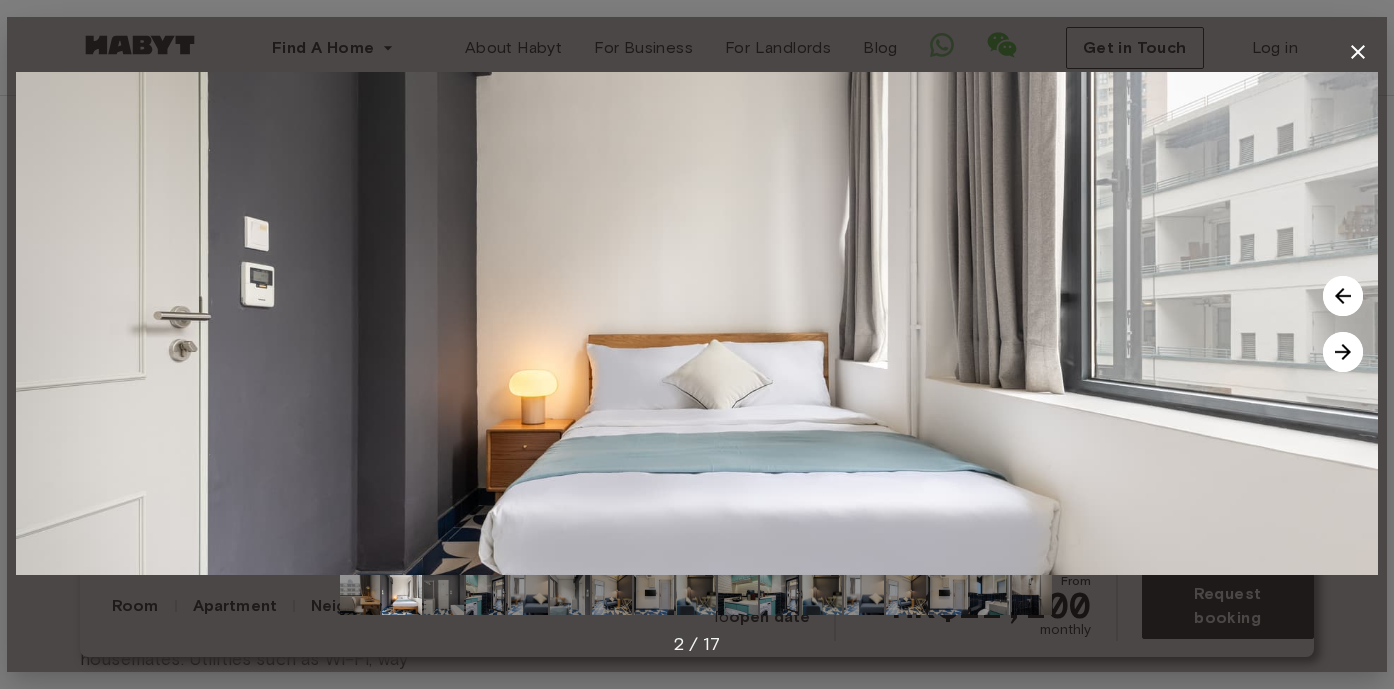 click at bounding box center [1343, 352] 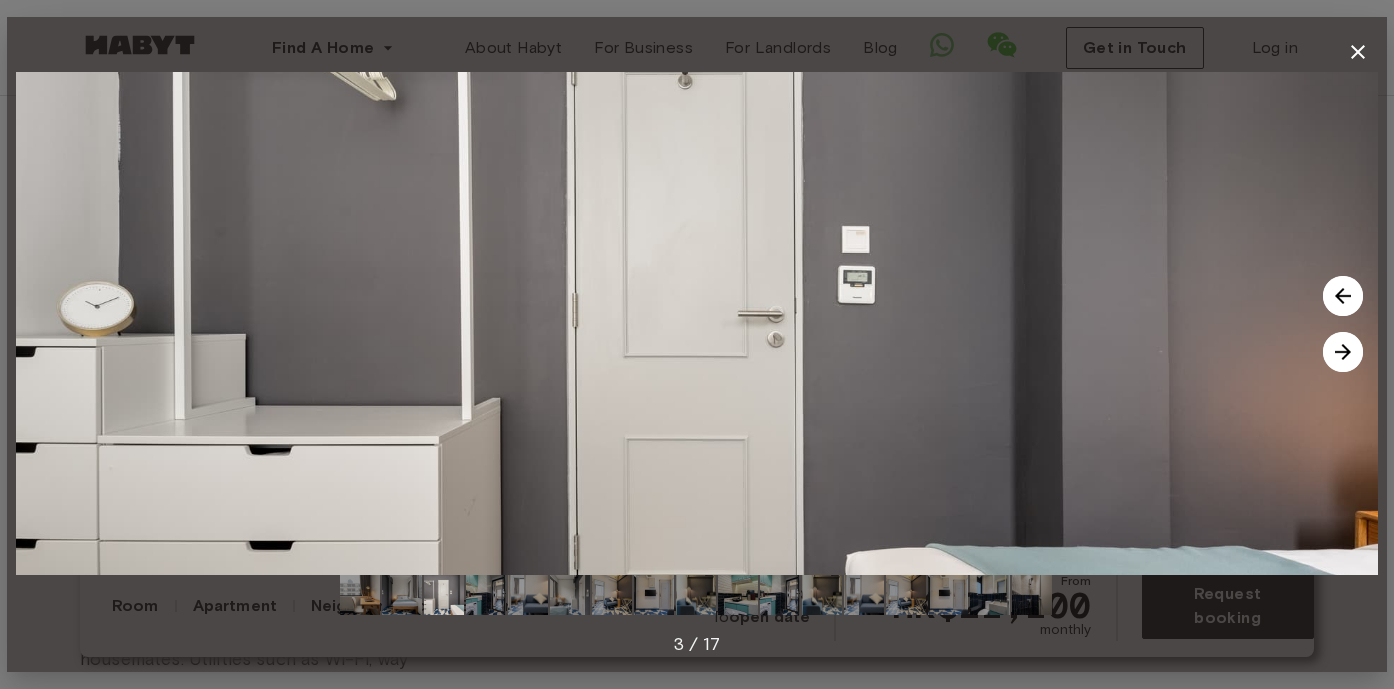 click at bounding box center (1343, 352) 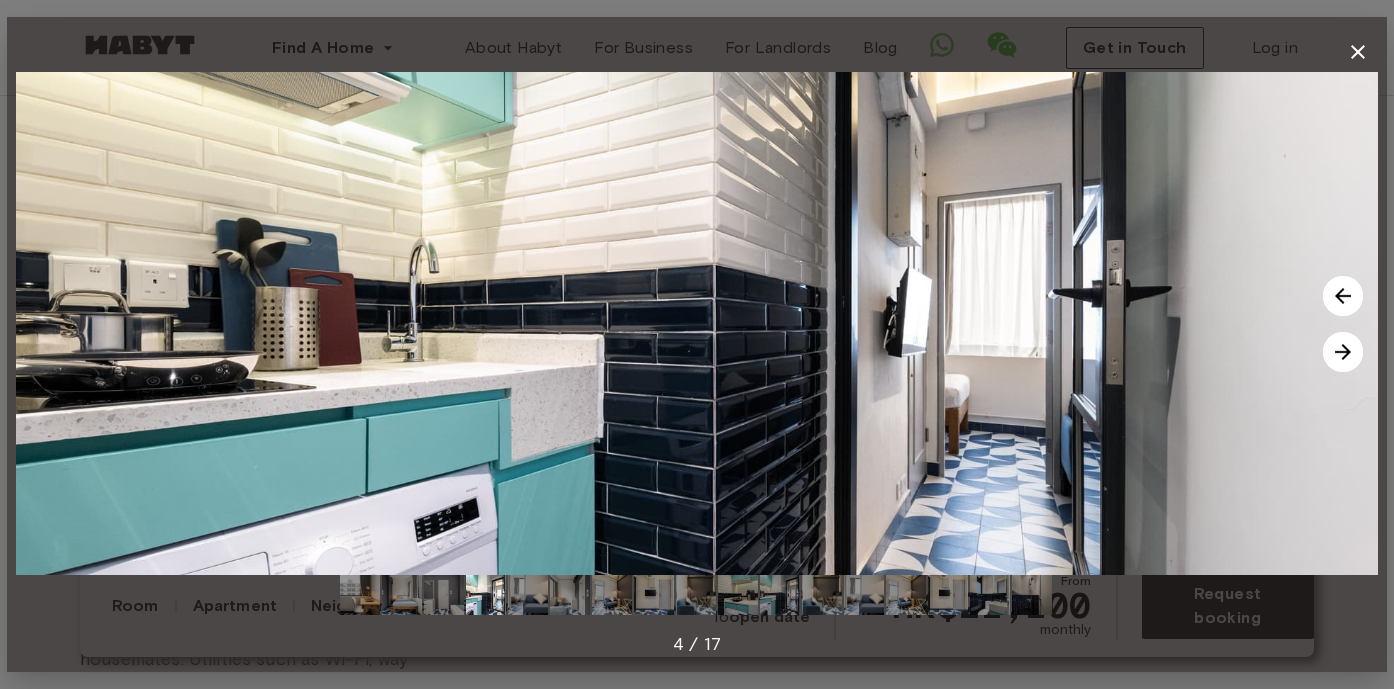 click at bounding box center [1343, 352] 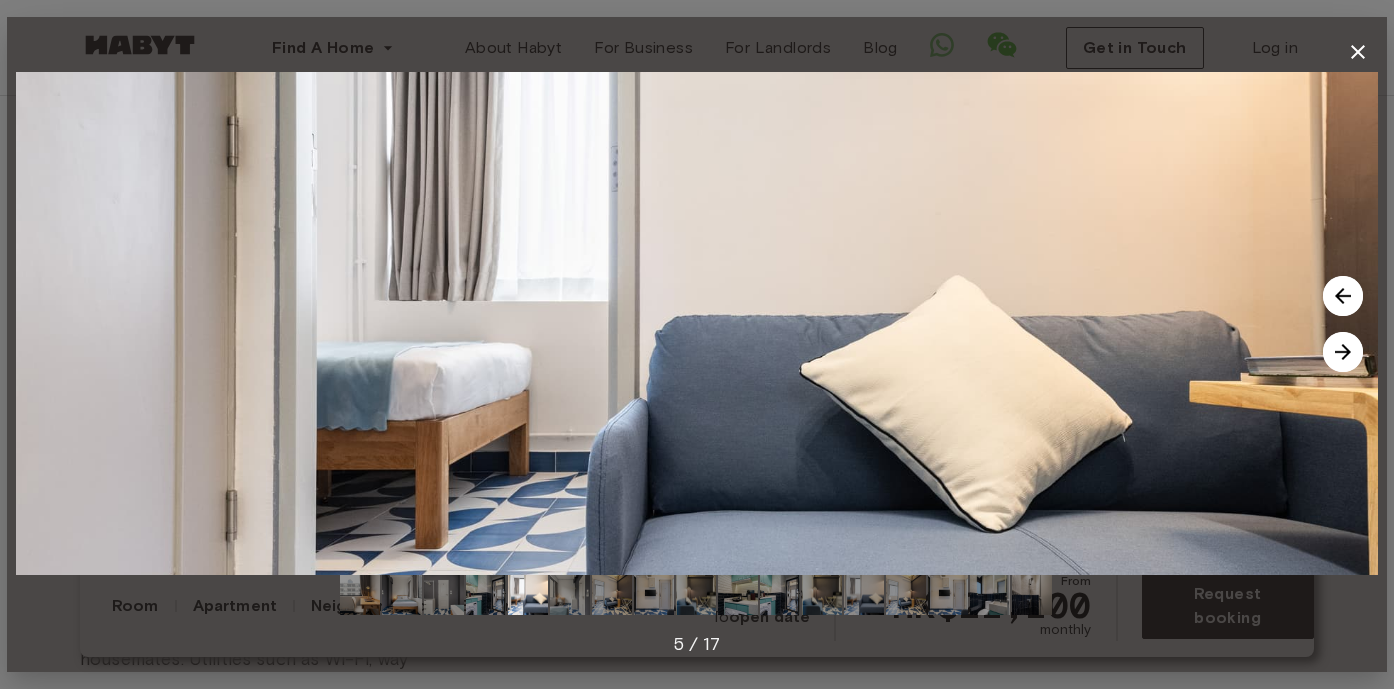 click at bounding box center (1343, 352) 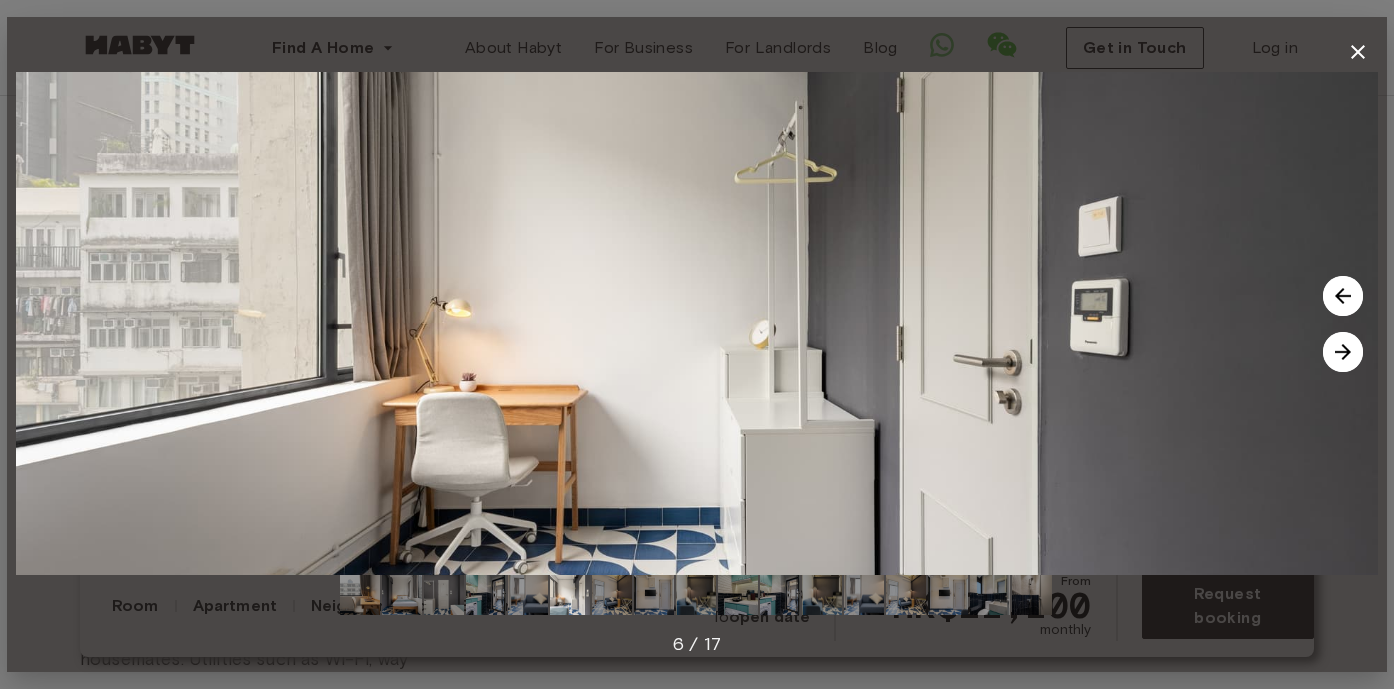 click at bounding box center [1343, 352] 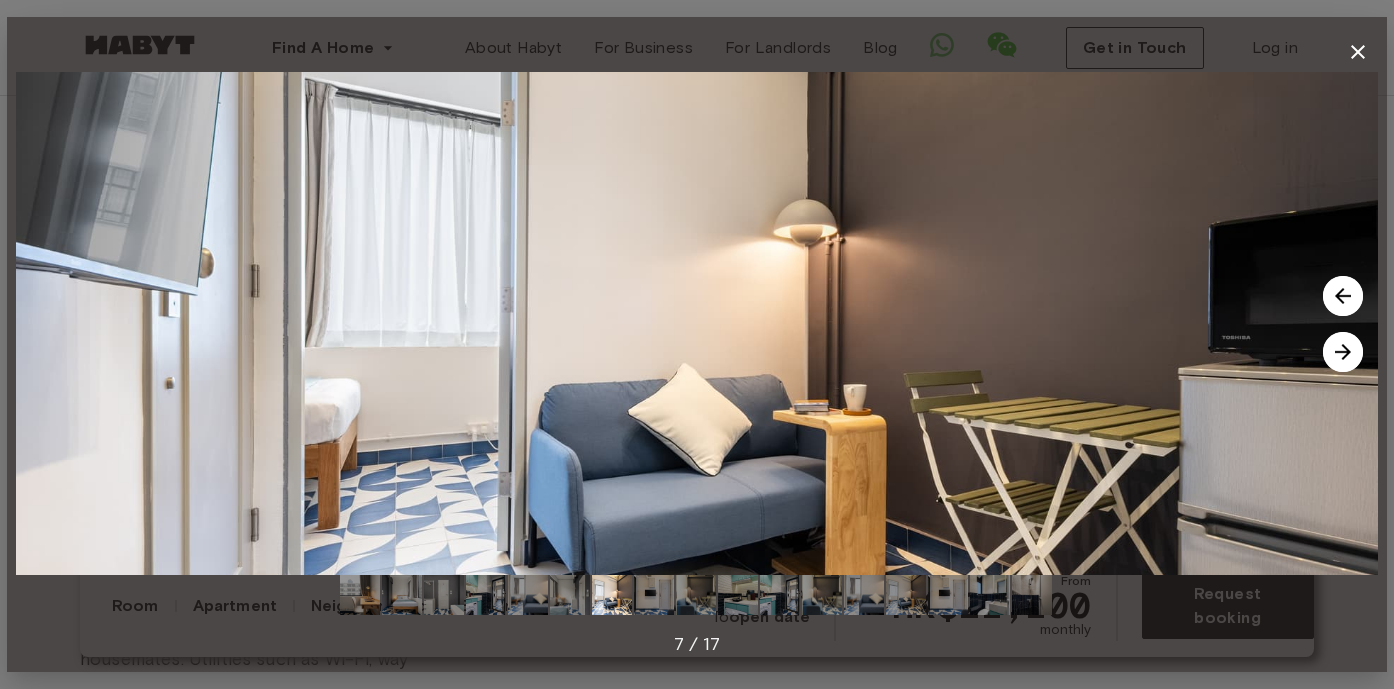 click at bounding box center [1343, 352] 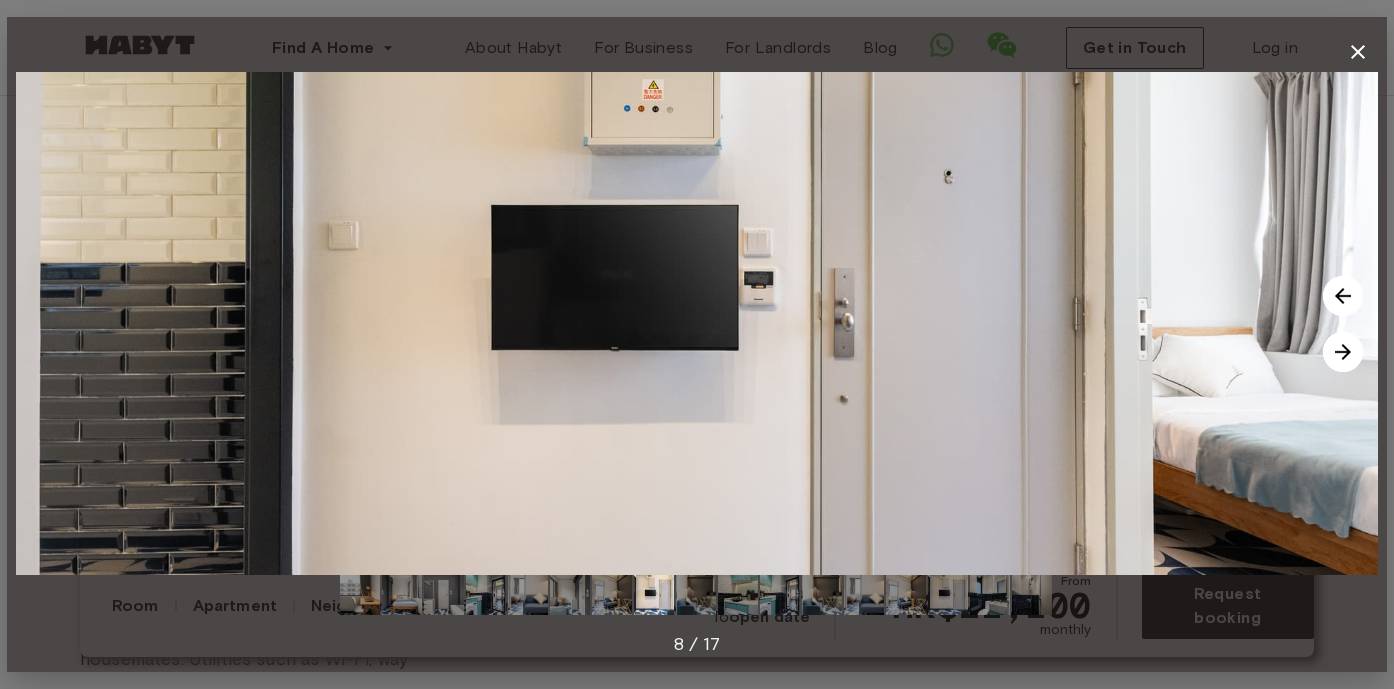 click at bounding box center (1343, 352) 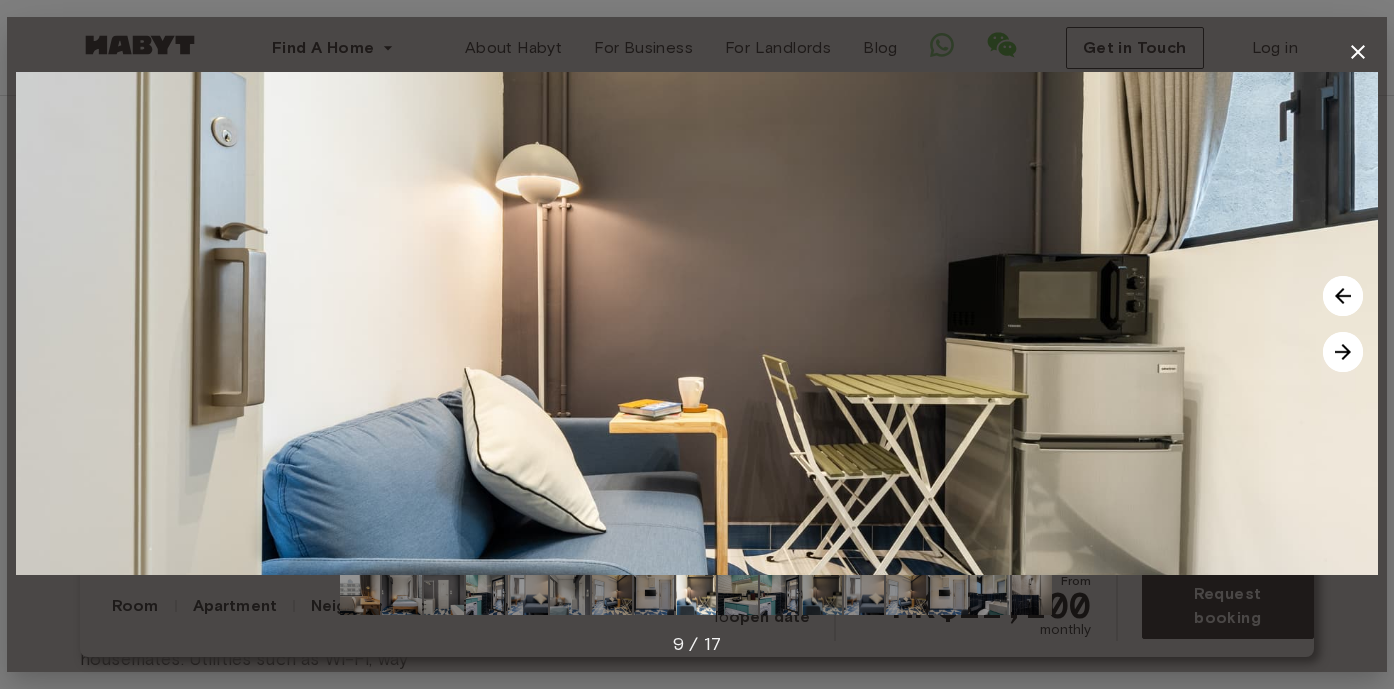 click at bounding box center [1343, 352] 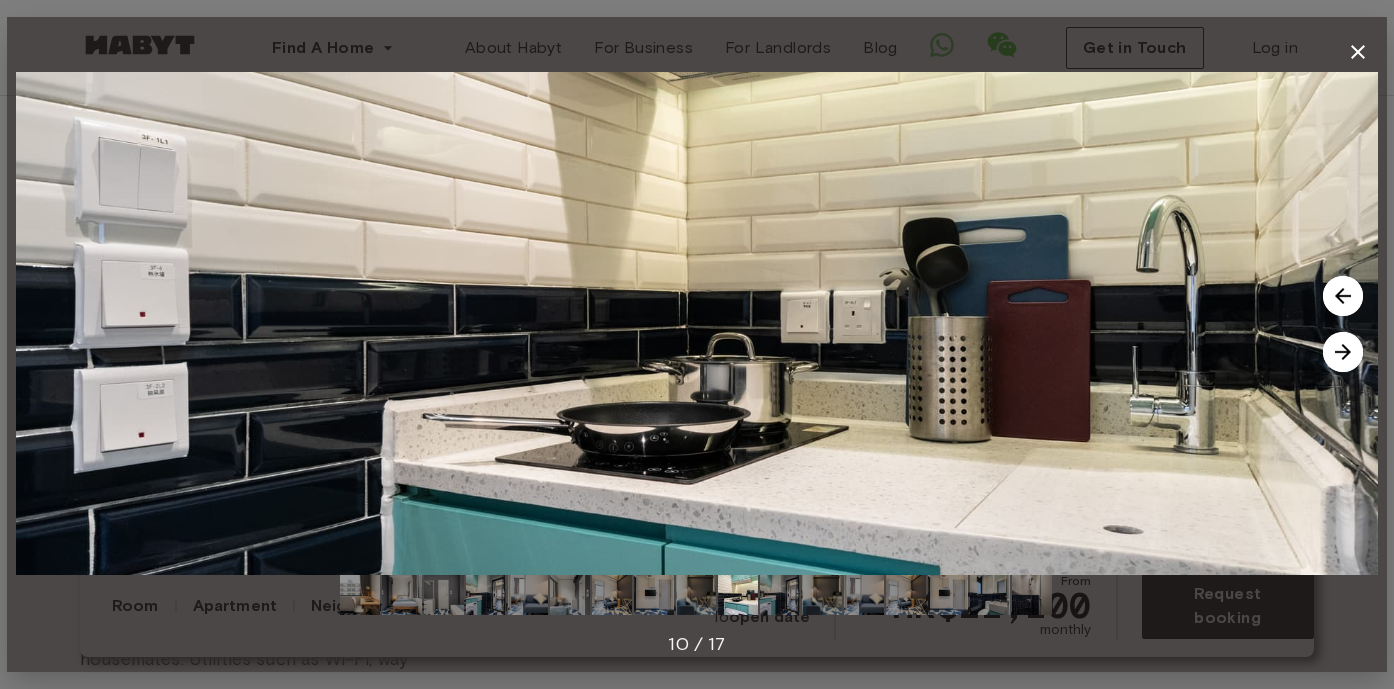 click at bounding box center [1343, 352] 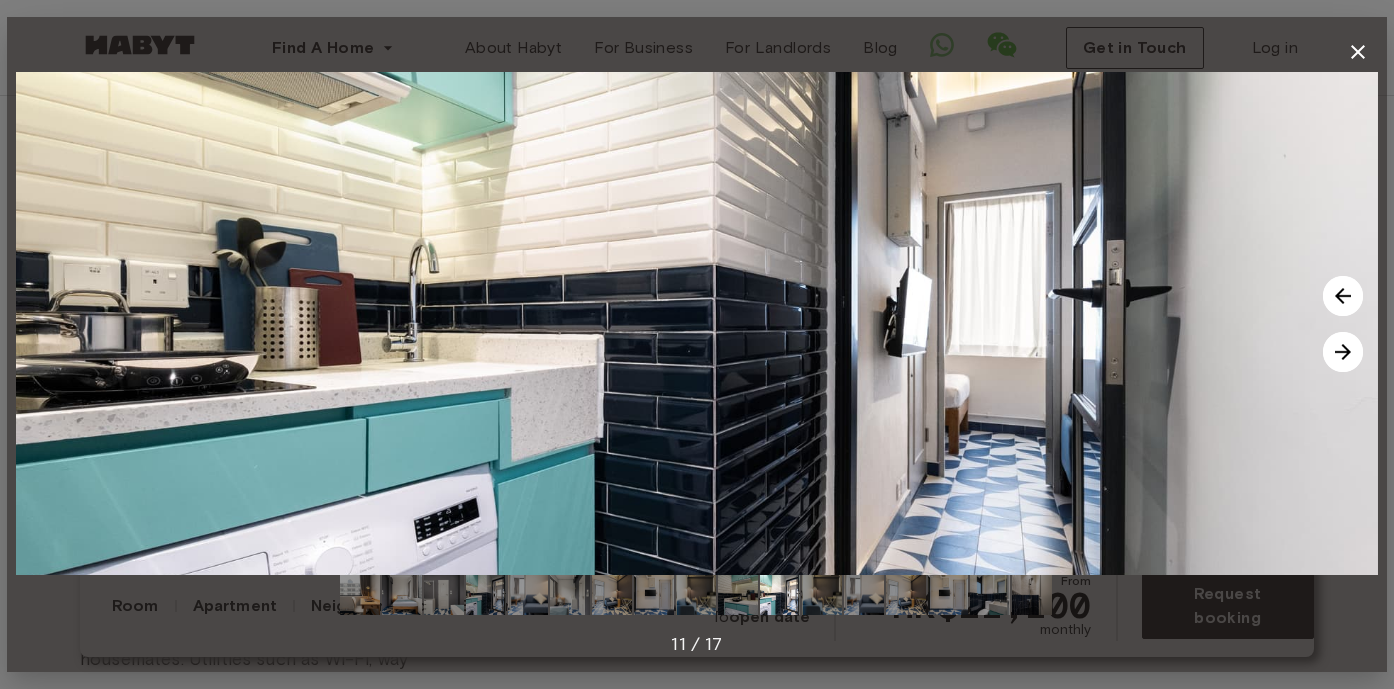 click at bounding box center [1343, 352] 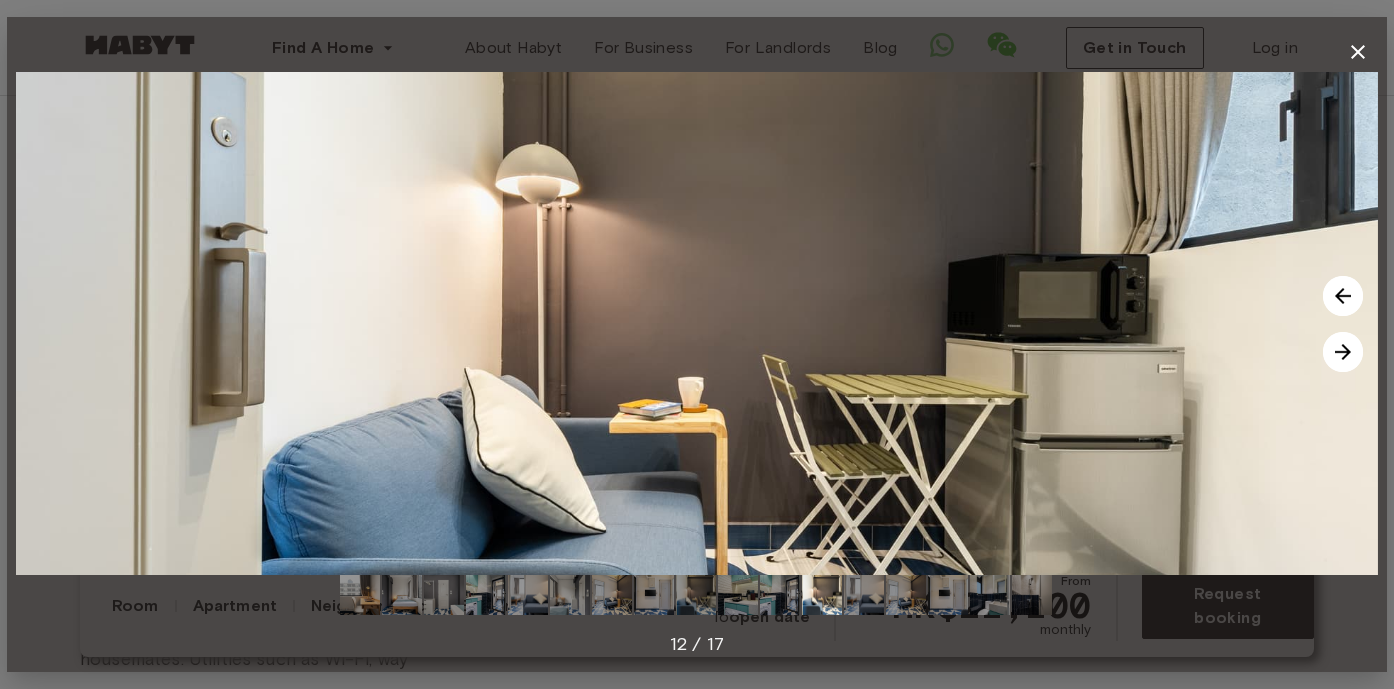 click at bounding box center (1343, 352) 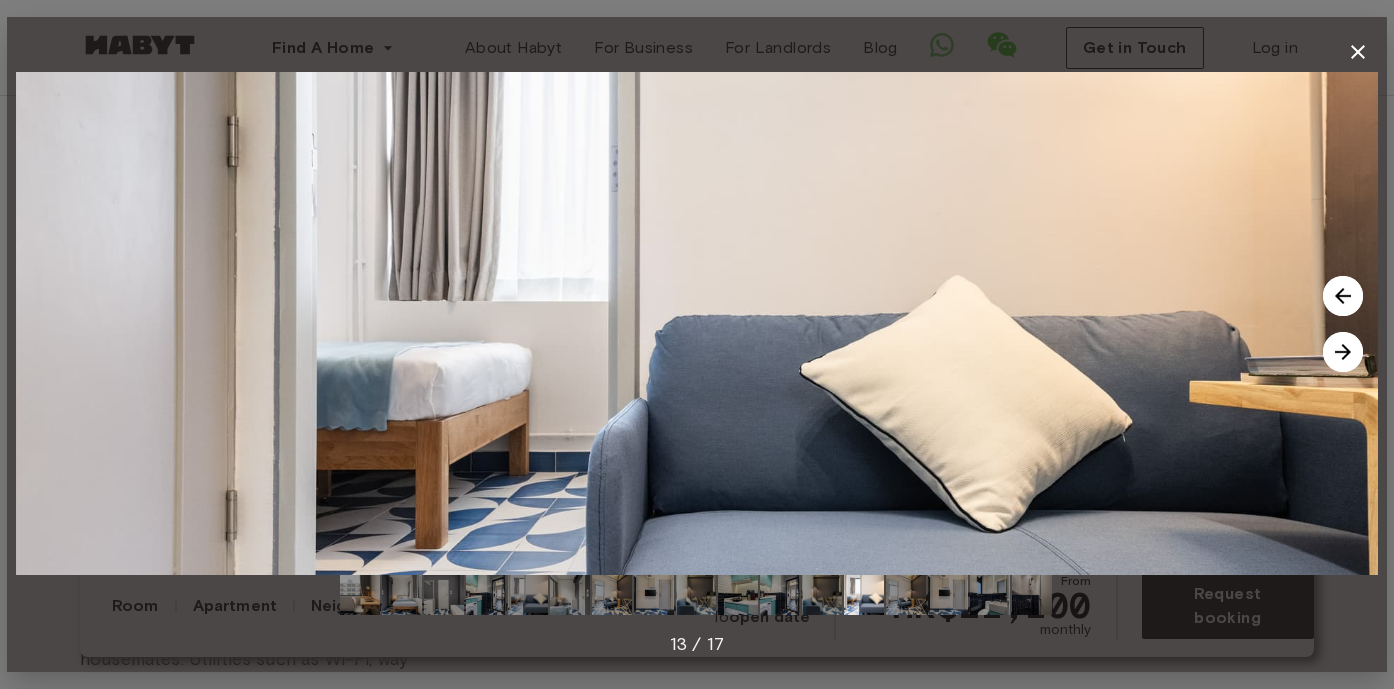click at bounding box center [1343, 352] 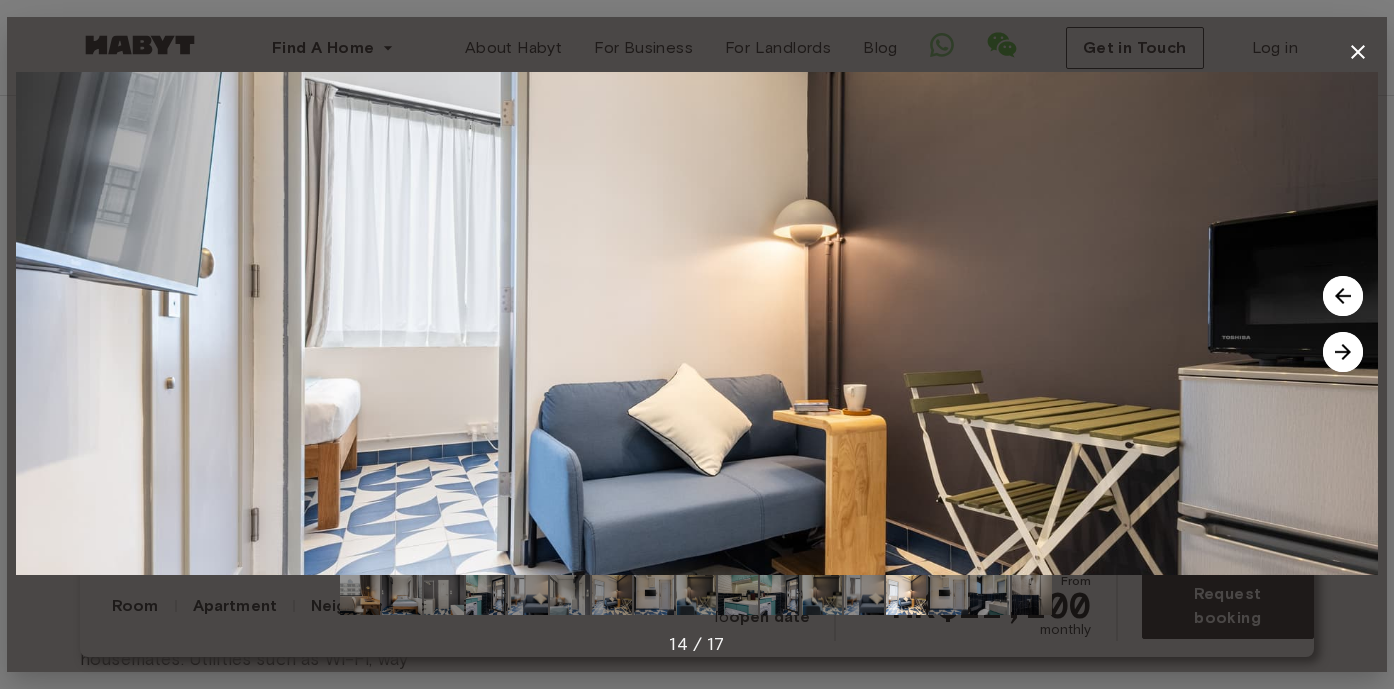 click at bounding box center [1343, 352] 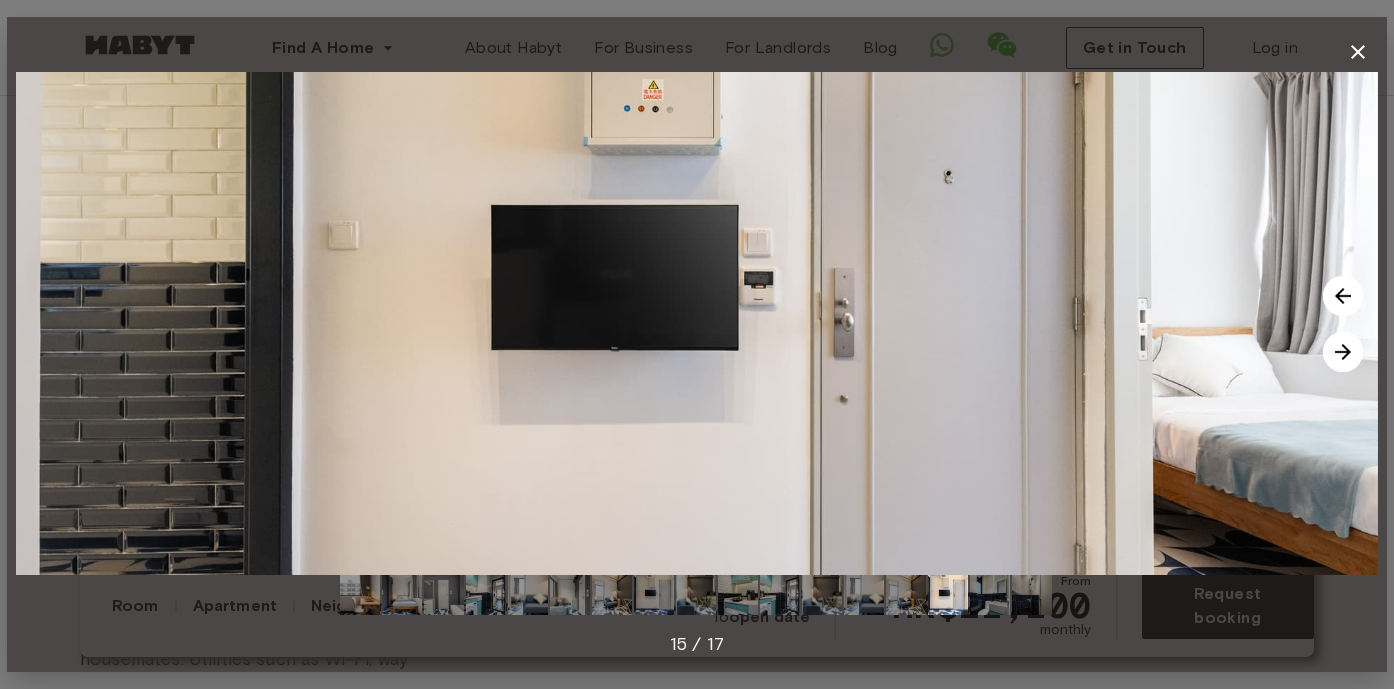 click at bounding box center [1343, 352] 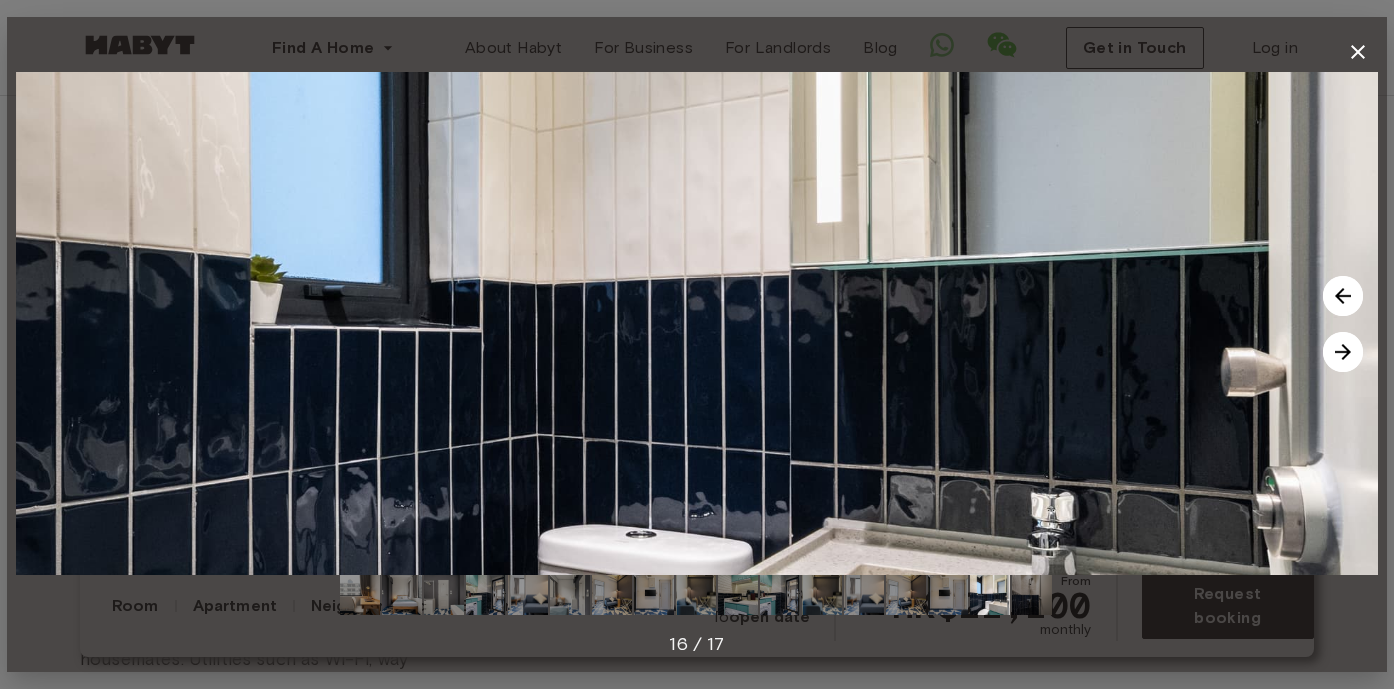 click at bounding box center (1343, 352) 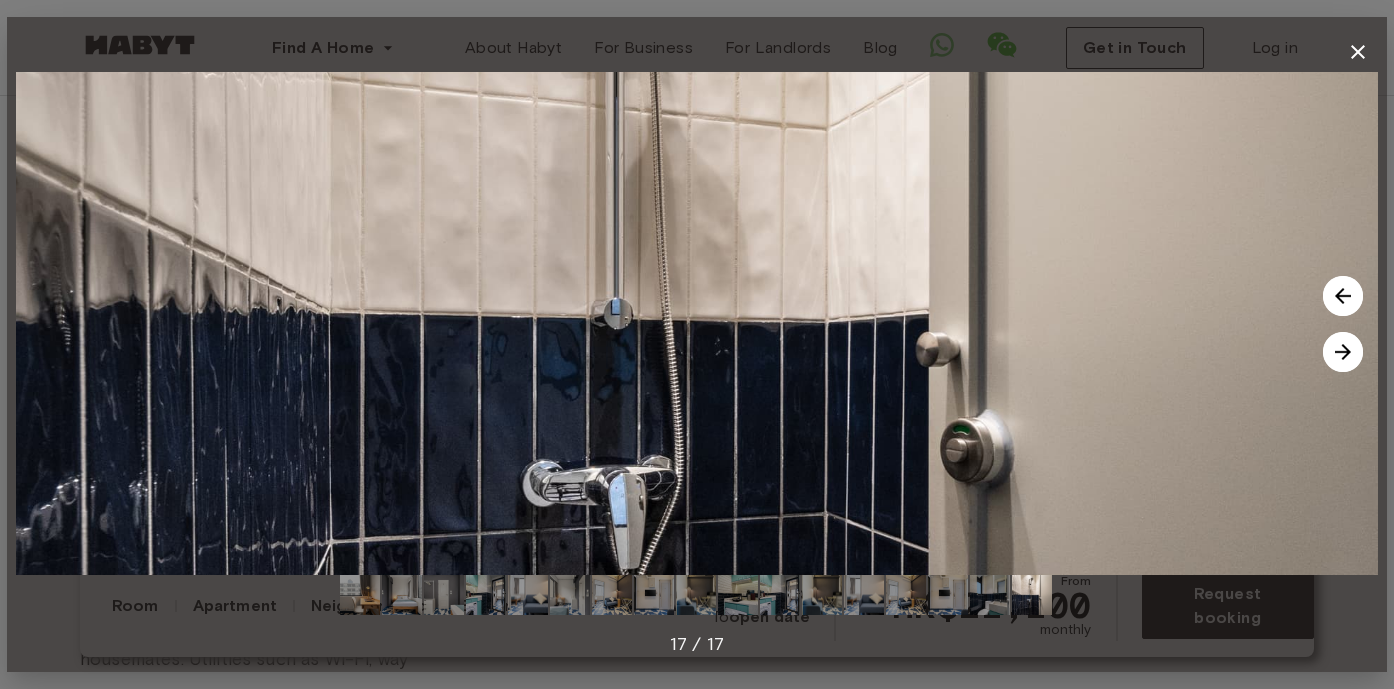 click at bounding box center [1343, 352] 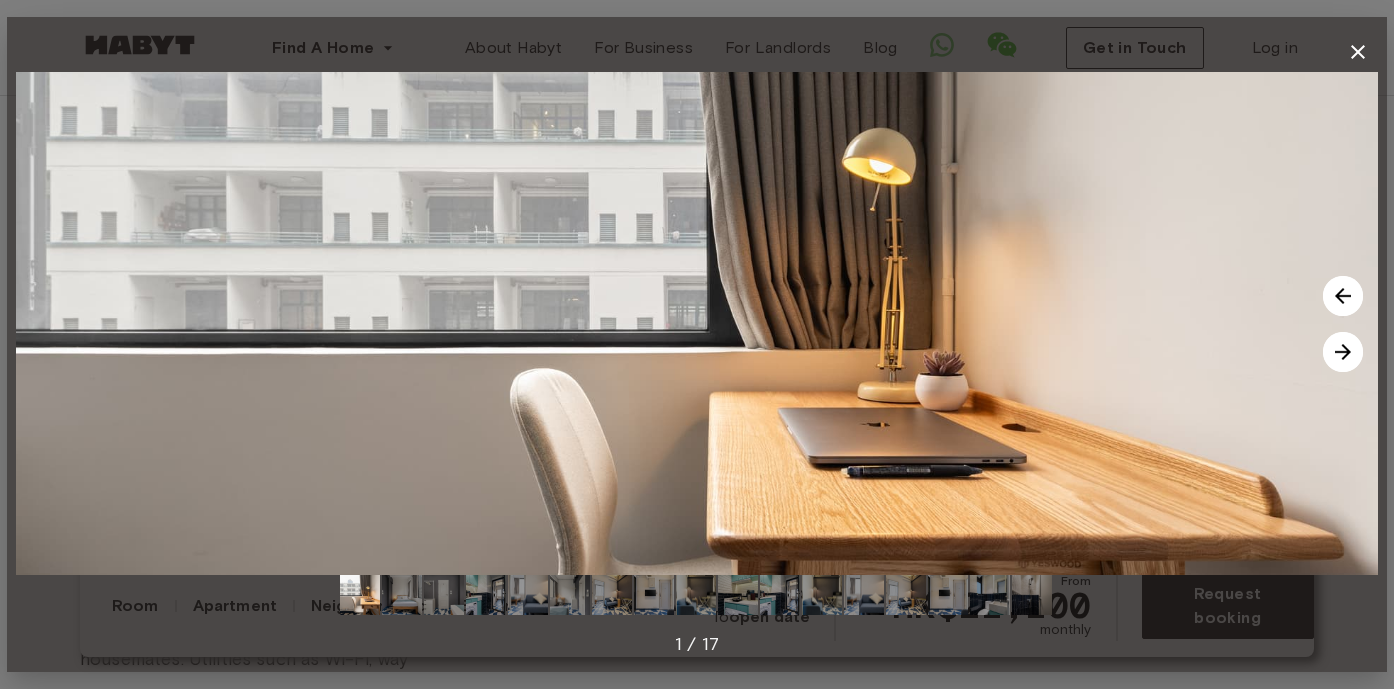 click 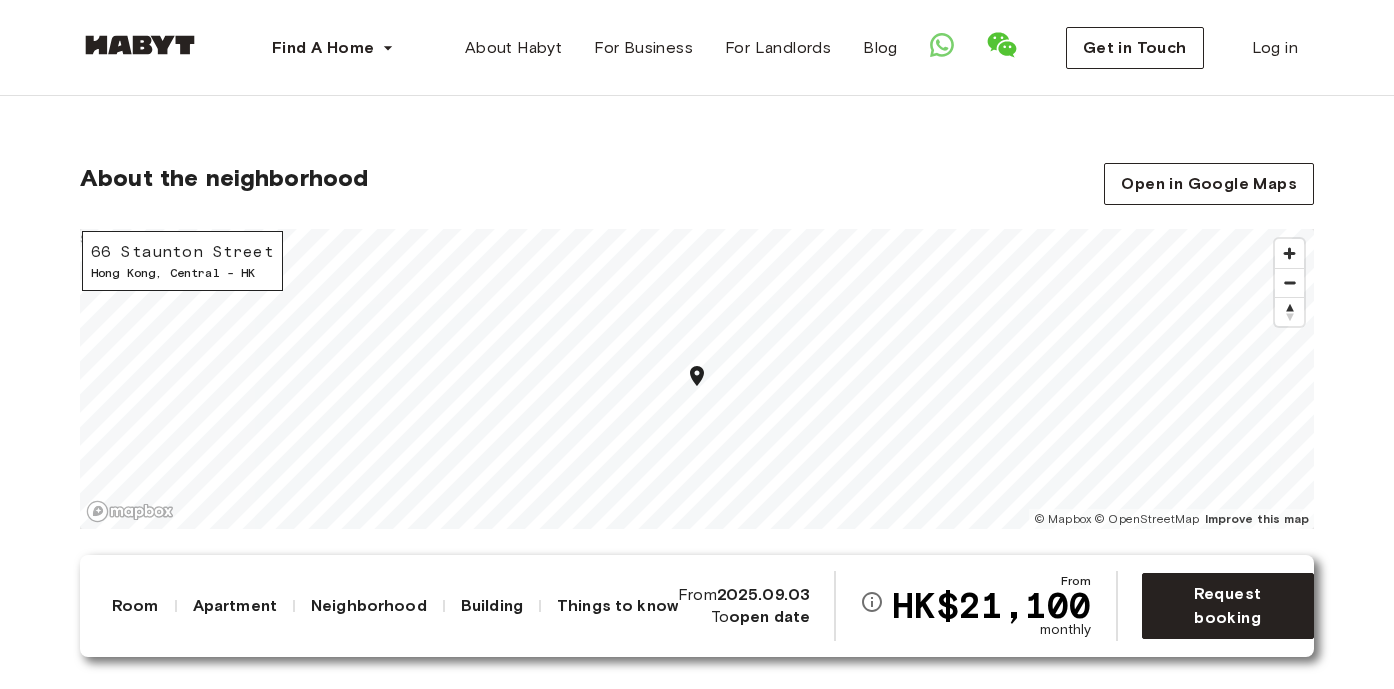 scroll, scrollTop: 1738, scrollLeft: 0, axis: vertical 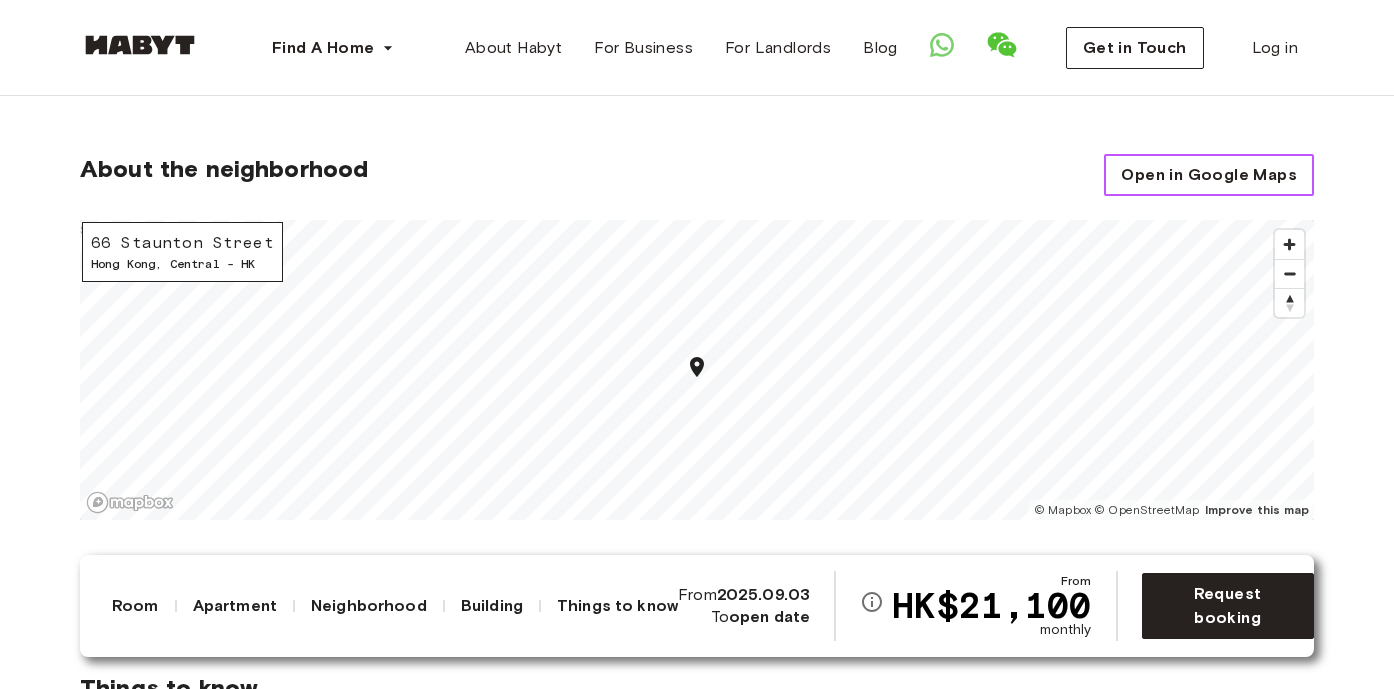click on "Open in Google Maps" at bounding box center (1209, 175) 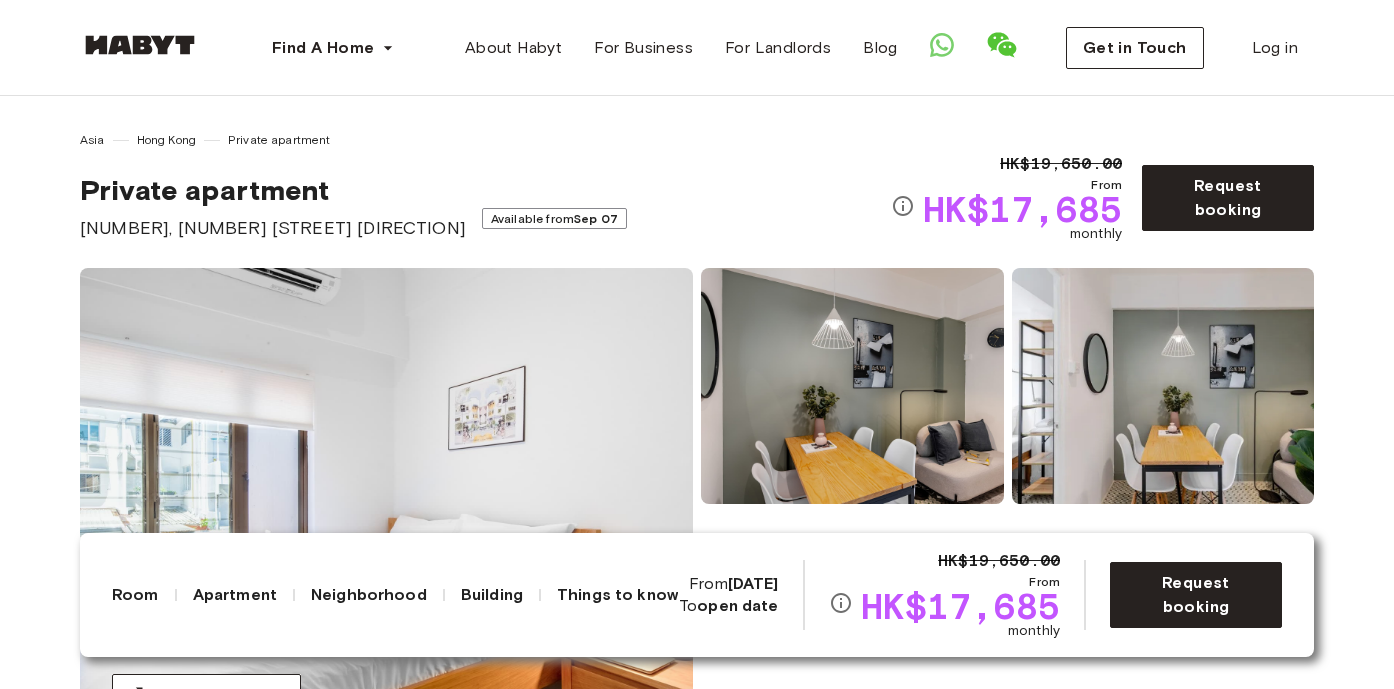 scroll, scrollTop: 0, scrollLeft: 0, axis: both 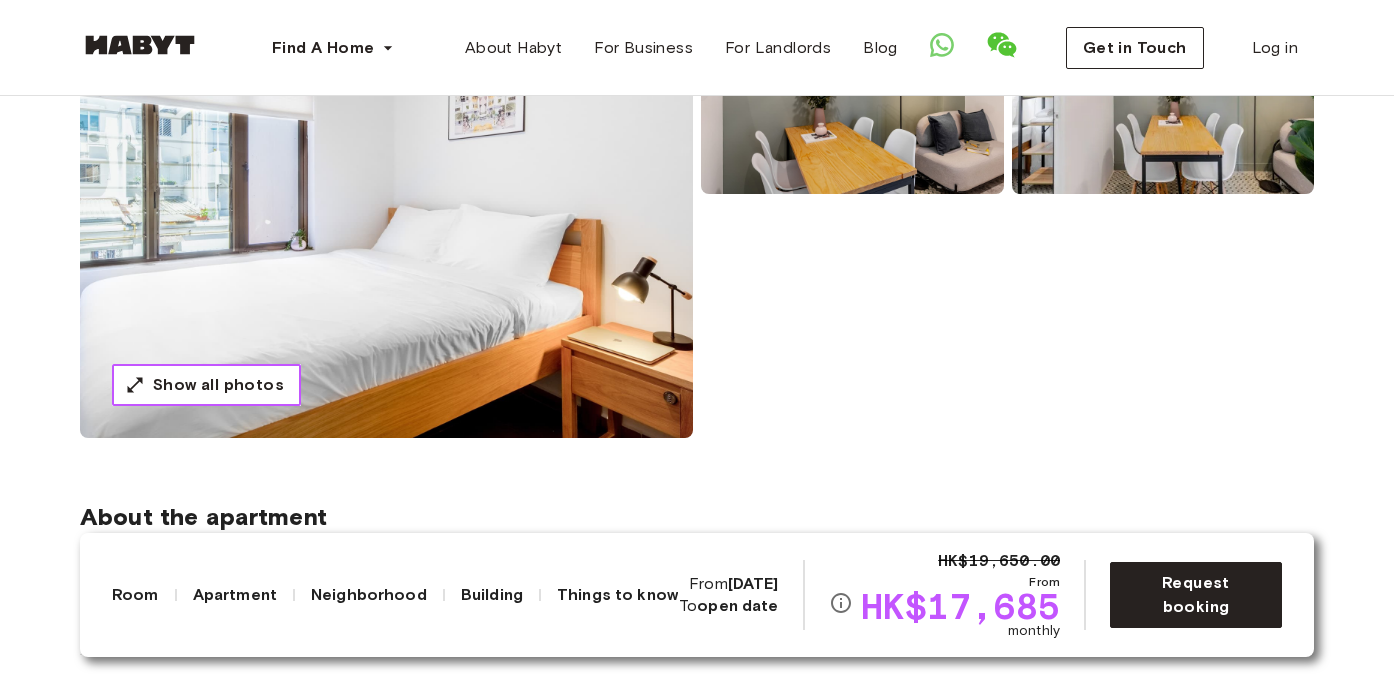 click on "Show all photos" at bounding box center [218, 385] 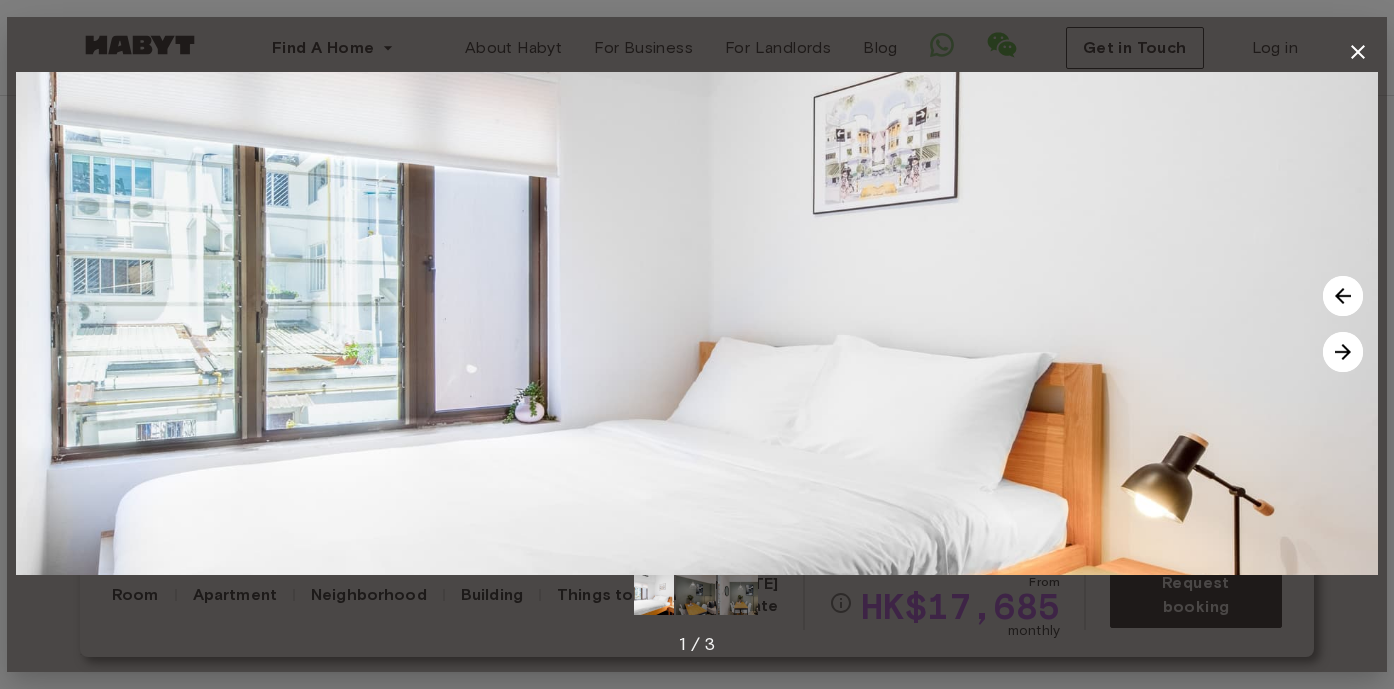 click at bounding box center (1343, 352) 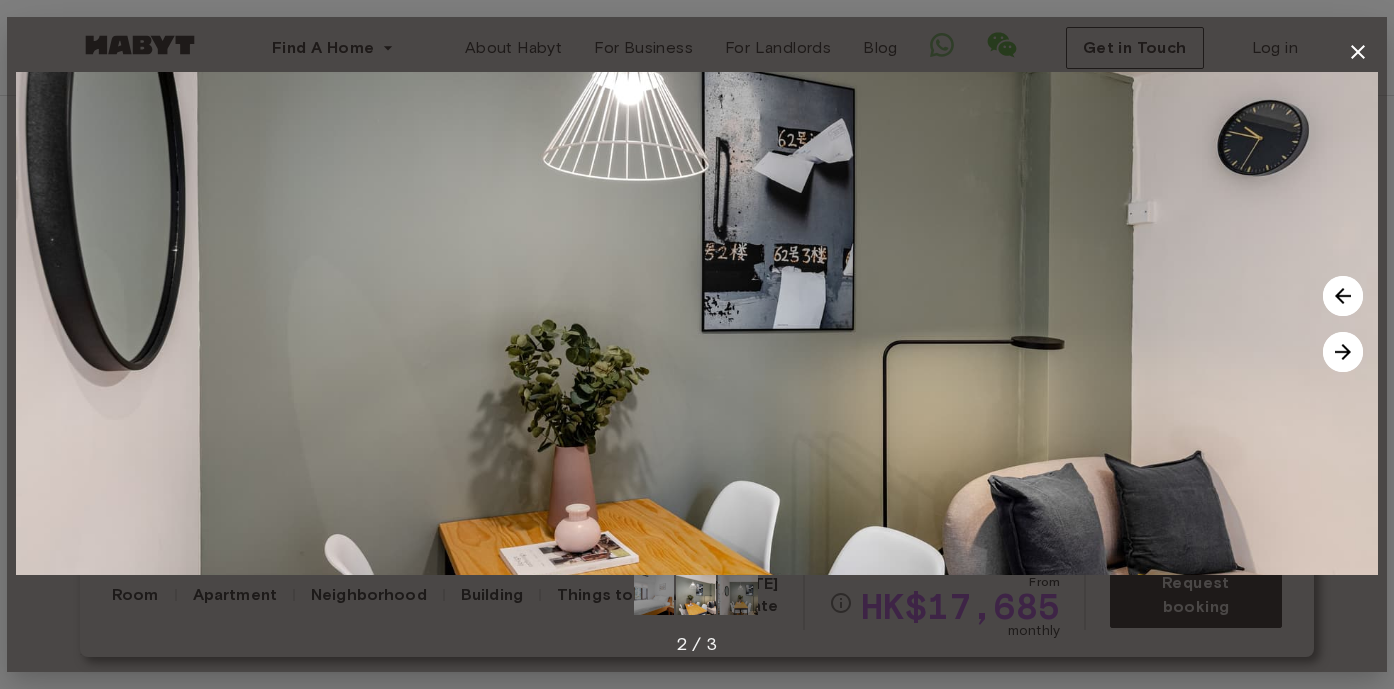 click at bounding box center [1343, 296] 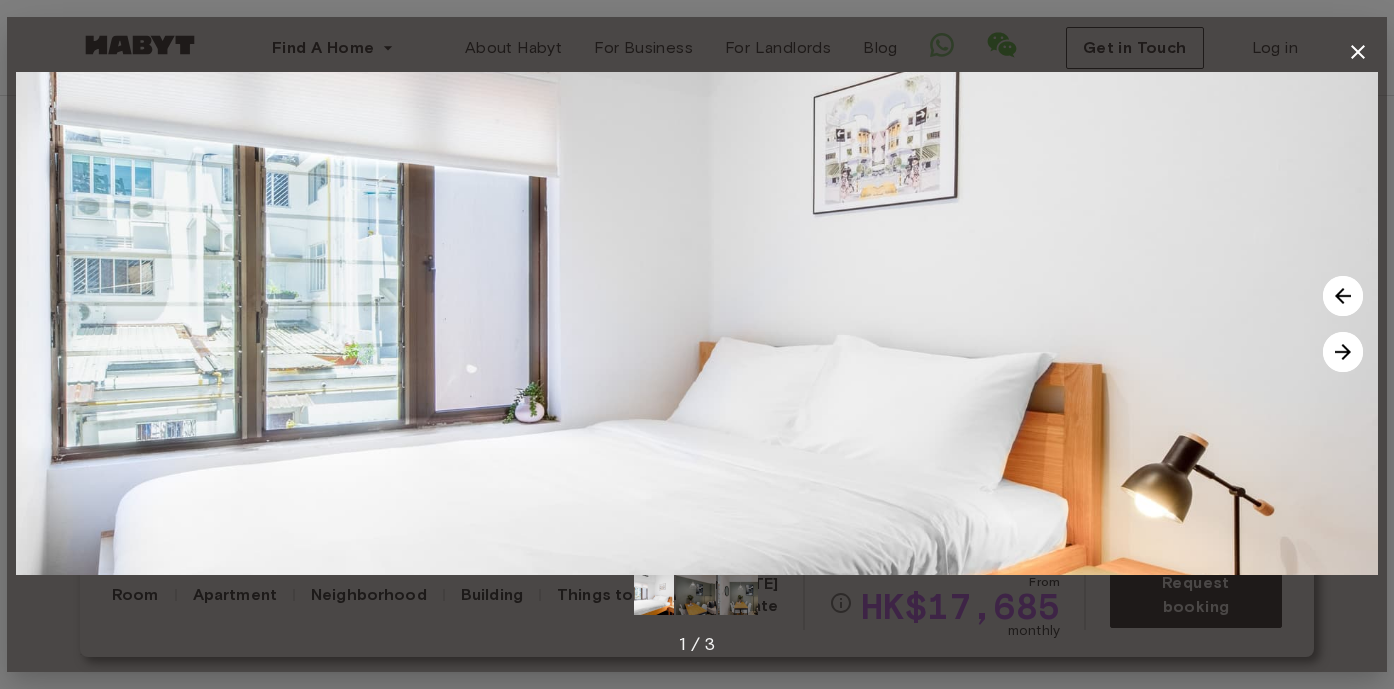 click at bounding box center [1343, 352] 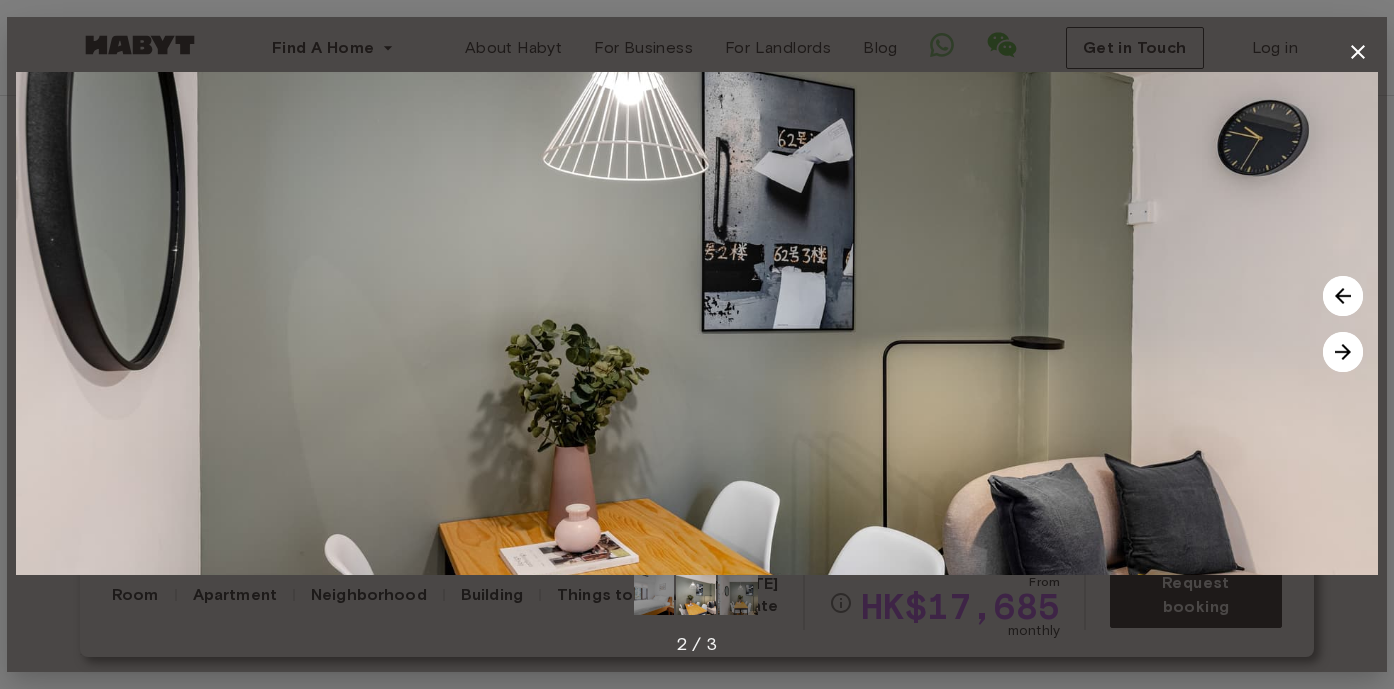 click at bounding box center (1343, 352) 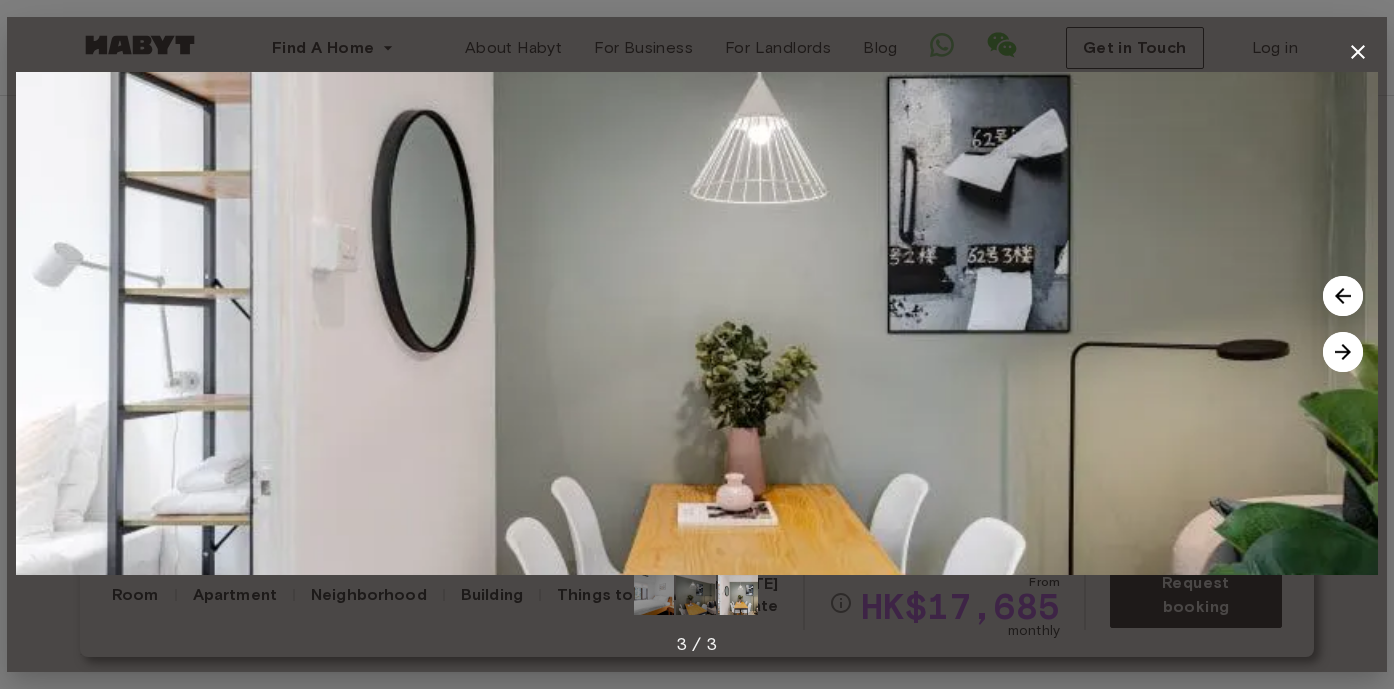 click at bounding box center [1343, 352] 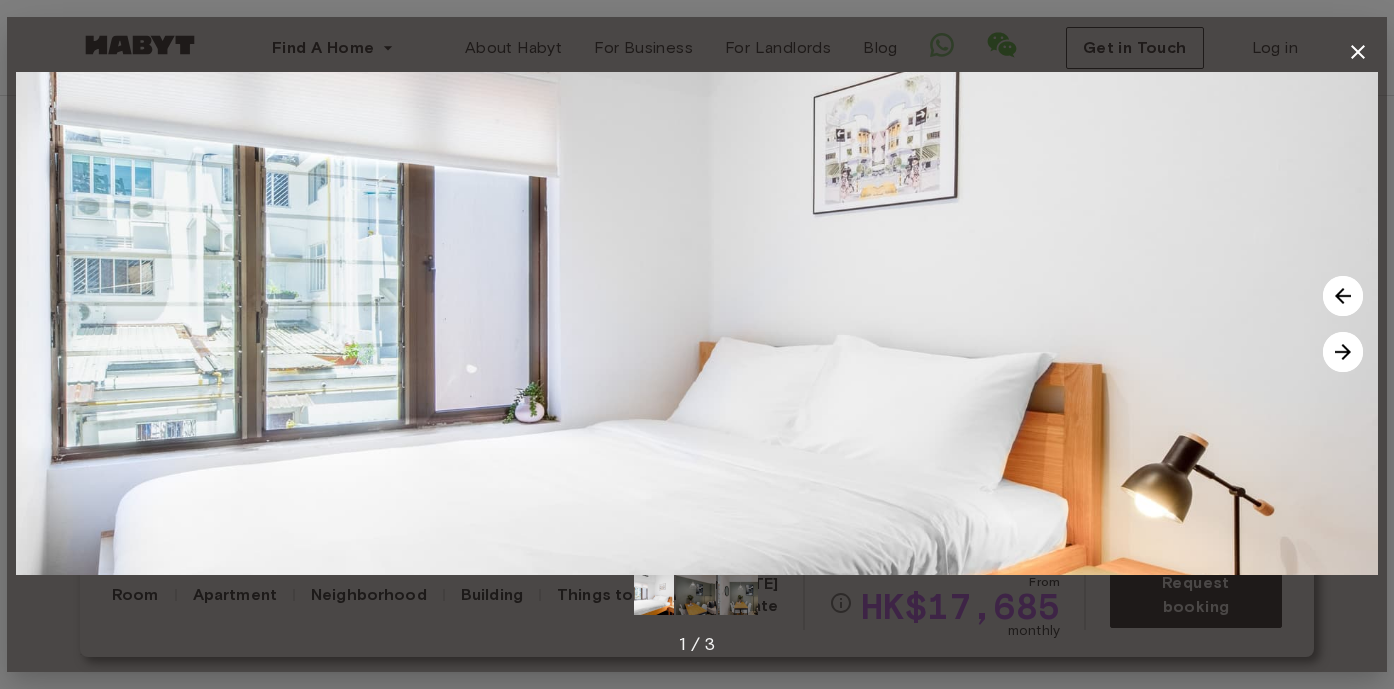 click at bounding box center [1343, 352] 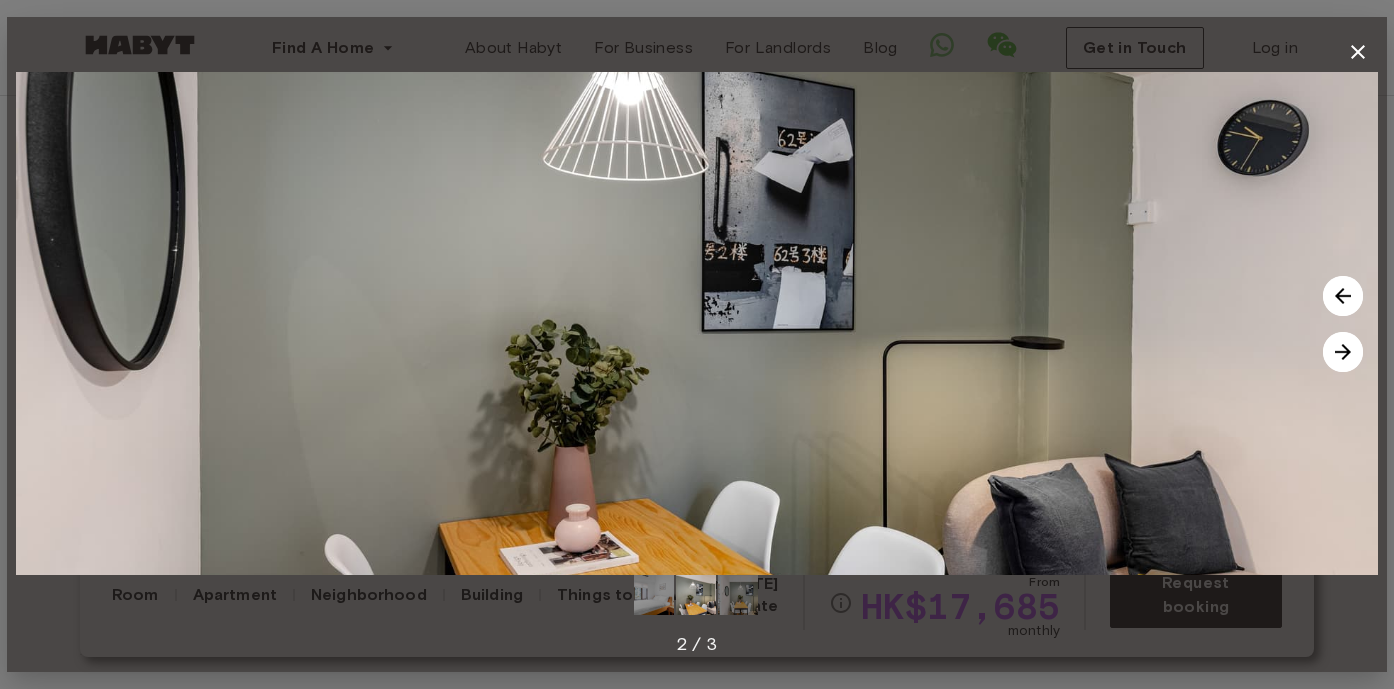 click at bounding box center (1343, 352) 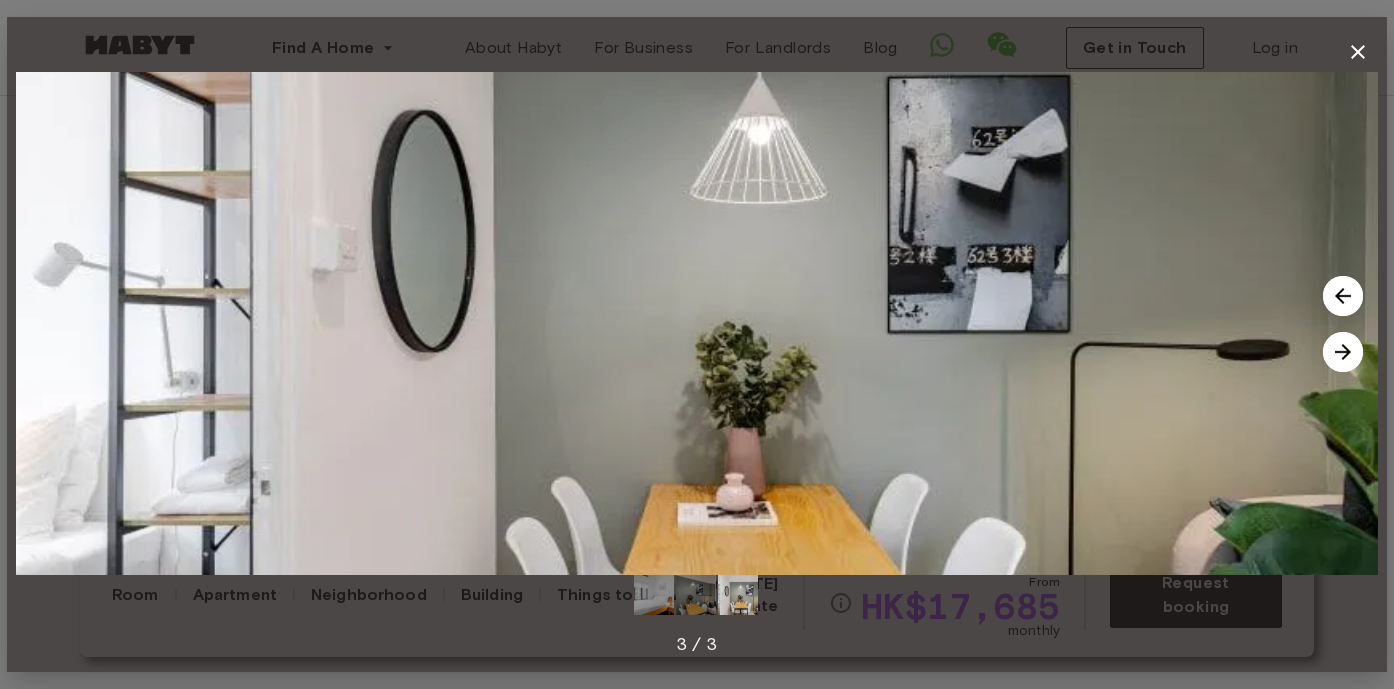 click 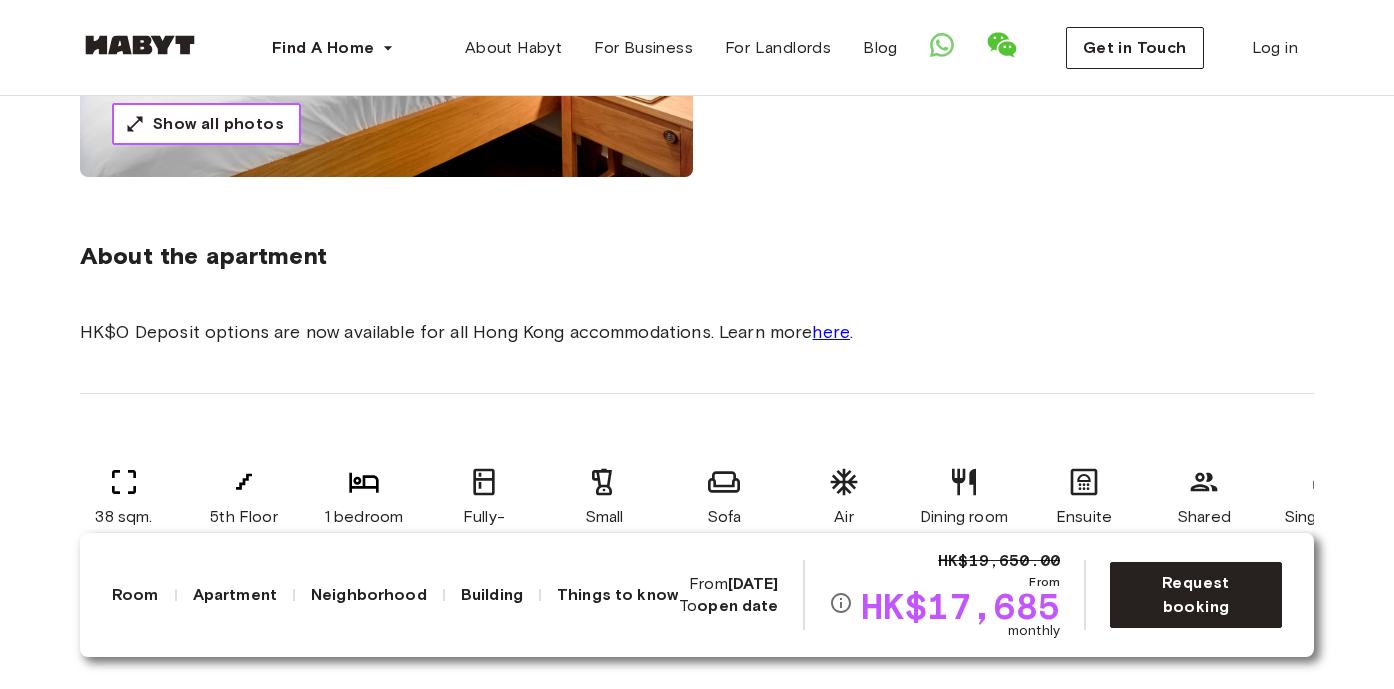 scroll, scrollTop: 820, scrollLeft: 0, axis: vertical 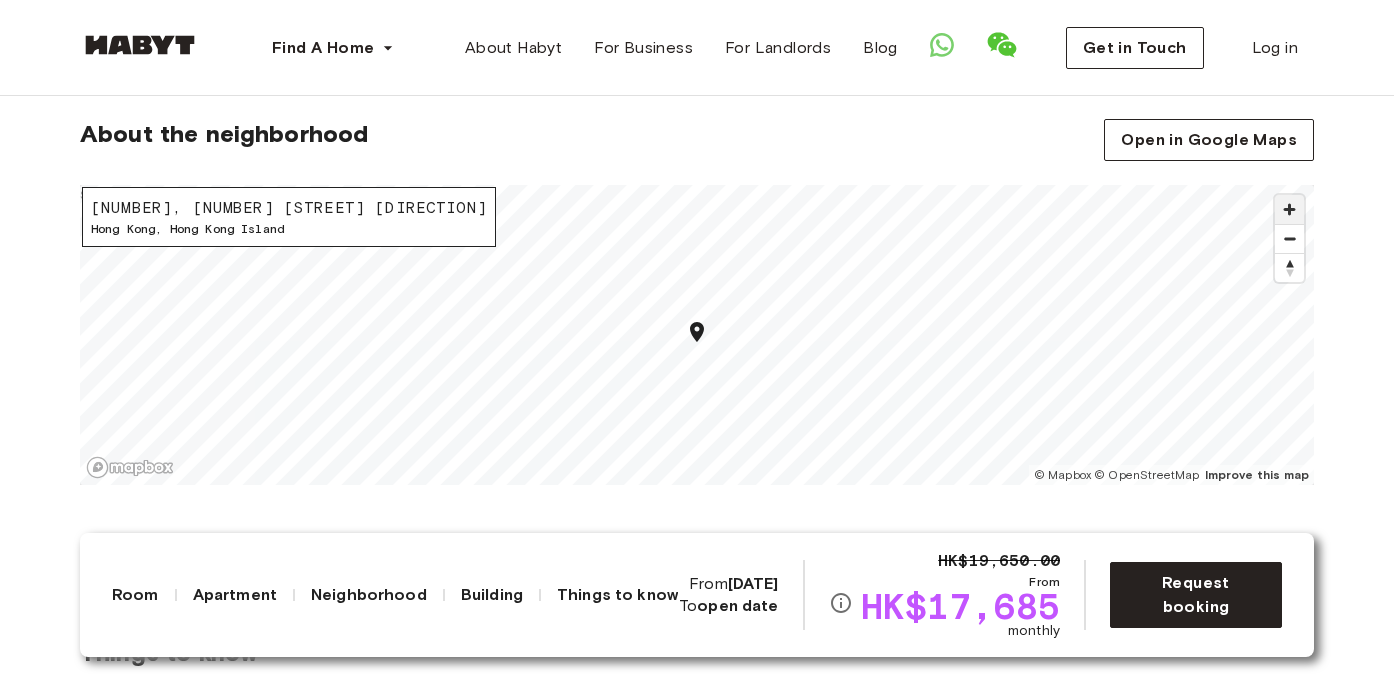 click at bounding box center (1289, 209) 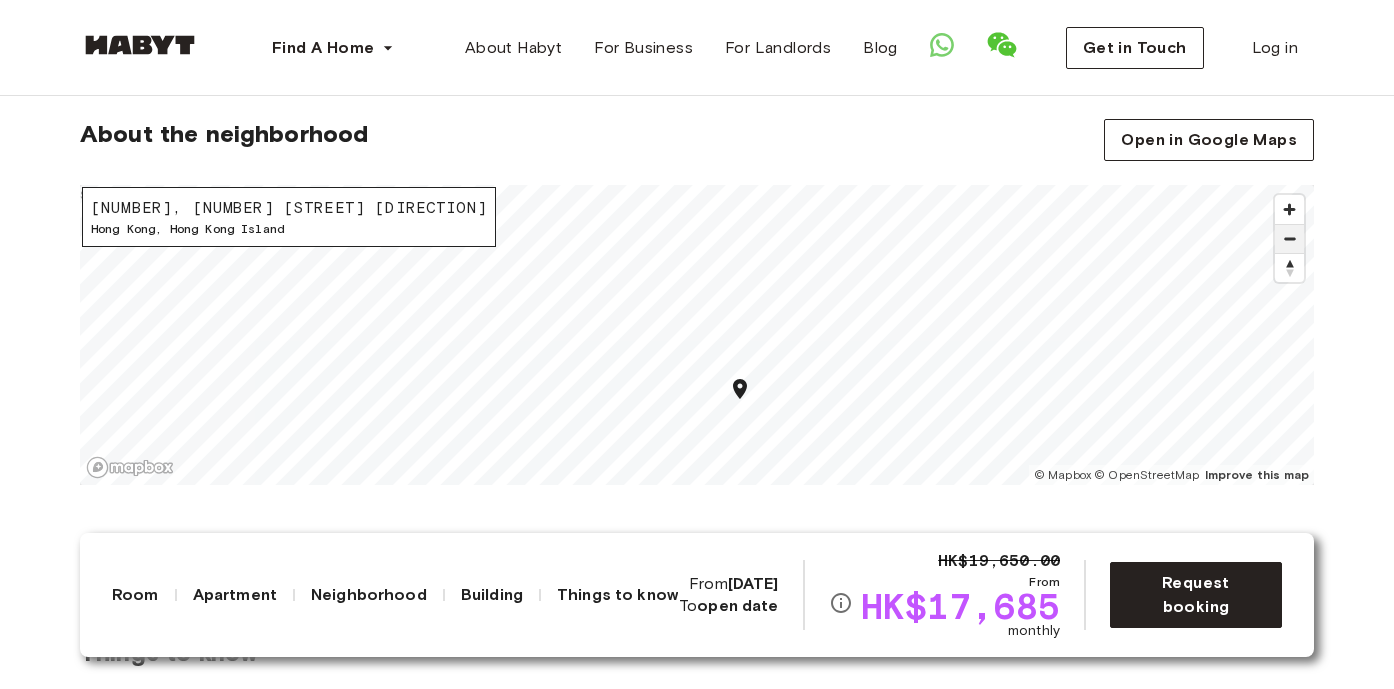 click at bounding box center (1289, 239) 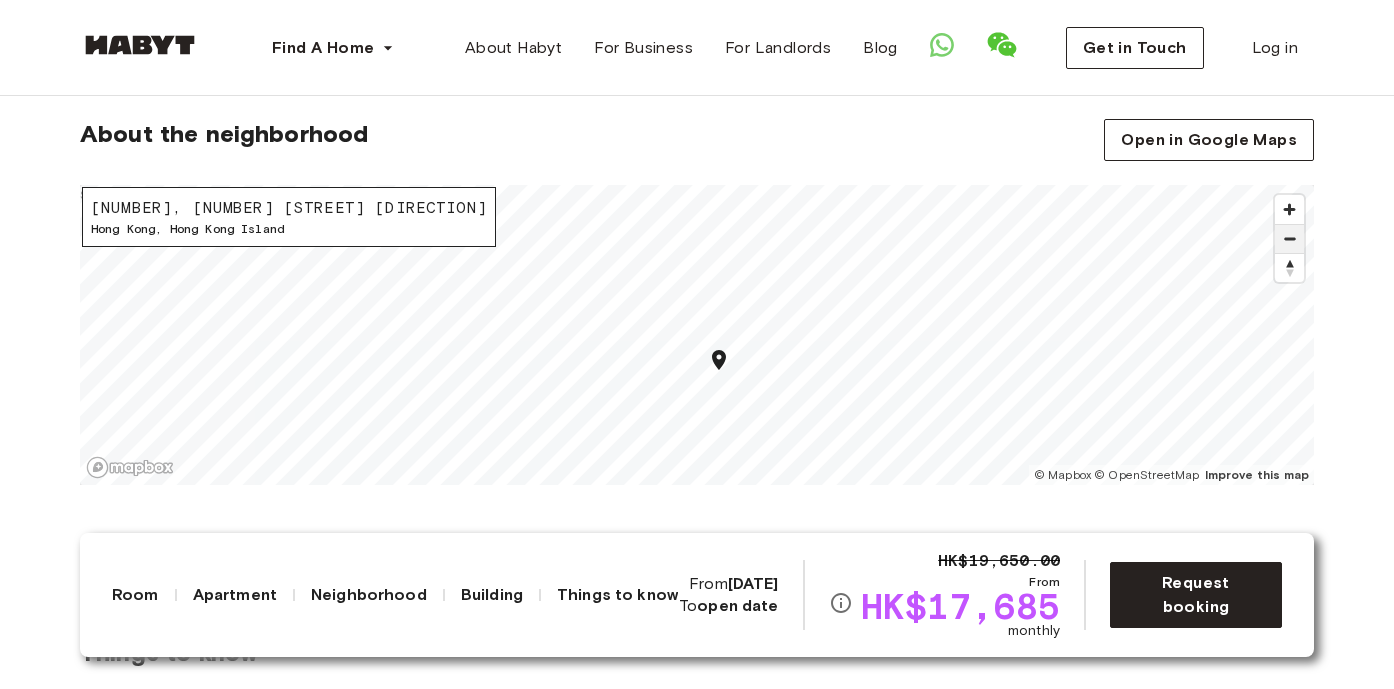 click at bounding box center [1289, 239] 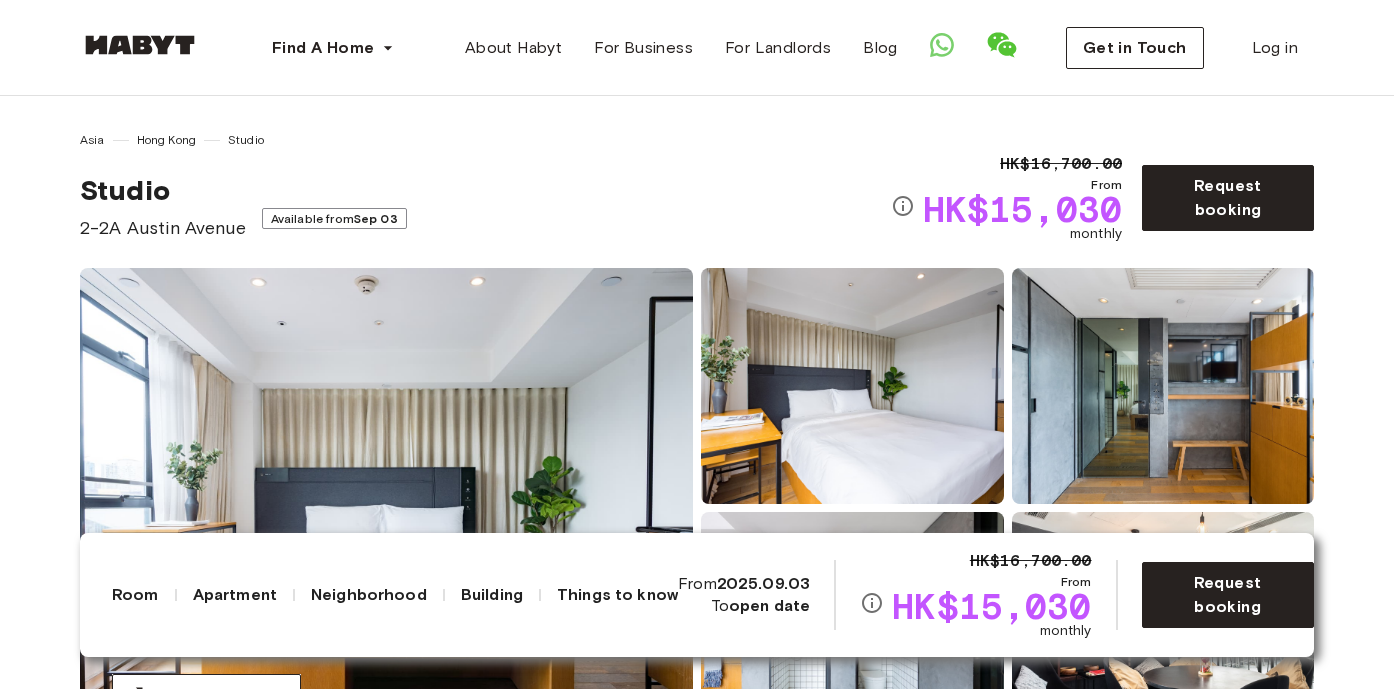 scroll, scrollTop: 0, scrollLeft: 0, axis: both 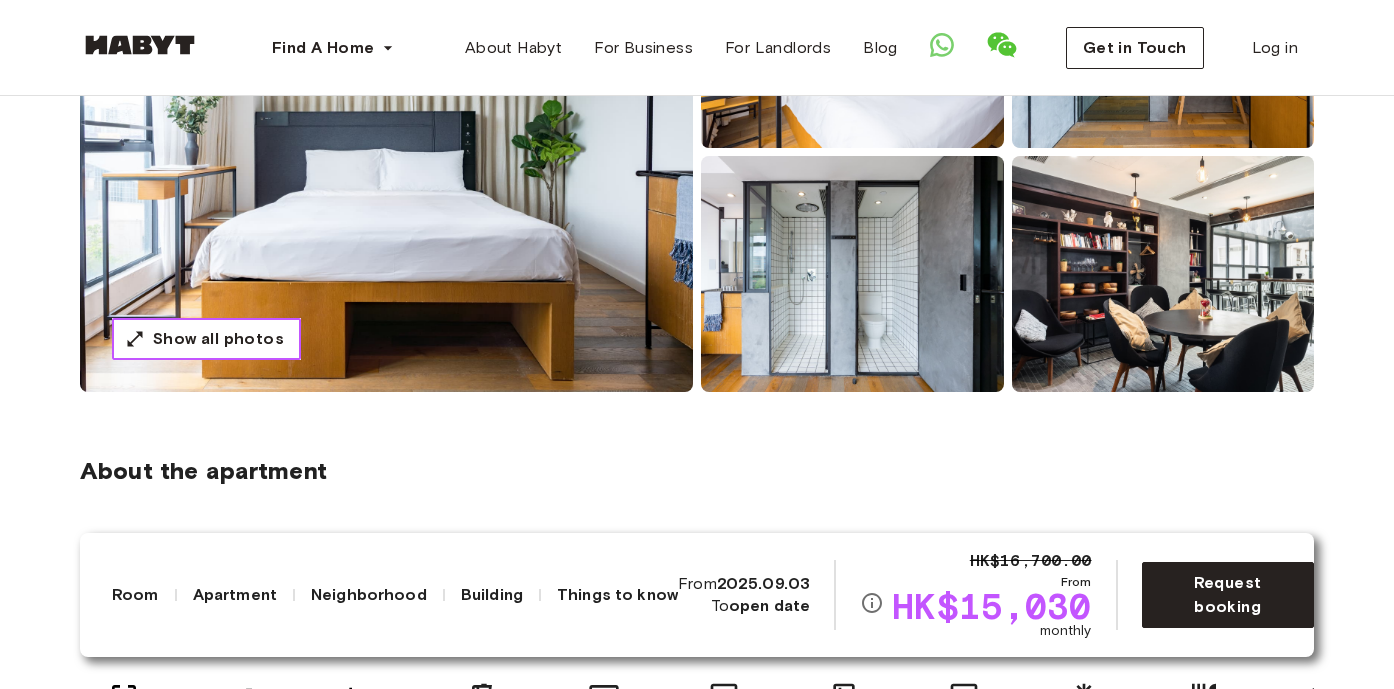click on "Show all photos" at bounding box center [218, 339] 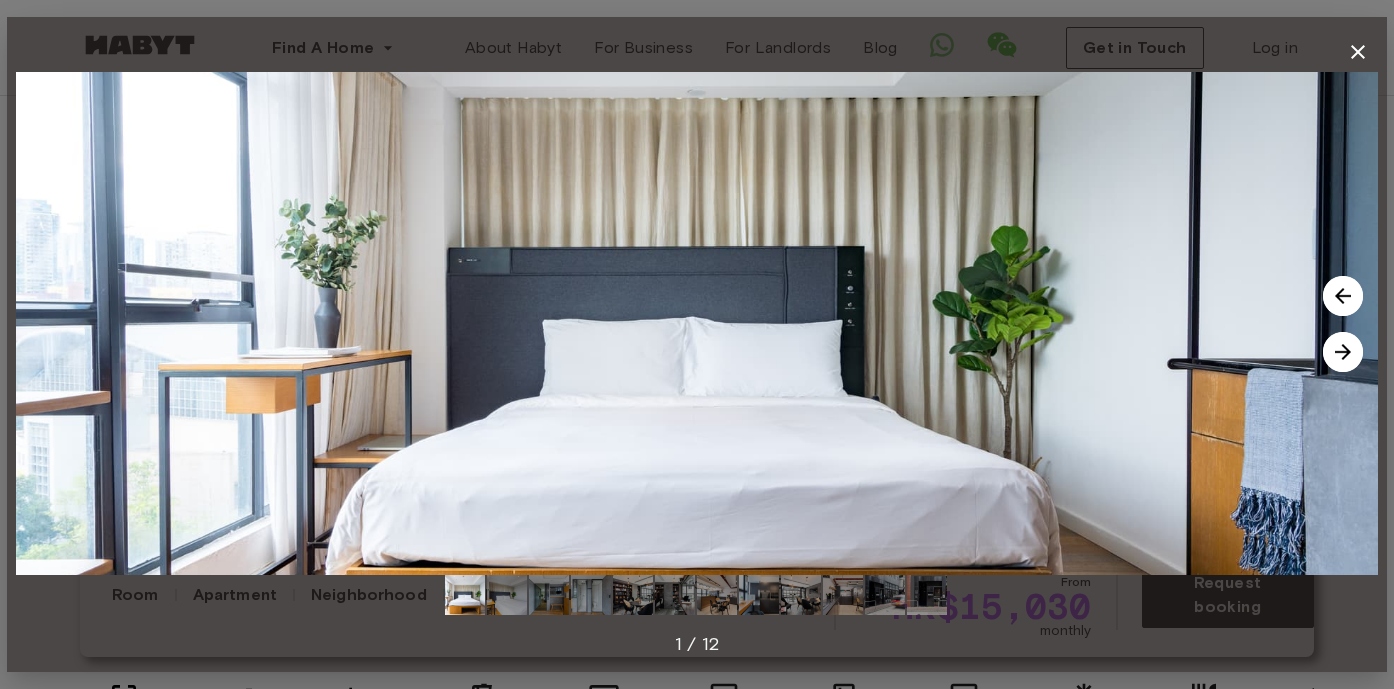 click at bounding box center [1343, 352] 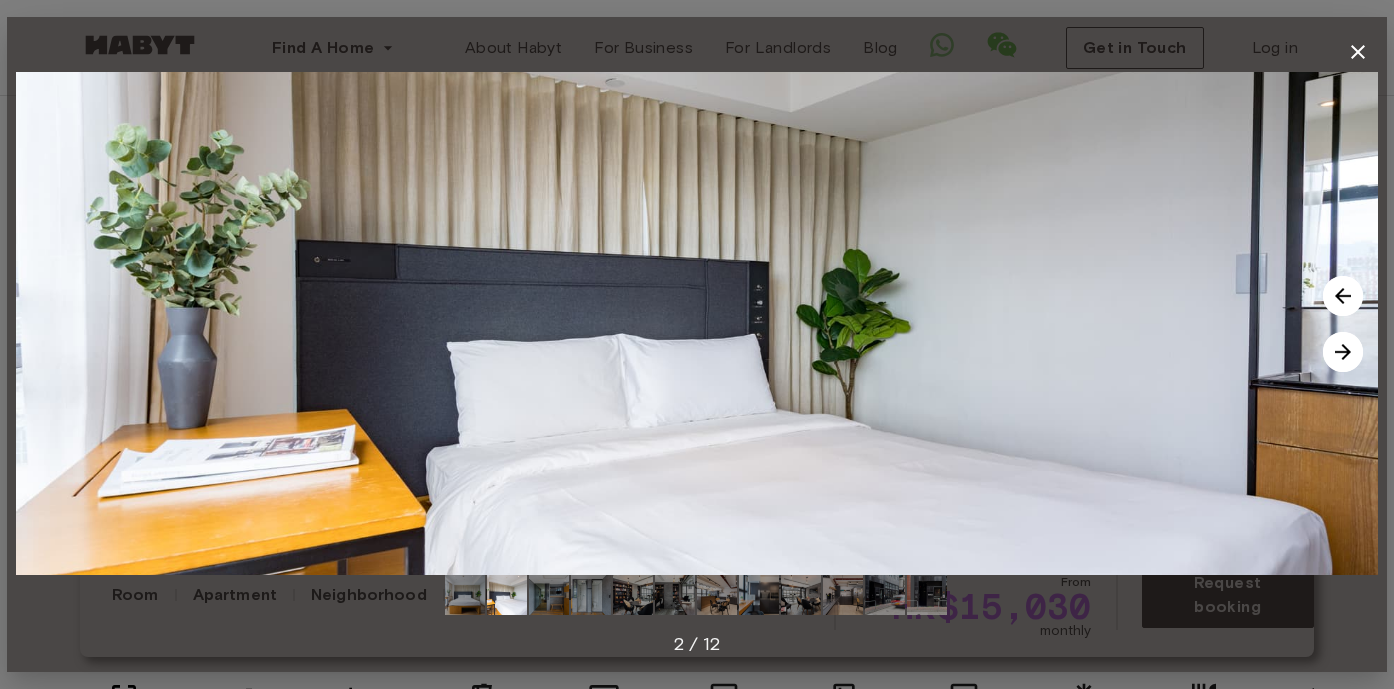 click at bounding box center [1343, 352] 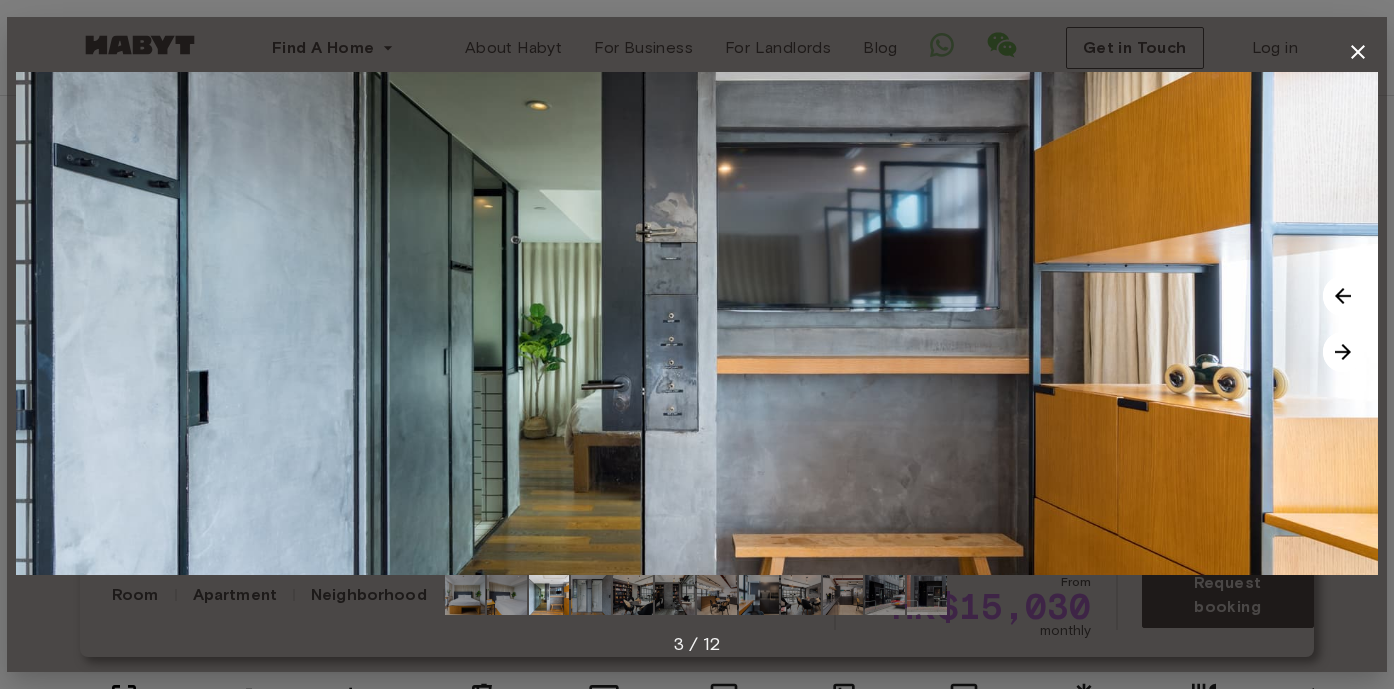click at bounding box center [1343, 352] 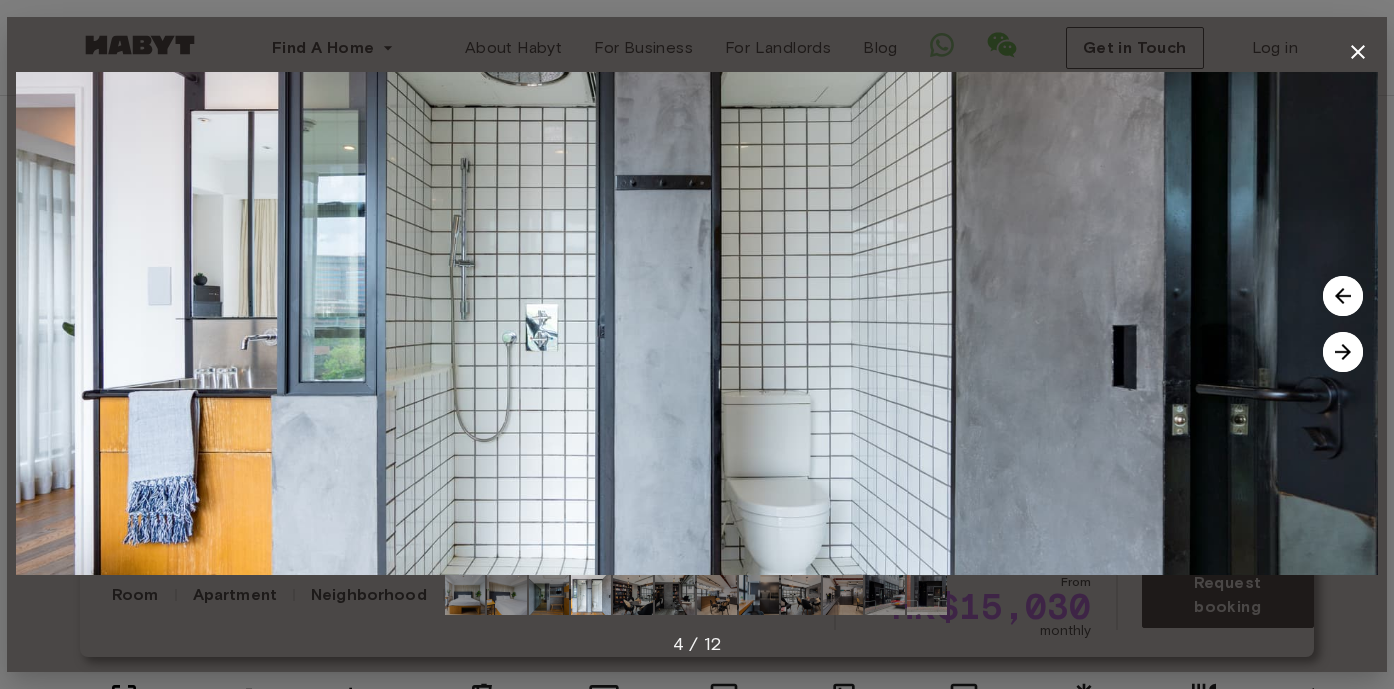 click at bounding box center (1343, 352) 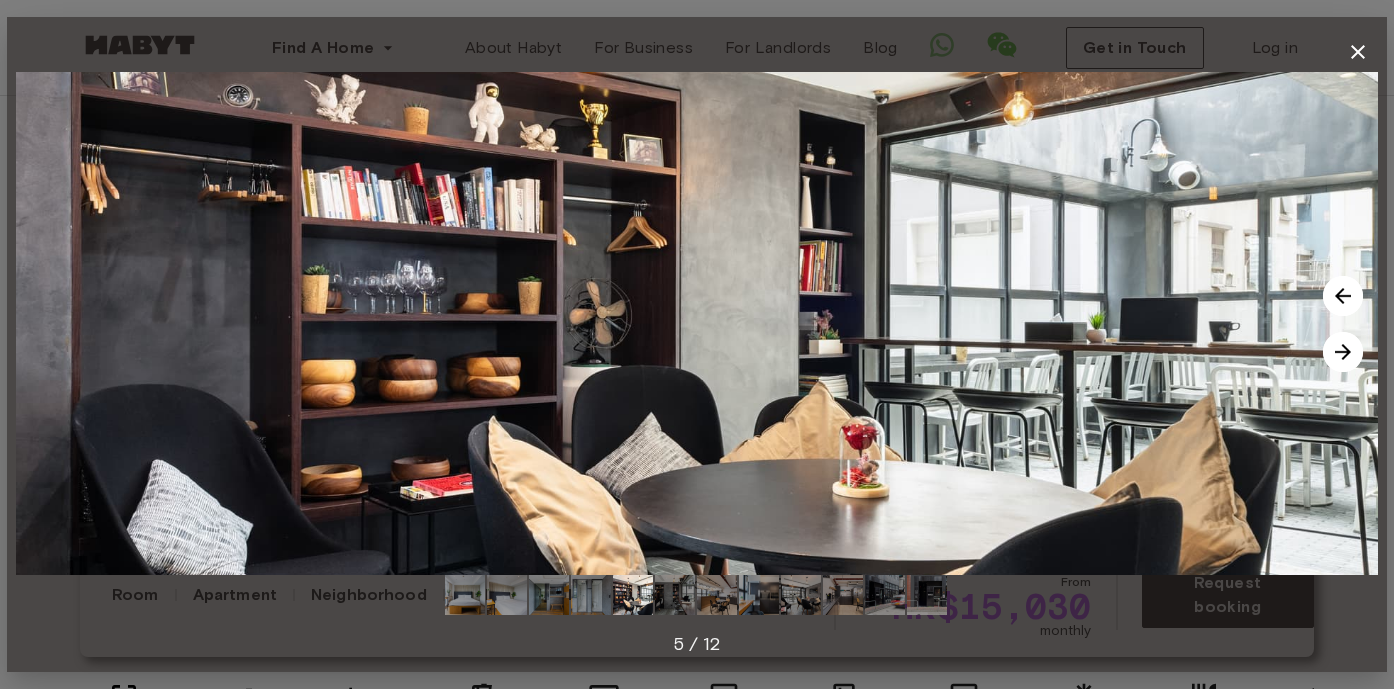 click 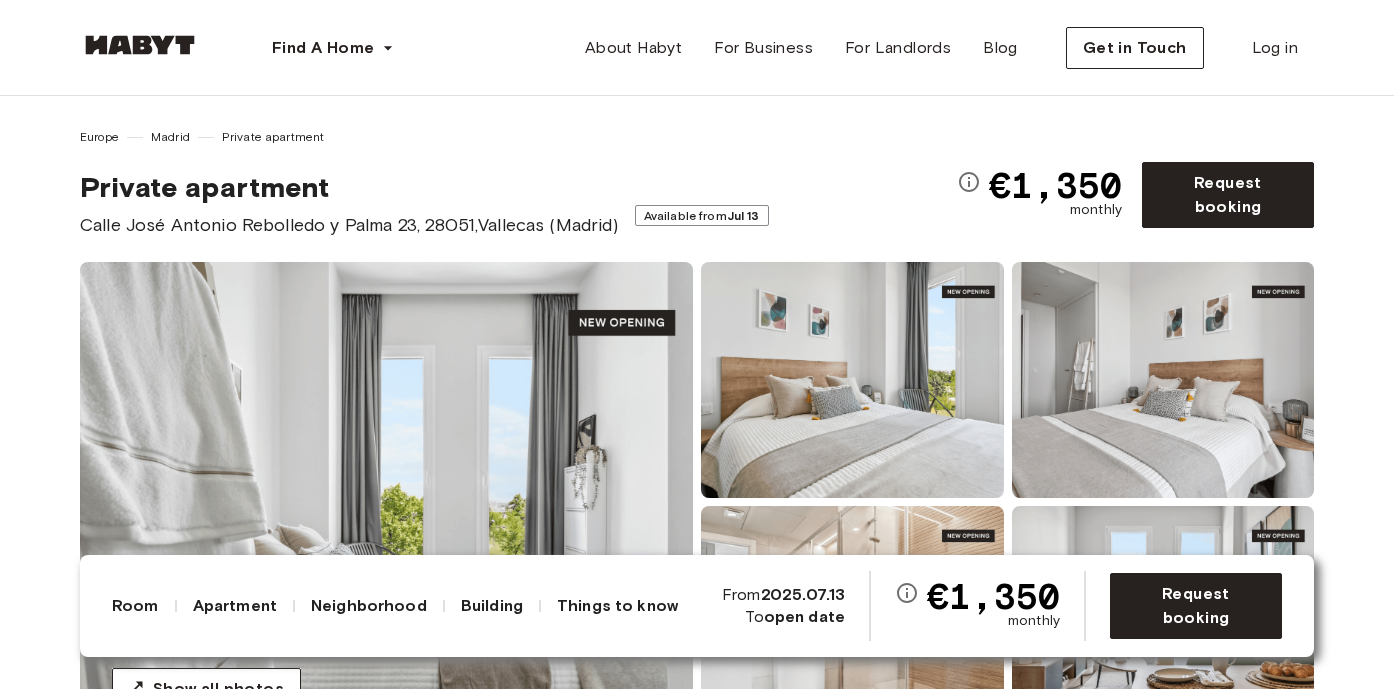 scroll, scrollTop: 0, scrollLeft: 0, axis: both 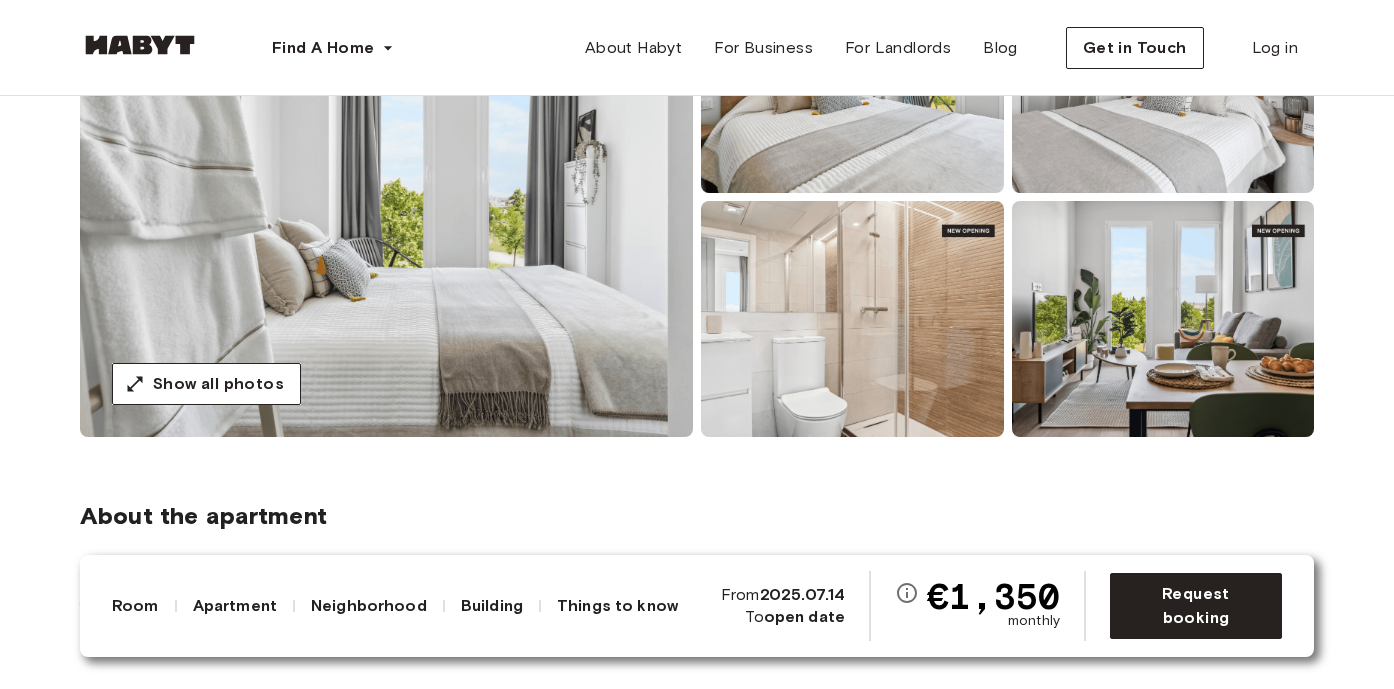 click at bounding box center [386, 197] 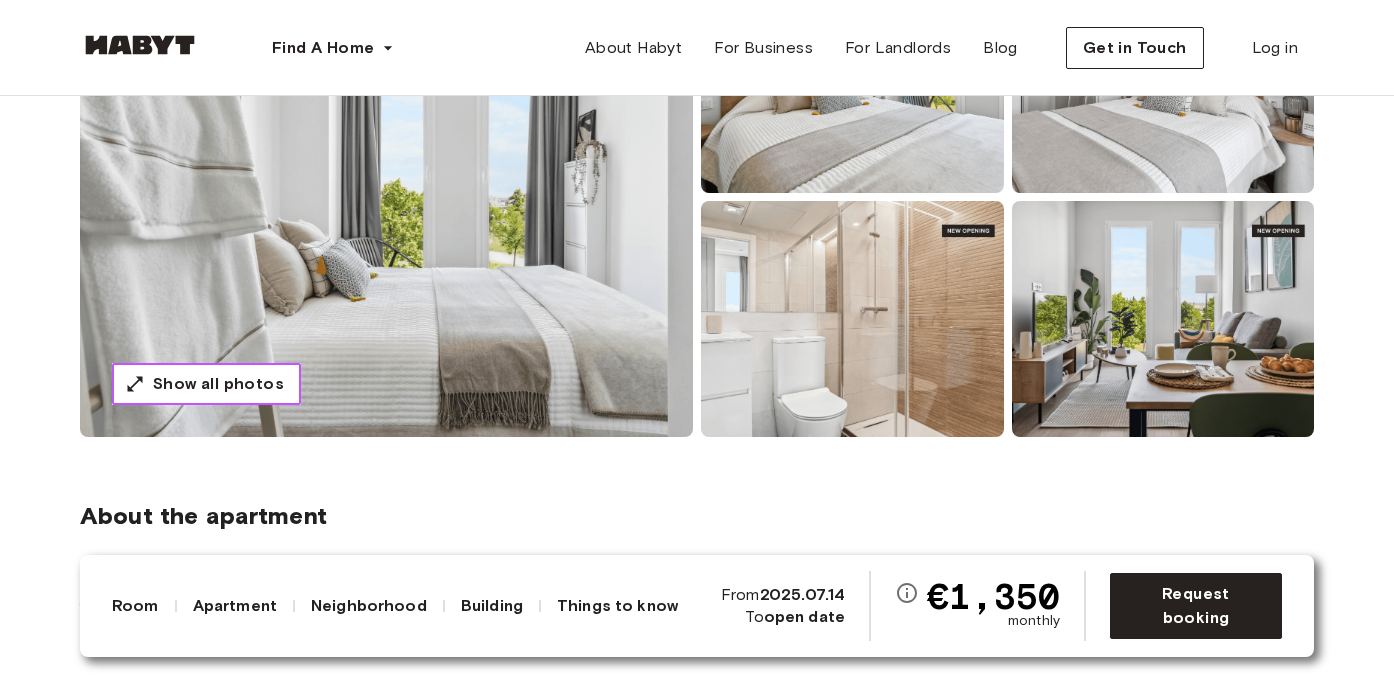 click on "Show all photos" at bounding box center [218, 384] 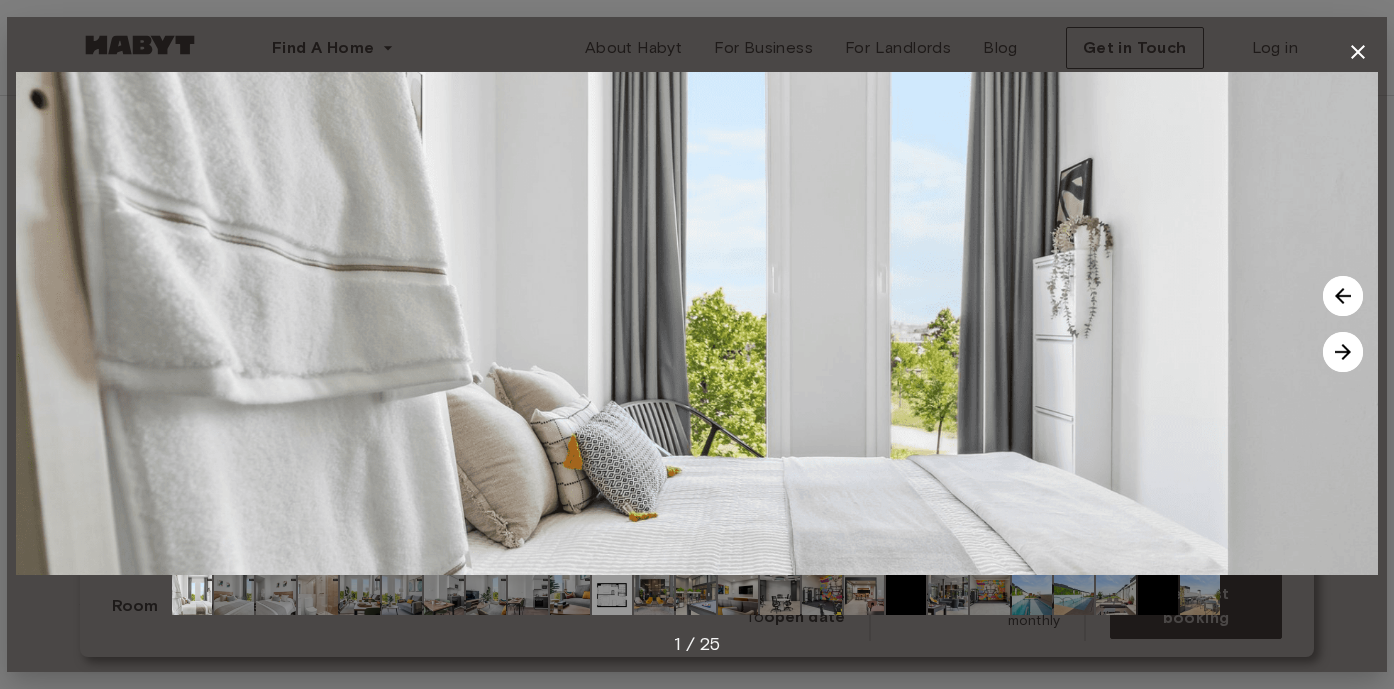 click at bounding box center (1343, 352) 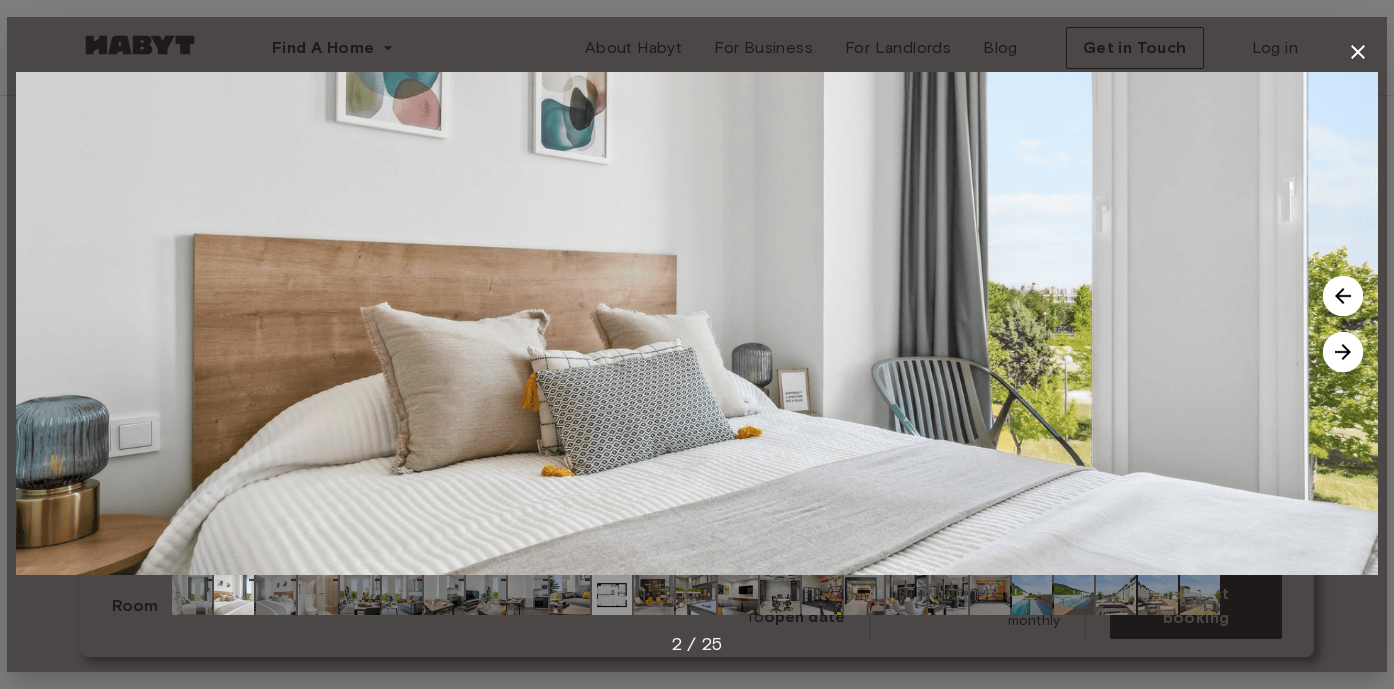 click at bounding box center [1343, 352] 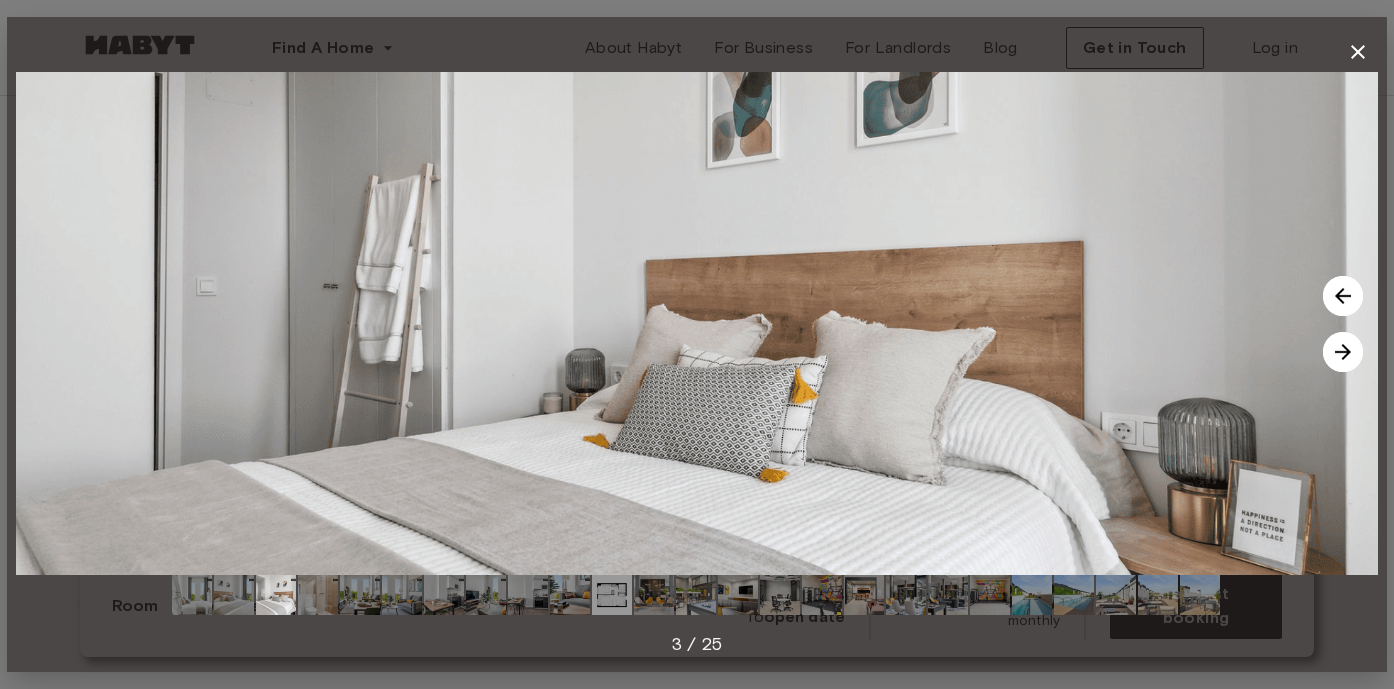 click at bounding box center (1343, 352) 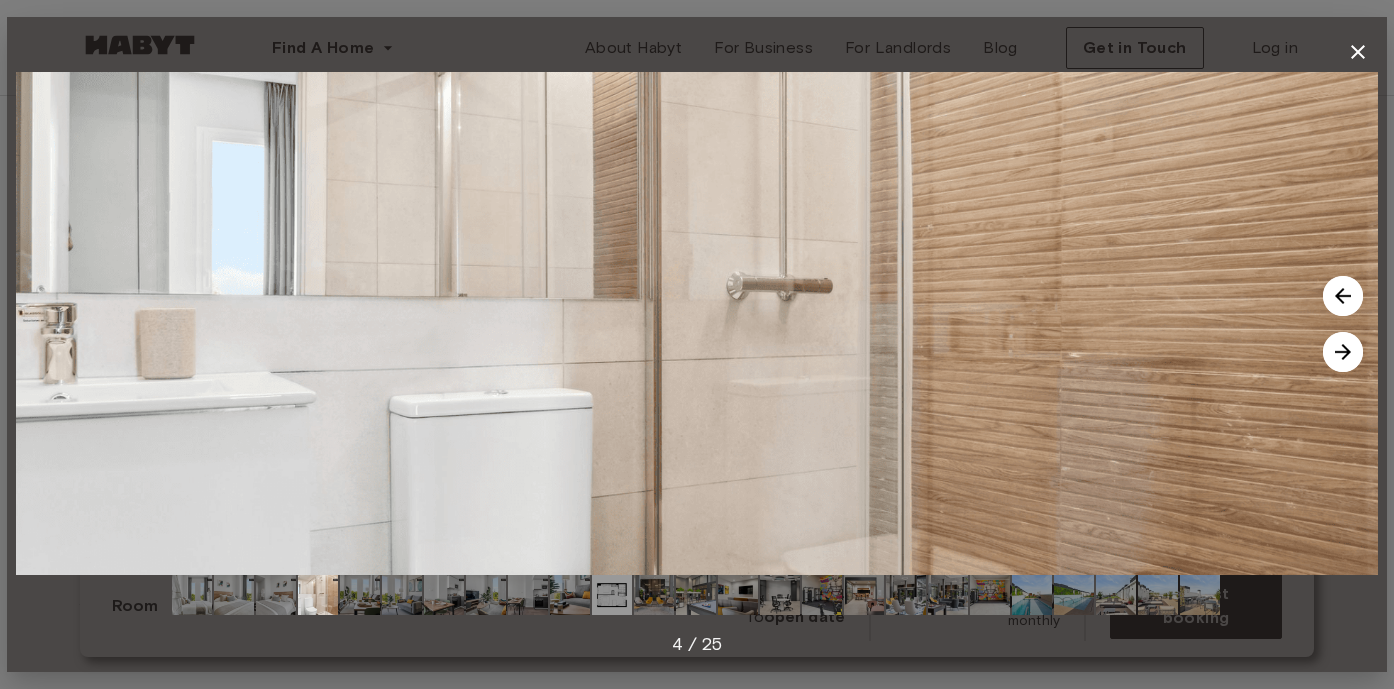 click at bounding box center [1343, 352] 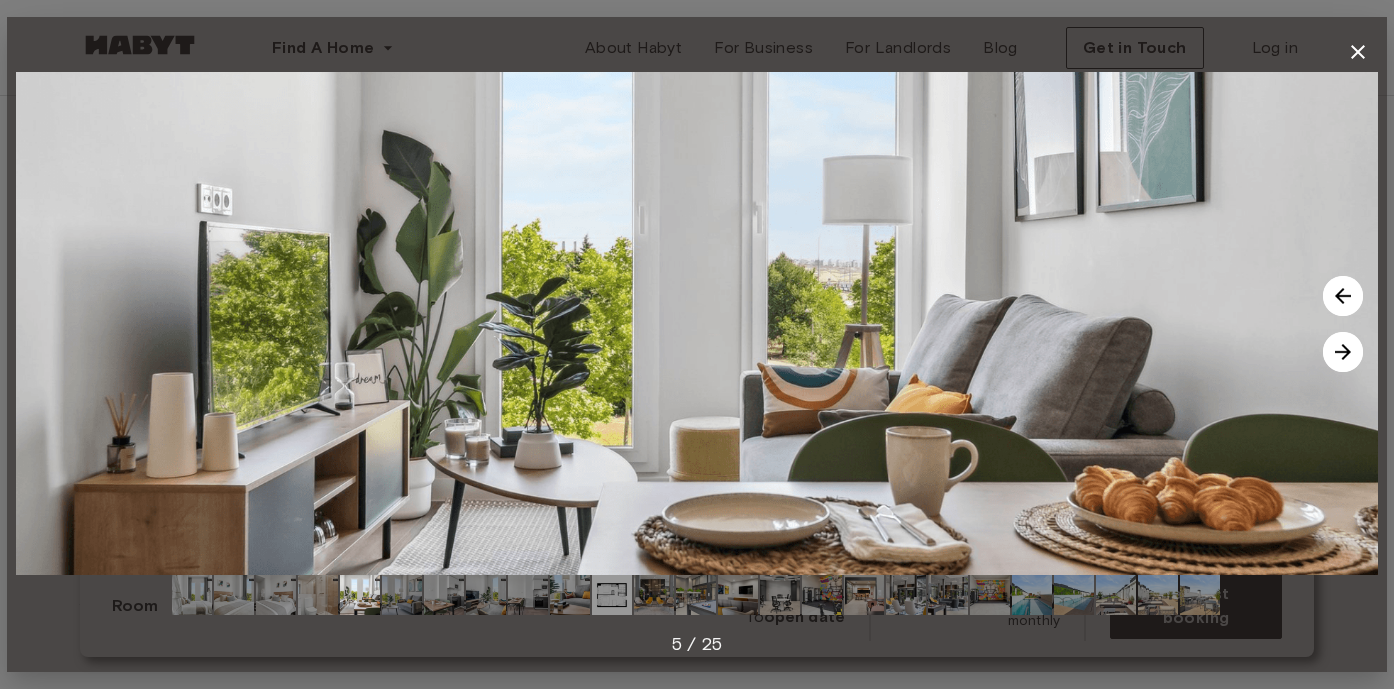 click at bounding box center [1343, 352] 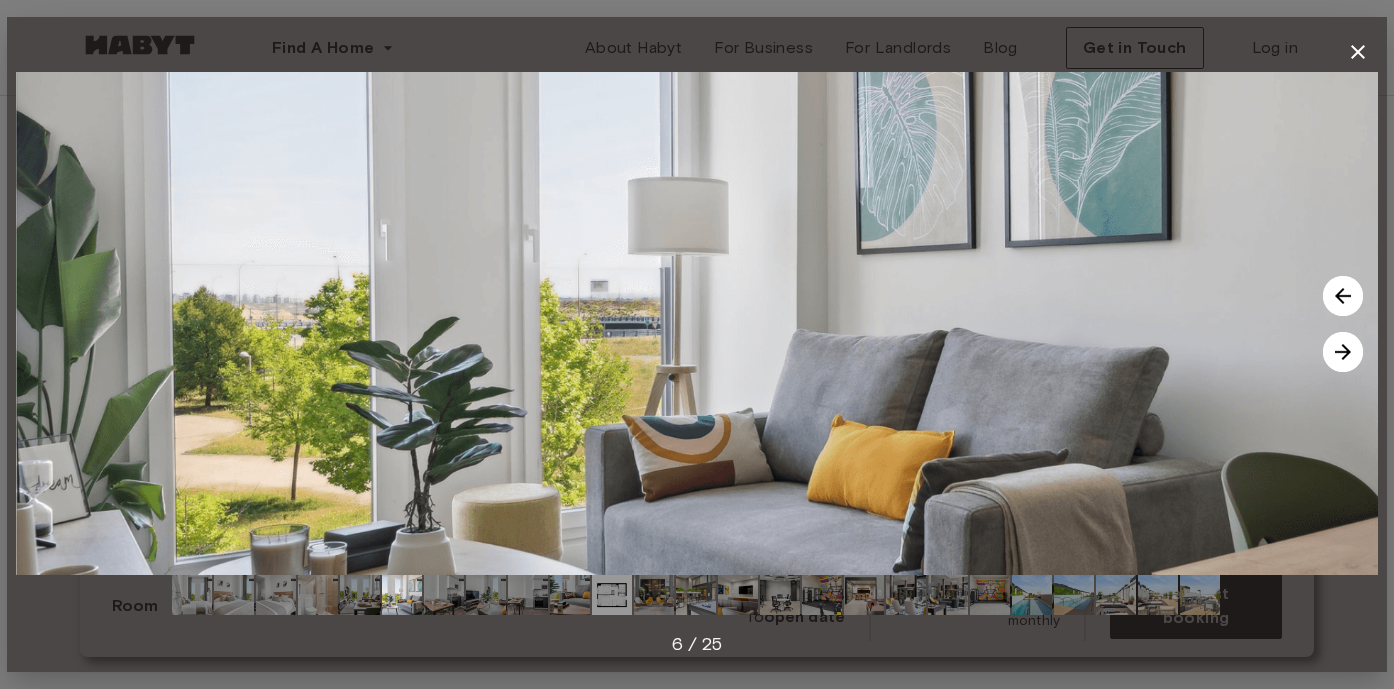 click at bounding box center [1343, 352] 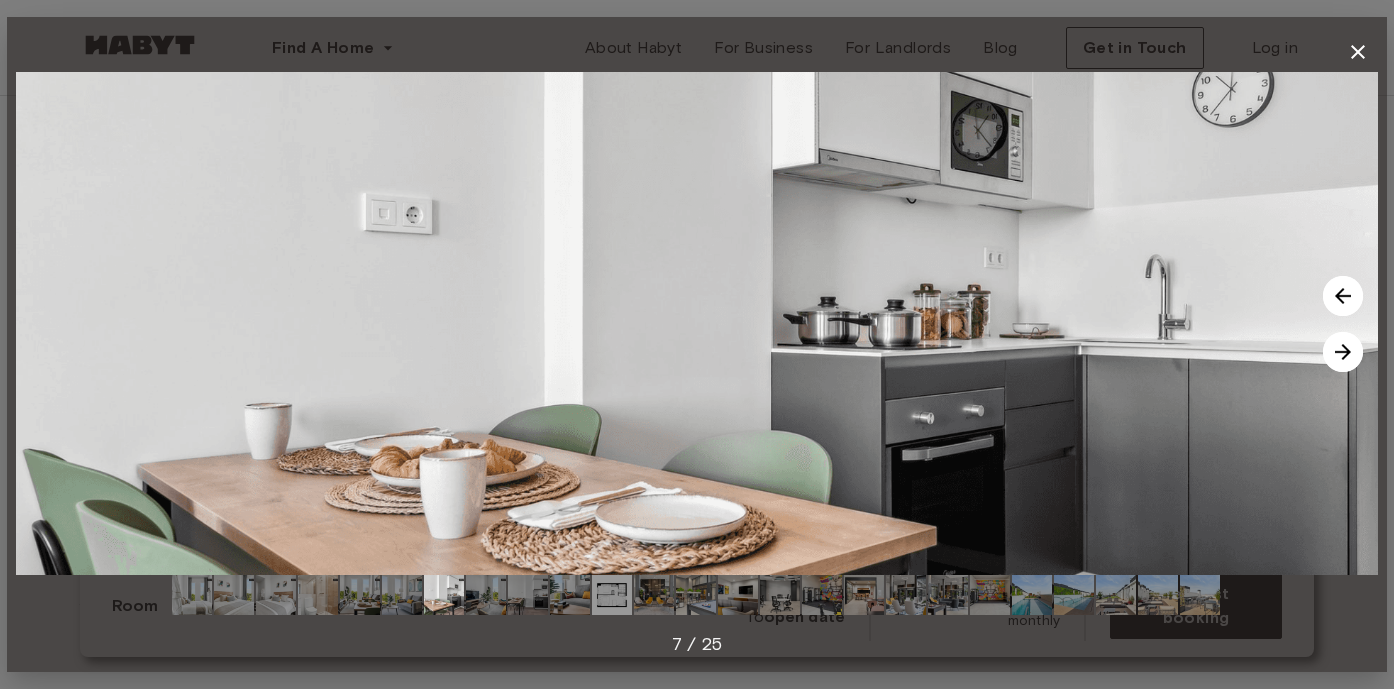 click at bounding box center (1343, 352) 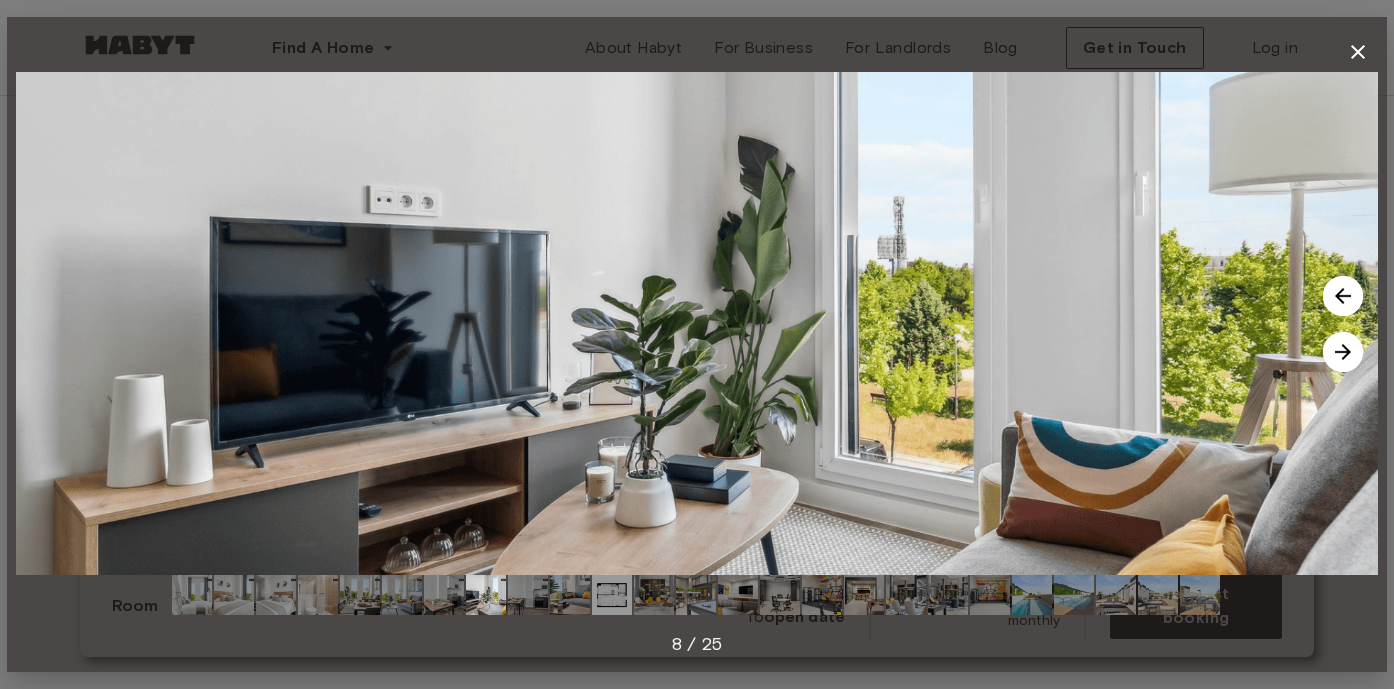 click at bounding box center [1343, 352] 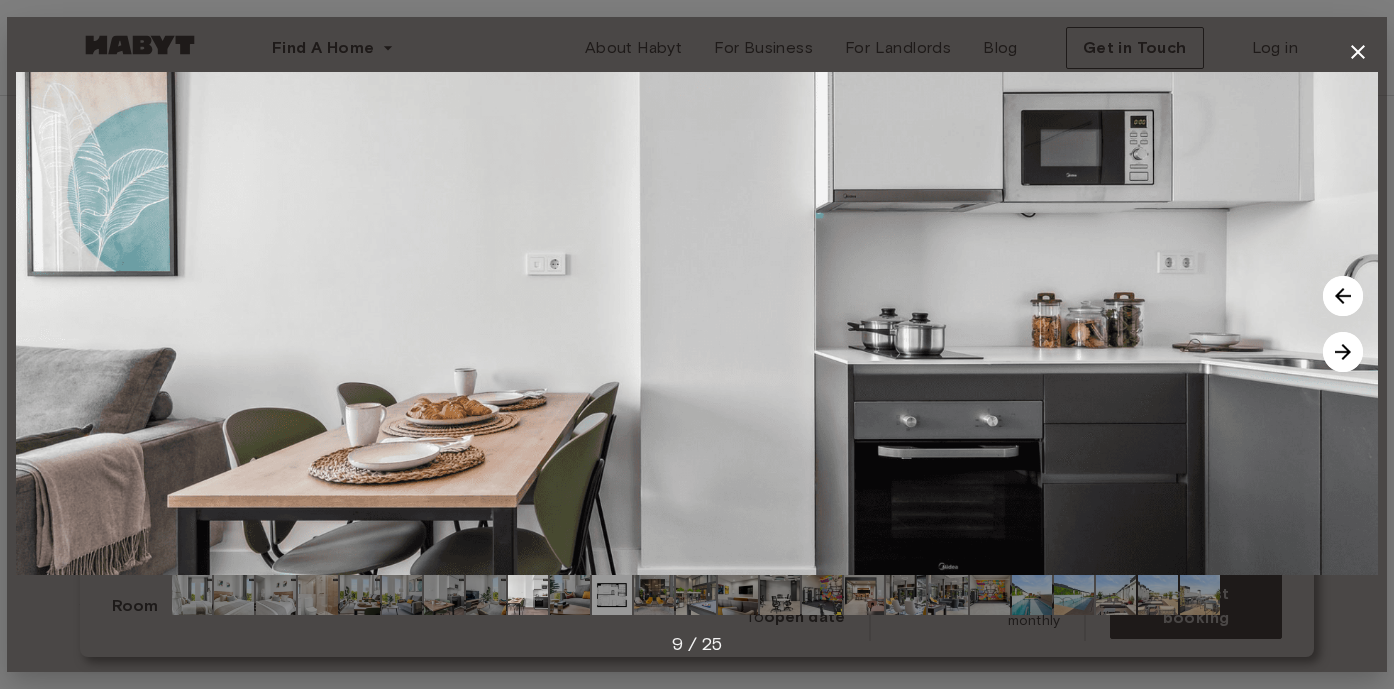 click at bounding box center [1343, 352] 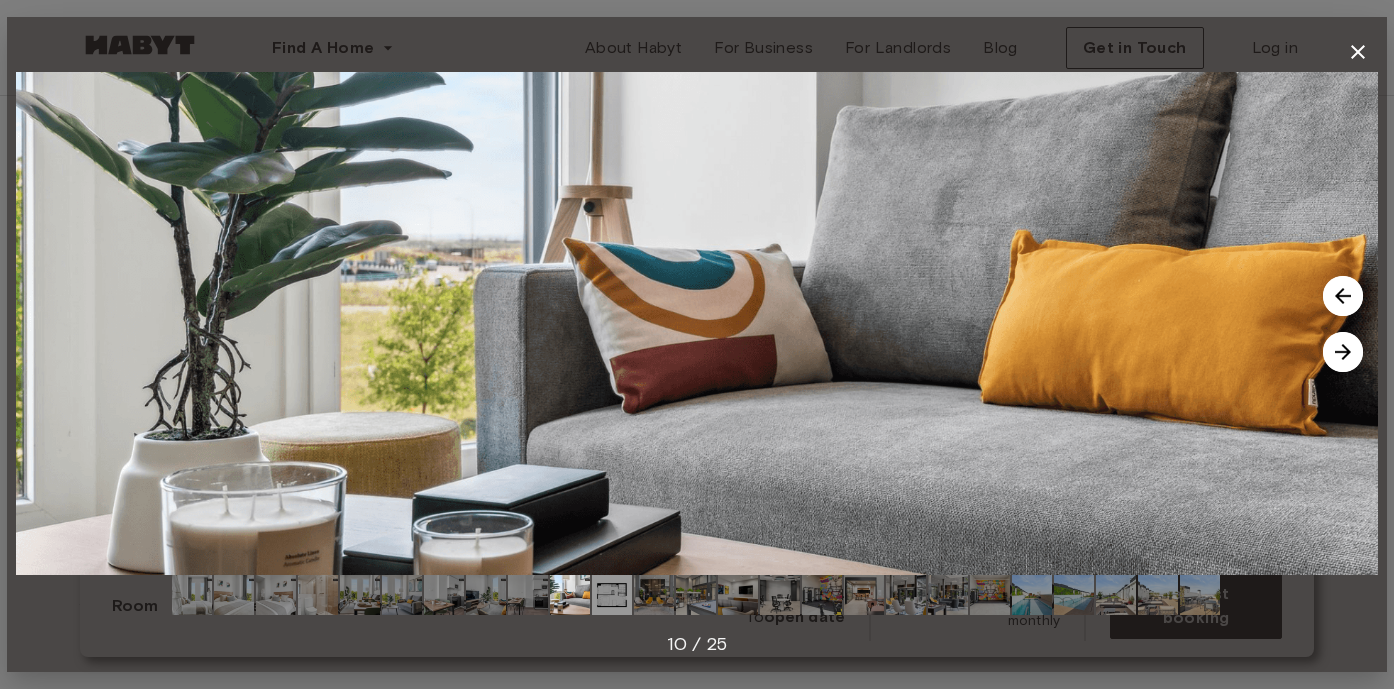 click at bounding box center (1343, 352) 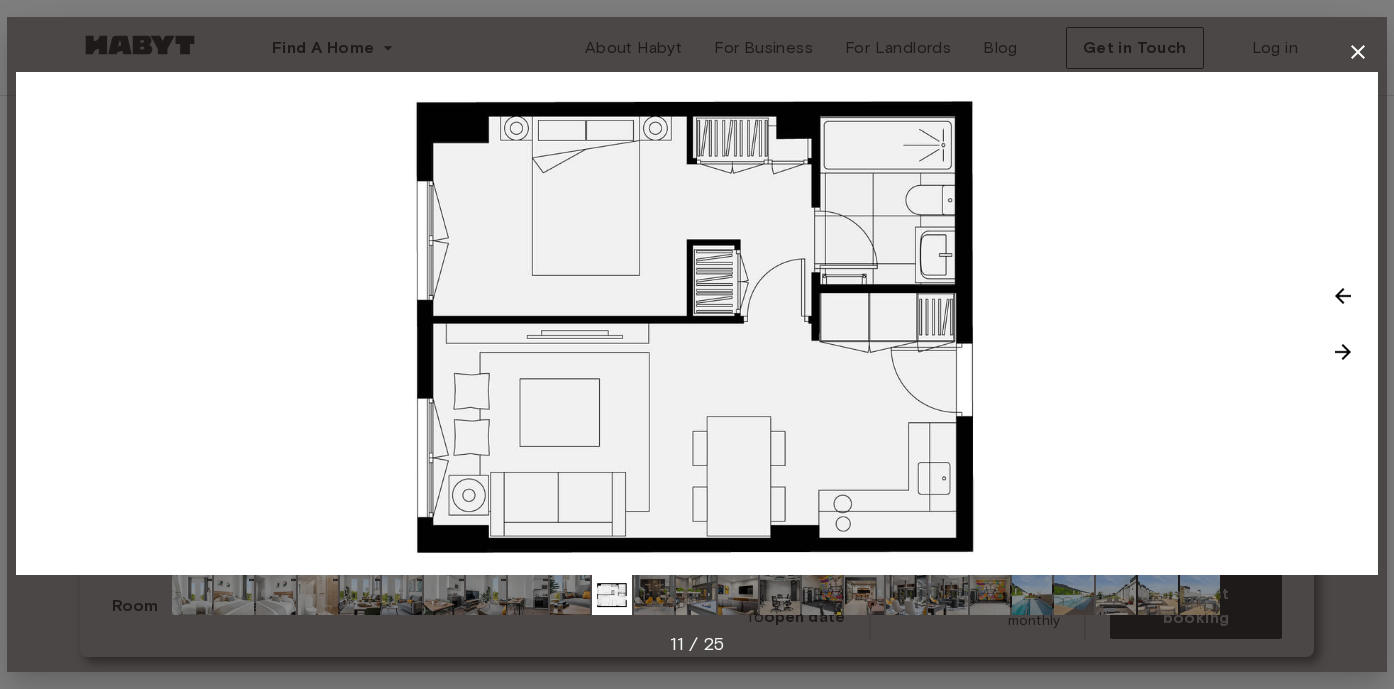 click 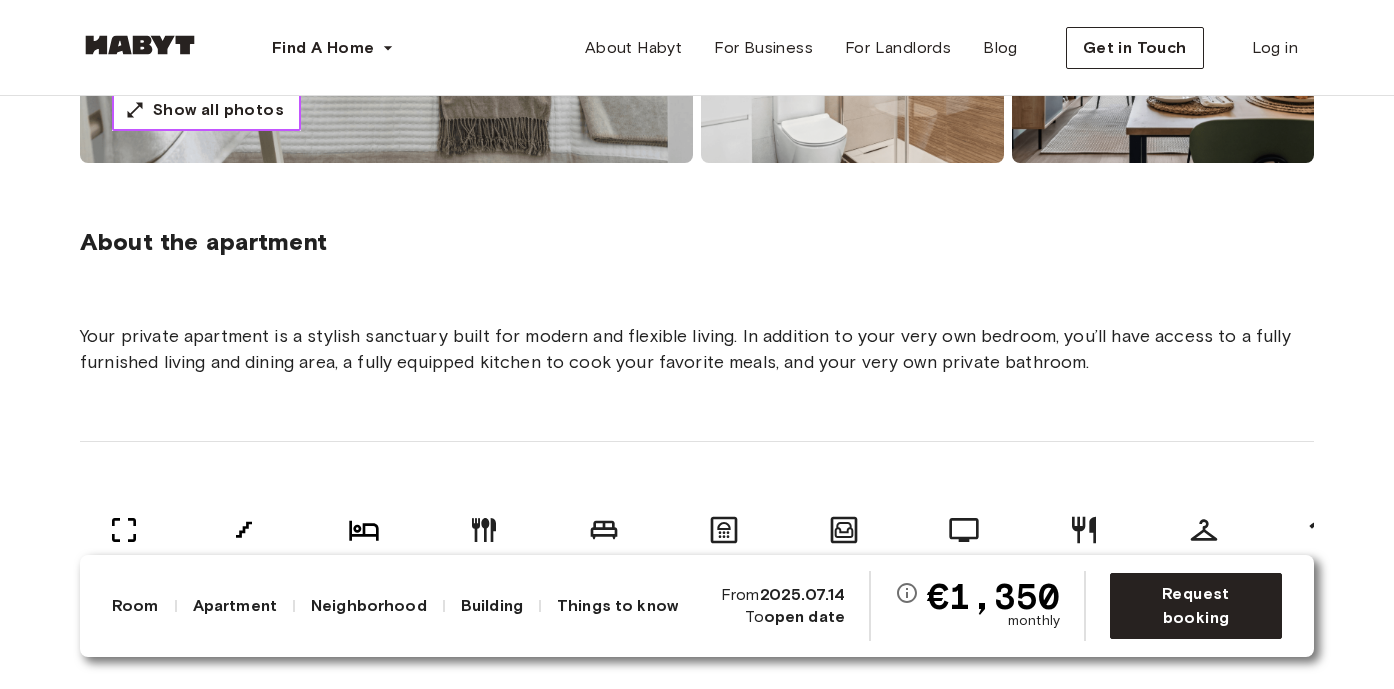 scroll, scrollTop: 720, scrollLeft: 0, axis: vertical 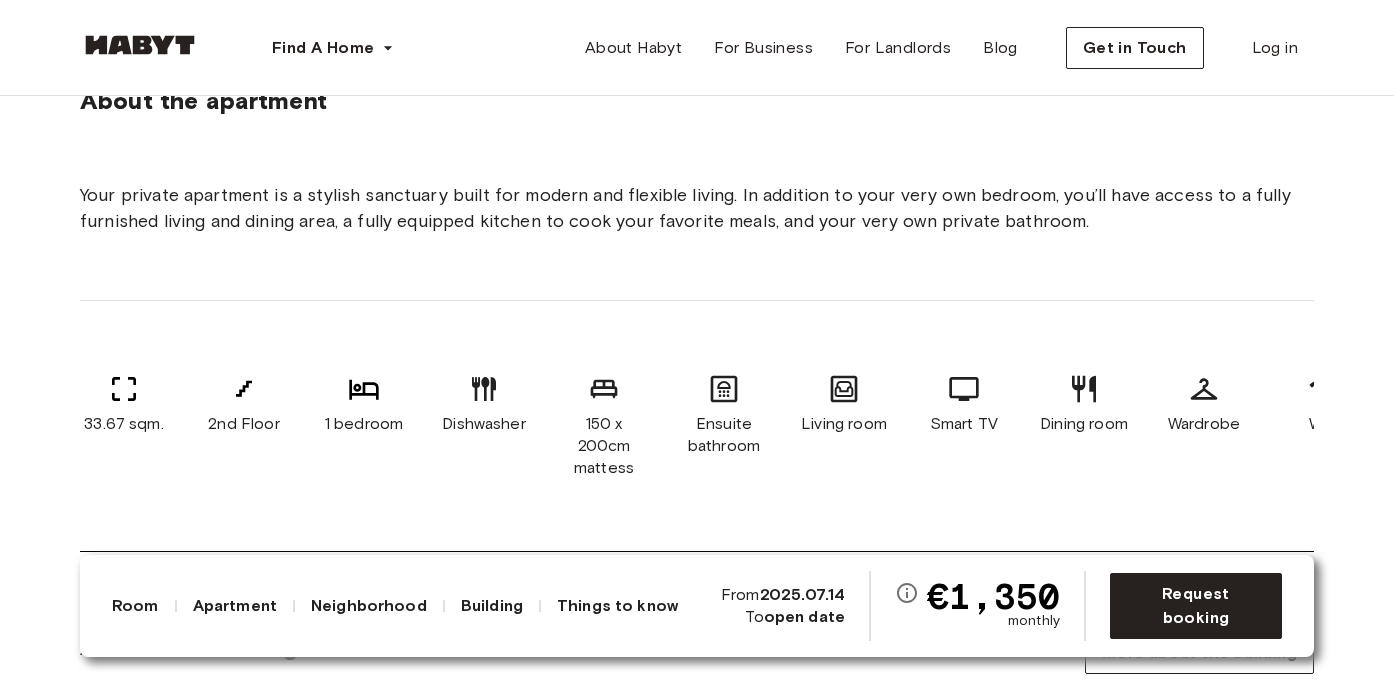 click on "Neighborhood" at bounding box center (369, 606) 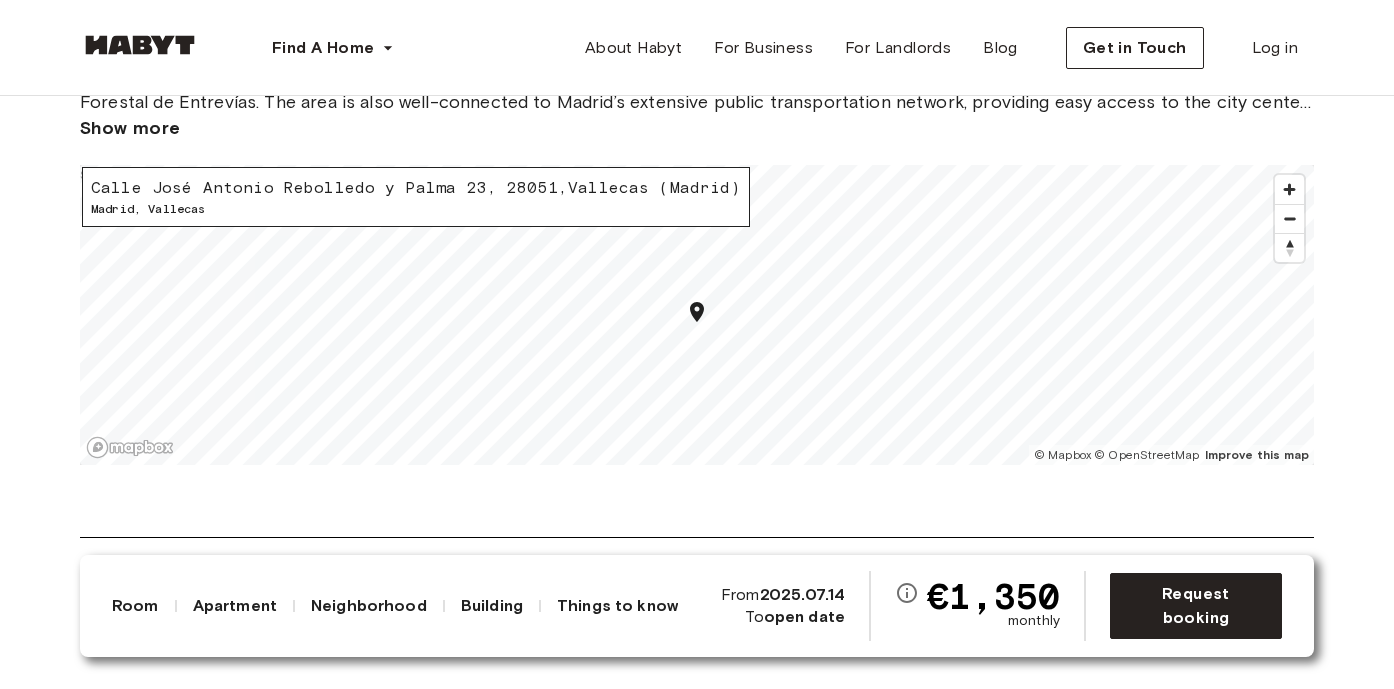 scroll, scrollTop: 2063, scrollLeft: 0, axis: vertical 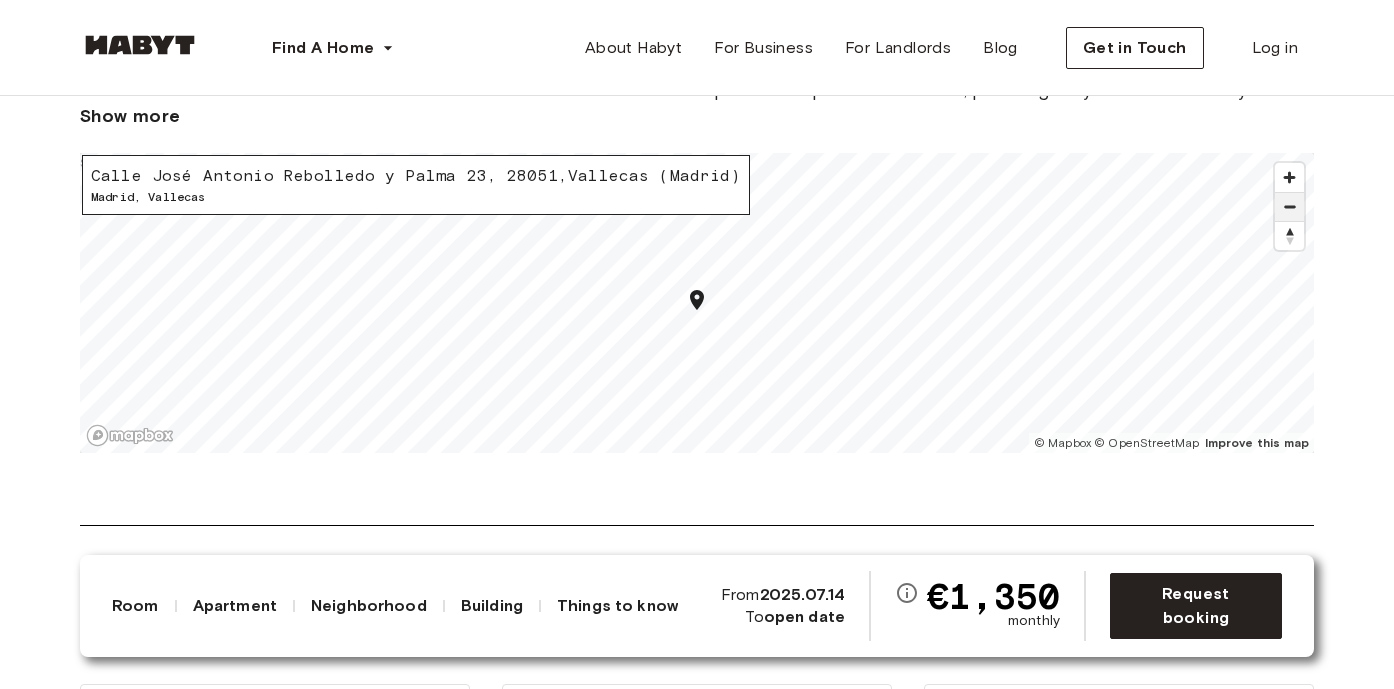 click at bounding box center [1289, 207] 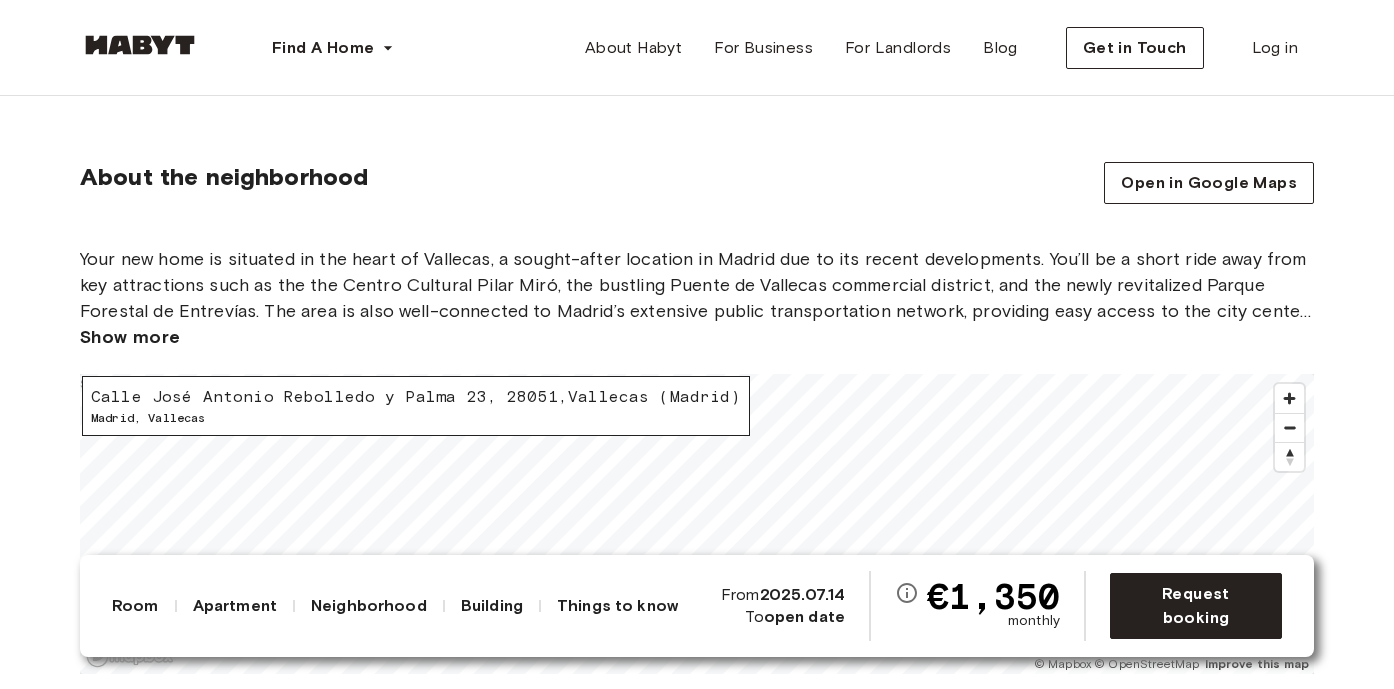 scroll, scrollTop: 1846, scrollLeft: 0, axis: vertical 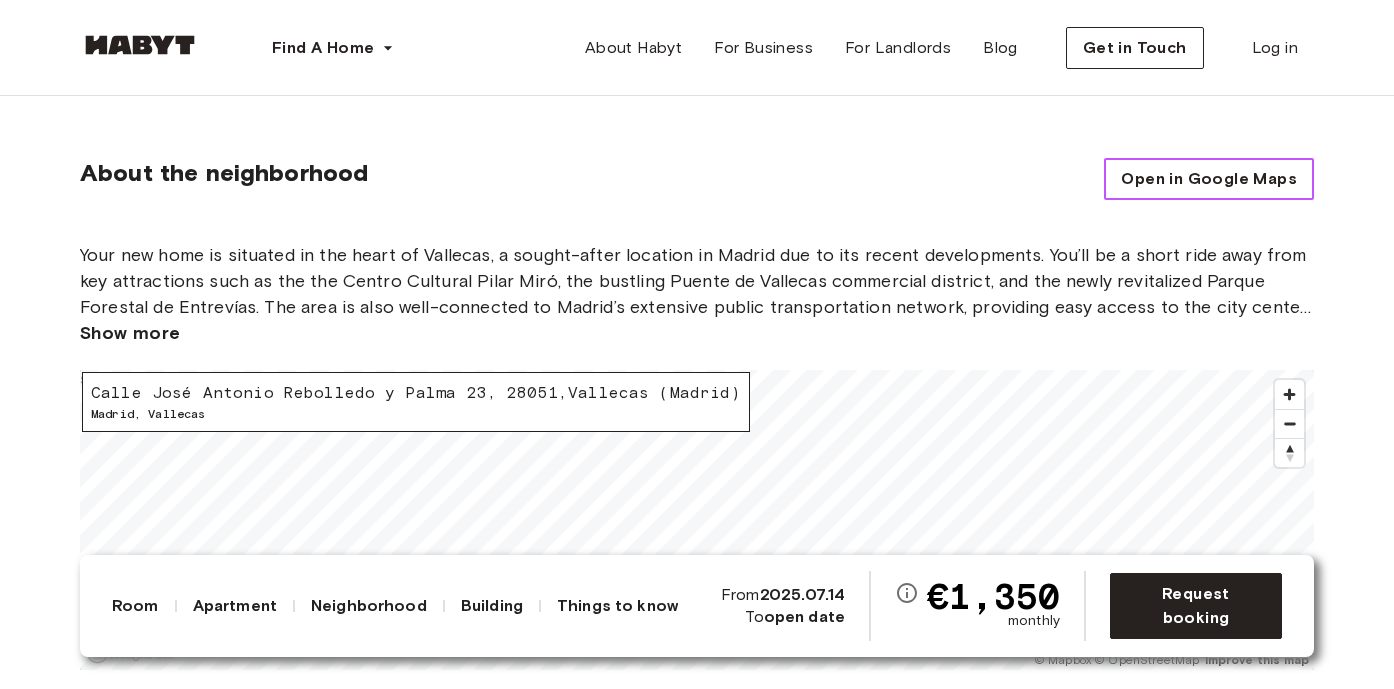click on "Open in Google Maps" at bounding box center (1209, 179) 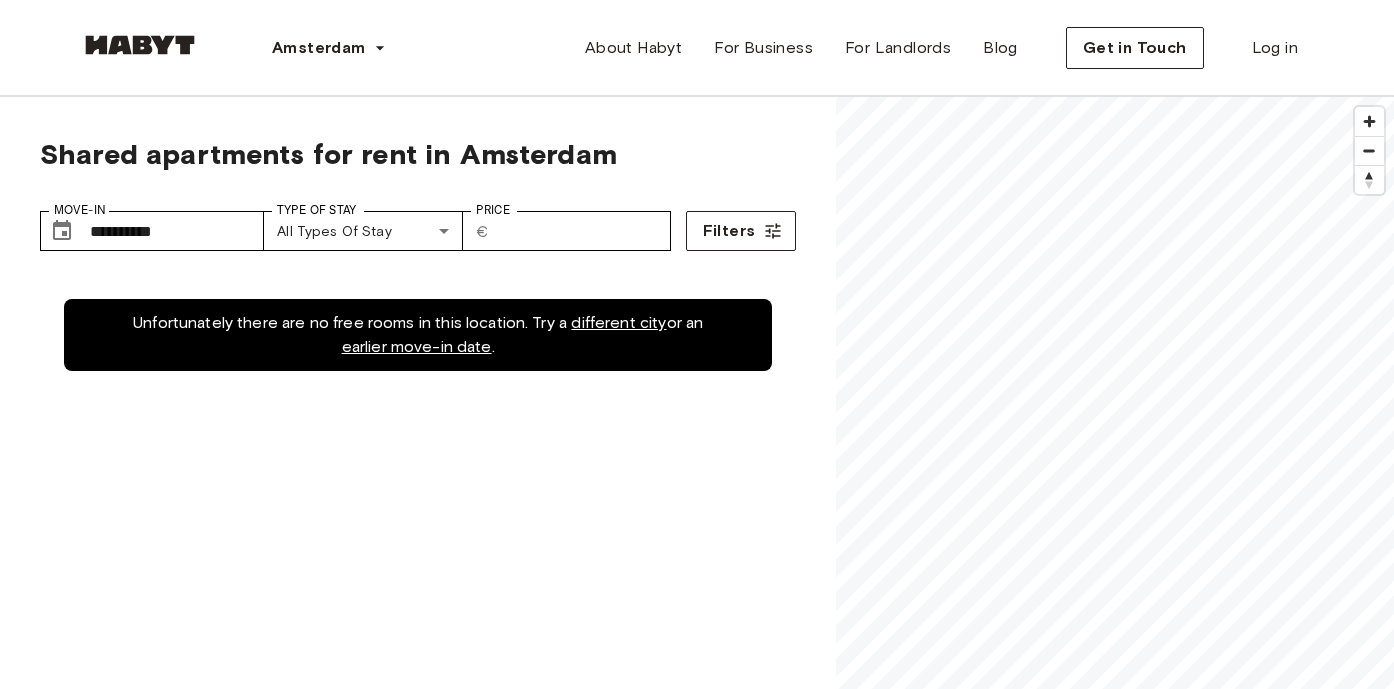scroll, scrollTop: 0, scrollLeft: 0, axis: both 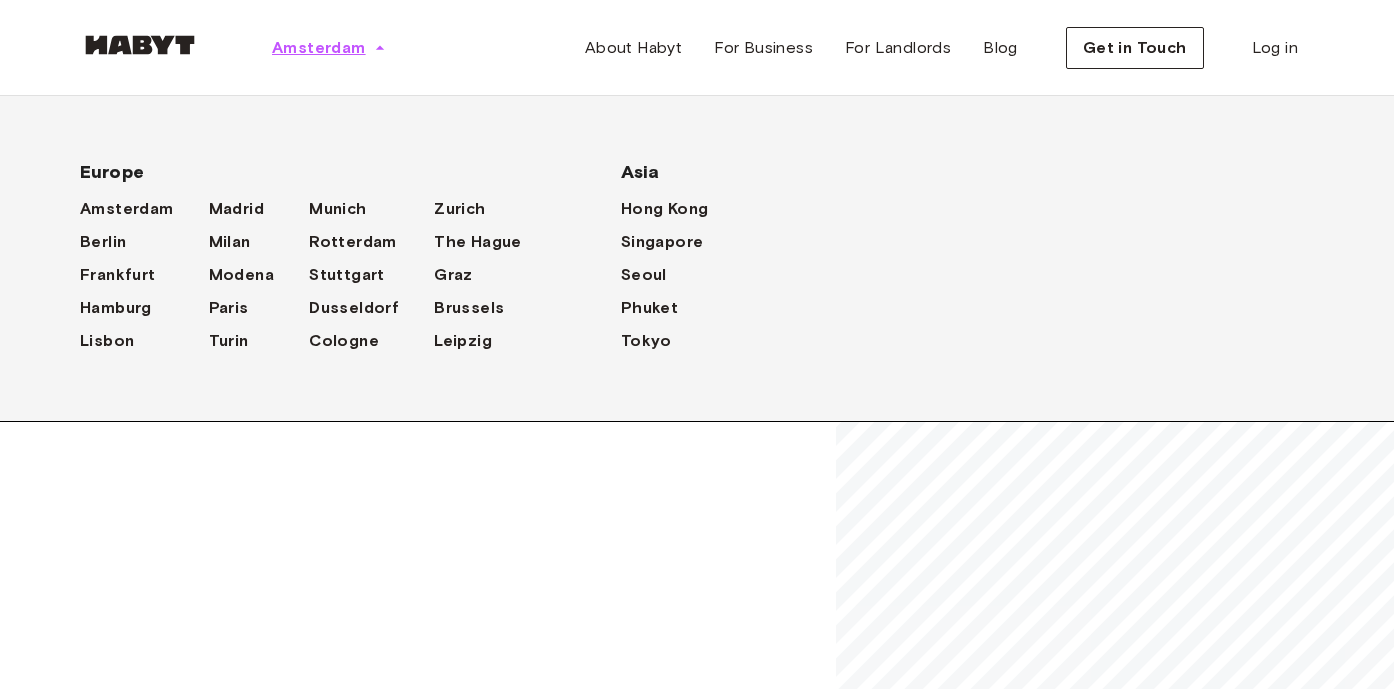 click on "Amsterdam" at bounding box center (319, 48) 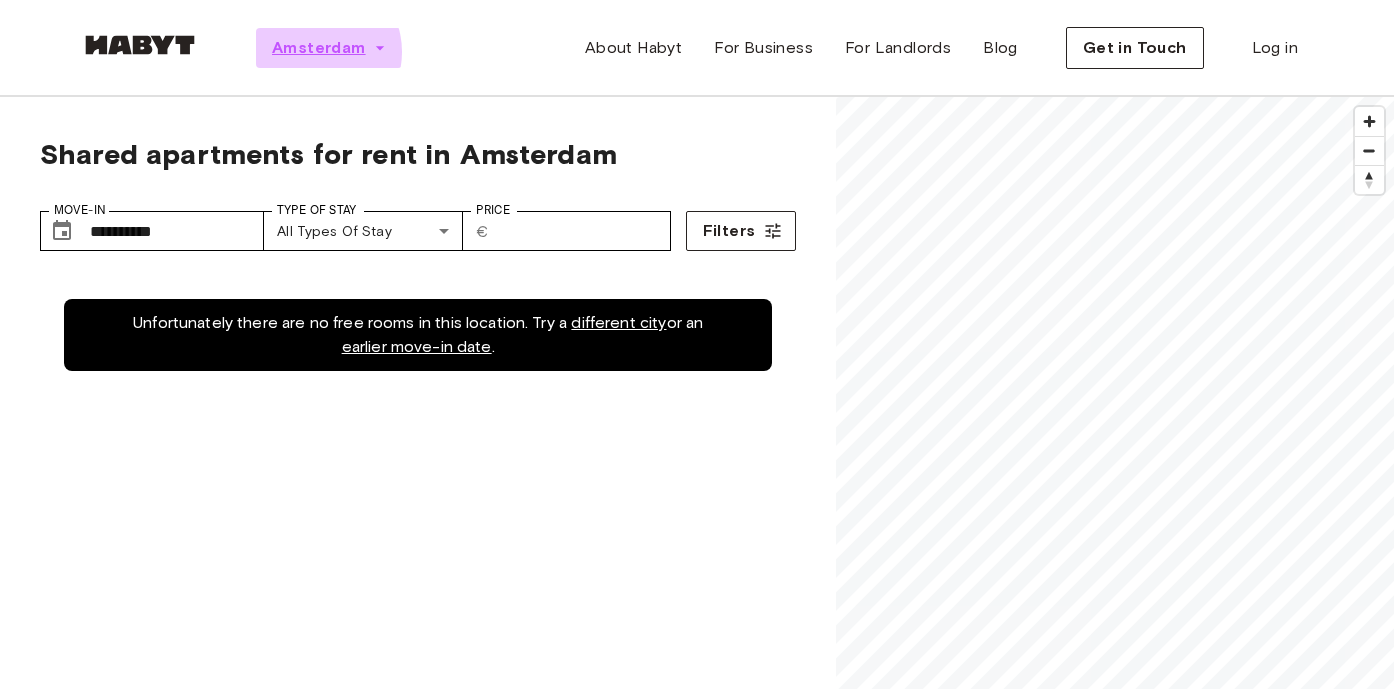 click on "Amsterdam" at bounding box center [319, 48] 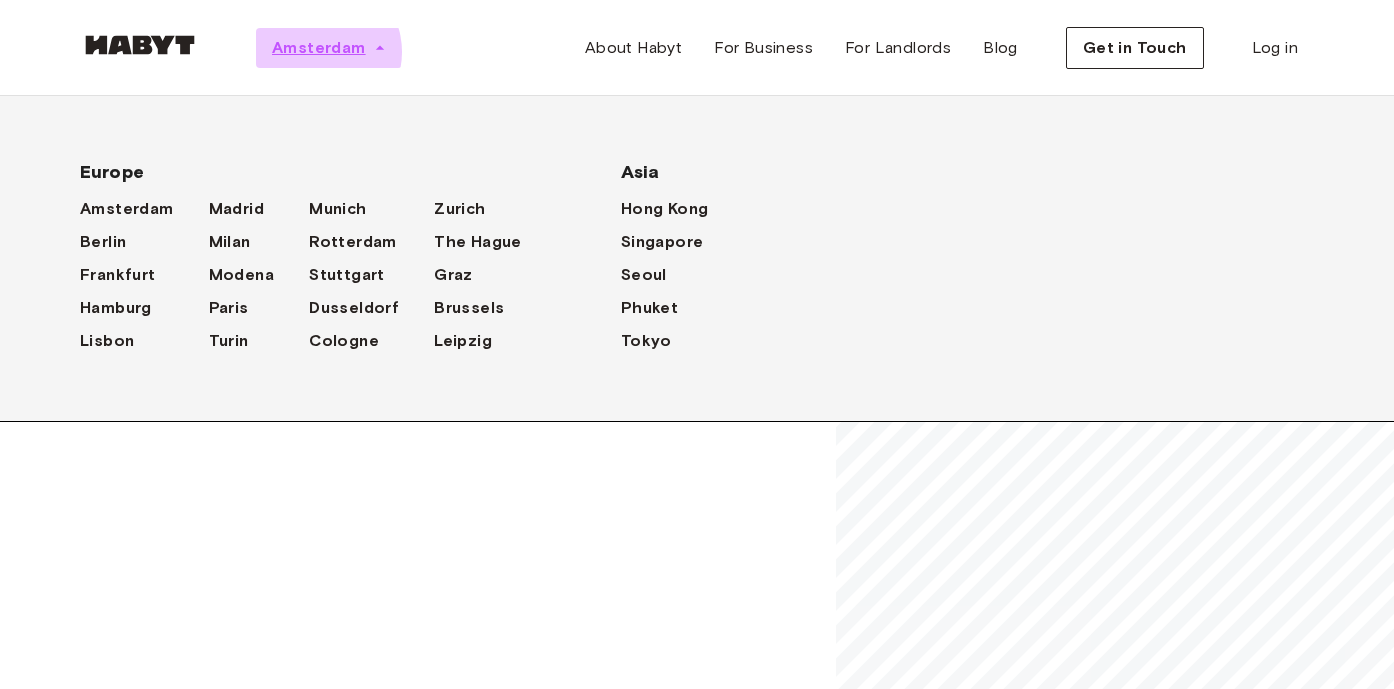 click on "Amsterdam" at bounding box center (319, 48) 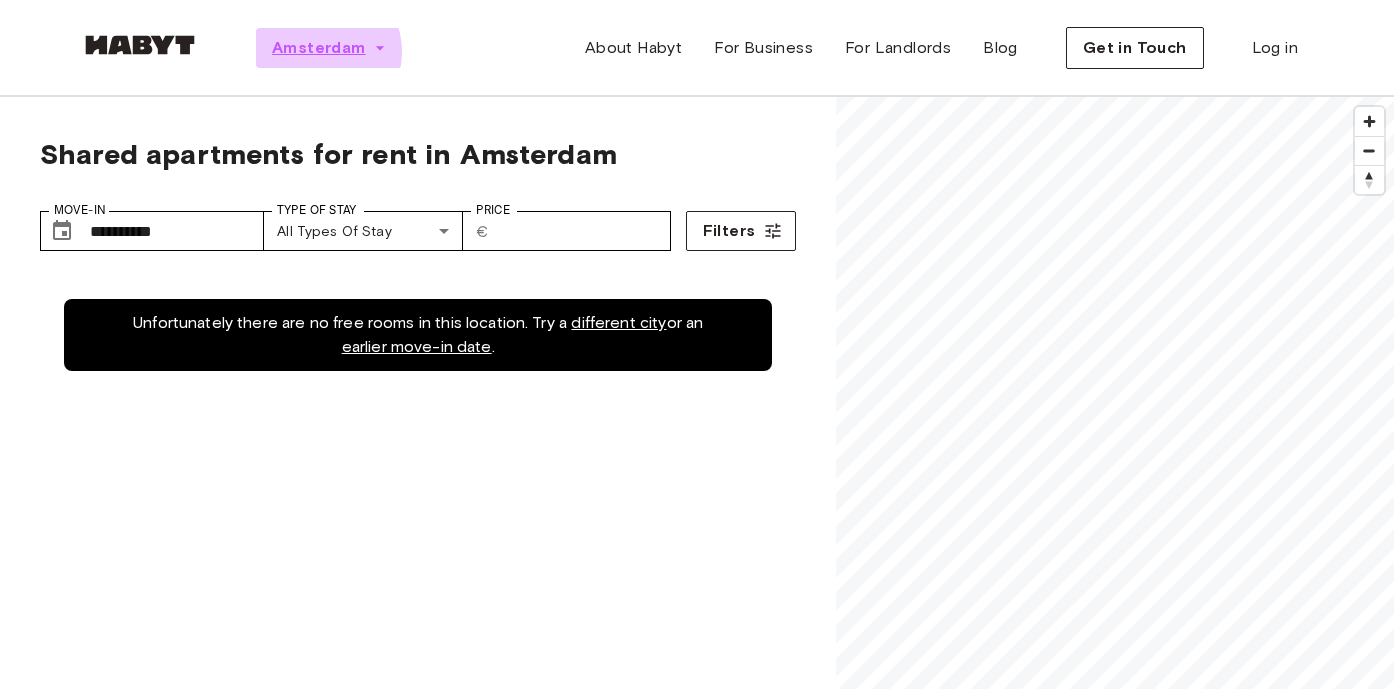 click on "Amsterdam" at bounding box center (319, 48) 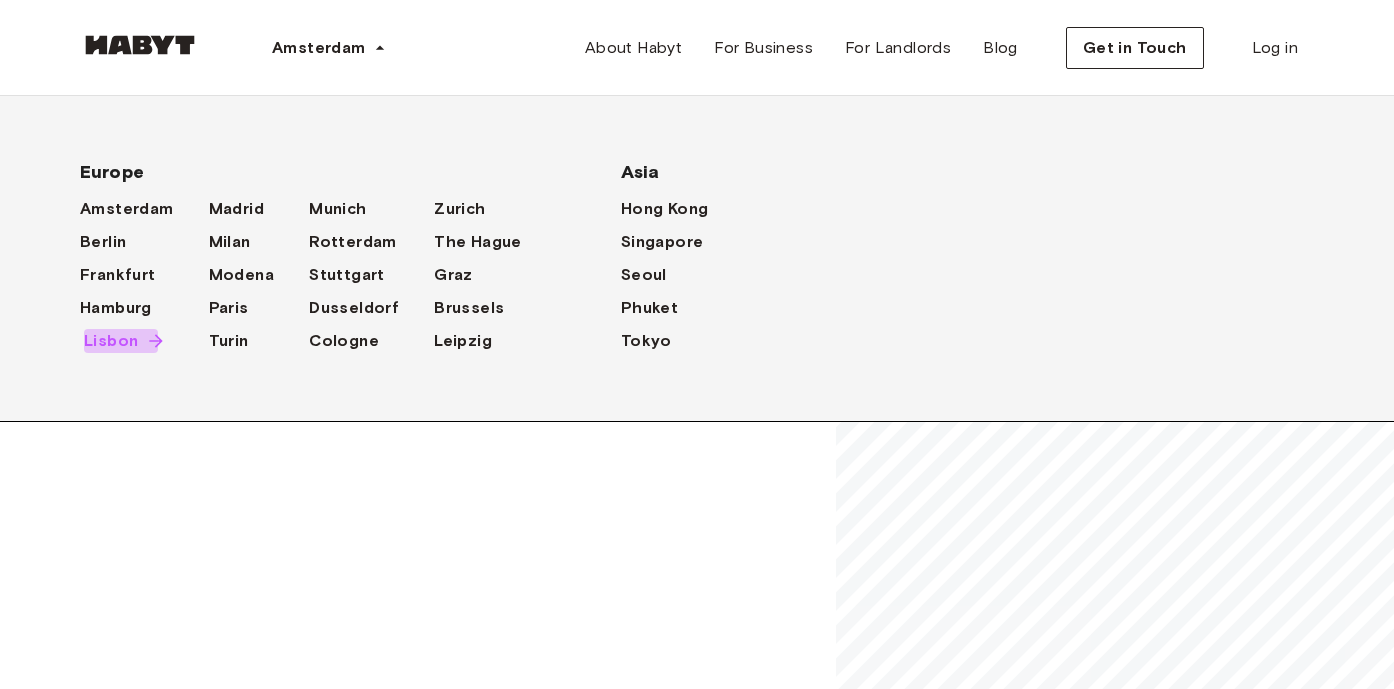 click on "Lisbon" at bounding box center (111, 341) 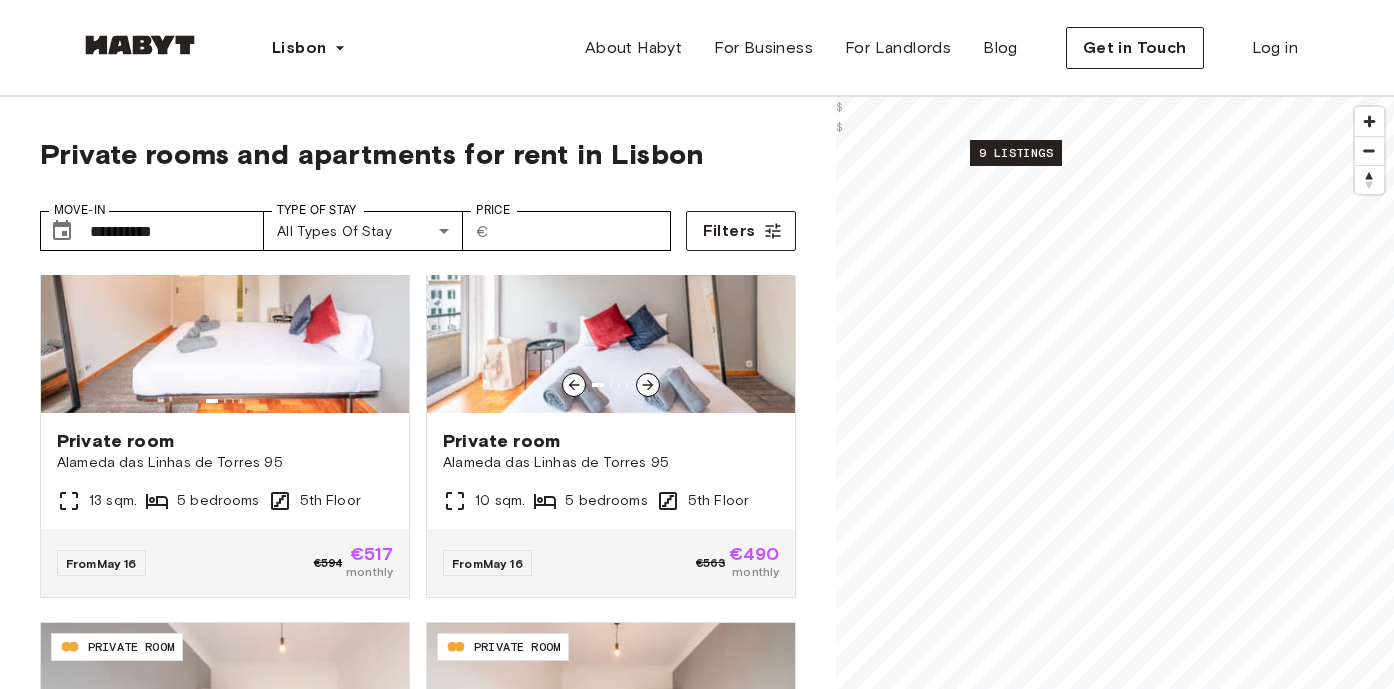 scroll, scrollTop: 1577, scrollLeft: 0, axis: vertical 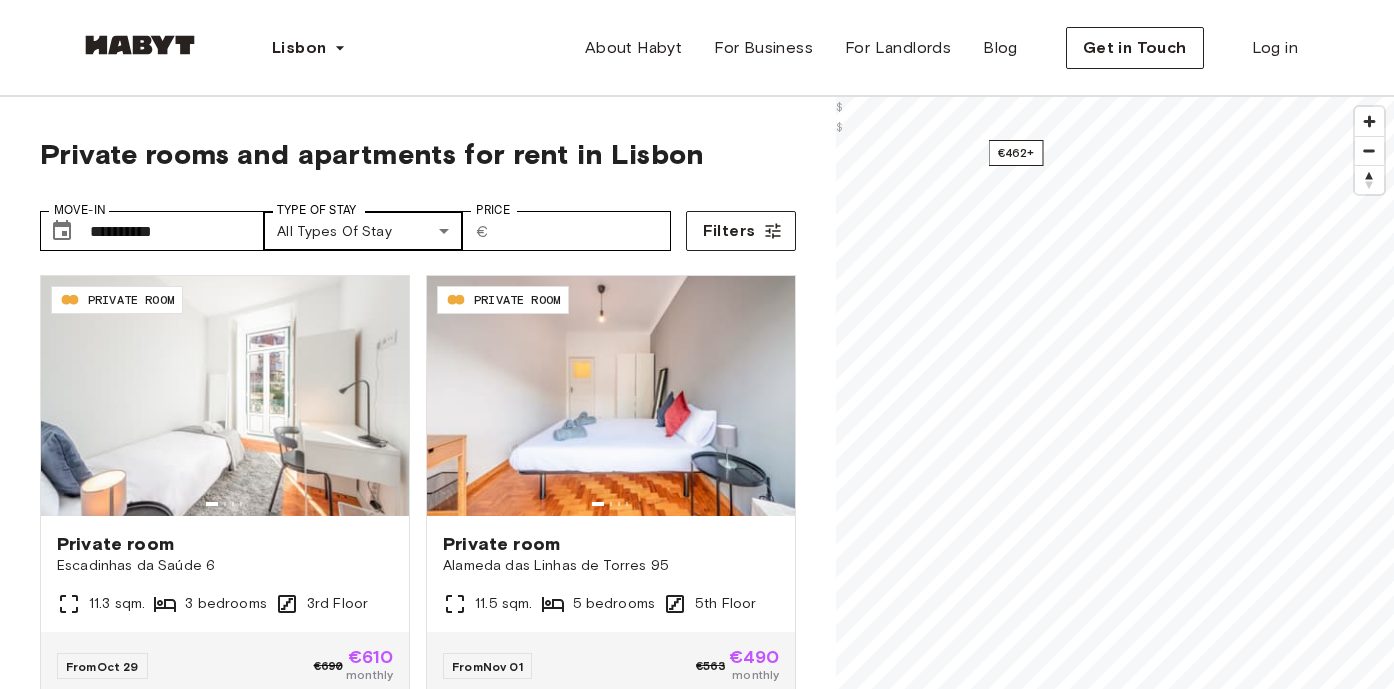 click on "**********" at bounding box center [697, 2393] 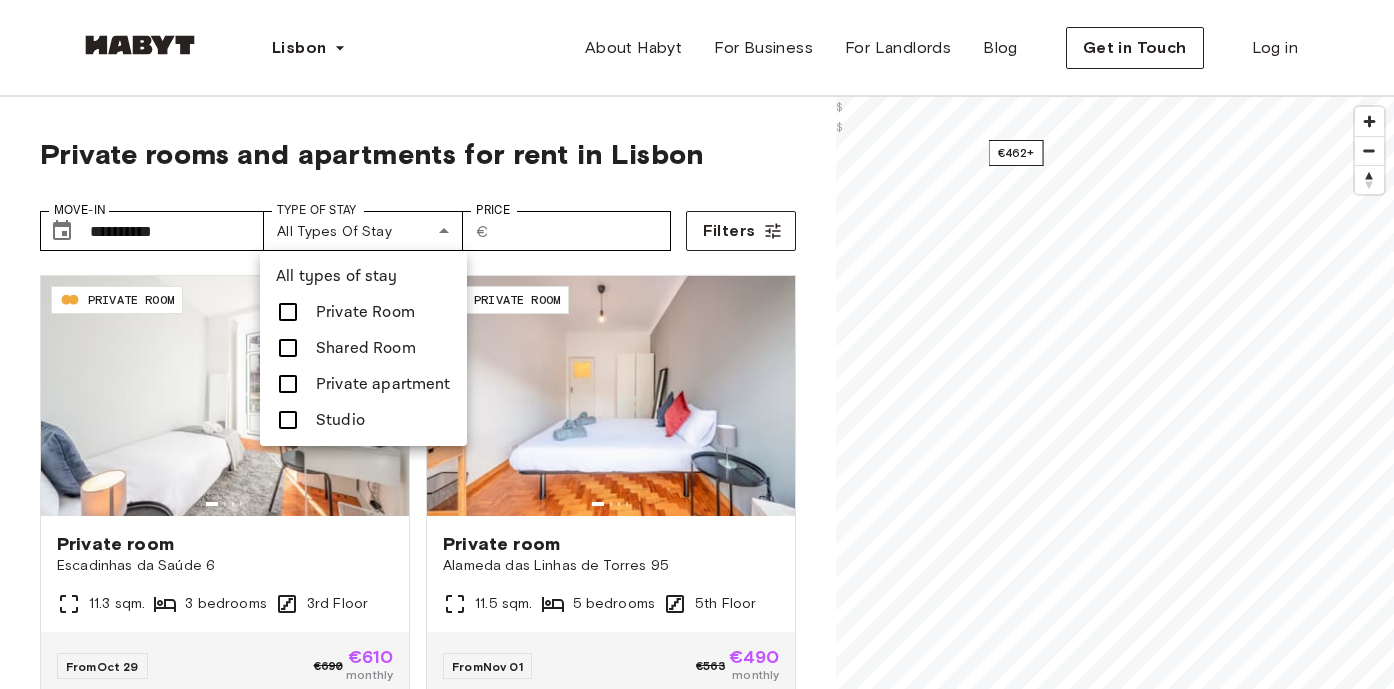click on "Private apartment" at bounding box center [383, 384] 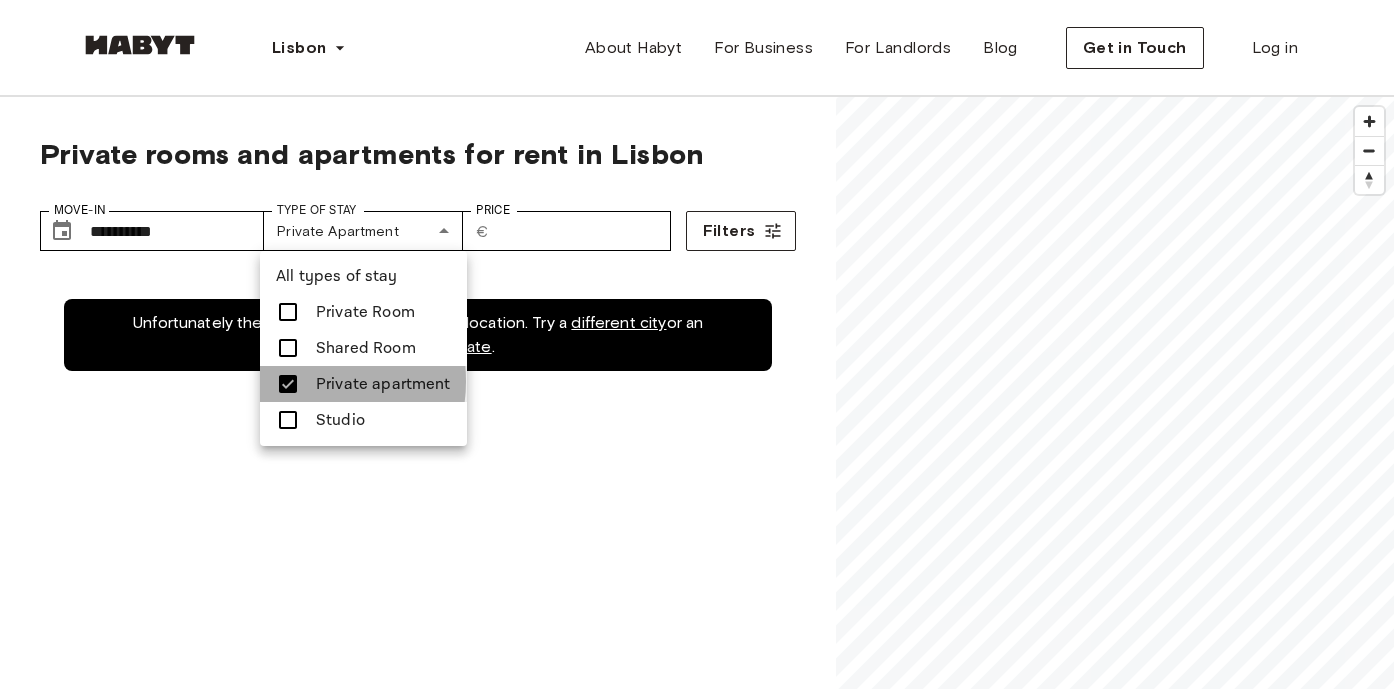 click at bounding box center [288, 384] 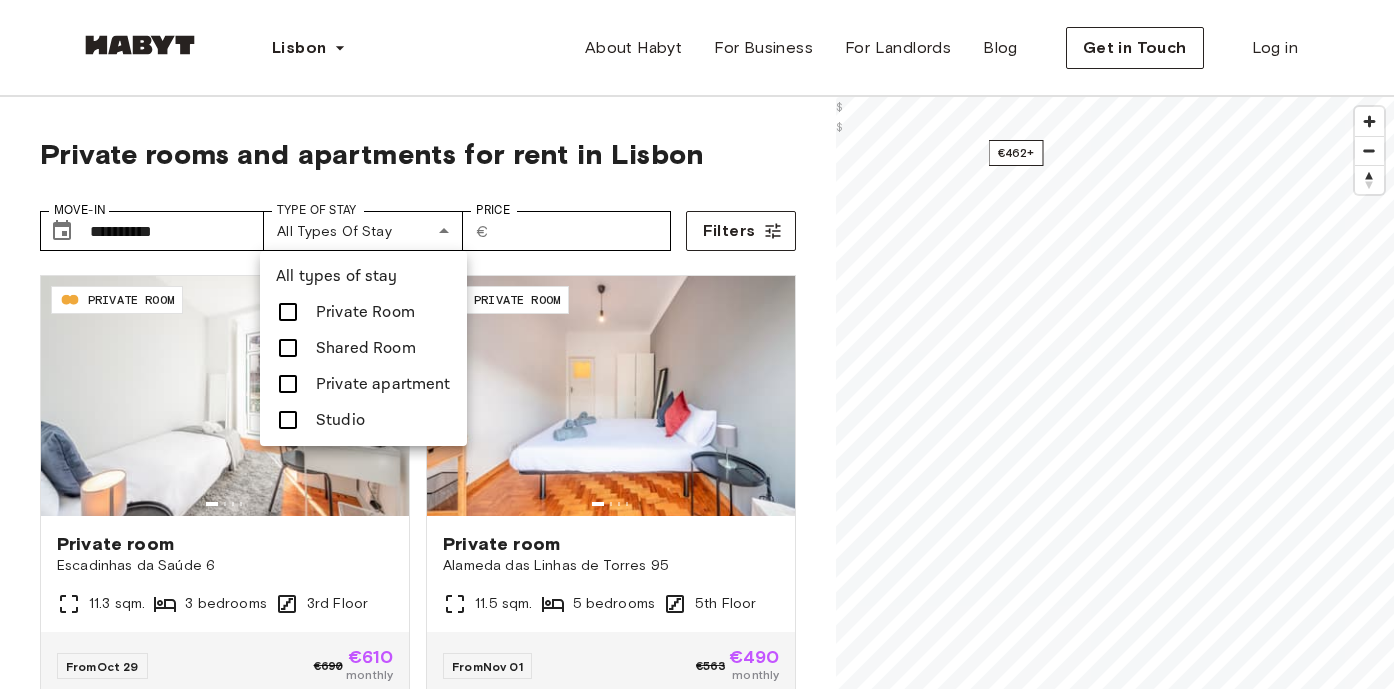 click at bounding box center [697, 344] 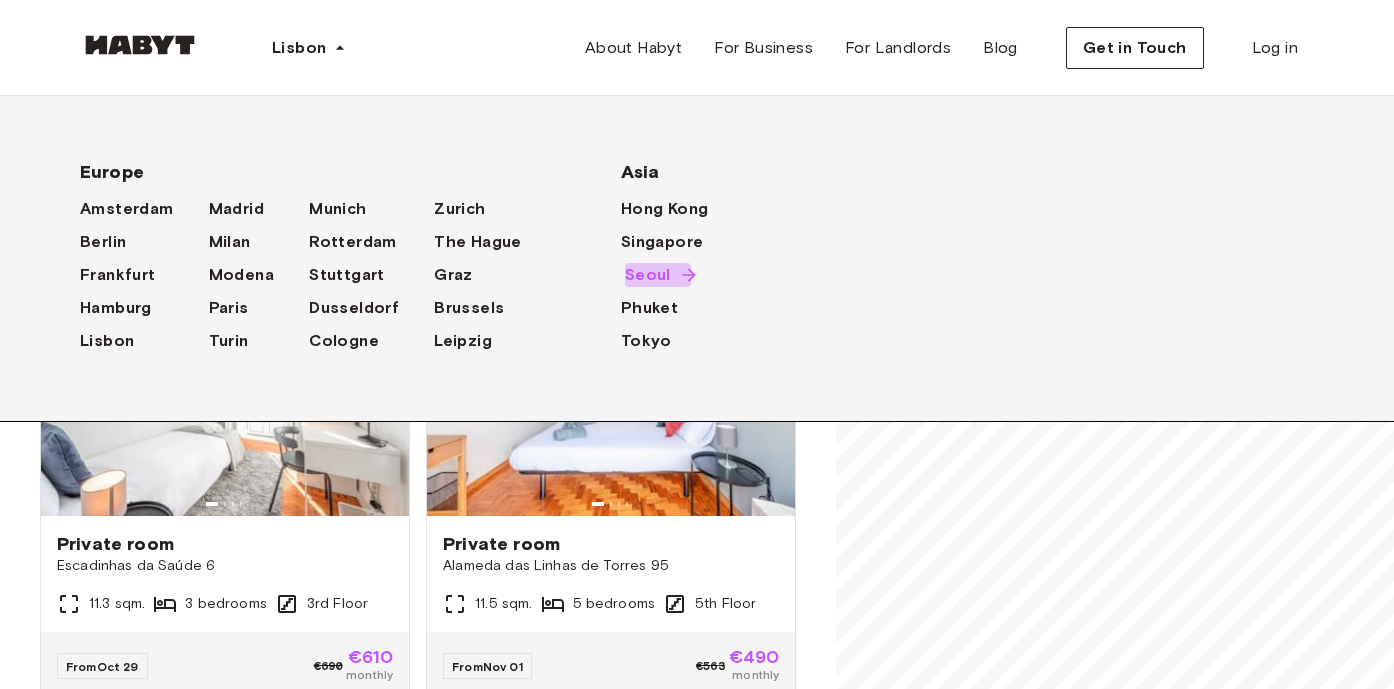 click on "Seoul" at bounding box center [648, 275] 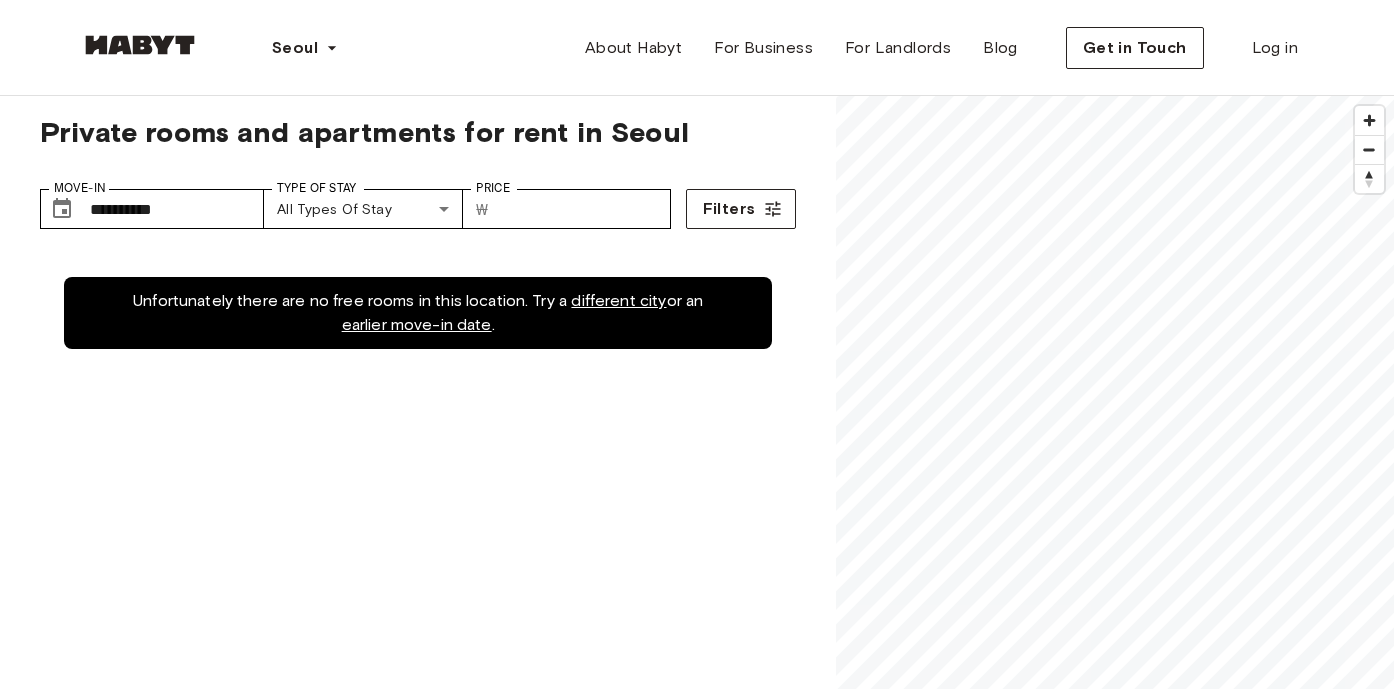 scroll, scrollTop: 13, scrollLeft: 0, axis: vertical 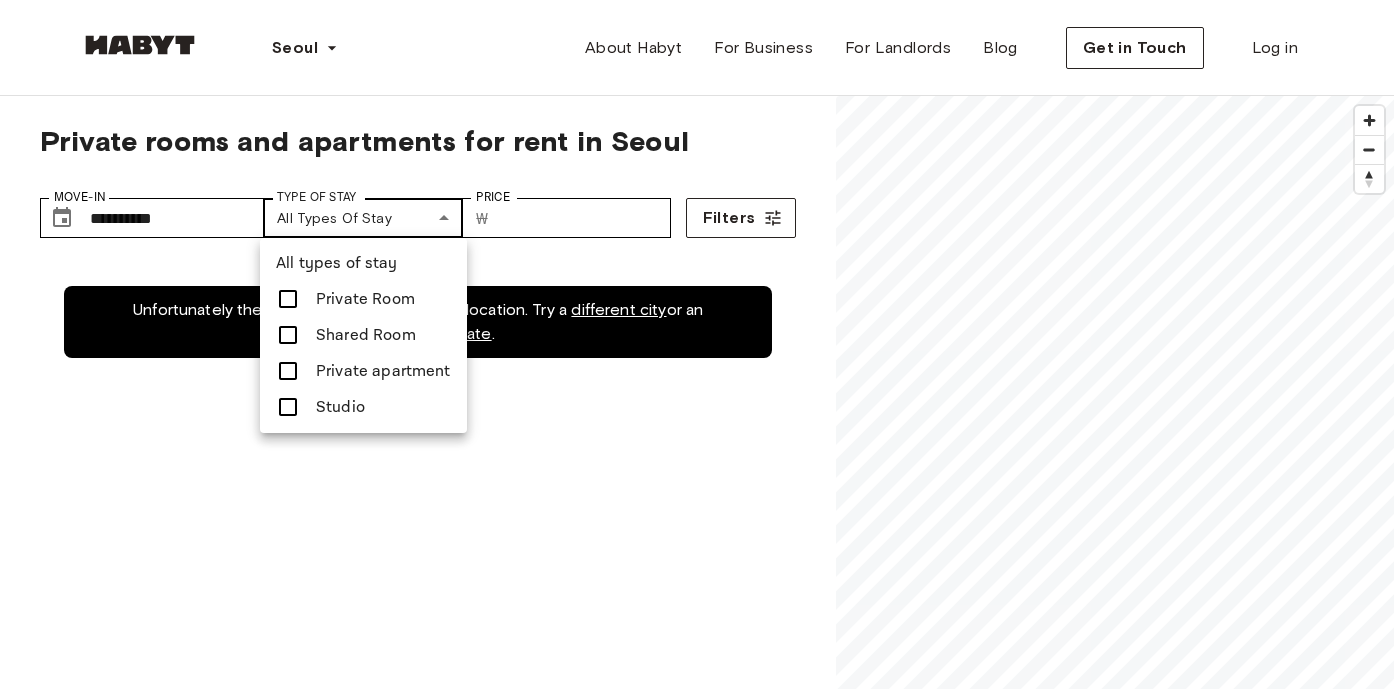click on "**********" at bounding box center [697, 2298] 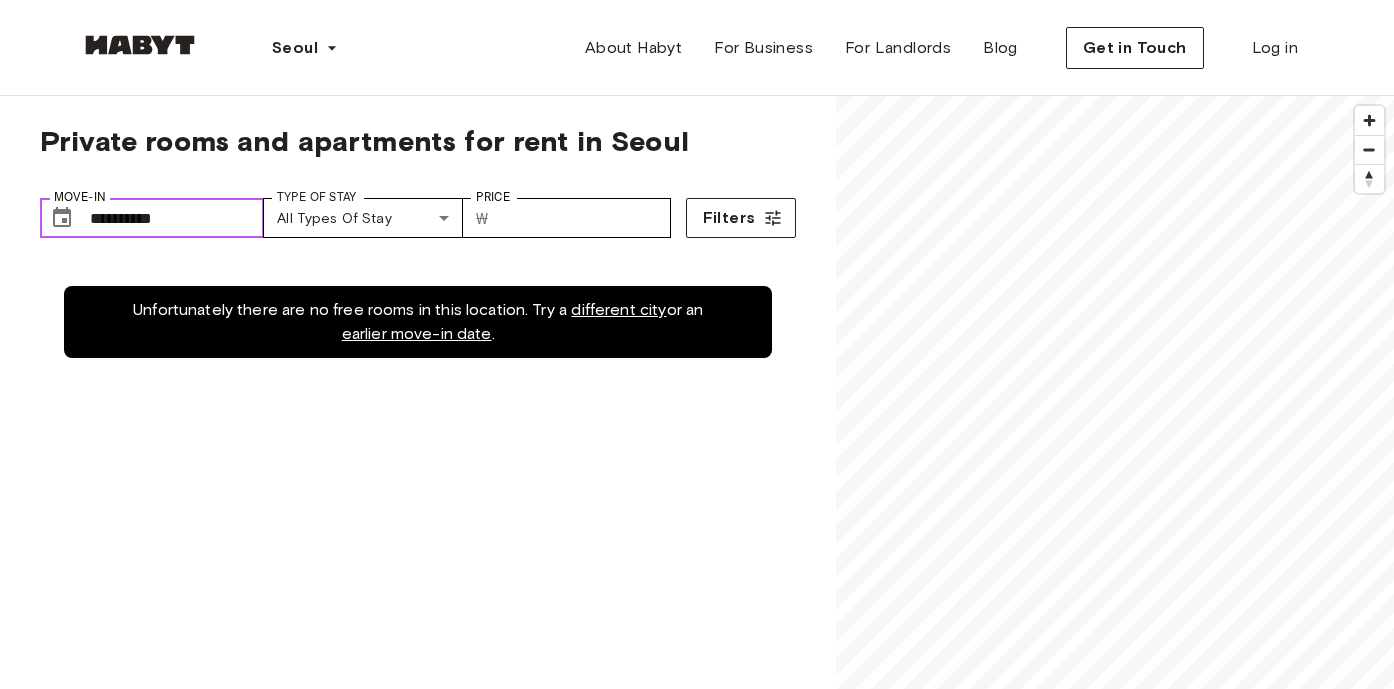click on "**********" at bounding box center [177, 218] 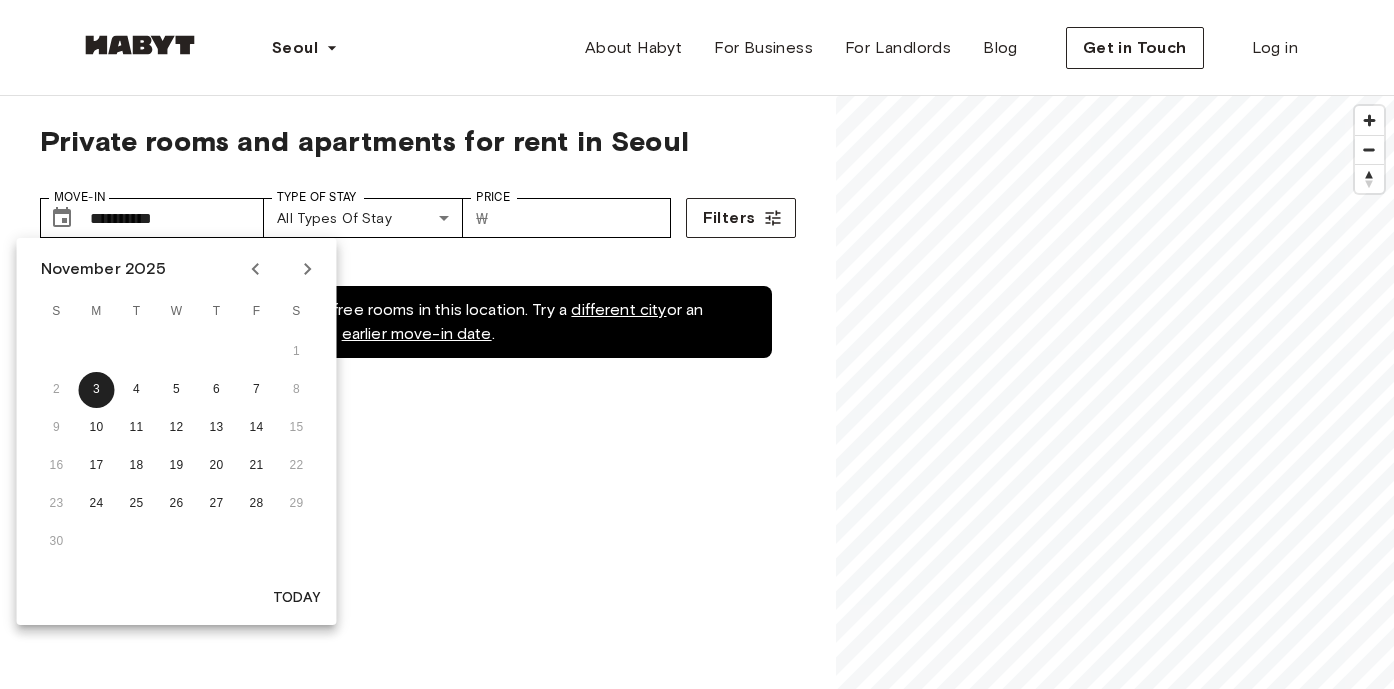click 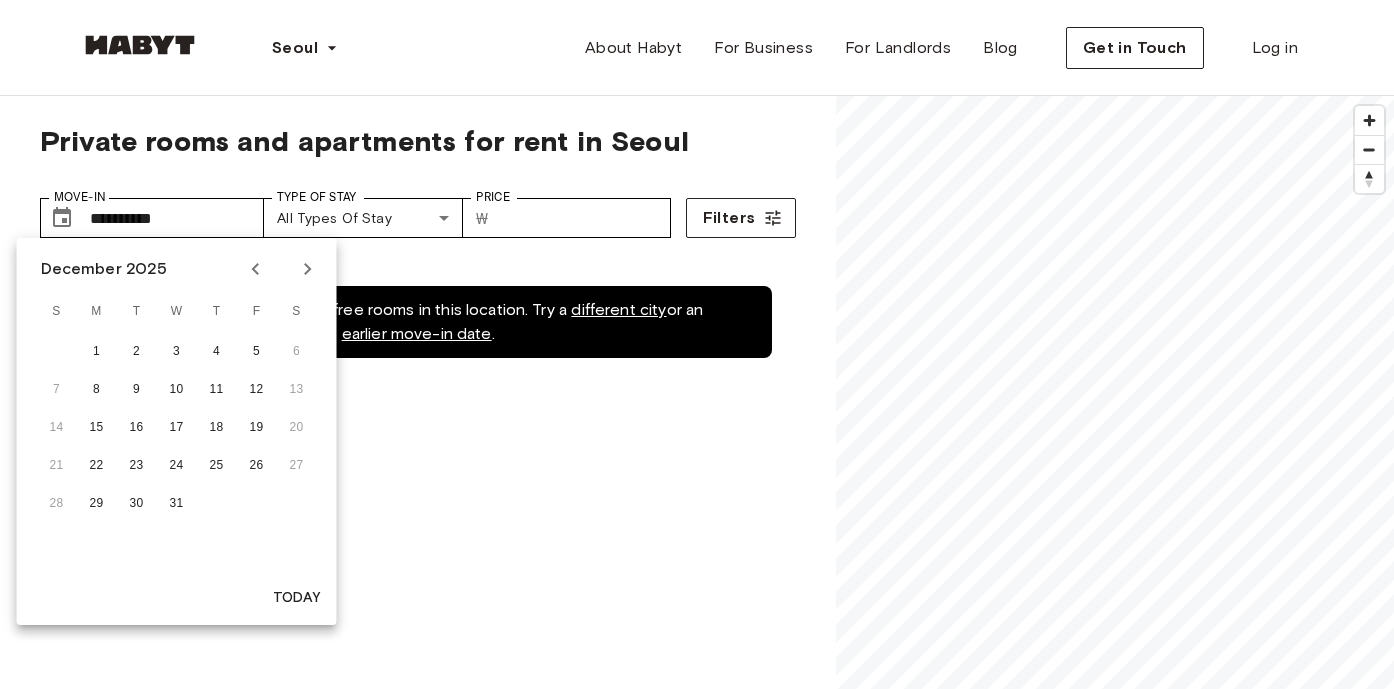 click 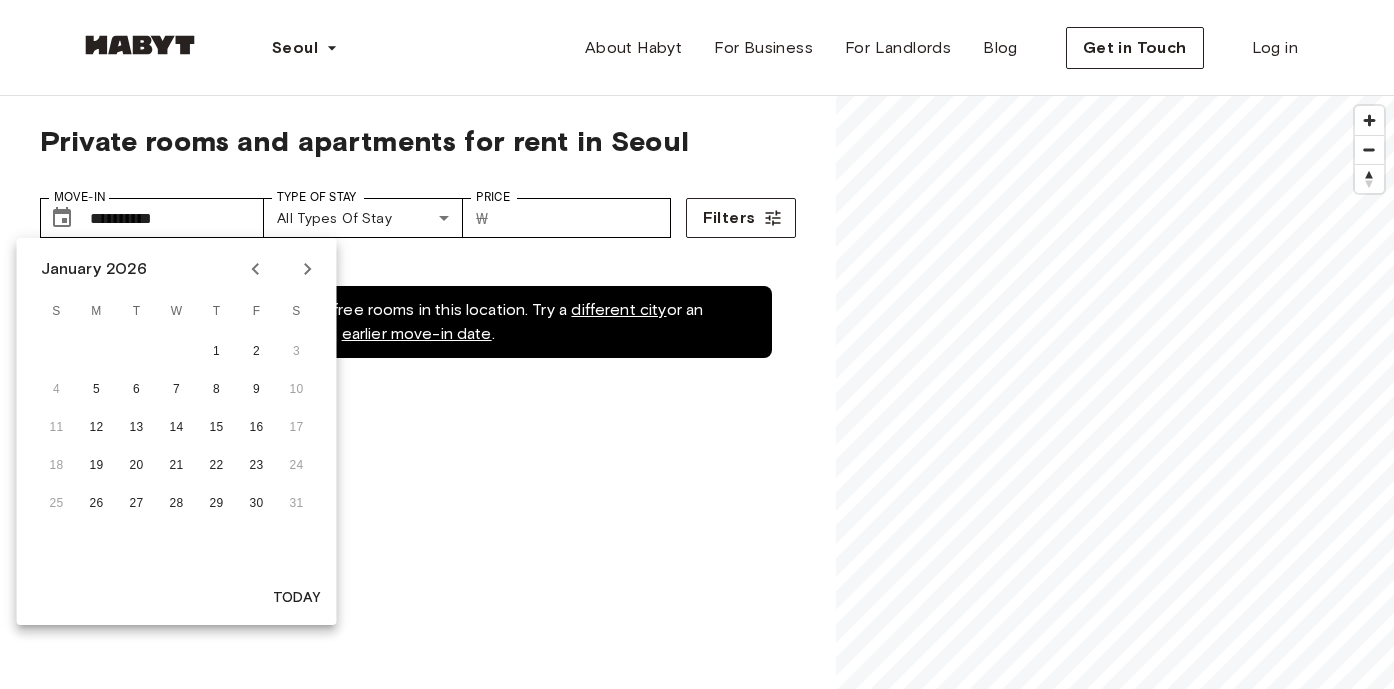 click 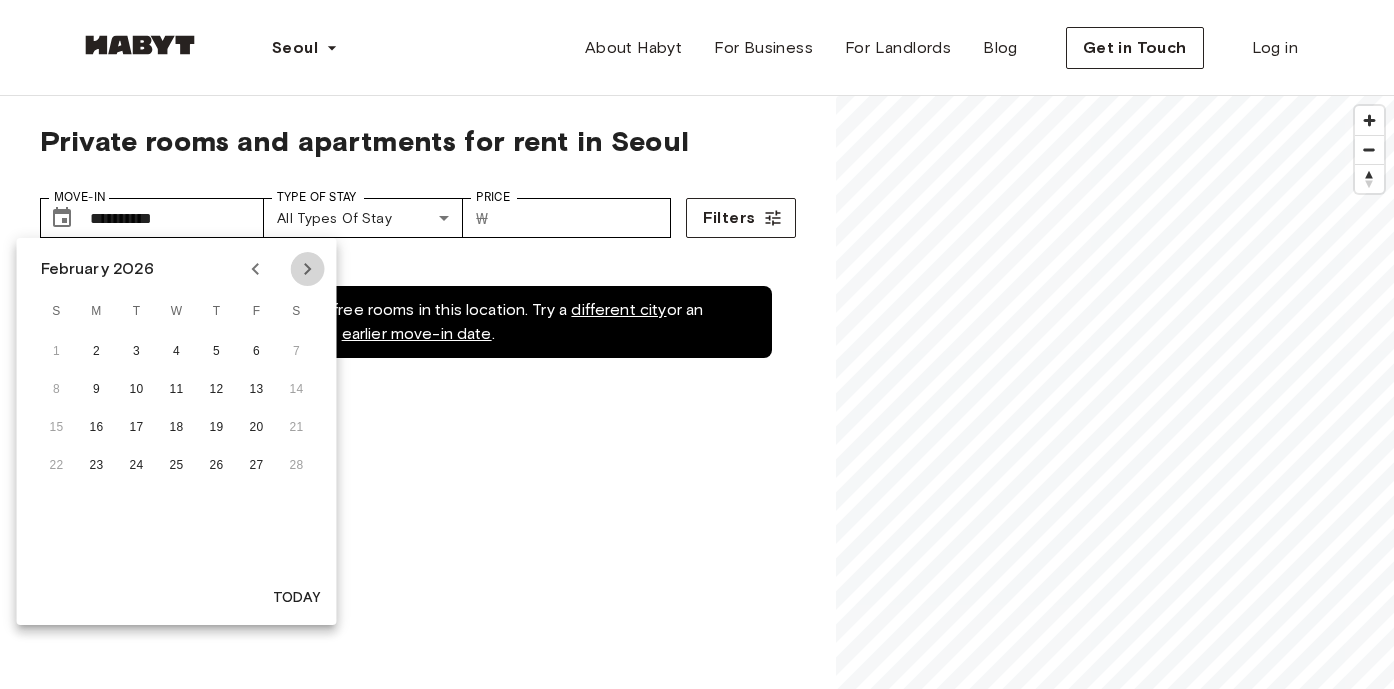click 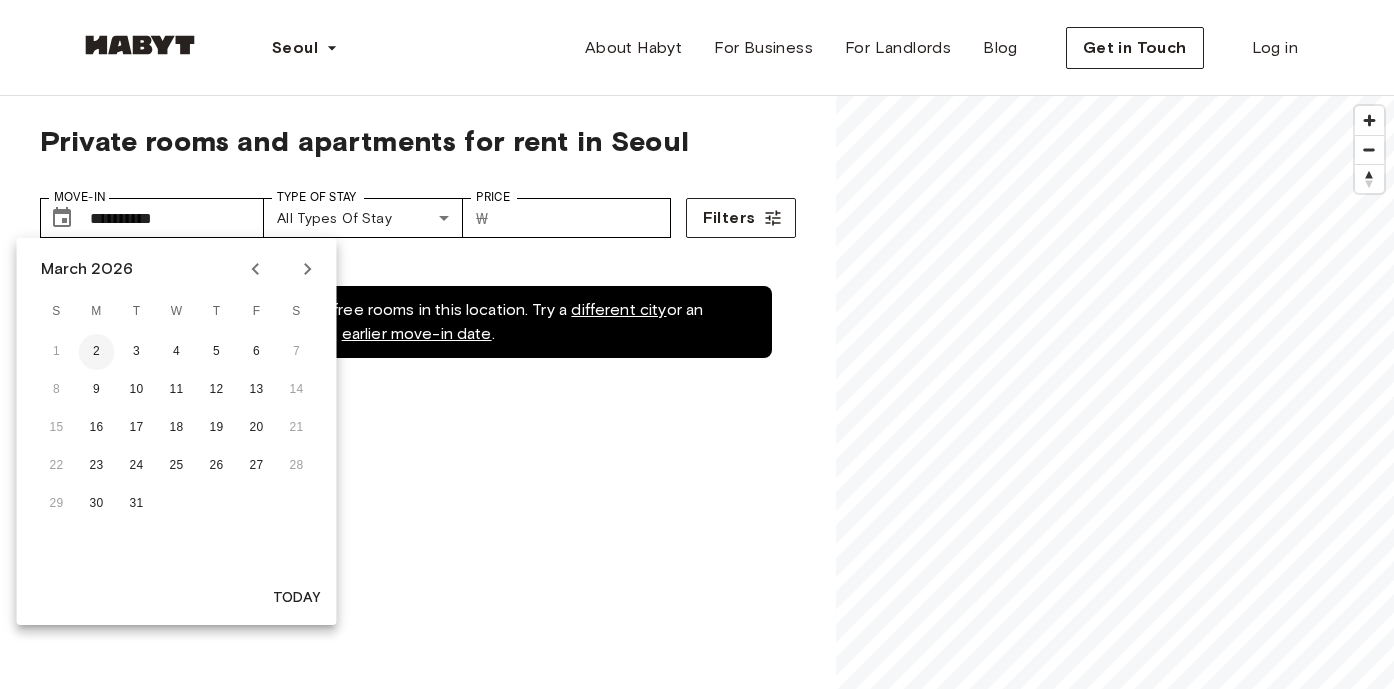 click on "2" at bounding box center [97, 352] 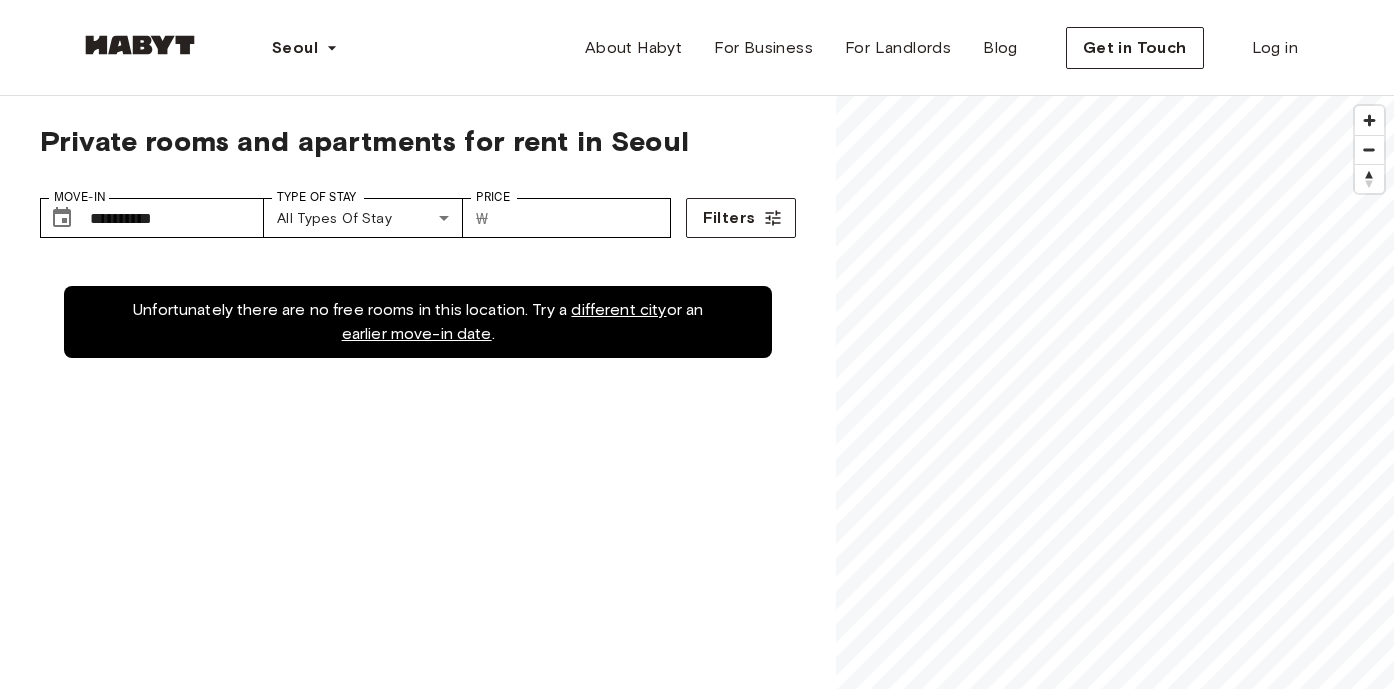 click on "Unfortunately there are no free rooms in this location. Try a   different city  or an   earlier move-in date ." at bounding box center [418, 606] 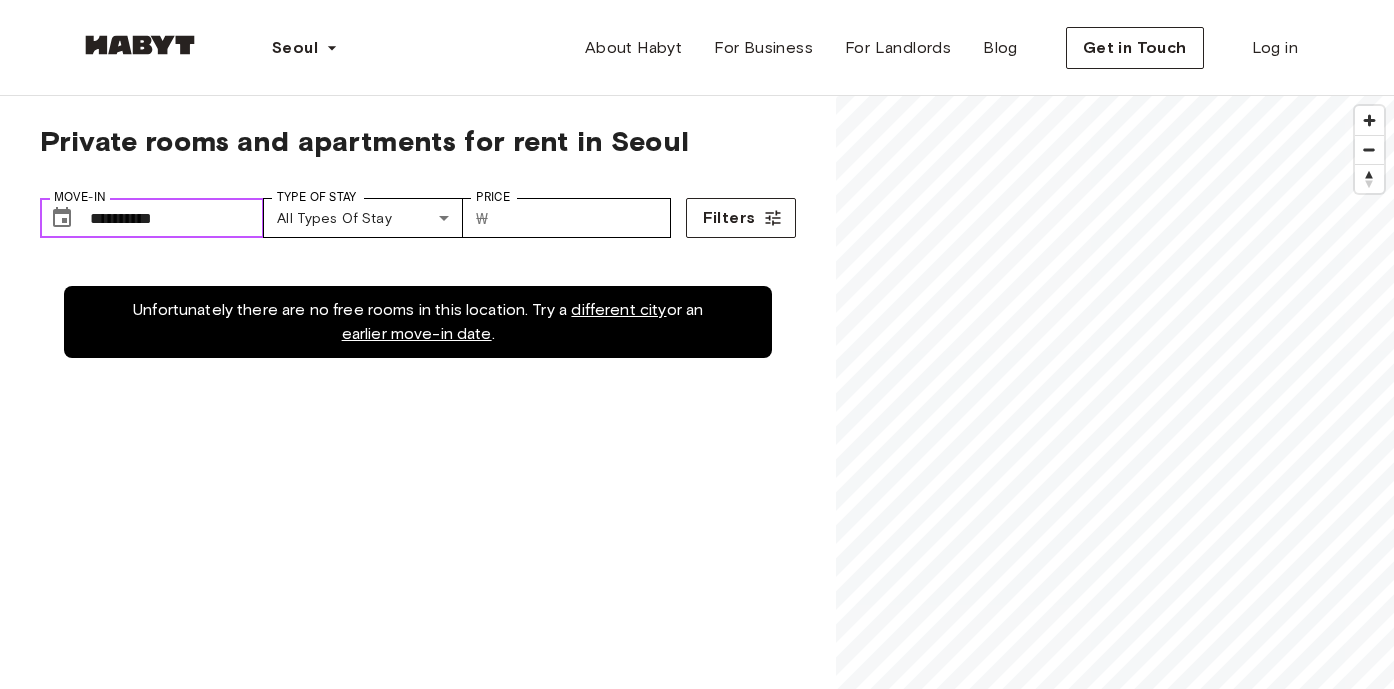click on "**********" at bounding box center [177, 218] 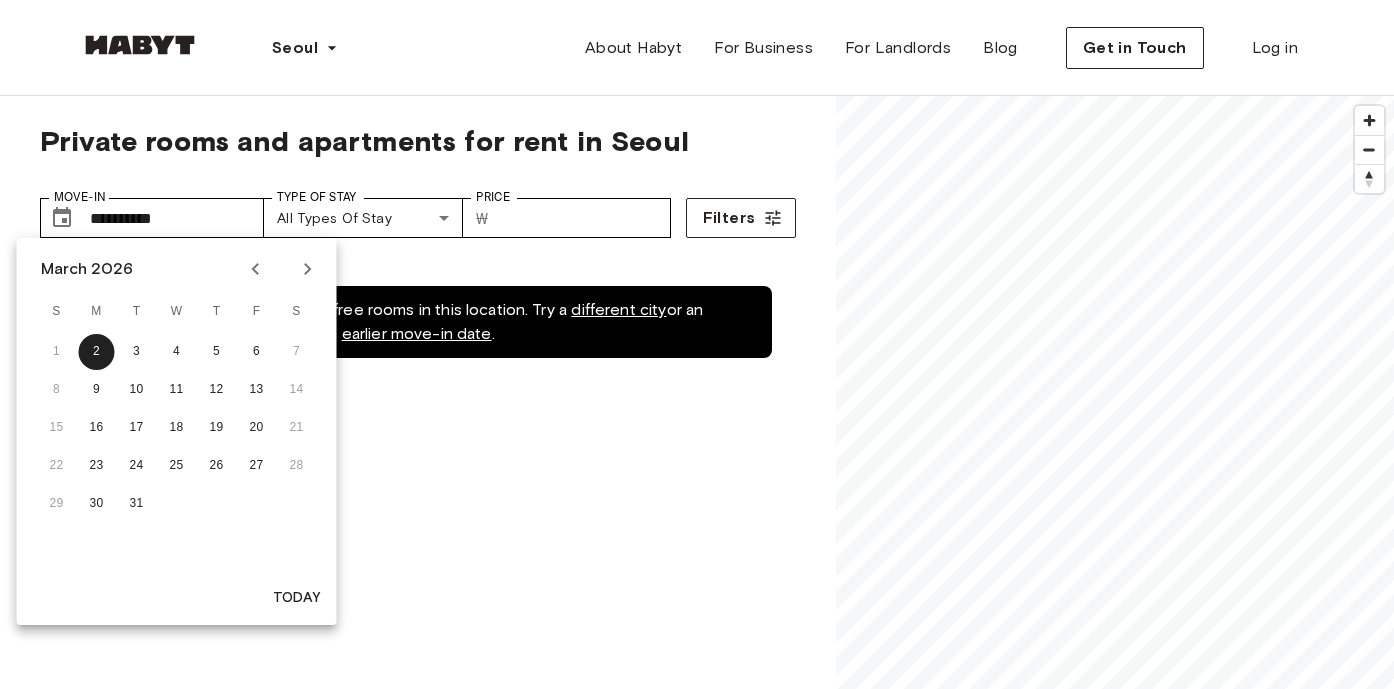 click 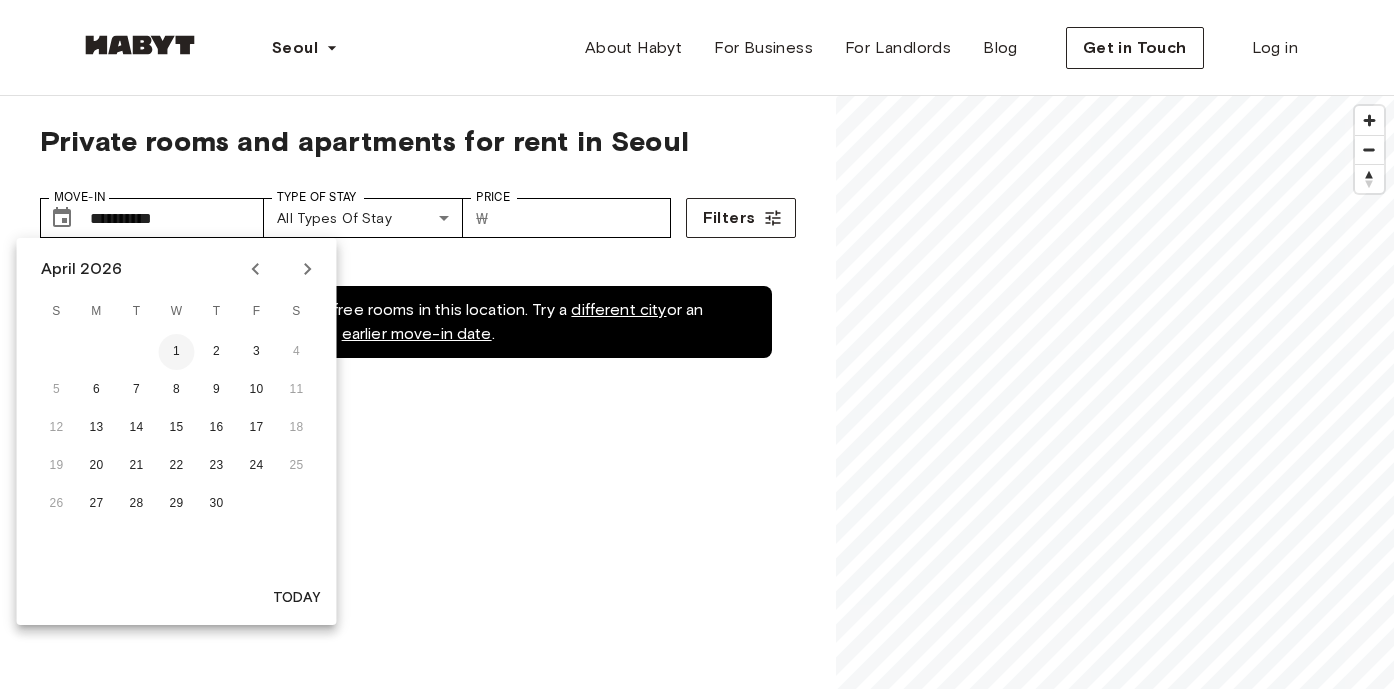 click on "1" at bounding box center [177, 352] 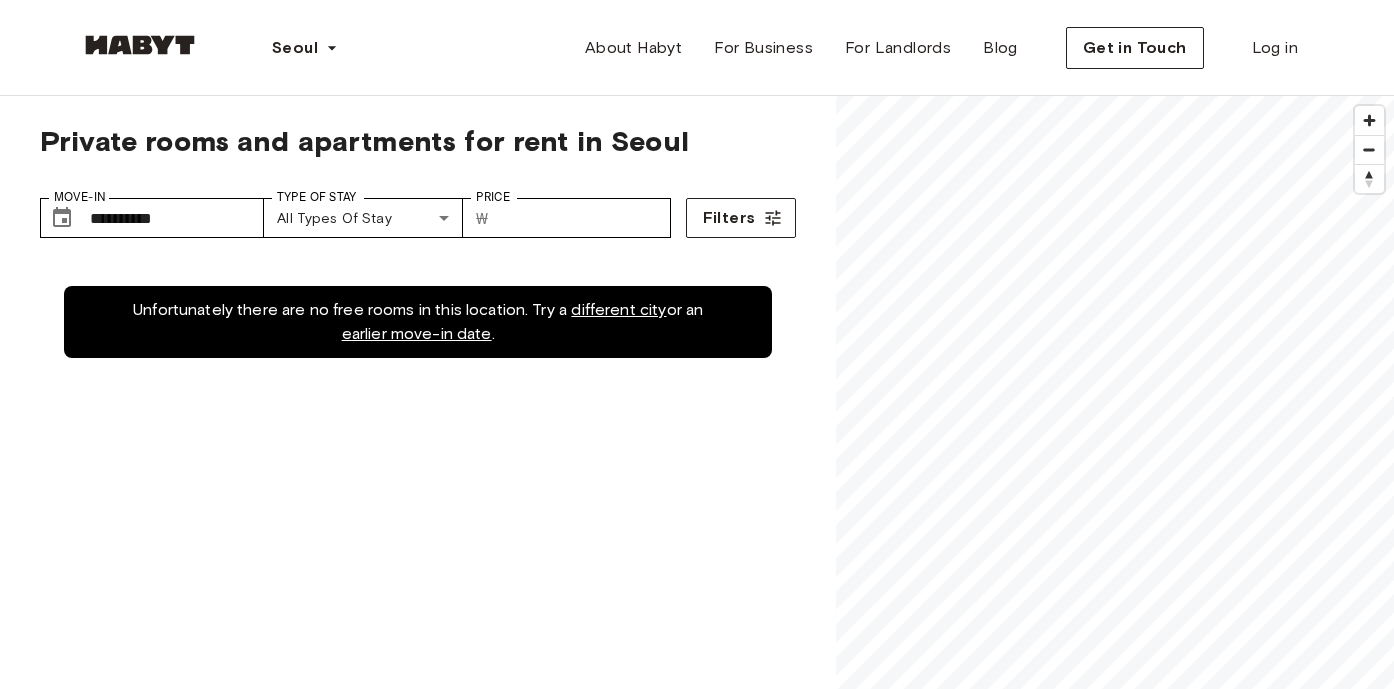 click on "Unfortunately there are no free rooms in this location. Try a   different city  or an   earlier move-in date ." at bounding box center (418, 606) 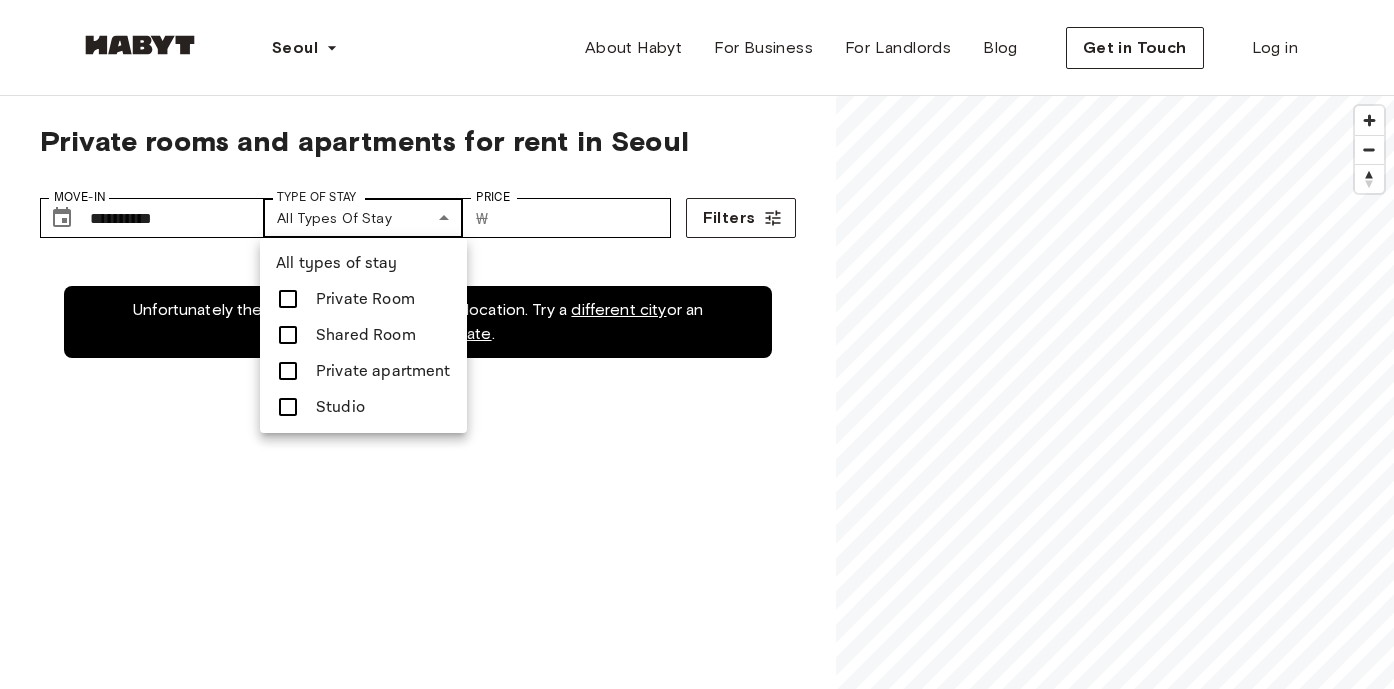 click on "**********" at bounding box center [697, 2298] 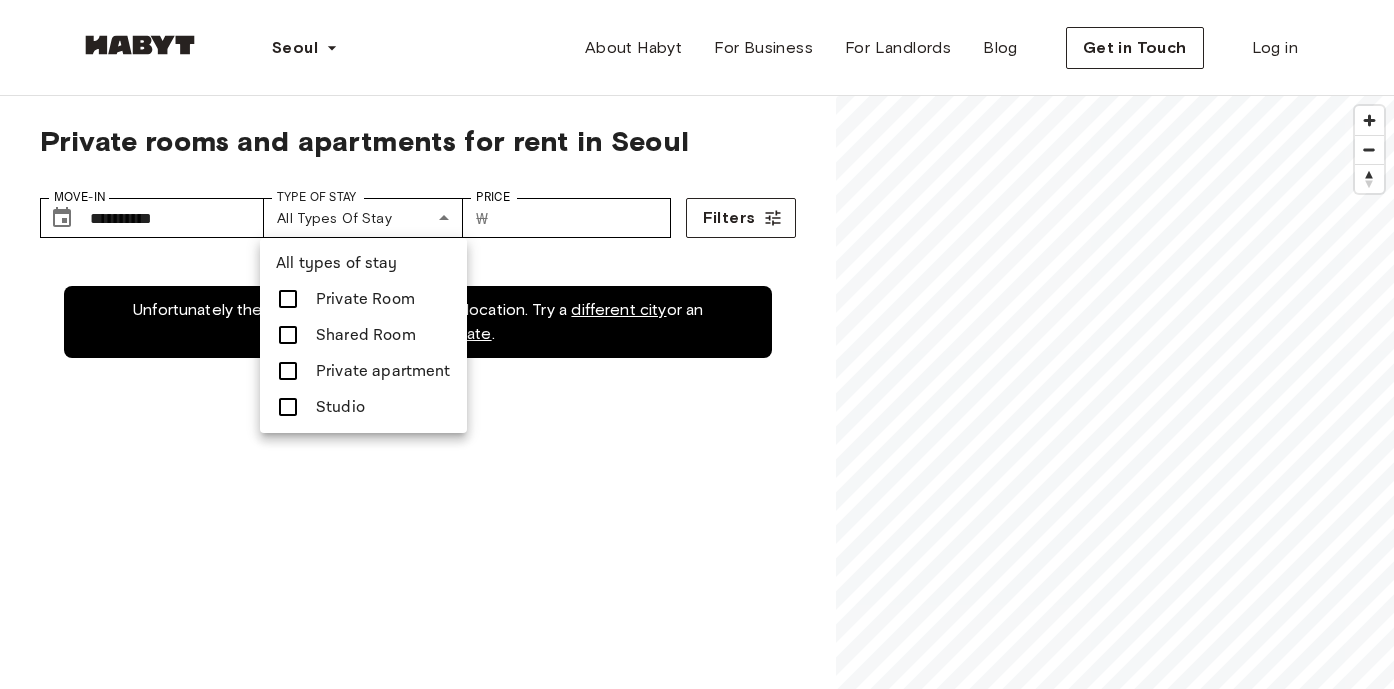 click at bounding box center (288, 371) 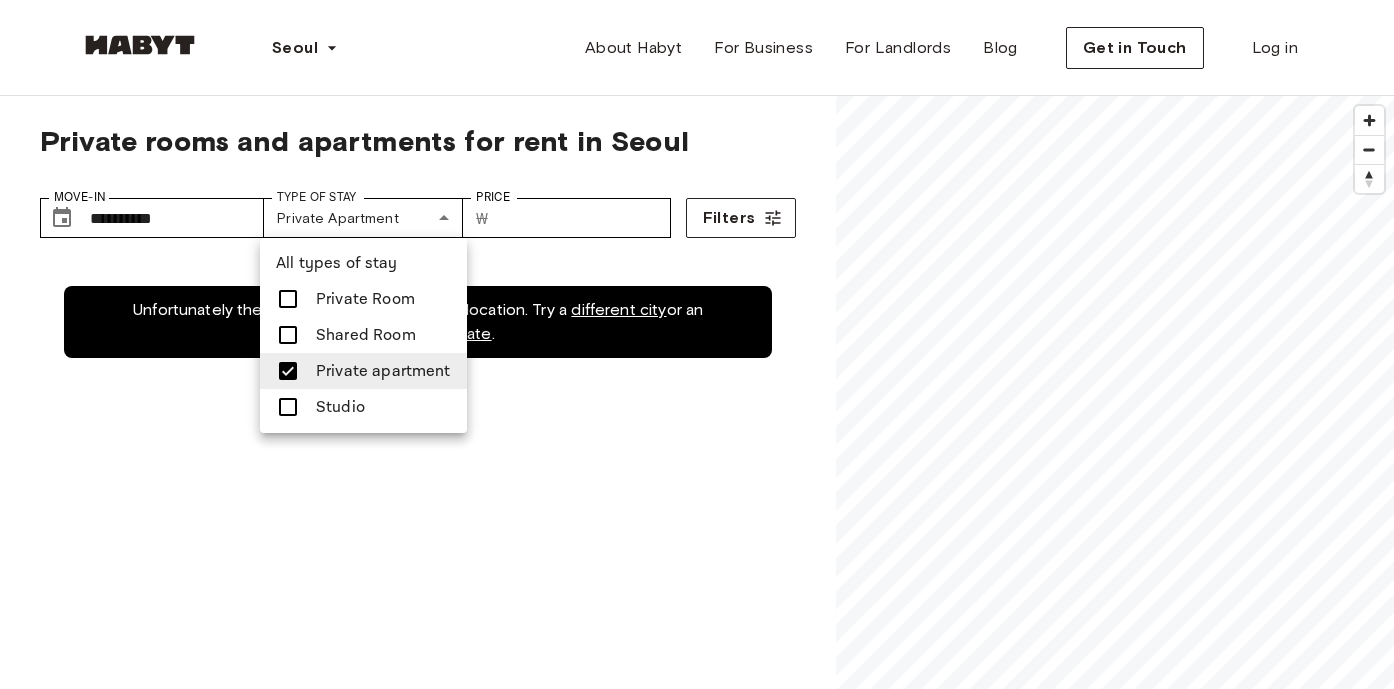 click at bounding box center [697, 344] 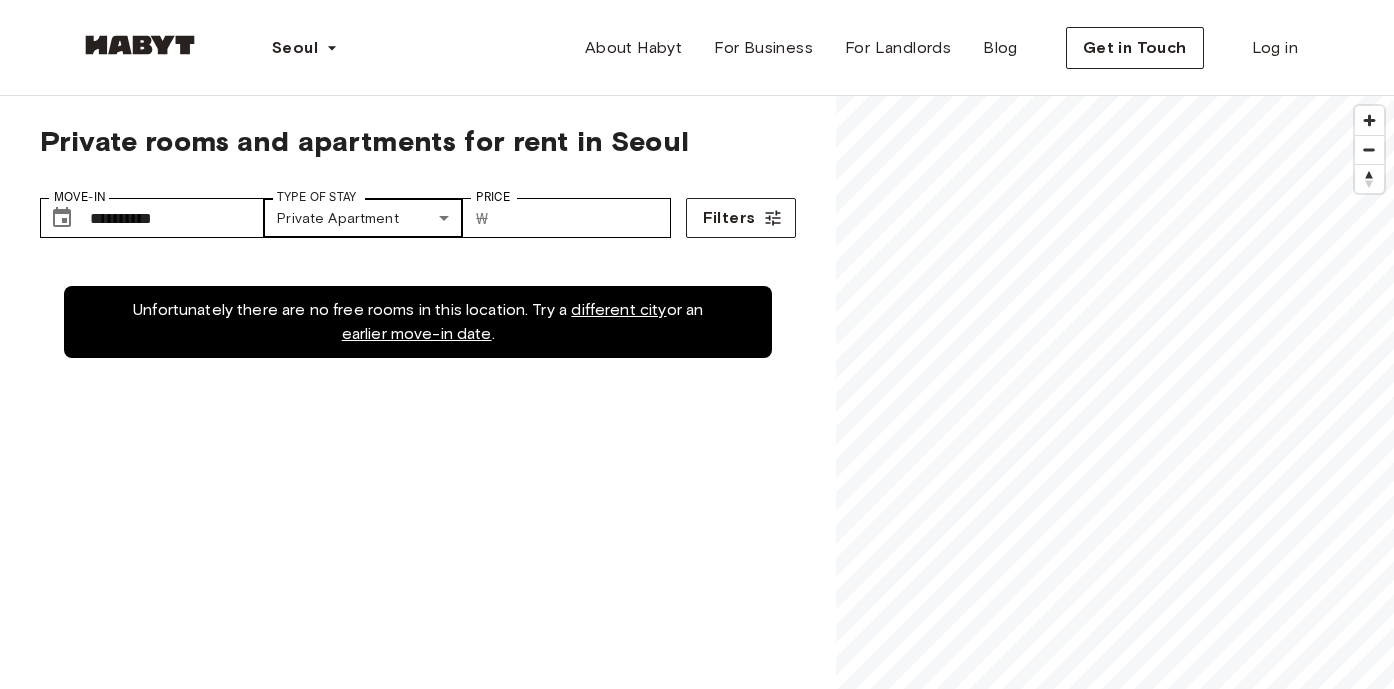 click on "**********" at bounding box center [697, 2298] 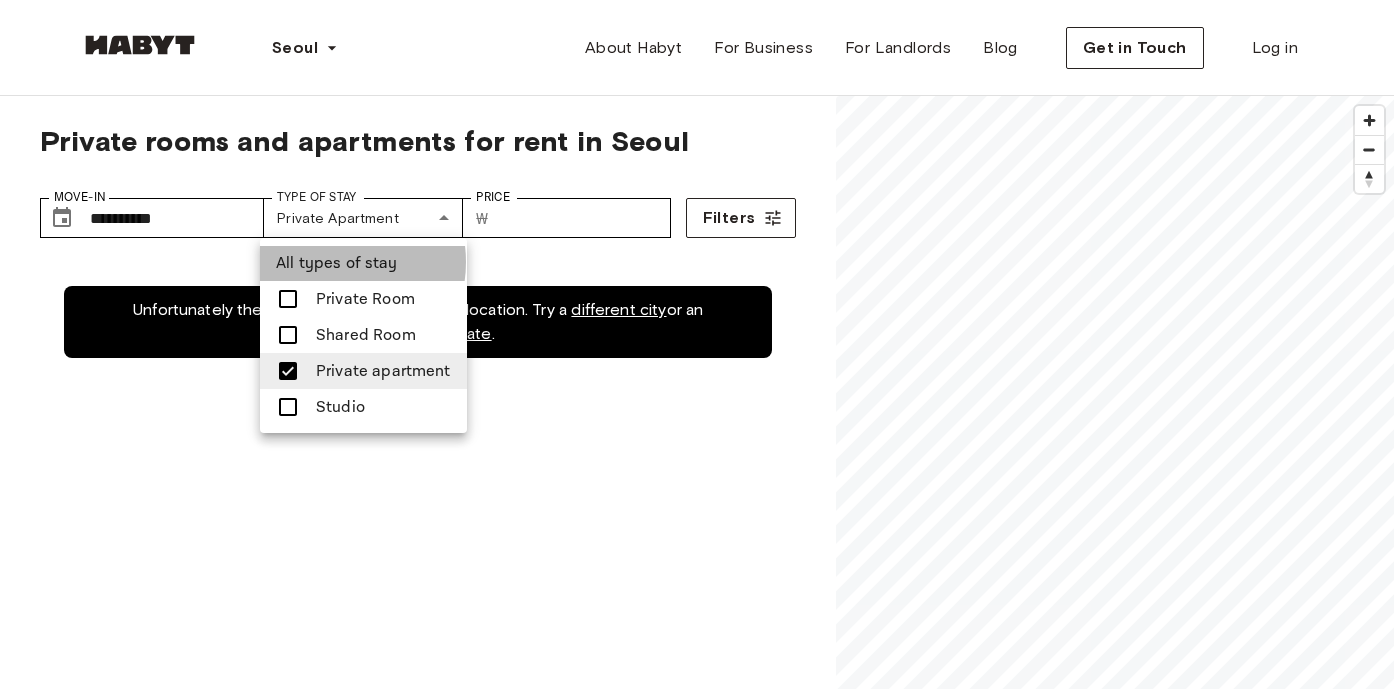 click on "All types of stay" at bounding box center [337, 263] 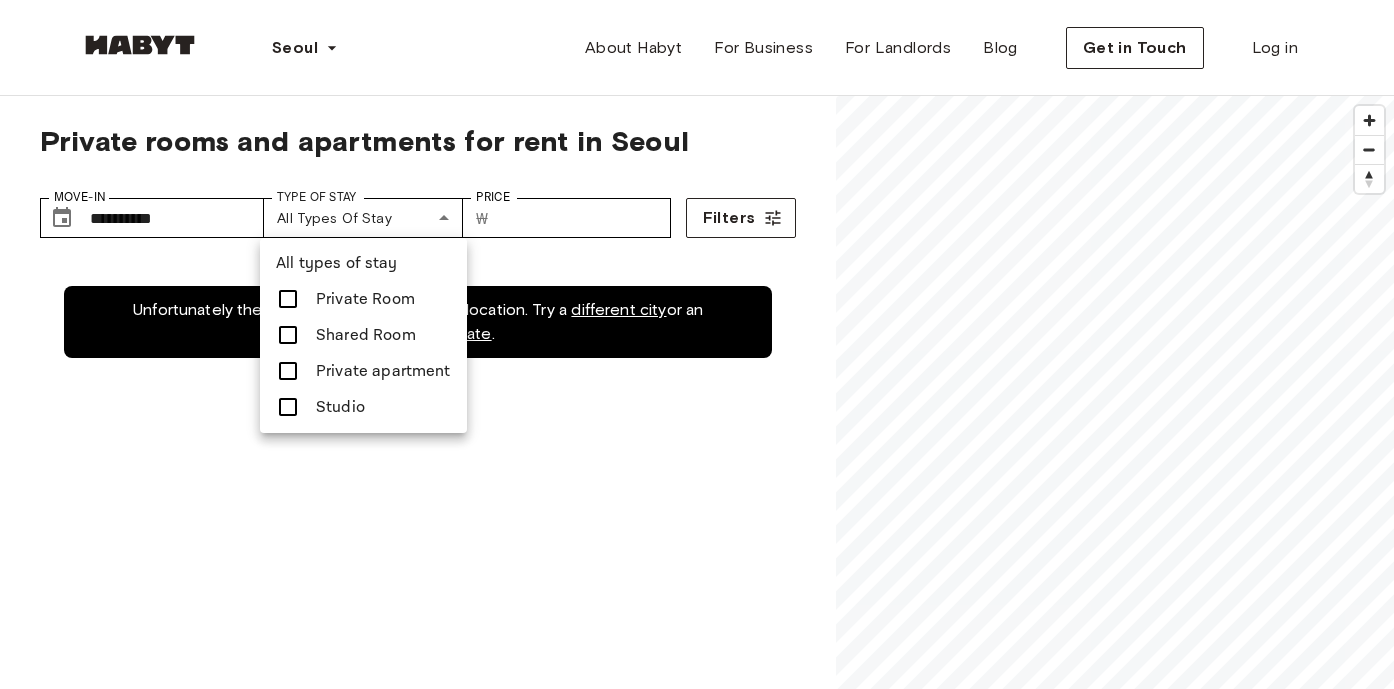 click at bounding box center (697, 344) 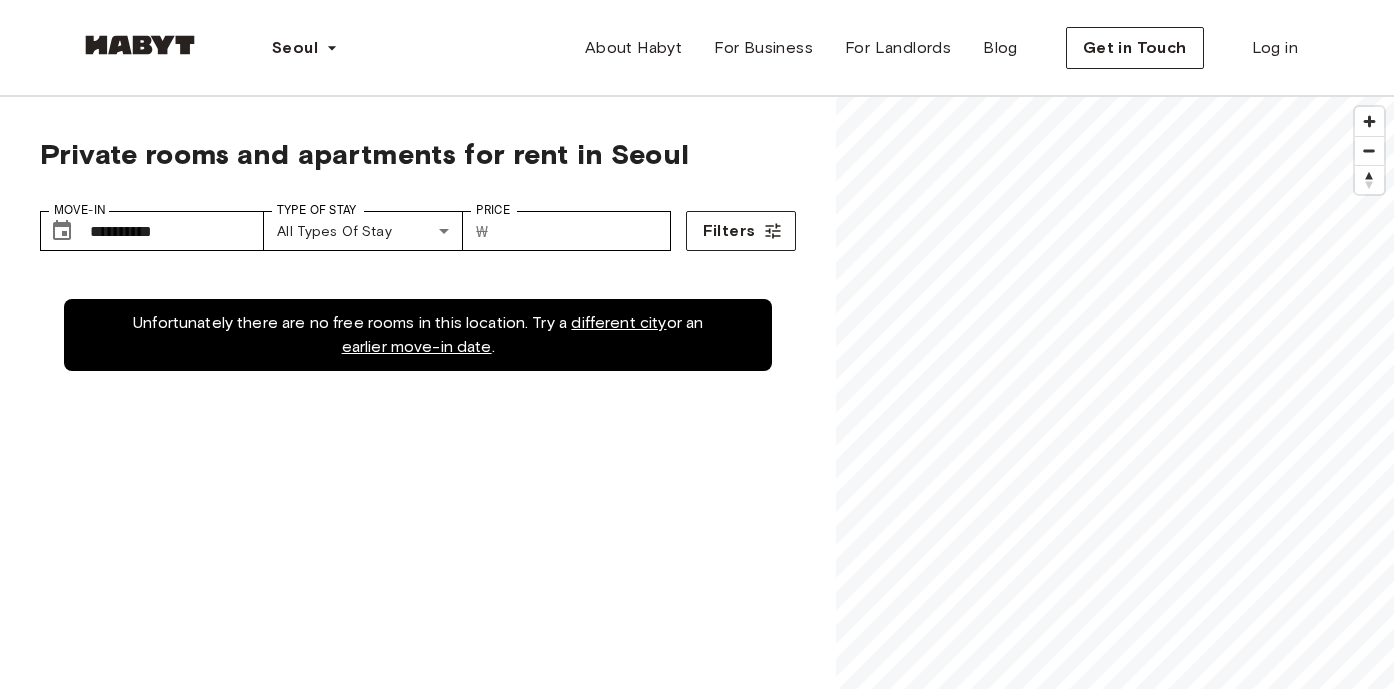 scroll, scrollTop: 13, scrollLeft: 0, axis: vertical 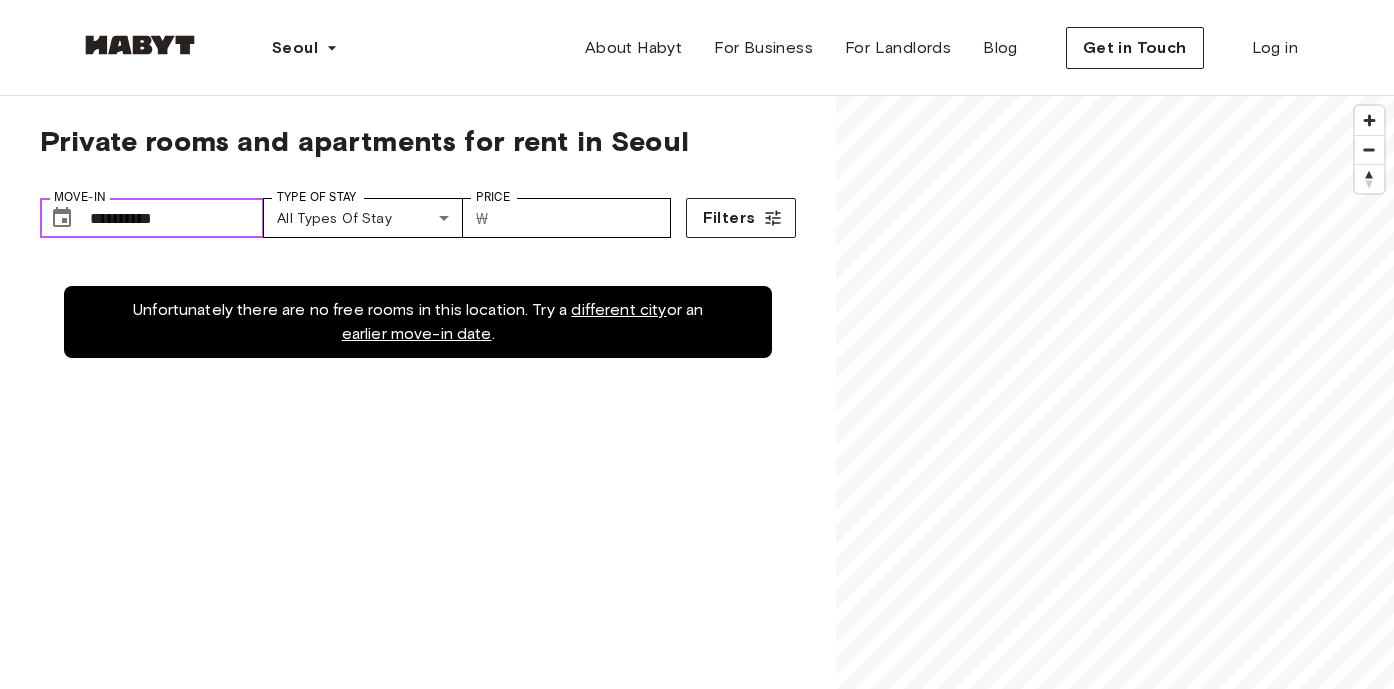 click on "**********" at bounding box center [177, 218] 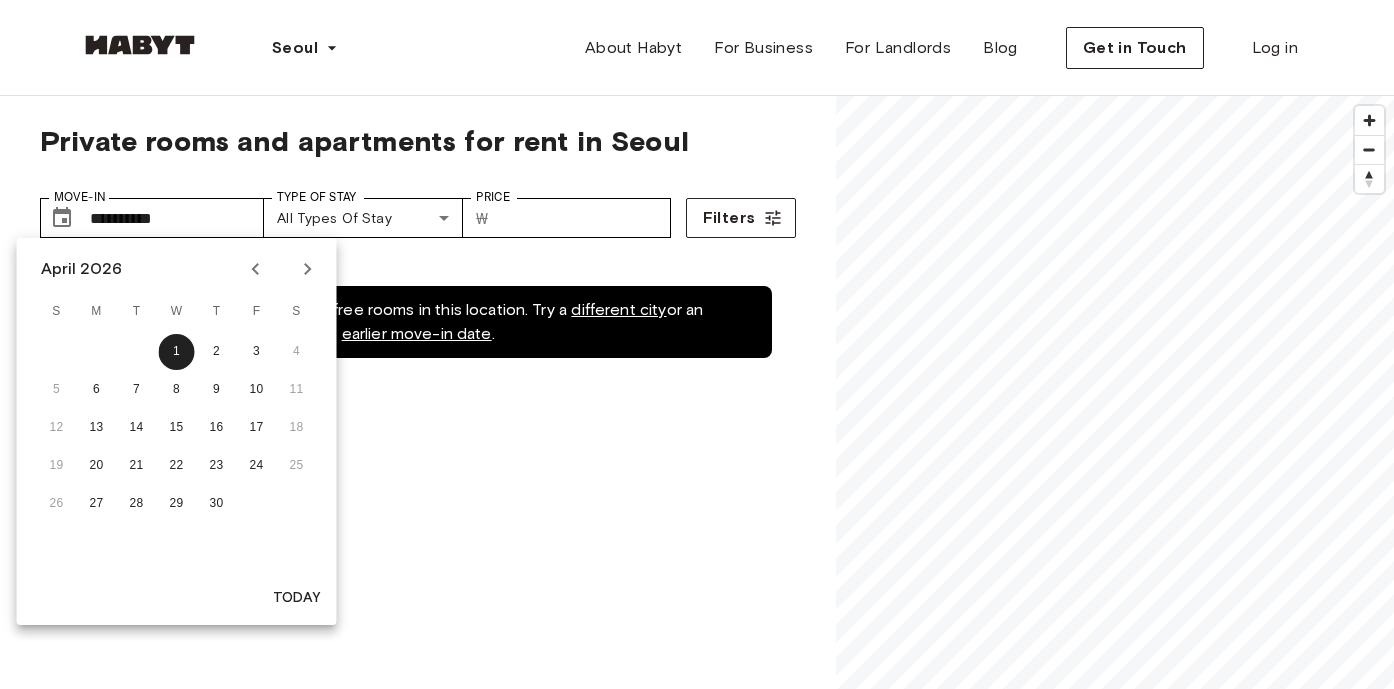 click 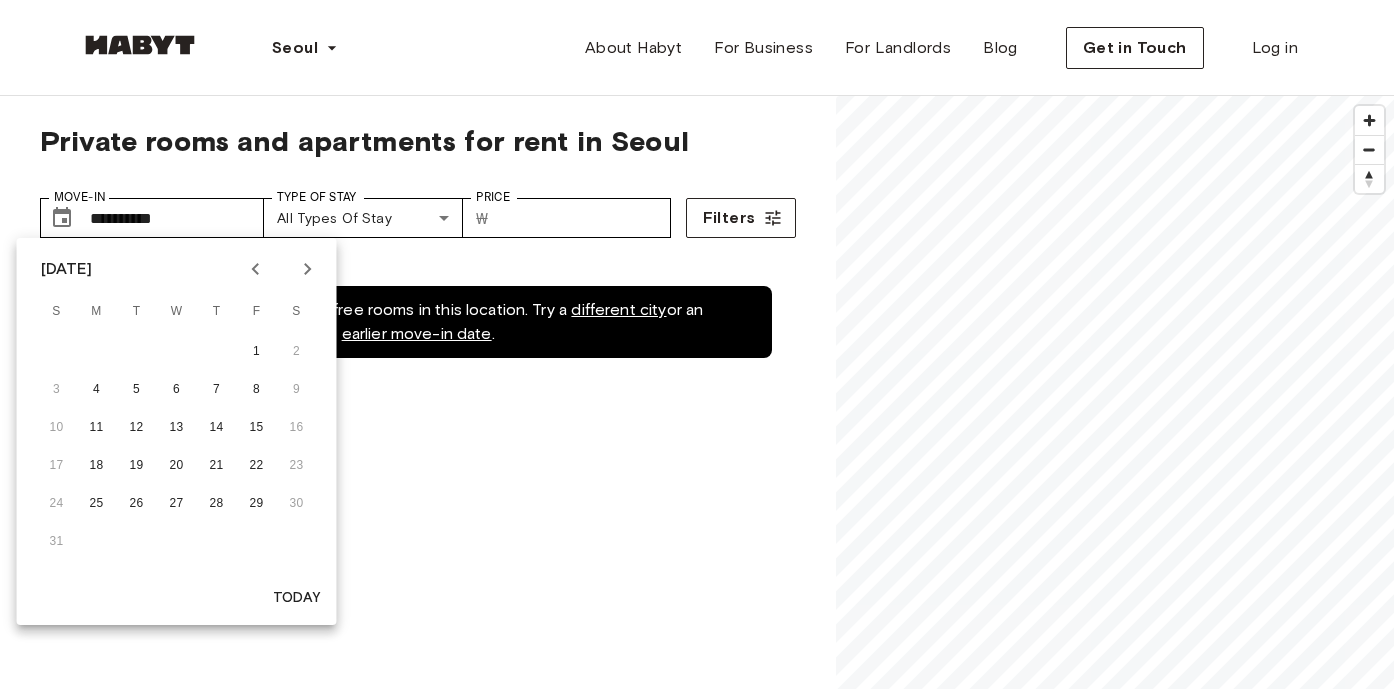 click 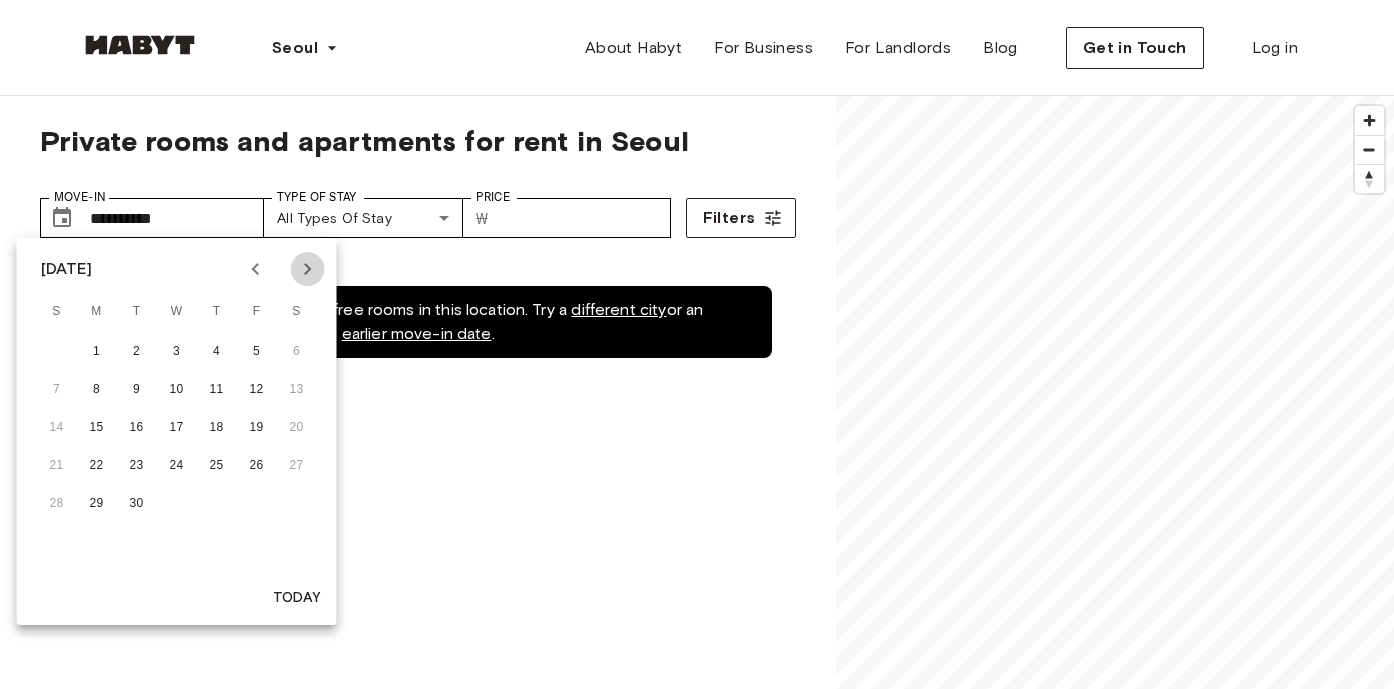 click 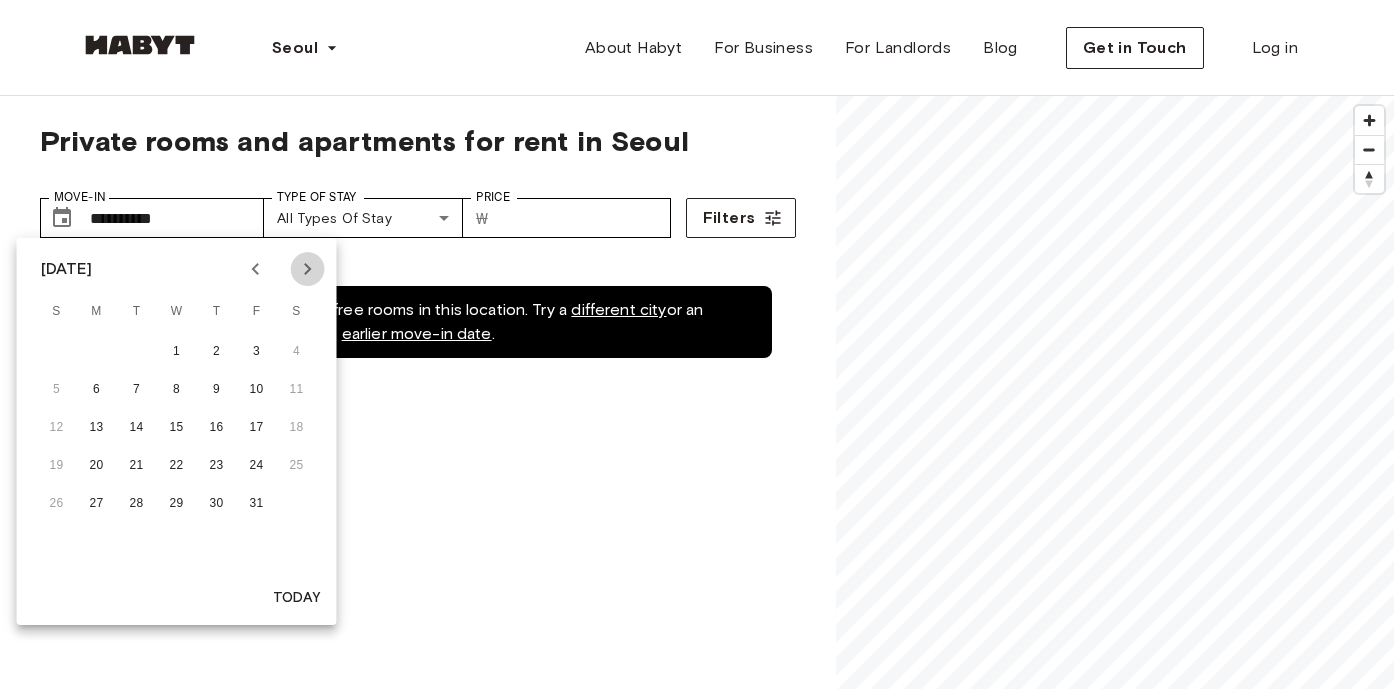 click 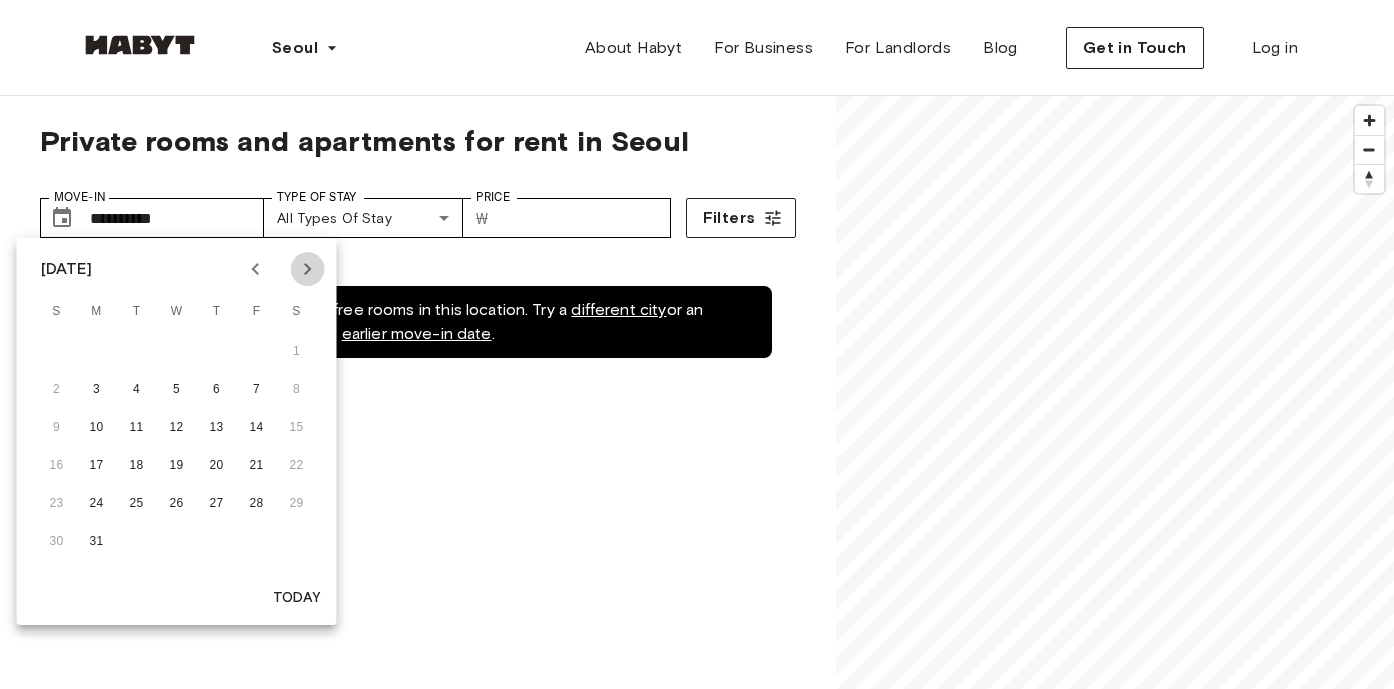 click 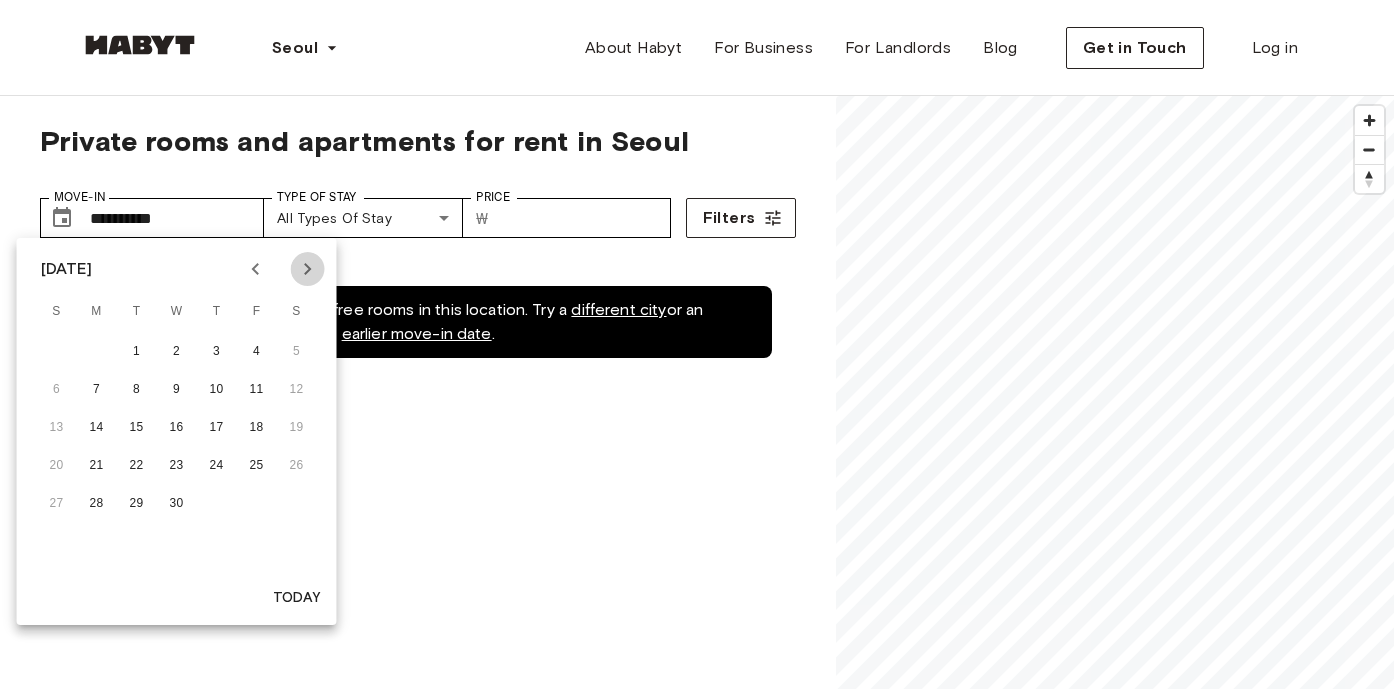 click 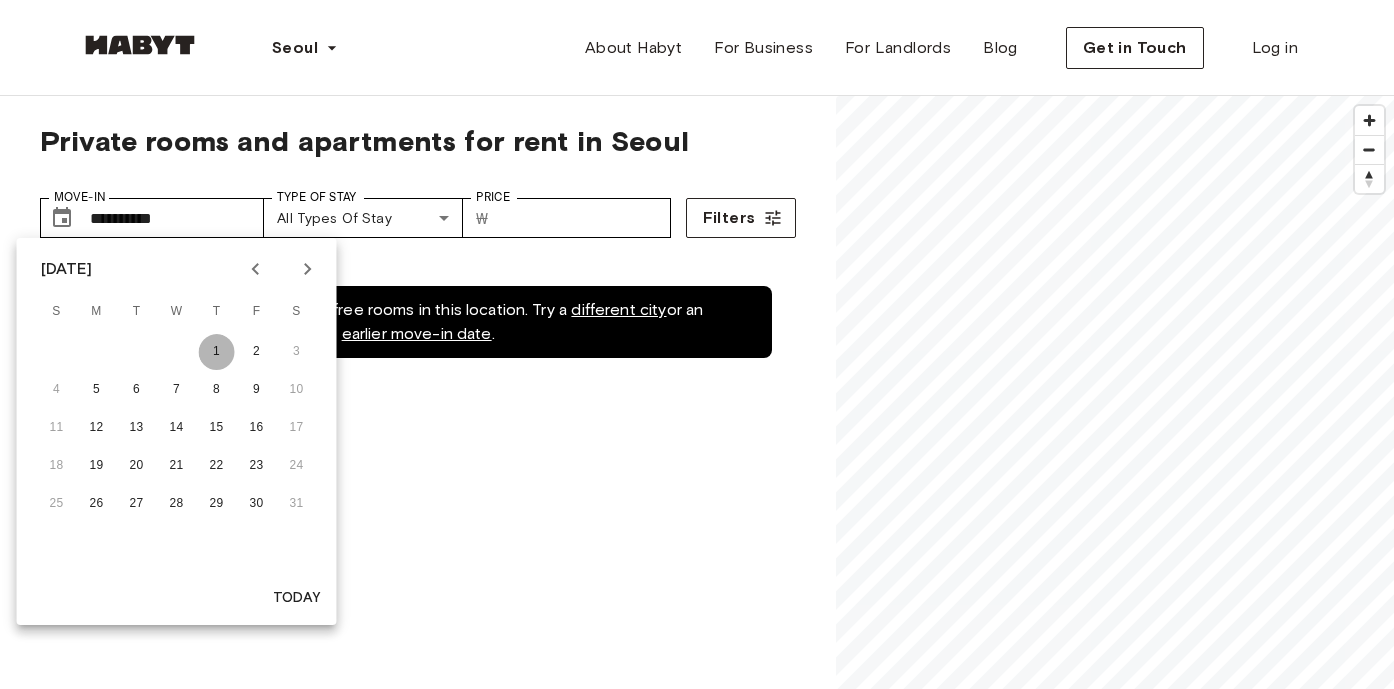 click on "1" at bounding box center (217, 352) 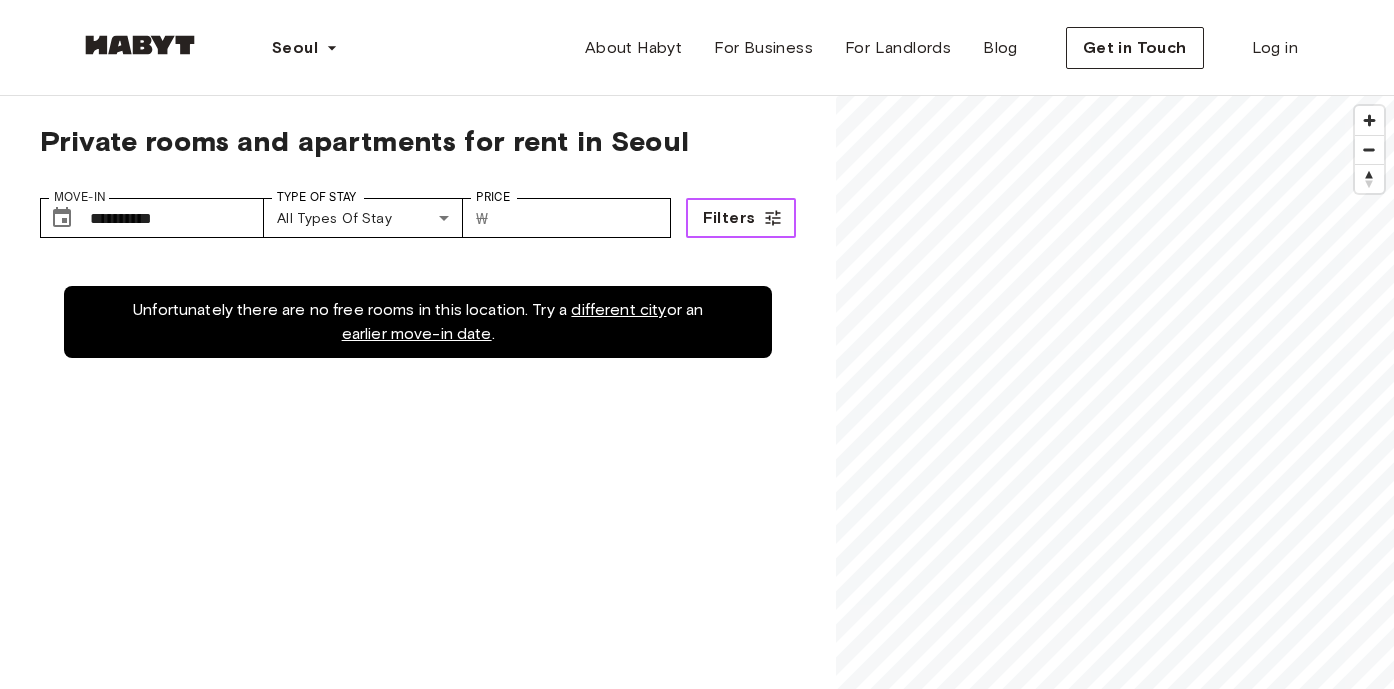 click on "Filters" at bounding box center (729, 218) 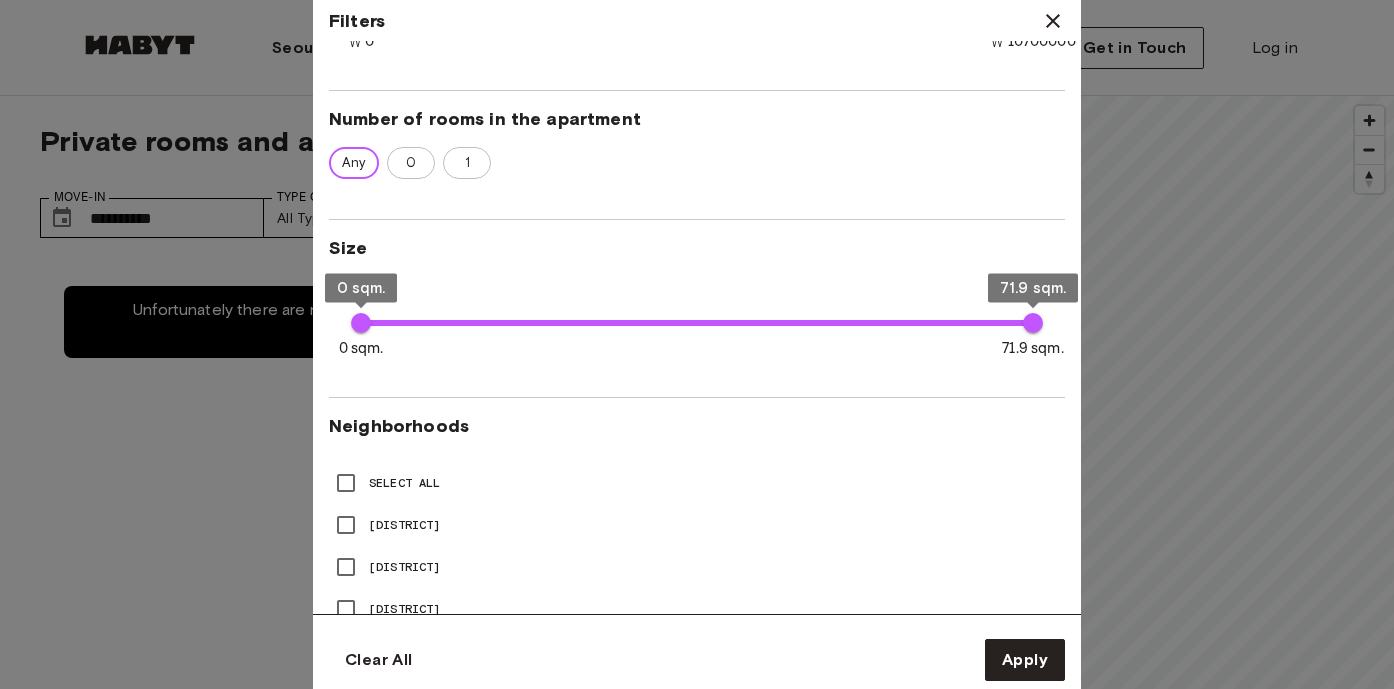 scroll, scrollTop: 594, scrollLeft: 0, axis: vertical 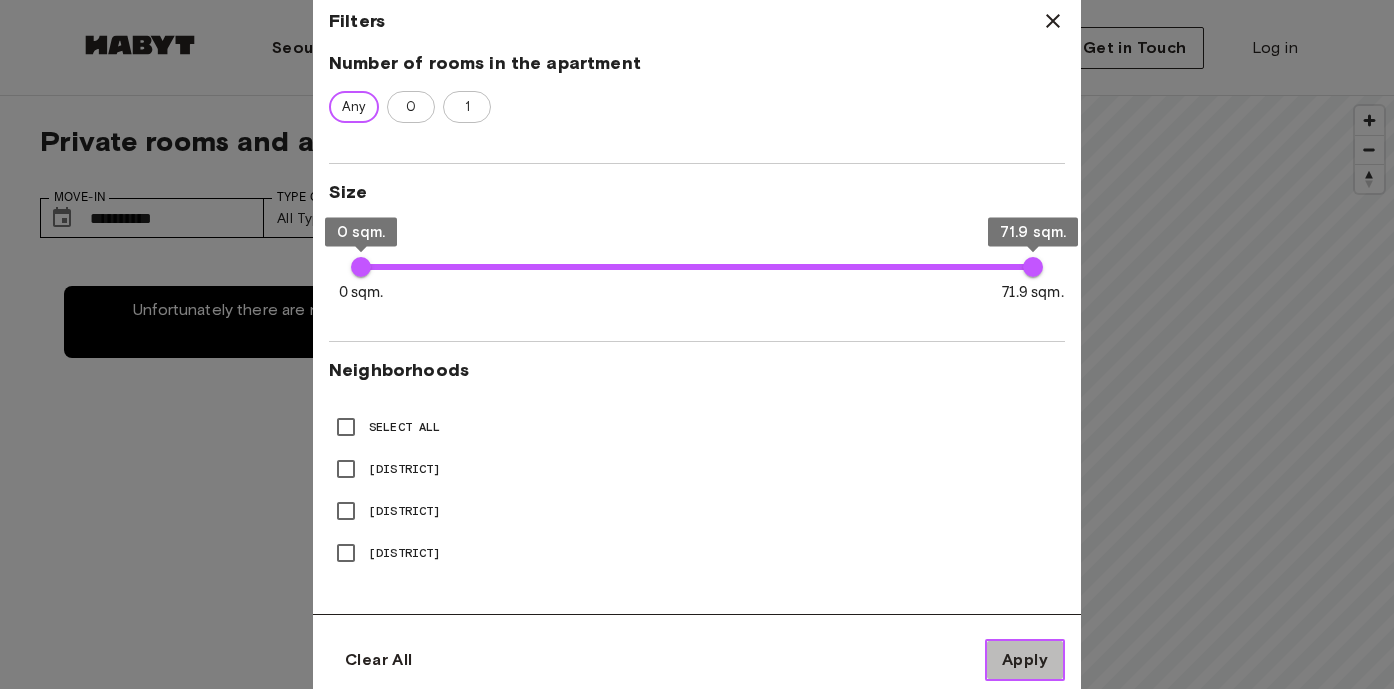 click on "Apply" at bounding box center [1025, 660] 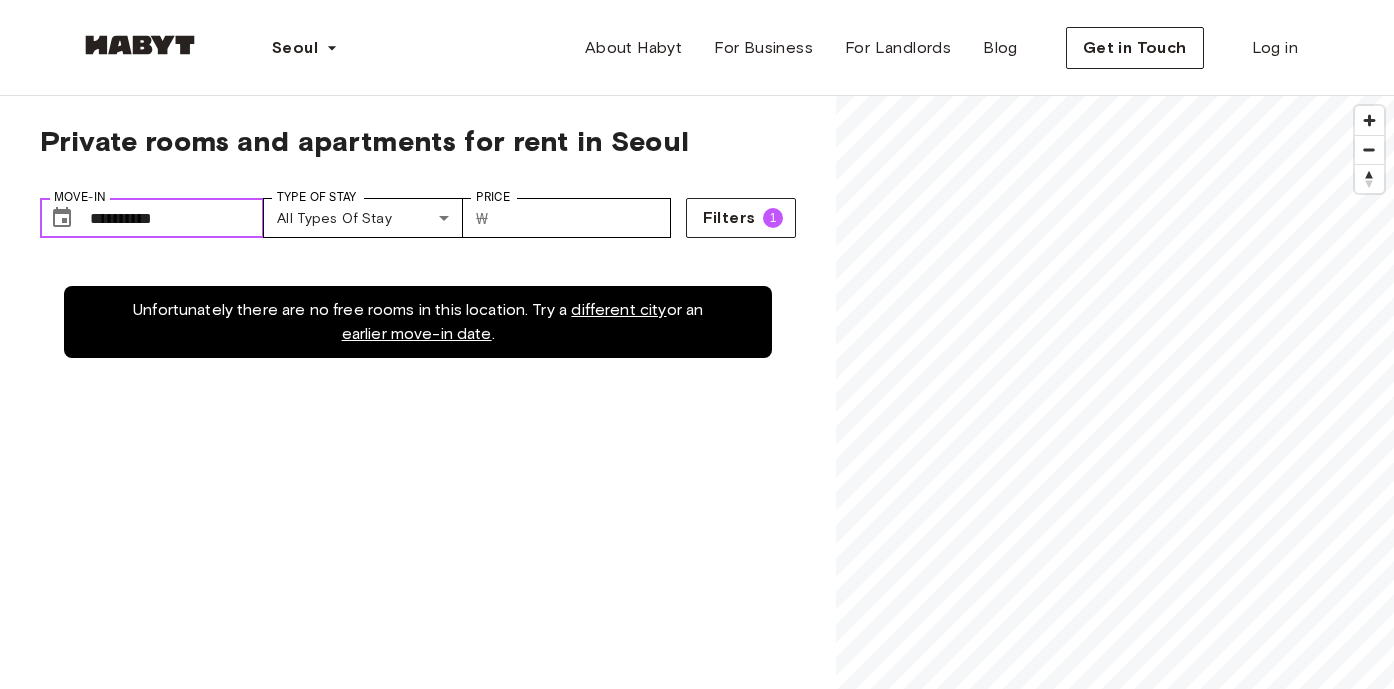 click on "**********" at bounding box center (177, 218) 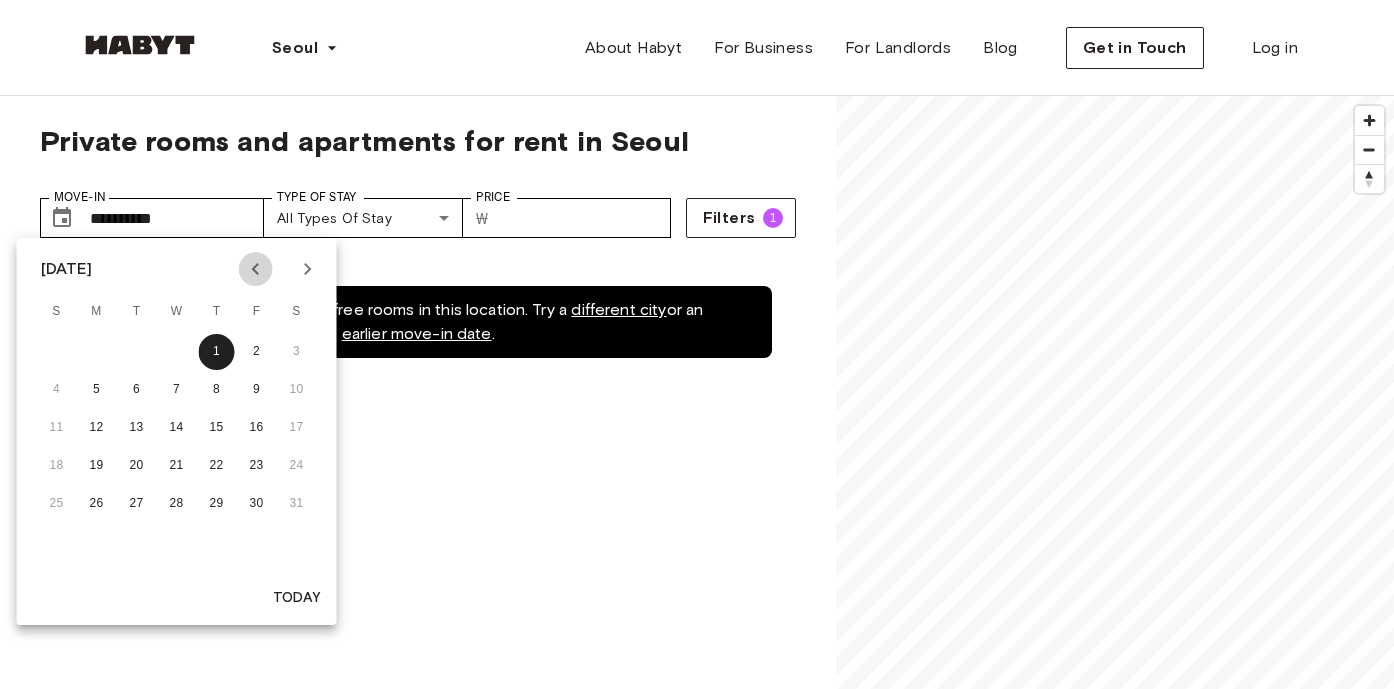 click 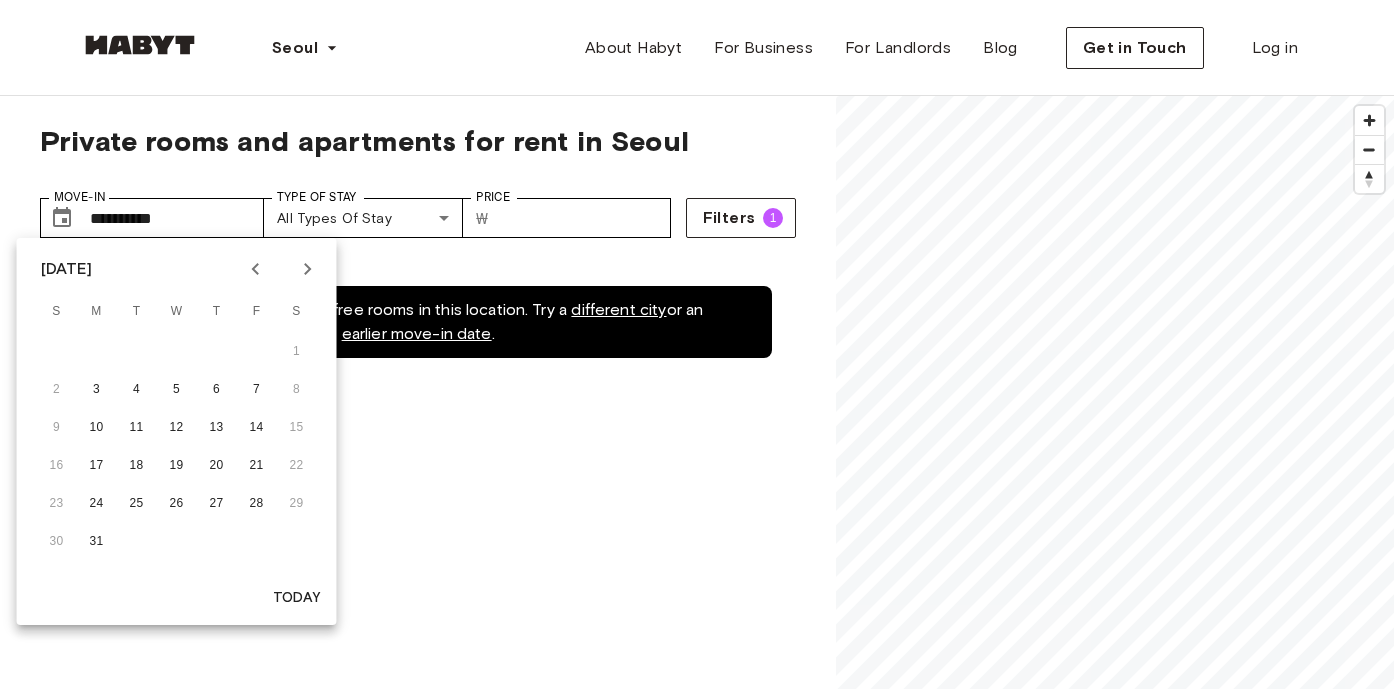 click 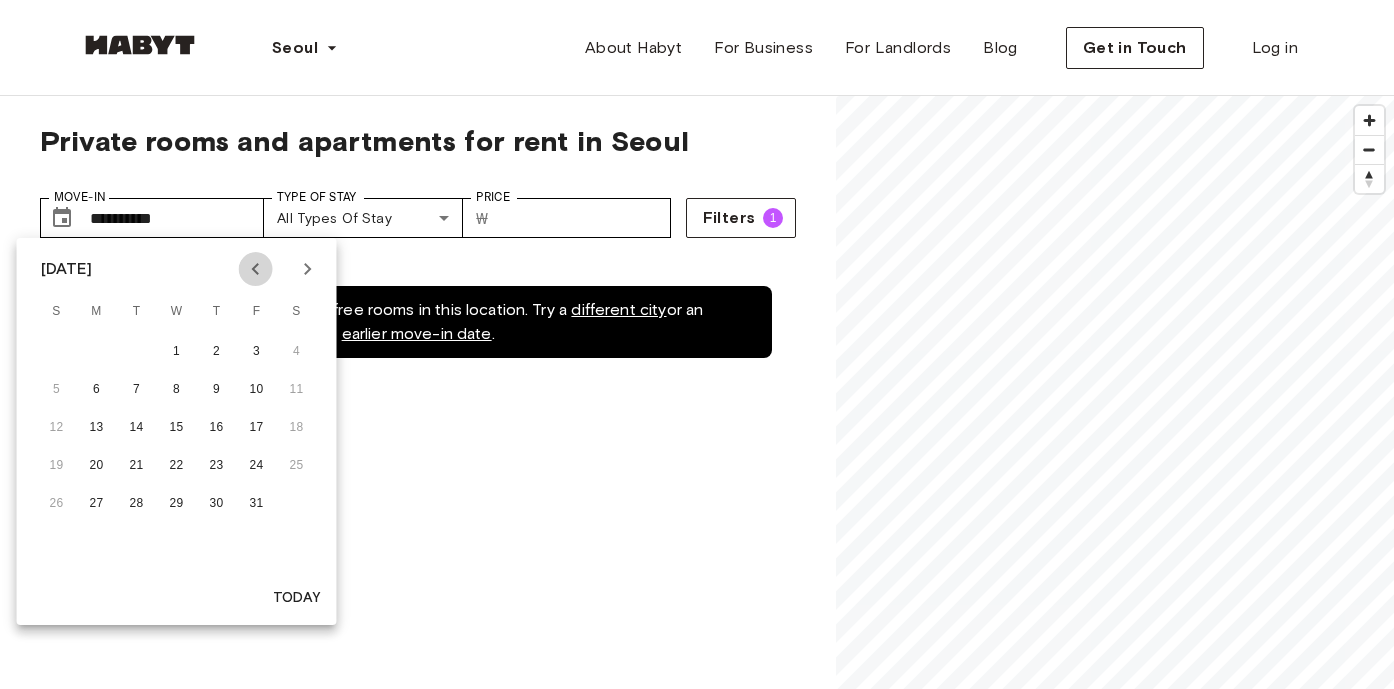 click 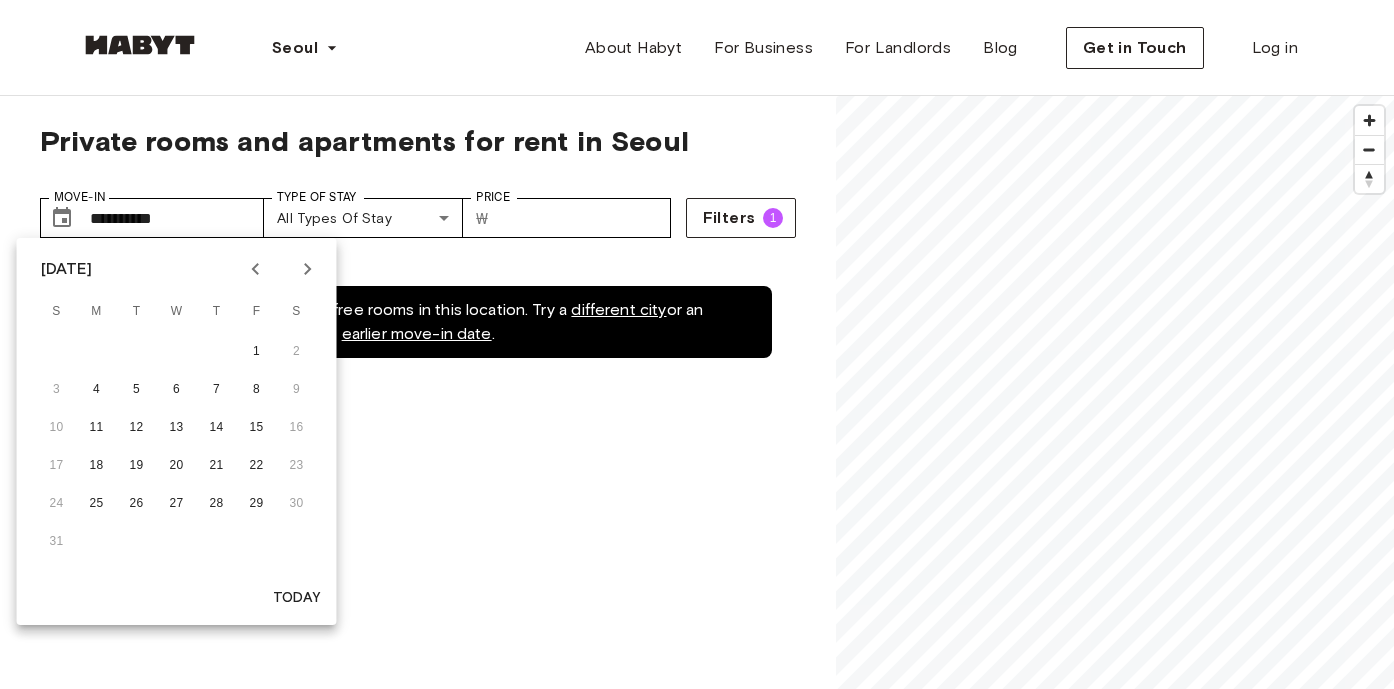 click 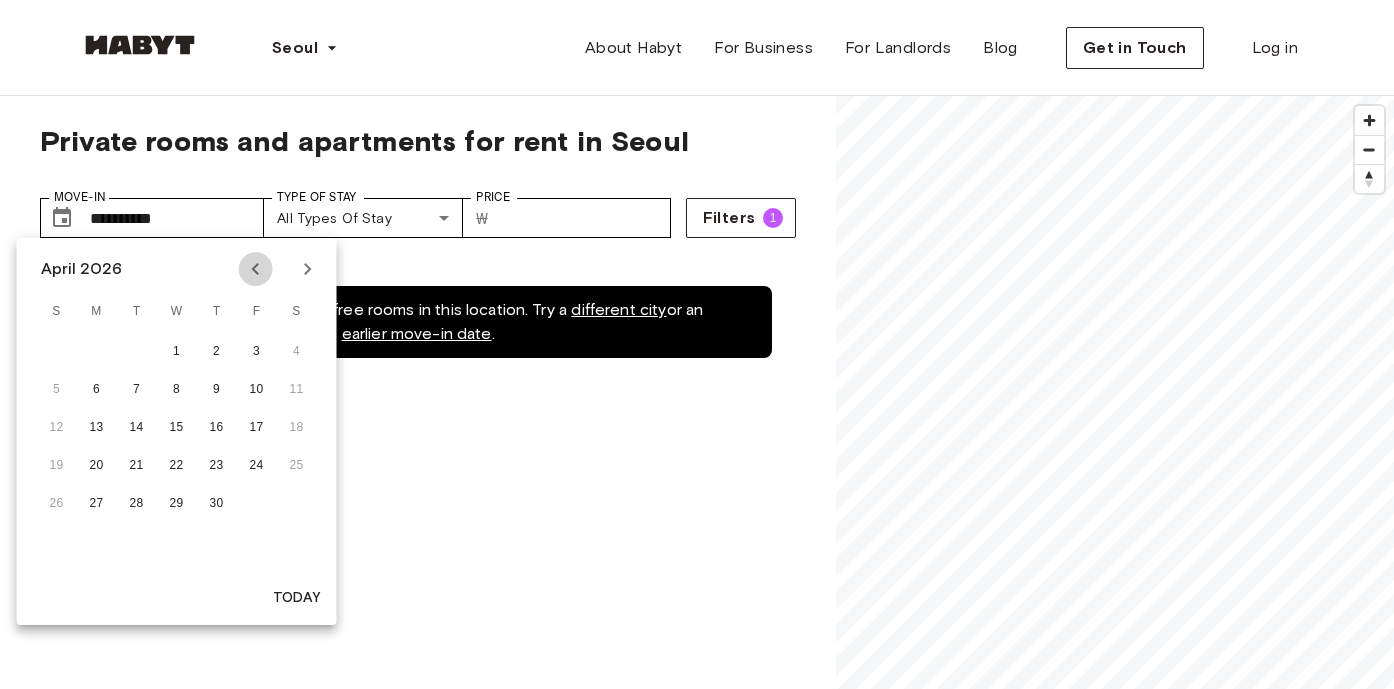 click 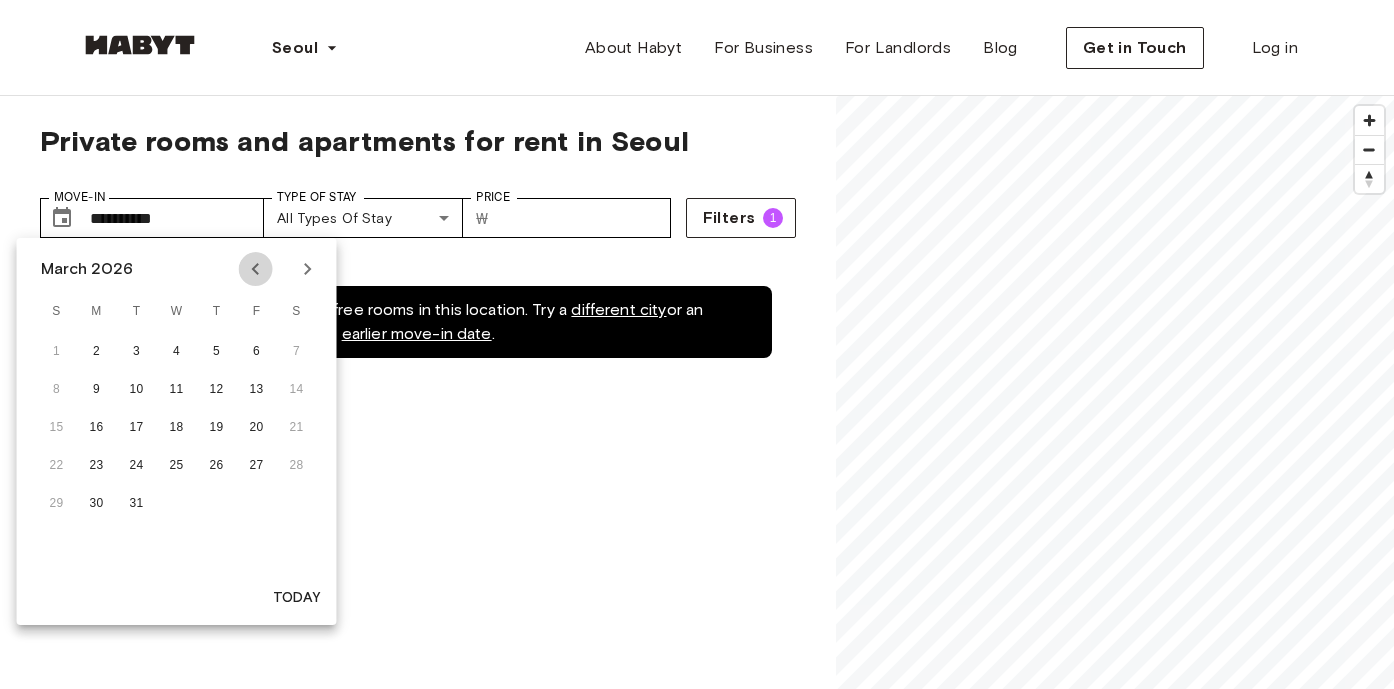 click 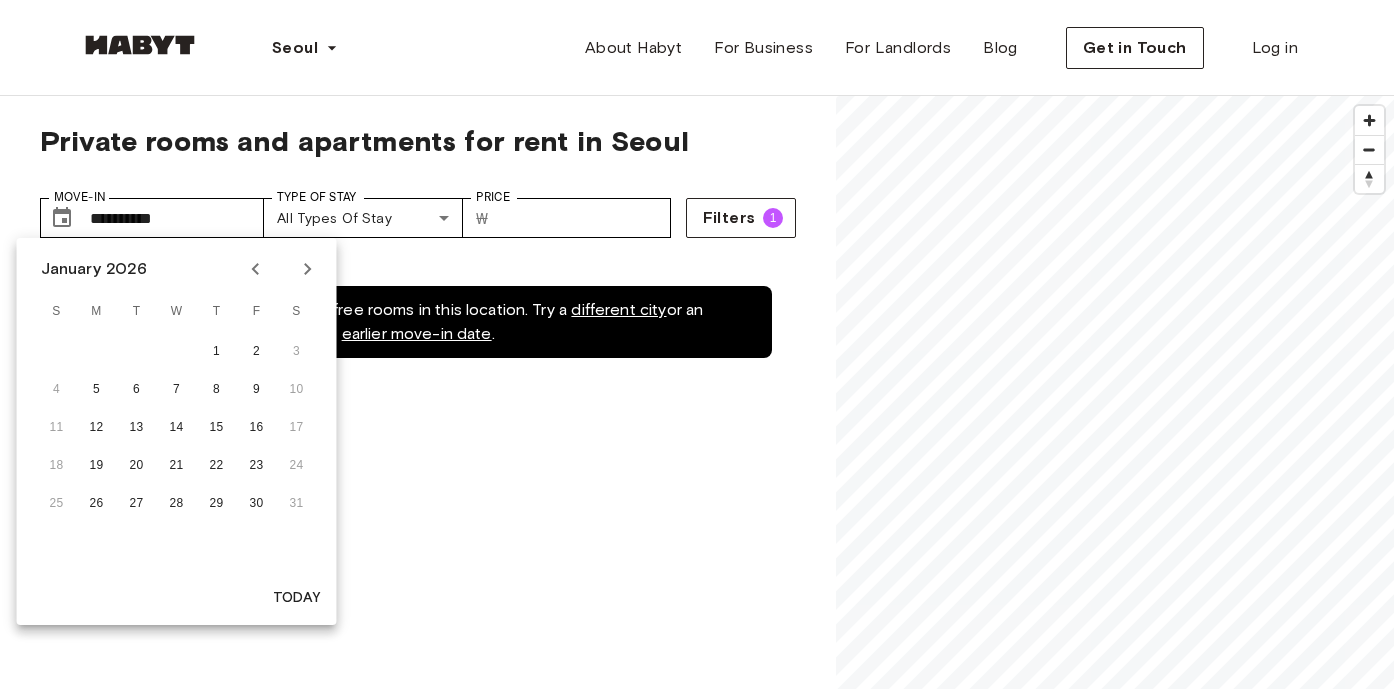 click 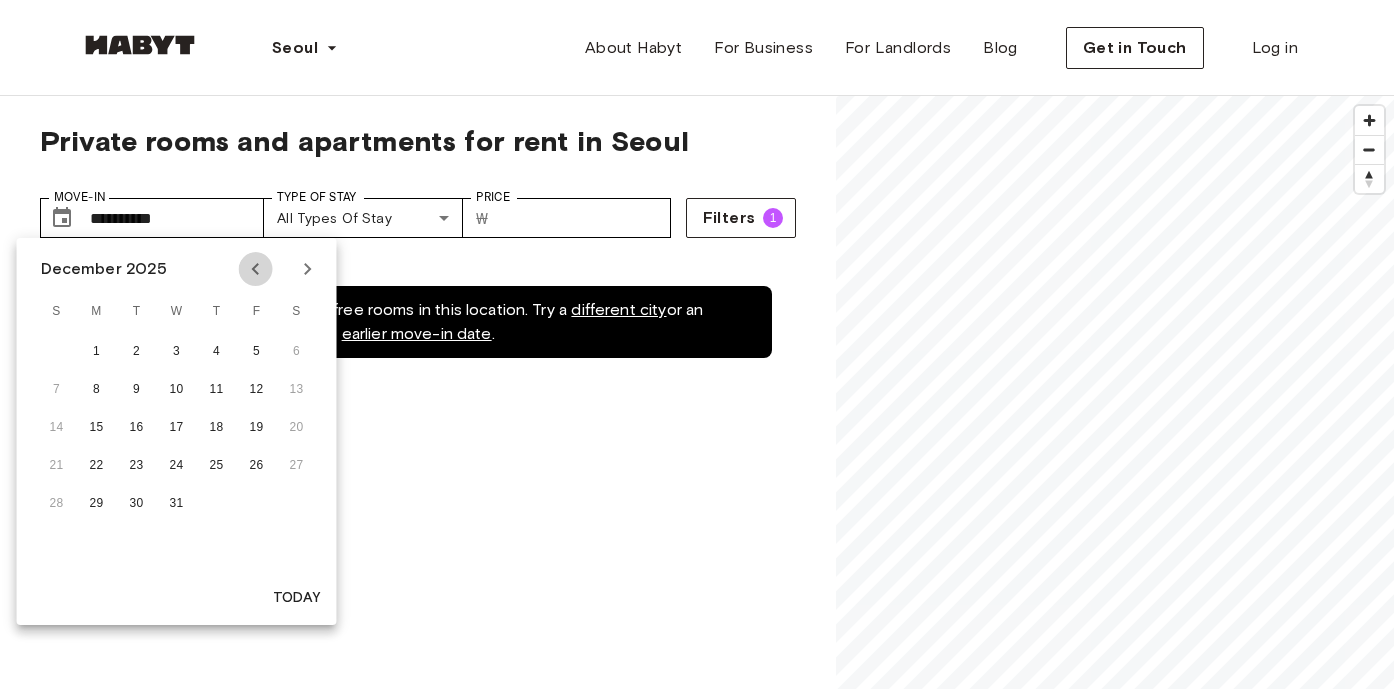 click 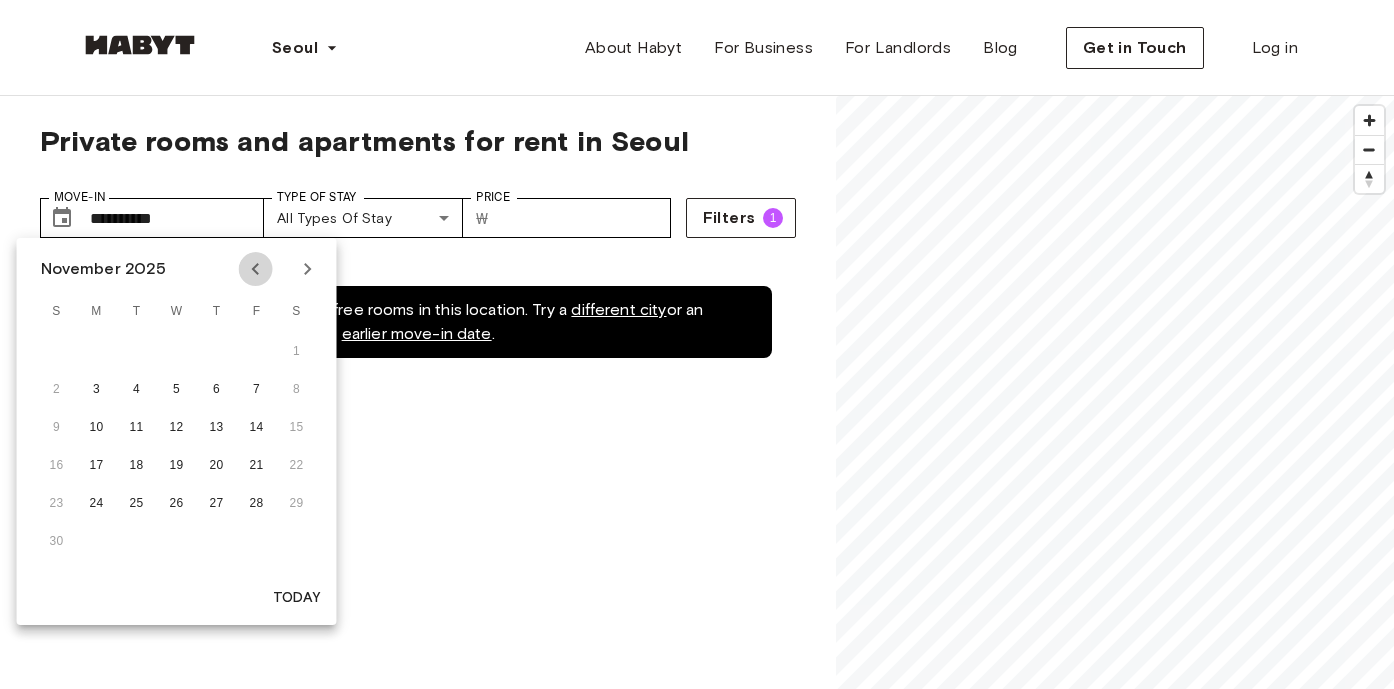 click 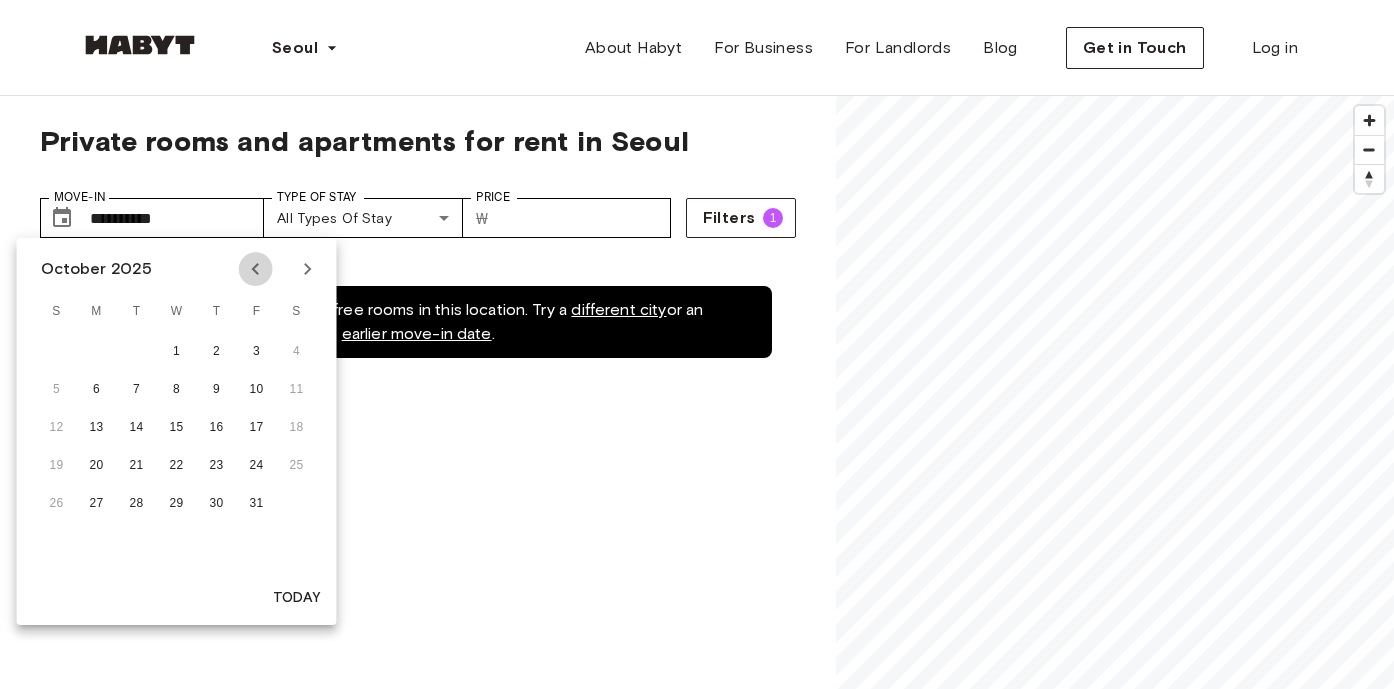 click 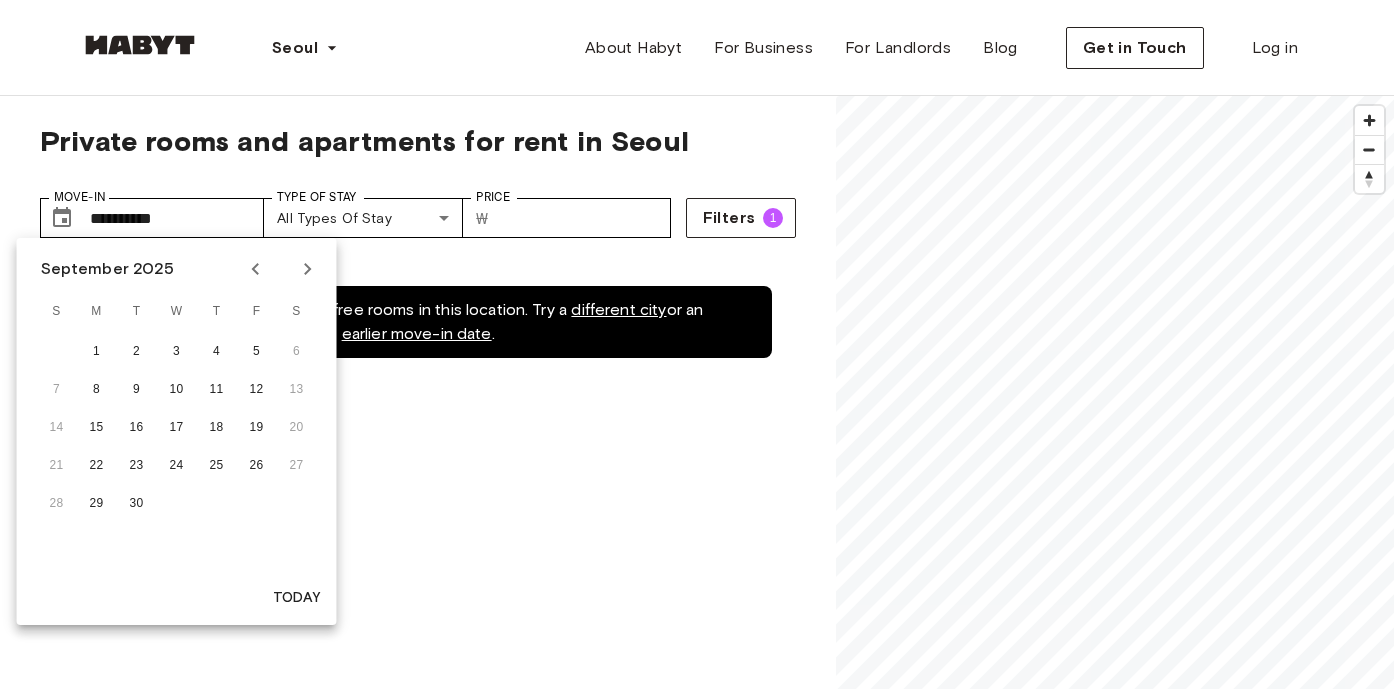 click 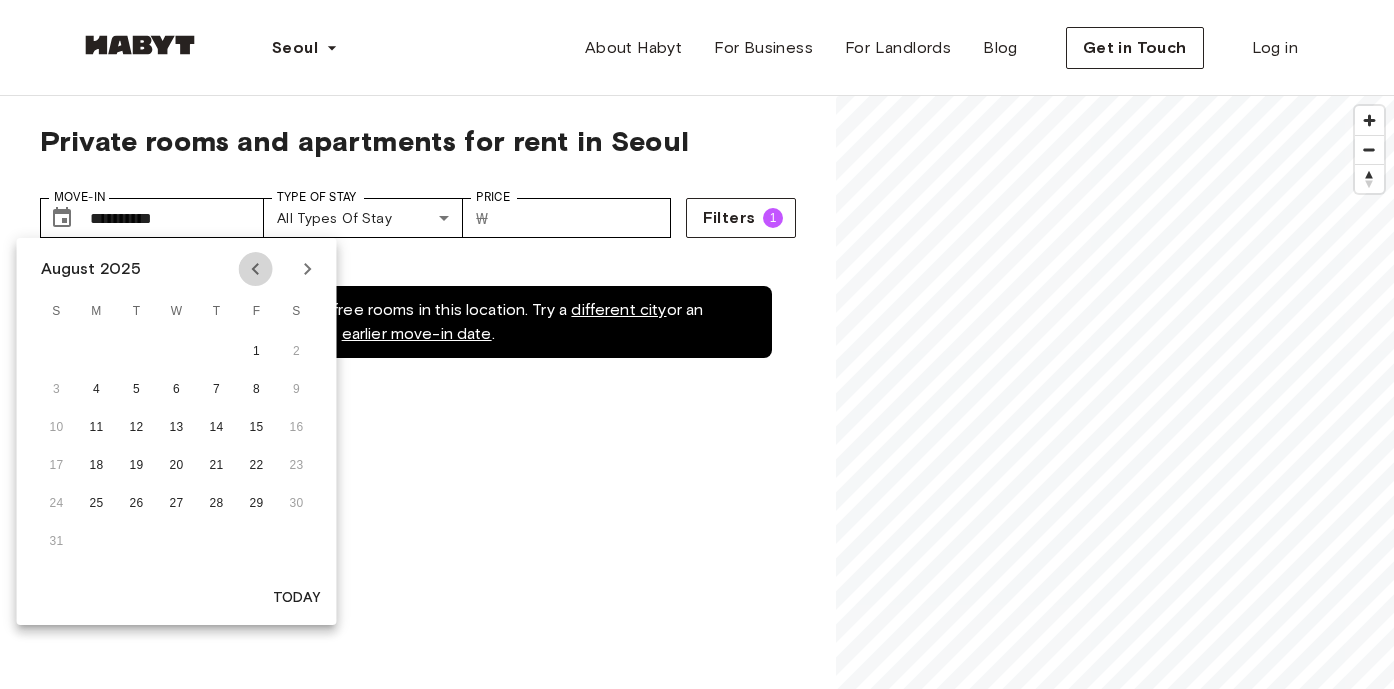 click 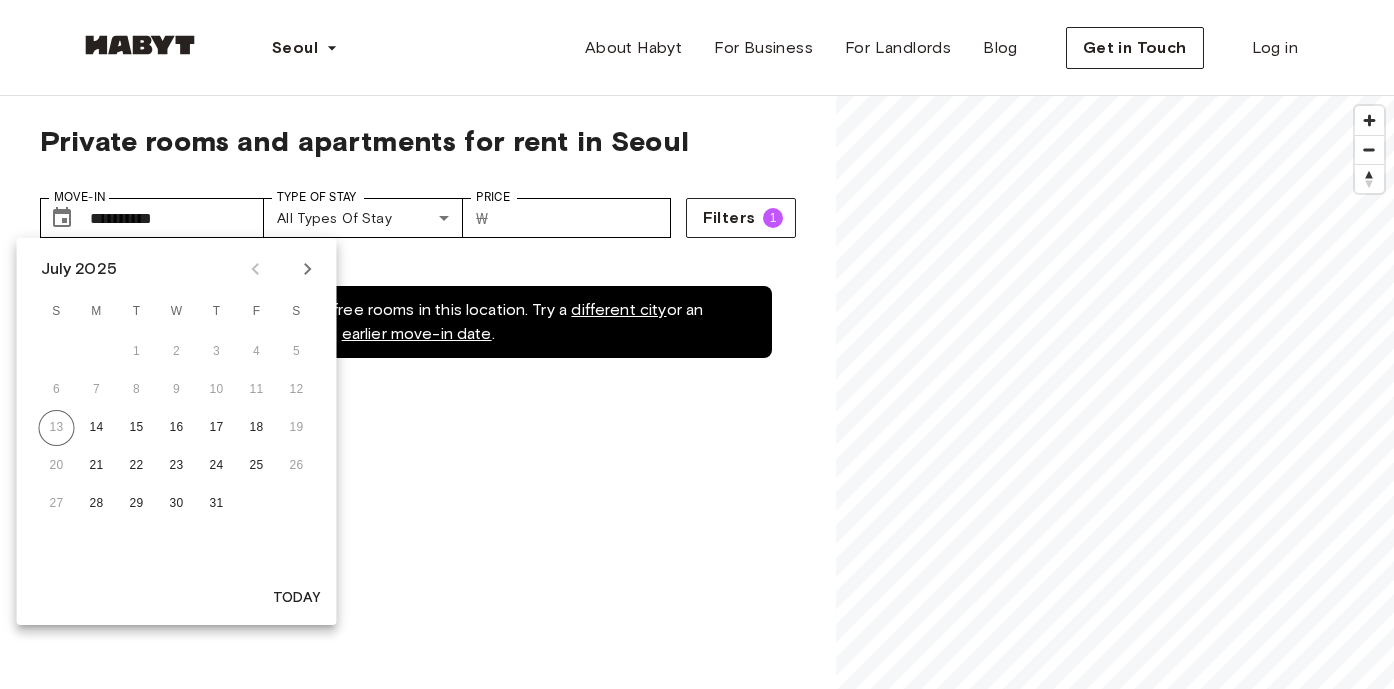click 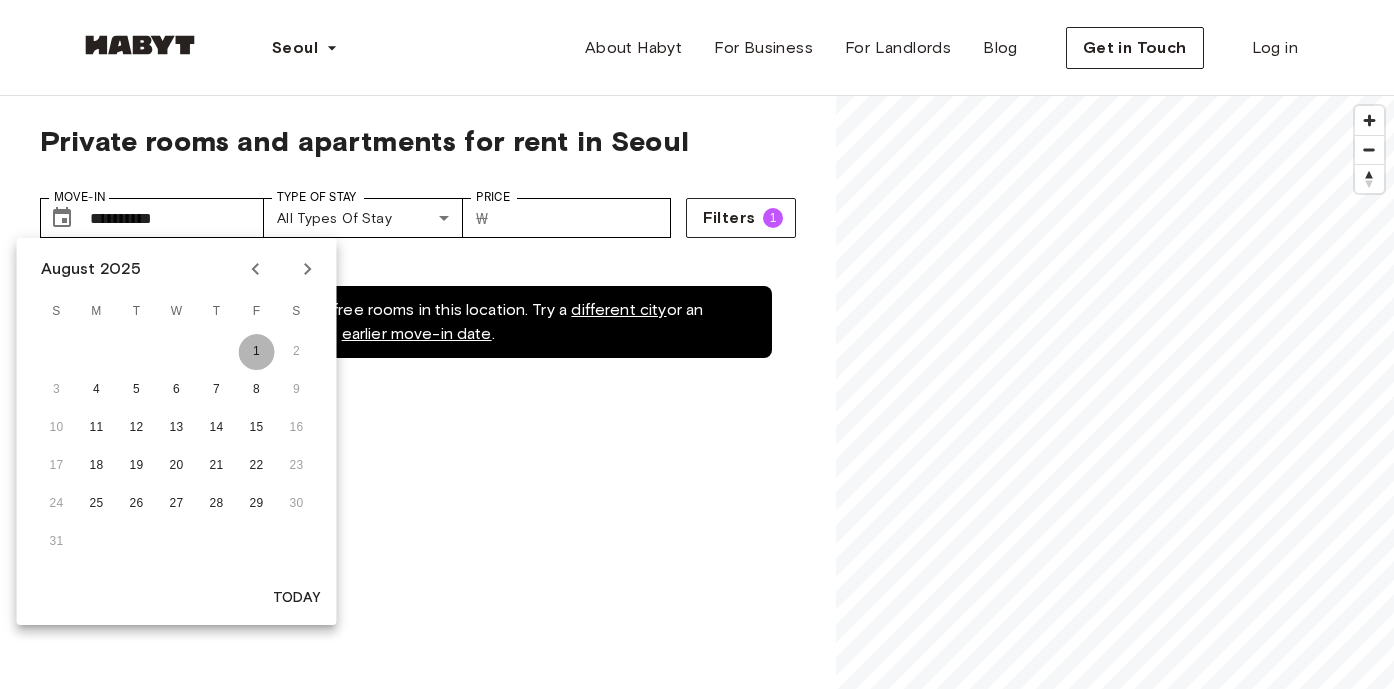 click on "1" at bounding box center (257, 352) 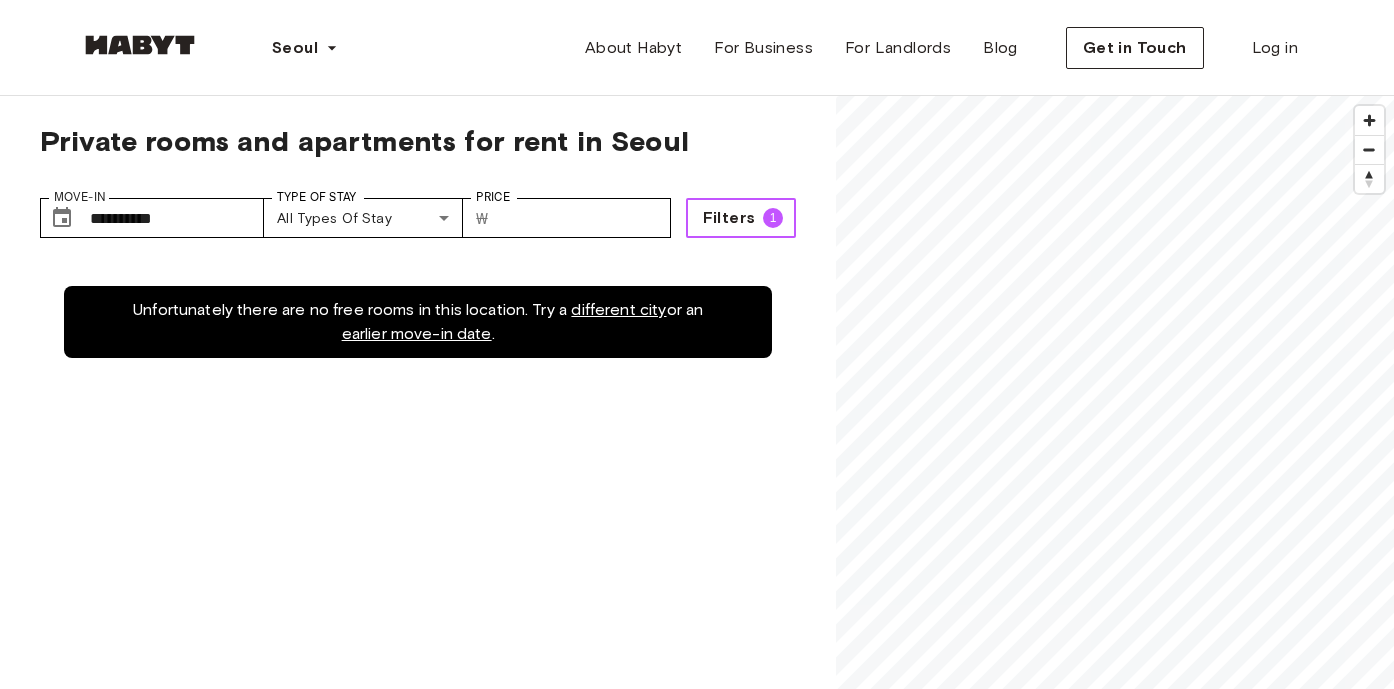 click on "Filters" at bounding box center [729, 218] 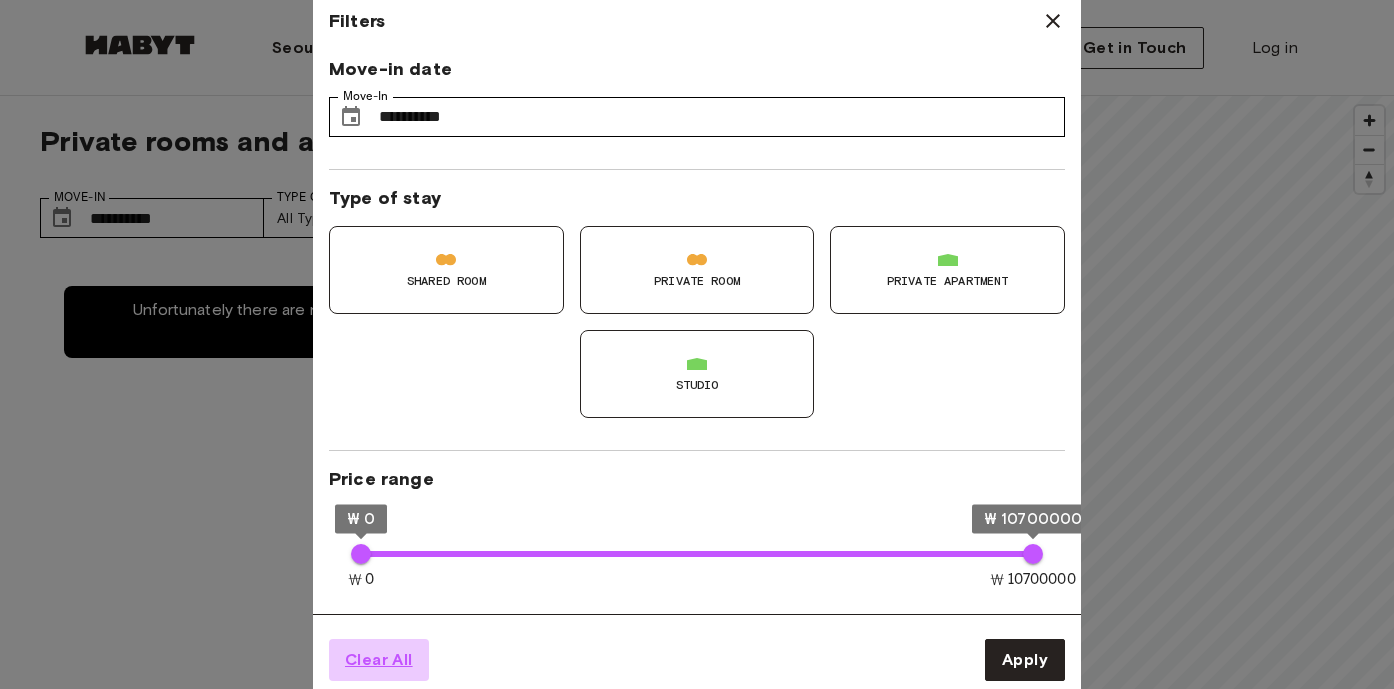 click on "Clear All" at bounding box center (379, 660) 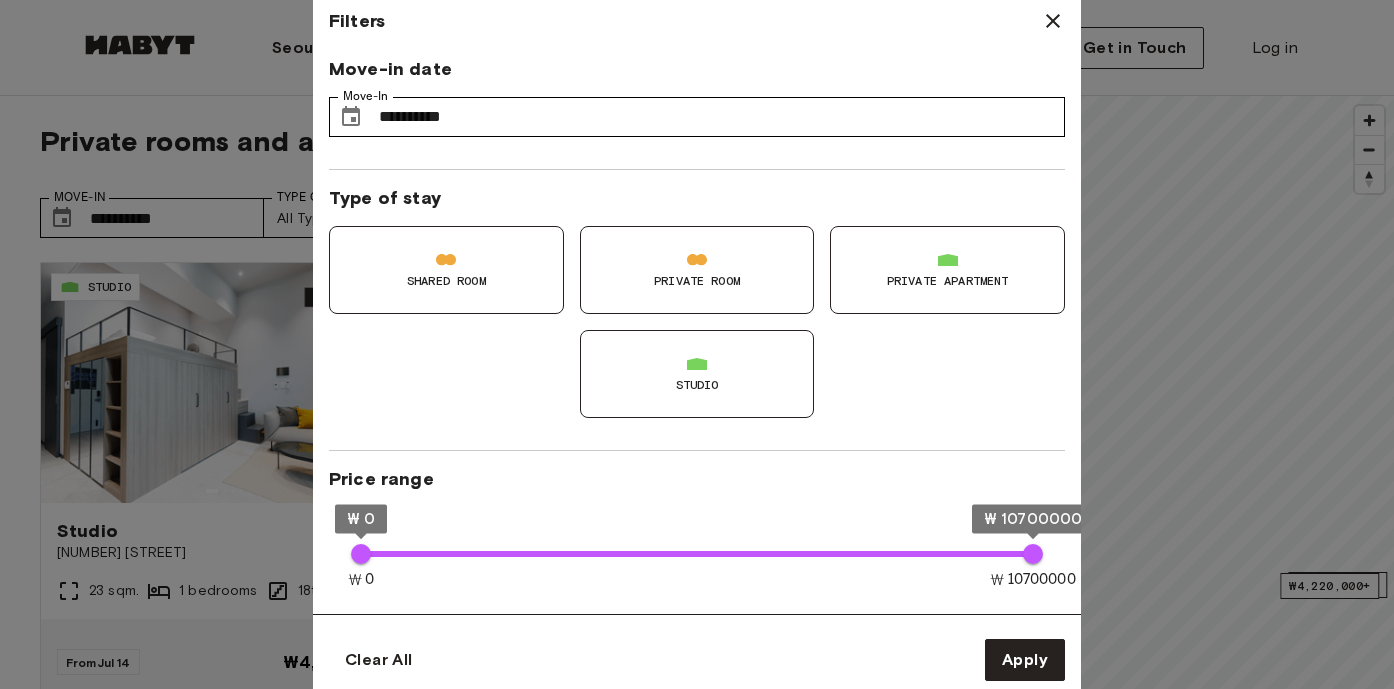 click 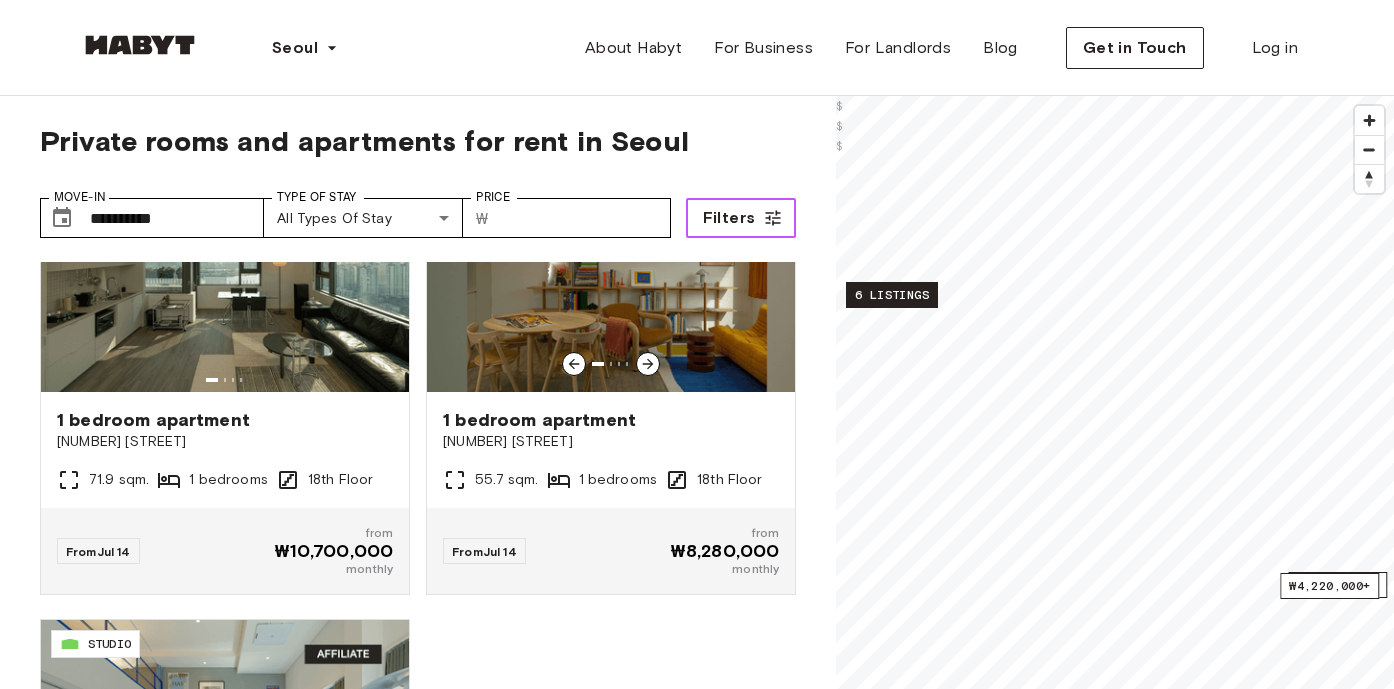 scroll, scrollTop: 3071, scrollLeft: 0, axis: vertical 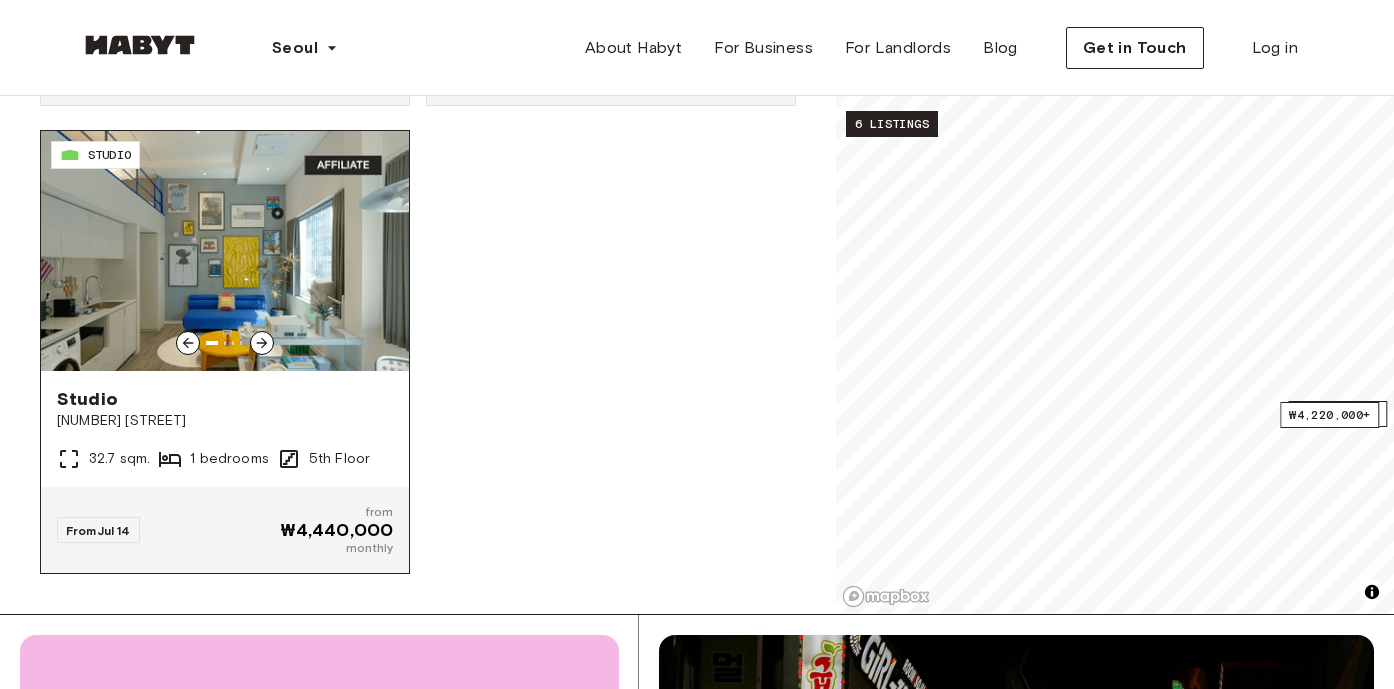 click at bounding box center [225, 251] 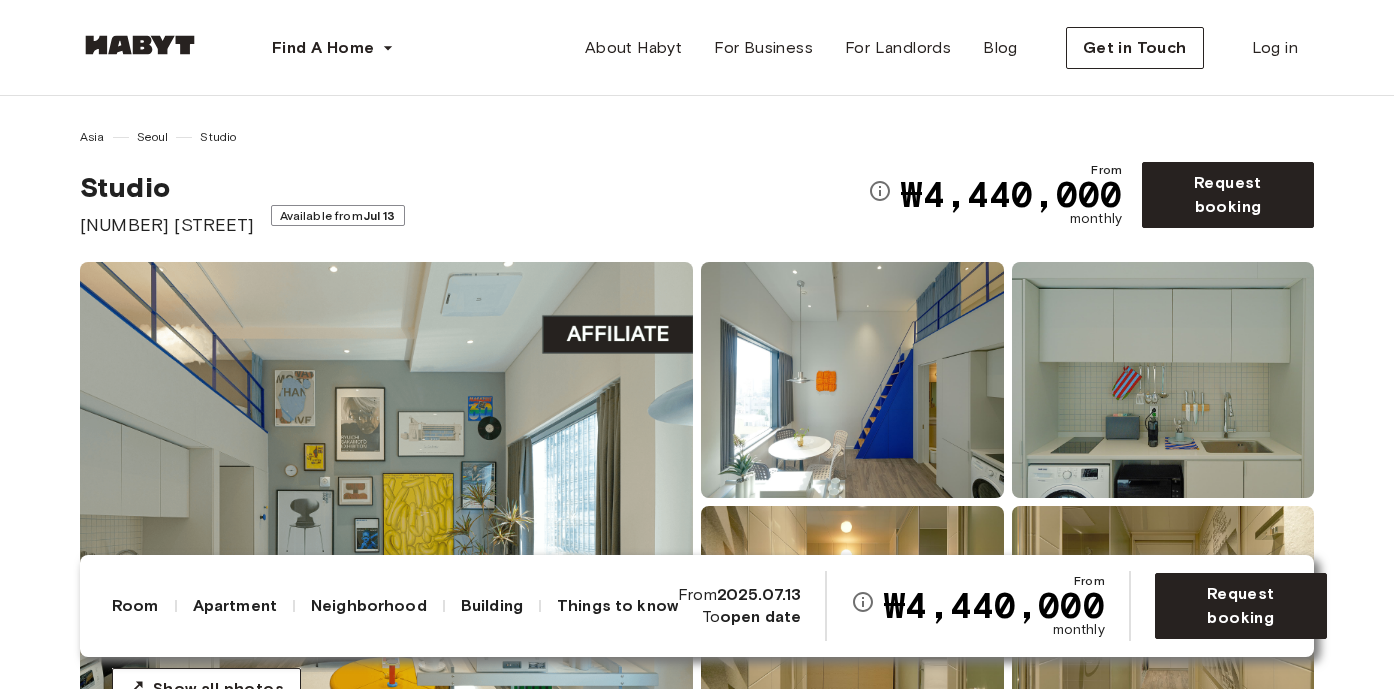 scroll, scrollTop: 0, scrollLeft: 0, axis: both 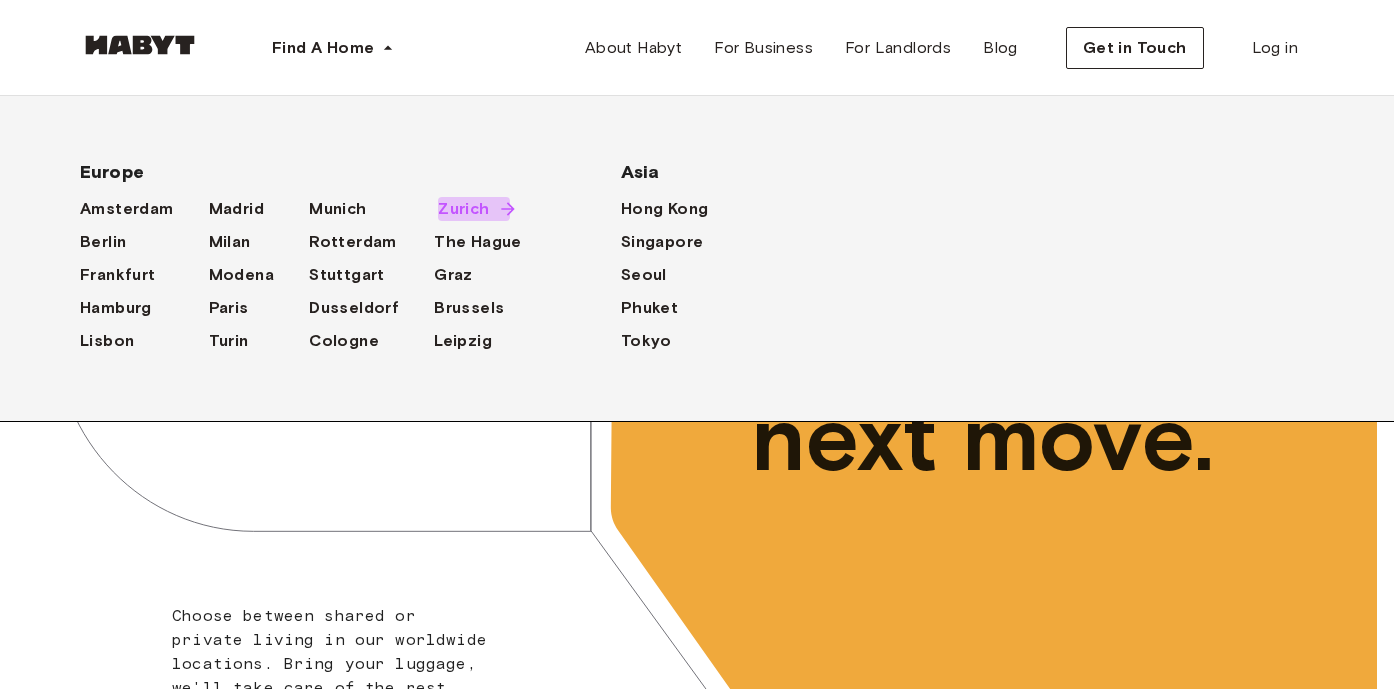 click on "Zurich" at bounding box center [463, 209] 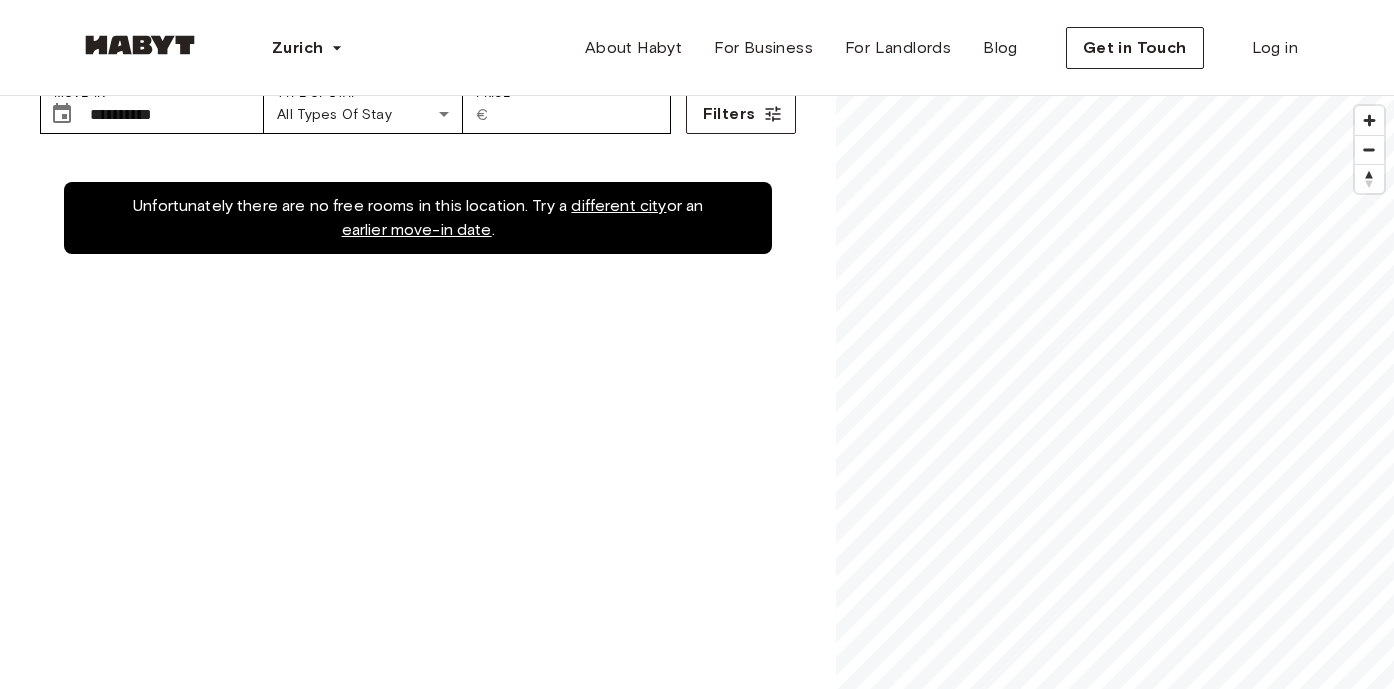 scroll, scrollTop: 0, scrollLeft: 0, axis: both 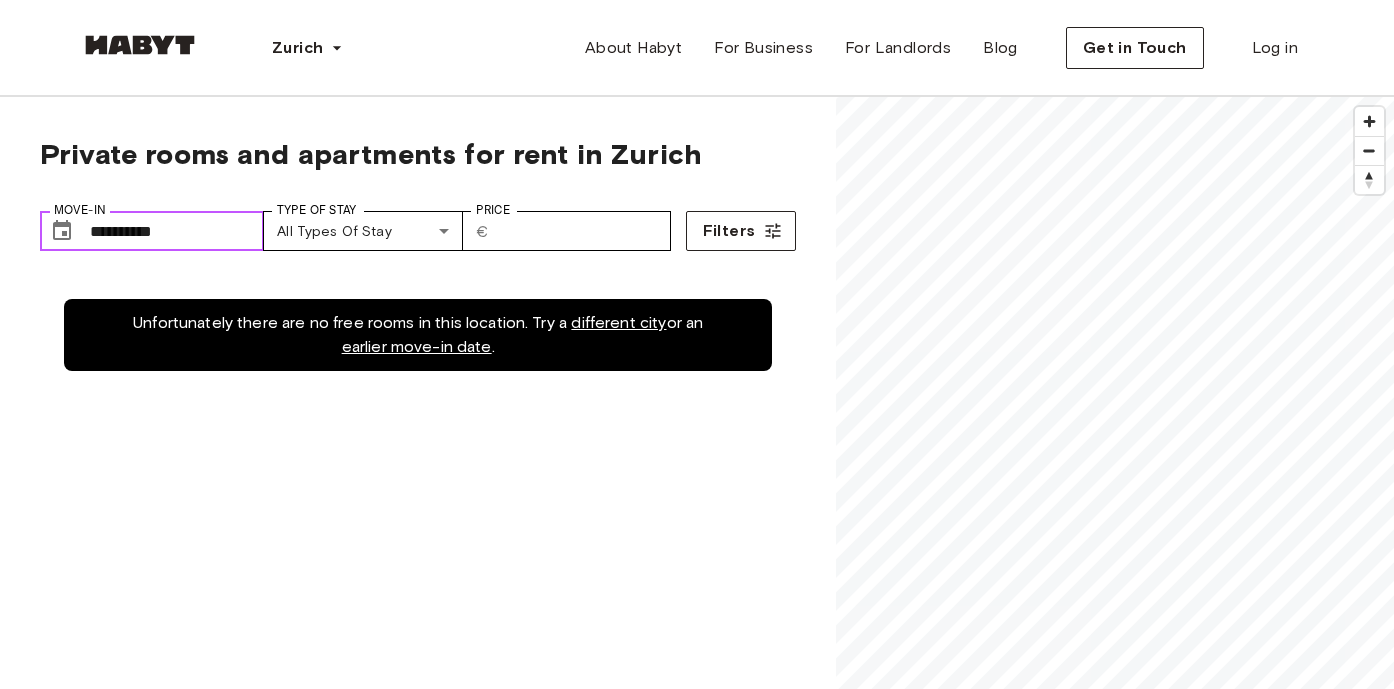 click on "**********" at bounding box center [177, 231] 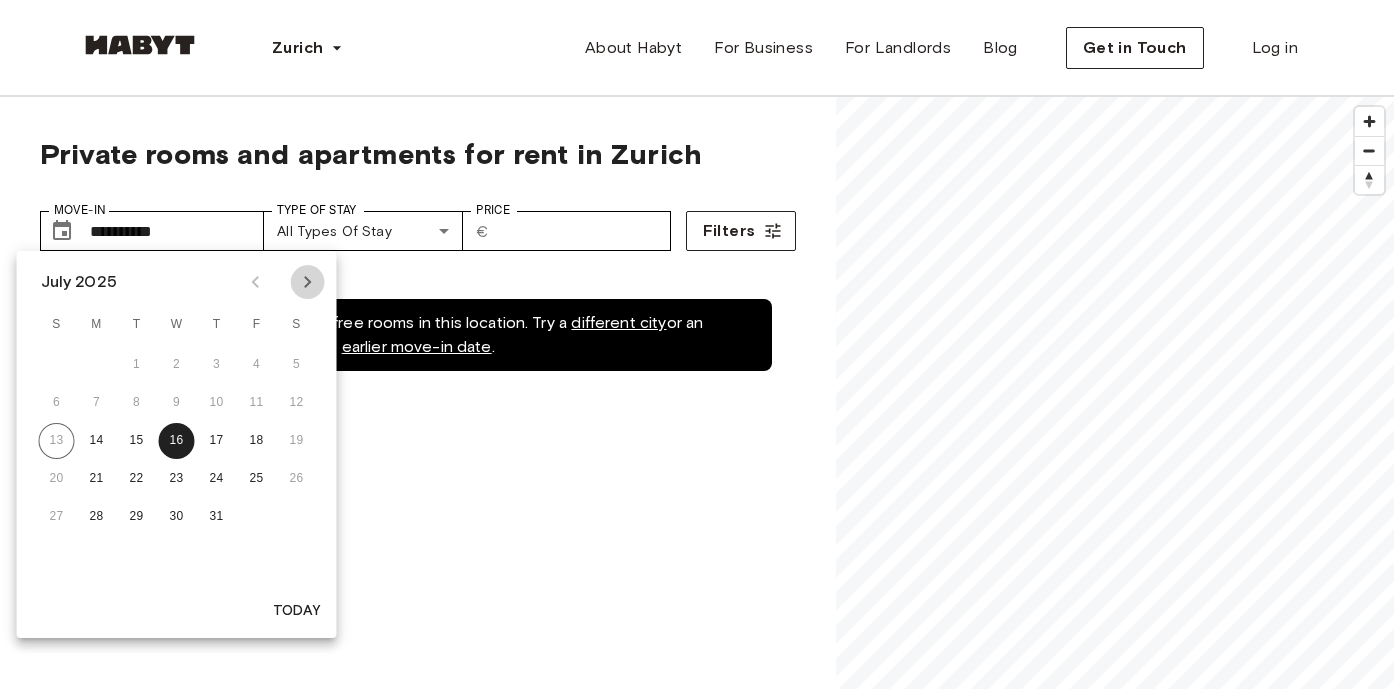 click 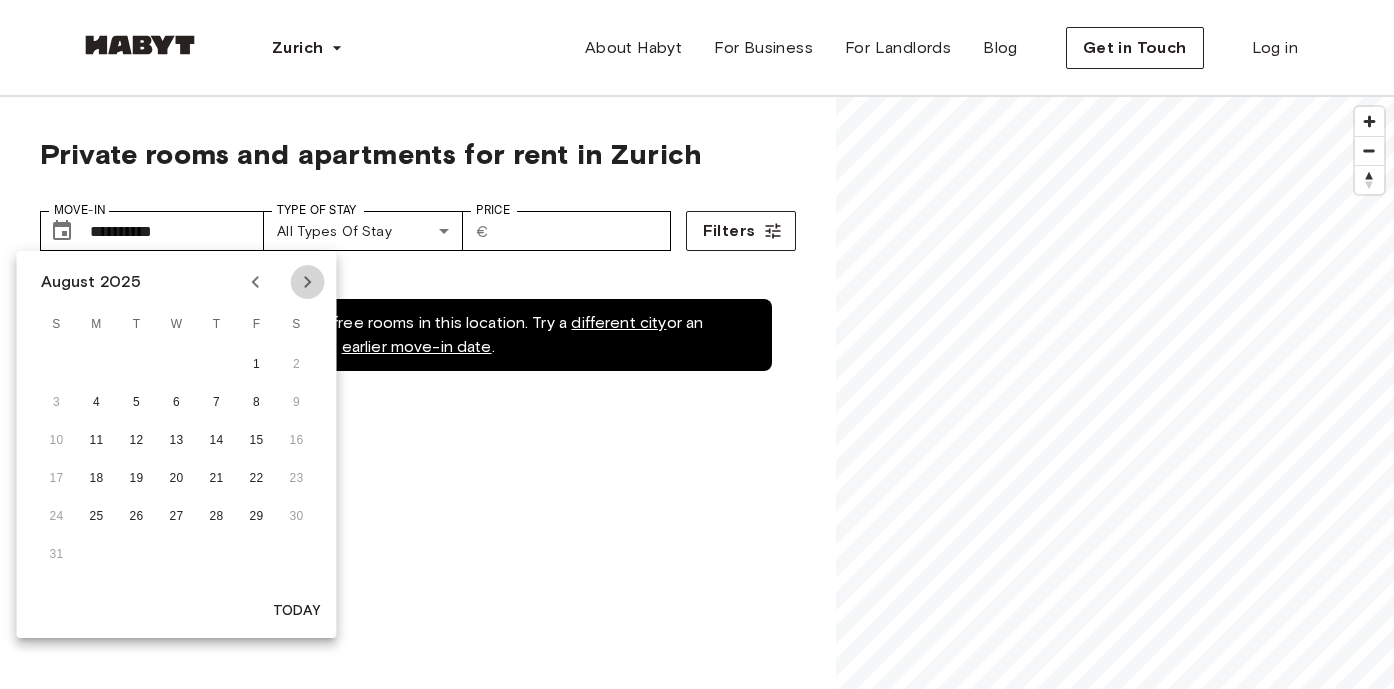 click 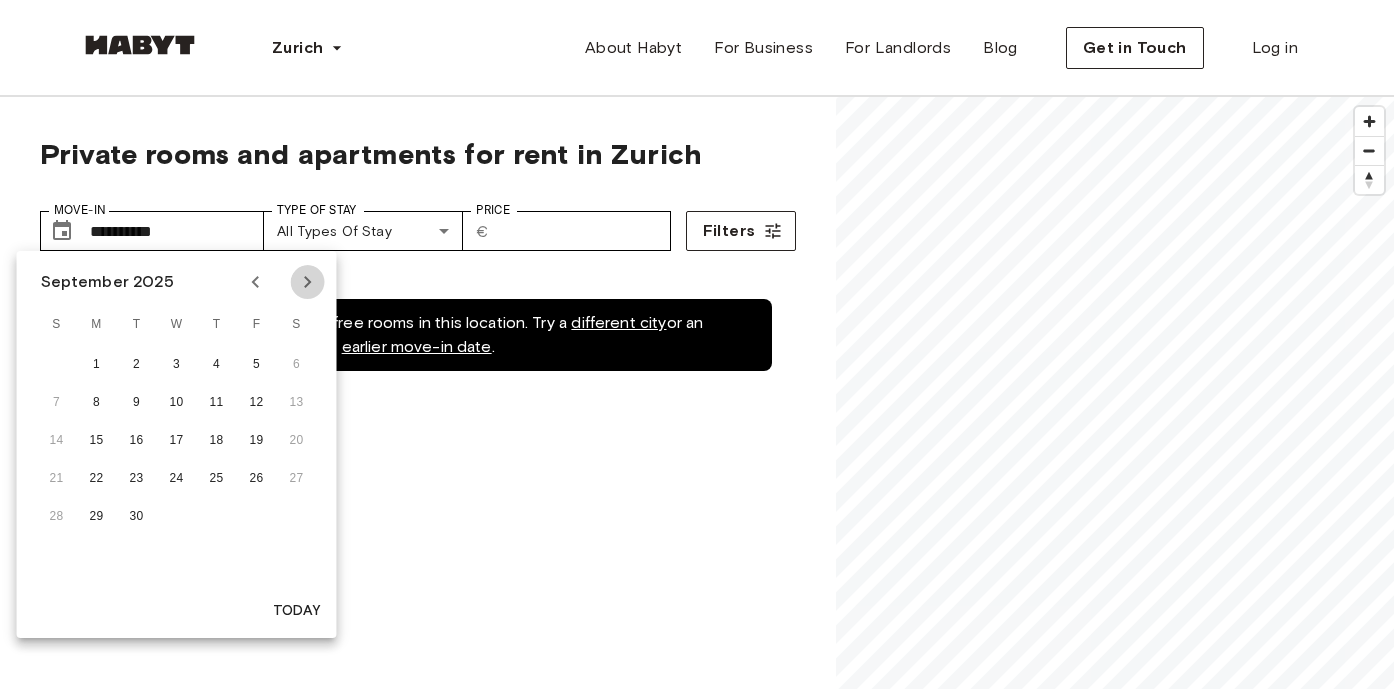 click 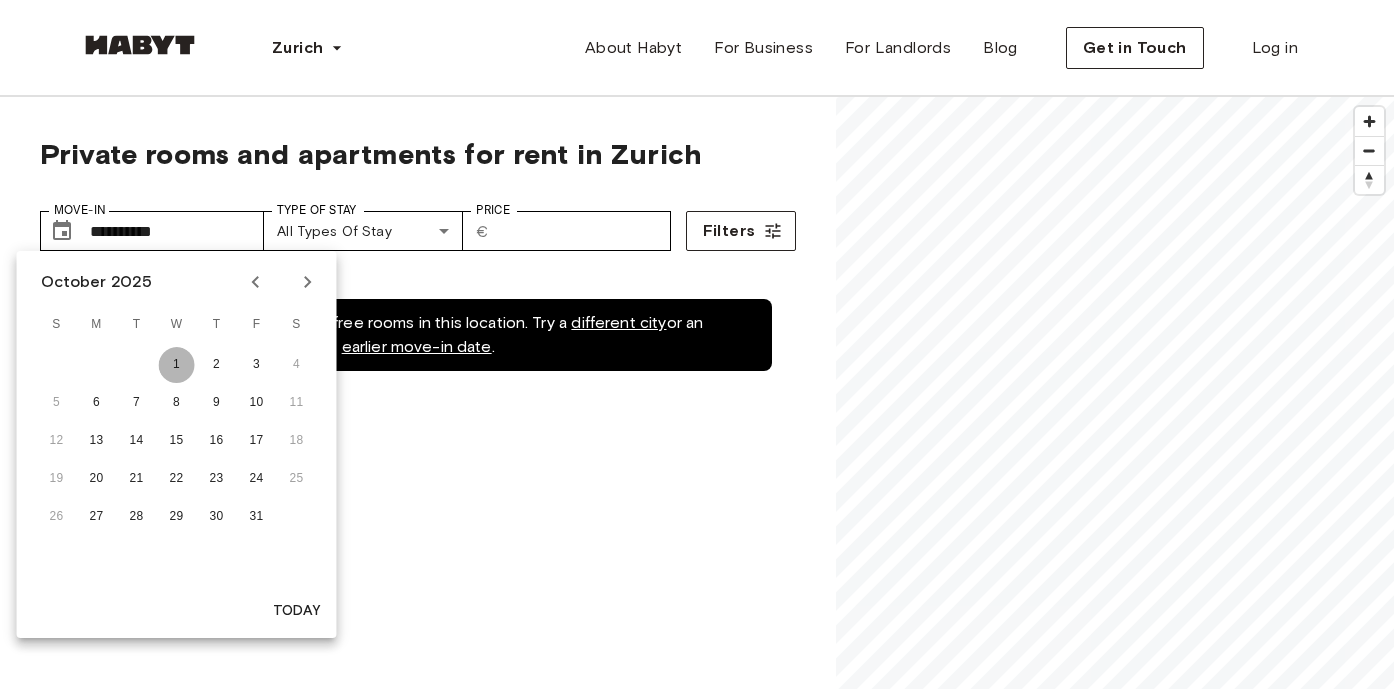 click on "1" at bounding box center [177, 365] 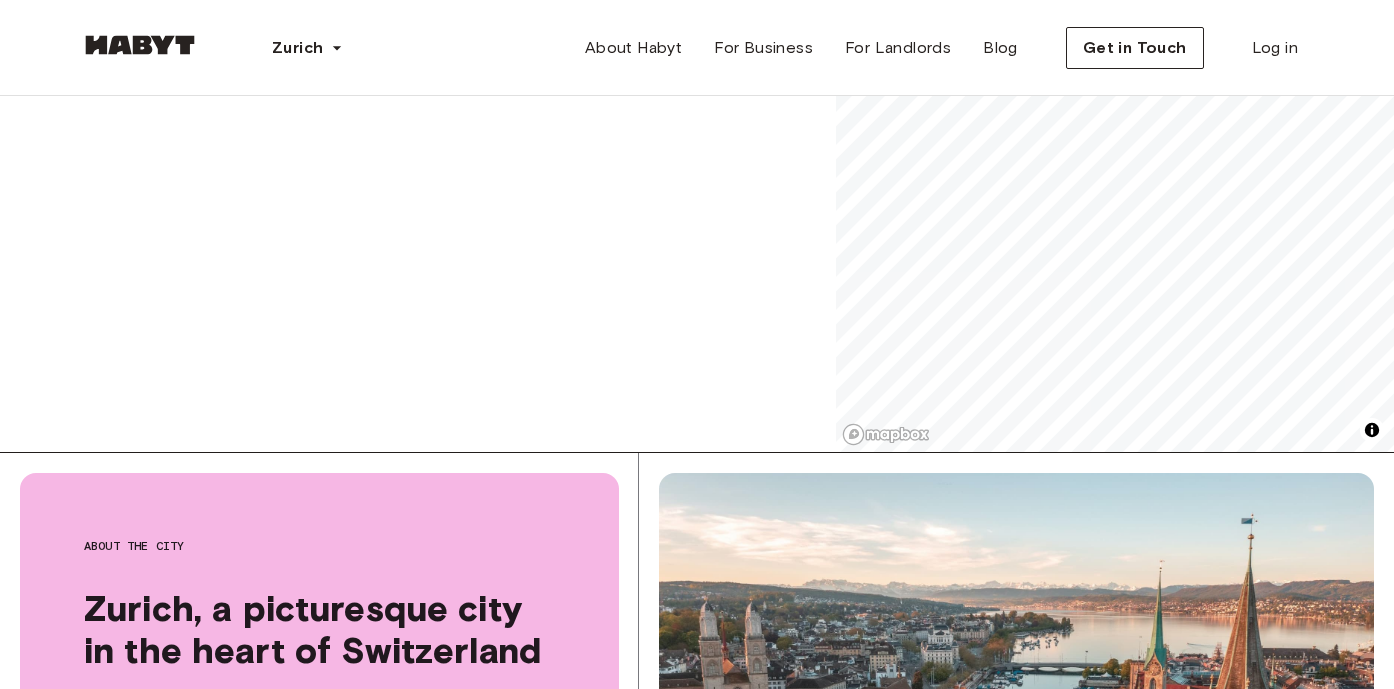 scroll, scrollTop: 0, scrollLeft: 0, axis: both 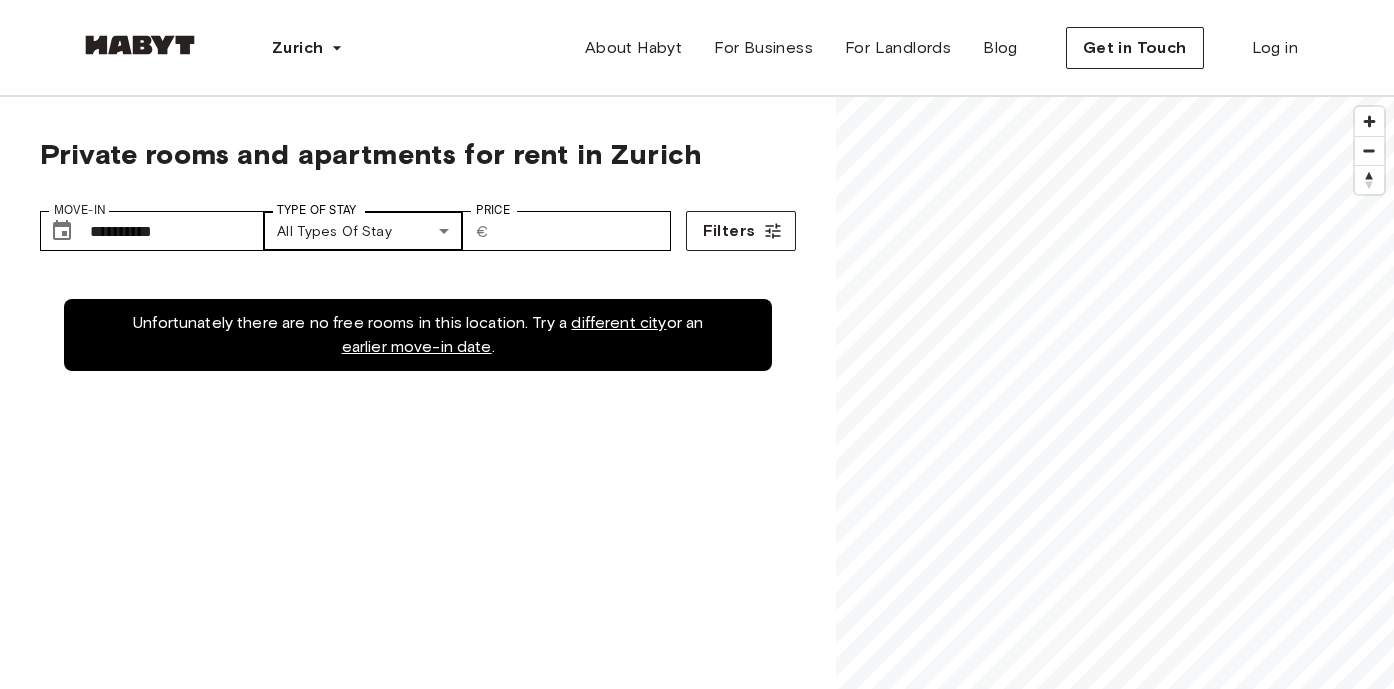 click on "**********" at bounding box center (697, 2413) 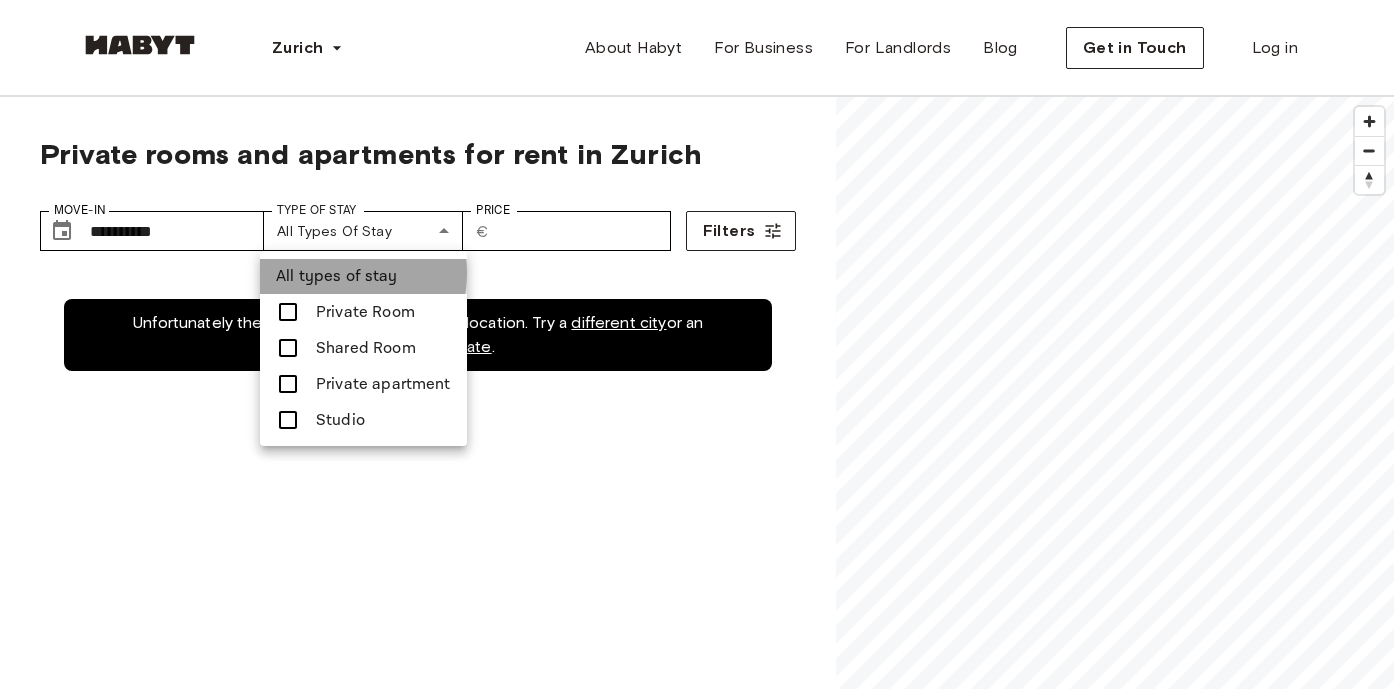 click on "All types of stay" at bounding box center [337, 276] 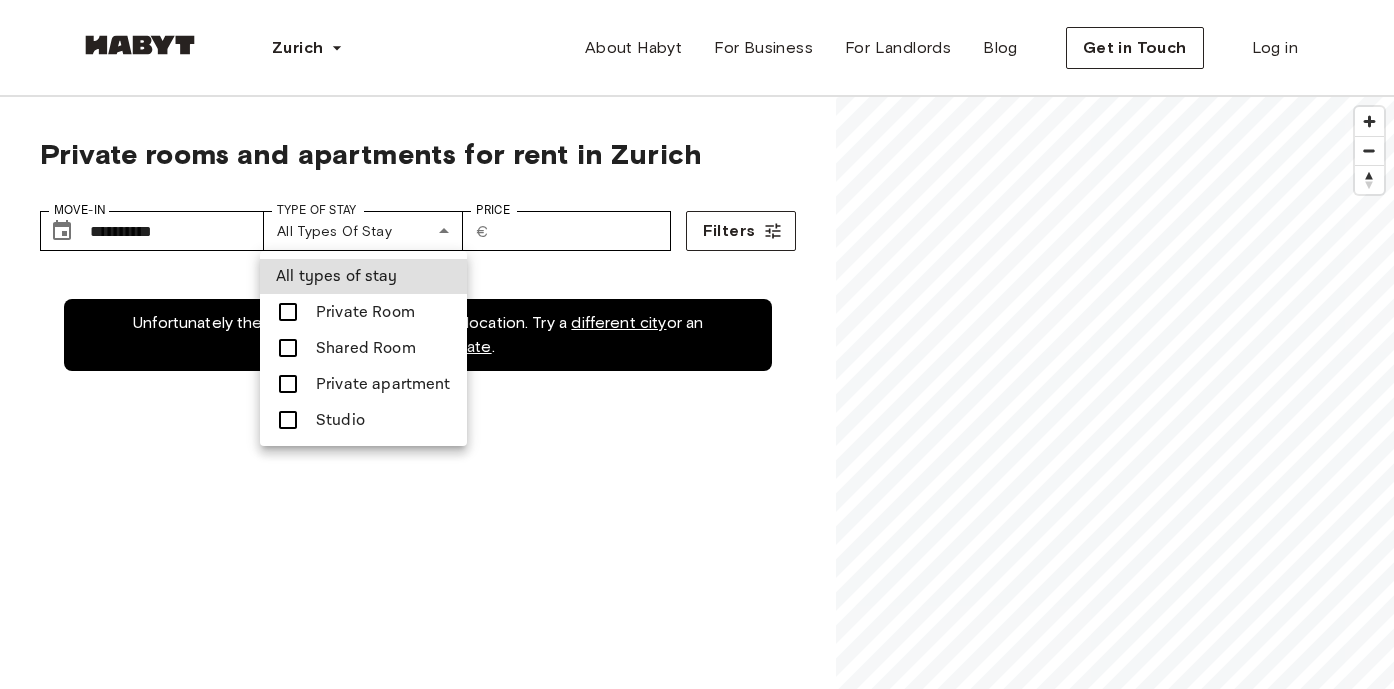 click at bounding box center [697, 344] 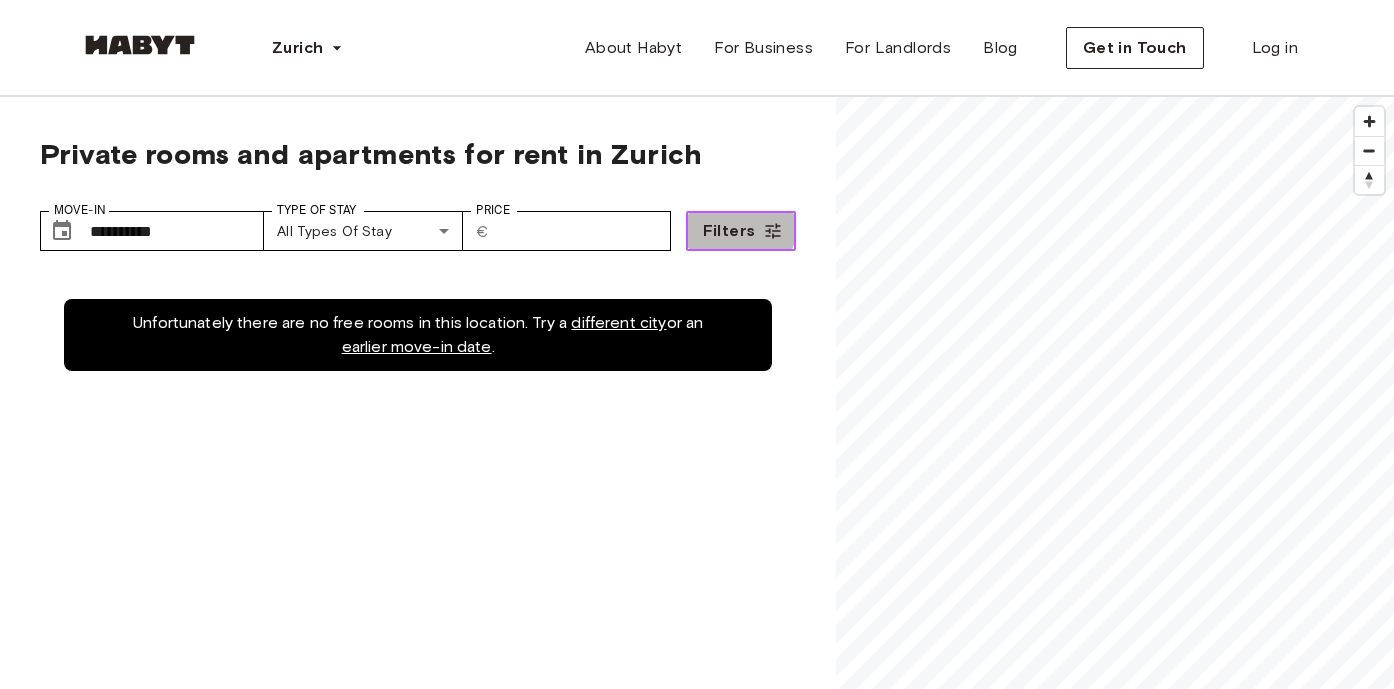 click on "Filters" at bounding box center [729, 231] 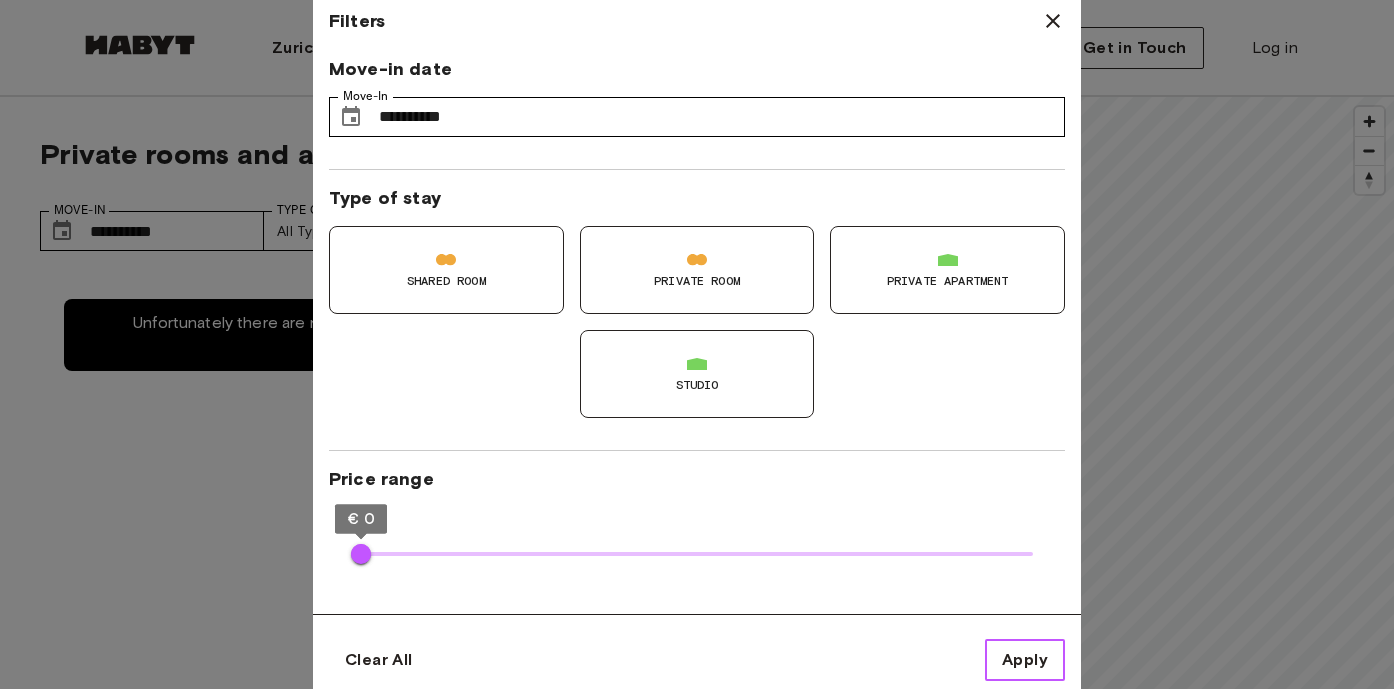 click on "Apply" at bounding box center [1025, 660] 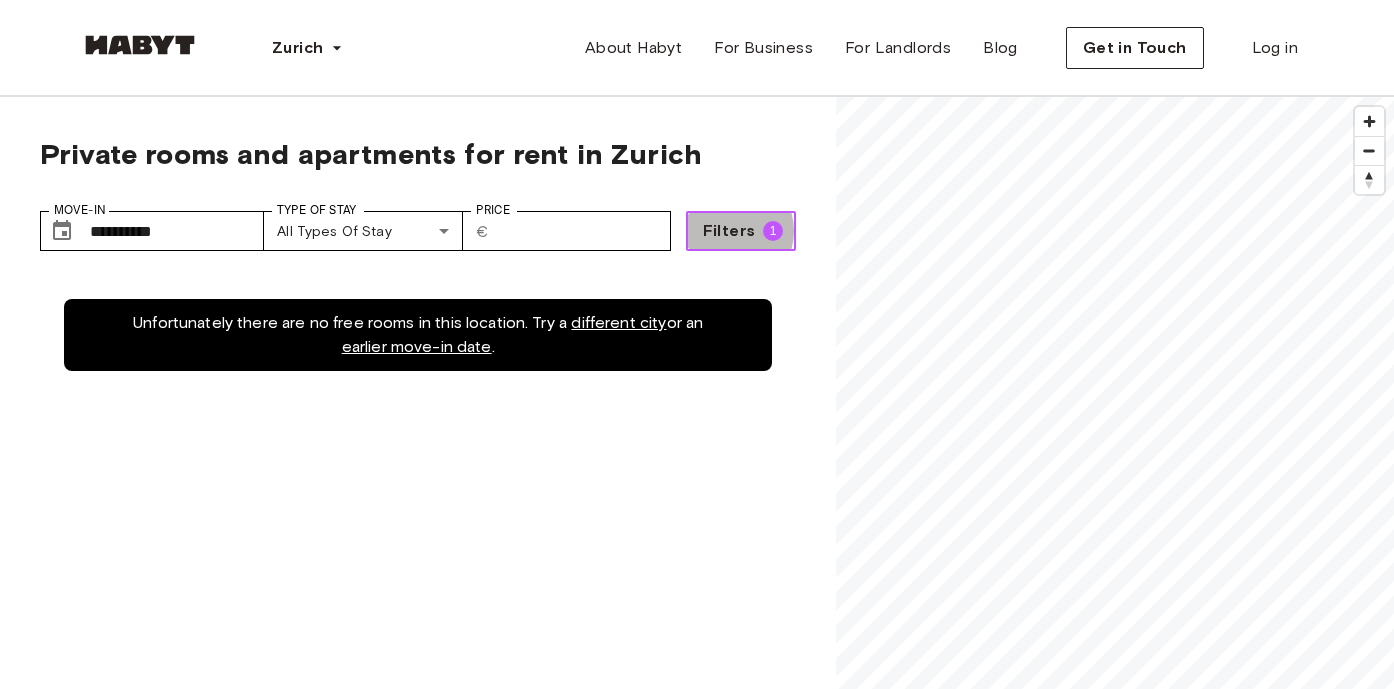 click on "Filters" at bounding box center [729, 231] 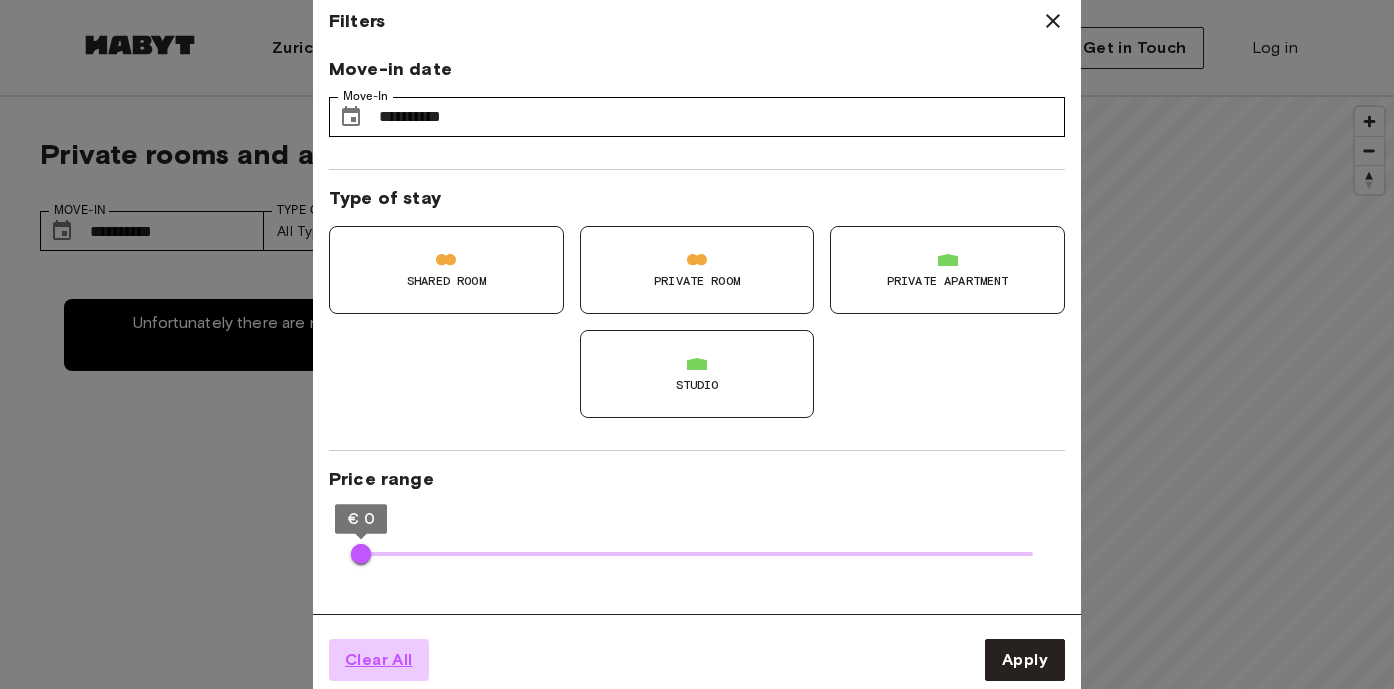 click on "Clear All" at bounding box center [379, 660] 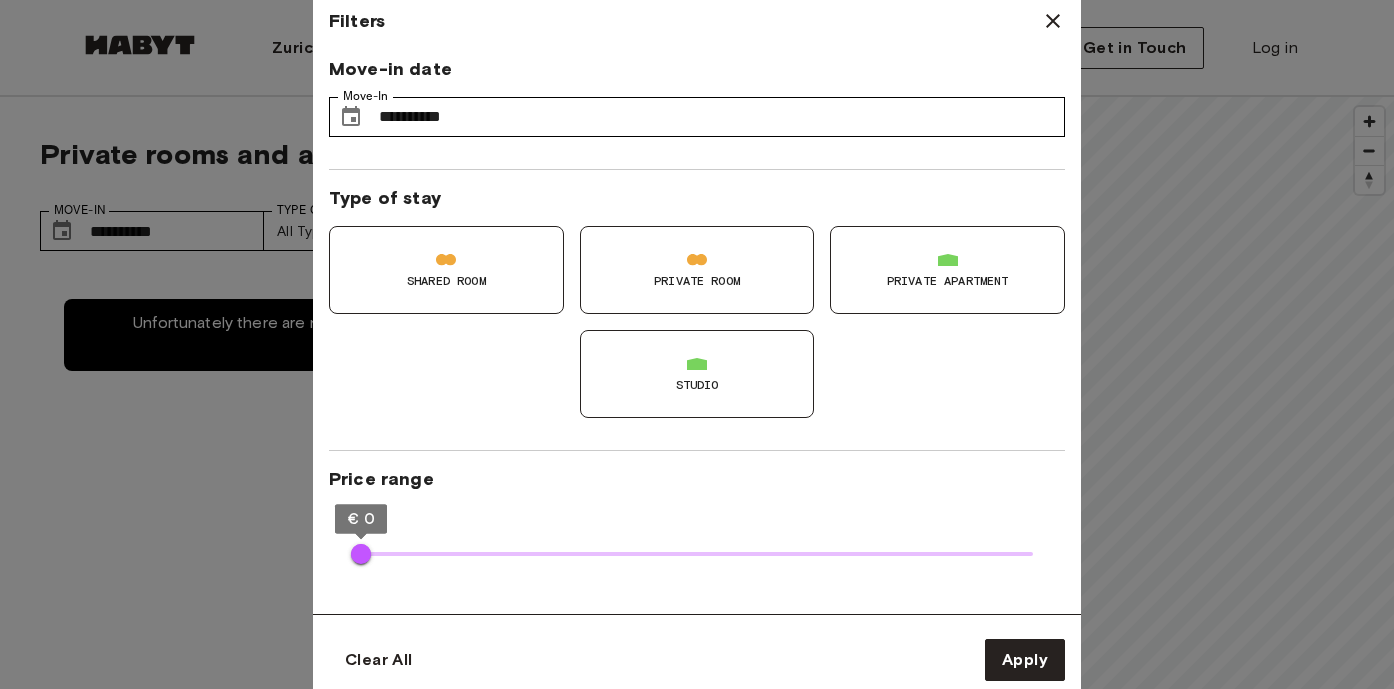 click at bounding box center [697, 344] 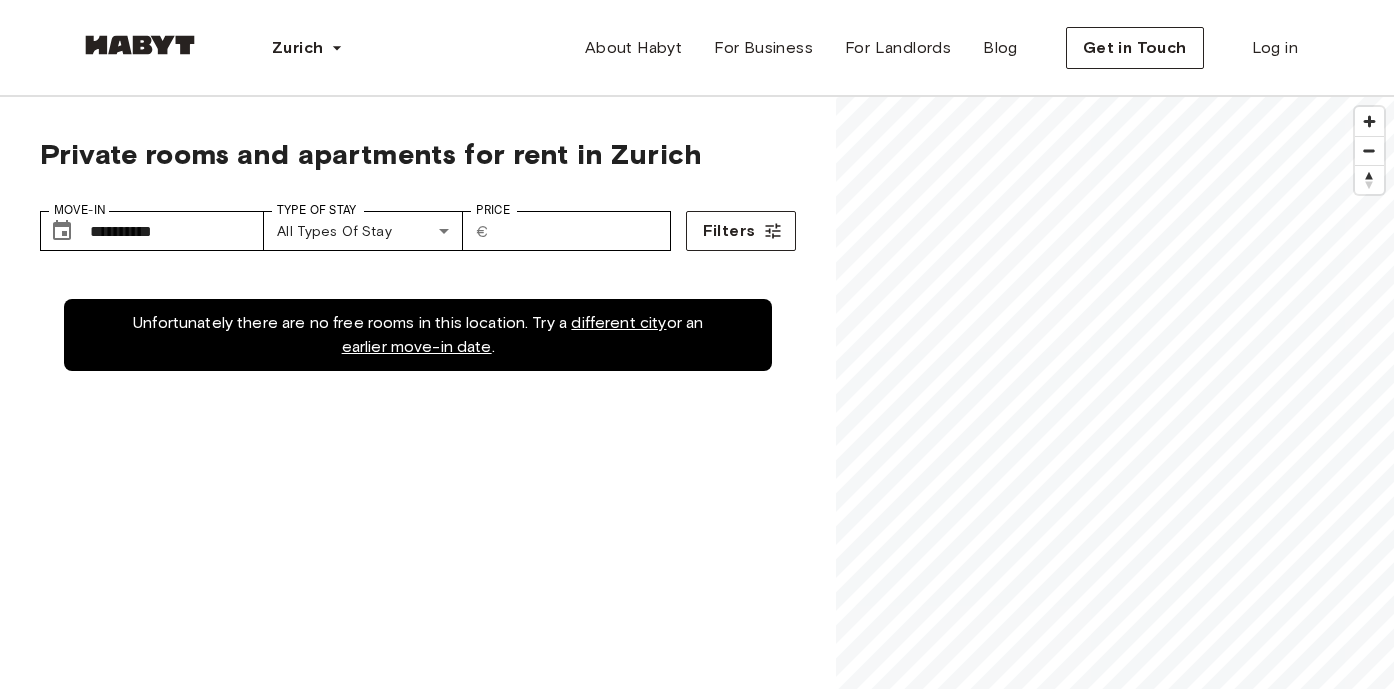 click on "Unfortunately there are no free rooms in this location. Try a   different city  or an   earlier move-in date ." at bounding box center [418, 619] 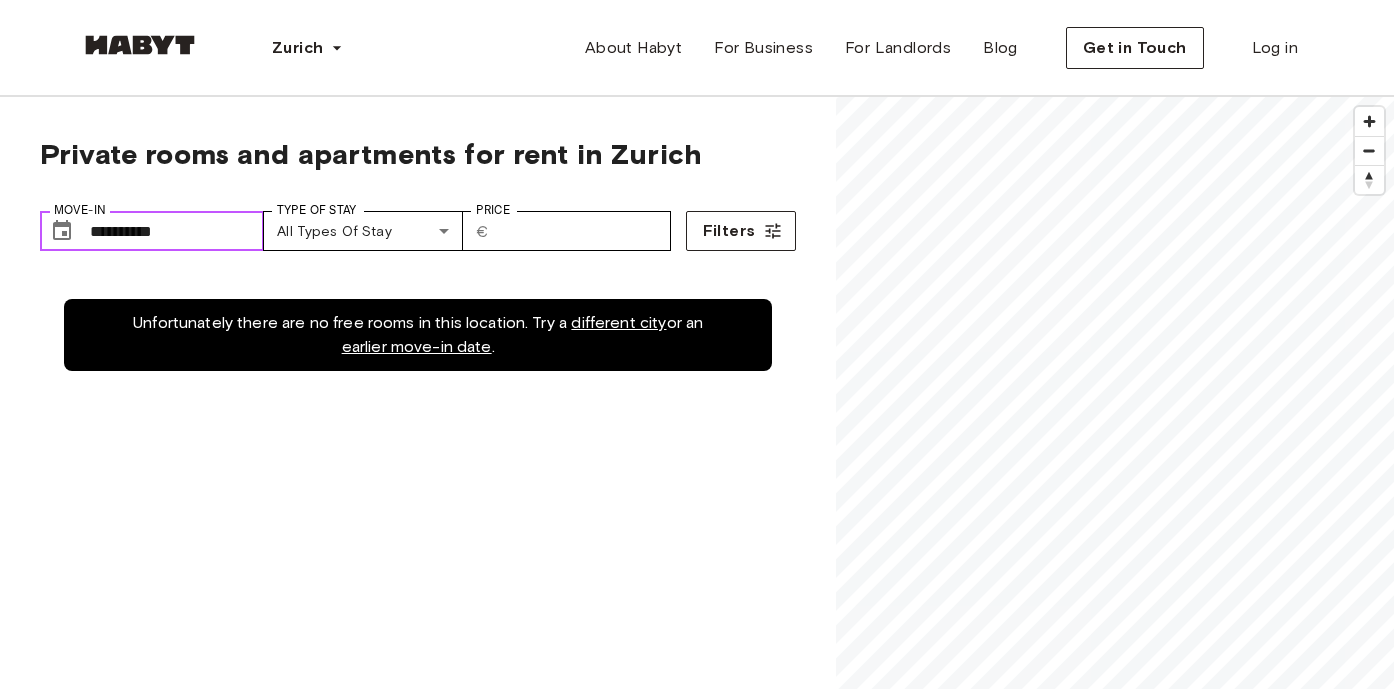 click on "**********" at bounding box center [177, 231] 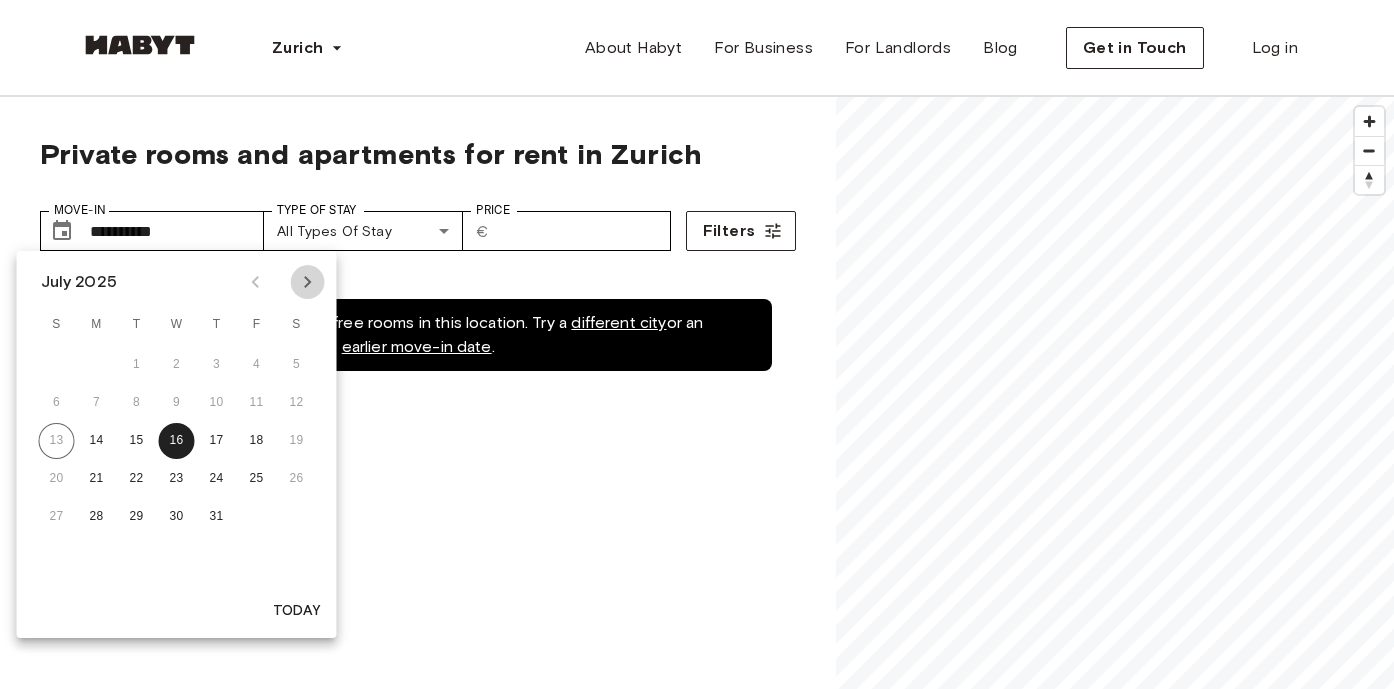 click 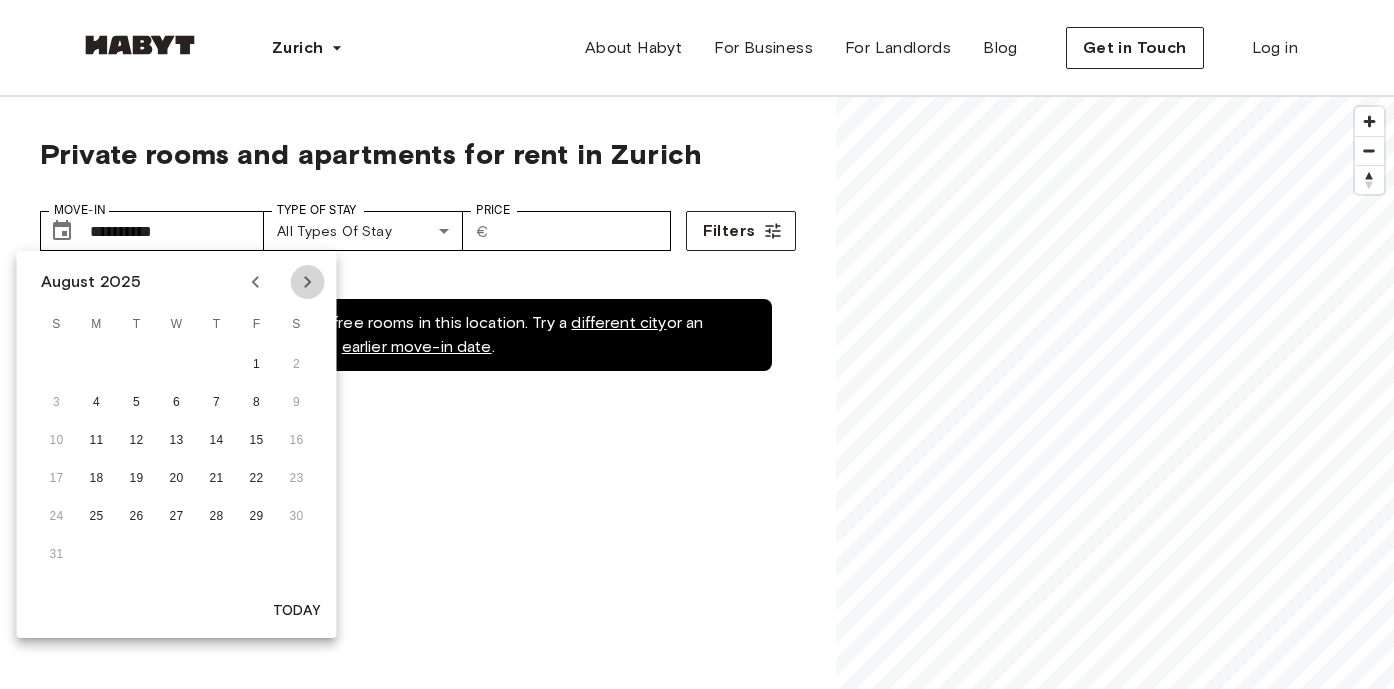 click 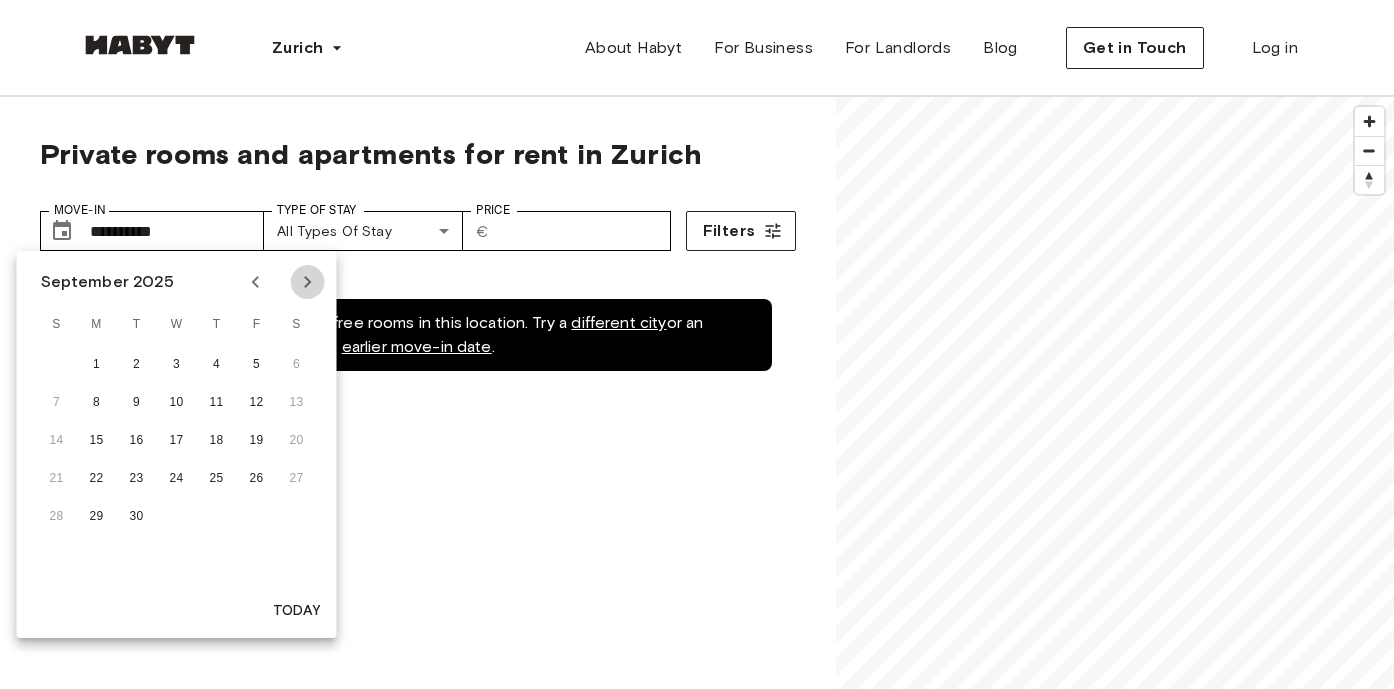 click 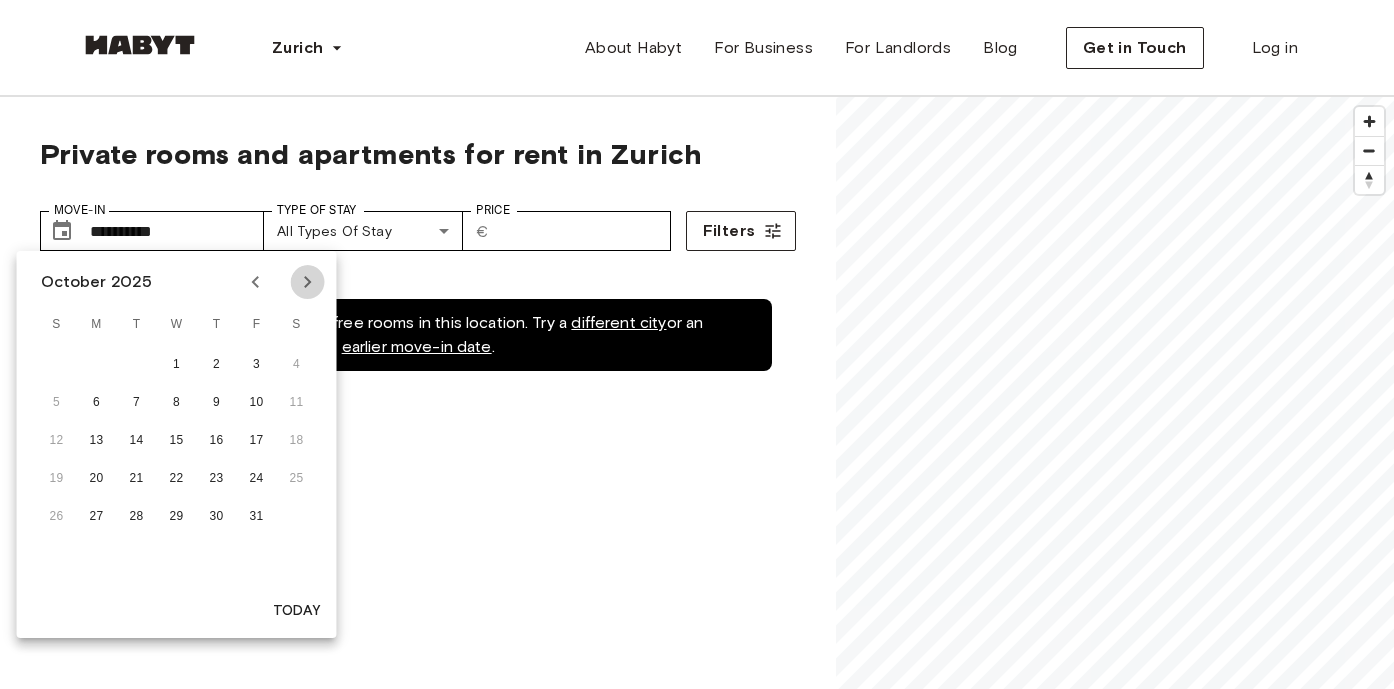 click 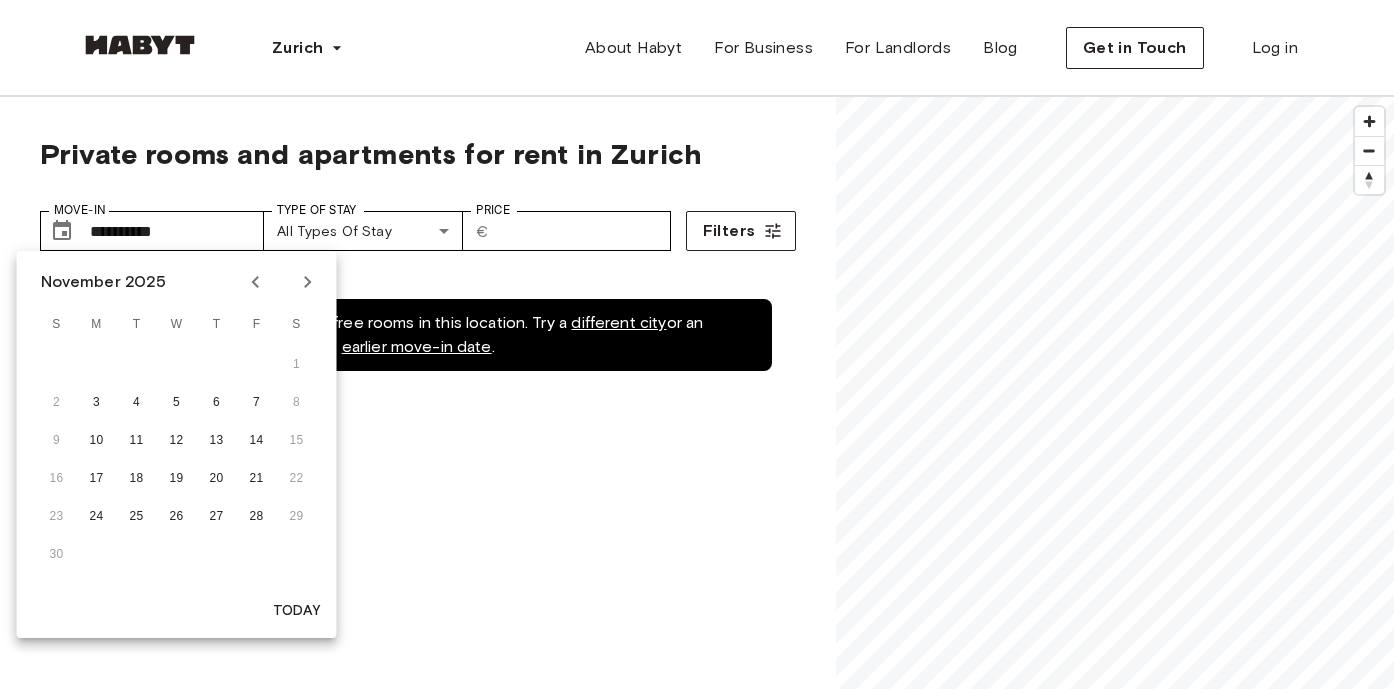 click 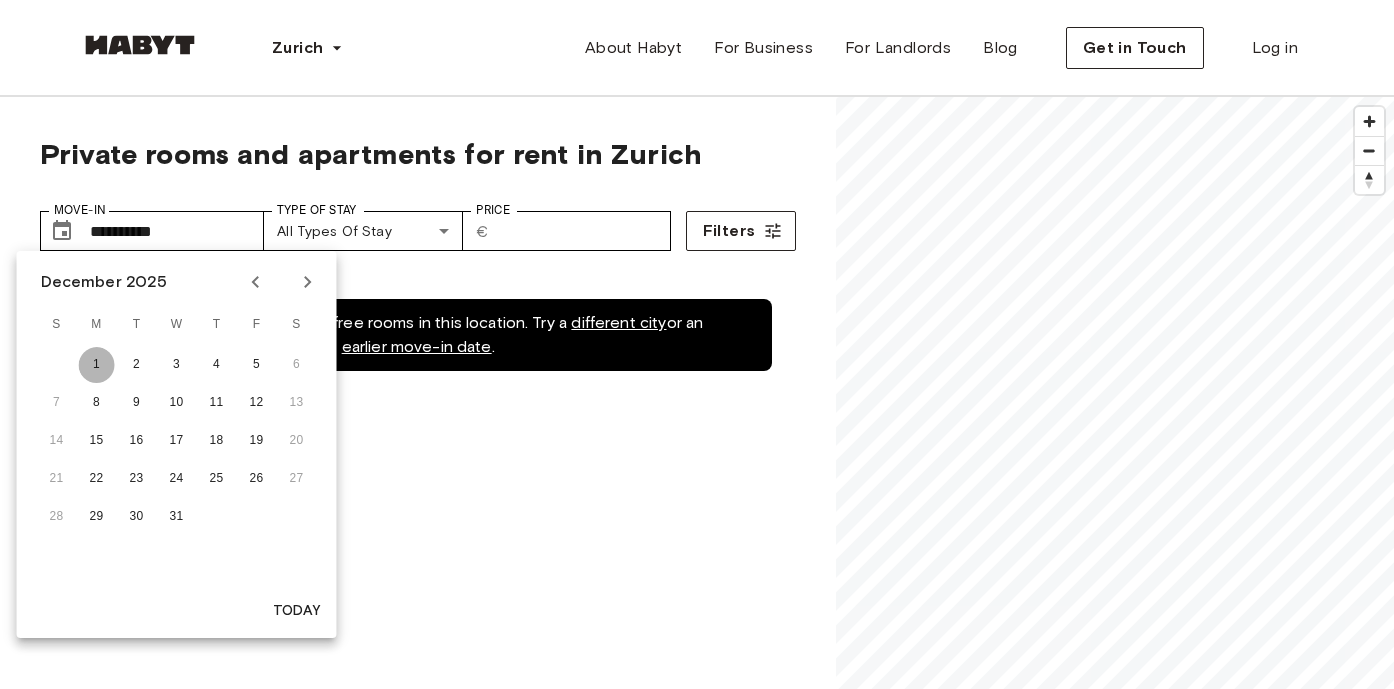 click on "1" at bounding box center (97, 365) 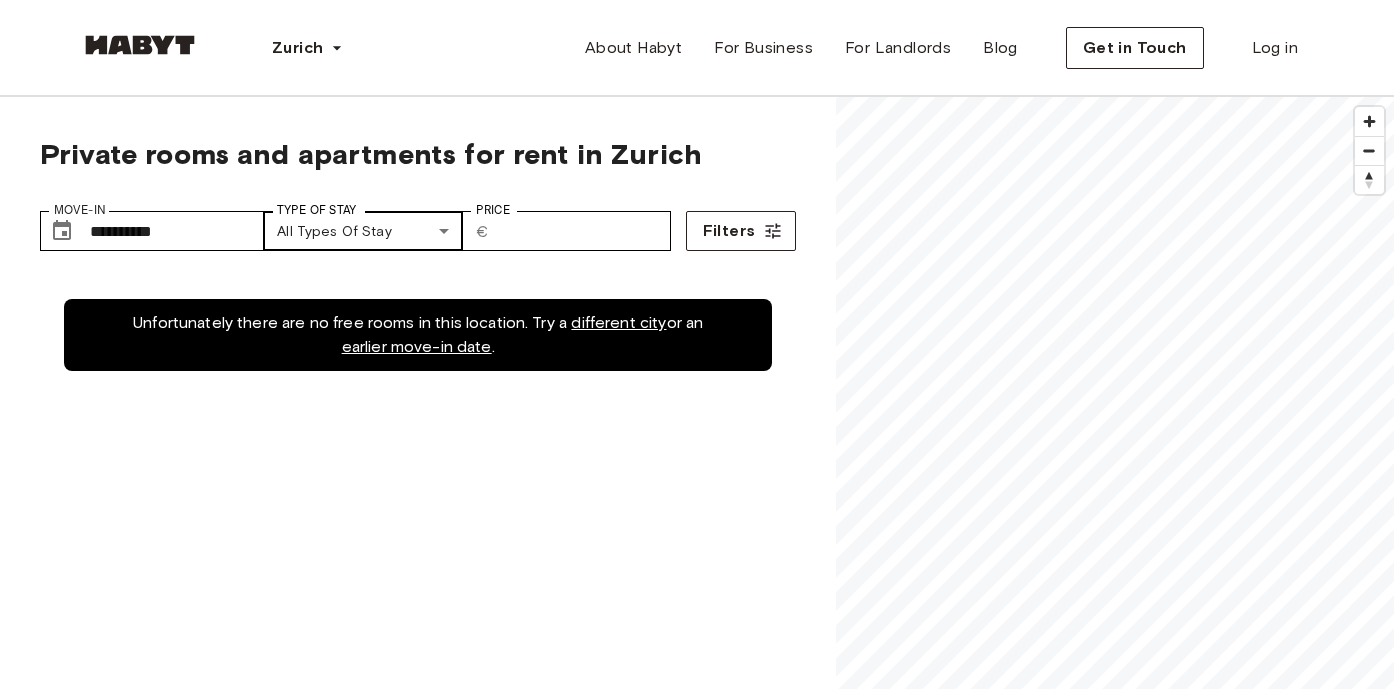 click on "**********" at bounding box center [697, 2413] 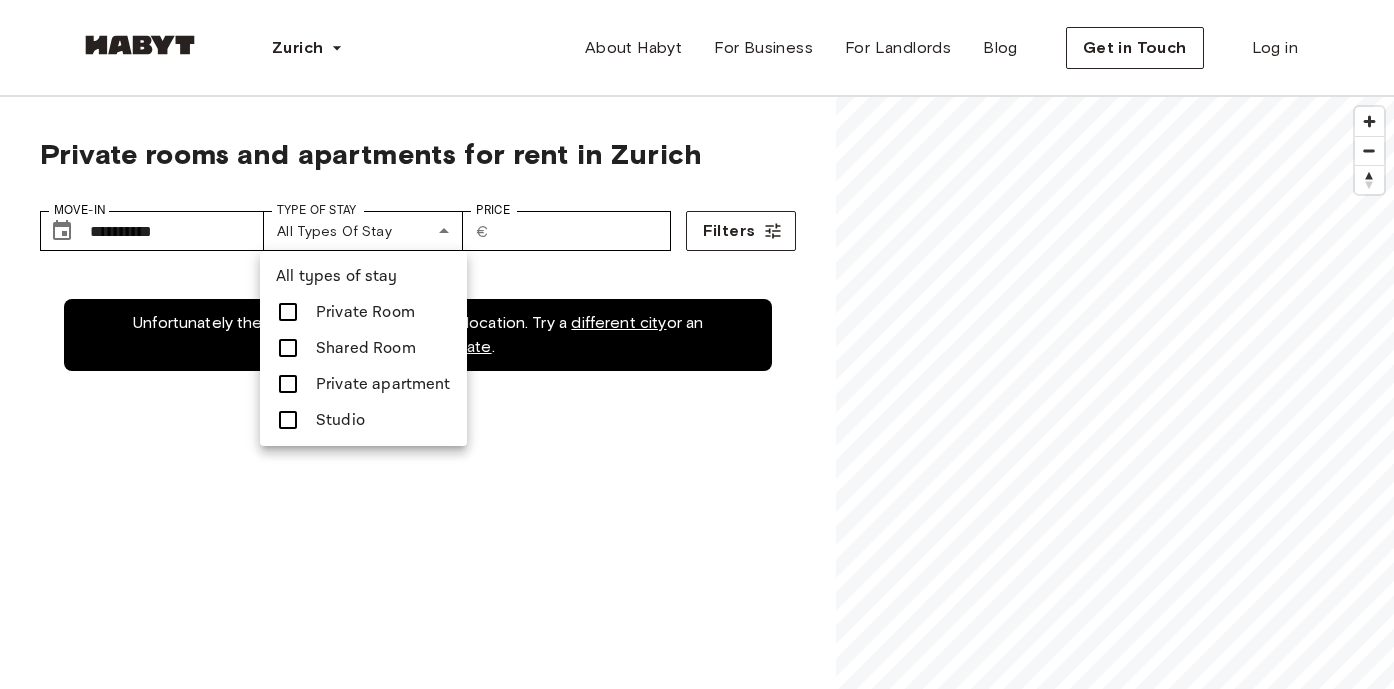 click at bounding box center (288, 384) 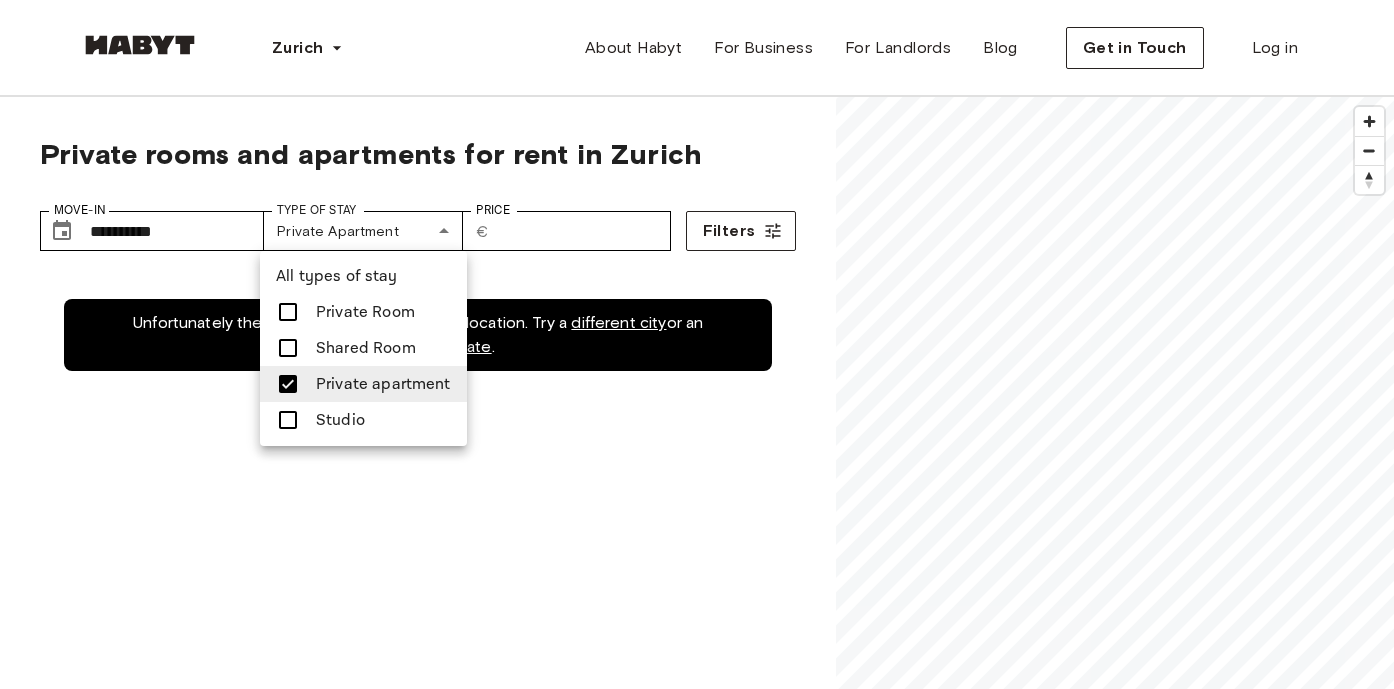 click at bounding box center (697, 344) 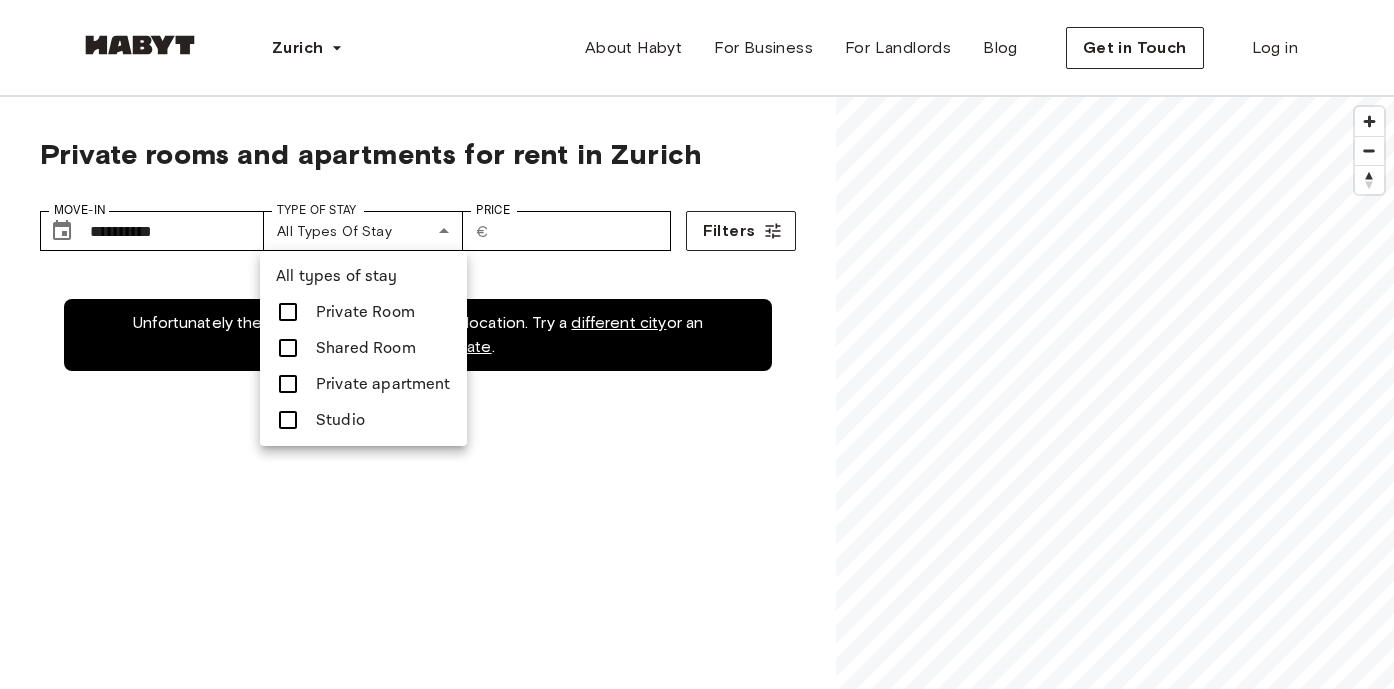 click at bounding box center (697, 344) 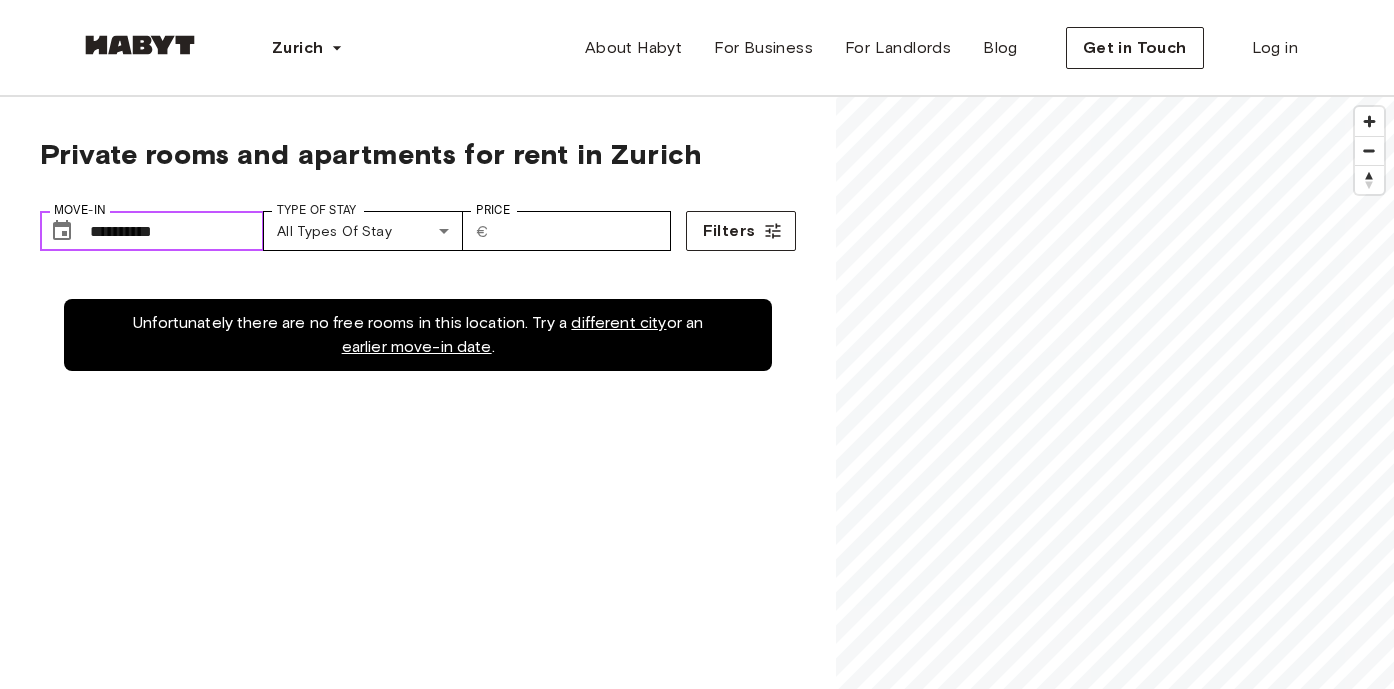 click on "**********" at bounding box center [177, 231] 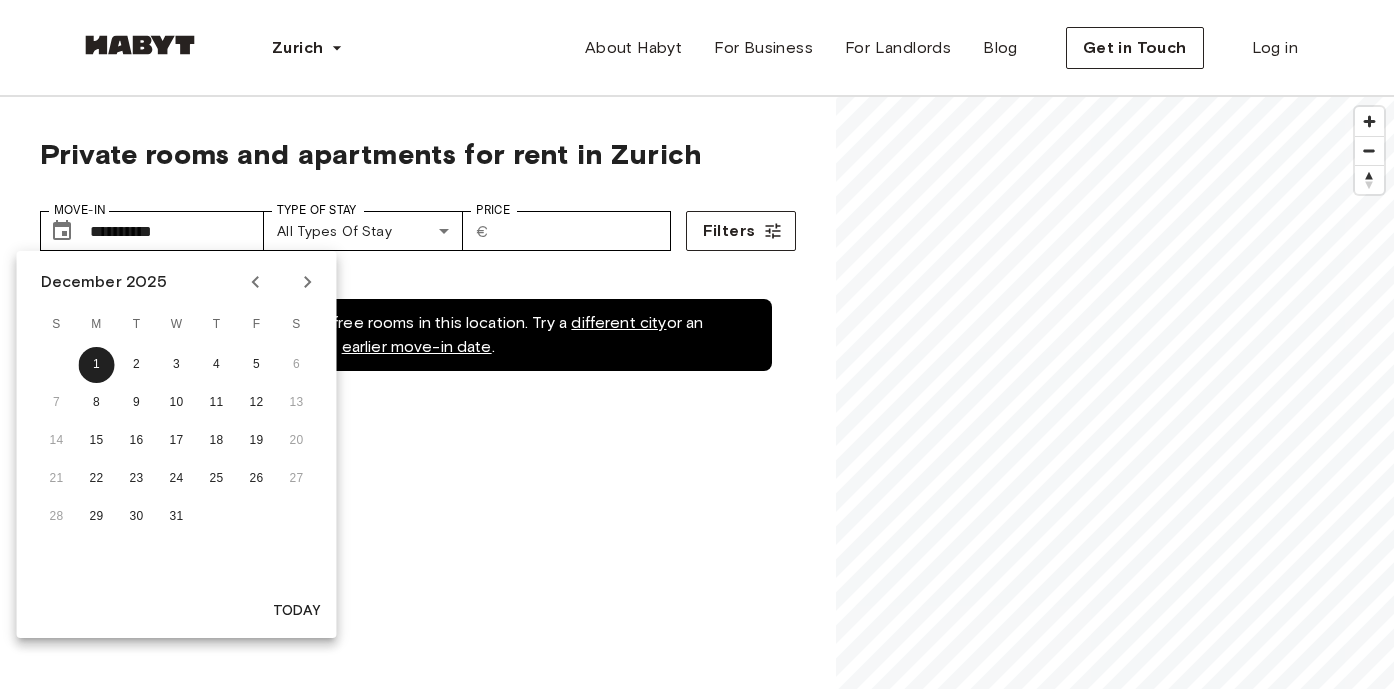 click 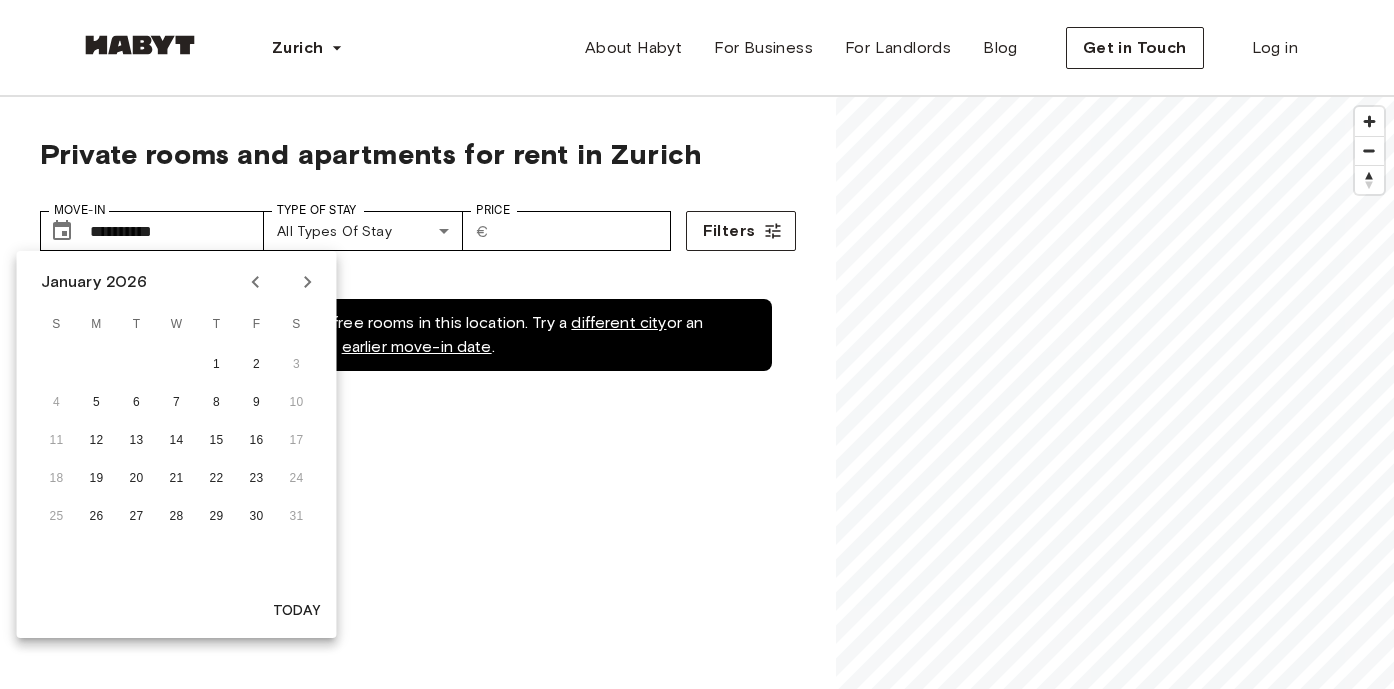 click 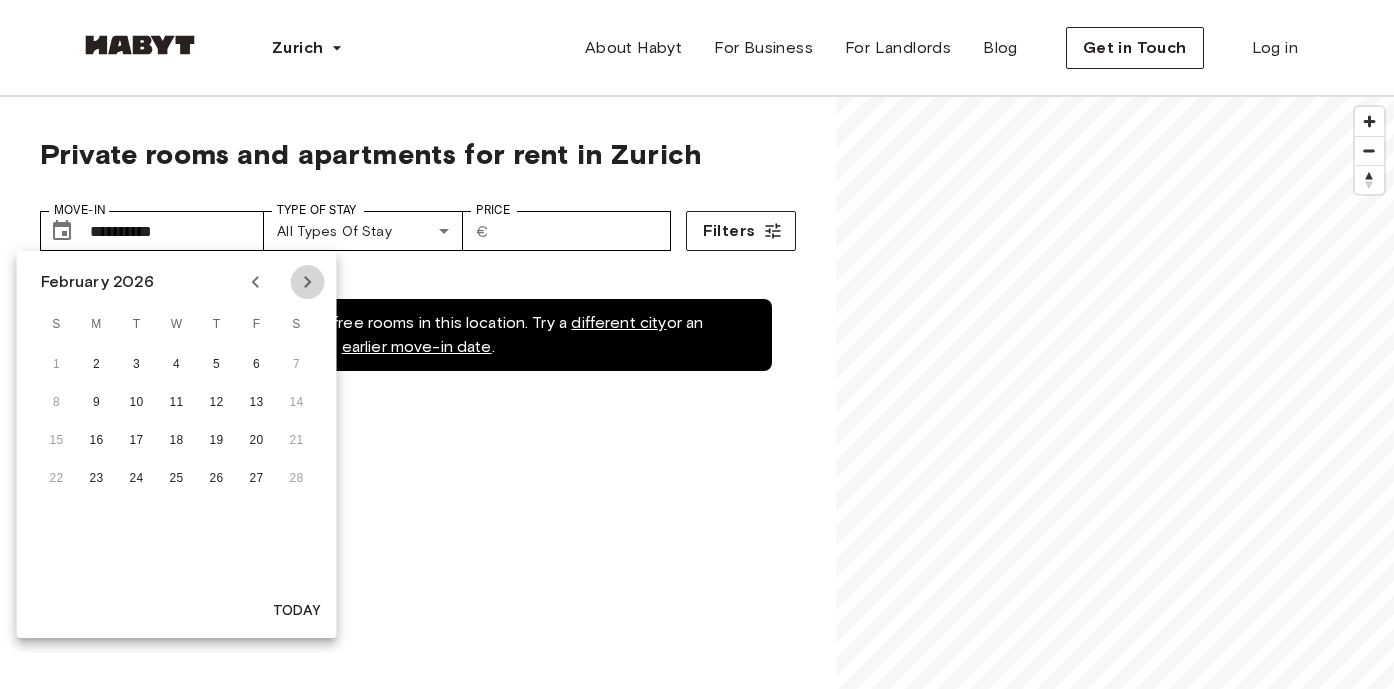click 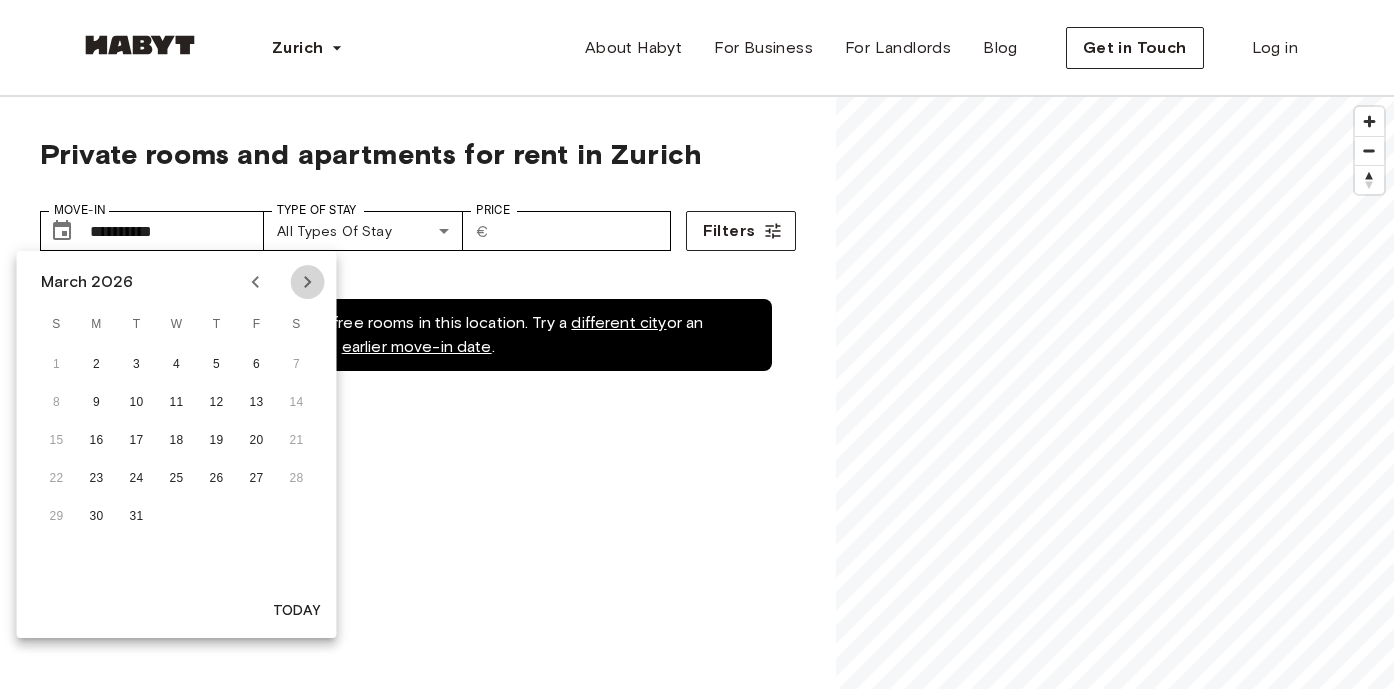click 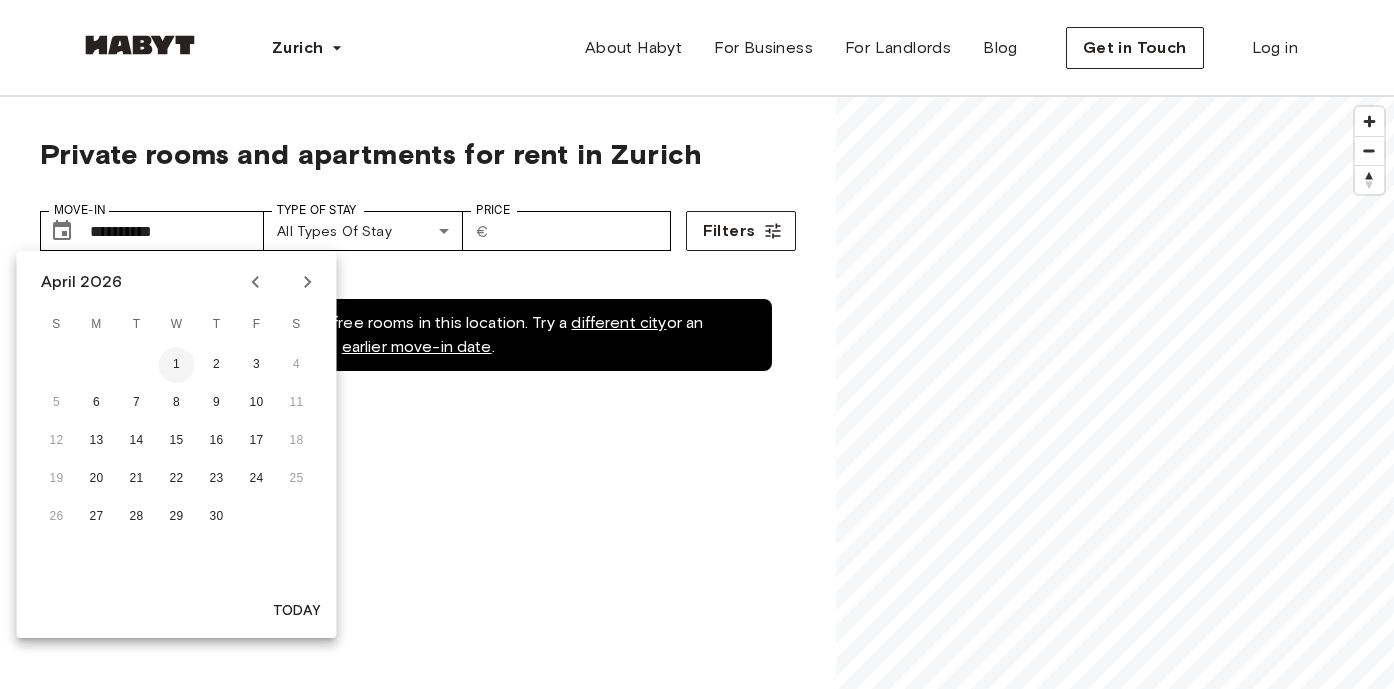 click on "1" at bounding box center (177, 365) 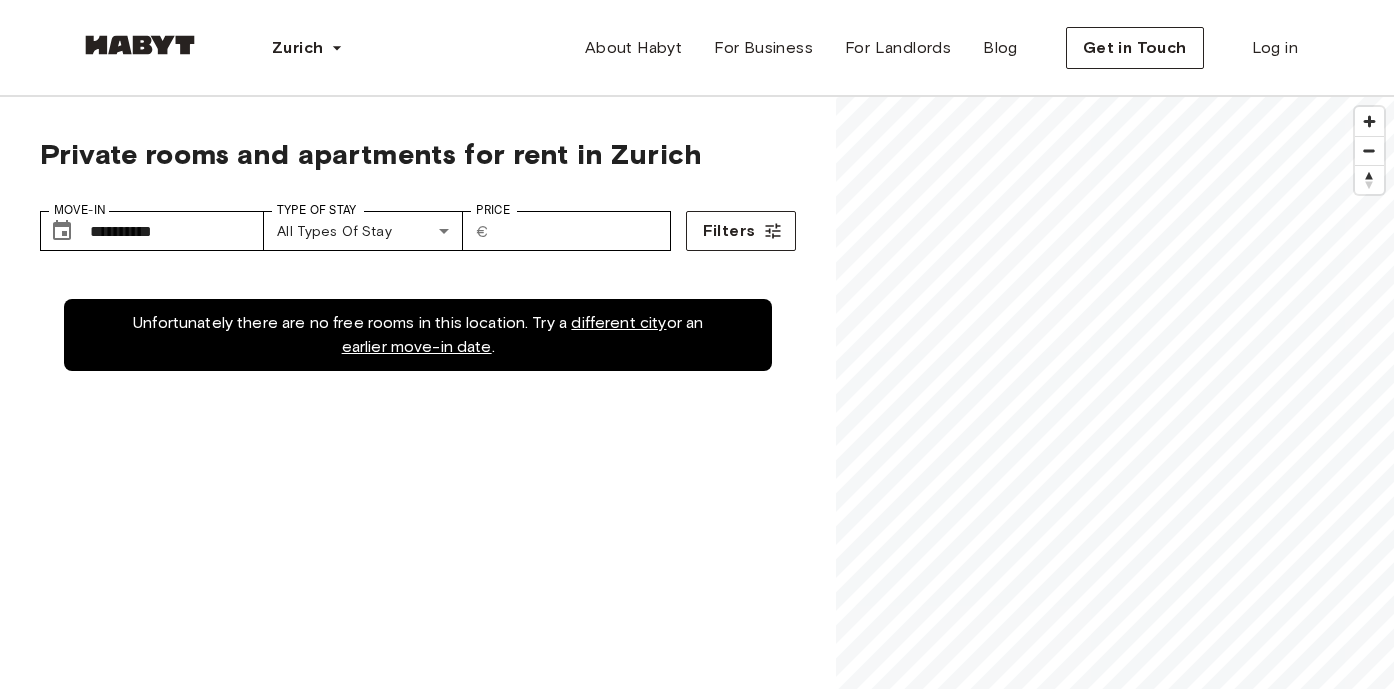 click on "Unfortunately there are no free rooms in this location. Try a   different city  or an   earlier move-in date ." at bounding box center (418, 619) 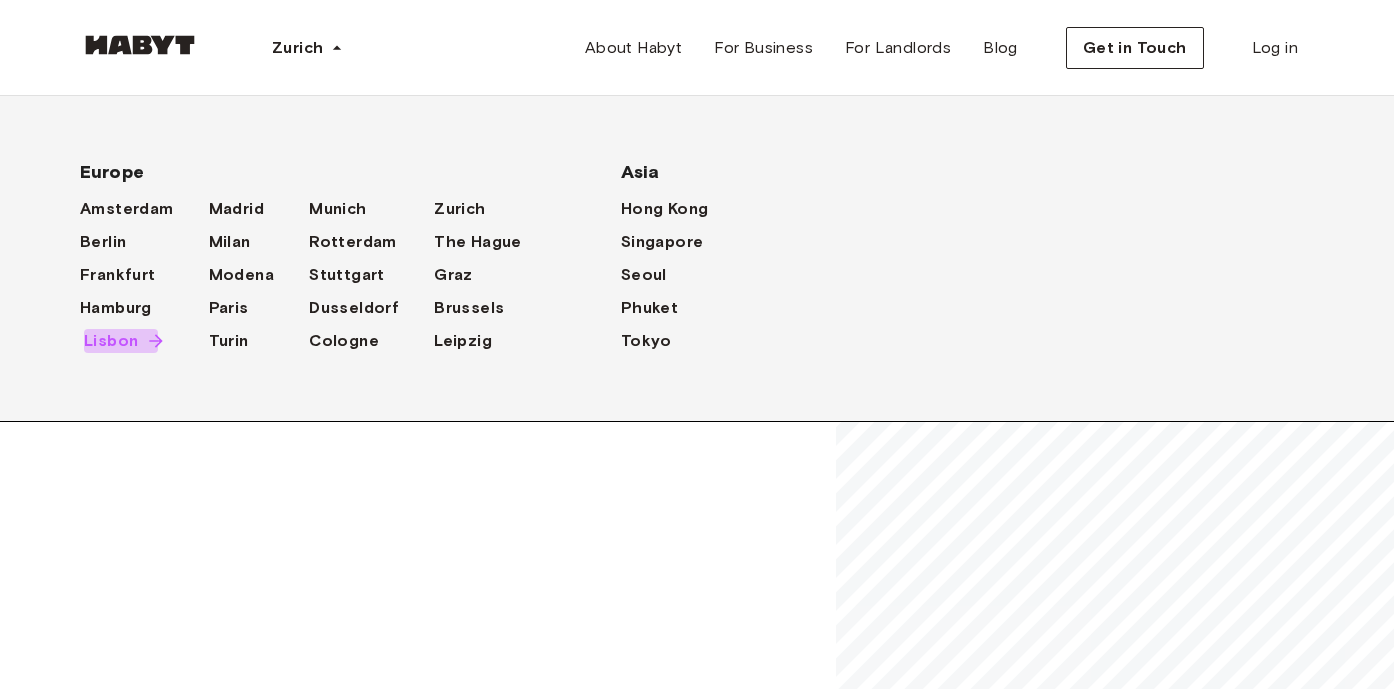 click on "Lisbon" at bounding box center (111, 341) 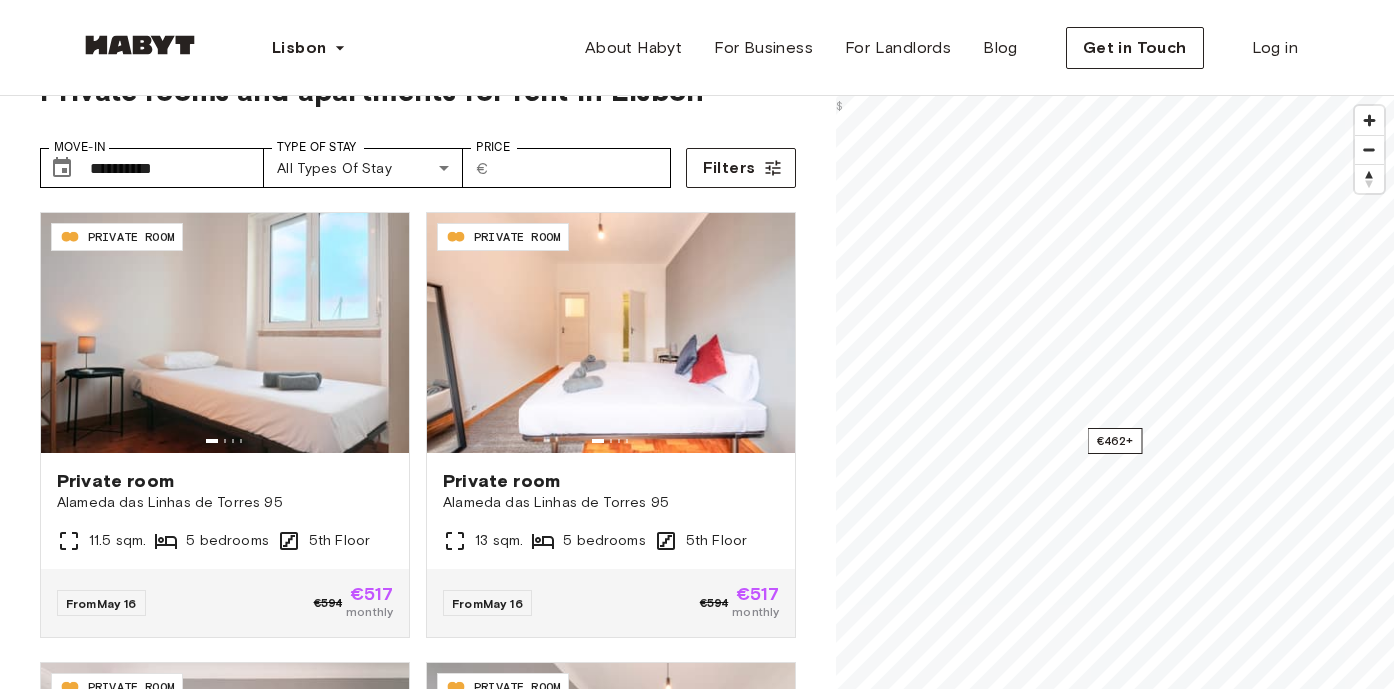 scroll, scrollTop: 0, scrollLeft: 0, axis: both 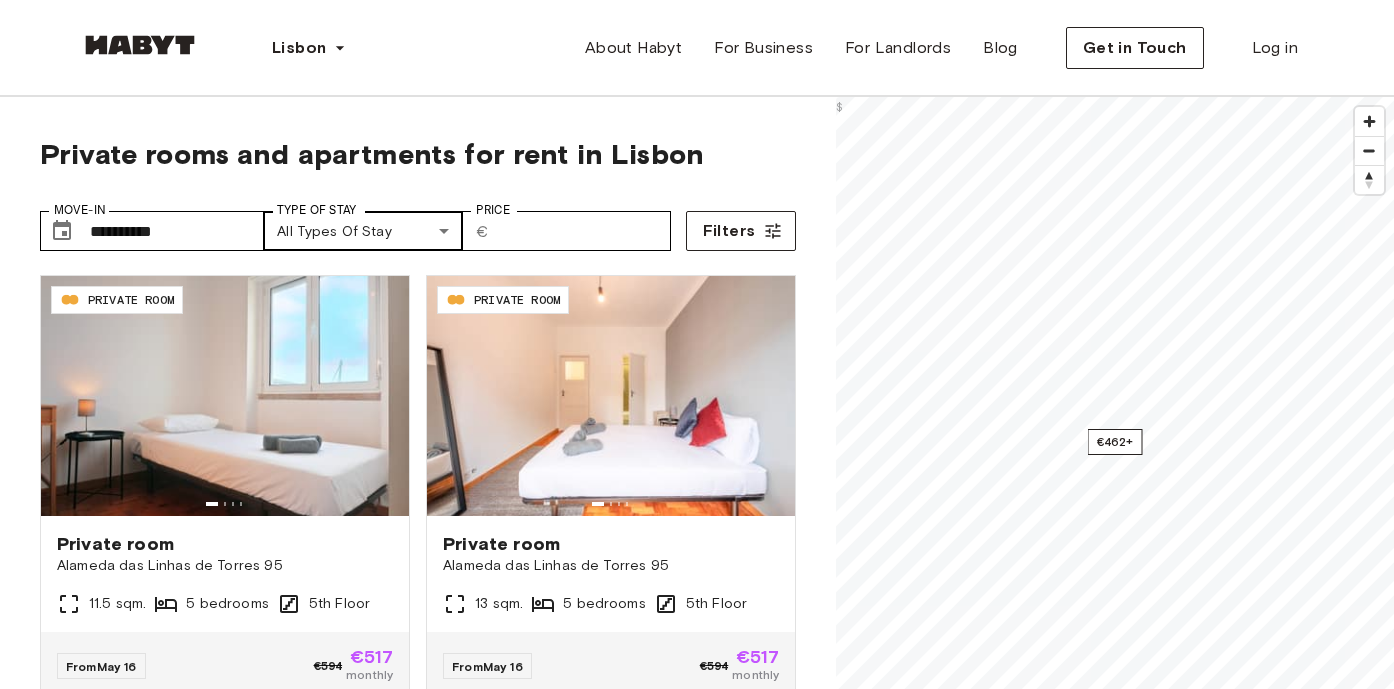 click on "**********" at bounding box center [697, 2393] 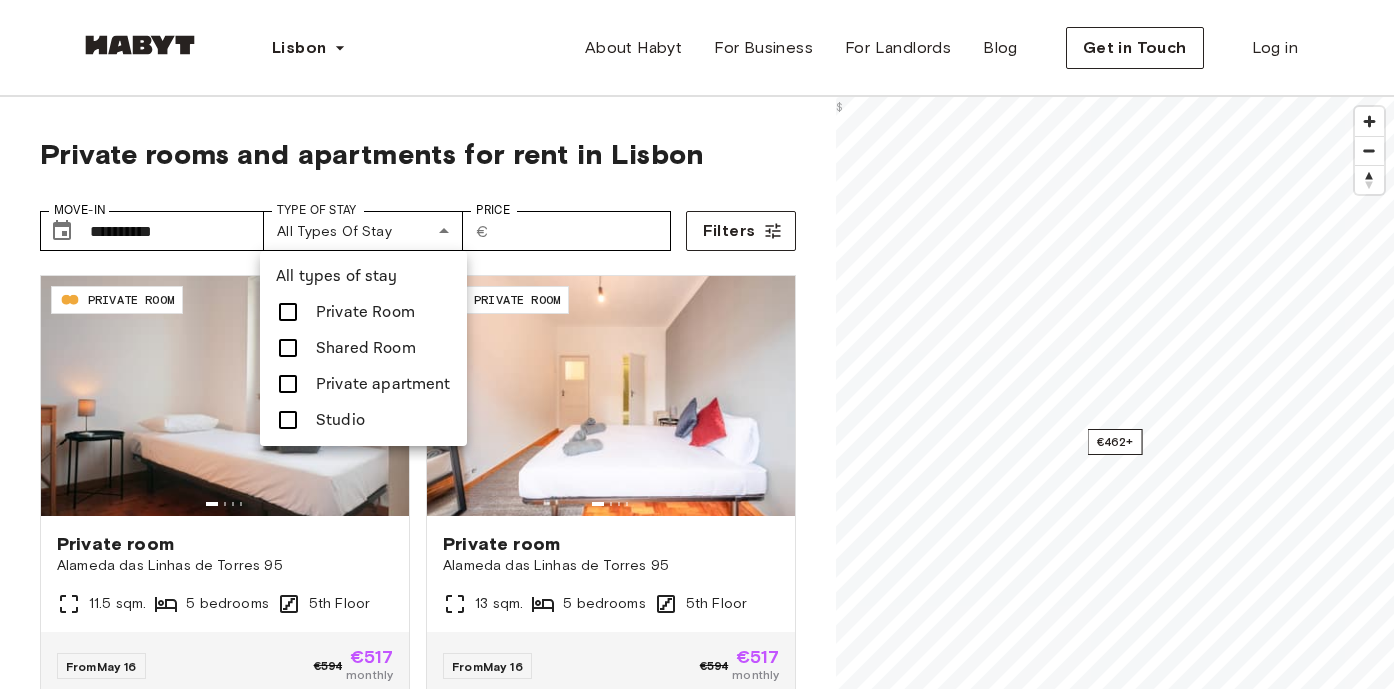 click on "Private apartment" at bounding box center (383, 384) 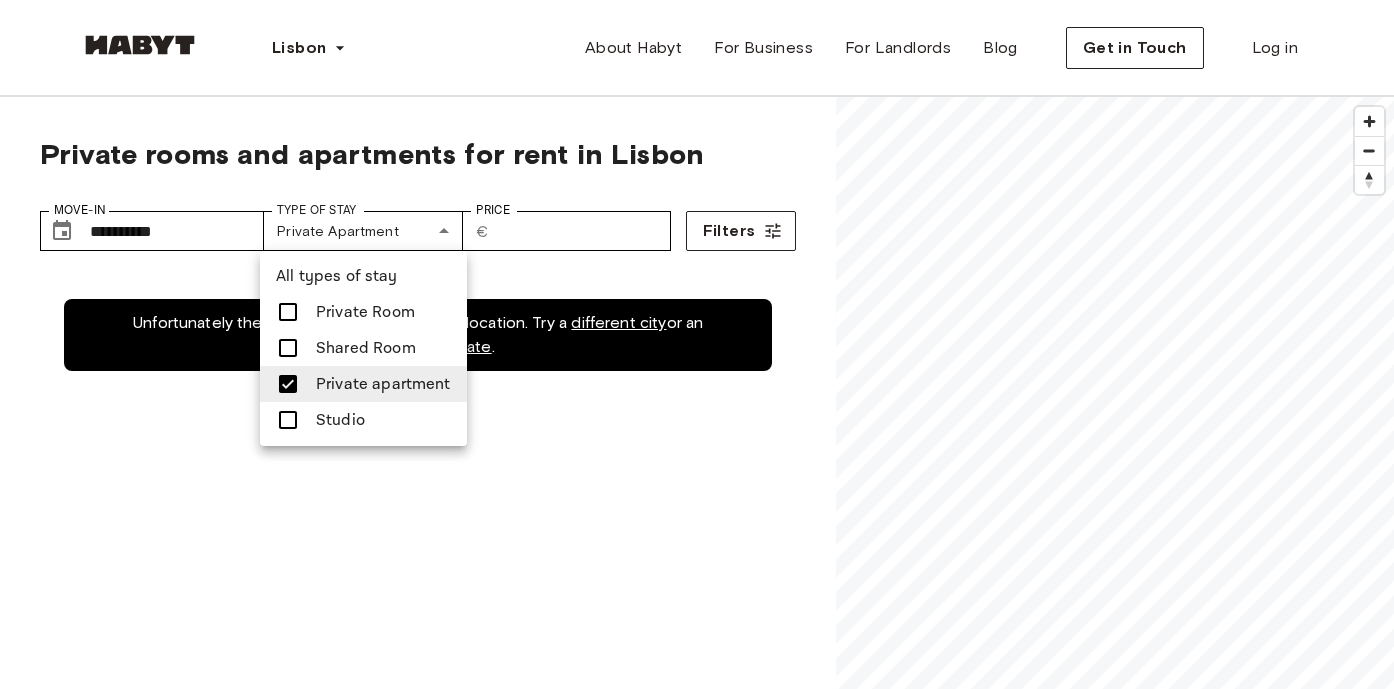 click at bounding box center [288, 312] 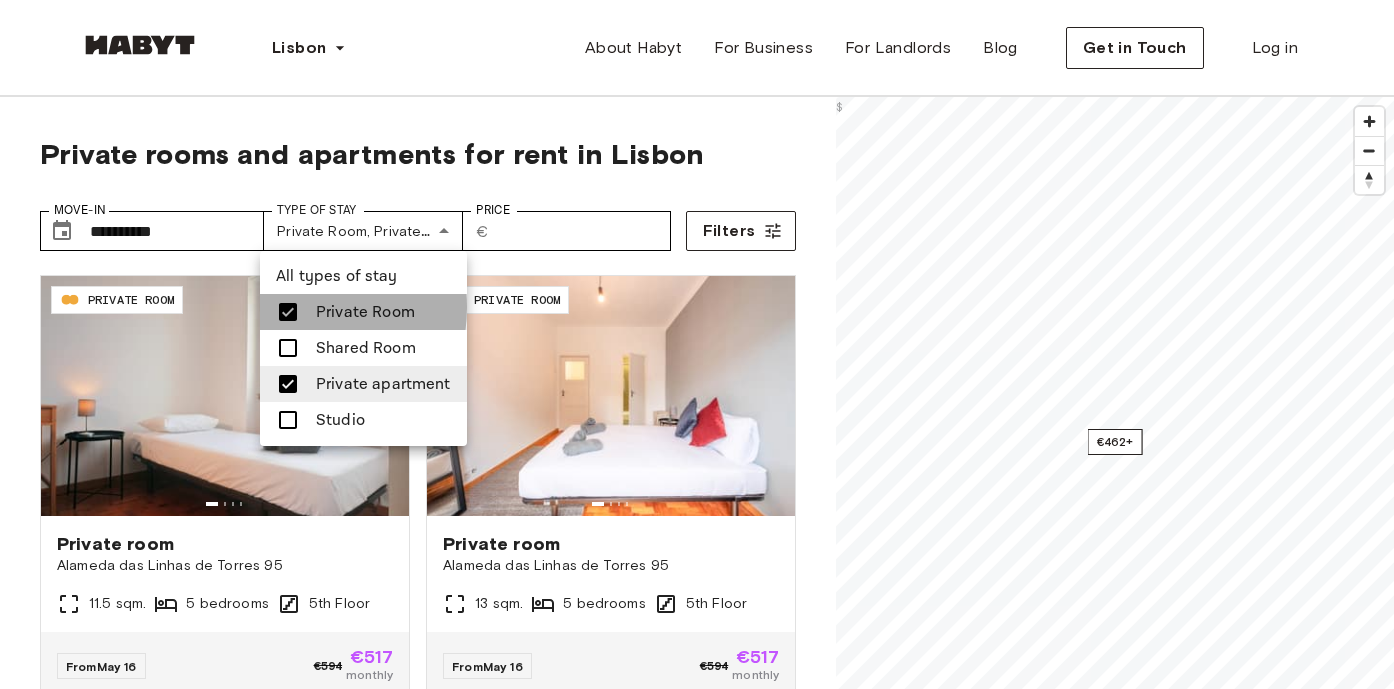 click at bounding box center [288, 312] 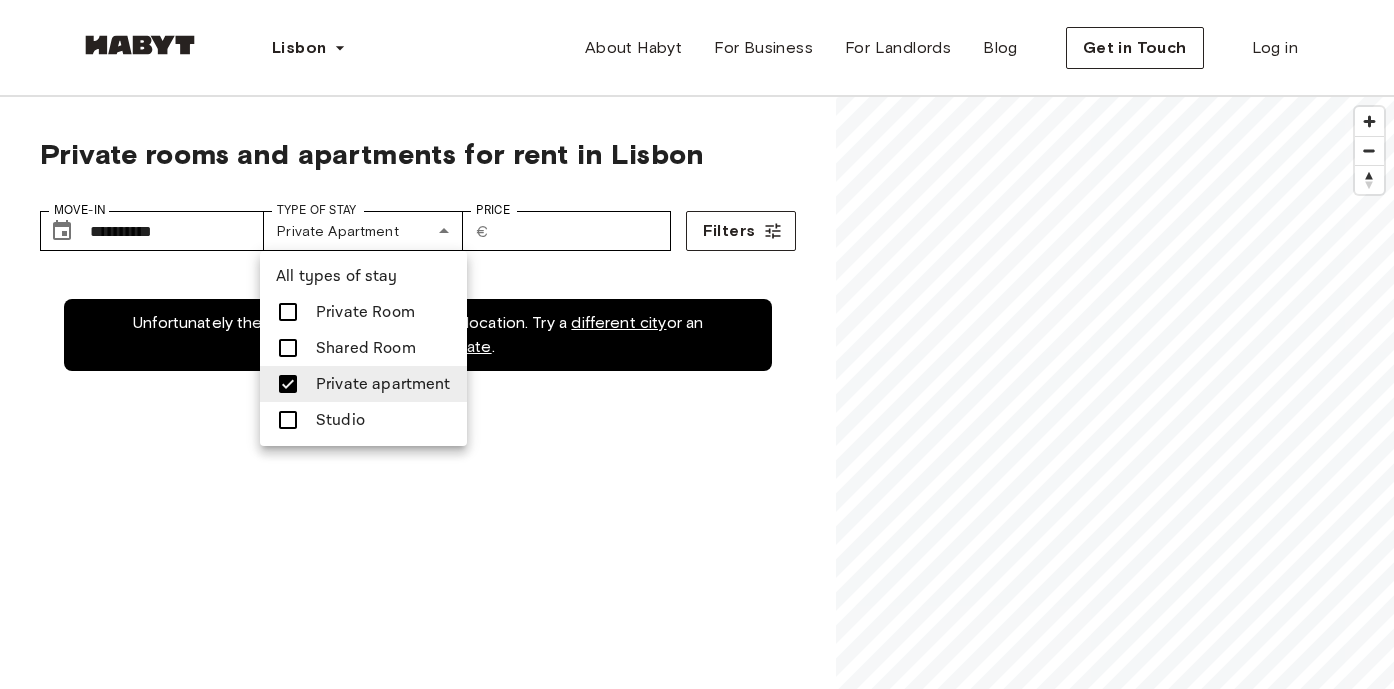 click at bounding box center [288, 384] 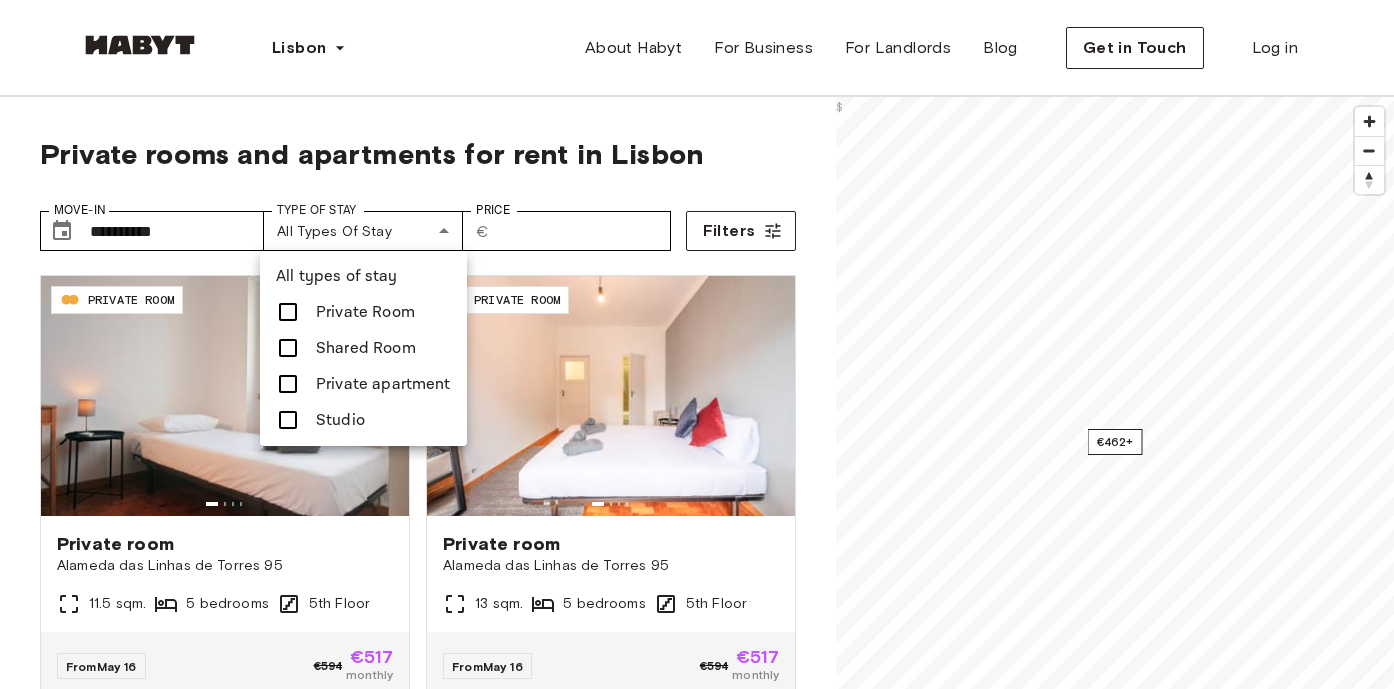 click at bounding box center [697, 344] 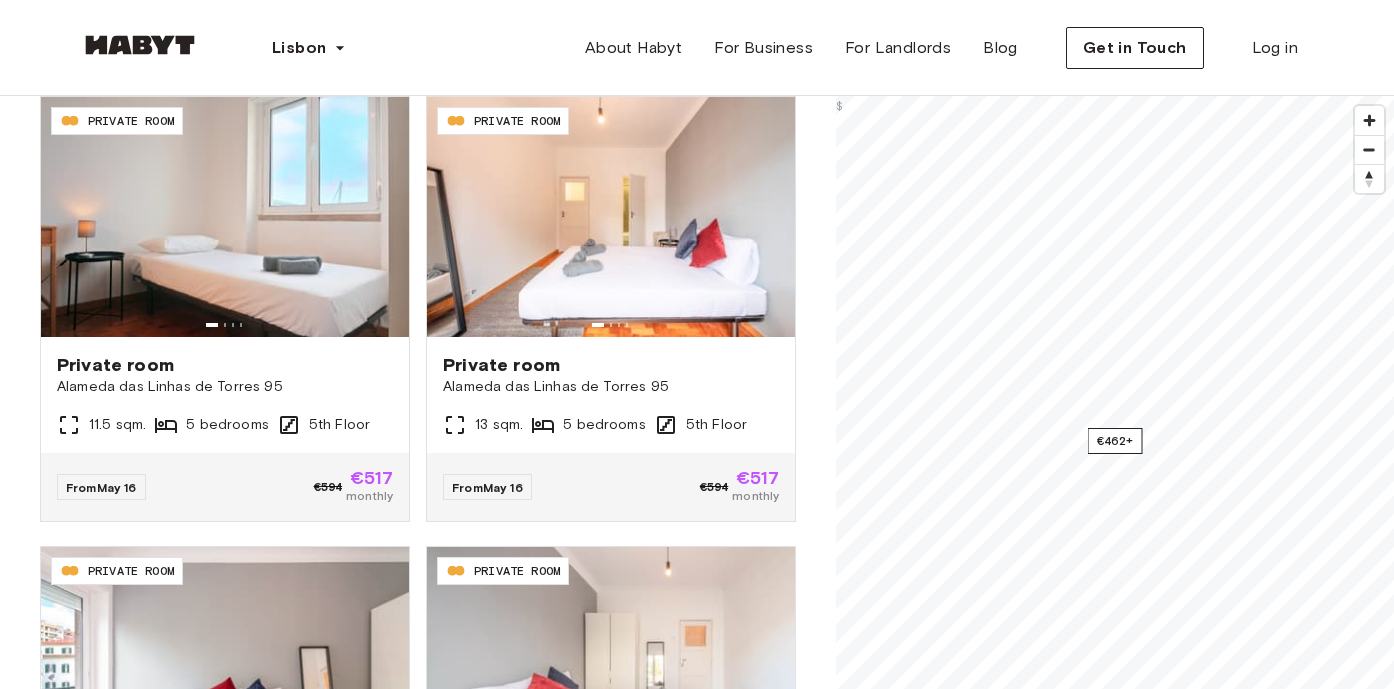 scroll, scrollTop: 445, scrollLeft: 0, axis: vertical 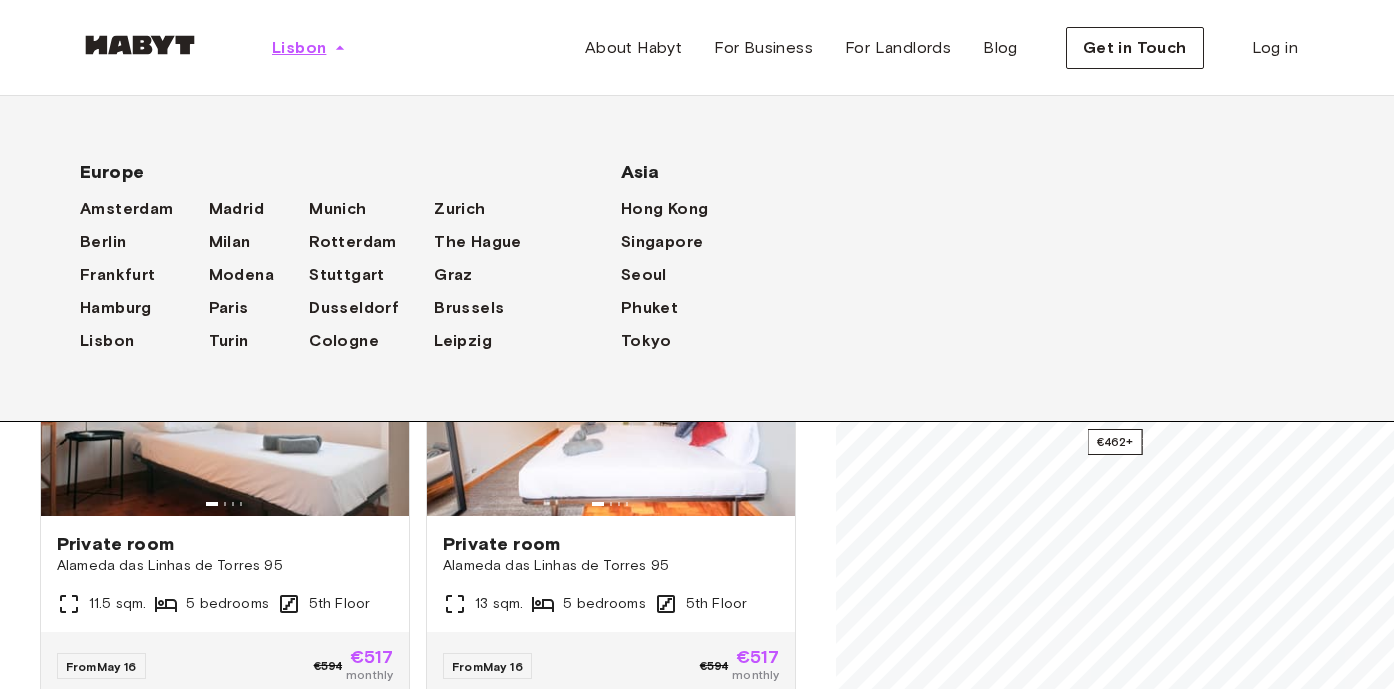click on "Lisbon" at bounding box center [299, 48] 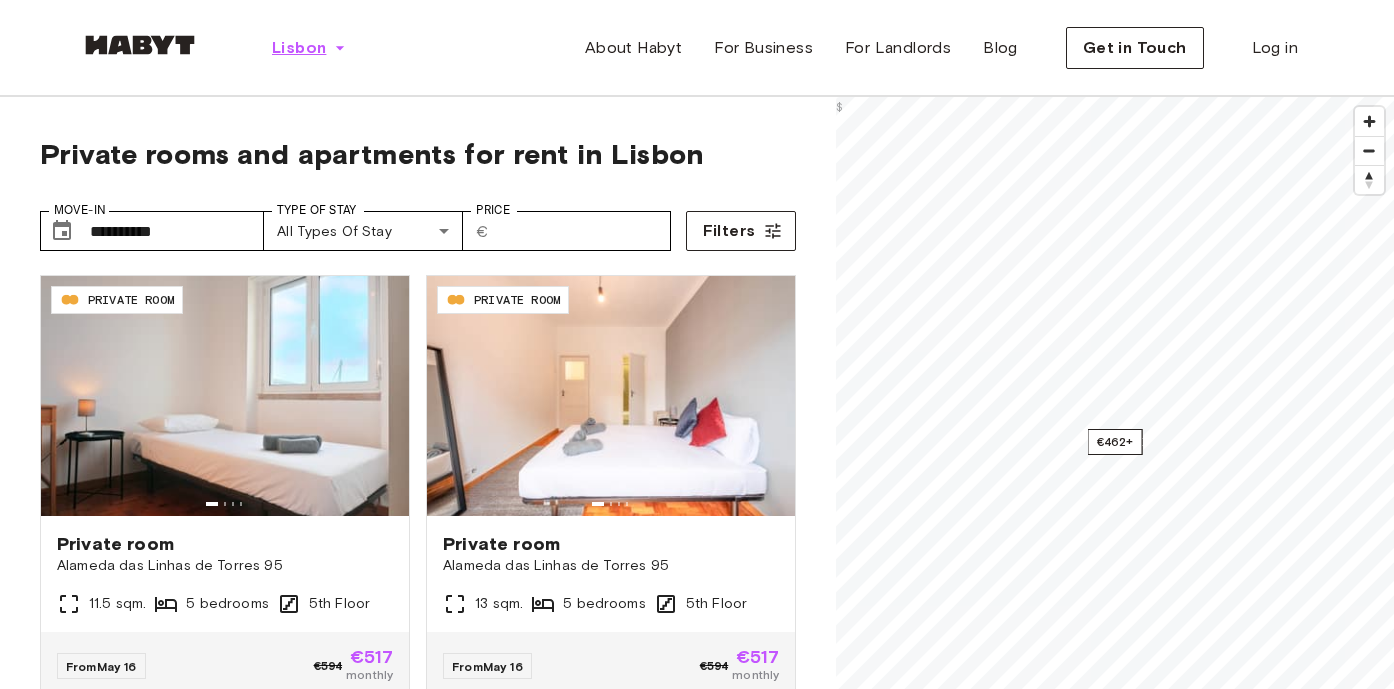 click on "Lisbon" at bounding box center (299, 48) 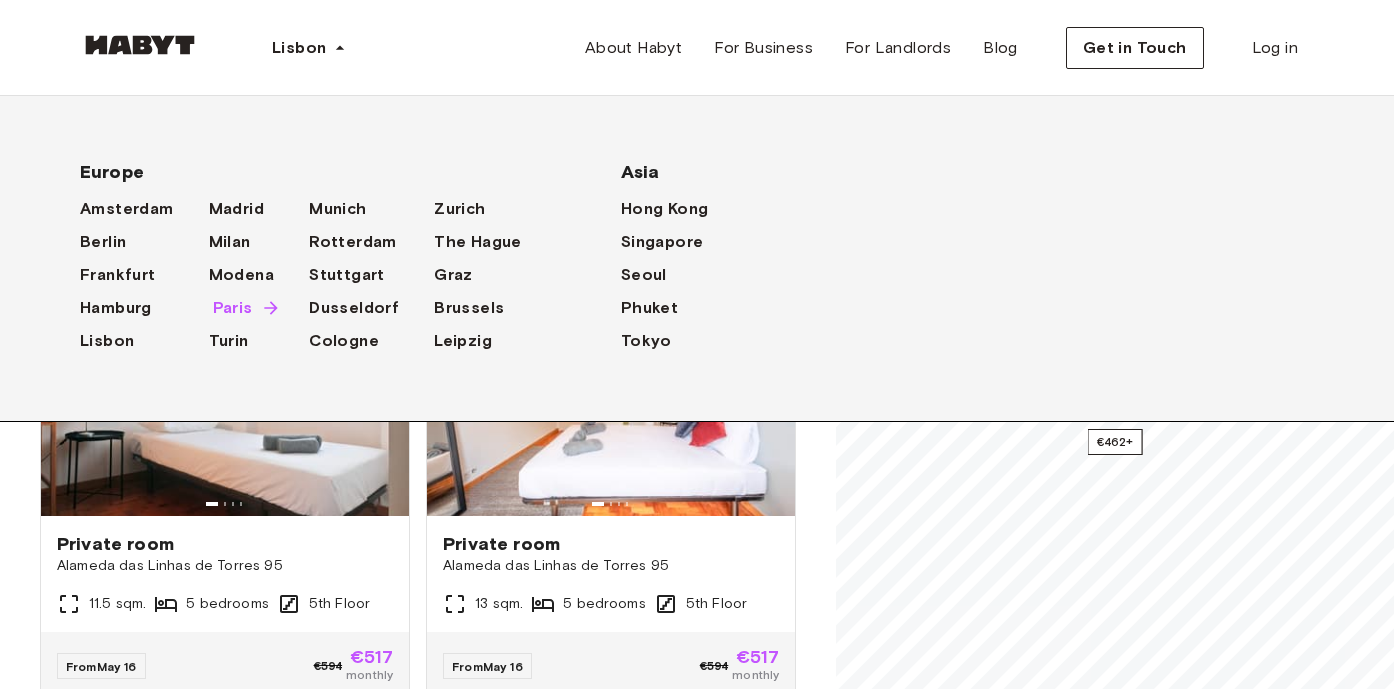 click on "Paris" at bounding box center [233, 308] 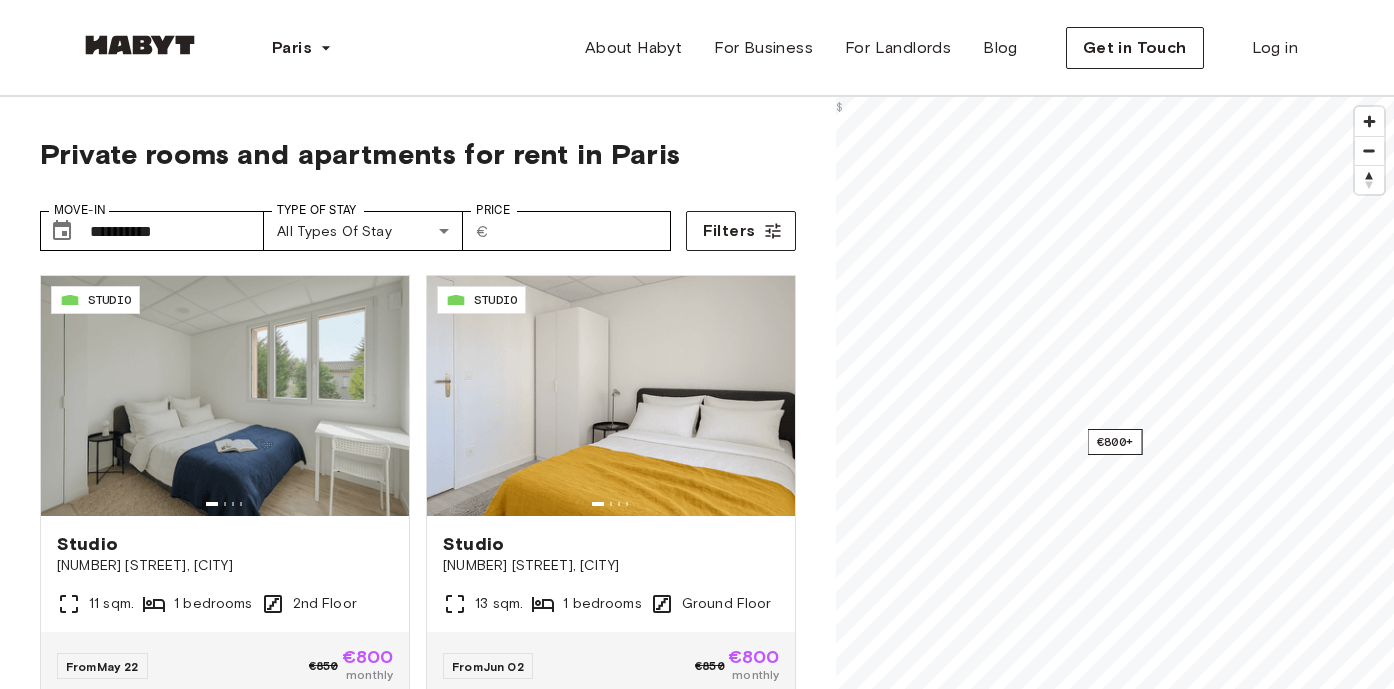 click on "**********" at bounding box center [418, 530] 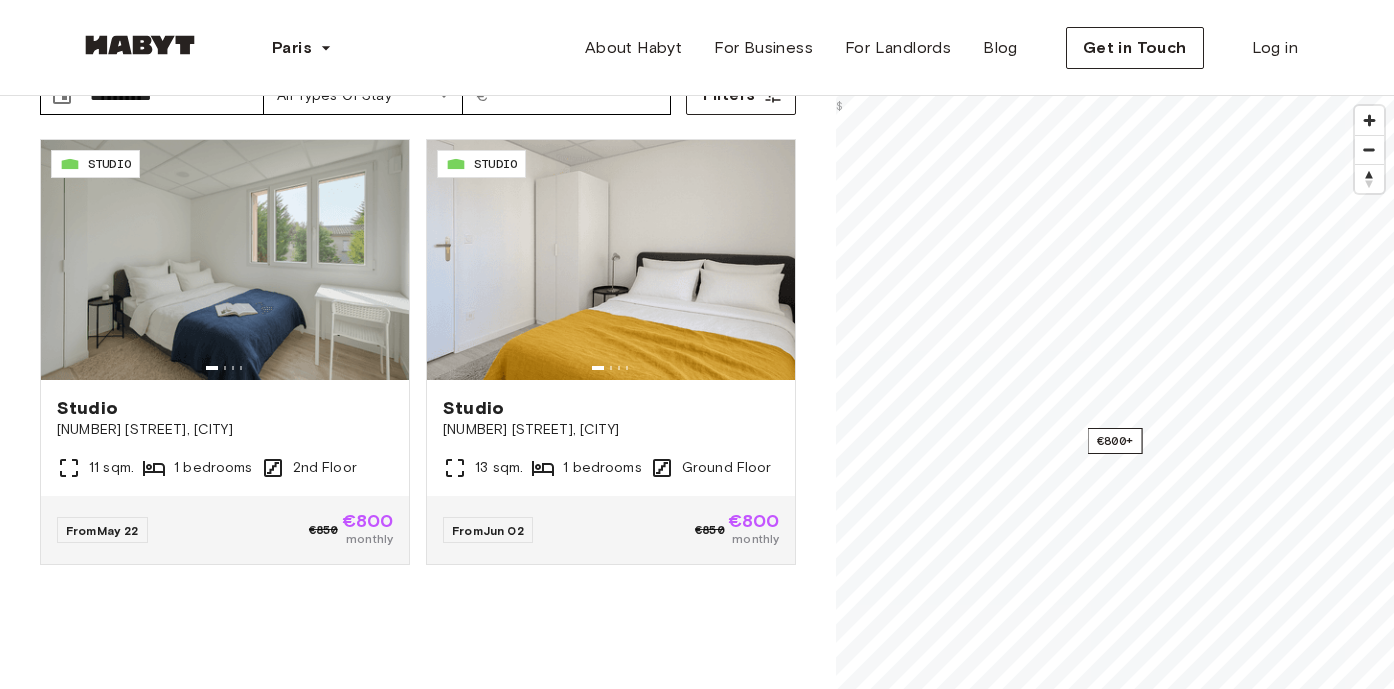 scroll, scrollTop: 111, scrollLeft: 0, axis: vertical 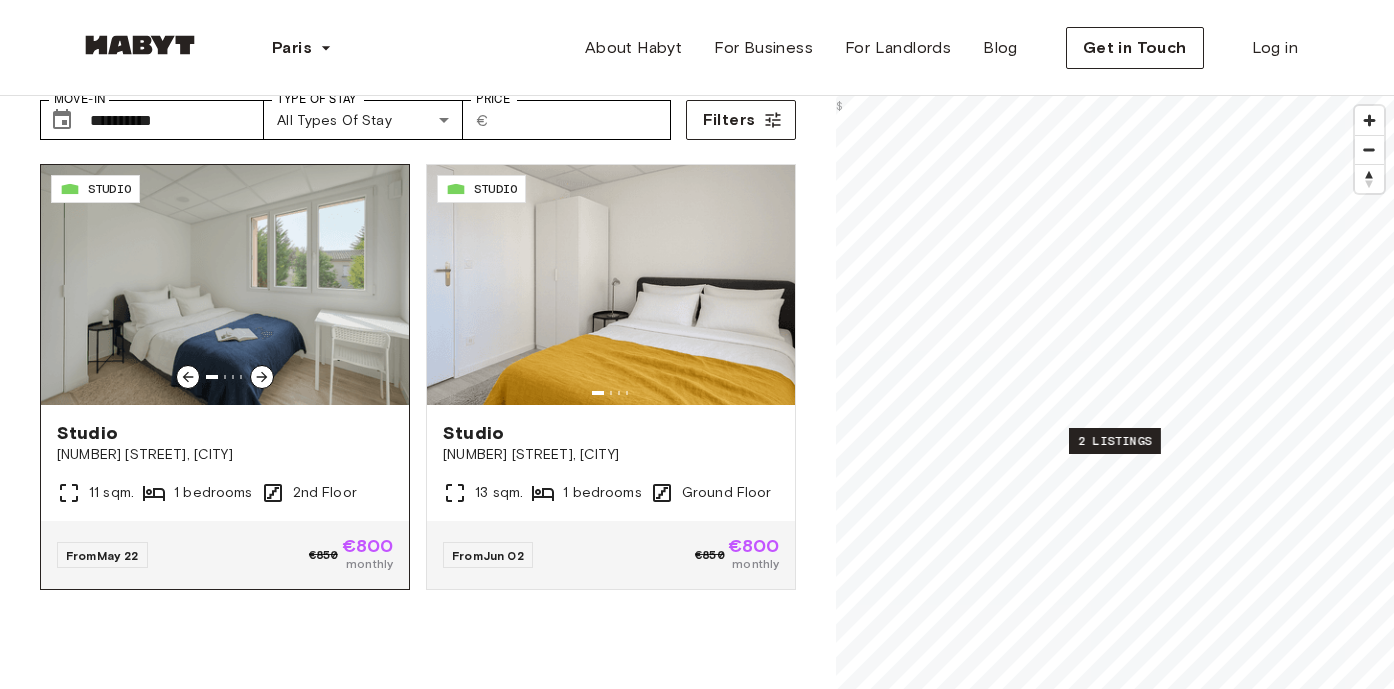 click 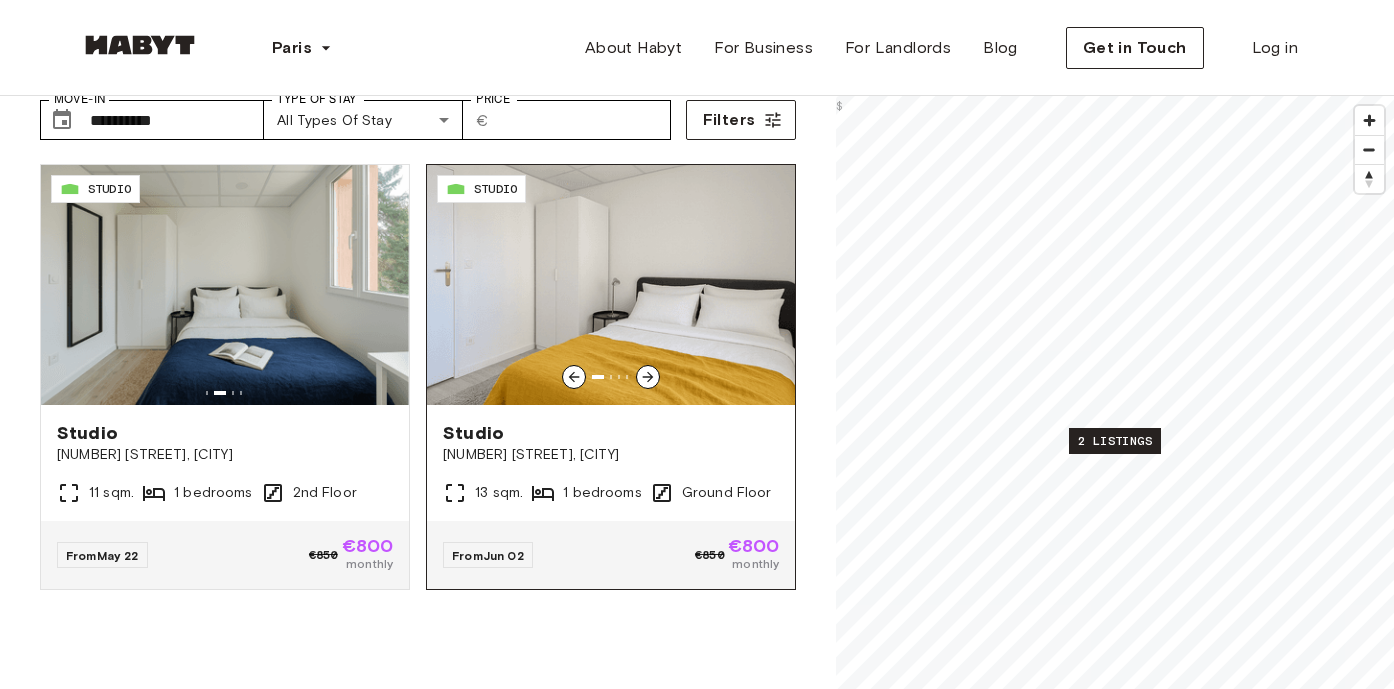 click 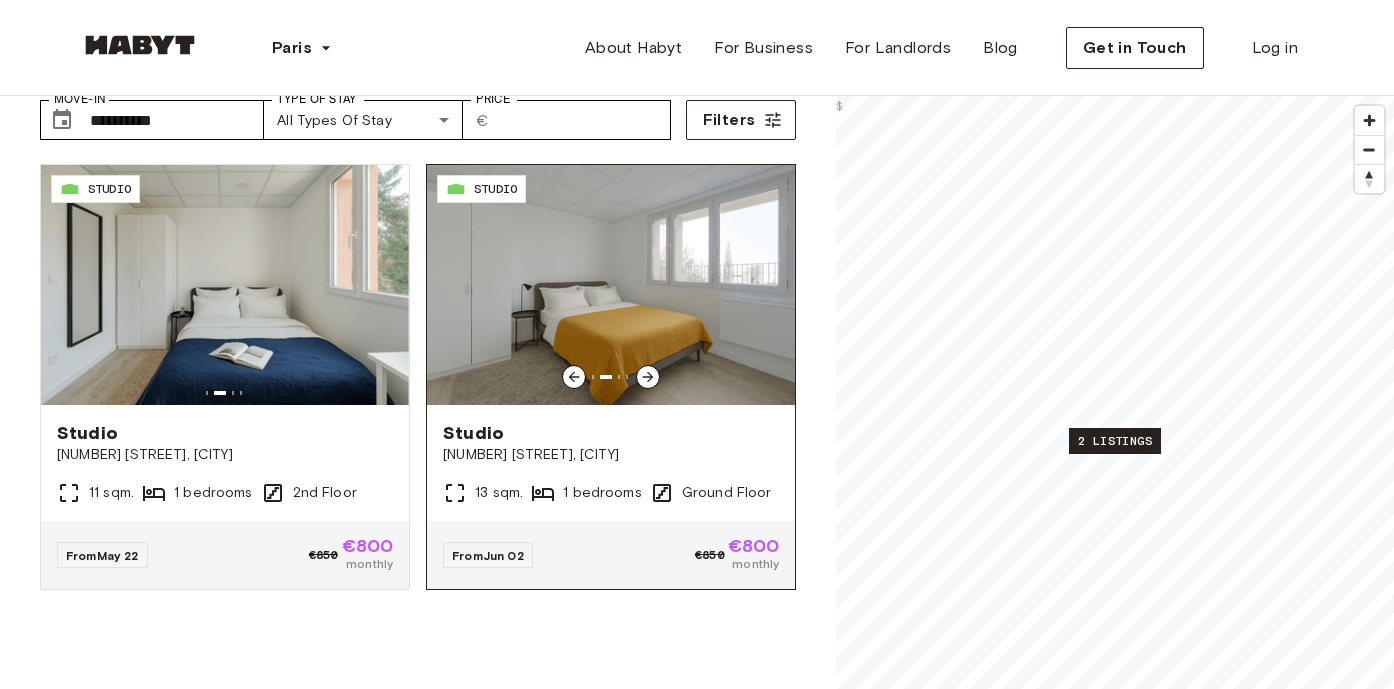 click 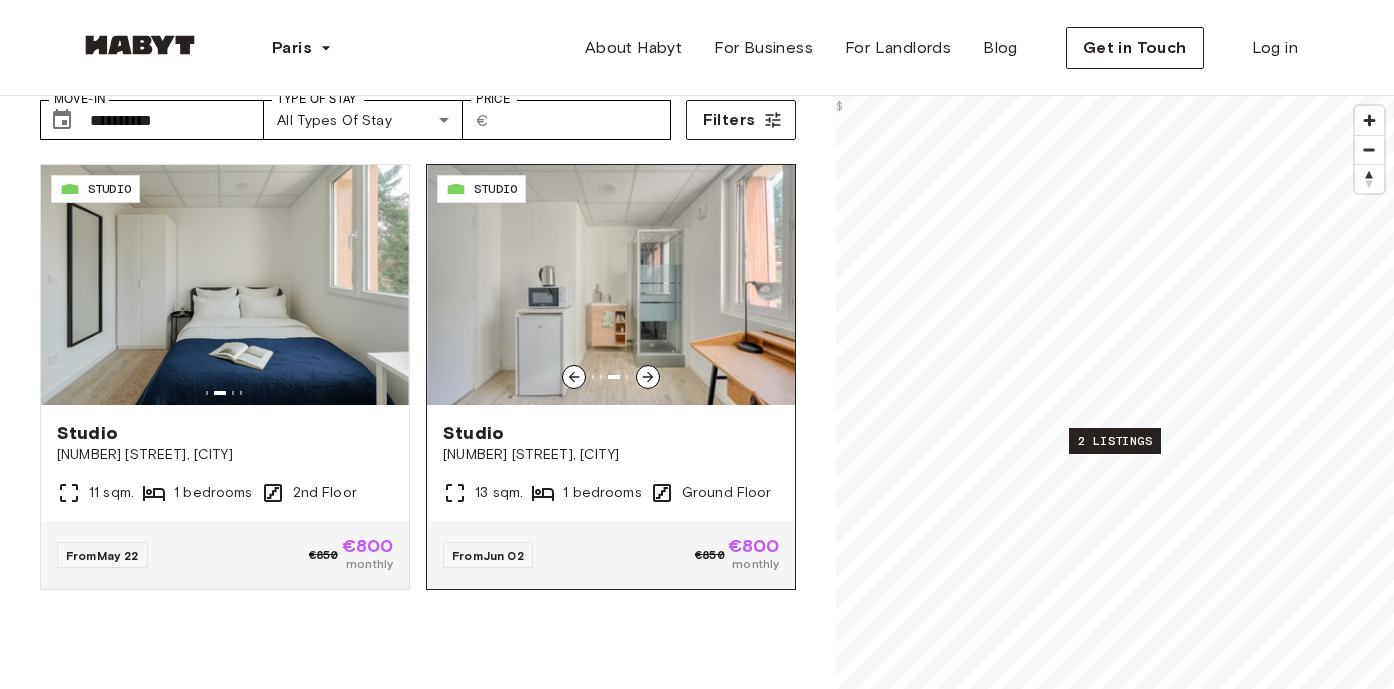 click 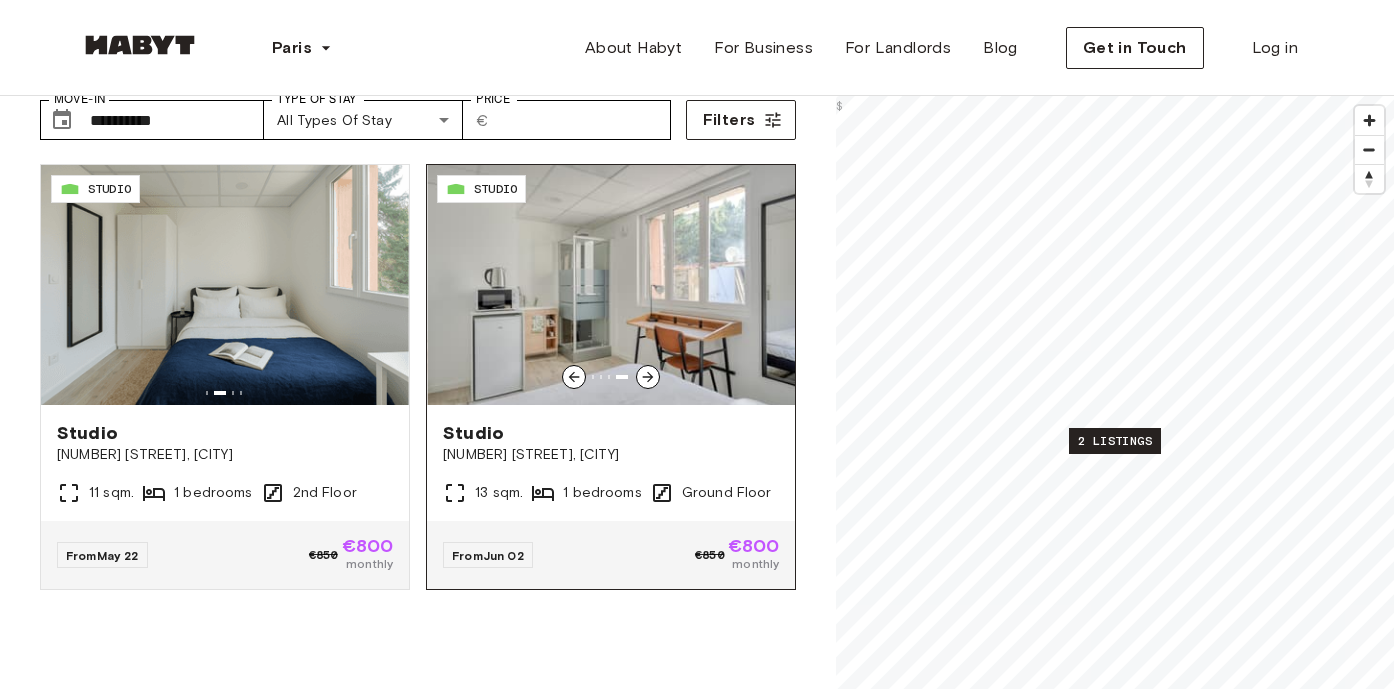 click 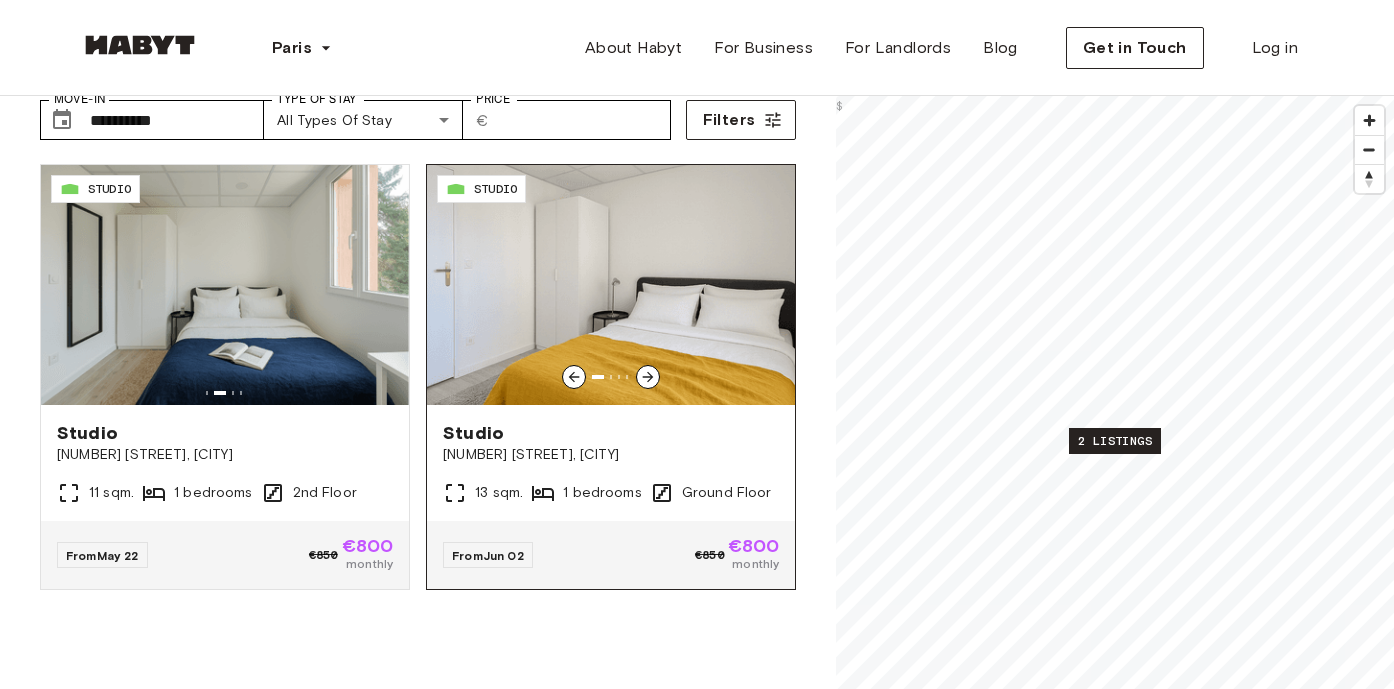click 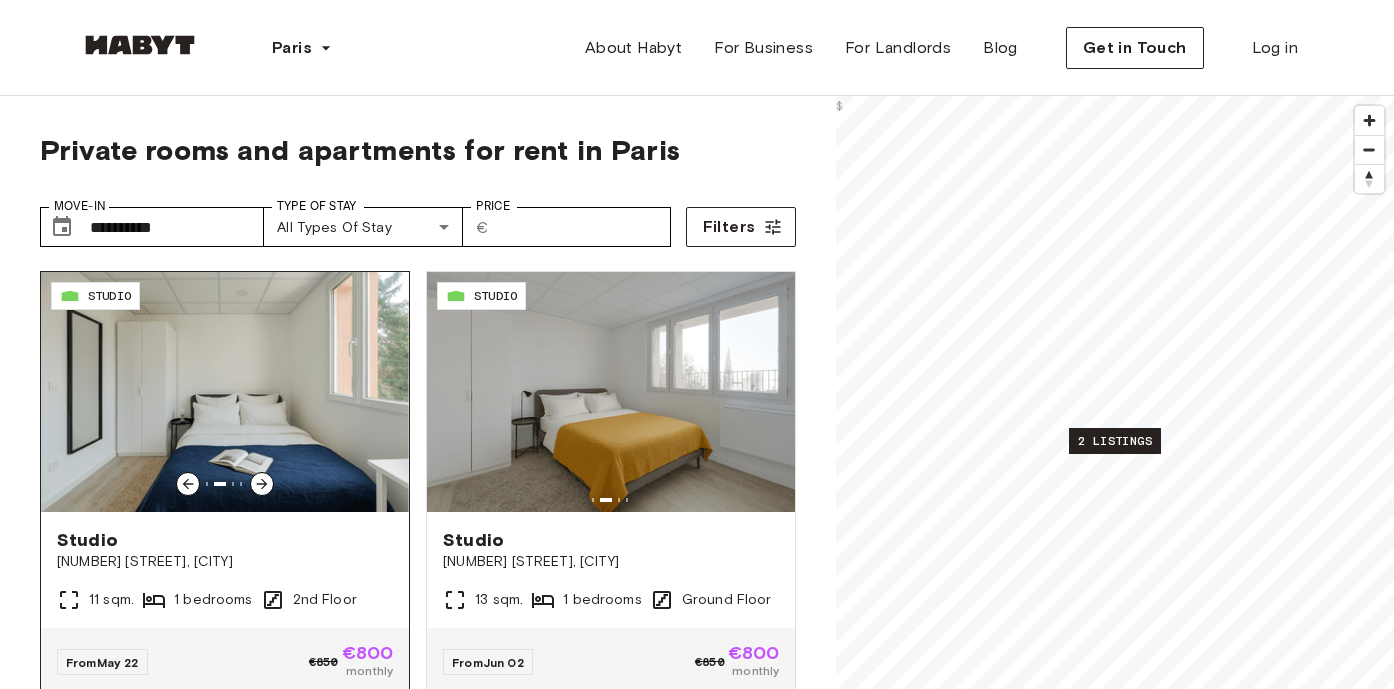 scroll, scrollTop: 0, scrollLeft: 0, axis: both 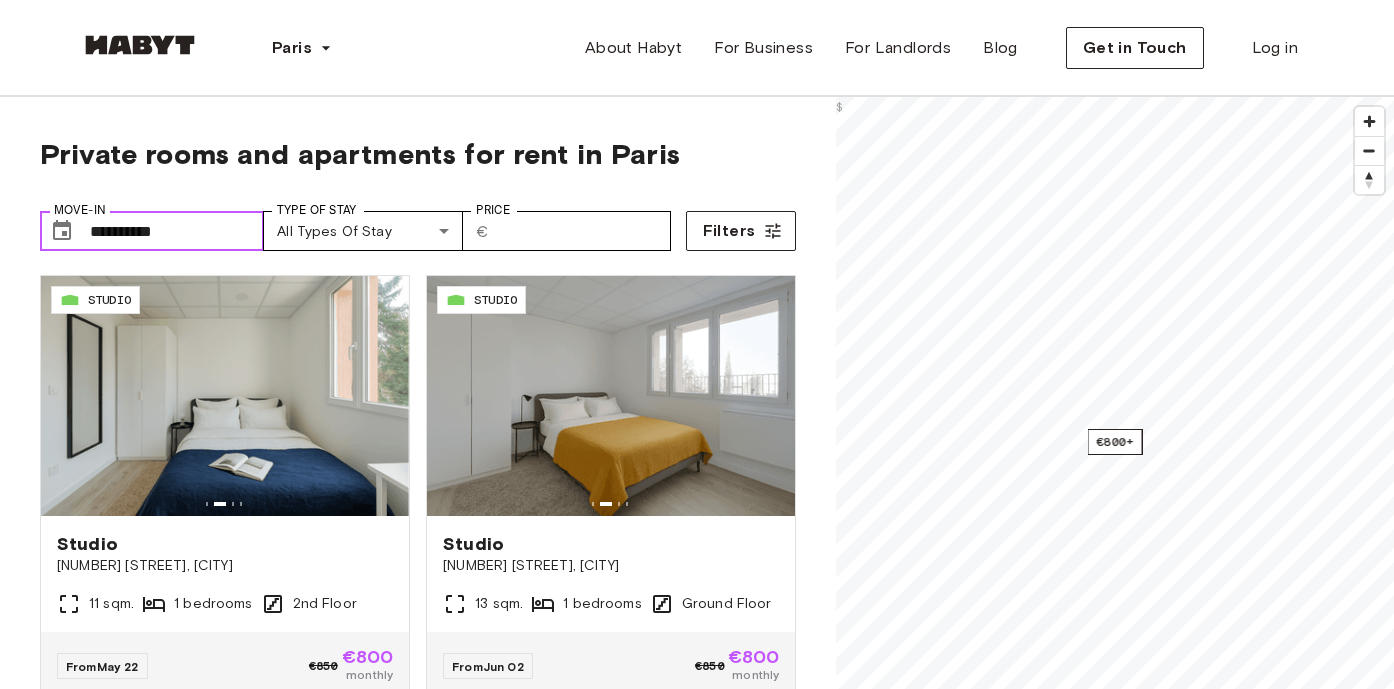 click on "**********" at bounding box center (177, 231) 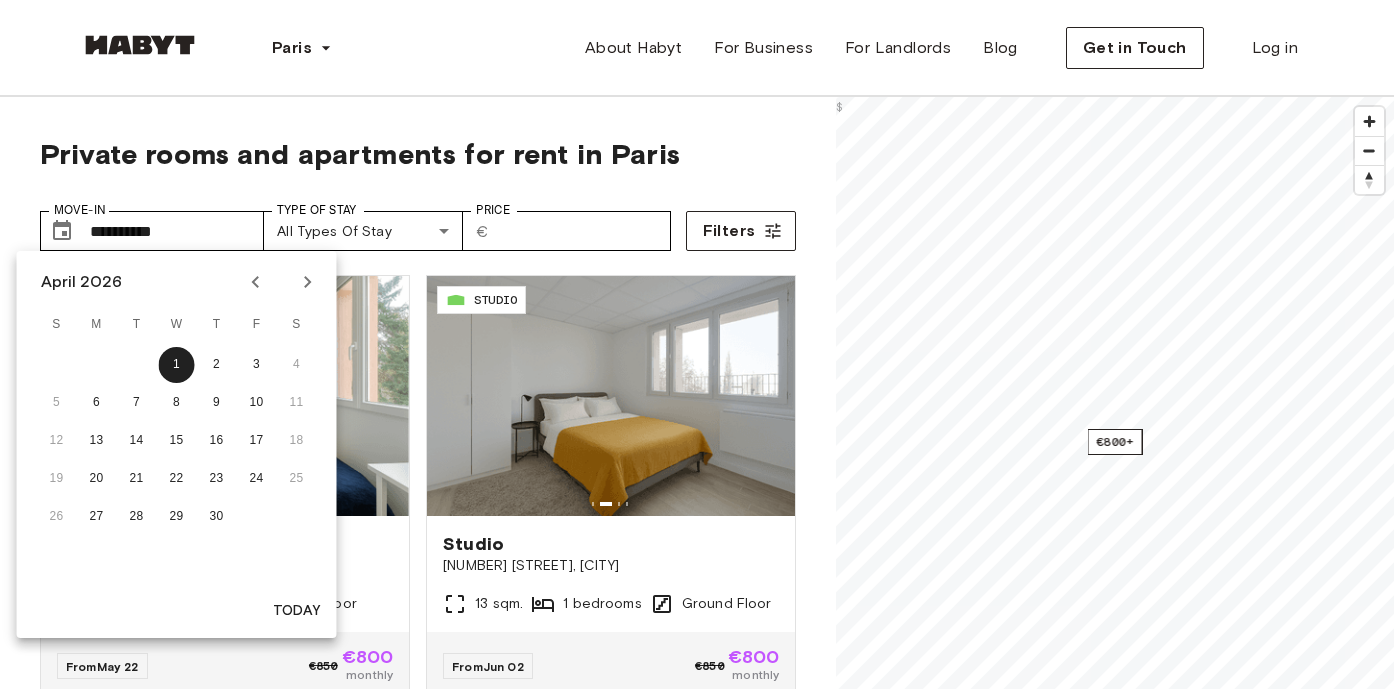 click 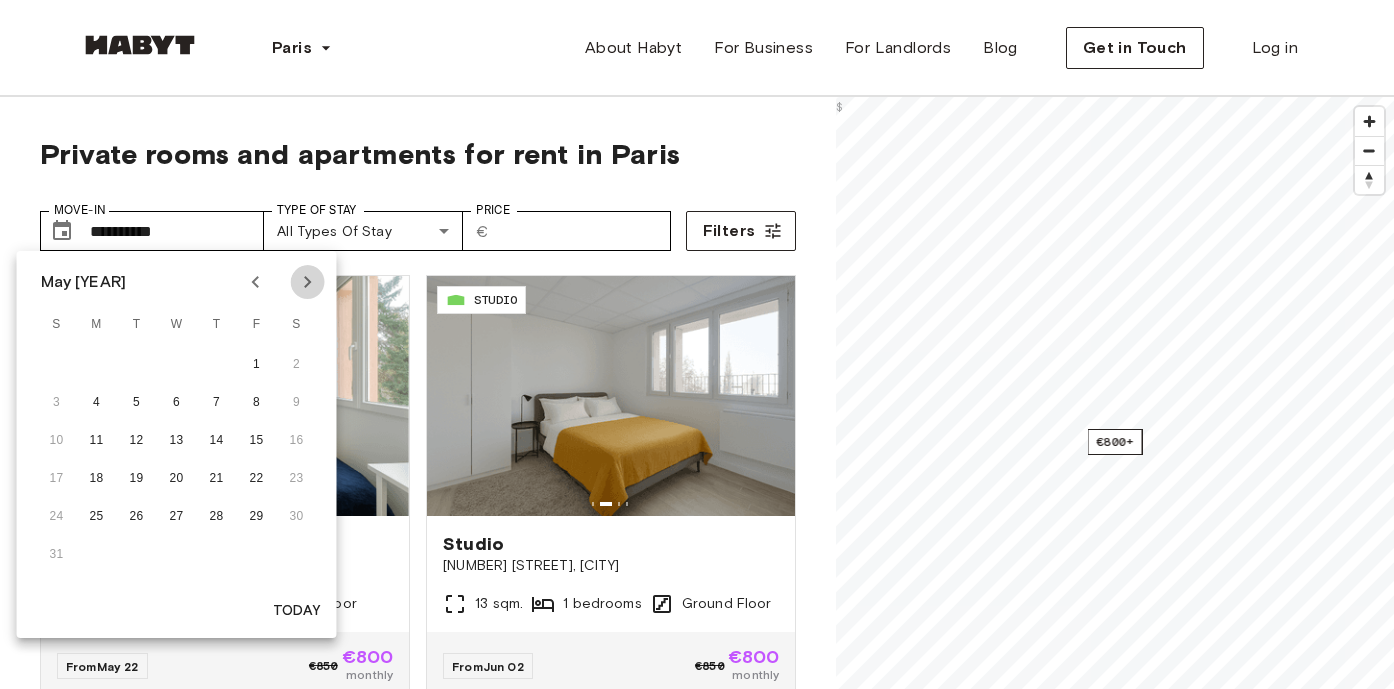 click 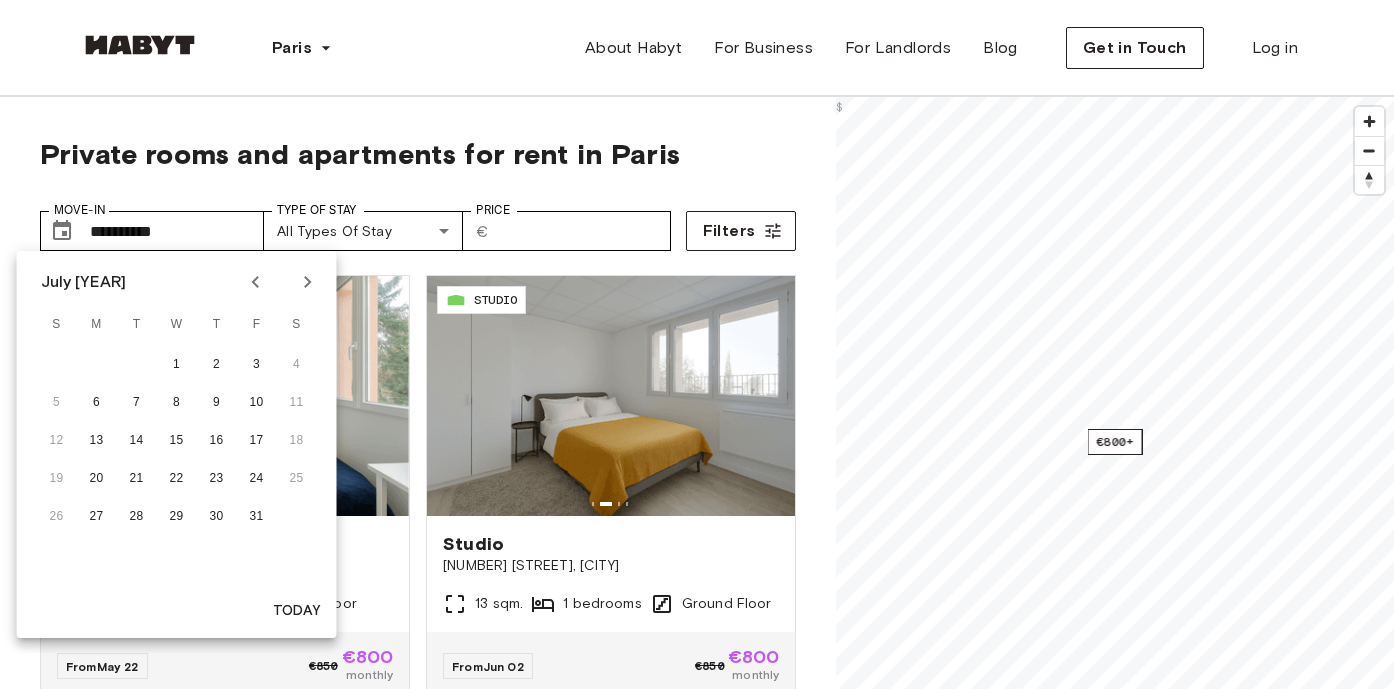 click 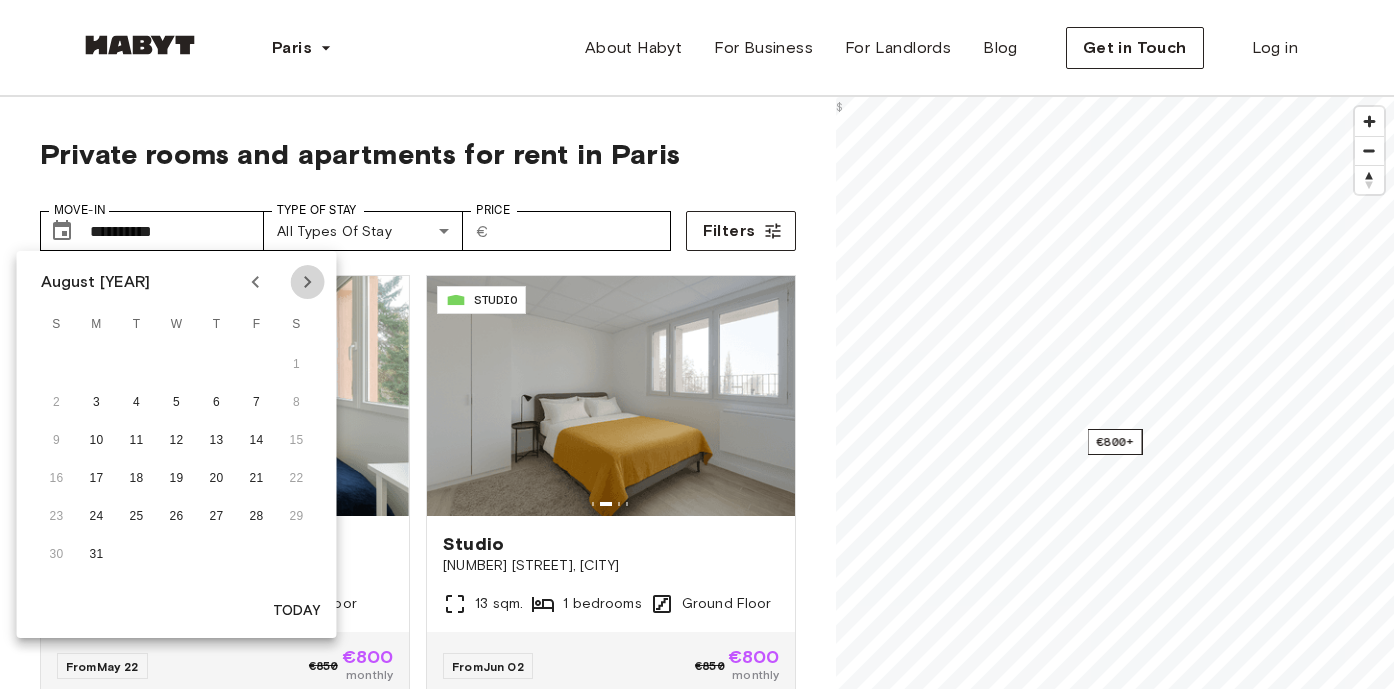 click 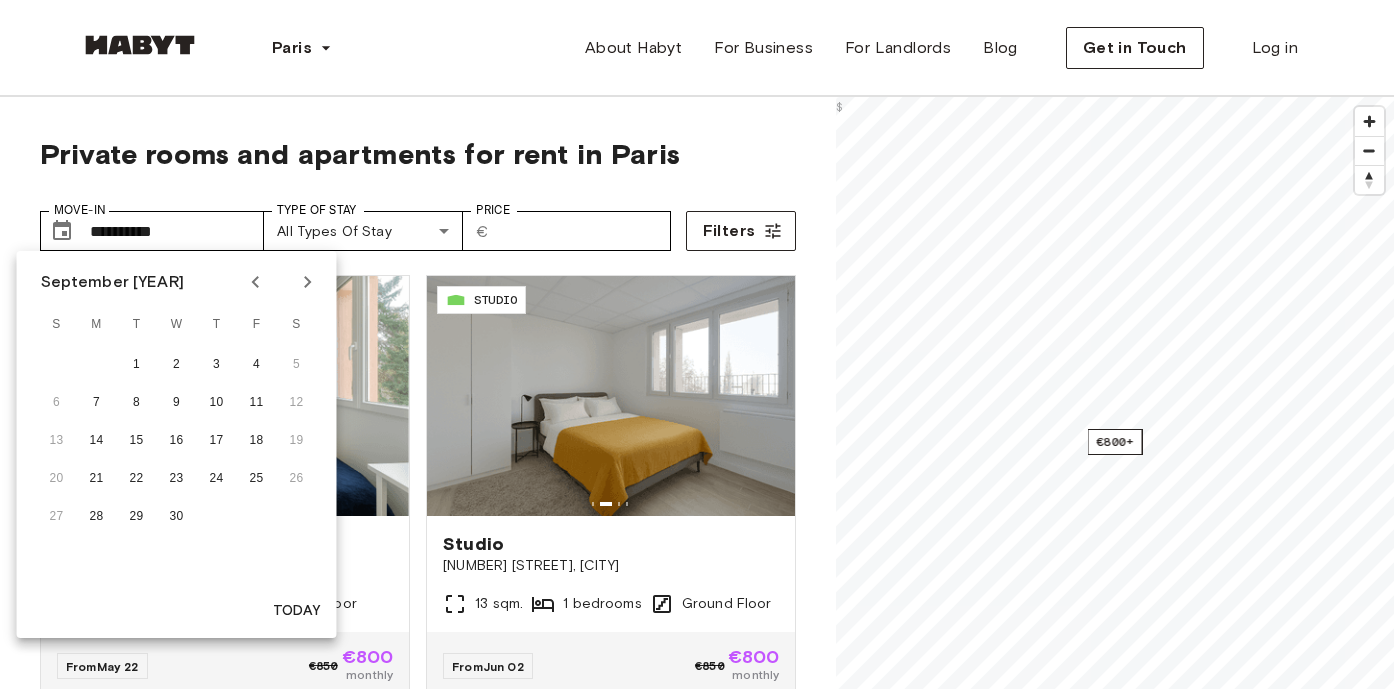 click 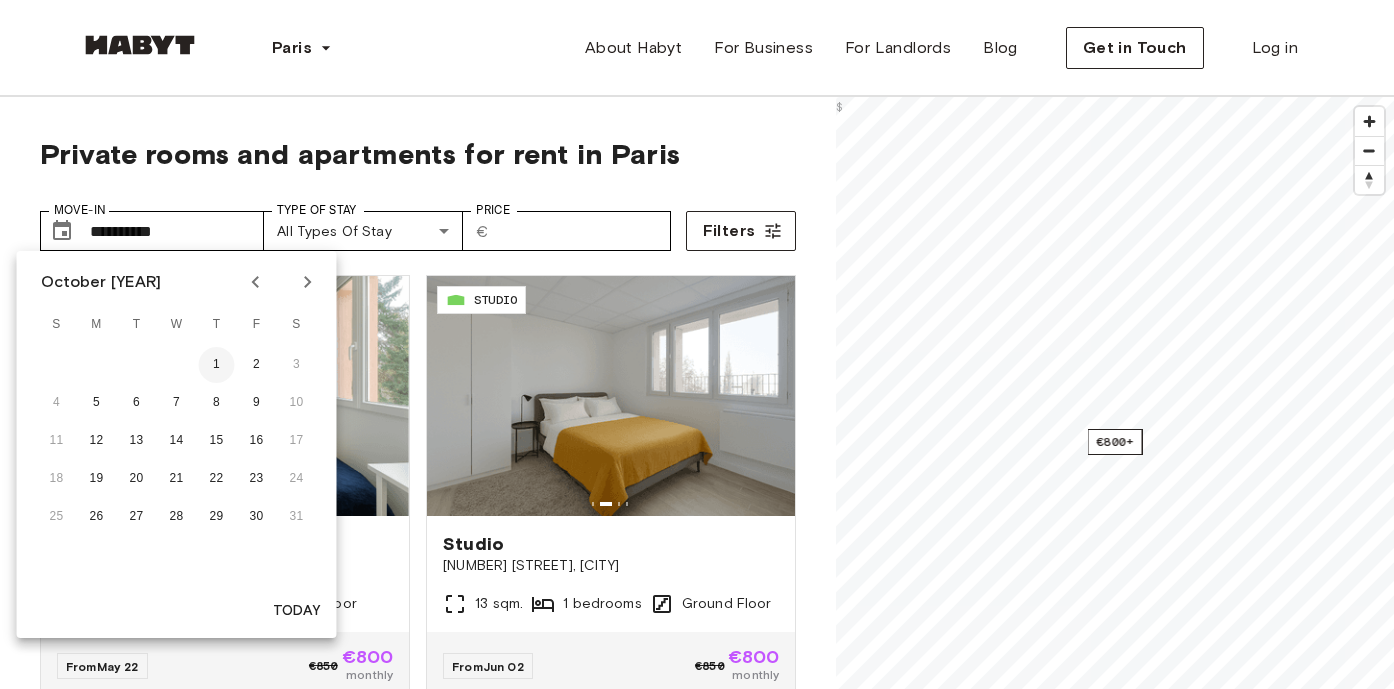 click on "1" at bounding box center (217, 365) 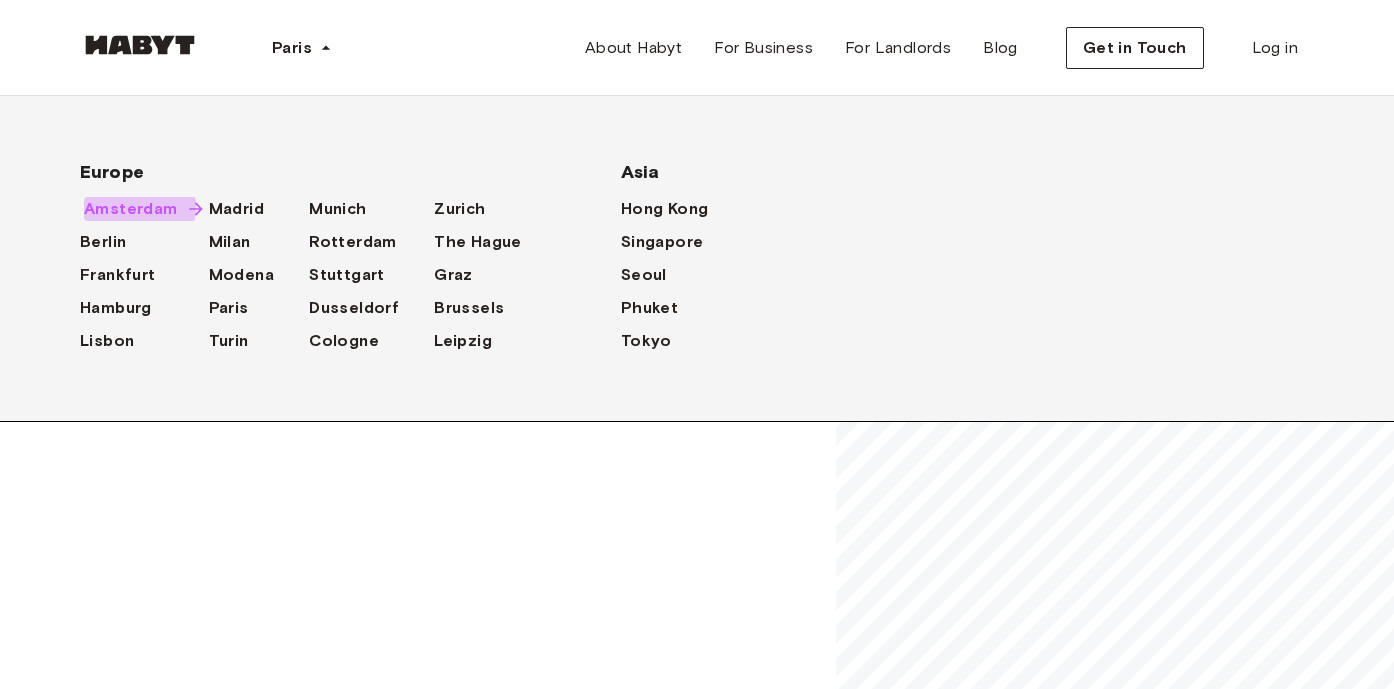 click on "Amsterdam" at bounding box center (131, 209) 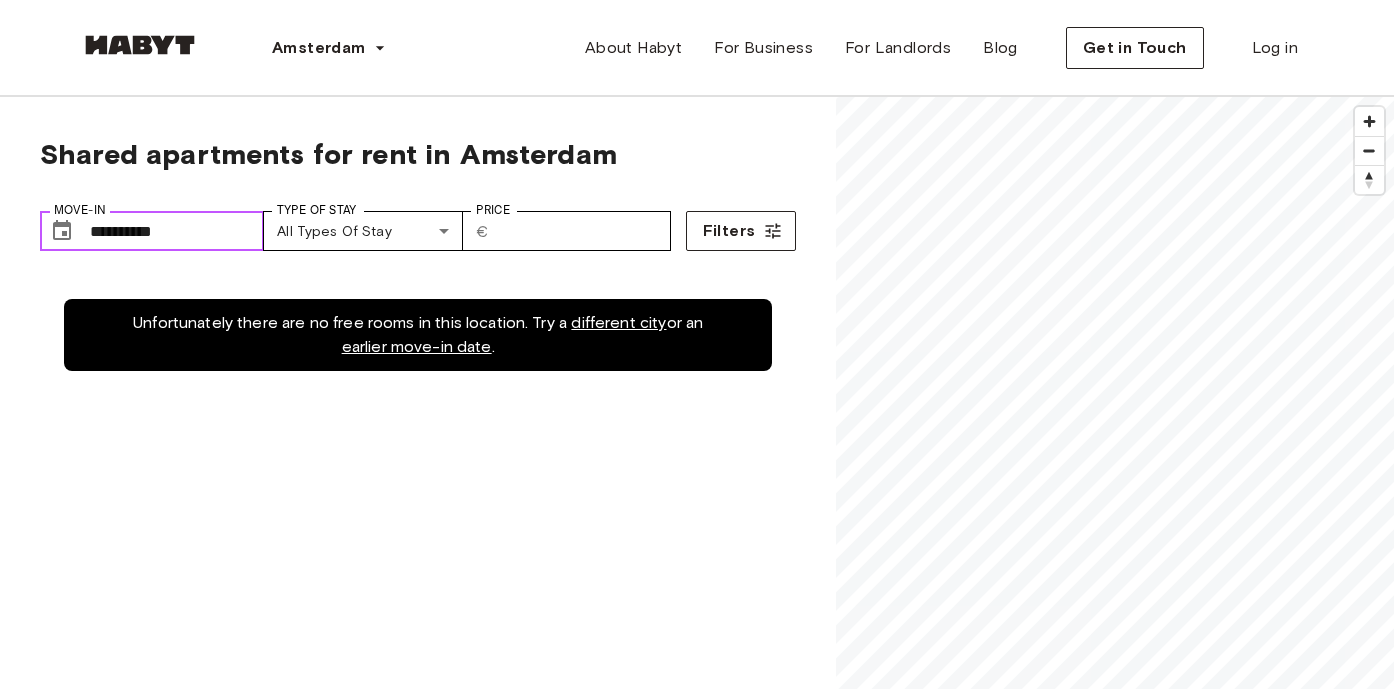 click on "**********" at bounding box center [177, 231] 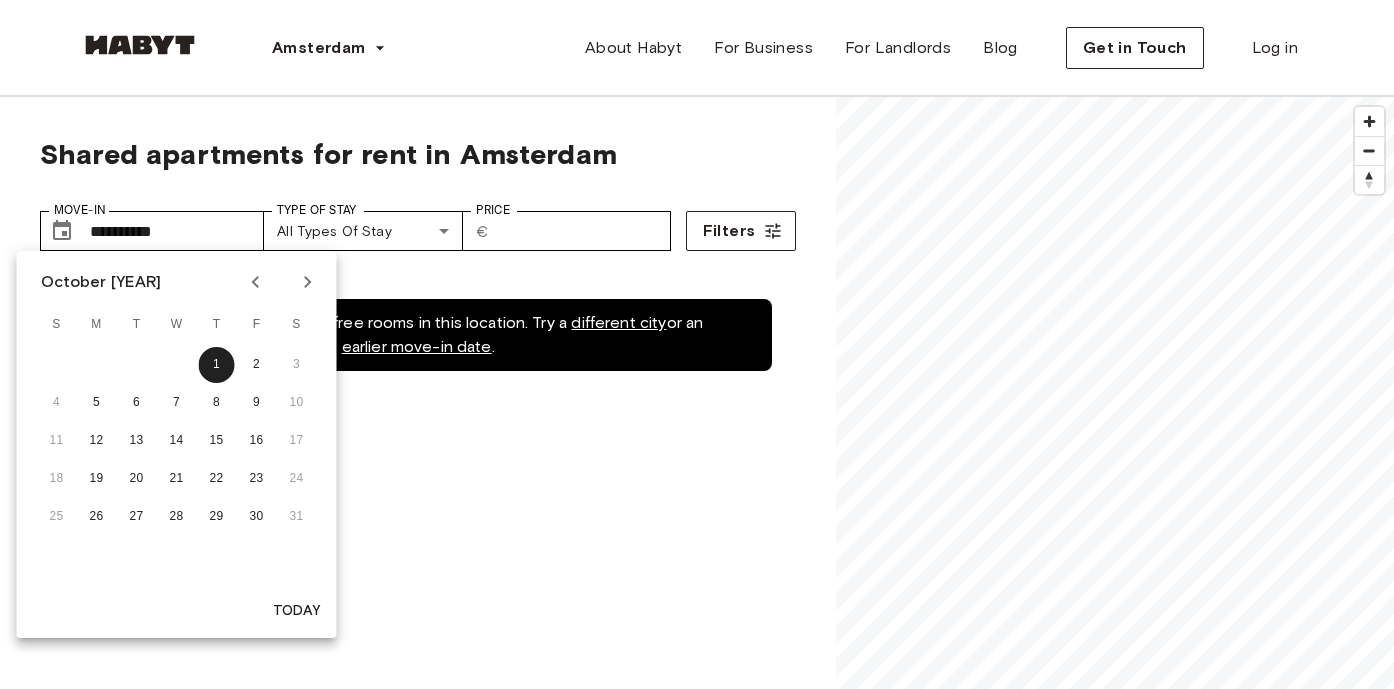 click 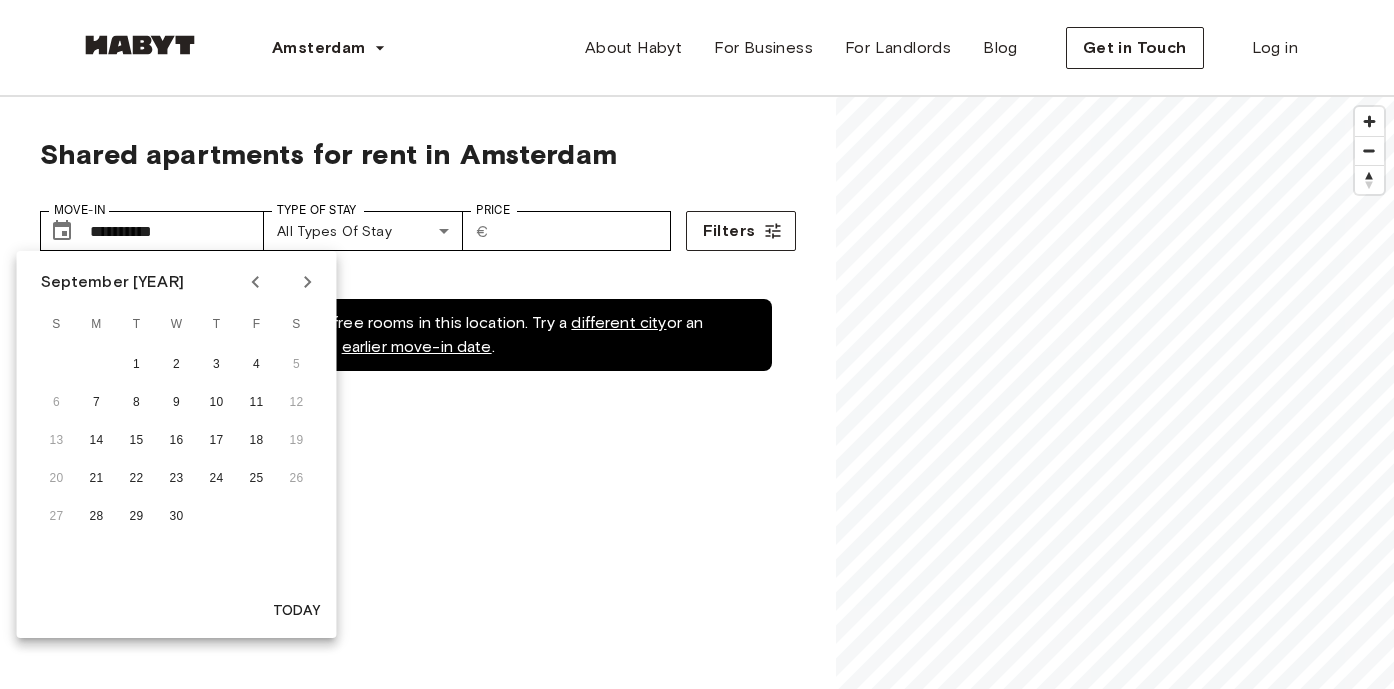 click 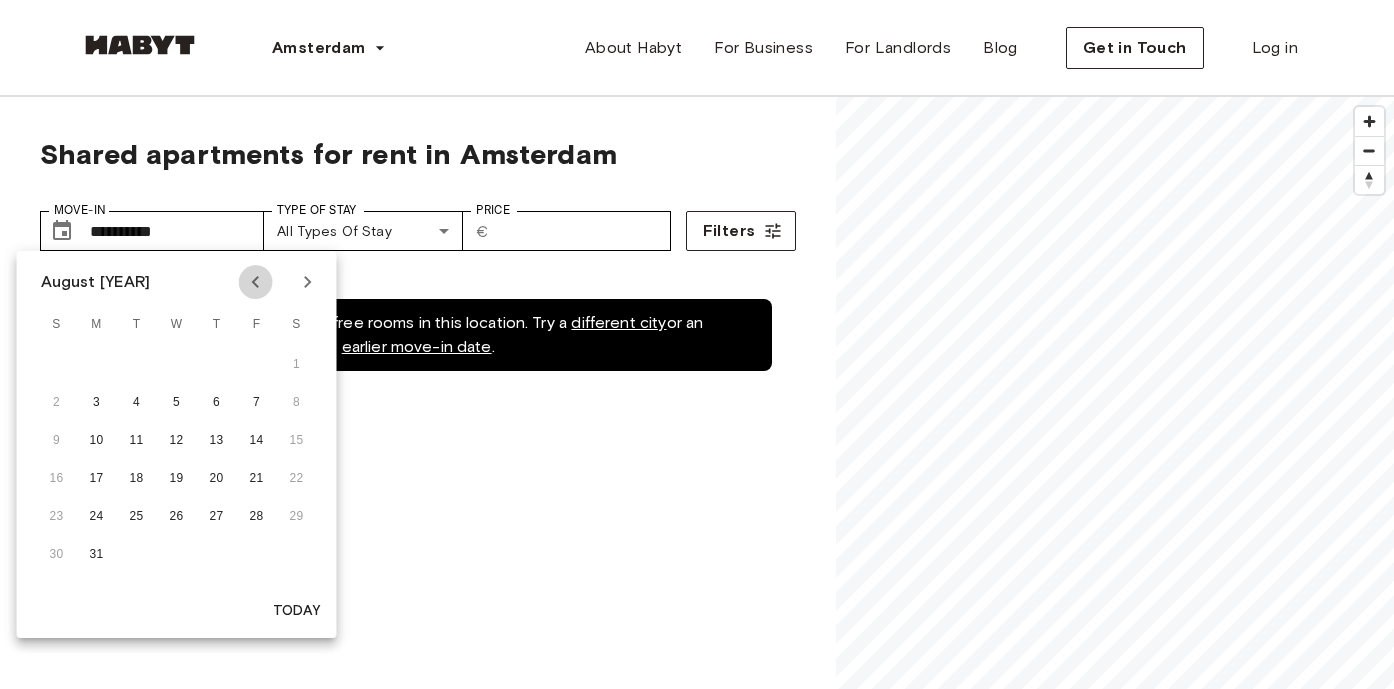 click 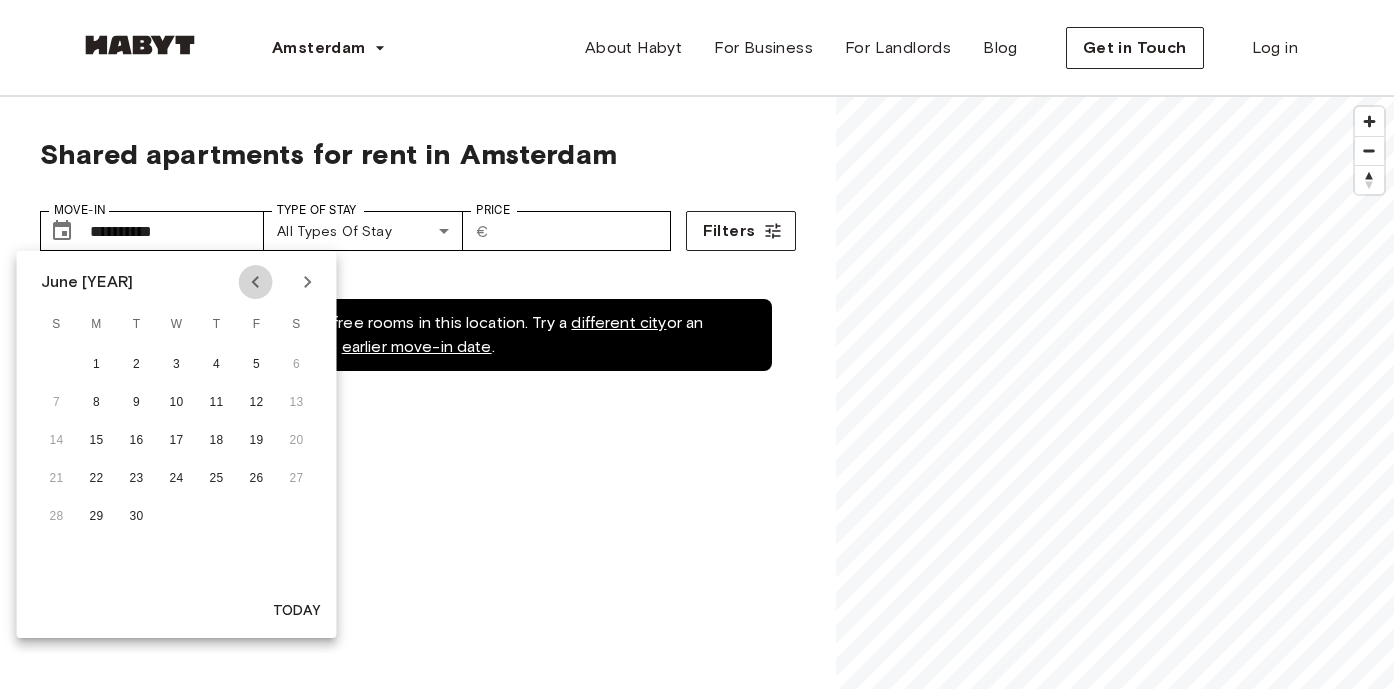 click 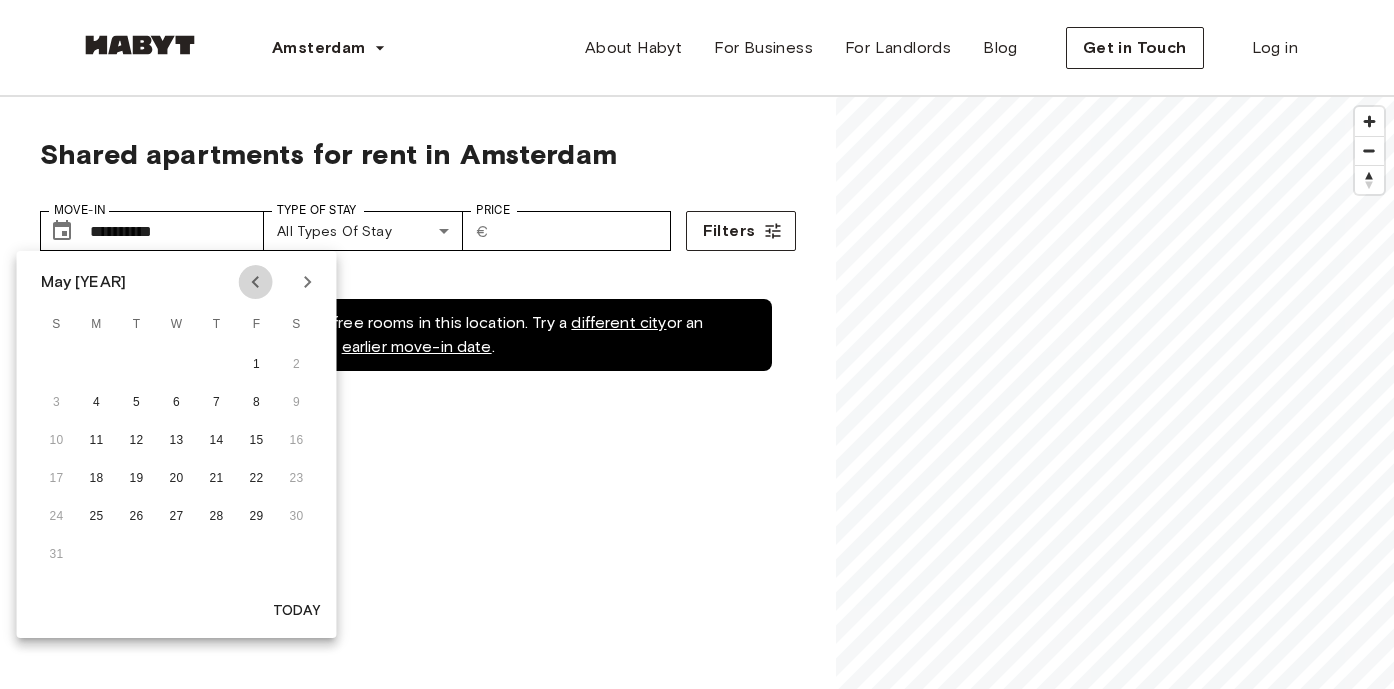 click 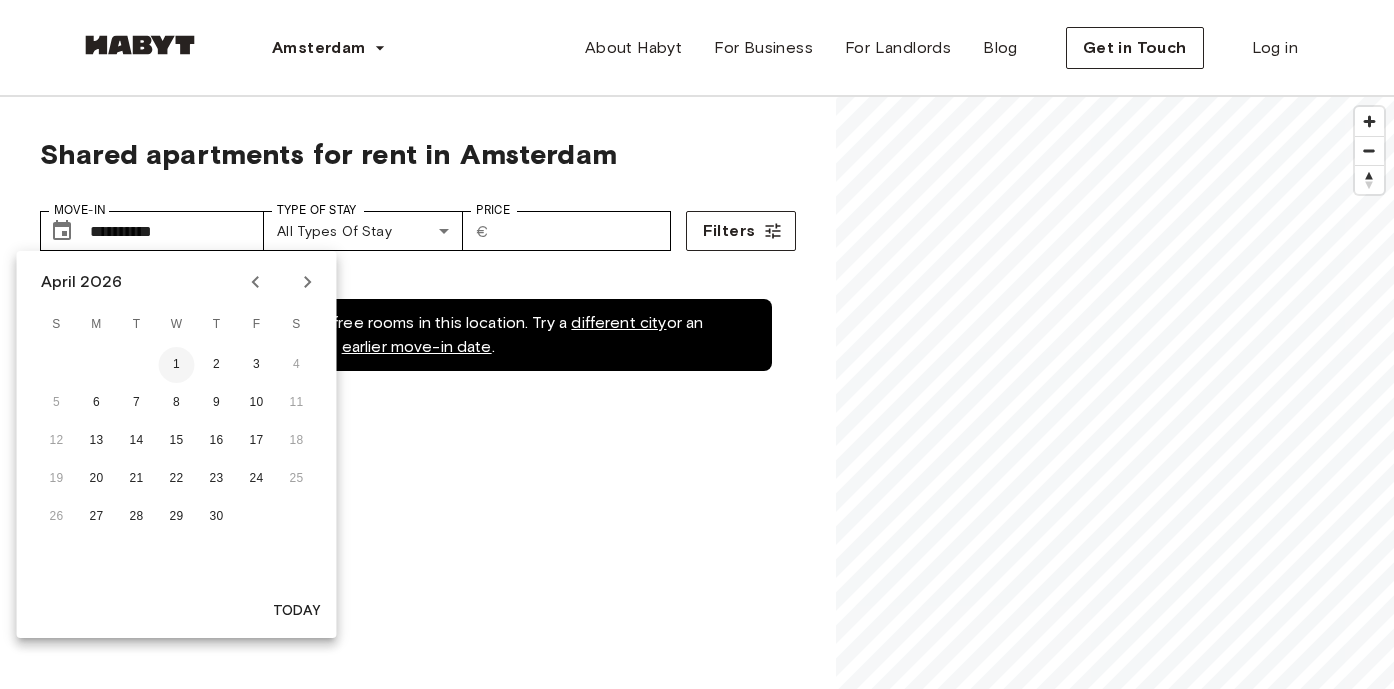 click on "1" at bounding box center (177, 365) 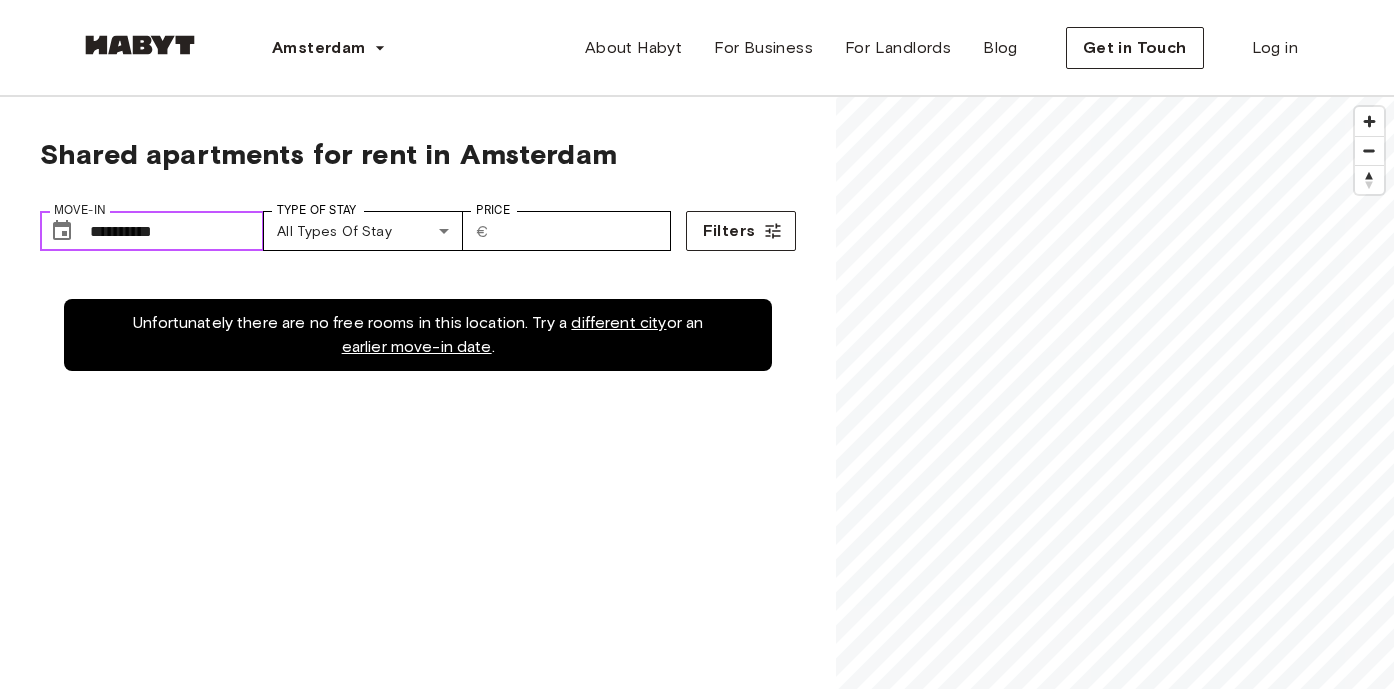 click on "**********" at bounding box center (177, 231) 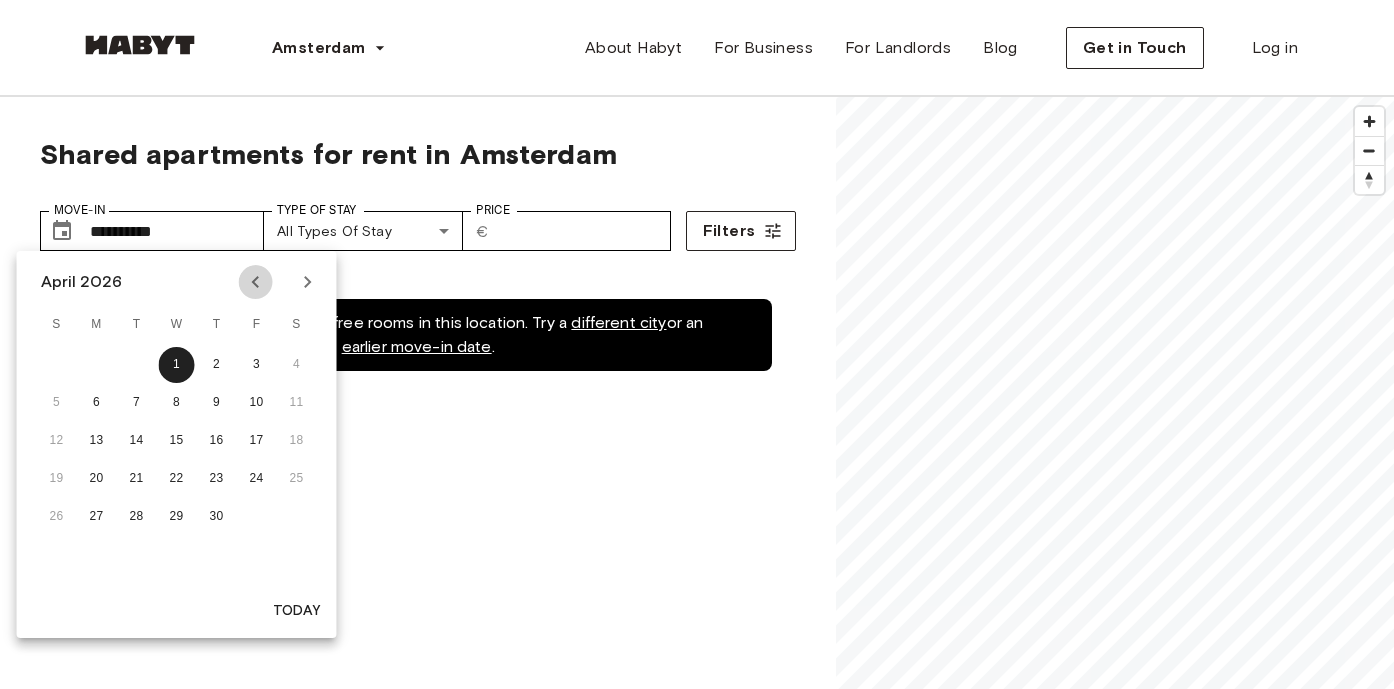 click 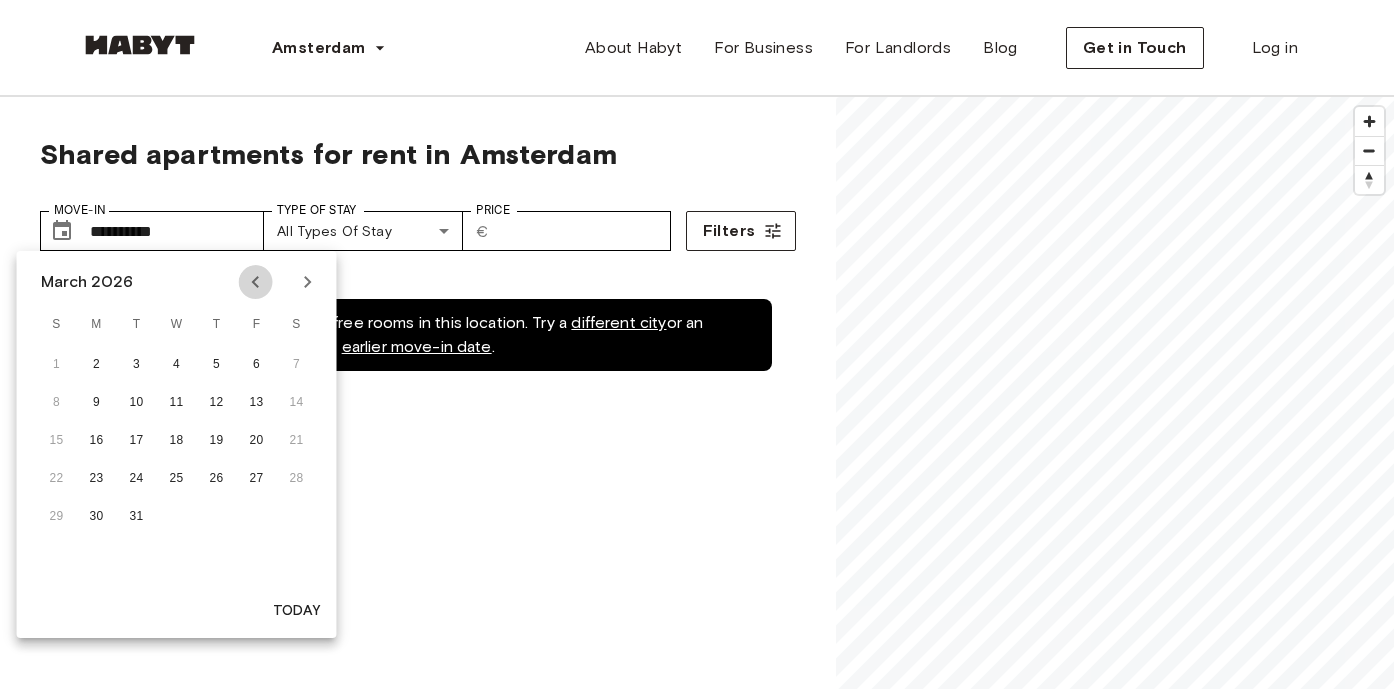 click 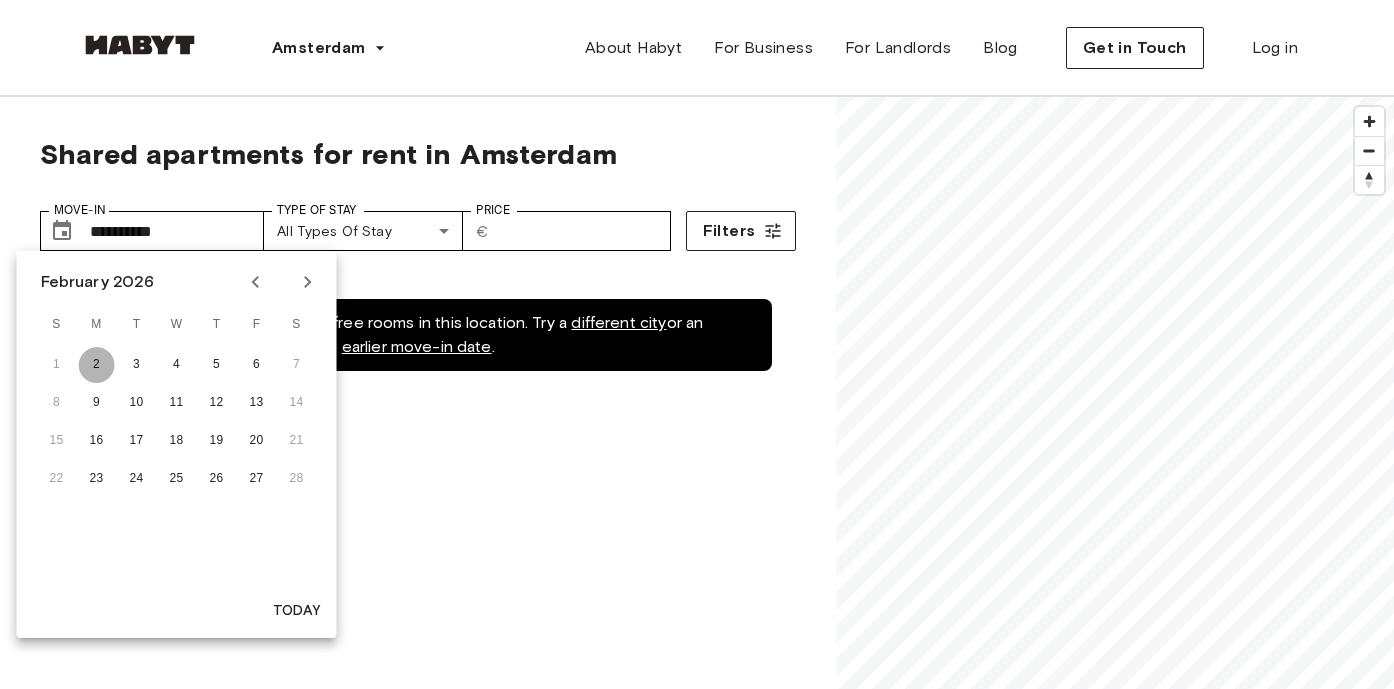 click on "2" at bounding box center (97, 365) 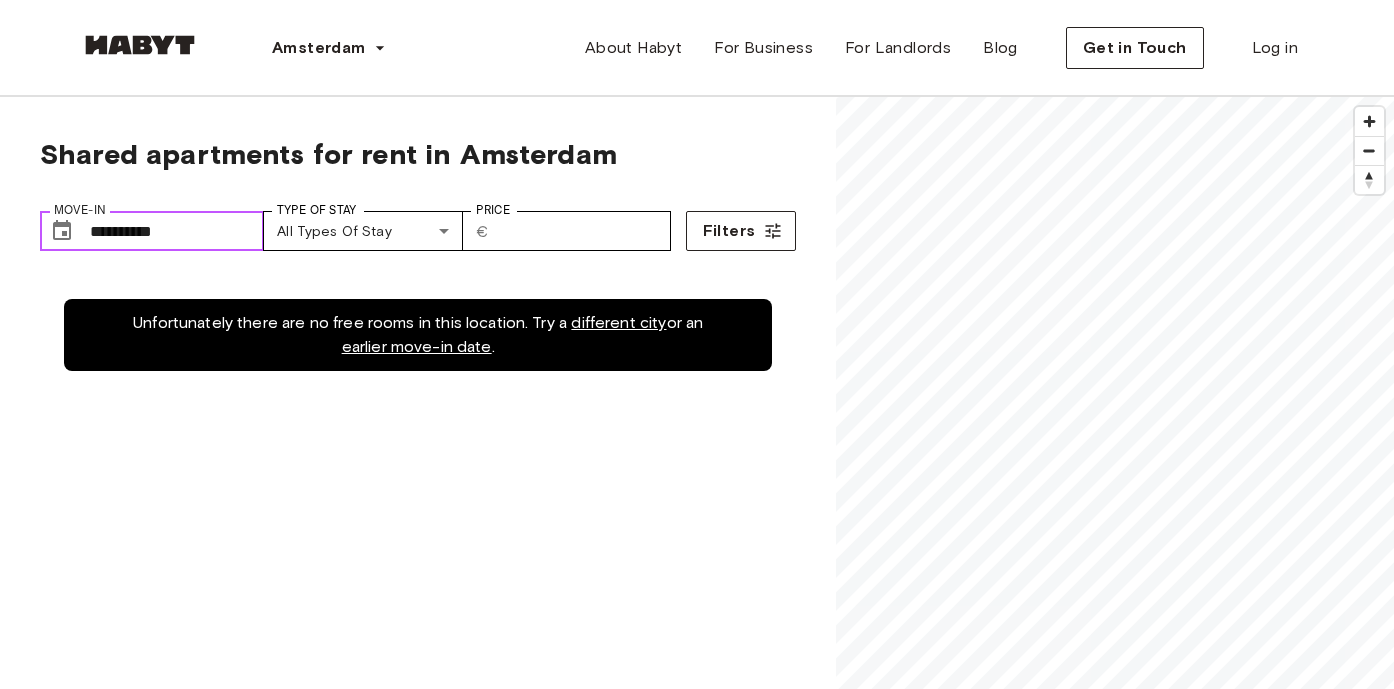 click on "**********" at bounding box center (177, 231) 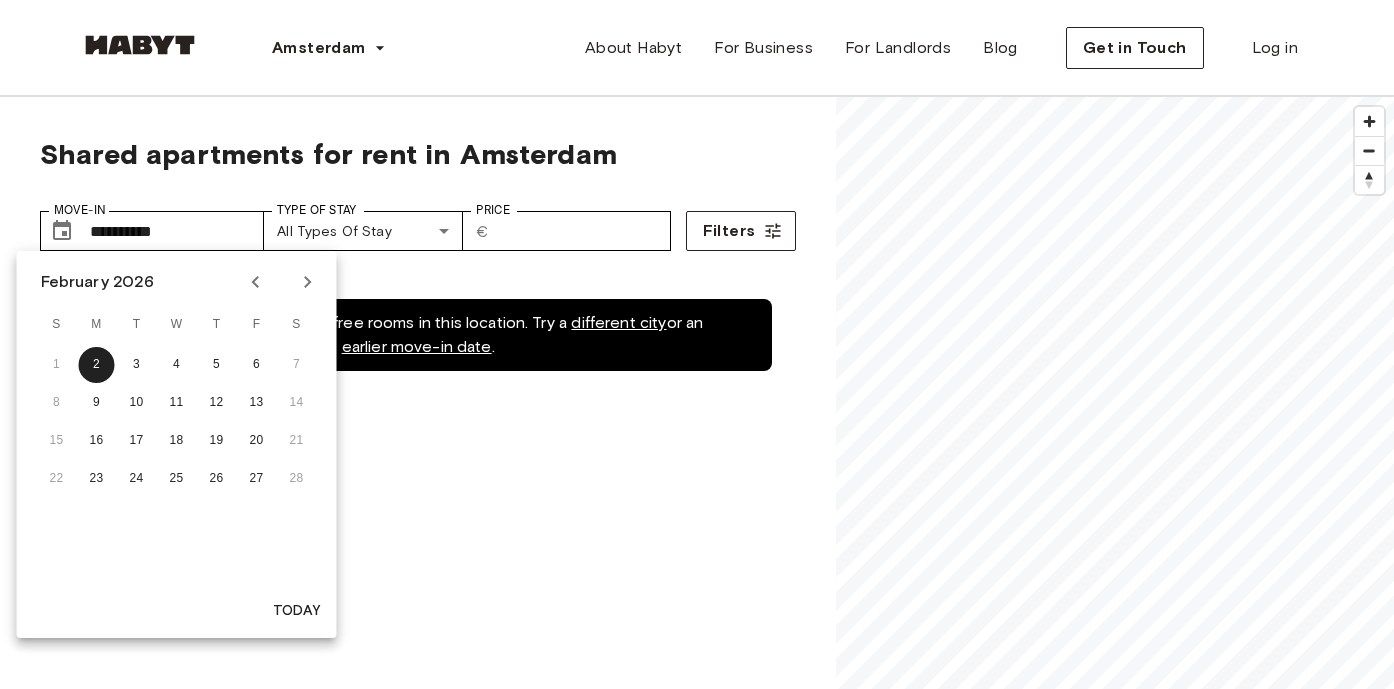 click 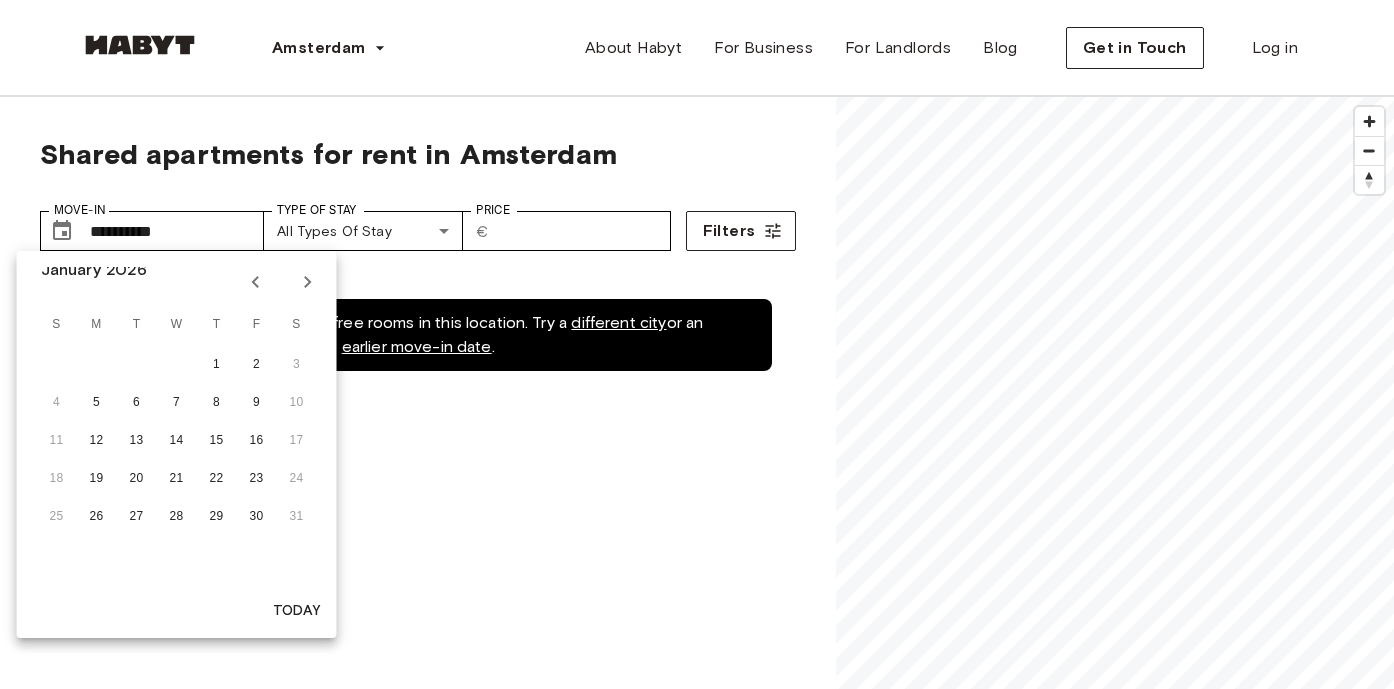 click 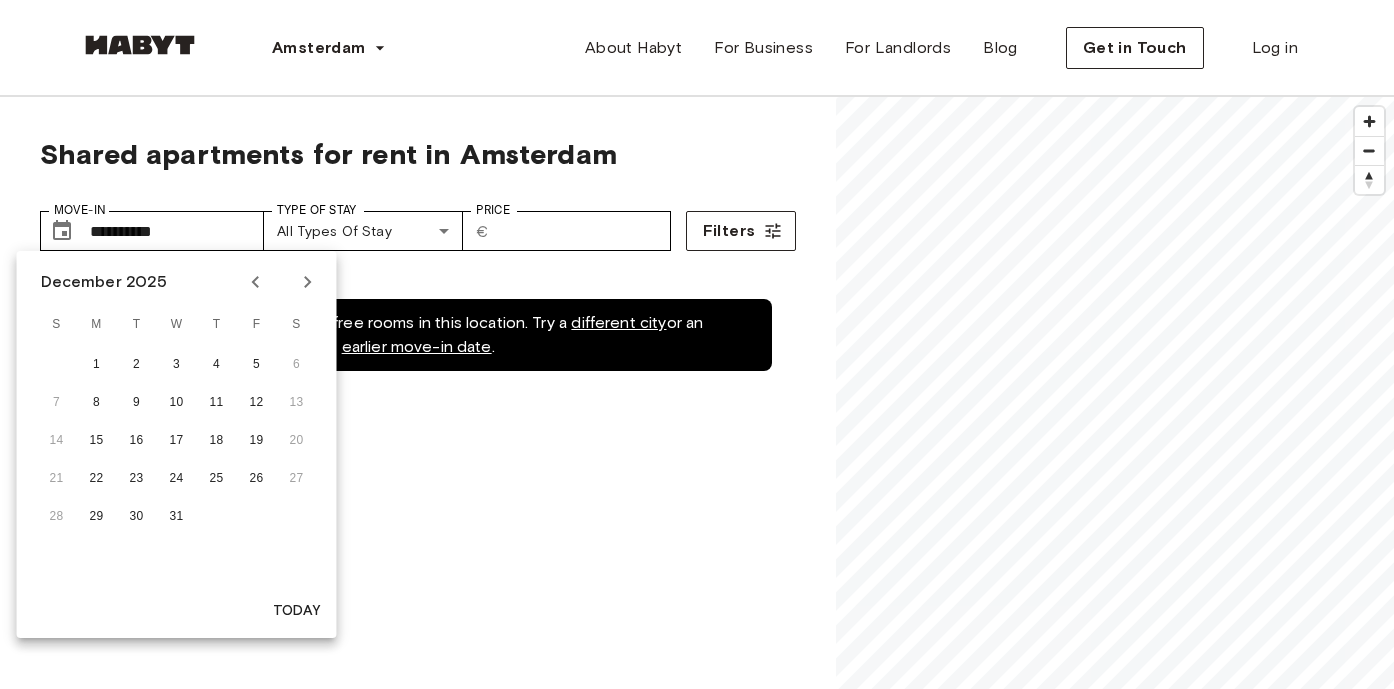 click 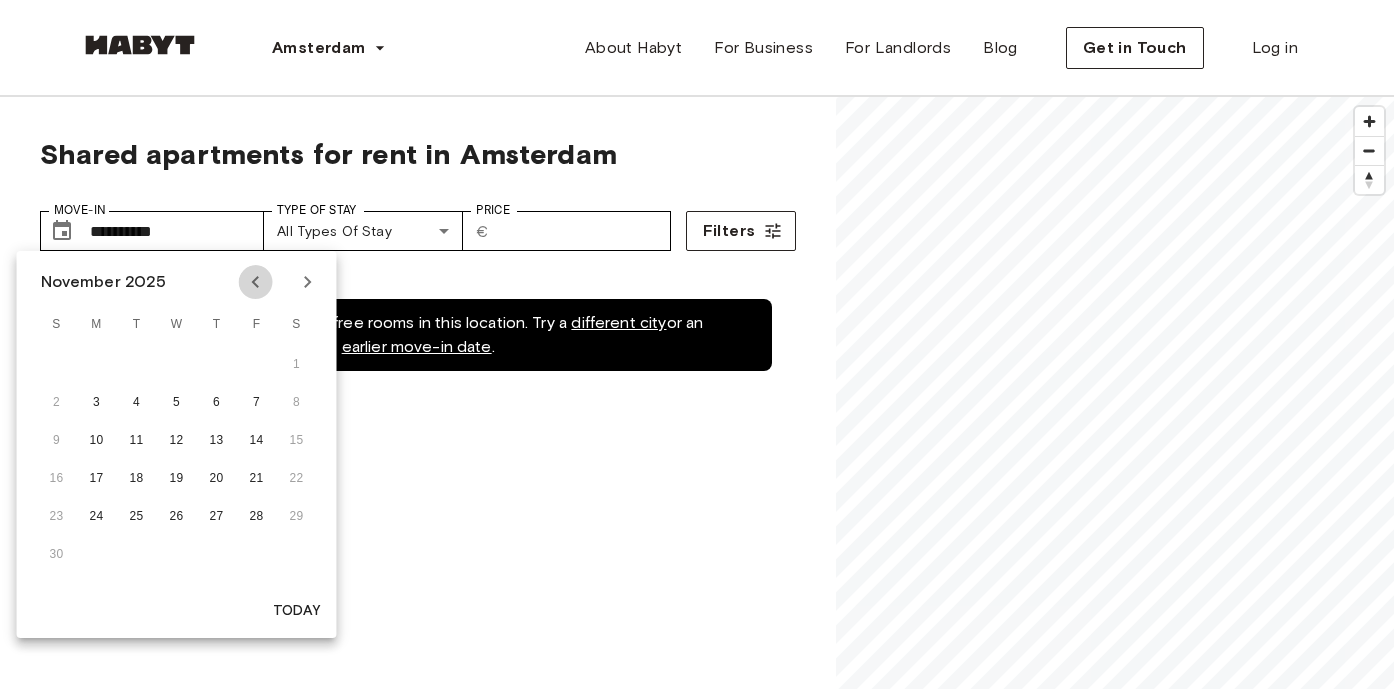 click 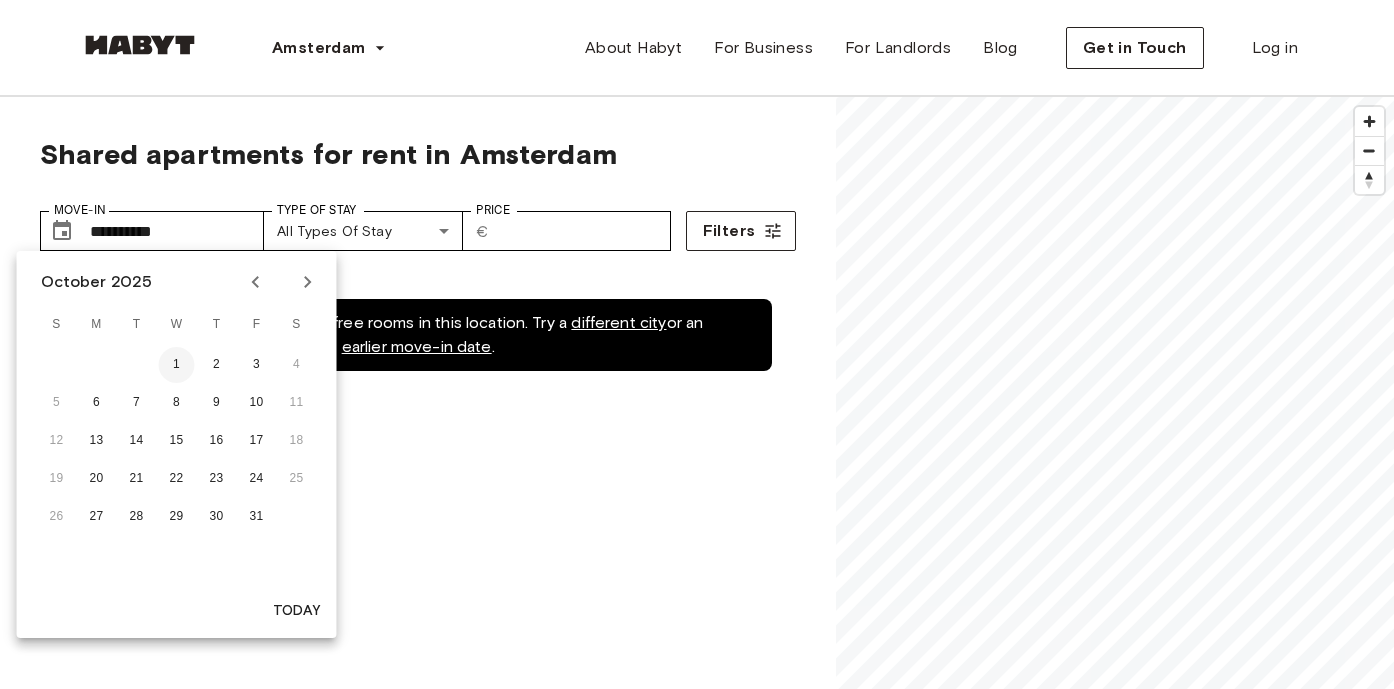 click on "1" at bounding box center [177, 365] 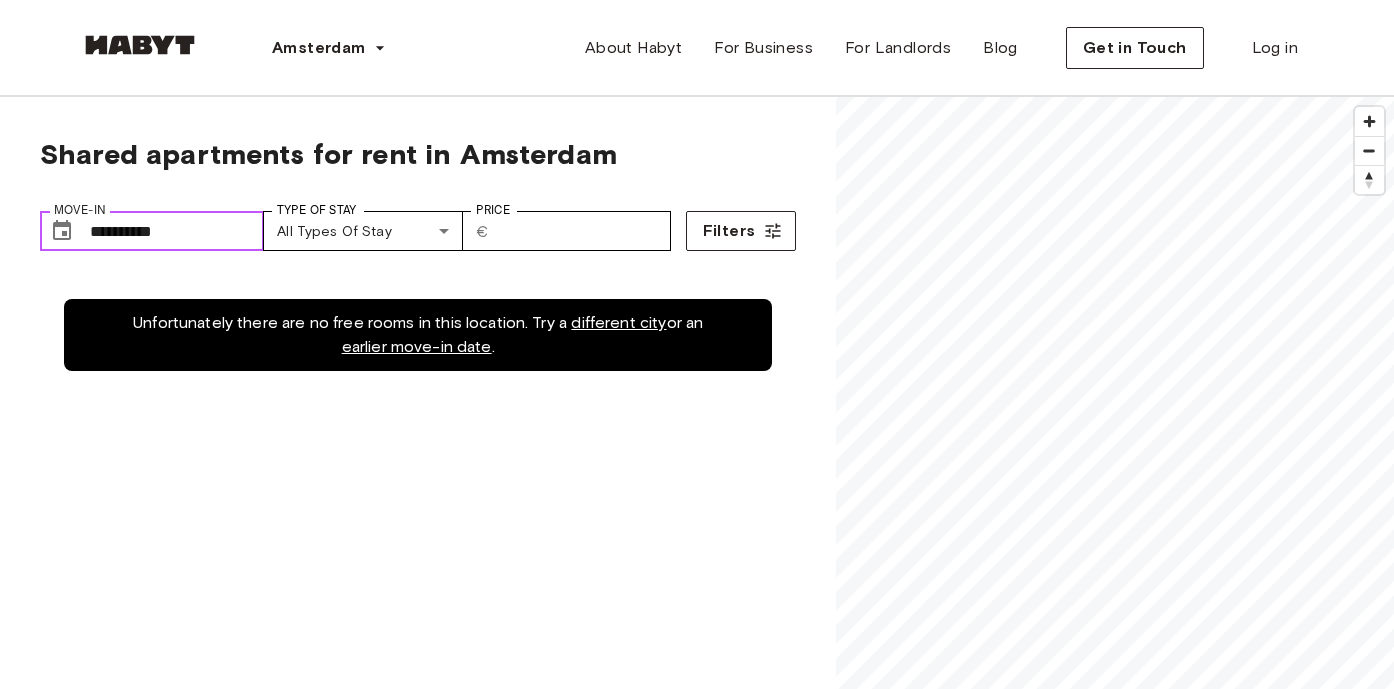 click on "**********" at bounding box center [177, 231] 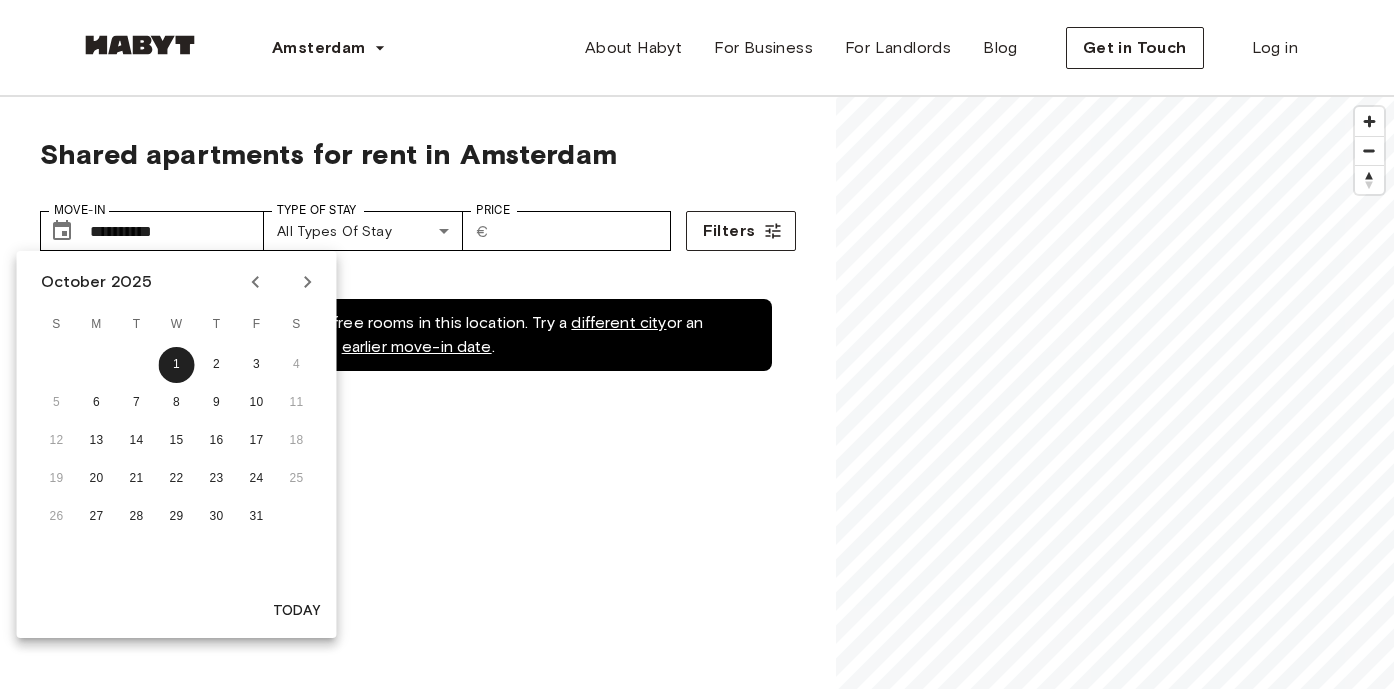 click 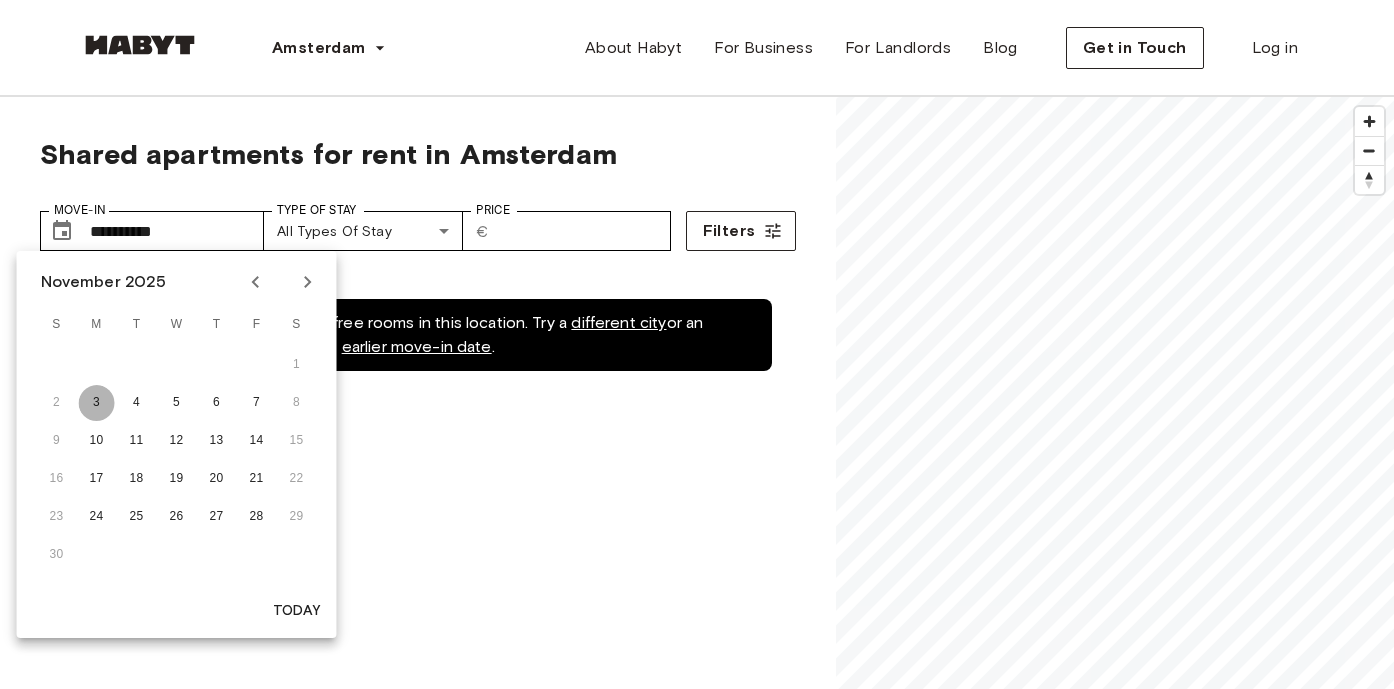 click on "3" at bounding box center (97, 403) 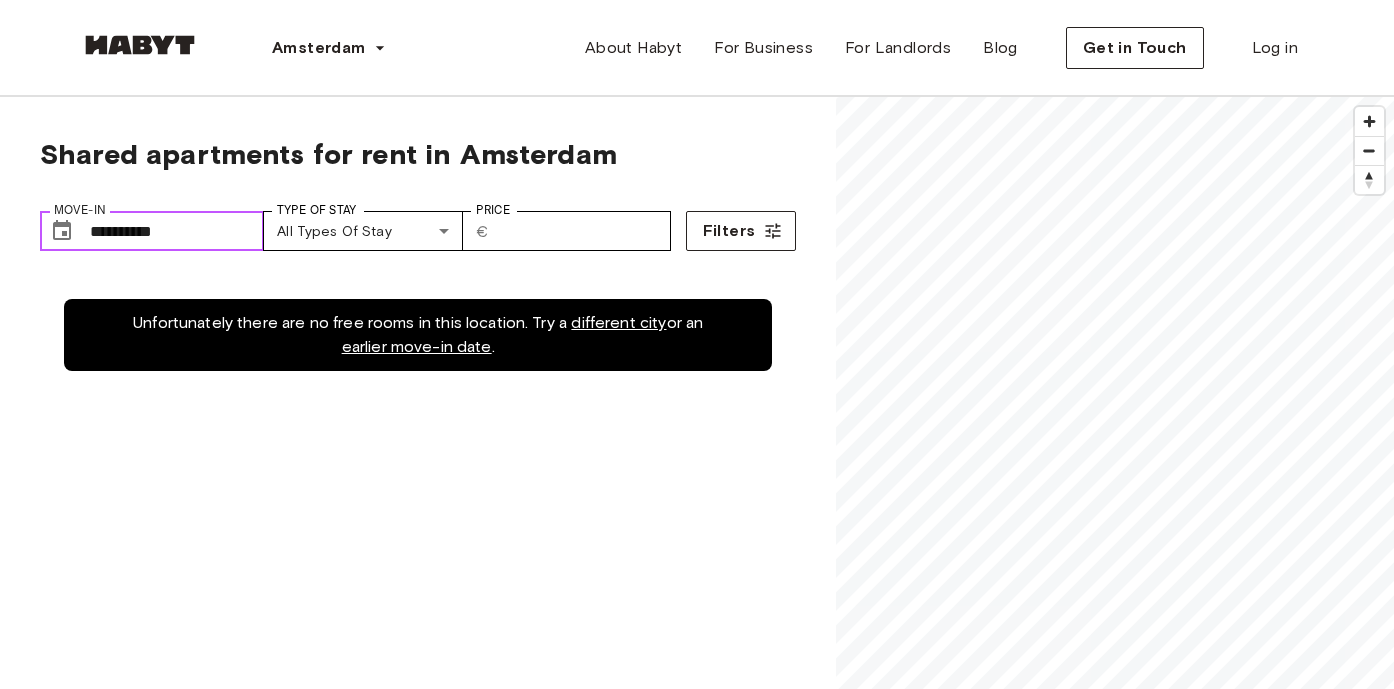 click on "**********" at bounding box center [177, 231] 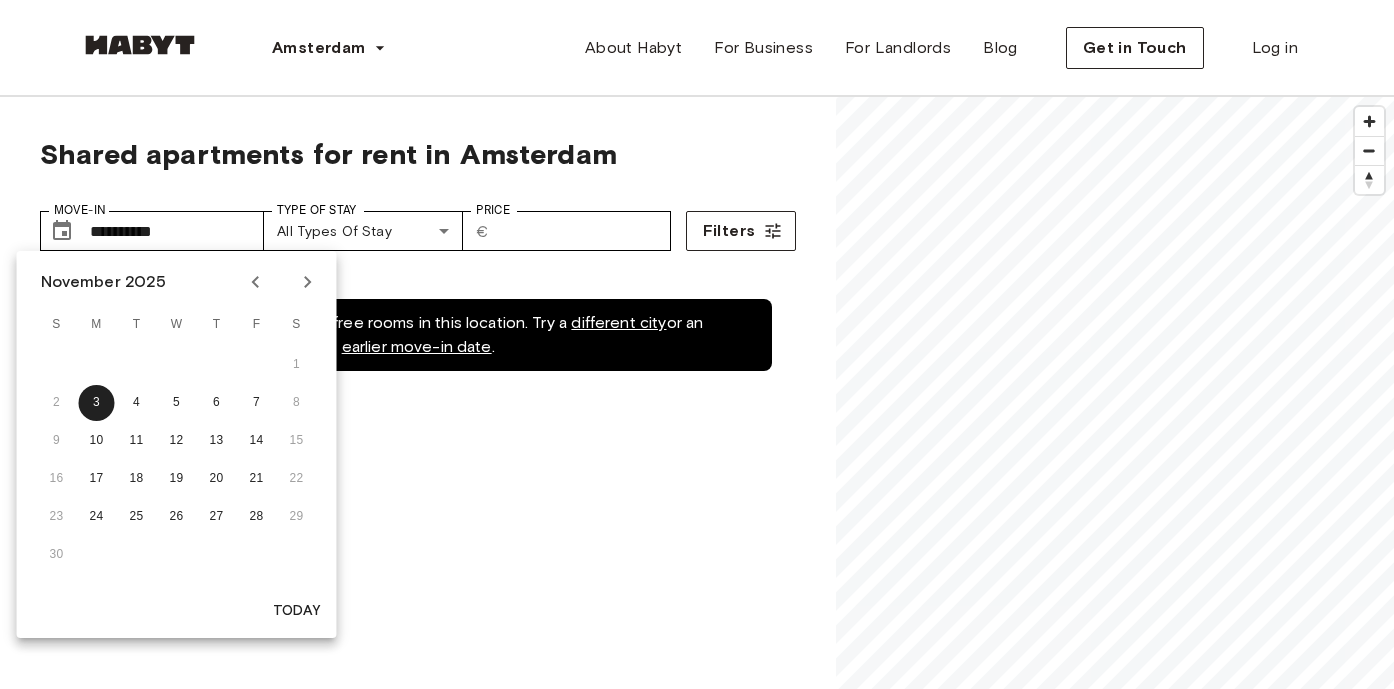 click 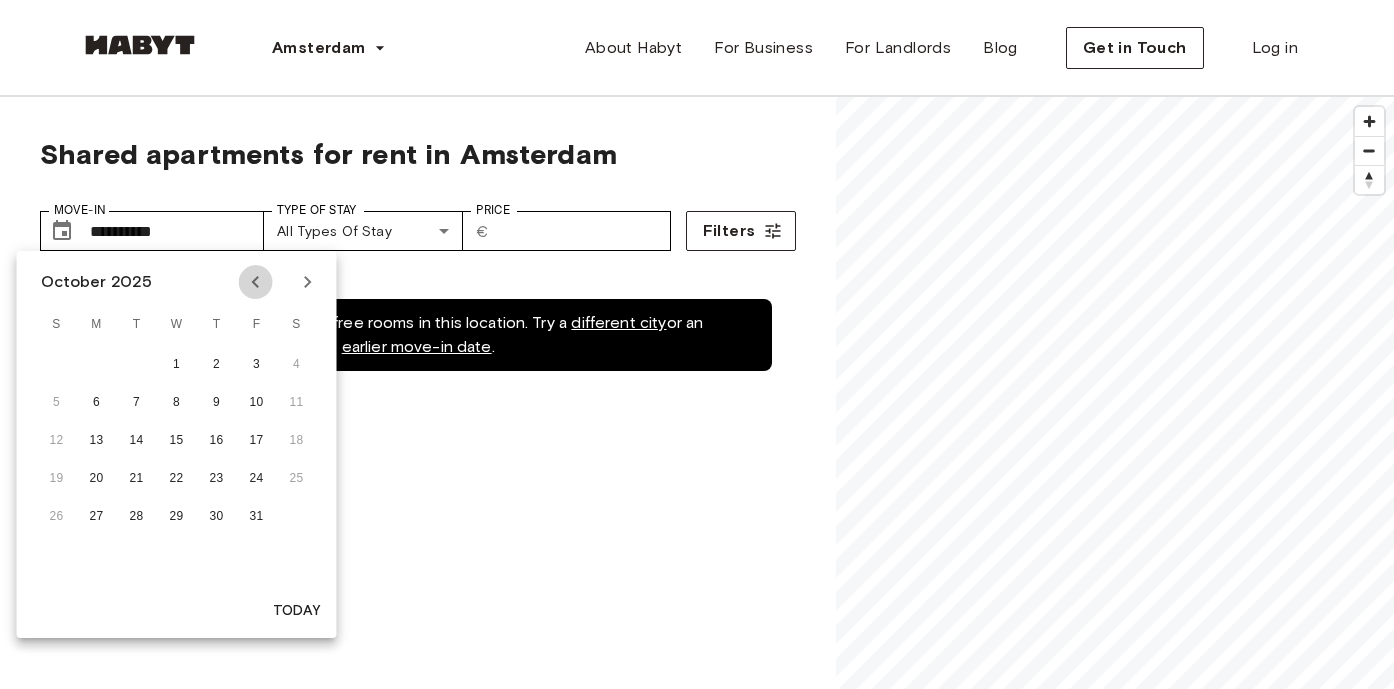 click 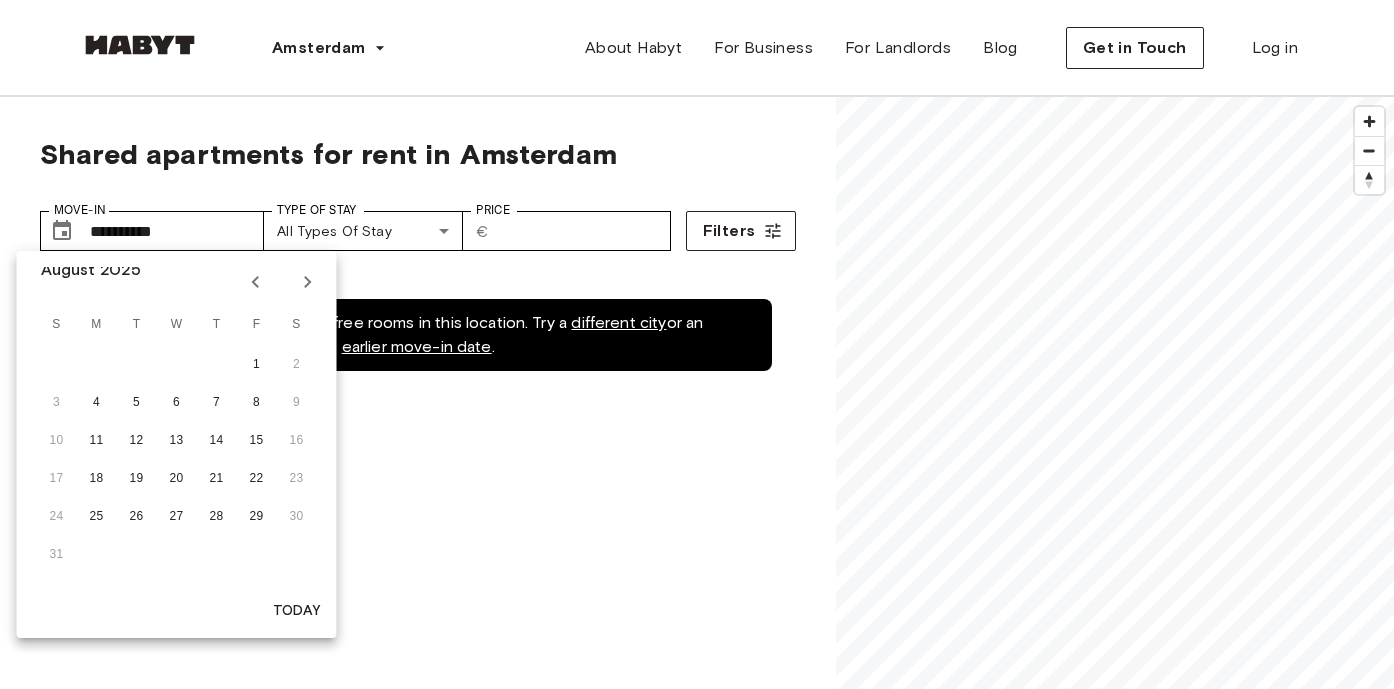 click 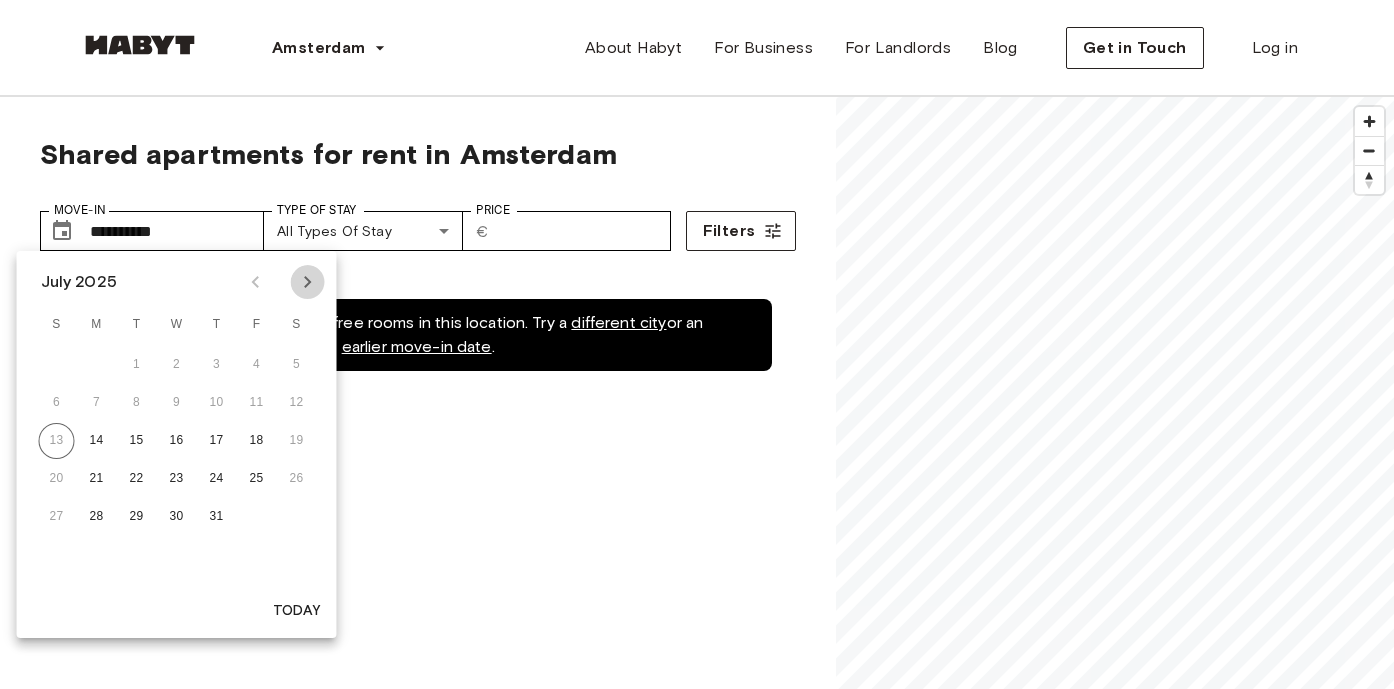 click 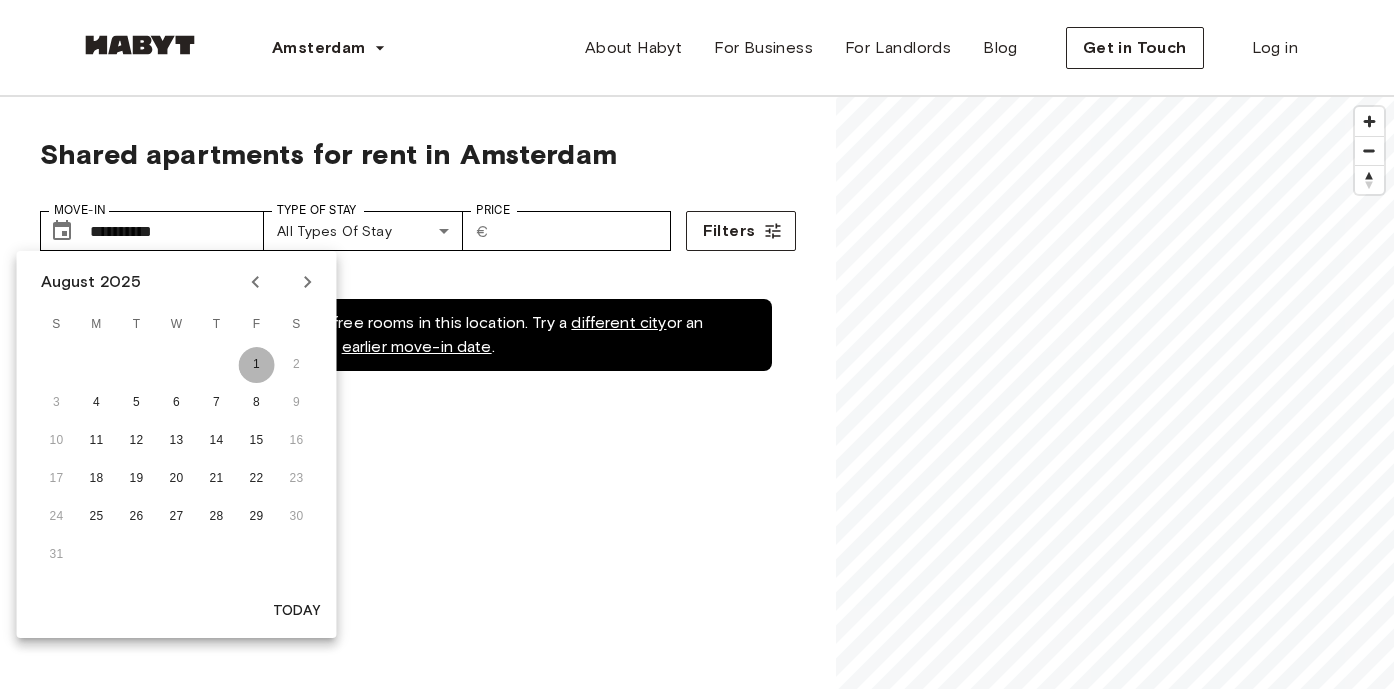 click on "1" at bounding box center [257, 365] 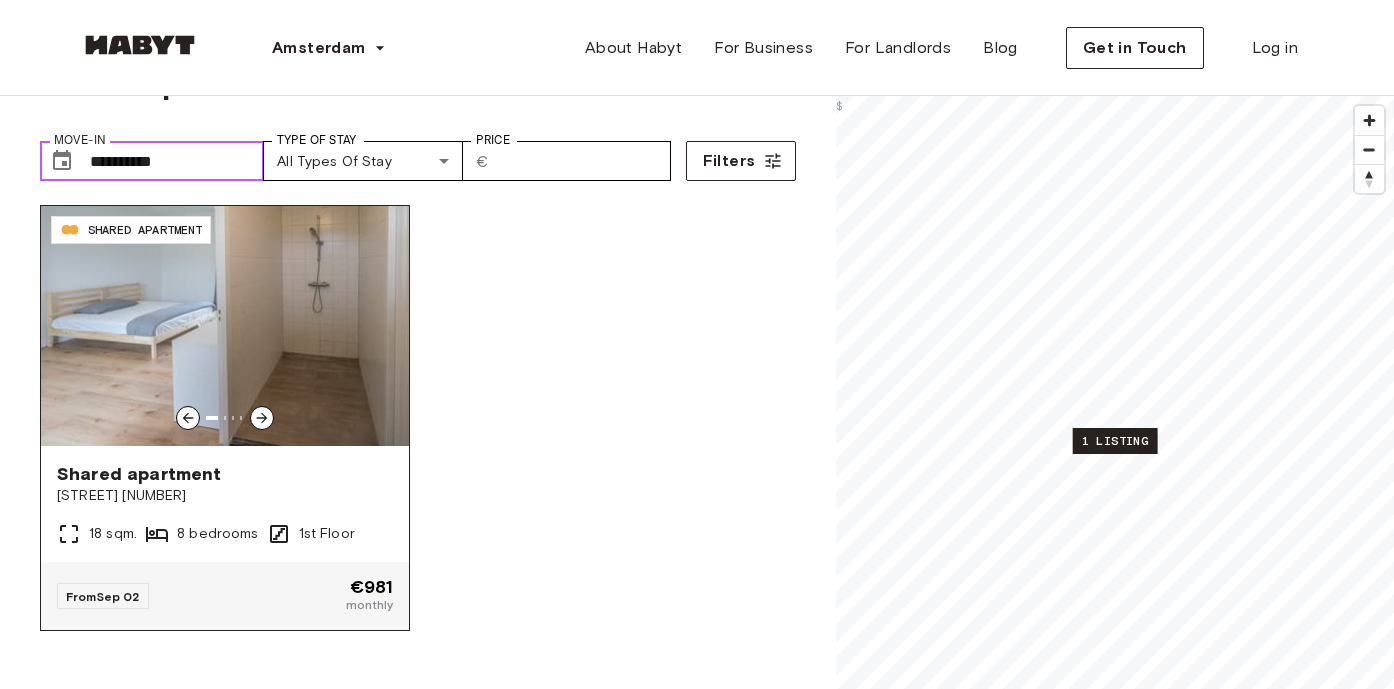 scroll, scrollTop: 67, scrollLeft: 0, axis: vertical 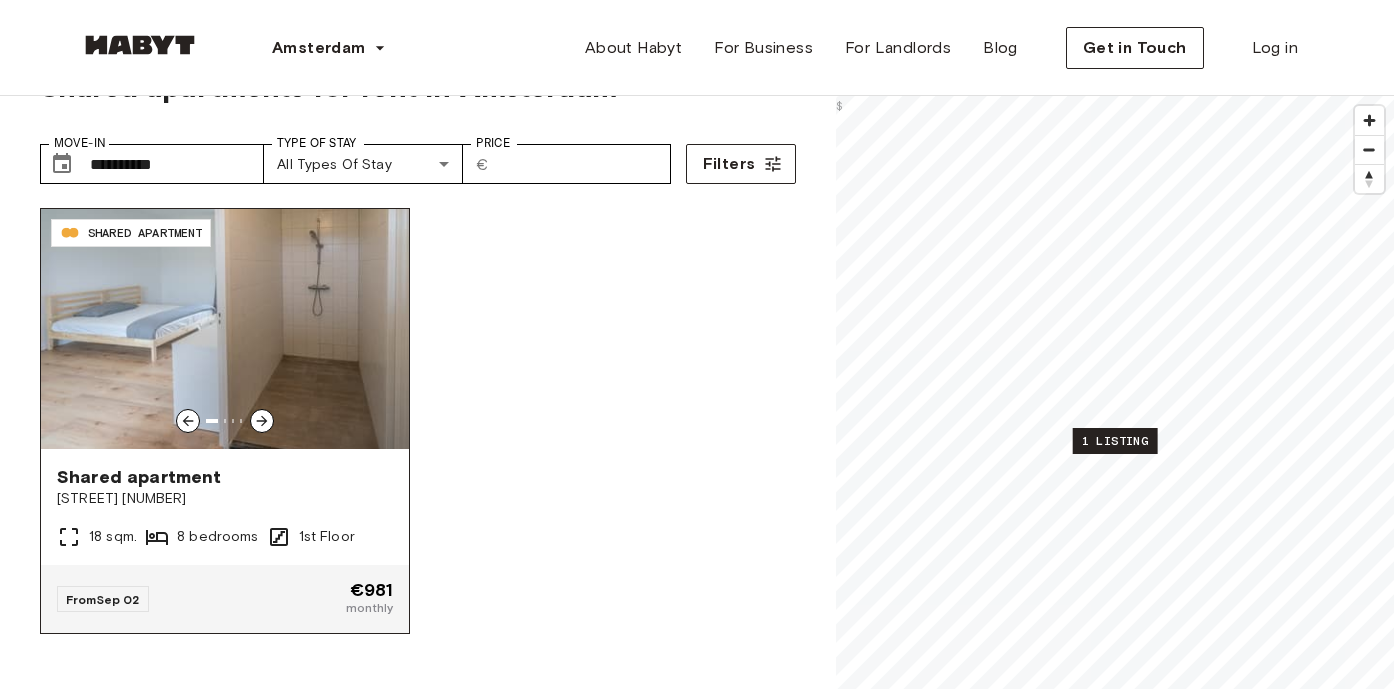 click 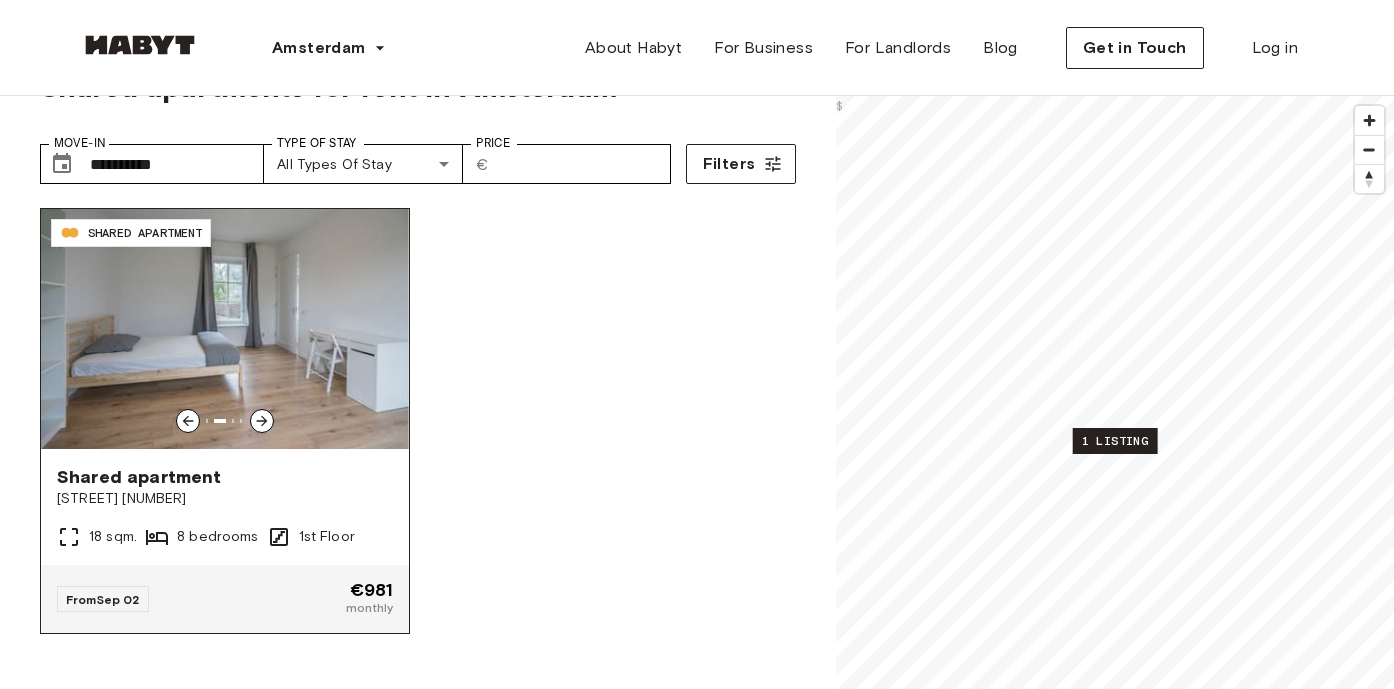 click 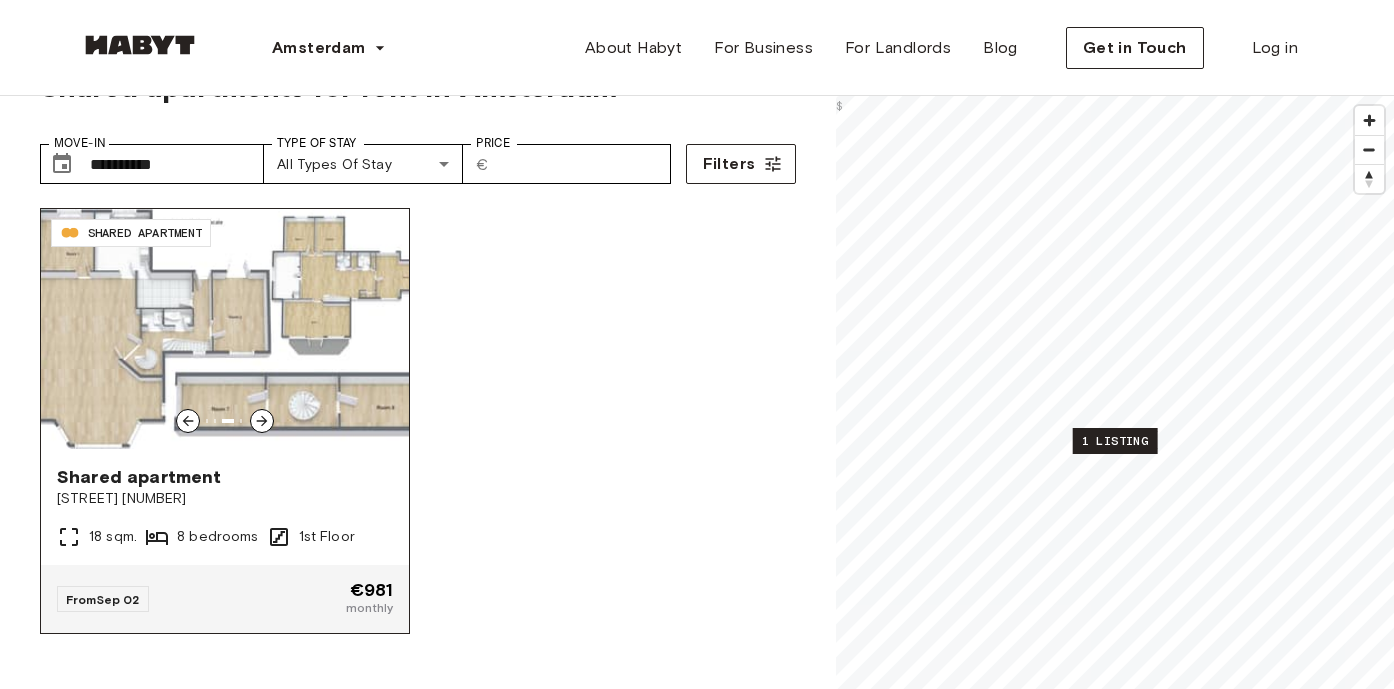 scroll, scrollTop: 0, scrollLeft: 0, axis: both 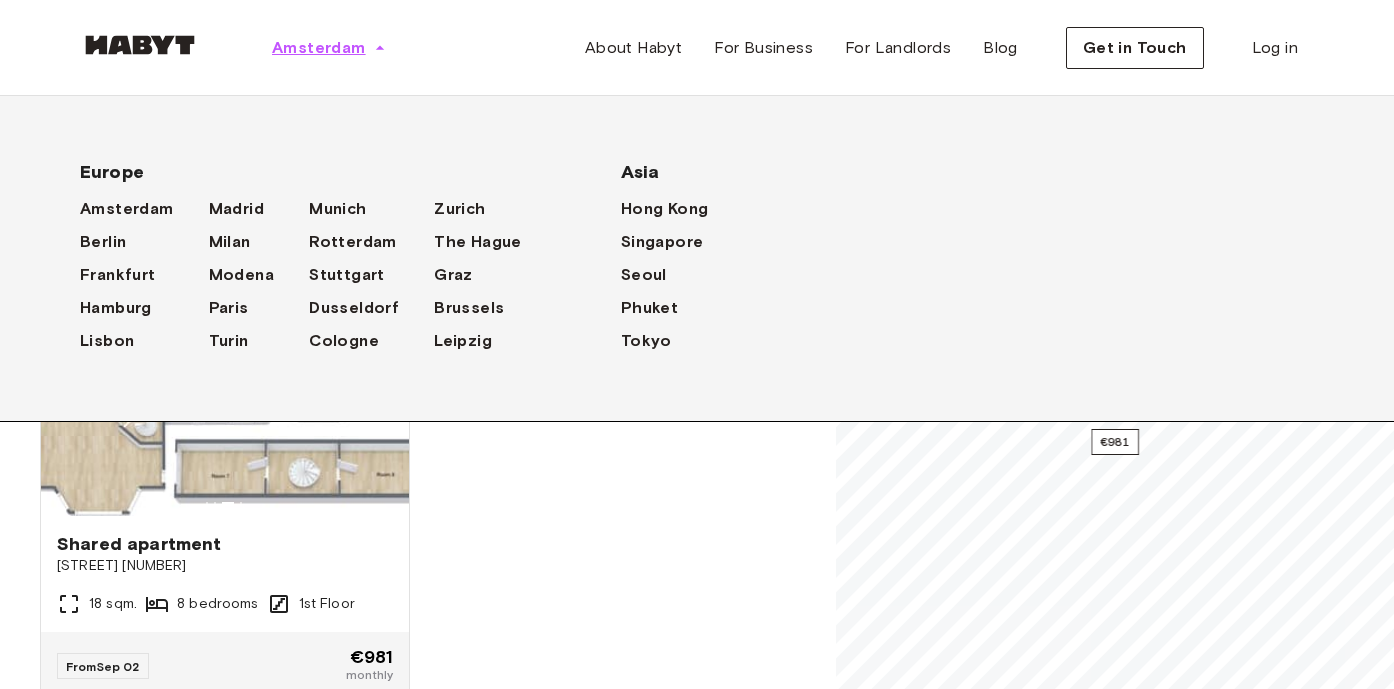 click on "Amsterdam" at bounding box center [319, 48] 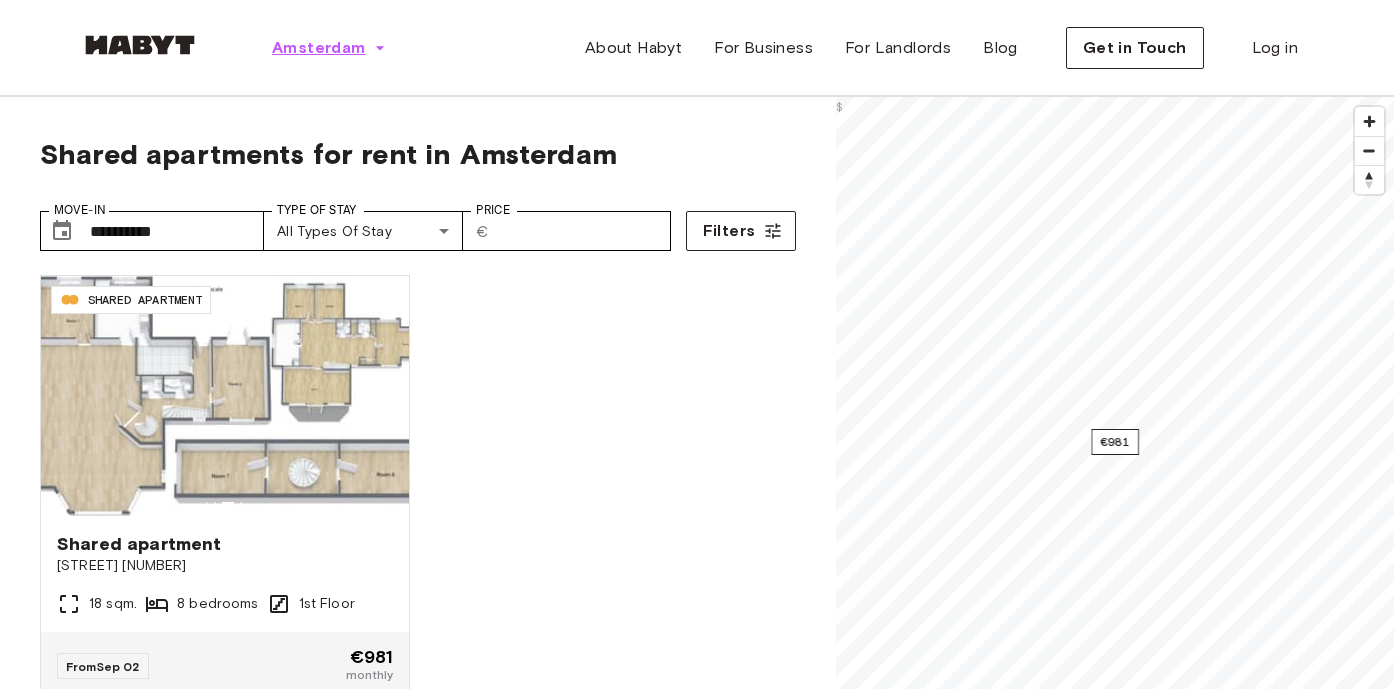 click on "Amsterdam" at bounding box center (319, 48) 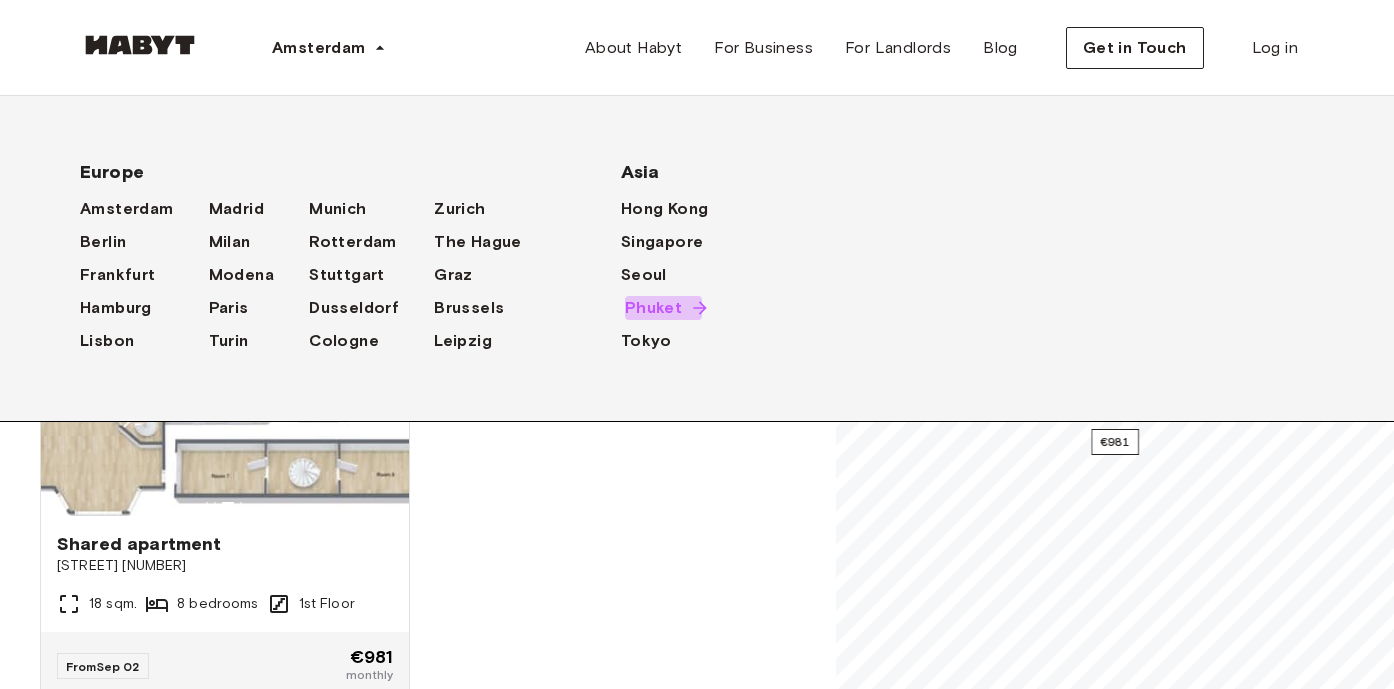 click on "Phuket" at bounding box center [653, 308] 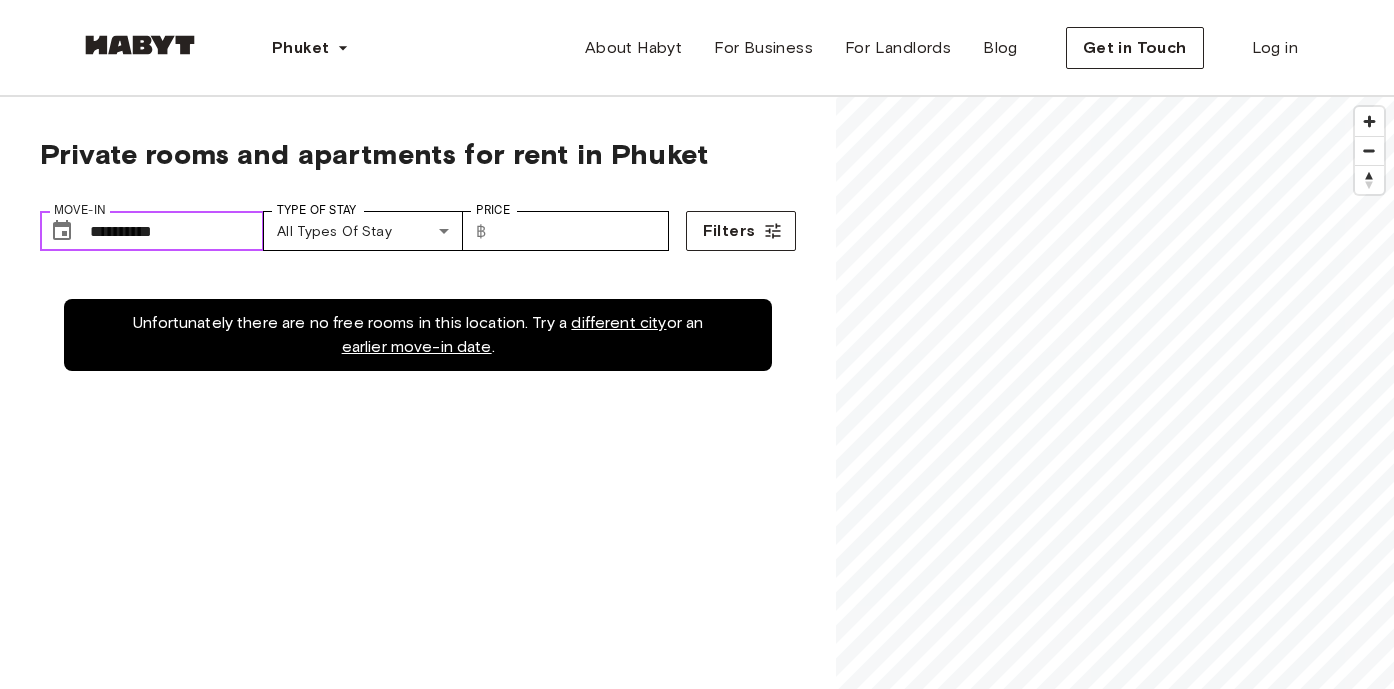 click on "**********" at bounding box center (177, 231) 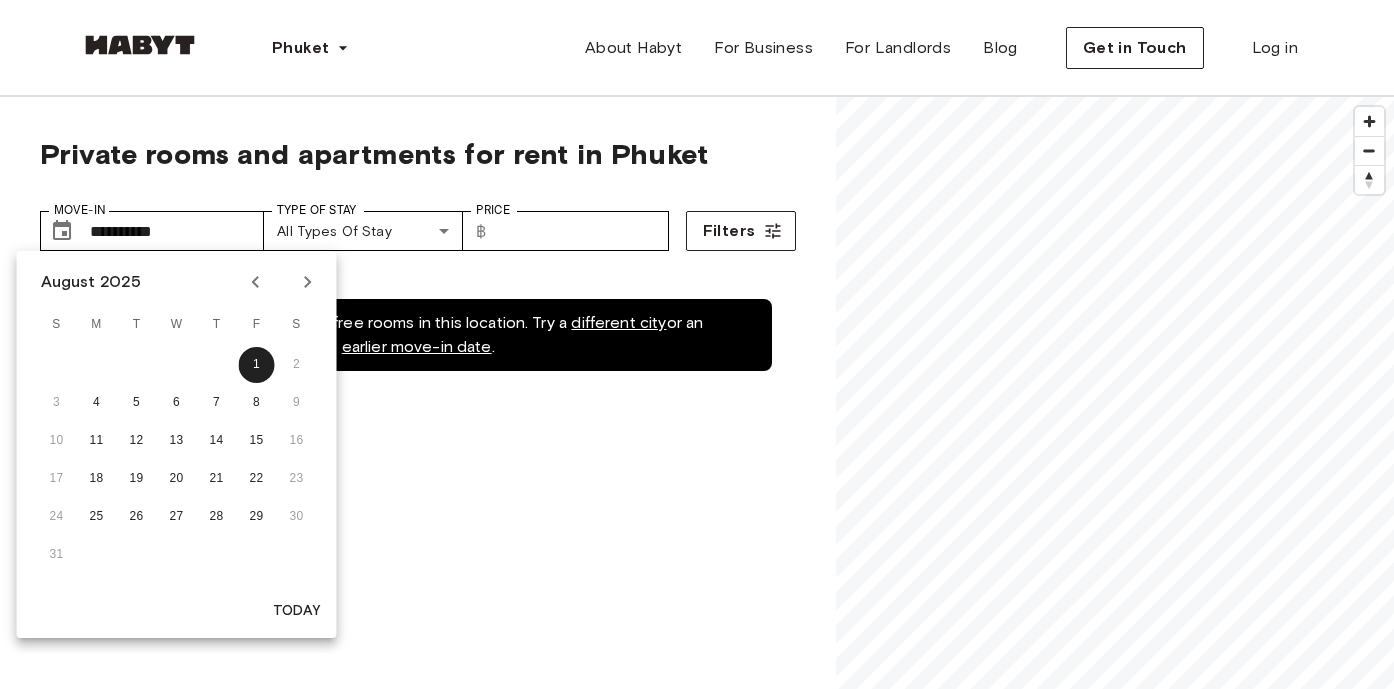 click 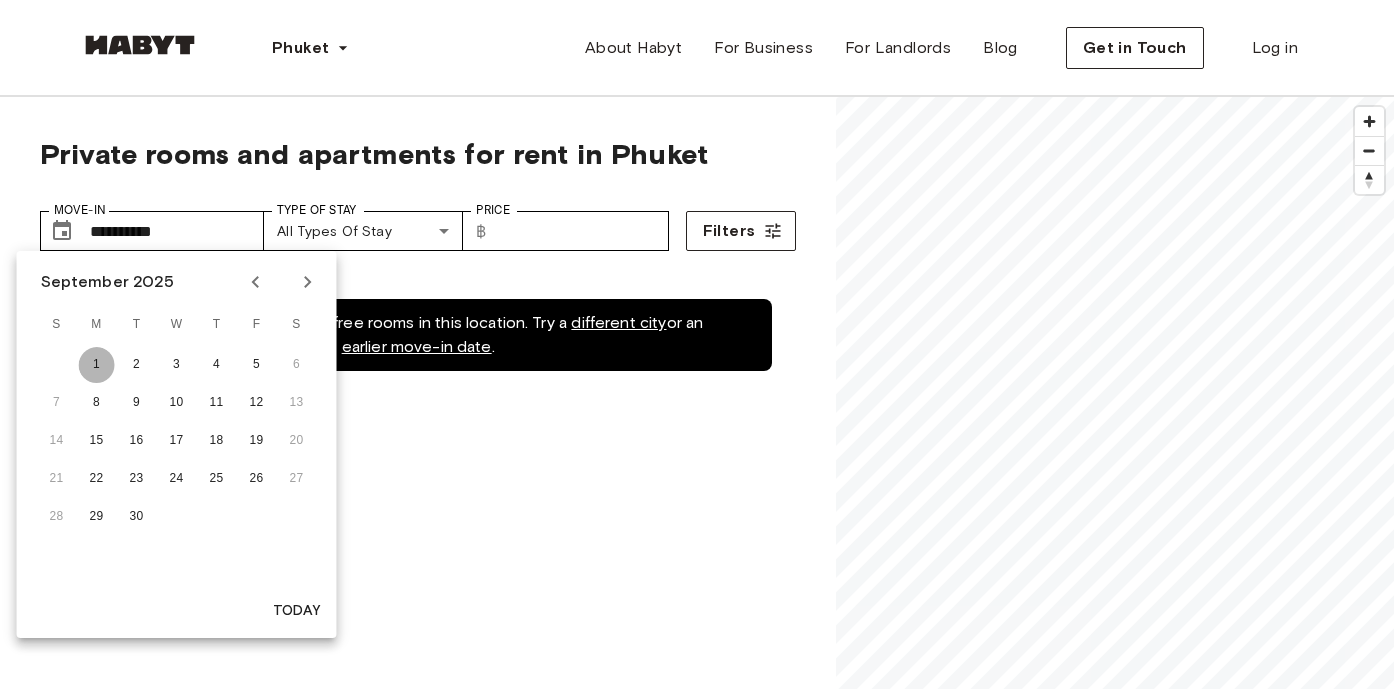 click on "1" at bounding box center [97, 365] 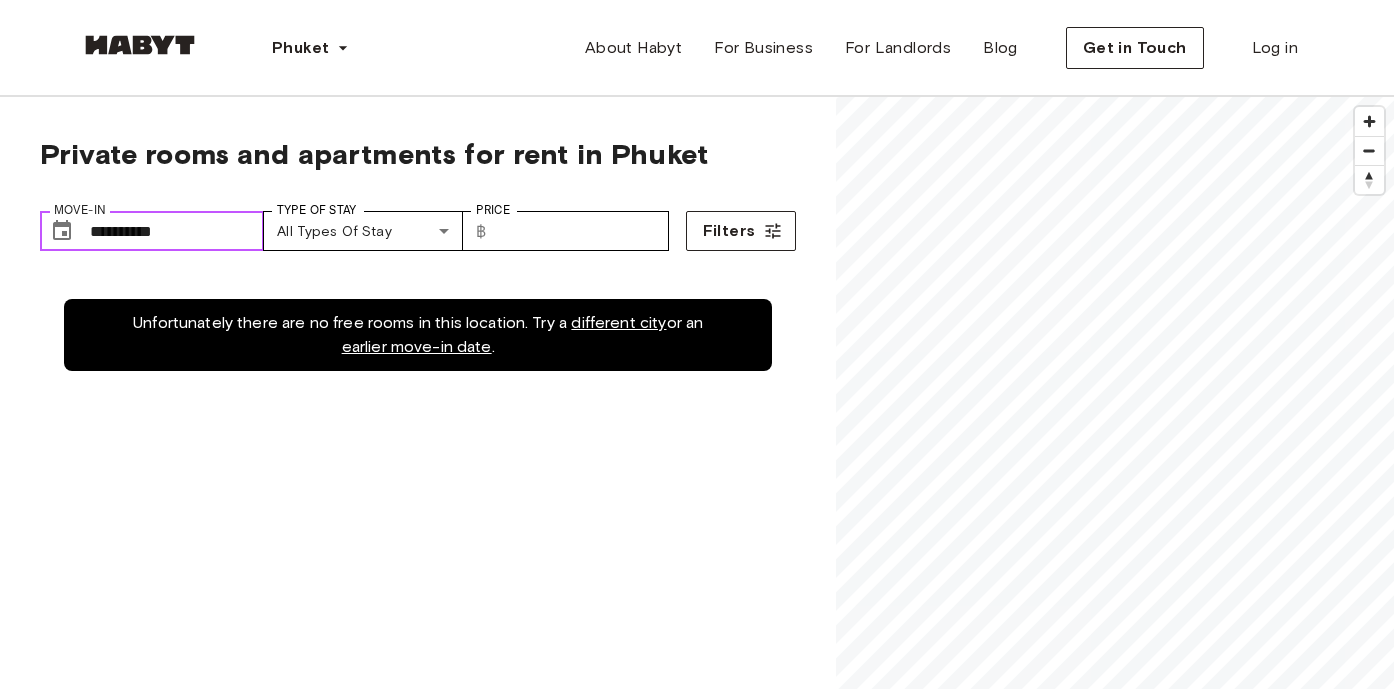 click on "**********" at bounding box center (177, 231) 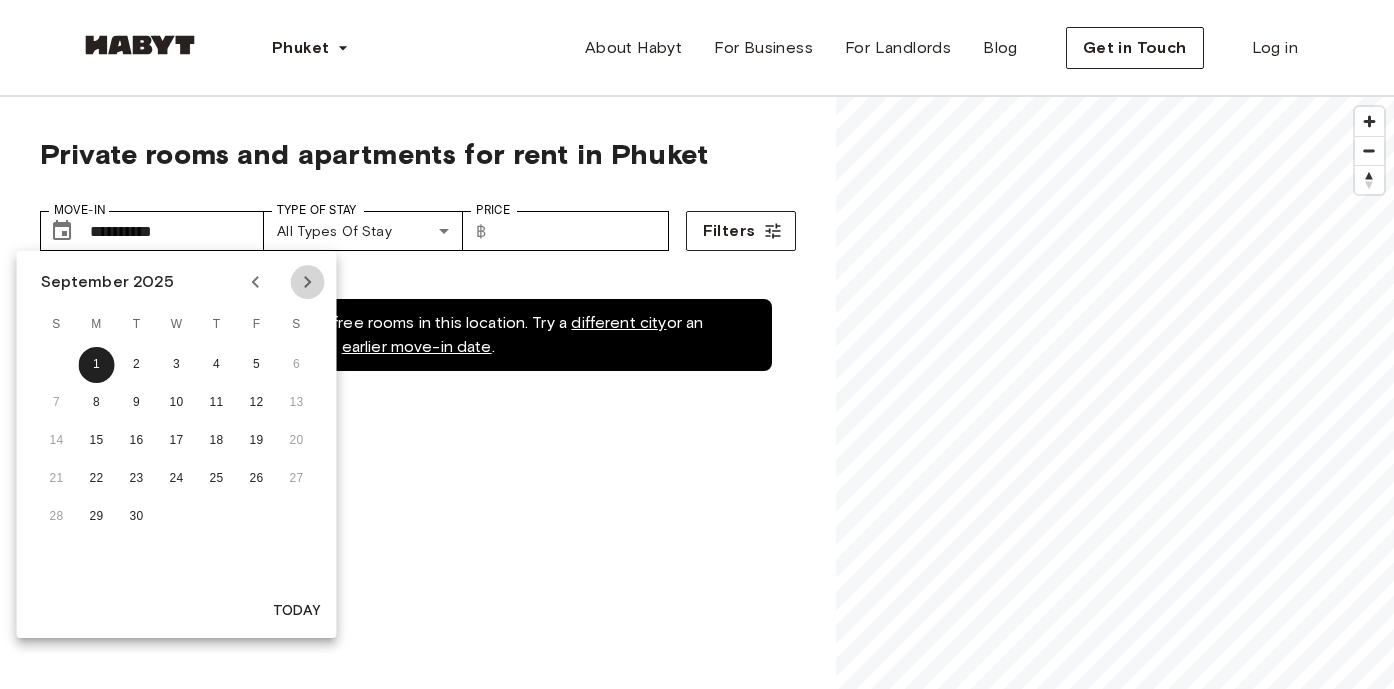 click 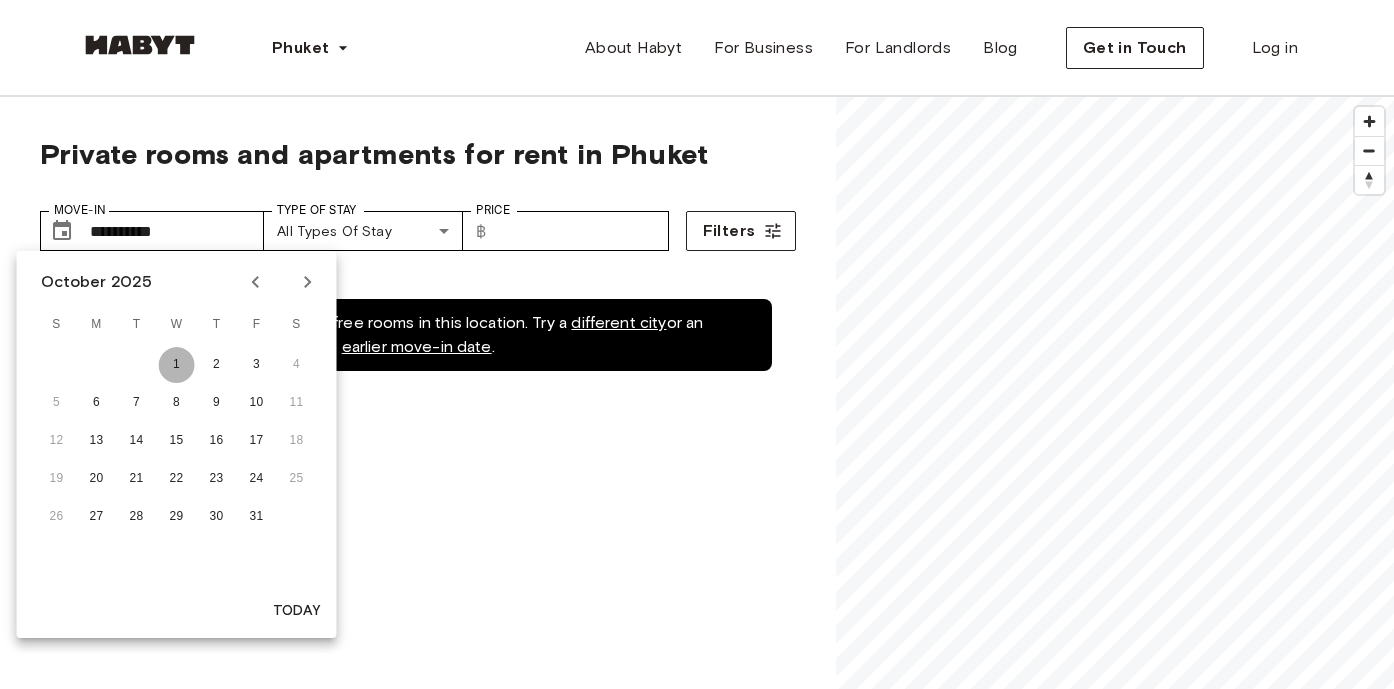 click on "1" at bounding box center (177, 365) 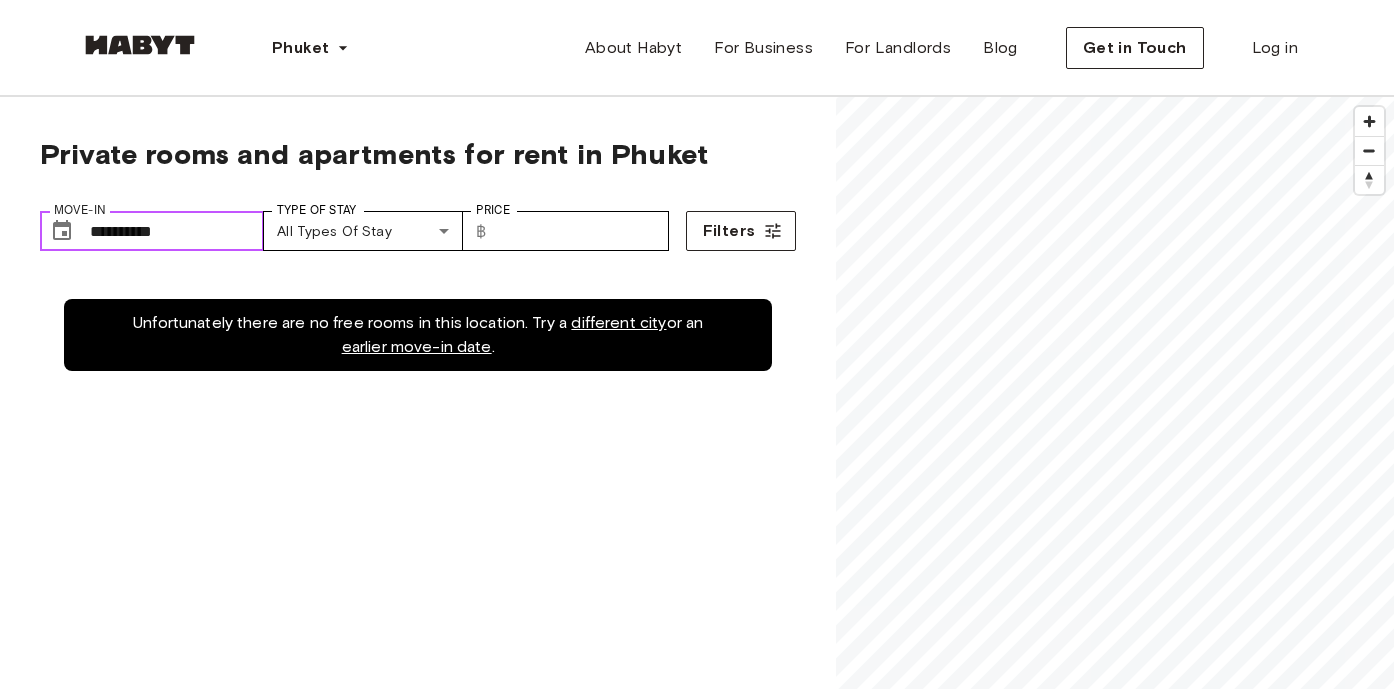 click on "**********" at bounding box center (177, 231) 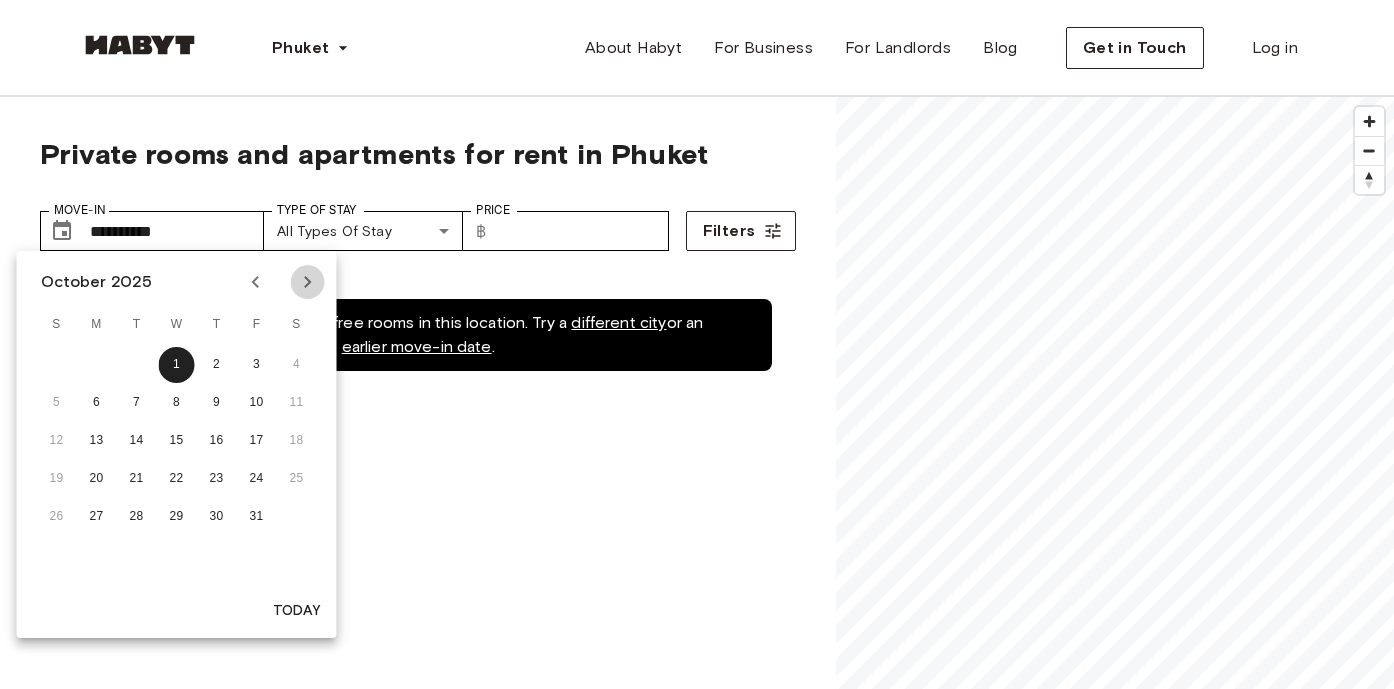 click 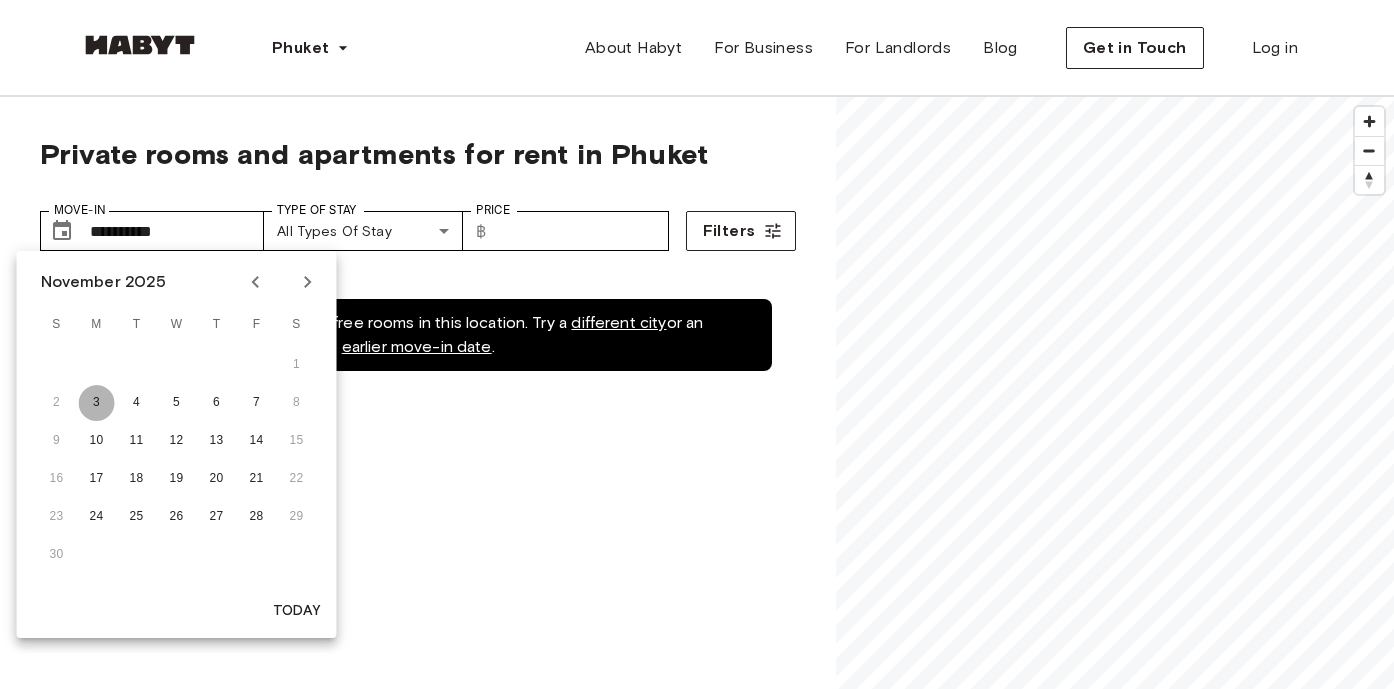 click on "3" at bounding box center (97, 403) 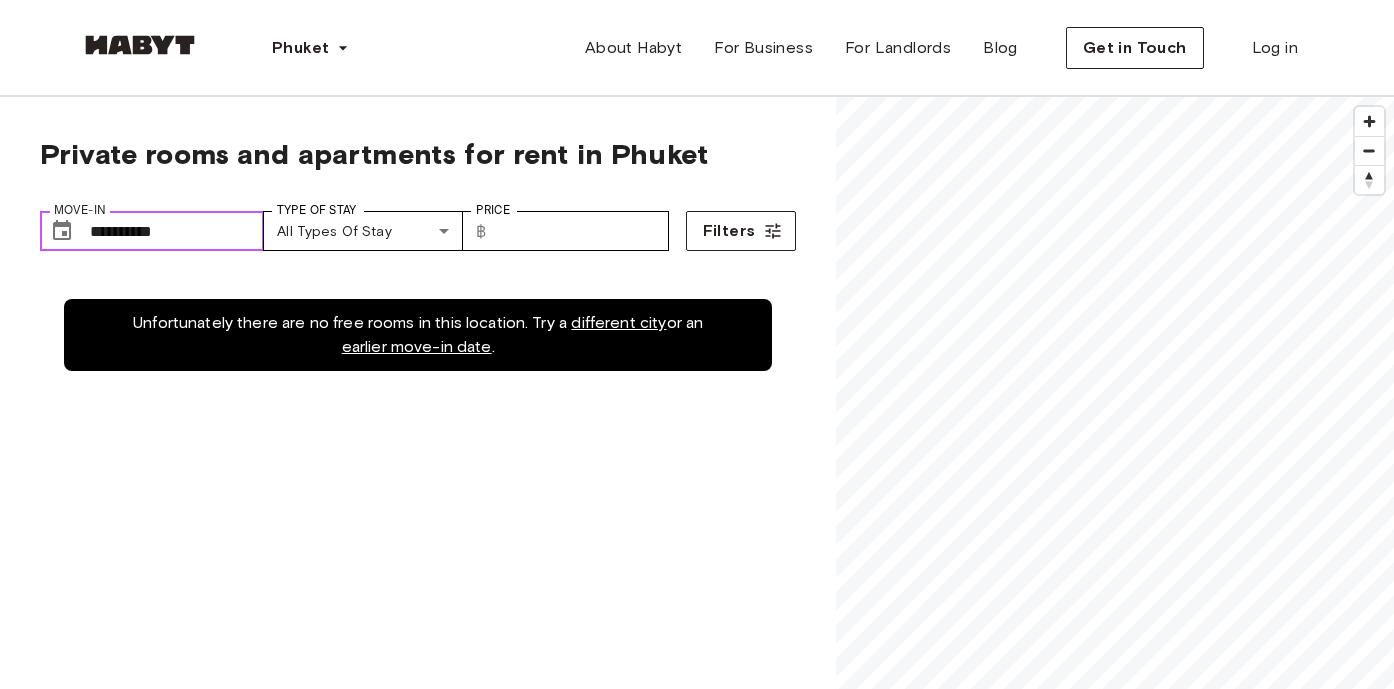 click on "**********" at bounding box center [177, 231] 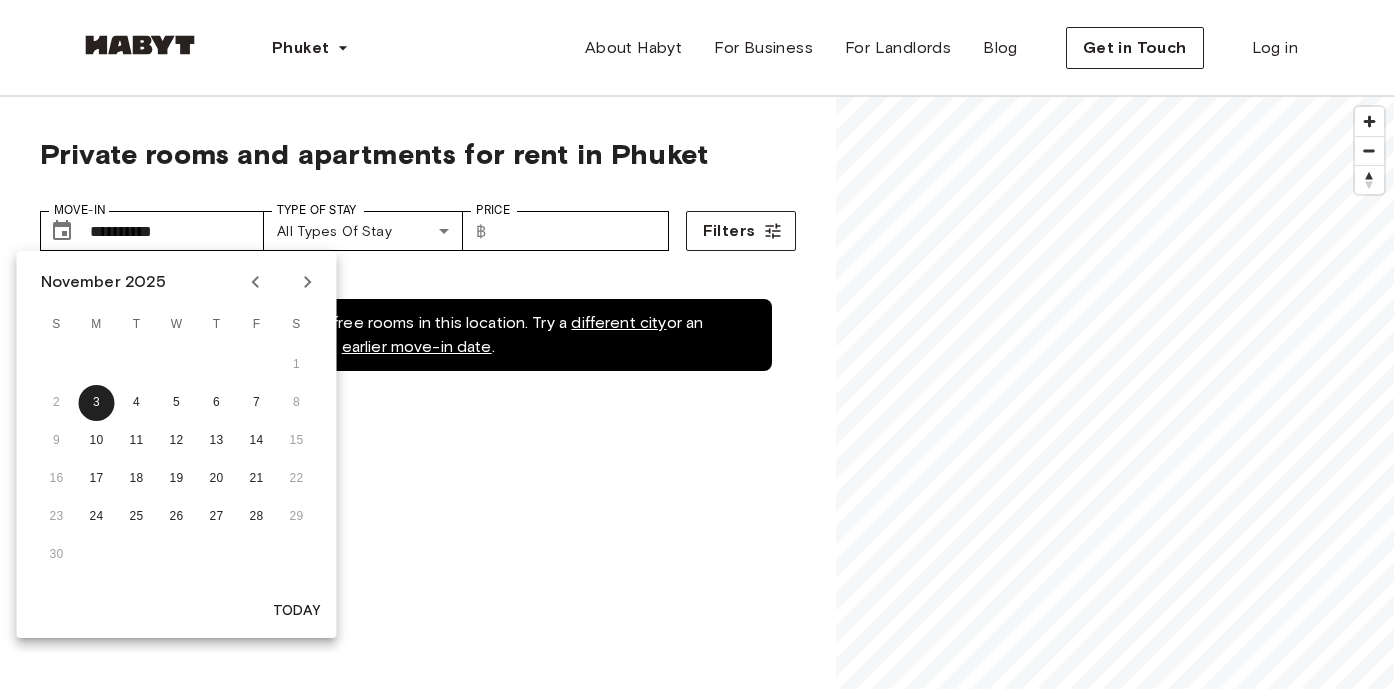 click 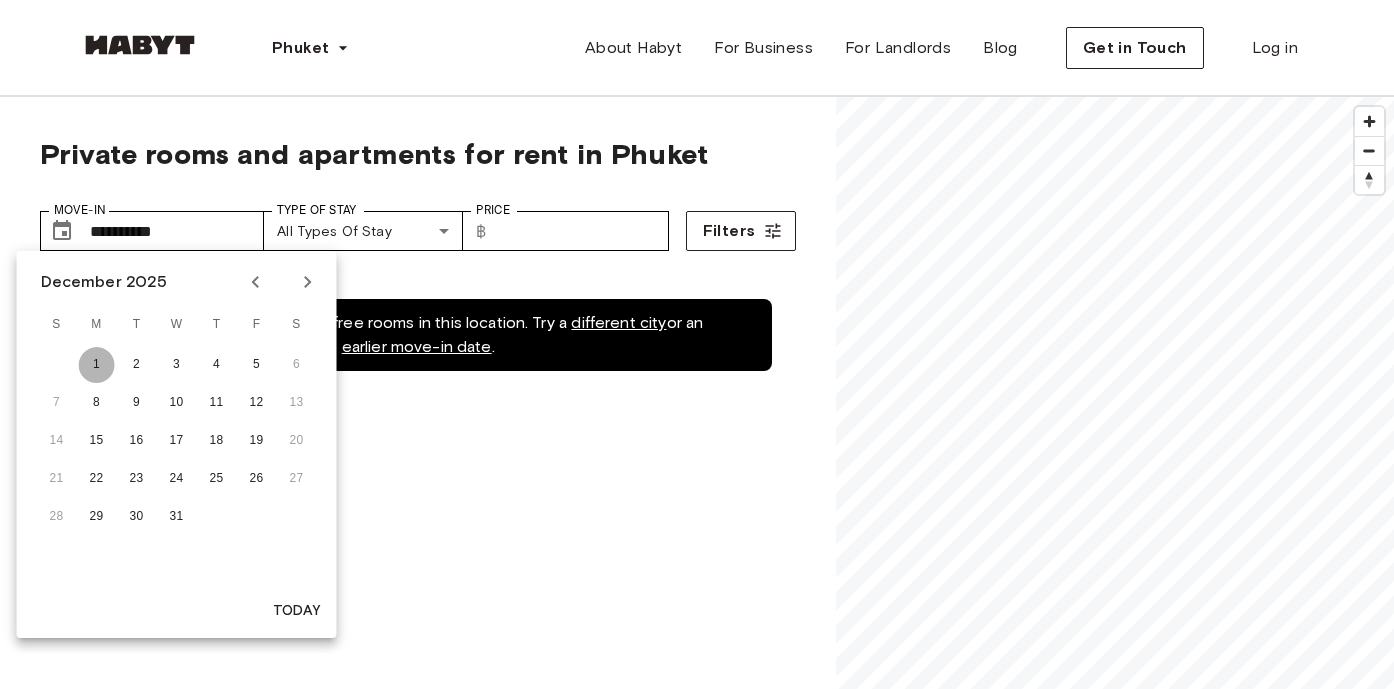 click on "1" at bounding box center [97, 365] 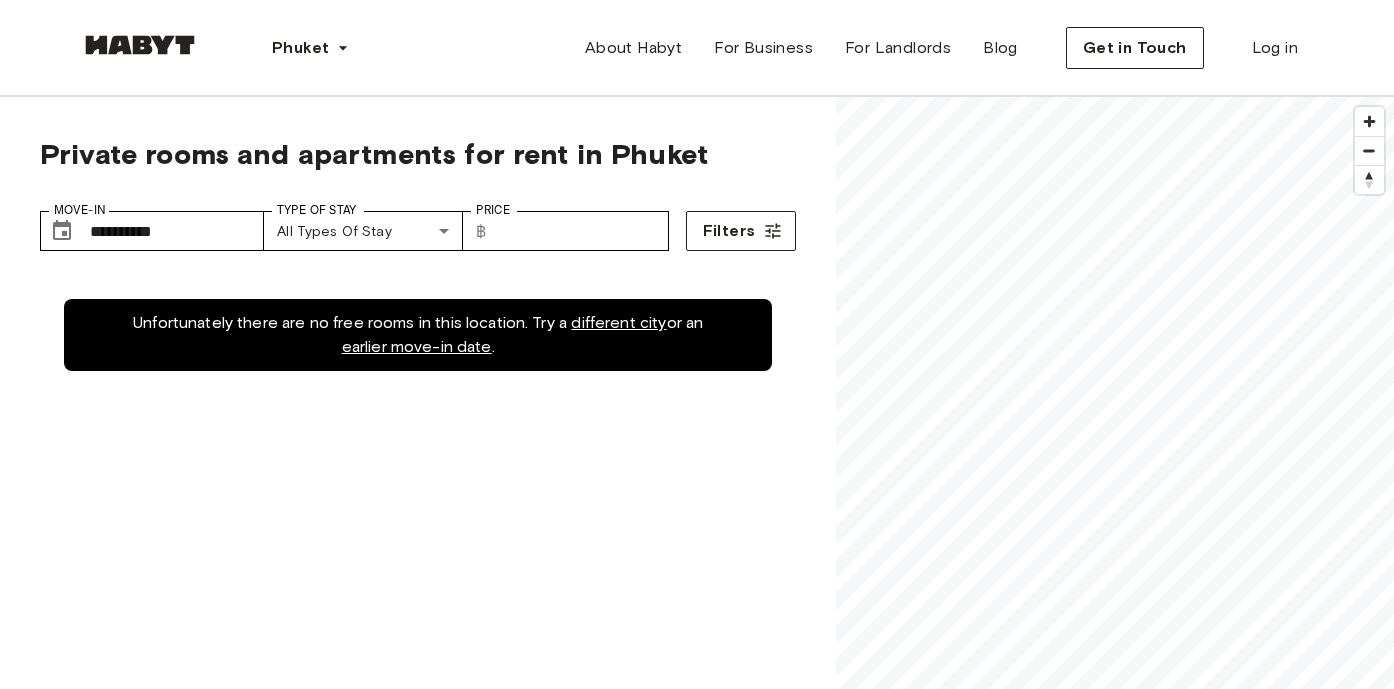 click on "Unfortunately there are no free rooms in this location. Try a   different city  or an   earlier move-in date ." at bounding box center [418, 619] 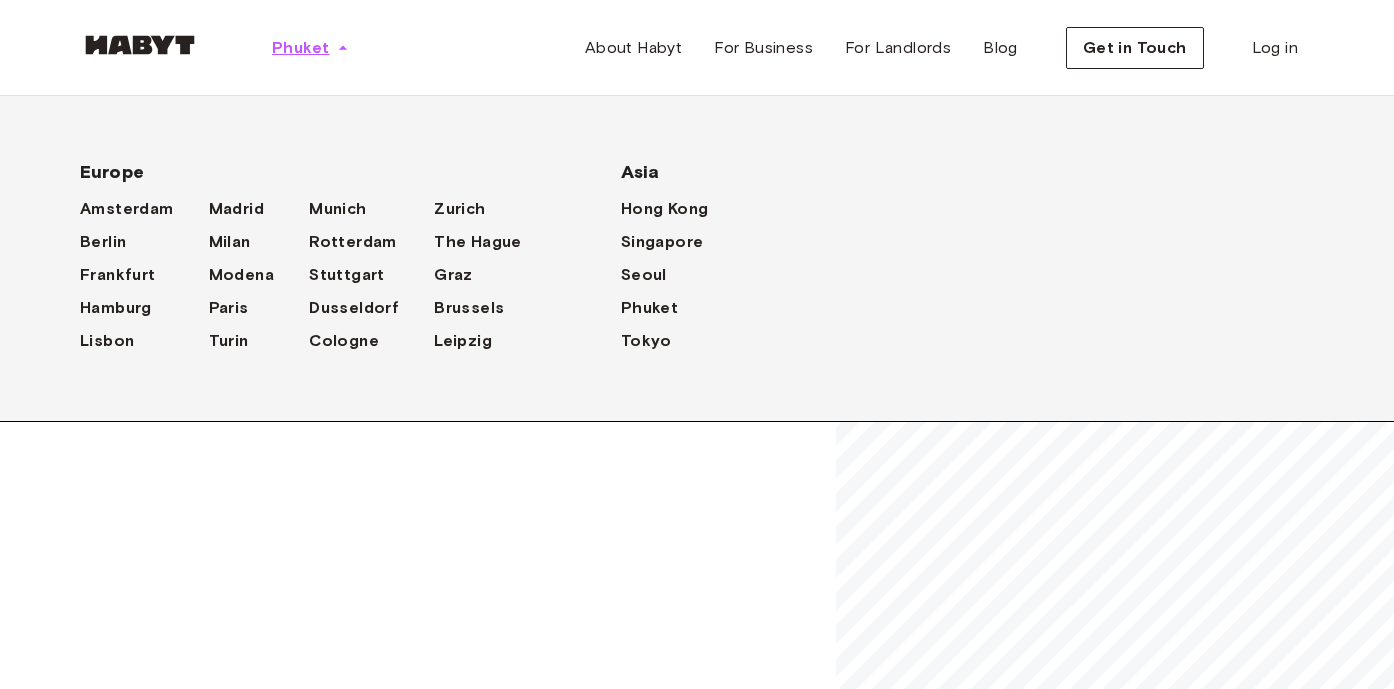 click on "Phuket" at bounding box center (300, 48) 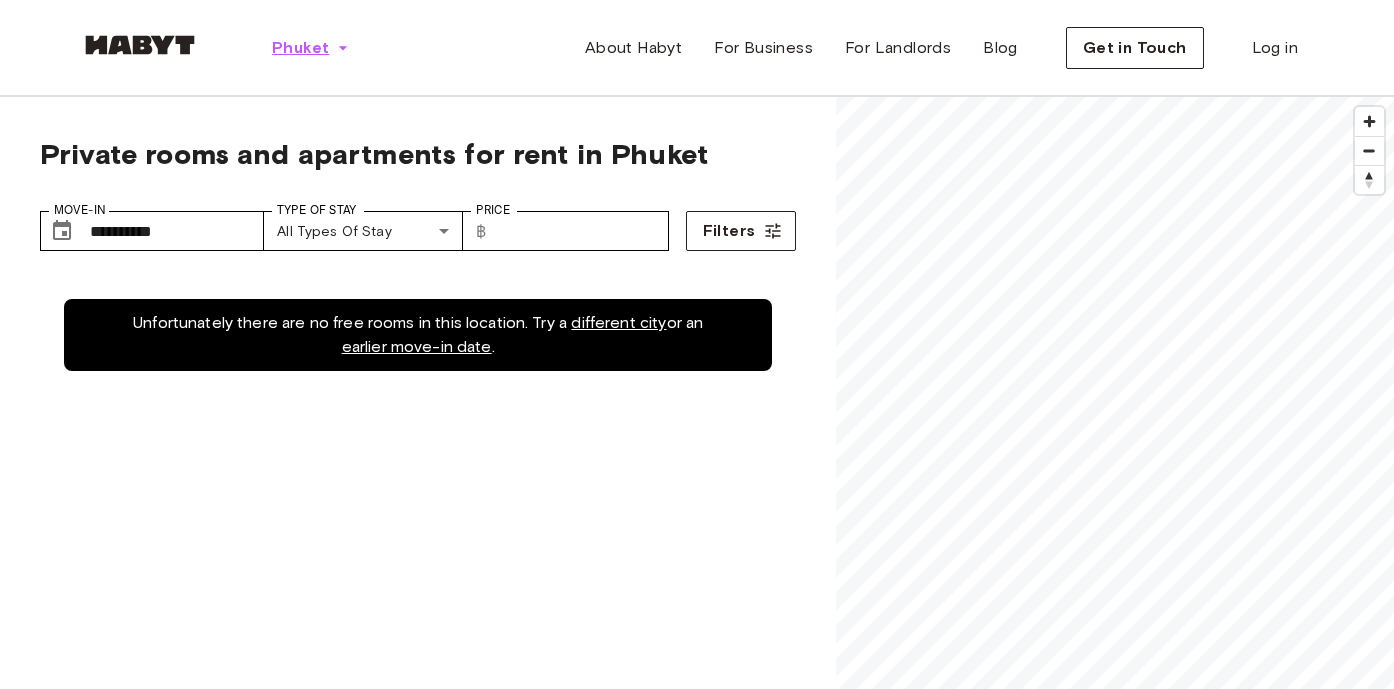 click on "Phuket" at bounding box center [300, 48] 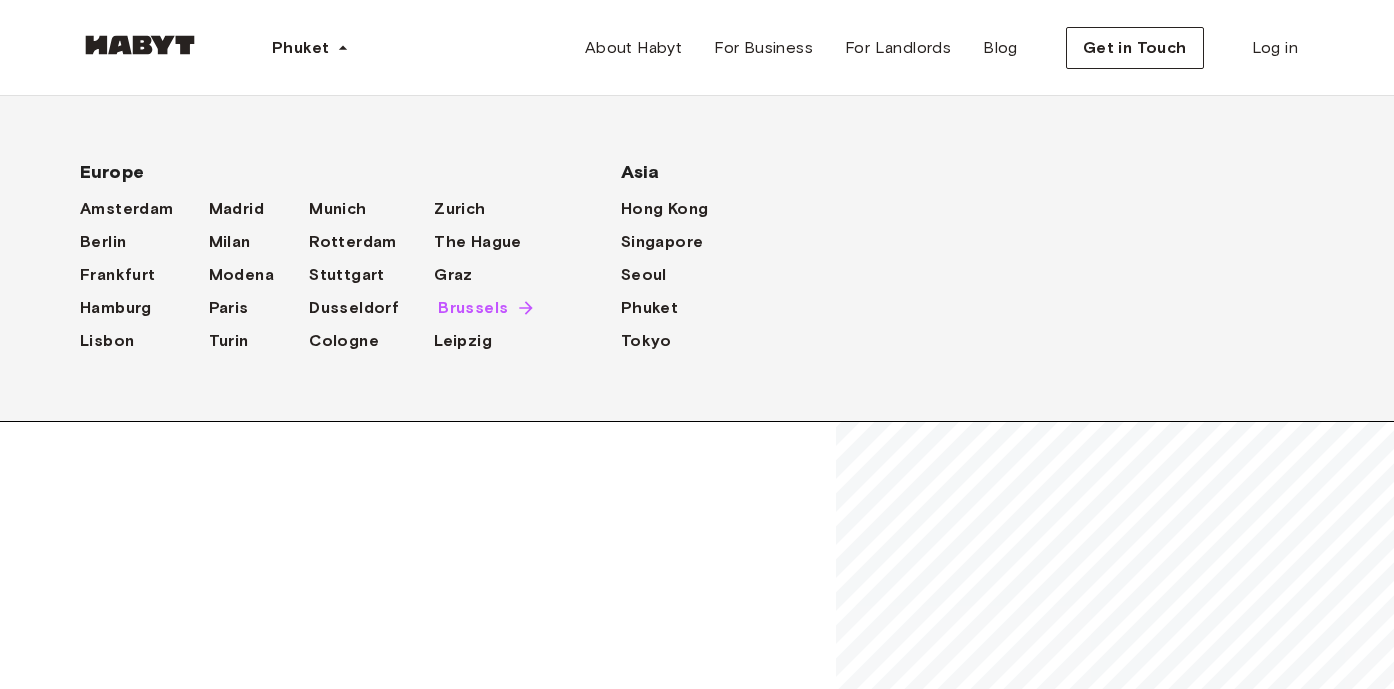 click on "Brussels" at bounding box center (473, 308) 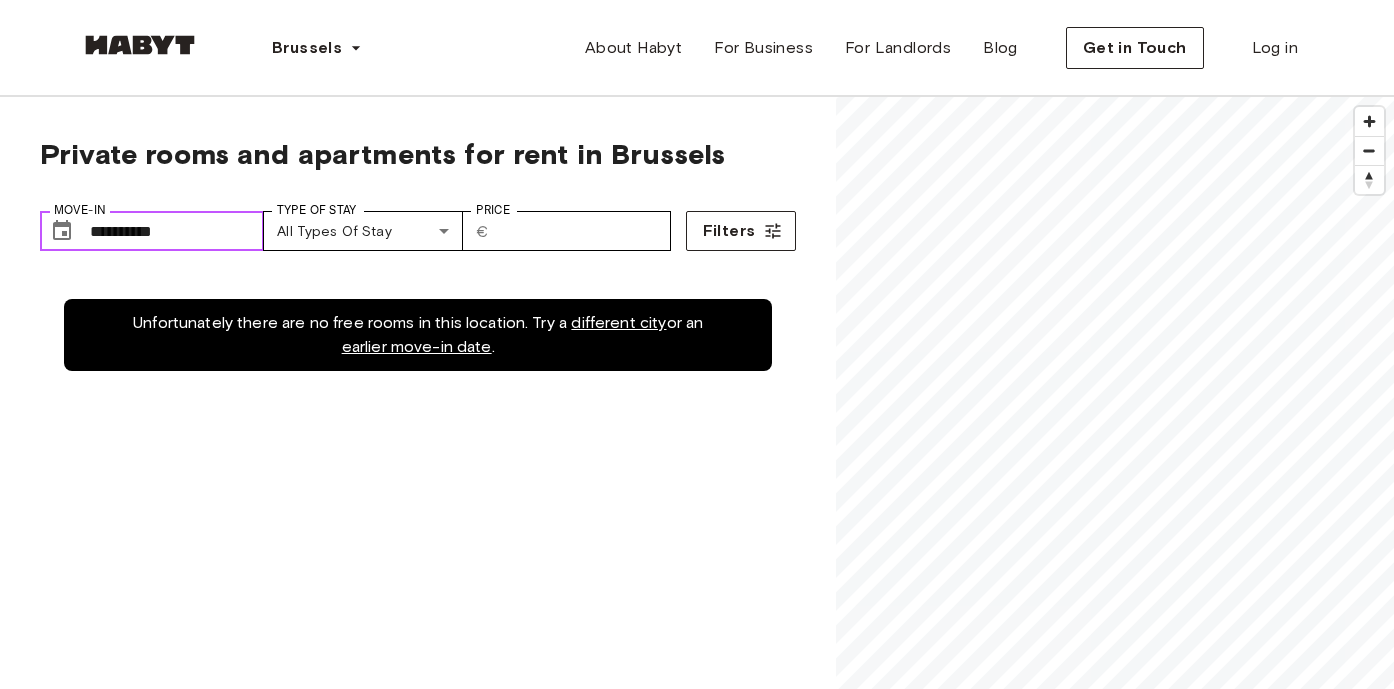 click on "**********" at bounding box center [177, 231] 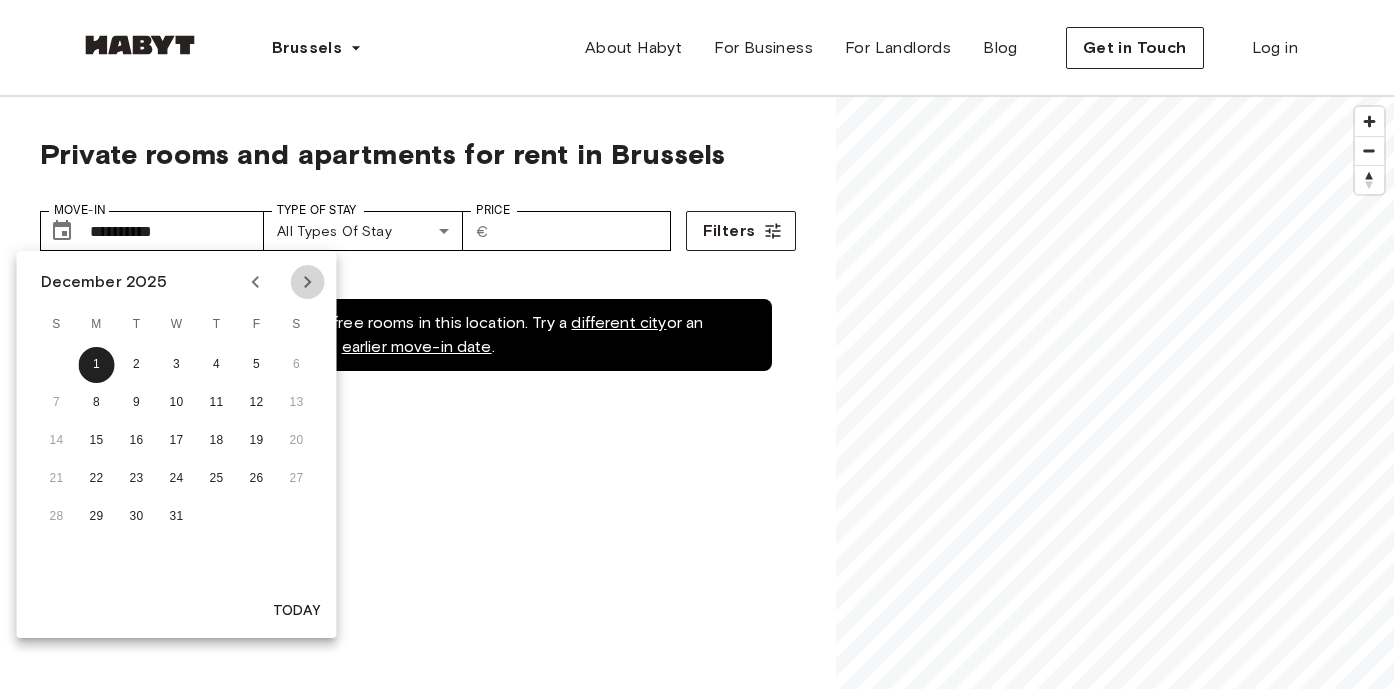 click 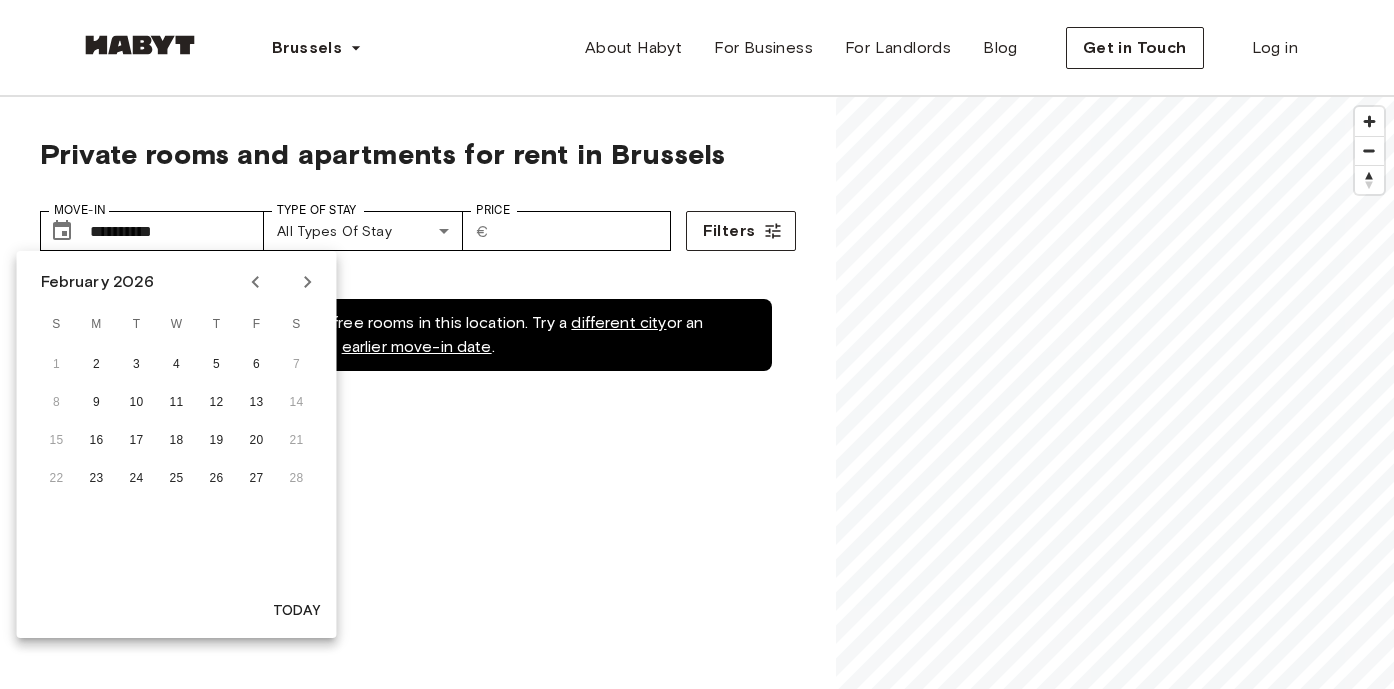 click 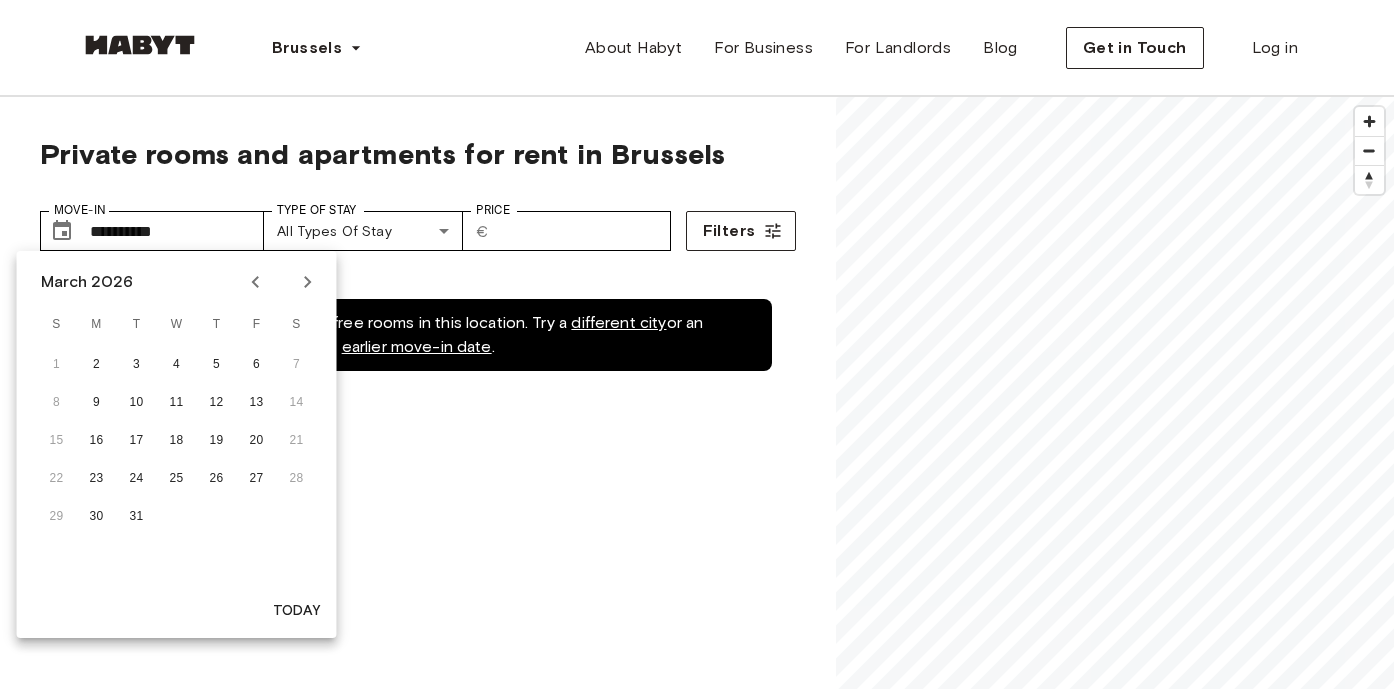 click on "1 2 3 4 5 6 7" at bounding box center [177, 365] 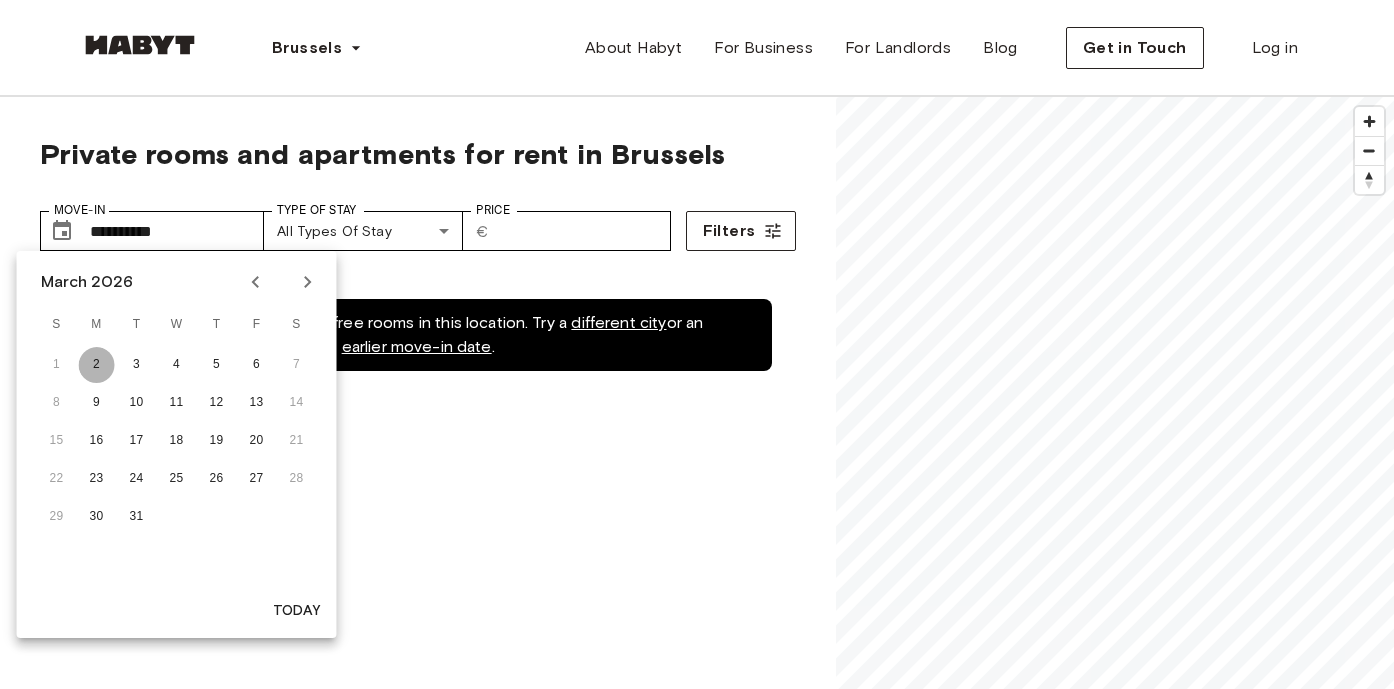 click on "2" at bounding box center [97, 365] 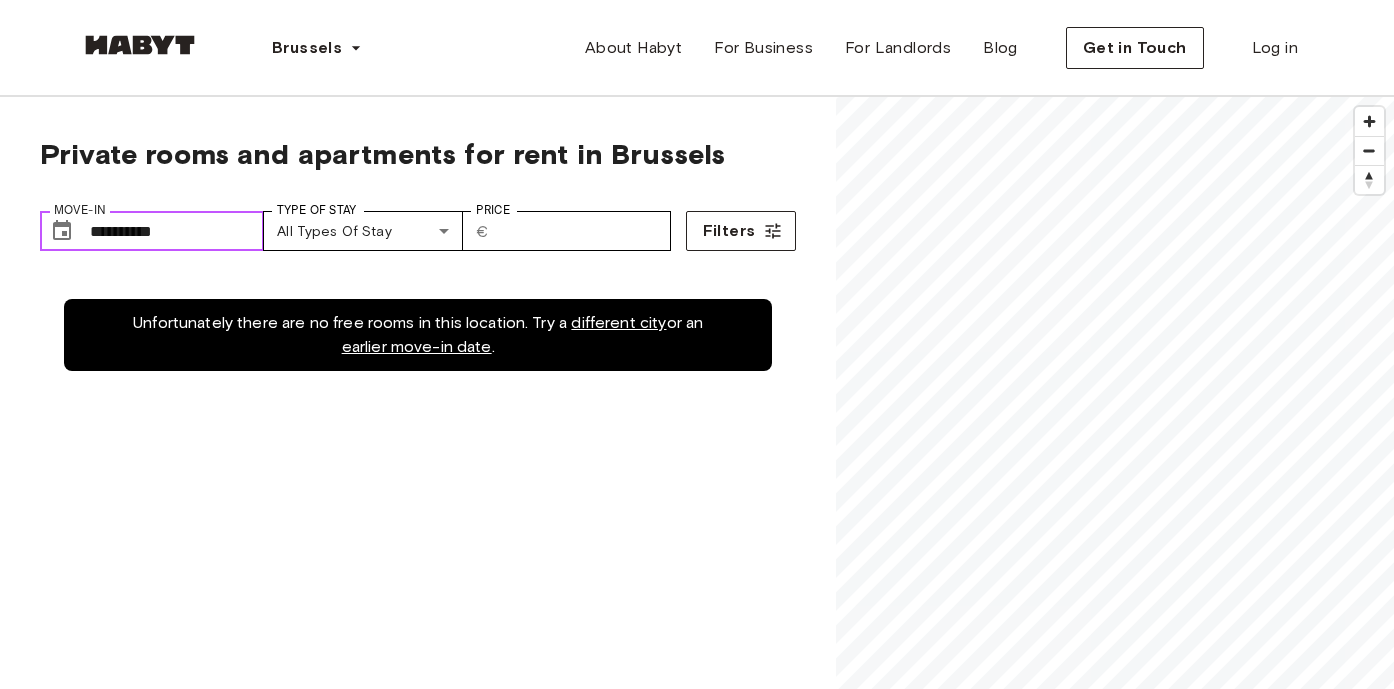 click on "**********" at bounding box center (177, 231) 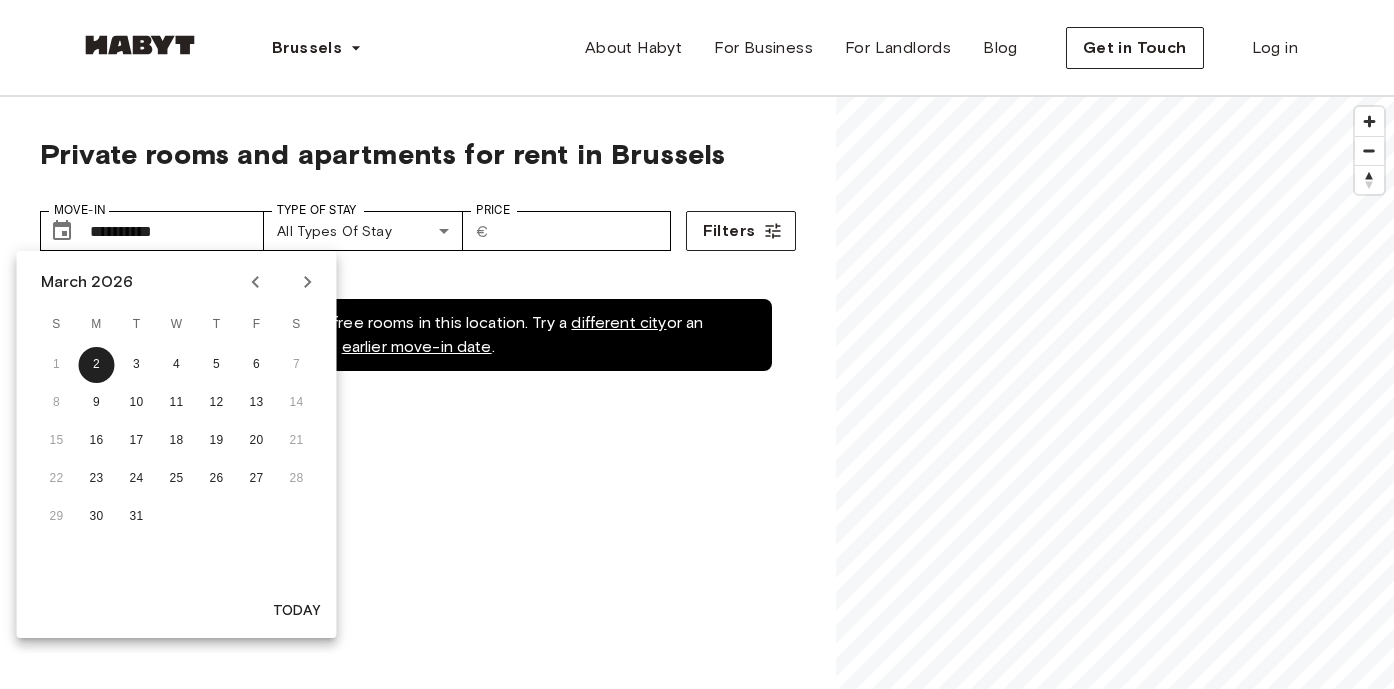 click 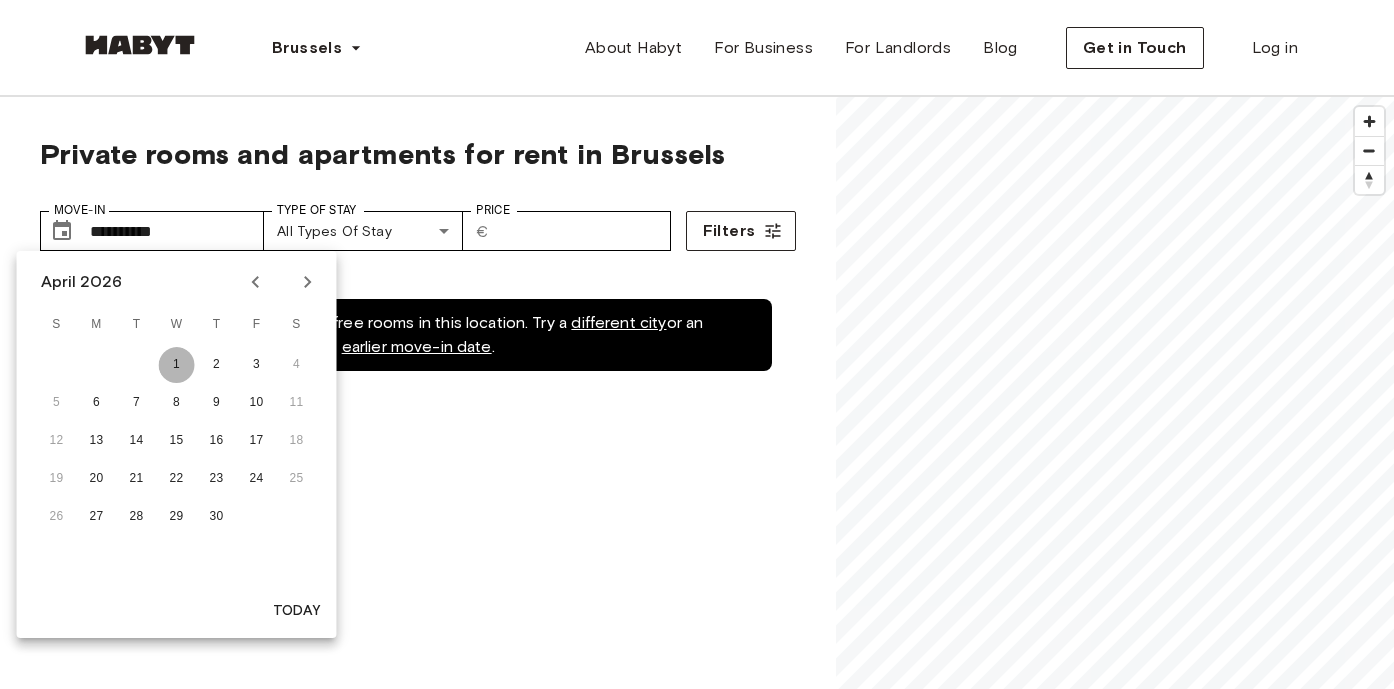 click on "1" at bounding box center (177, 365) 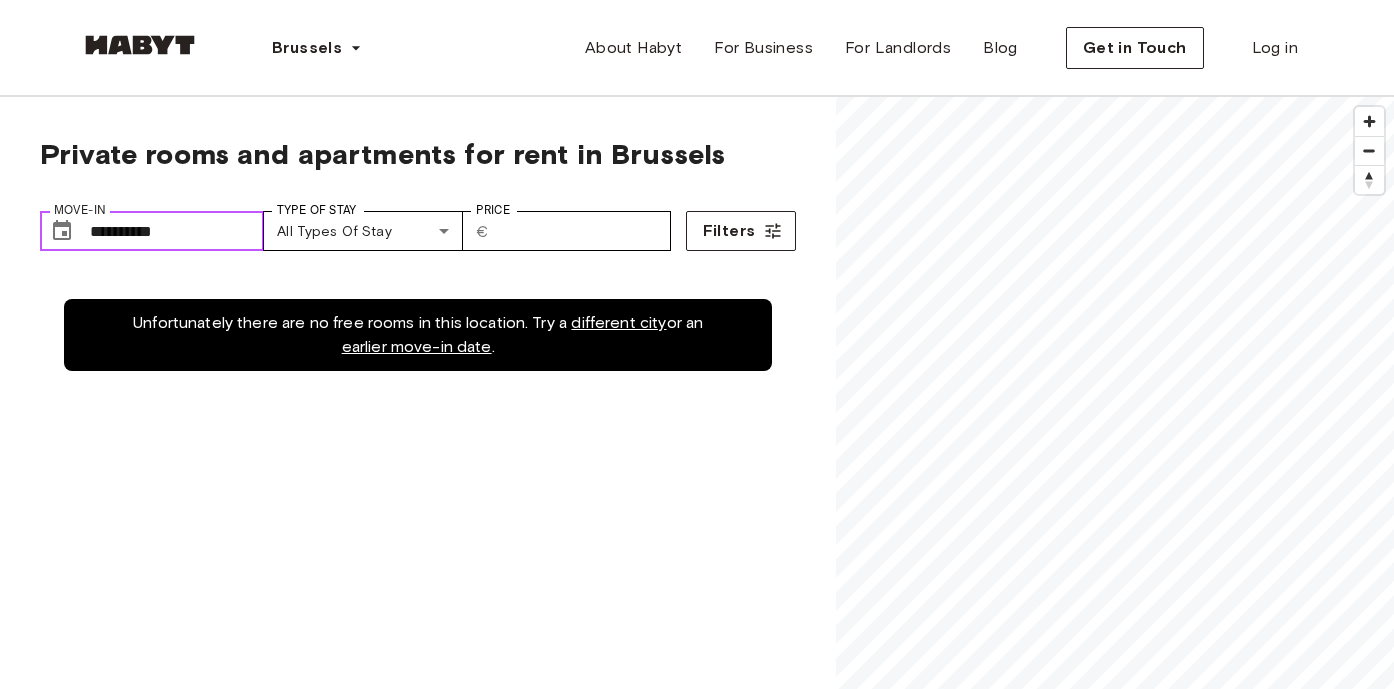 click on "**********" at bounding box center (177, 231) 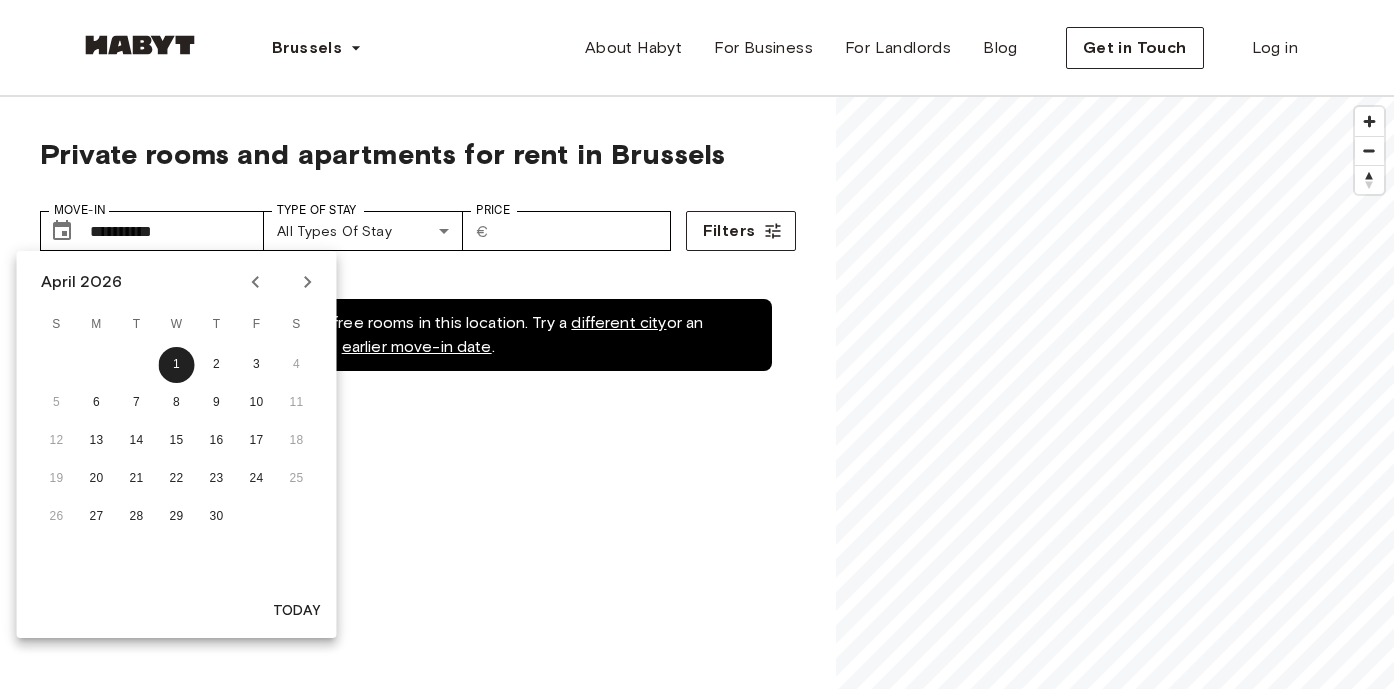 click on "Today" at bounding box center (297, 611) 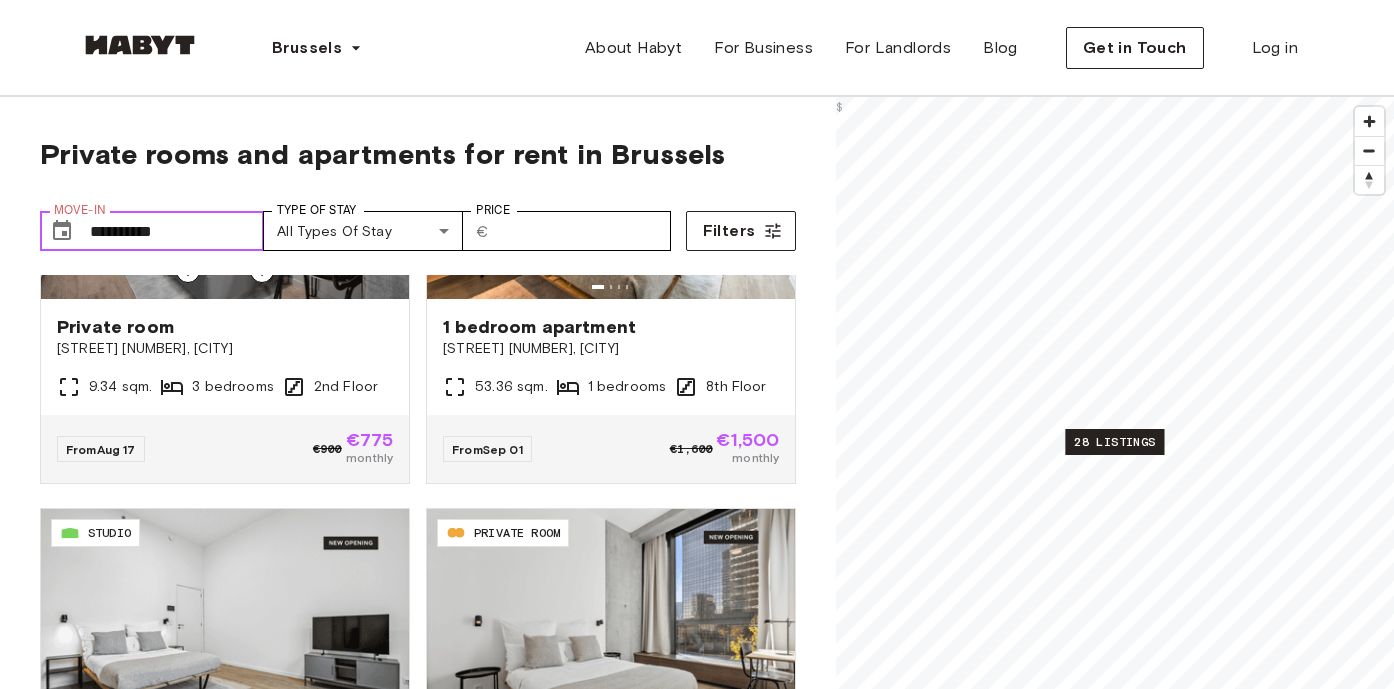 scroll, scrollTop: 3901, scrollLeft: 0, axis: vertical 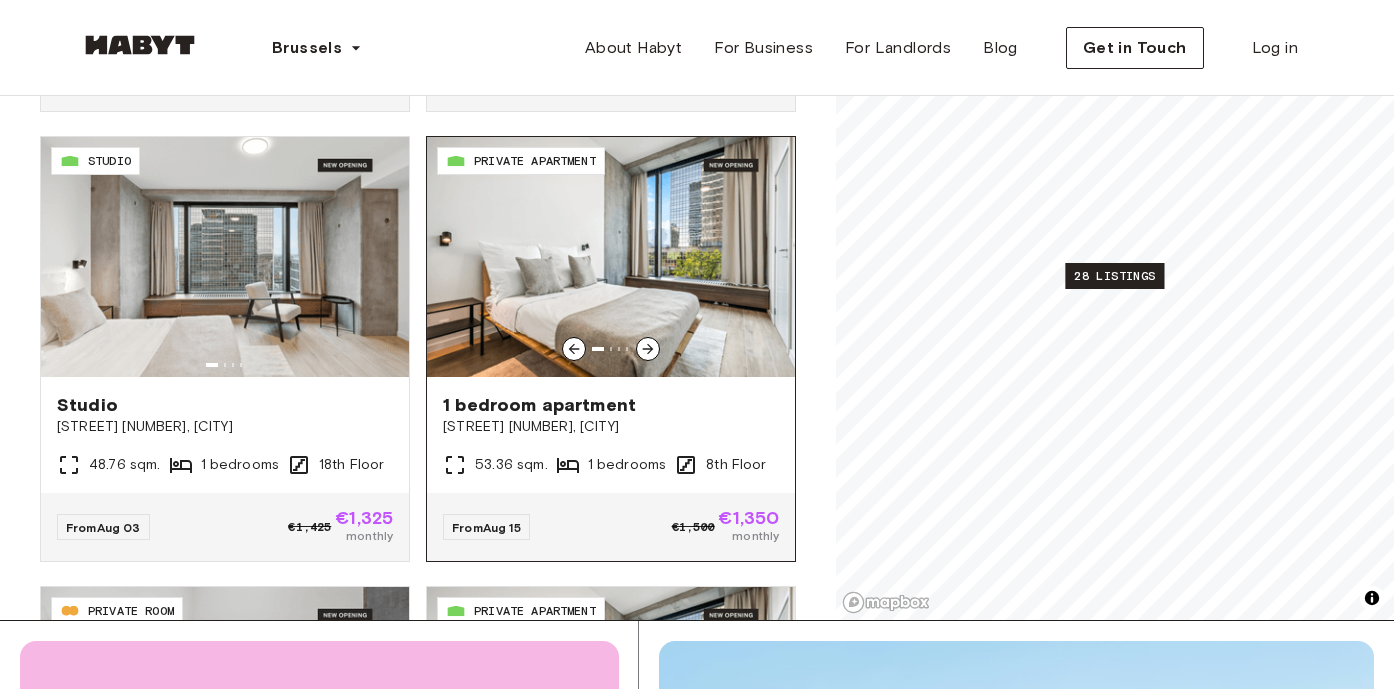 click at bounding box center [611, 257] 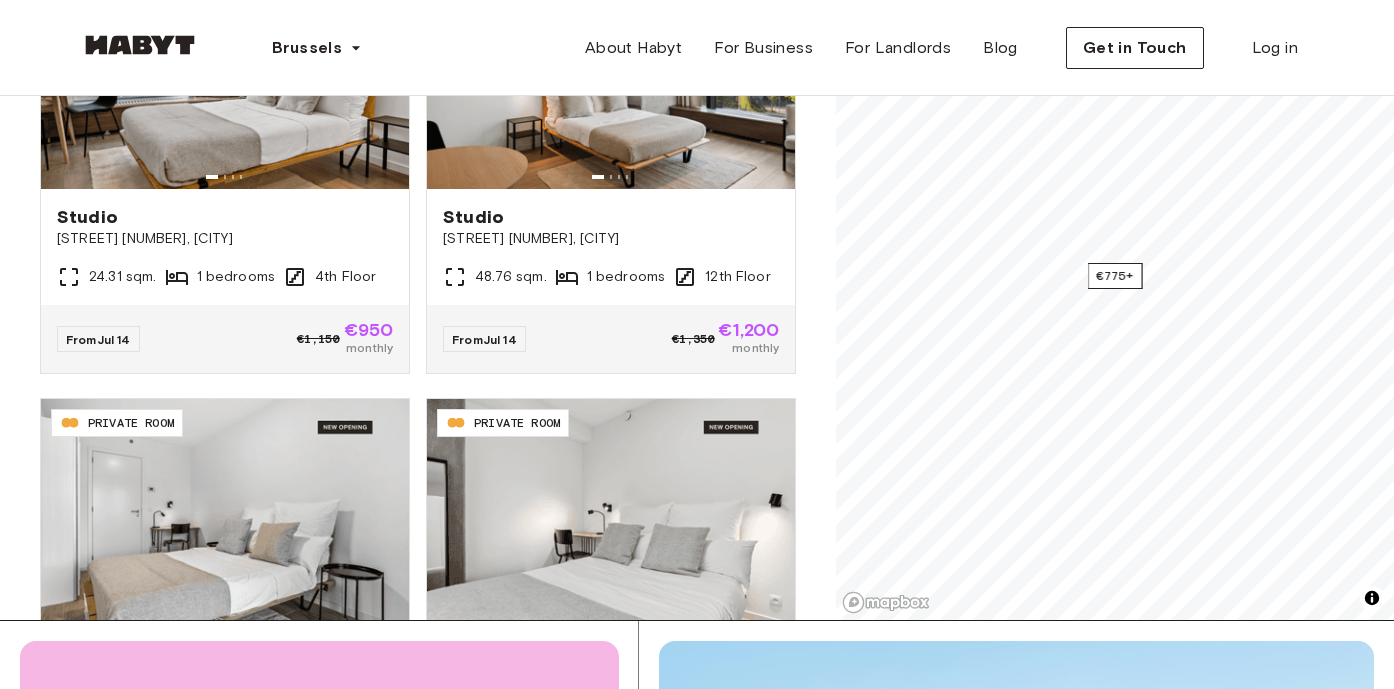 scroll, scrollTop: 0, scrollLeft: 0, axis: both 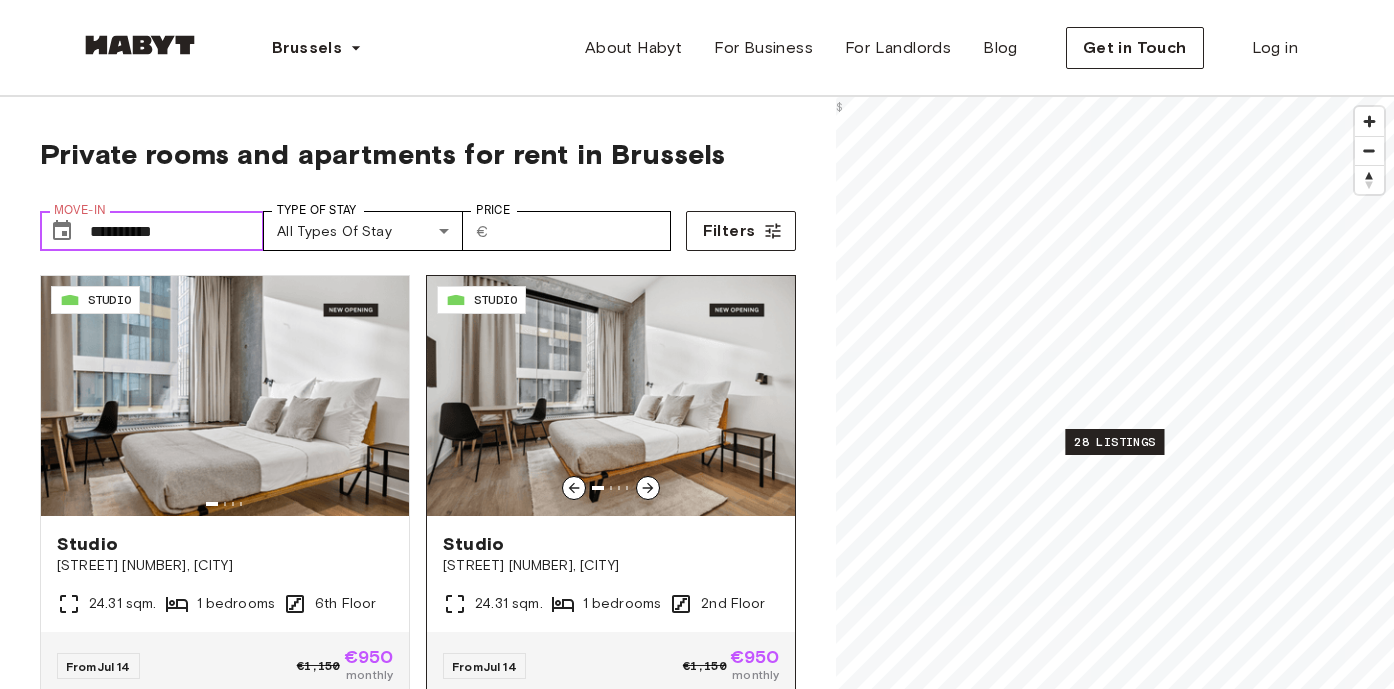 click at bounding box center (611, 396) 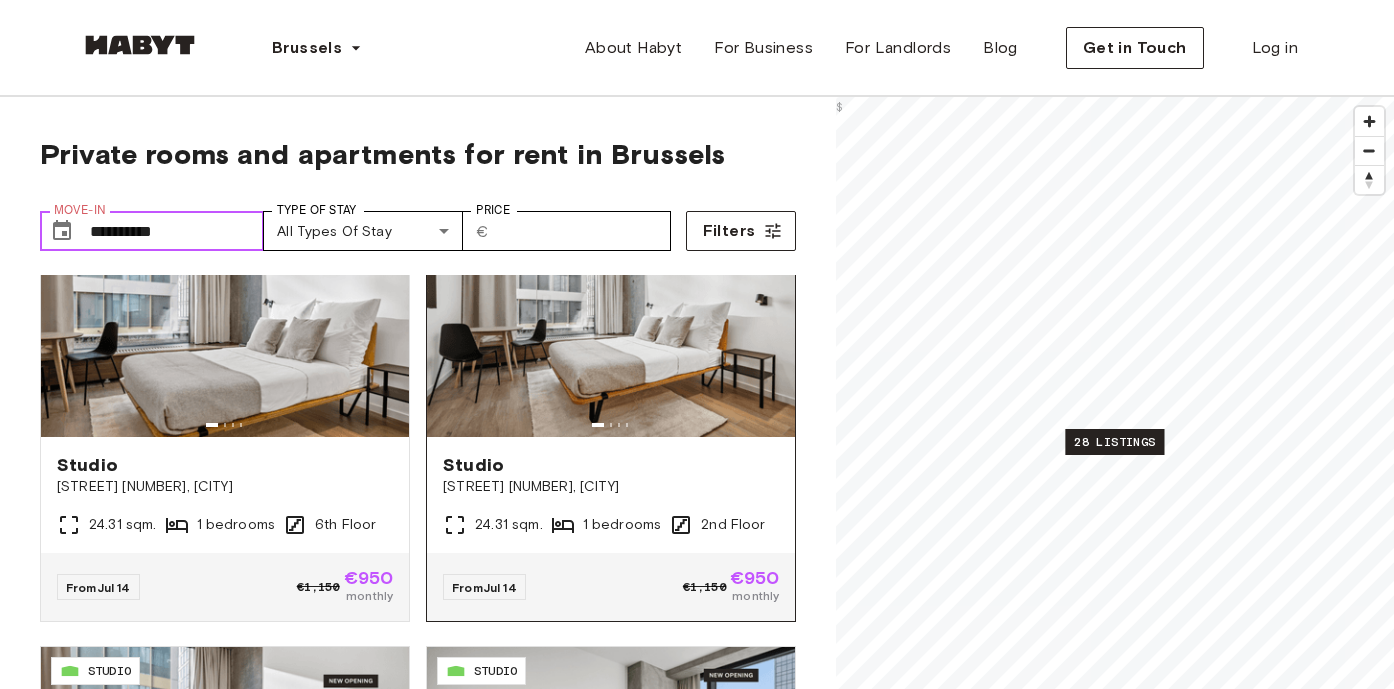 scroll, scrollTop: 38, scrollLeft: 0, axis: vertical 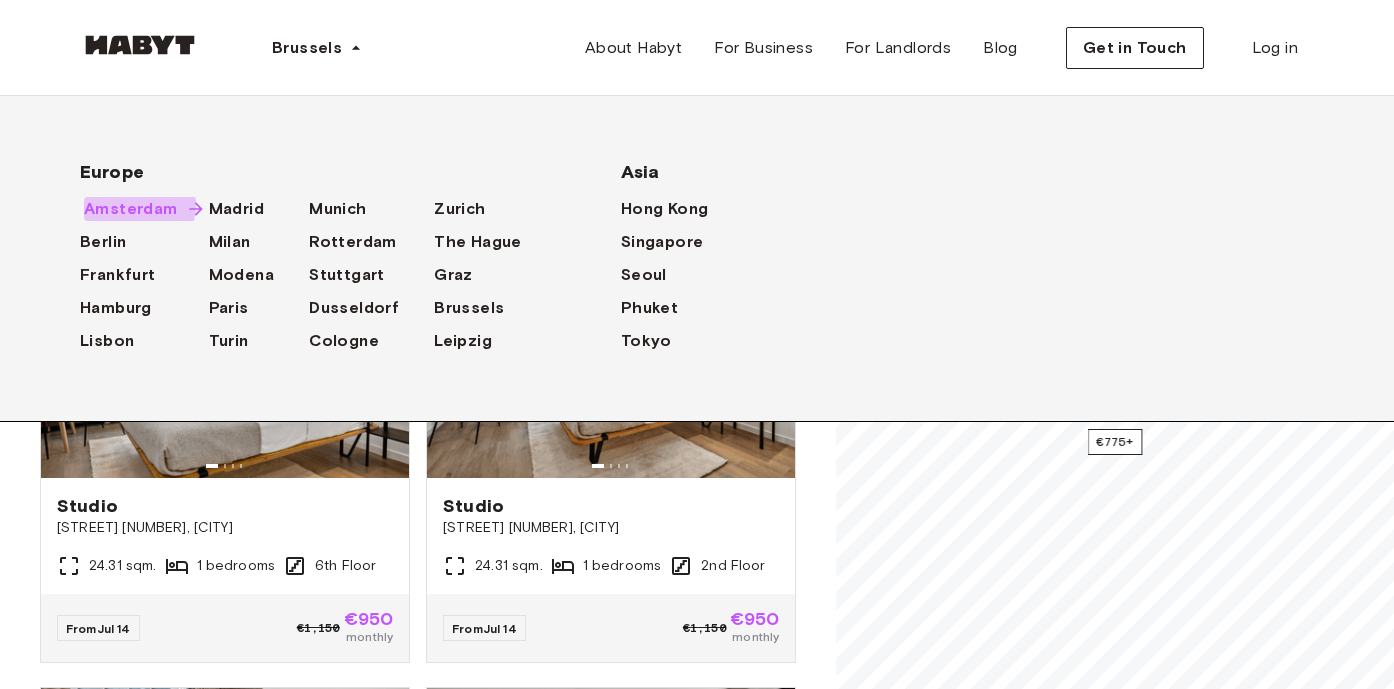 click on "Amsterdam" at bounding box center [131, 209] 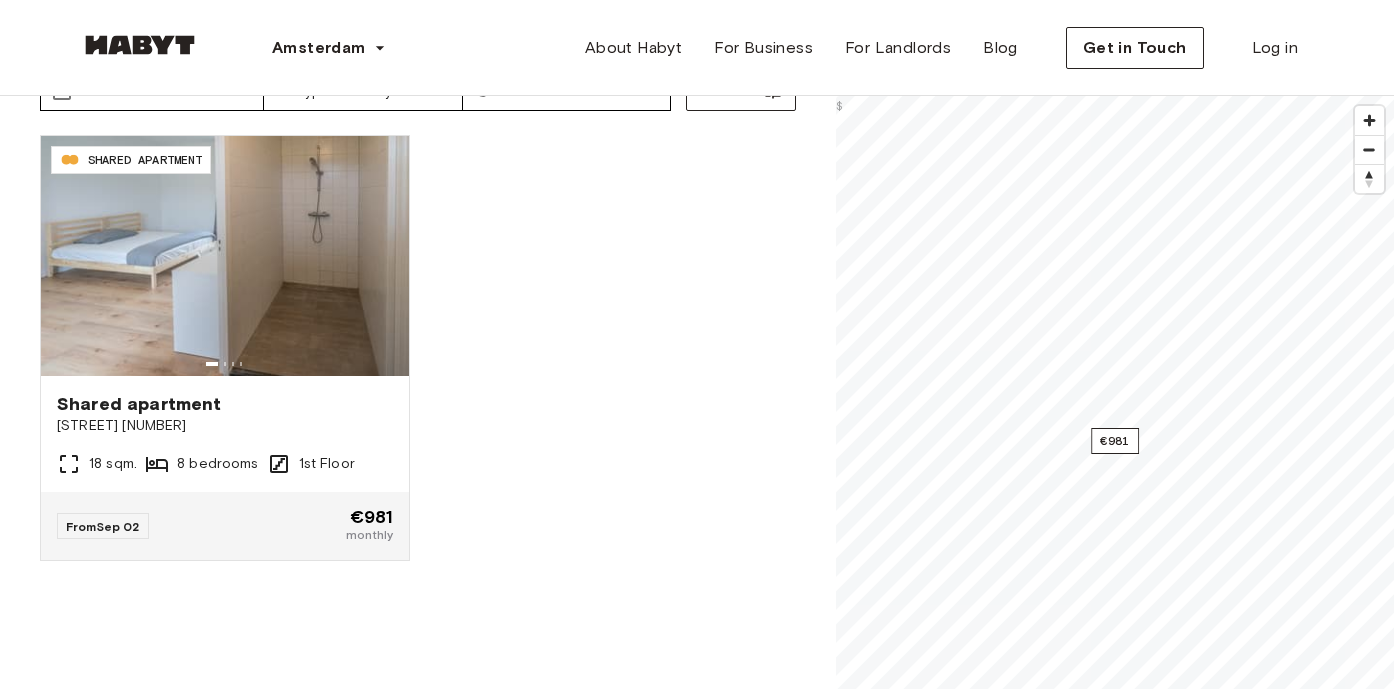 scroll, scrollTop: 95, scrollLeft: 0, axis: vertical 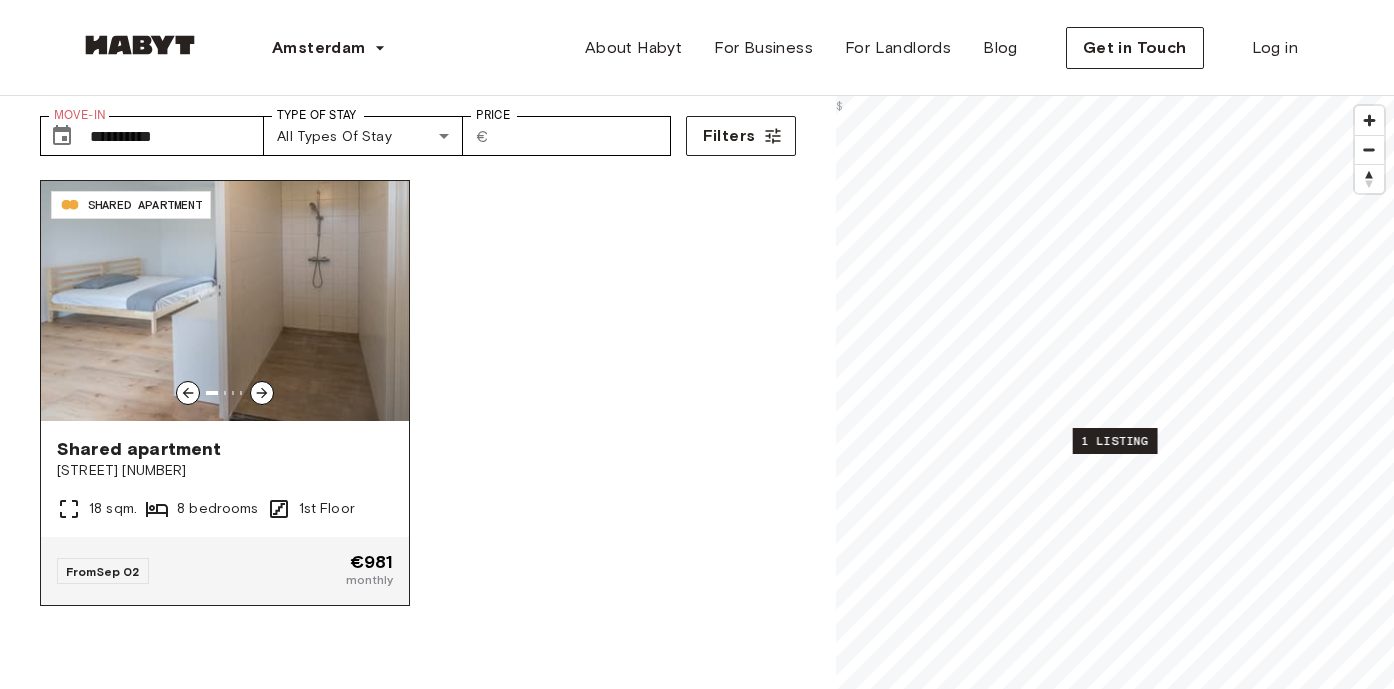 click 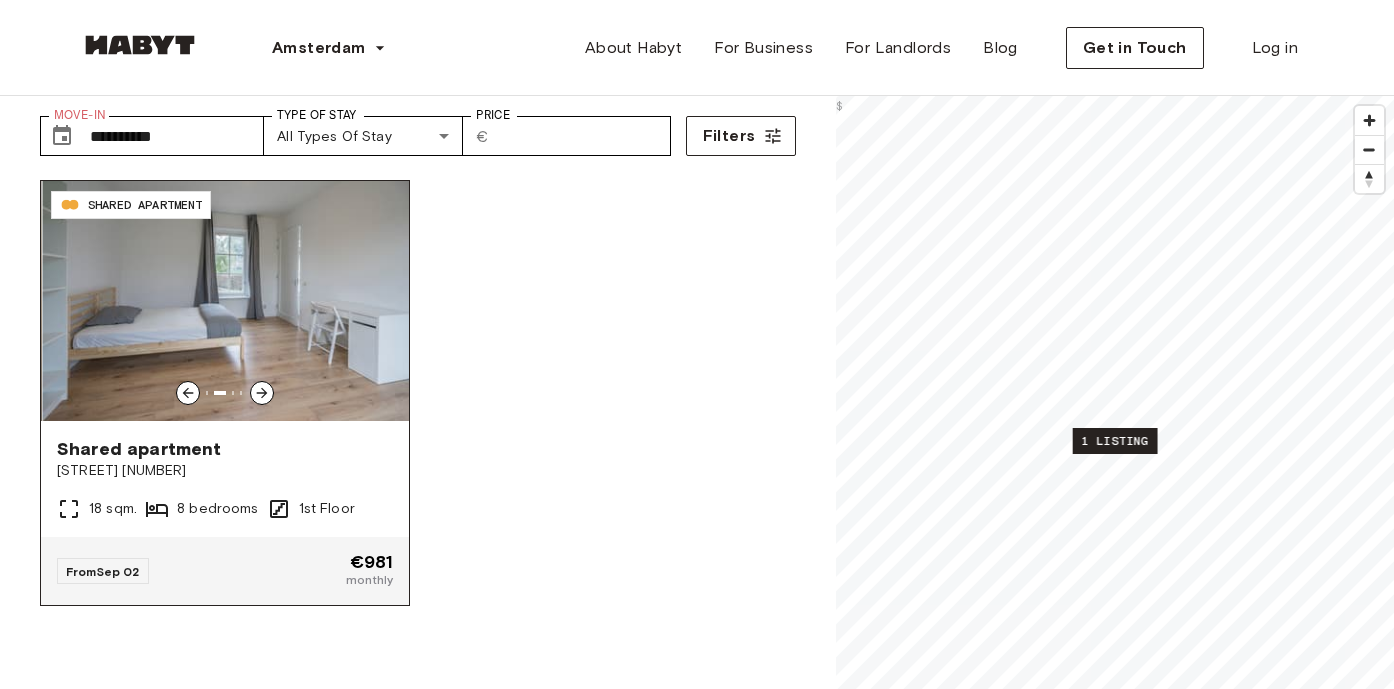 click 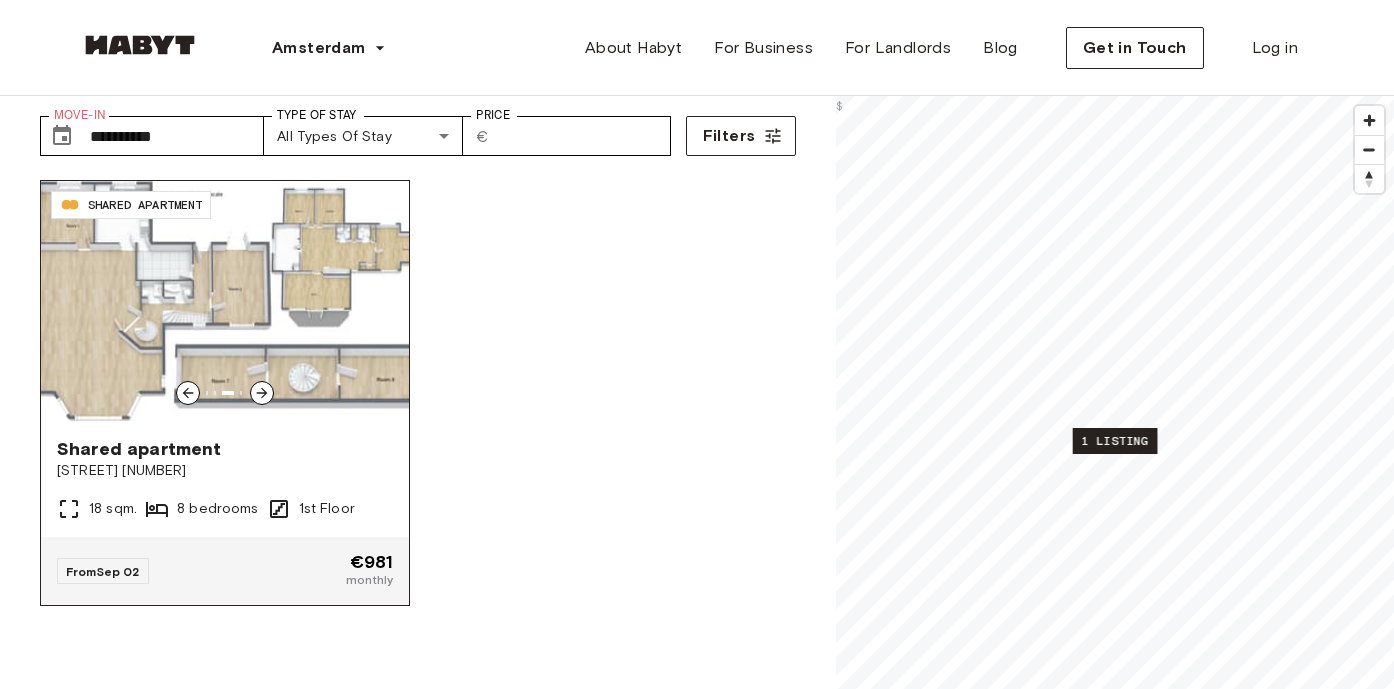 click at bounding box center [225, 301] 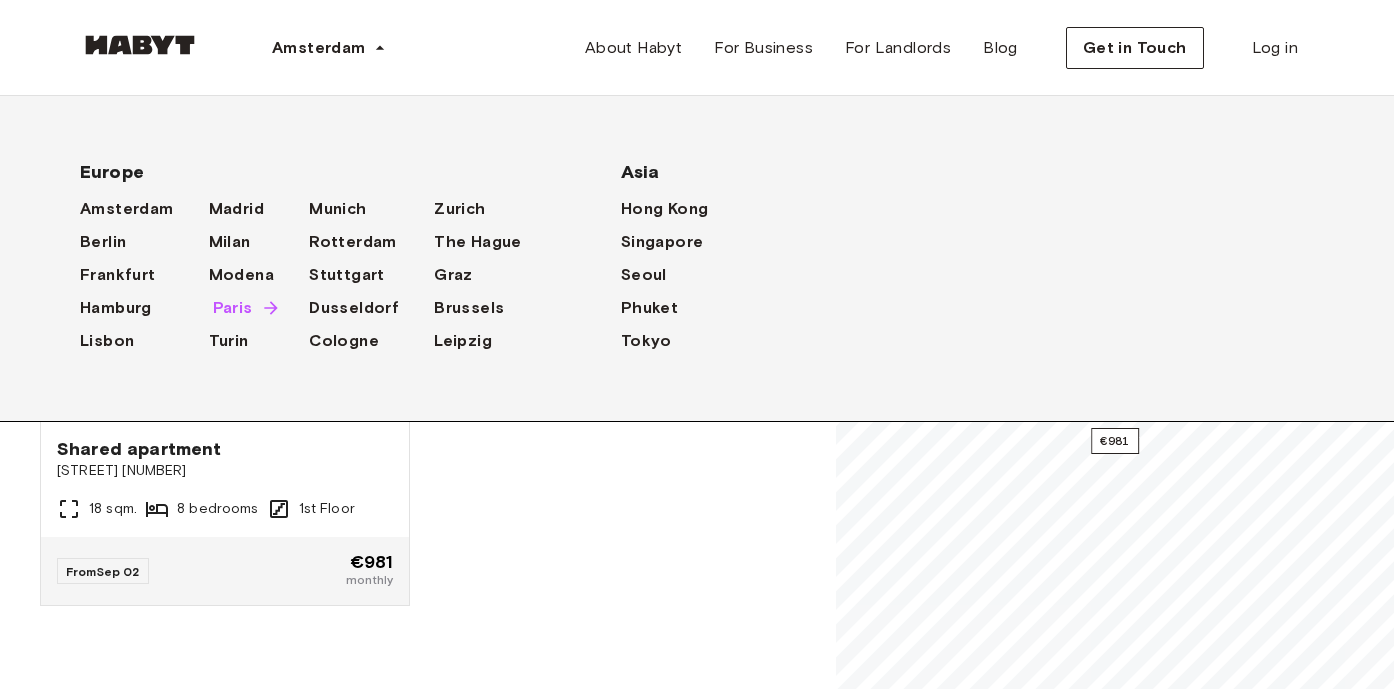 click on "Paris" at bounding box center [233, 308] 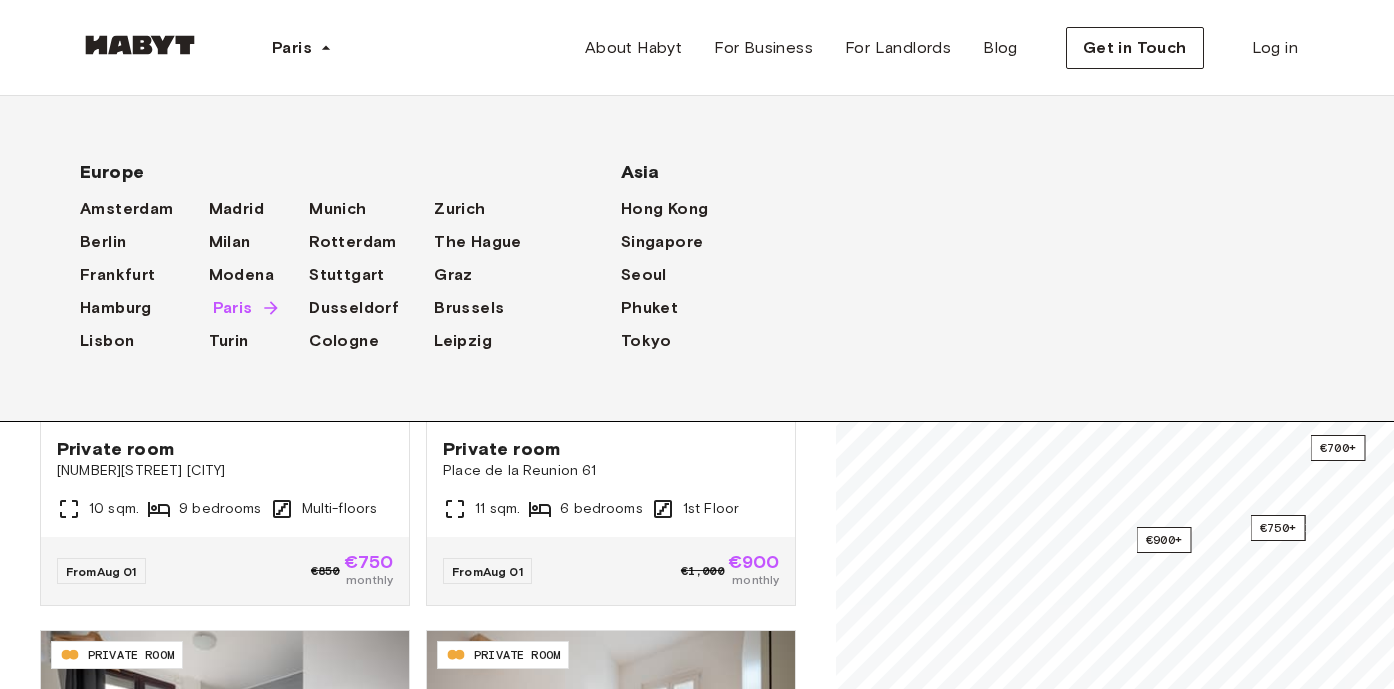 scroll, scrollTop: 0, scrollLeft: 0, axis: both 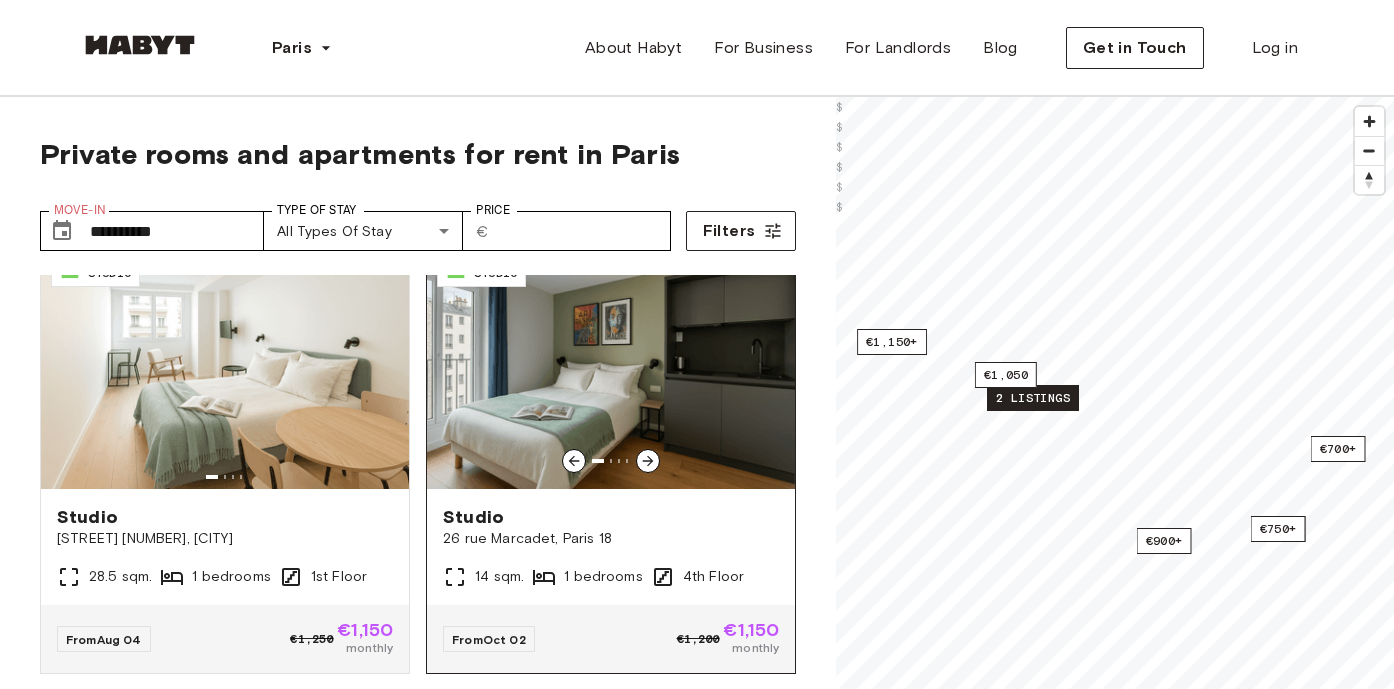 click at bounding box center (611, 369) 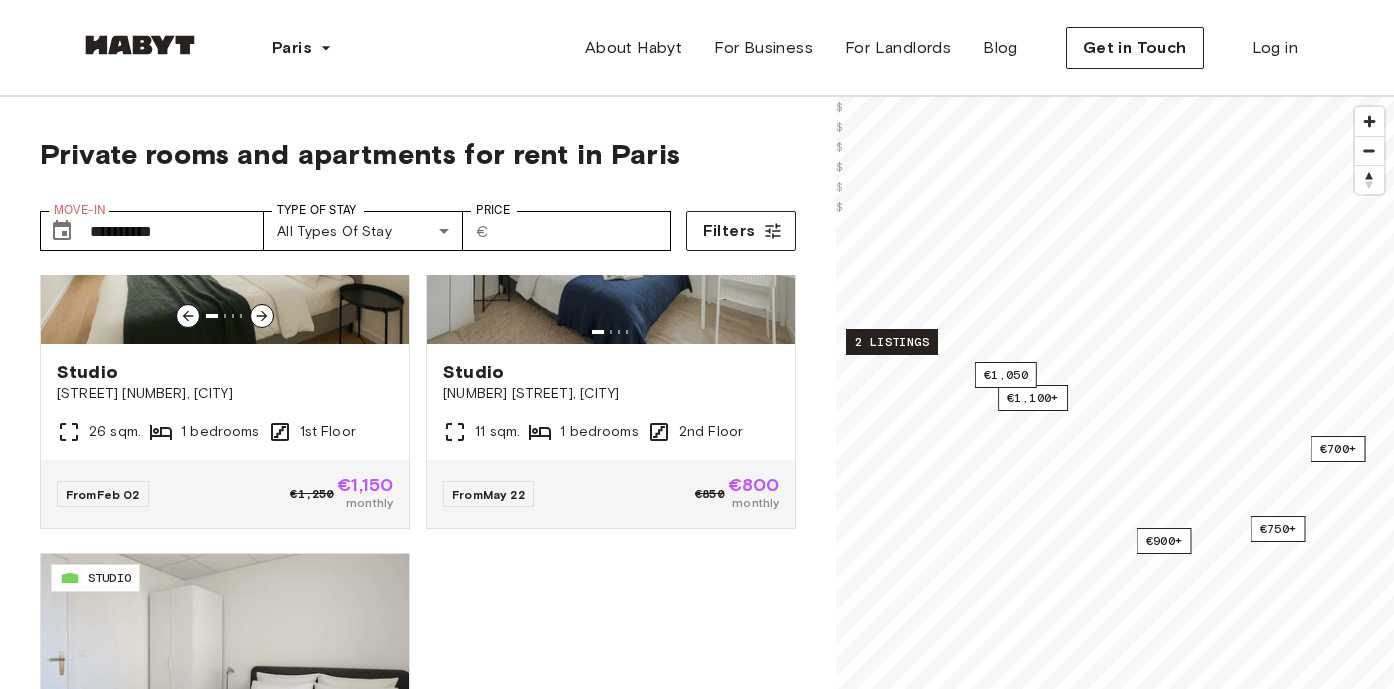 scroll, scrollTop: 2477, scrollLeft: 0, axis: vertical 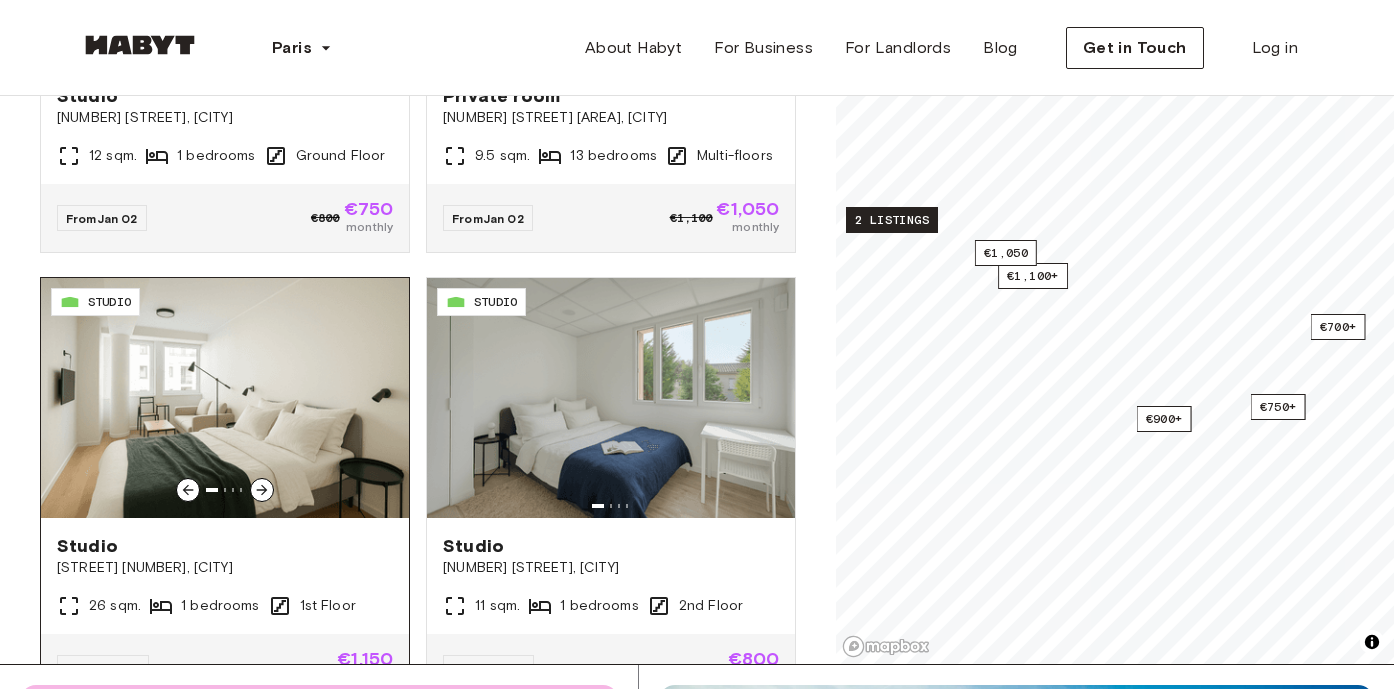 click at bounding box center [225, 398] 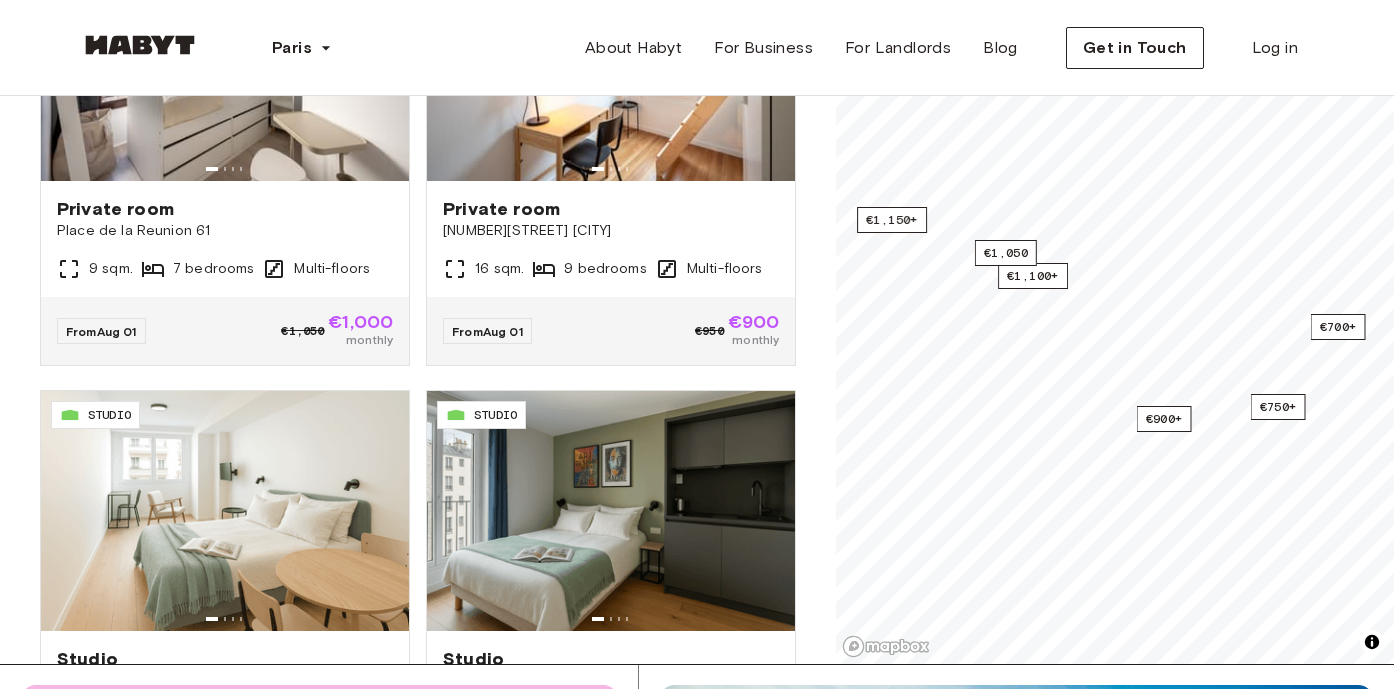 scroll, scrollTop: 0, scrollLeft: 0, axis: both 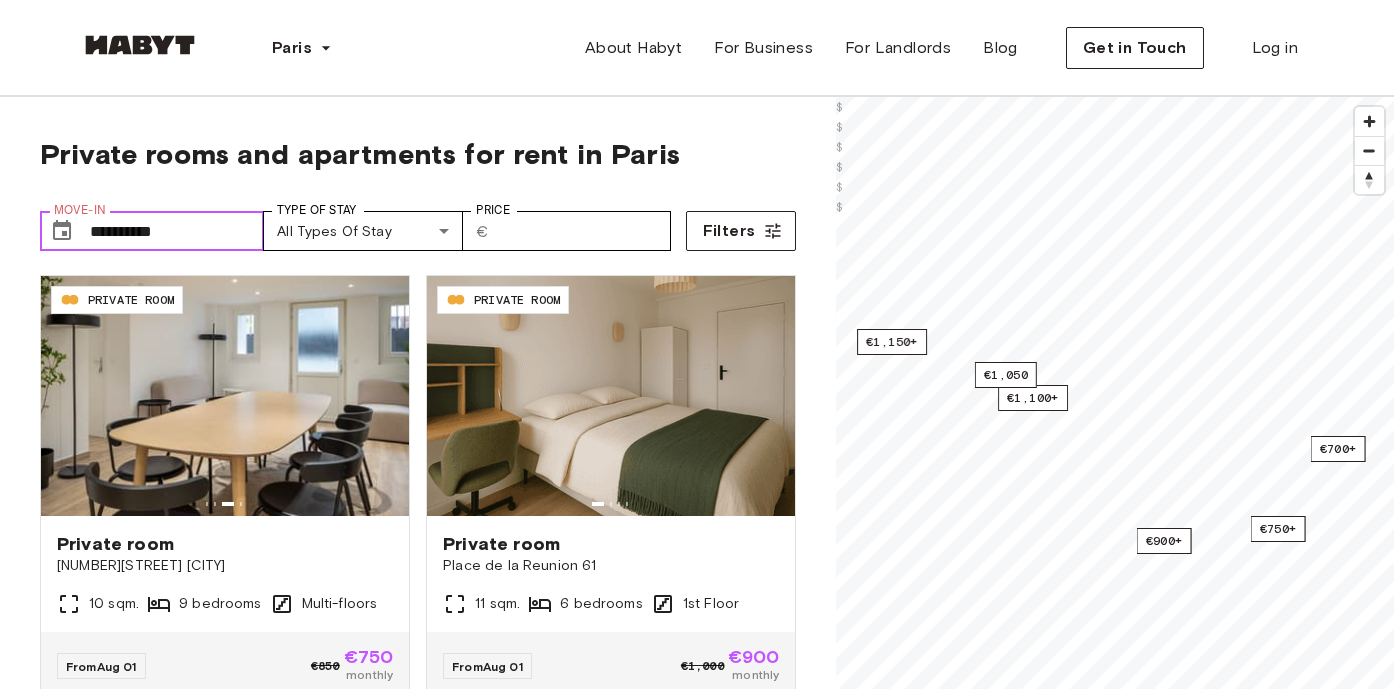 click on "**********" at bounding box center [177, 231] 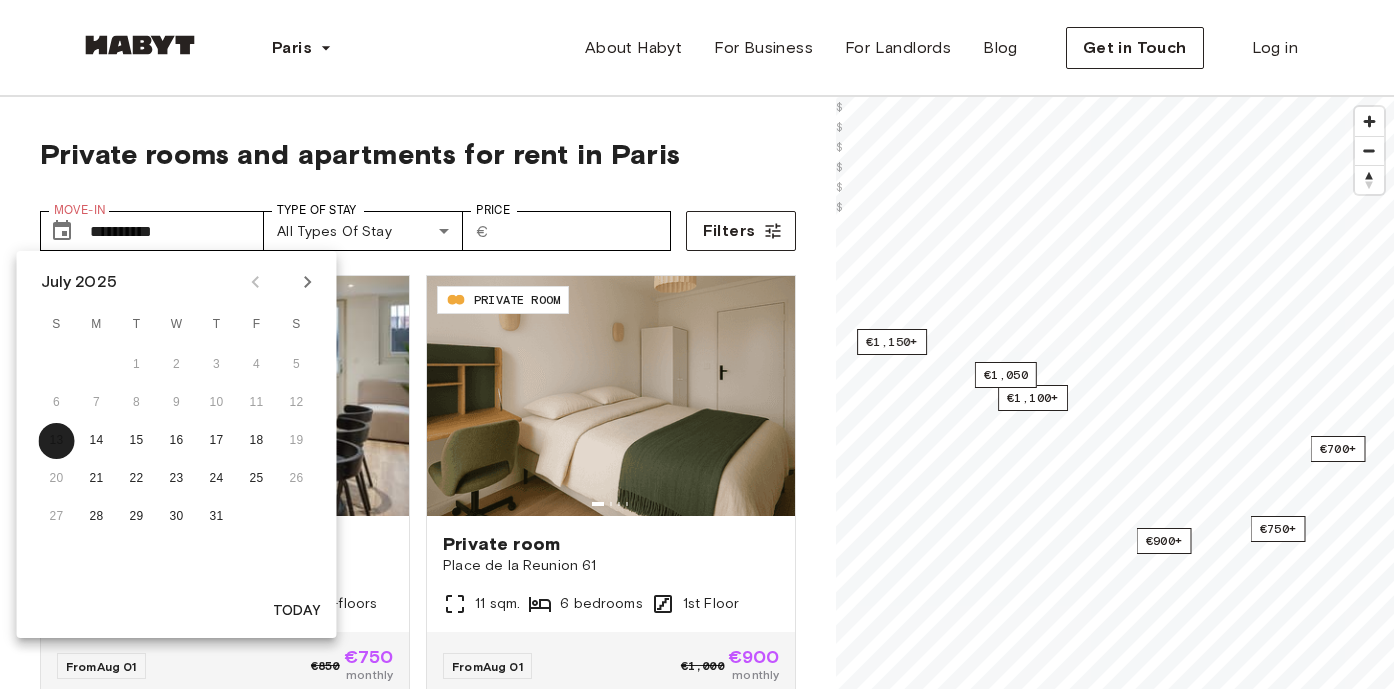 click 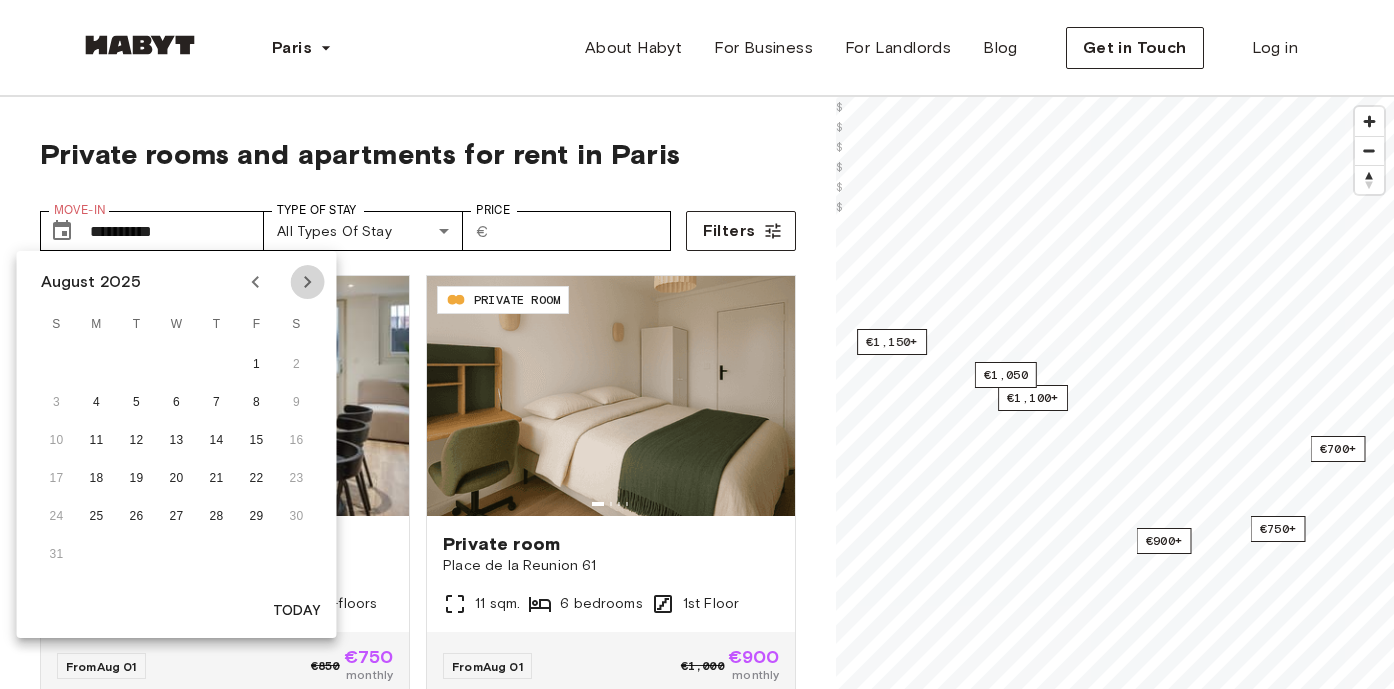 click 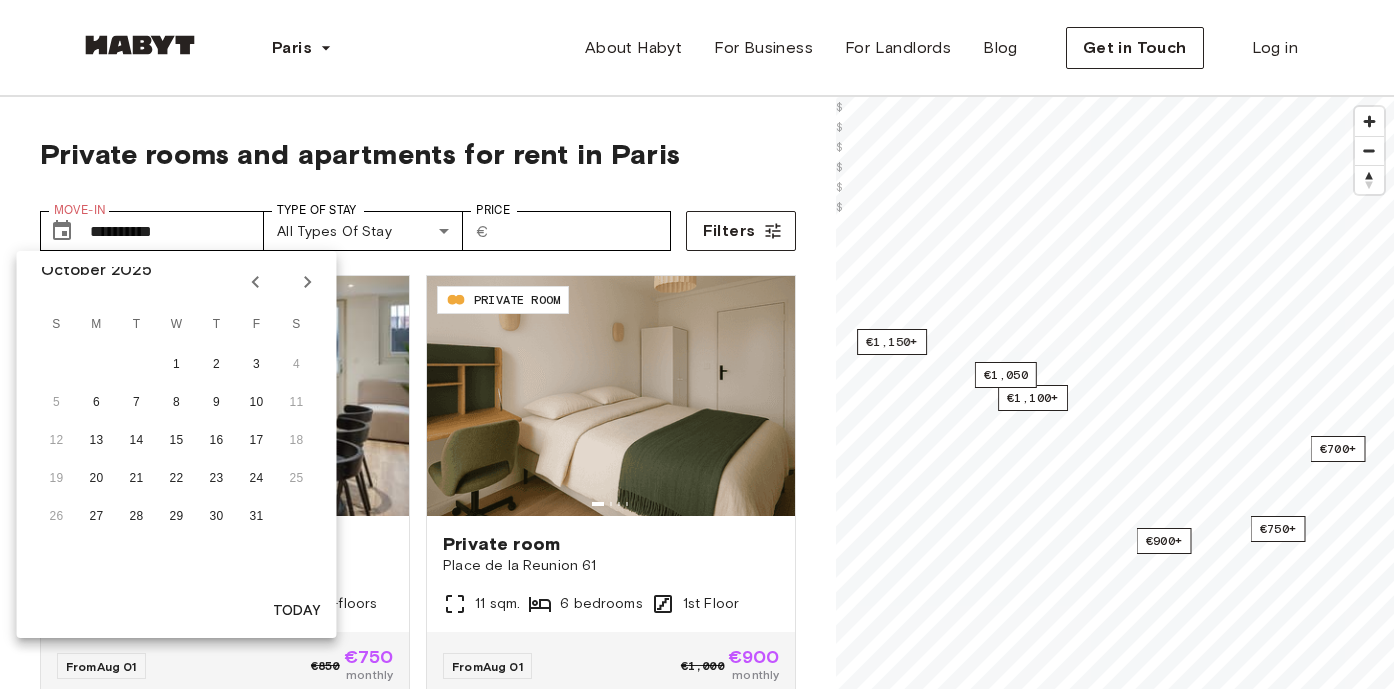 click 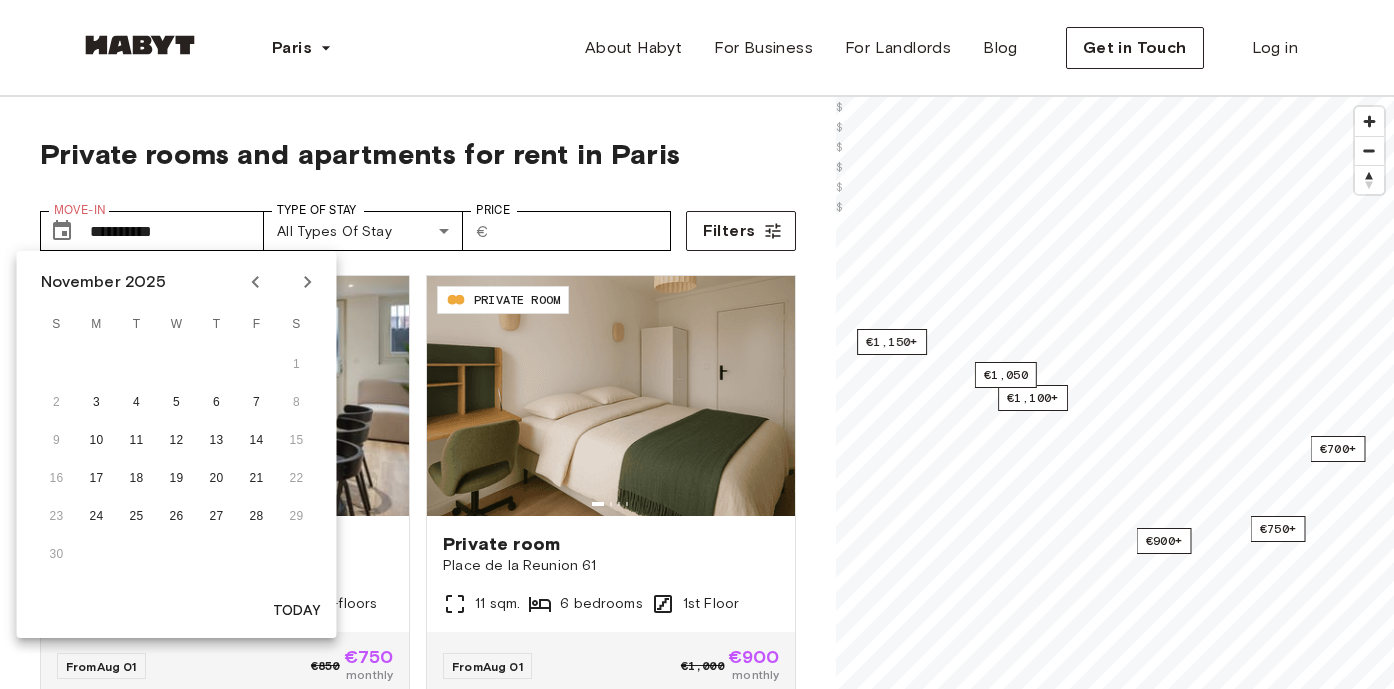 click 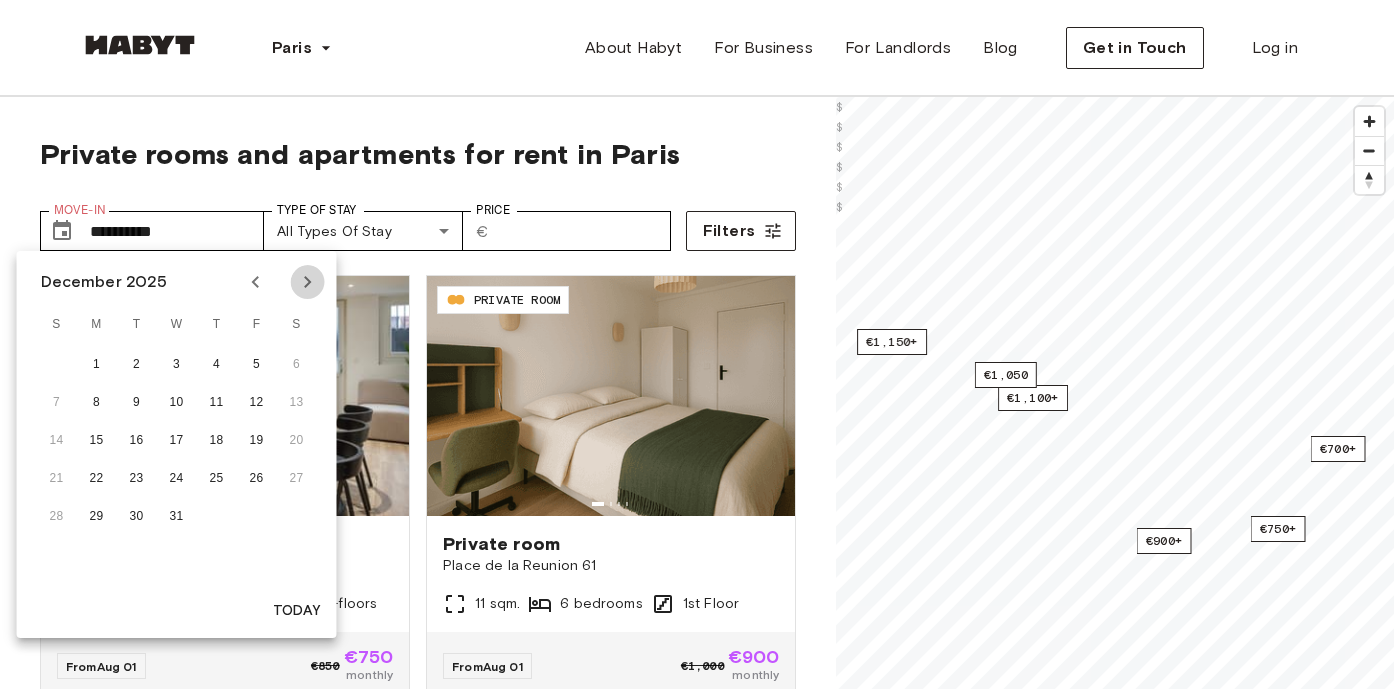 click 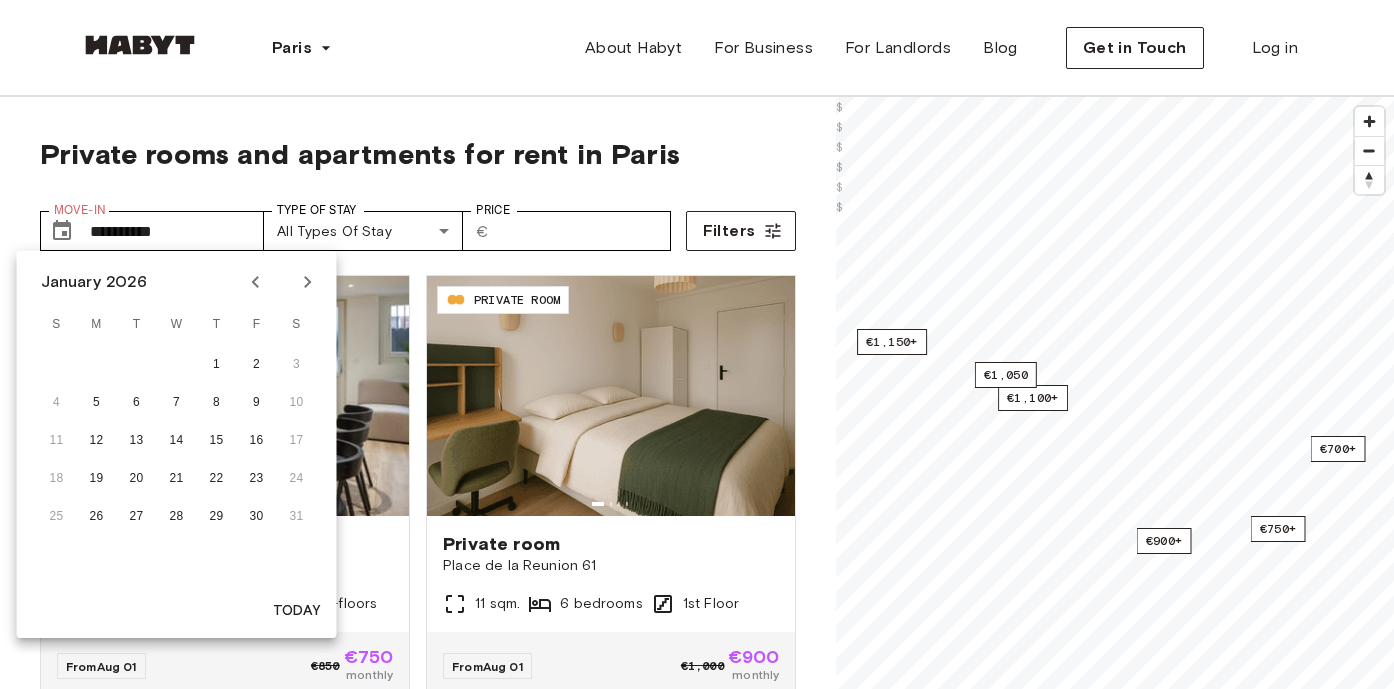 click 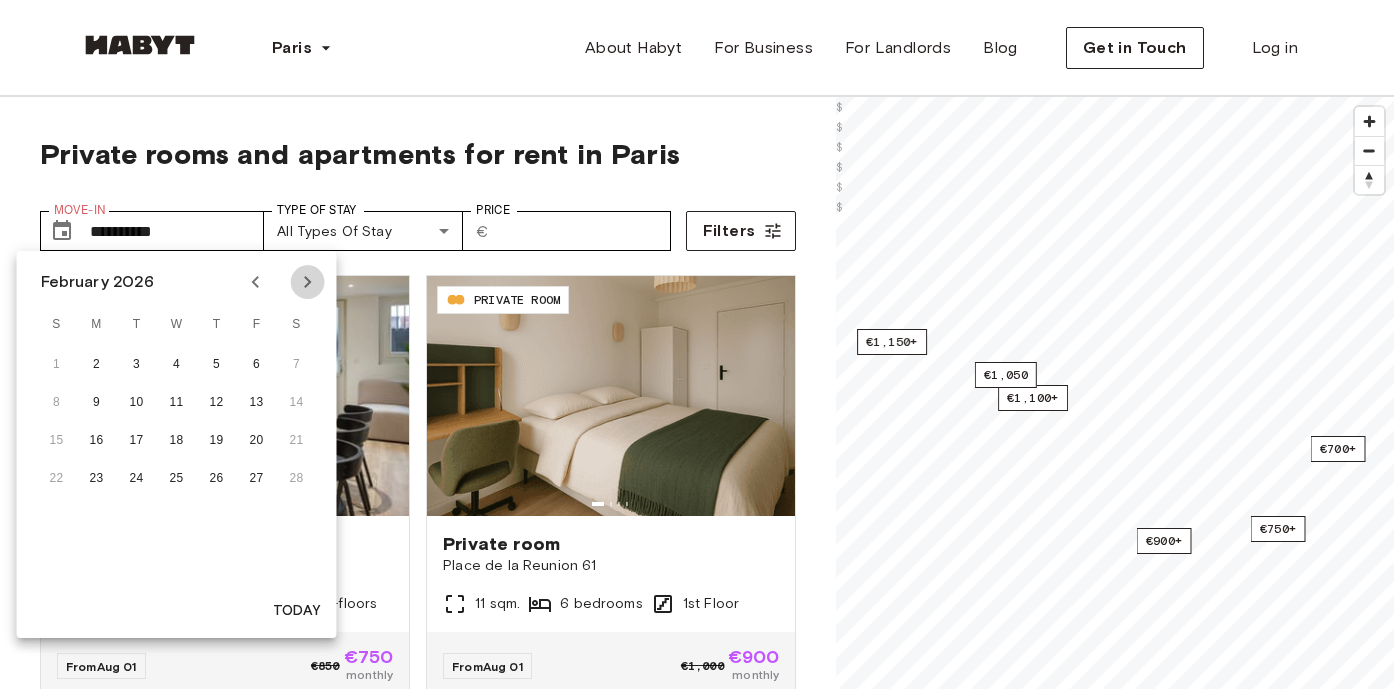 click 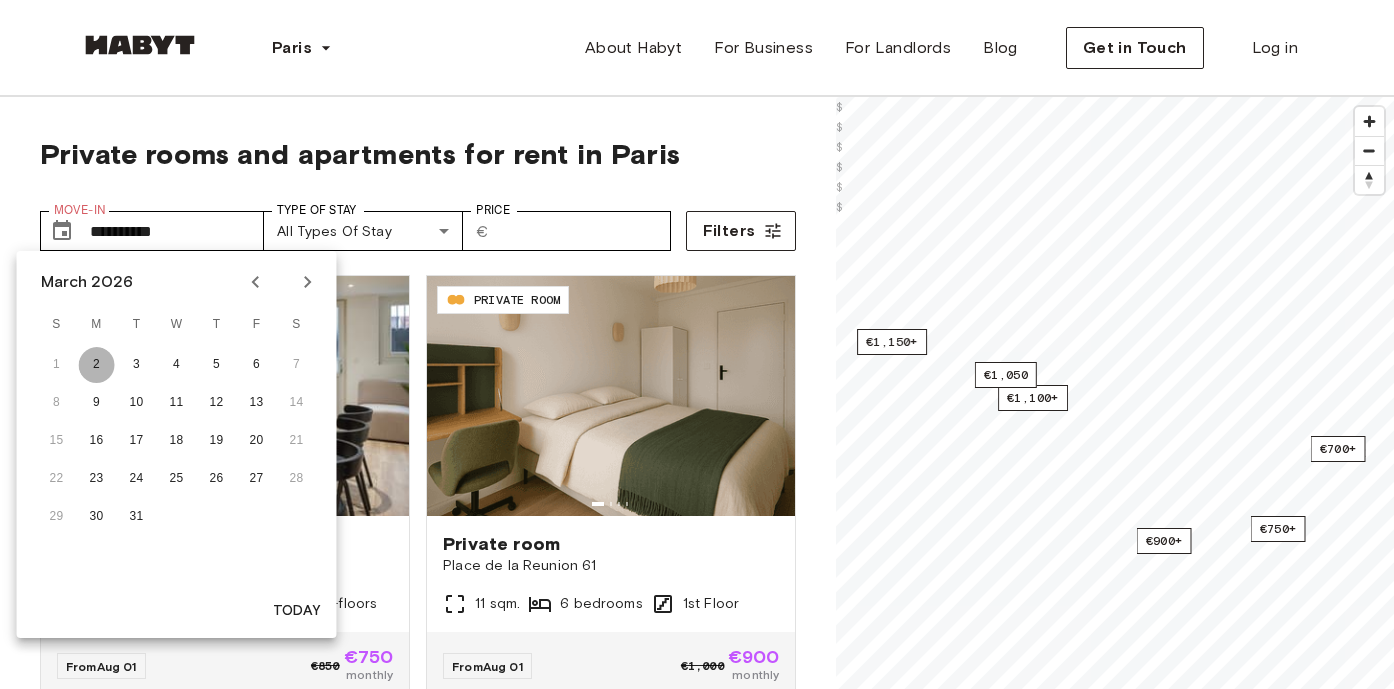 click on "2" at bounding box center [97, 365] 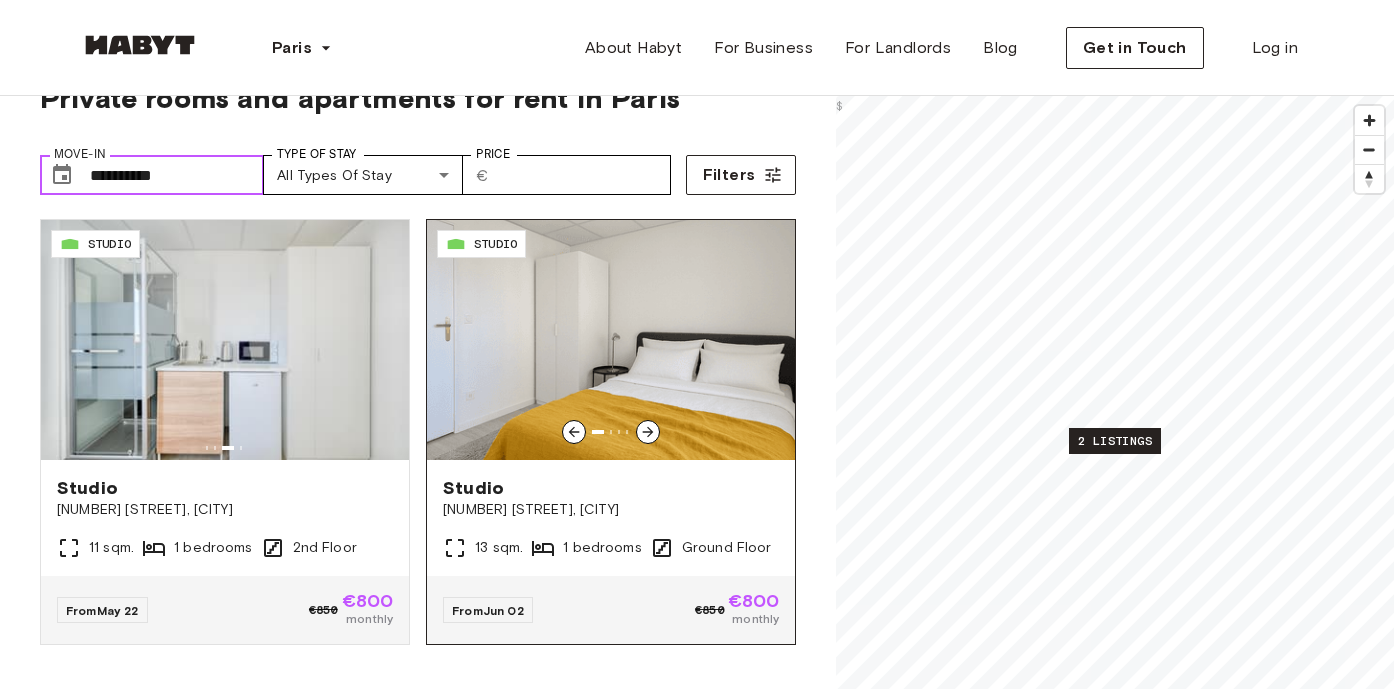 scroll, scrollTop: 142, scrollLeft: 0, axis: vertical 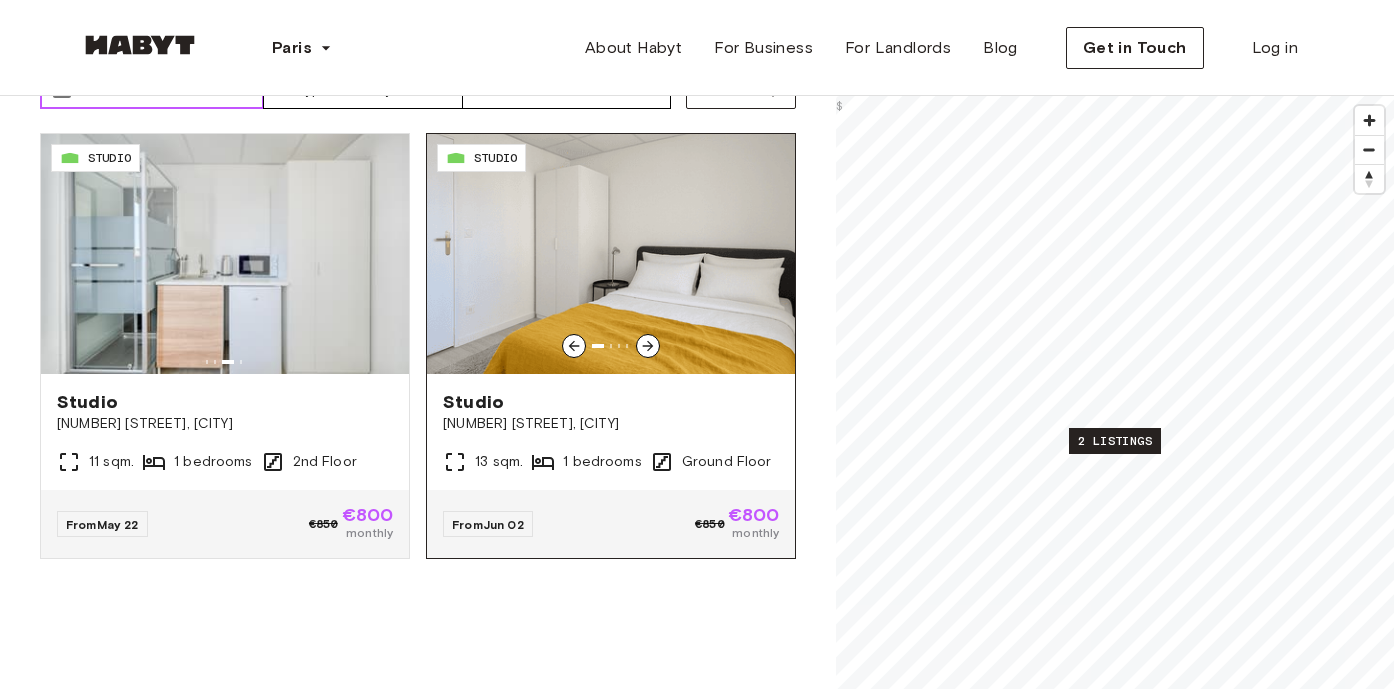 click at bounding box center (611, 254) 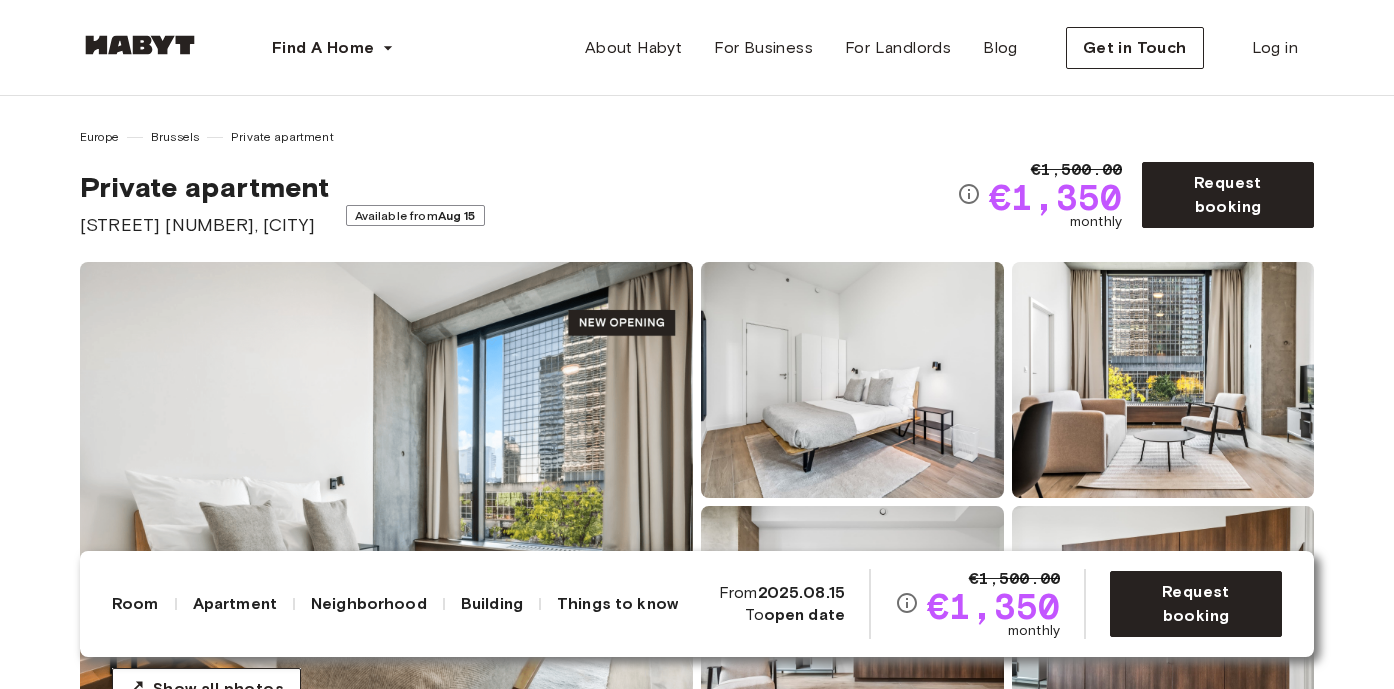 scroll, scrollTop: 0, scrollLeft: 0, axis: both 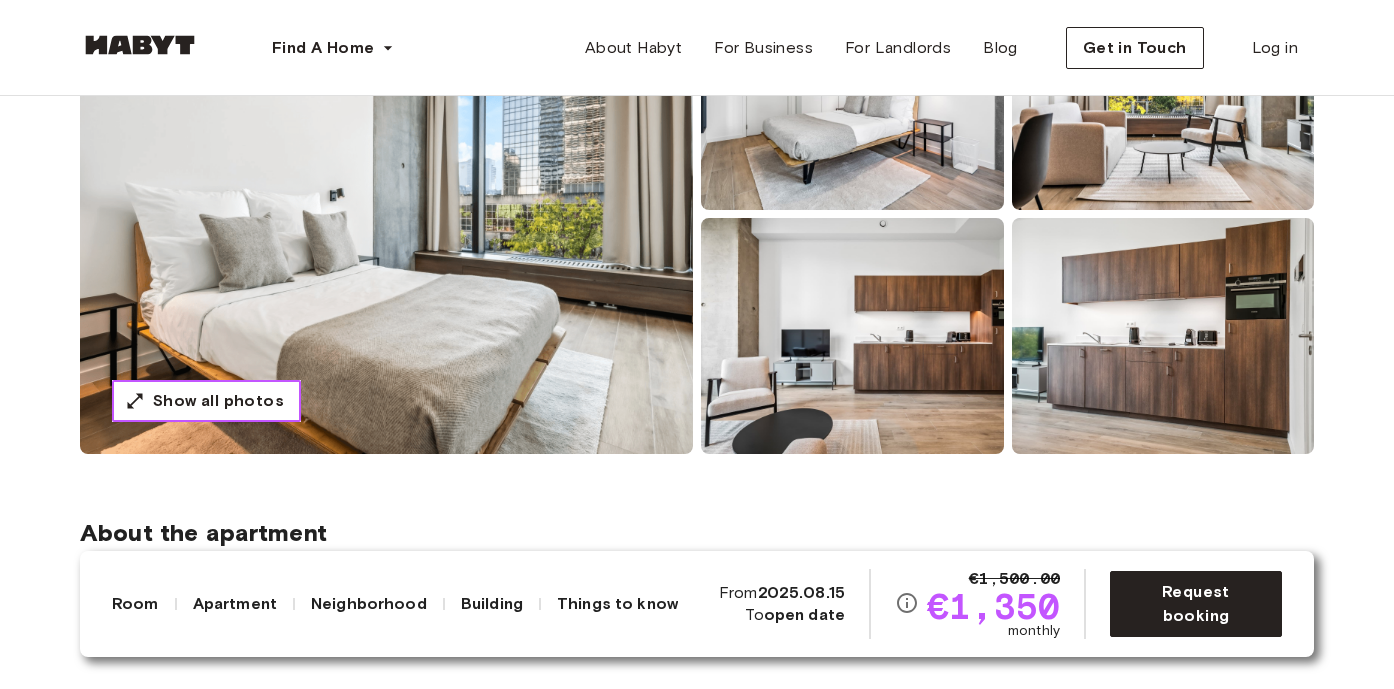 click on "Show all photos" at bounding box center (218, 401) 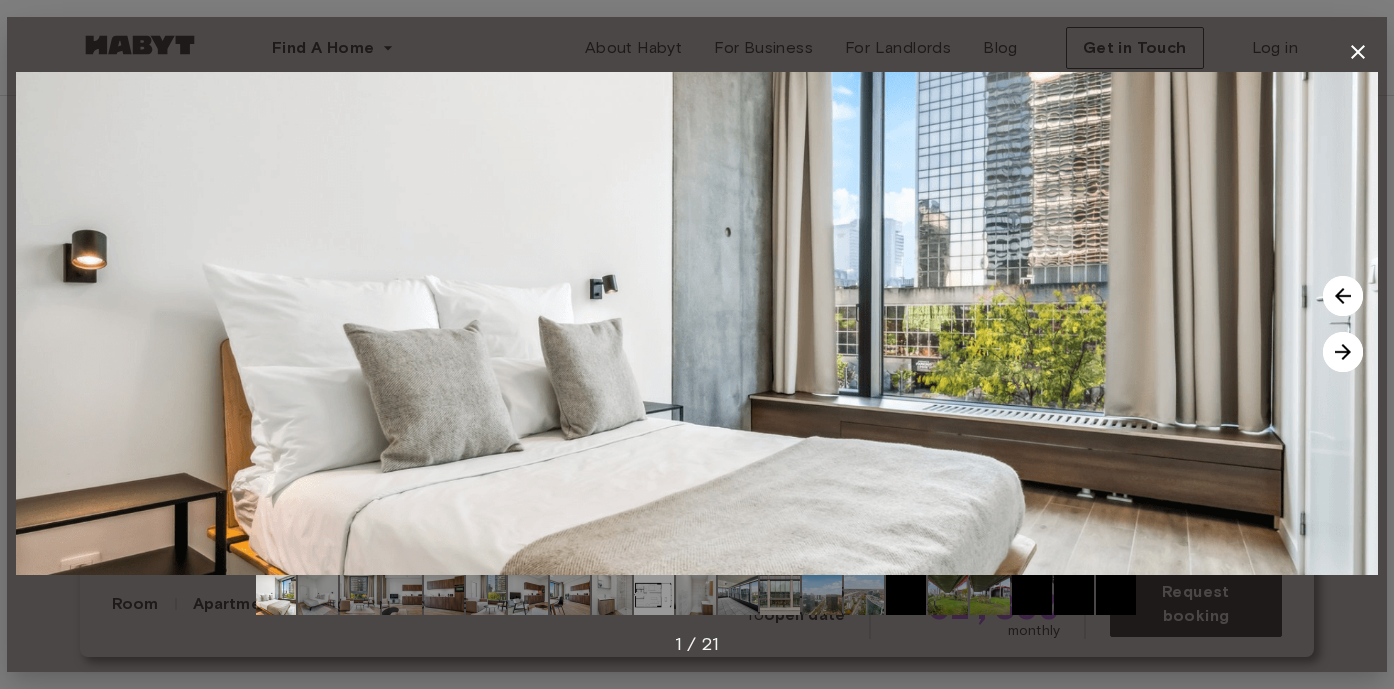 click at bounding box center (1343, 352) 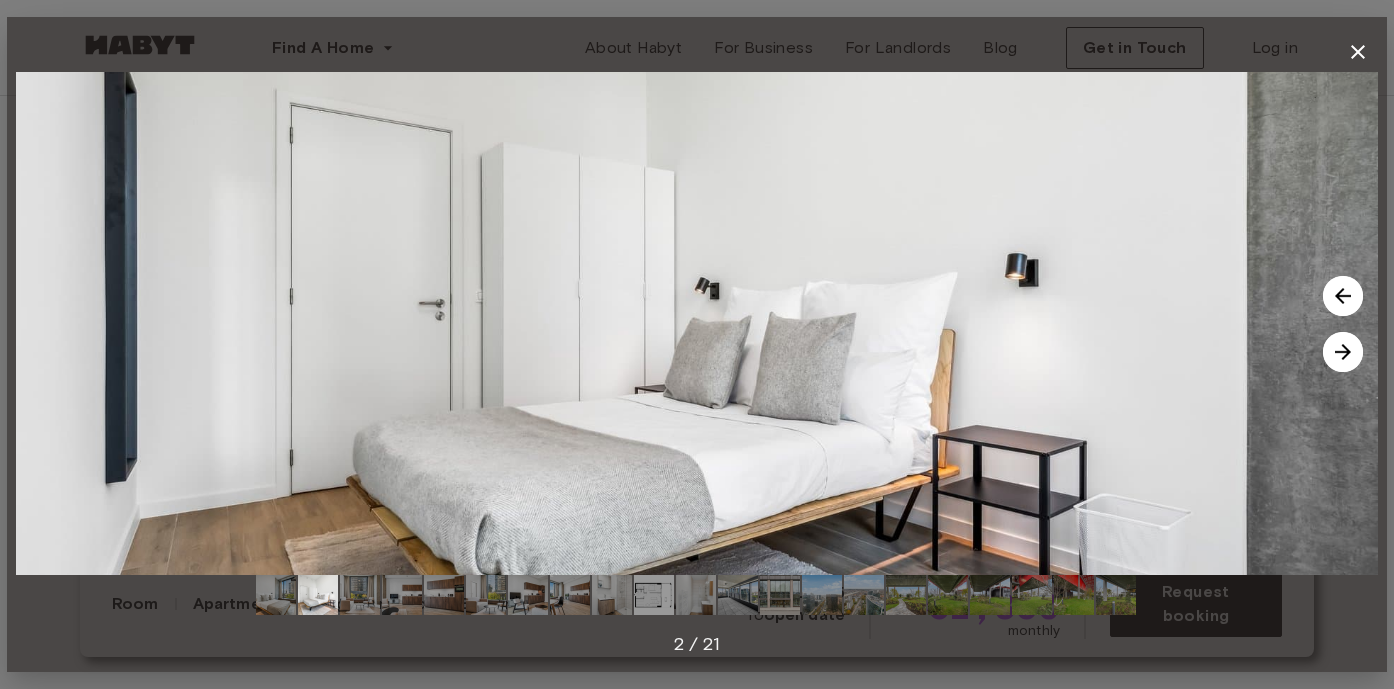 click at bounding box center (1343, 352) 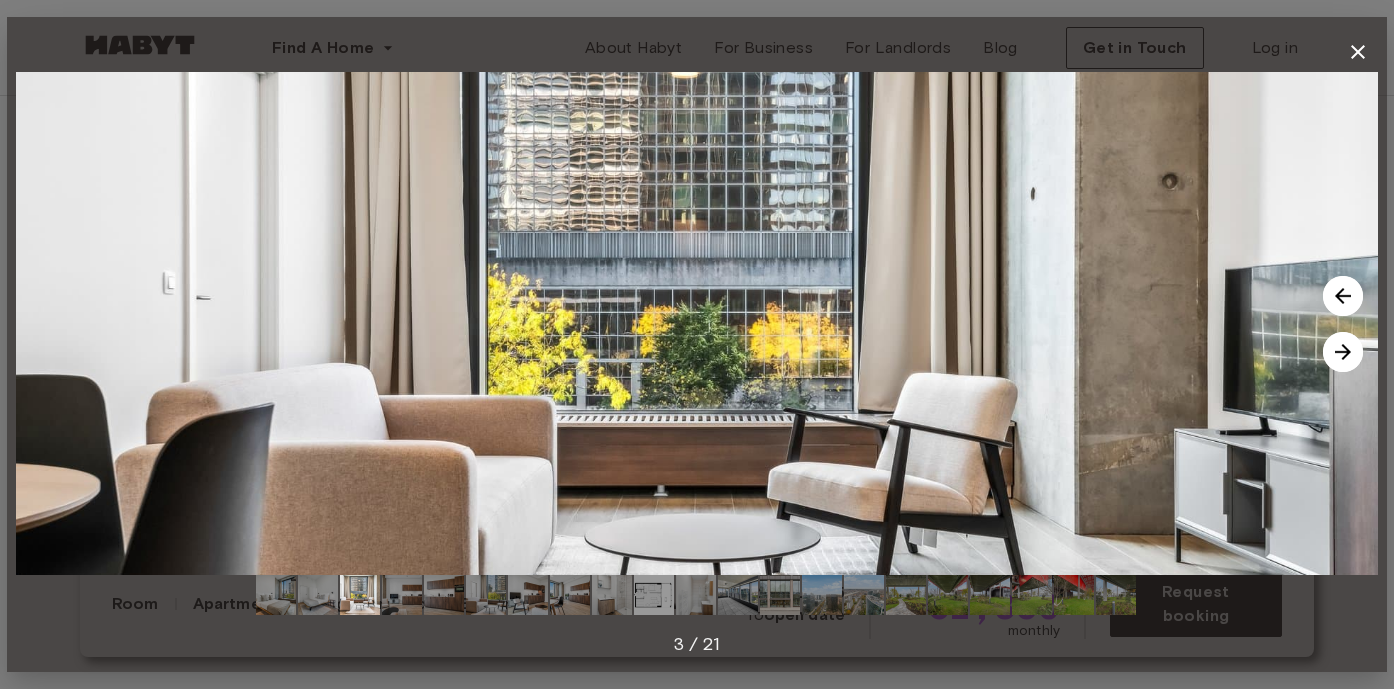 click at bounding box center [1343, 352] 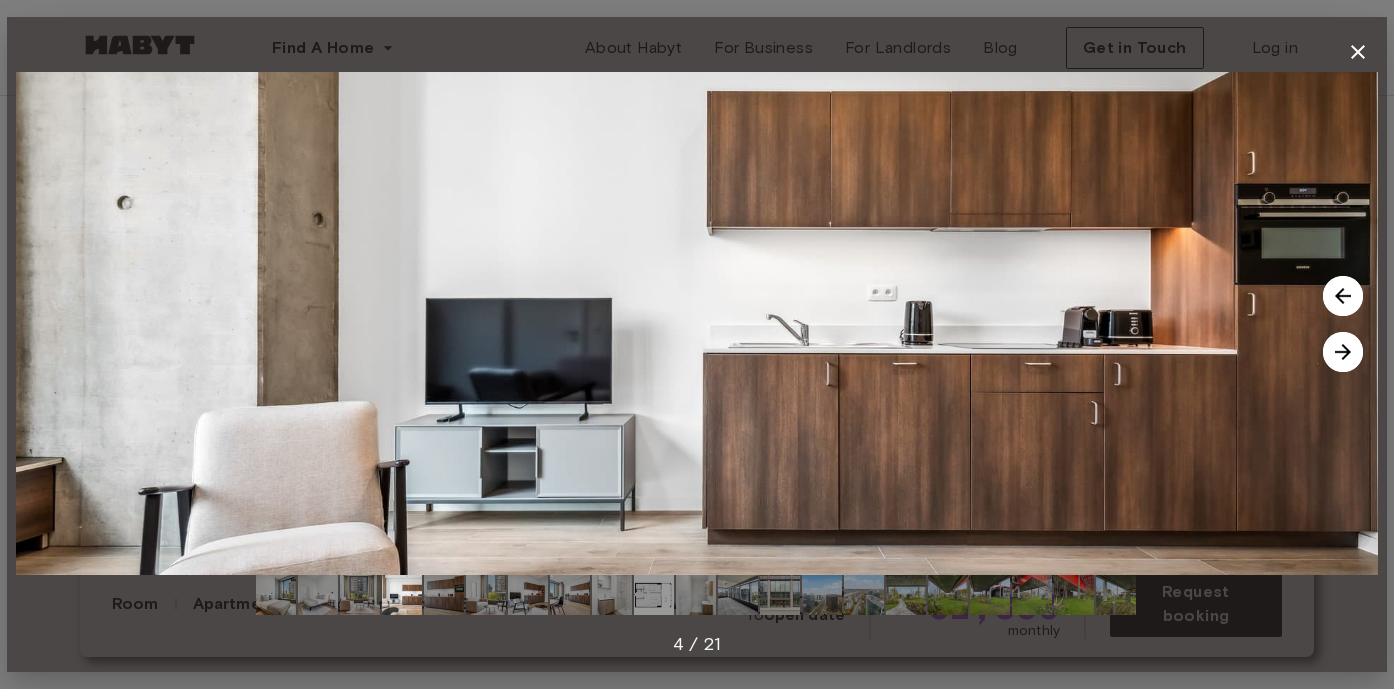 click at bounding box center [1343, 352] 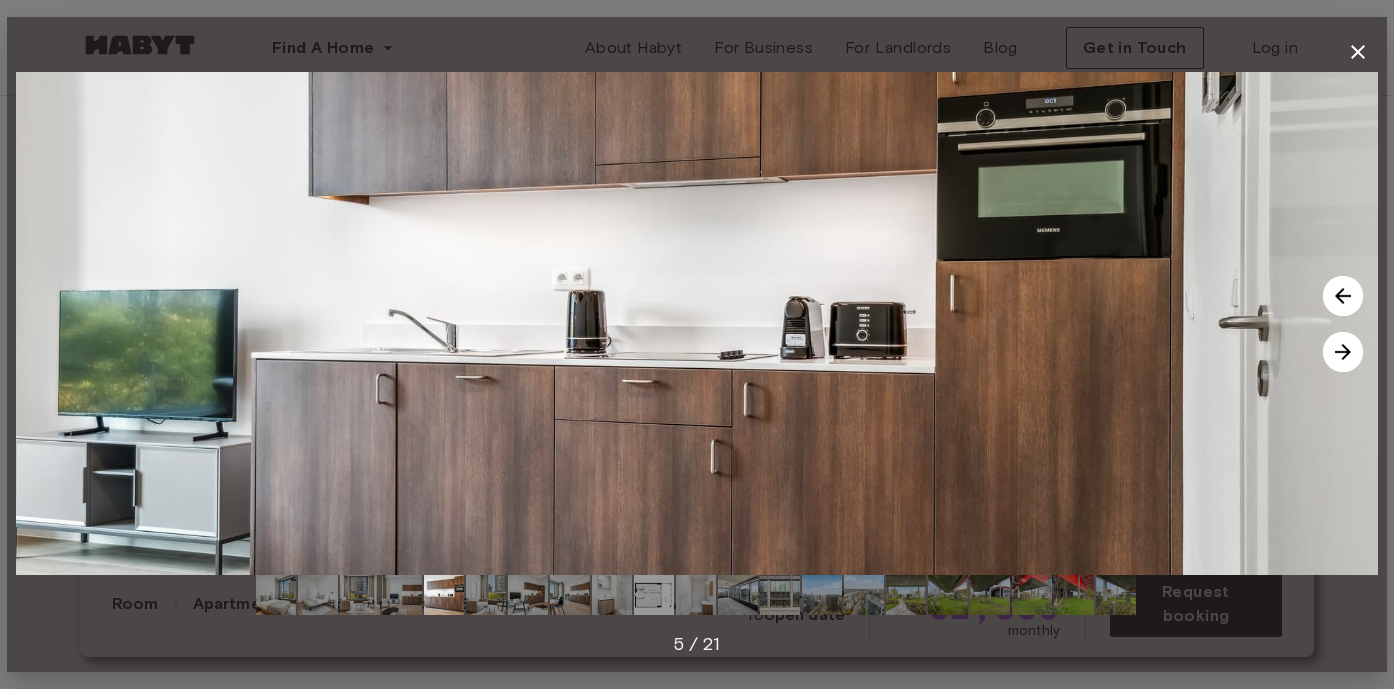 click at bounding box center (1343, 352) 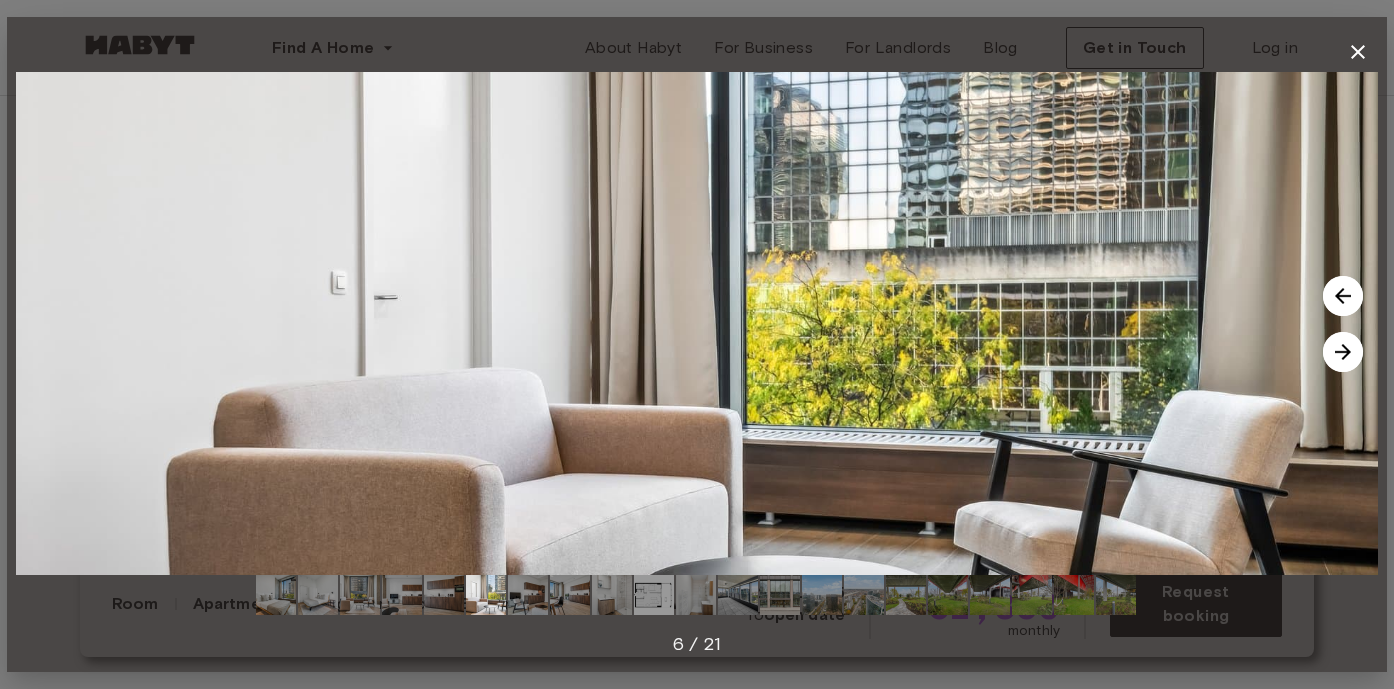 click at bounding box center [1343, 352] 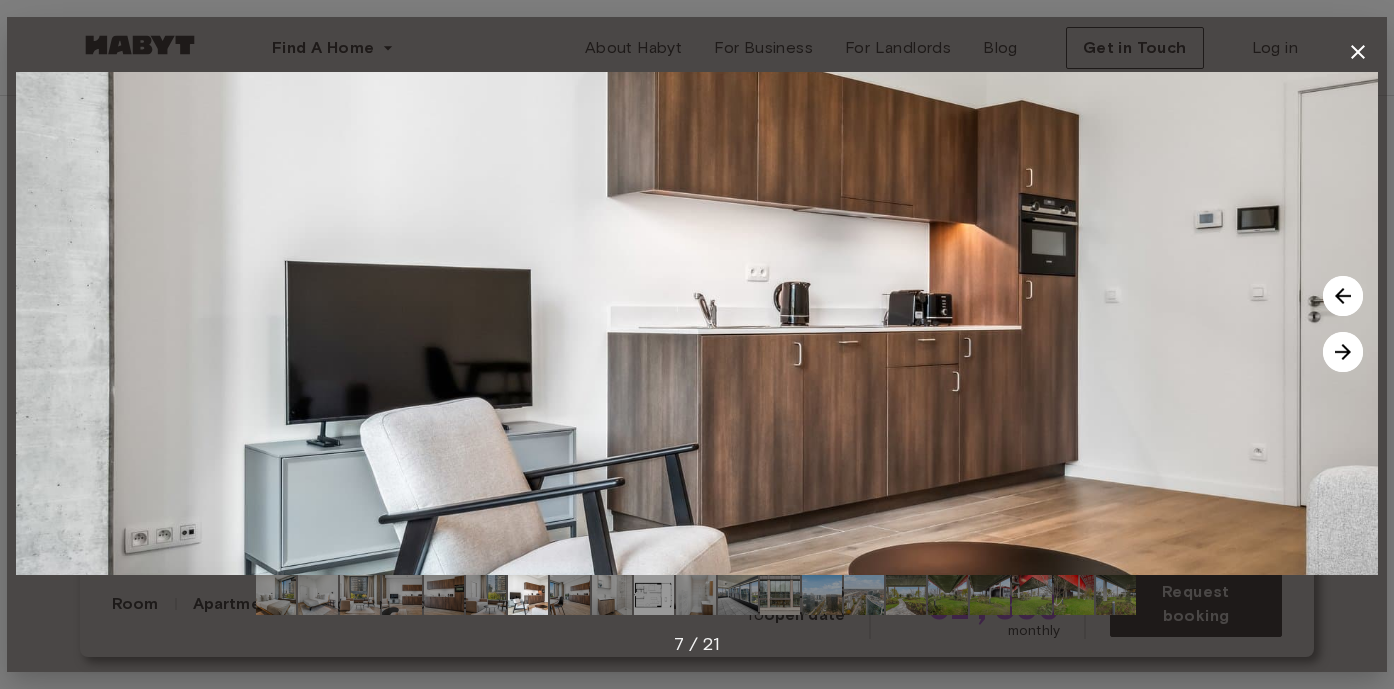 click at bounding box center [1343, 352] 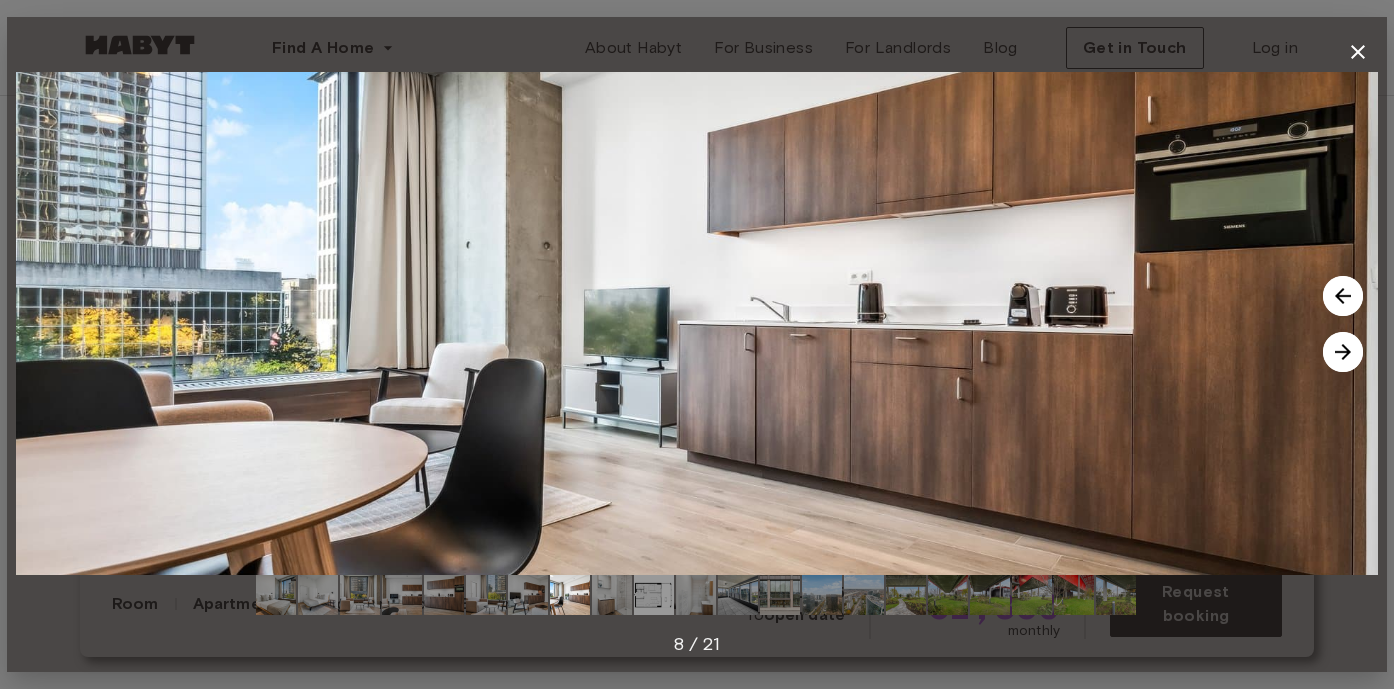 click at bounding box center [1343, 352] 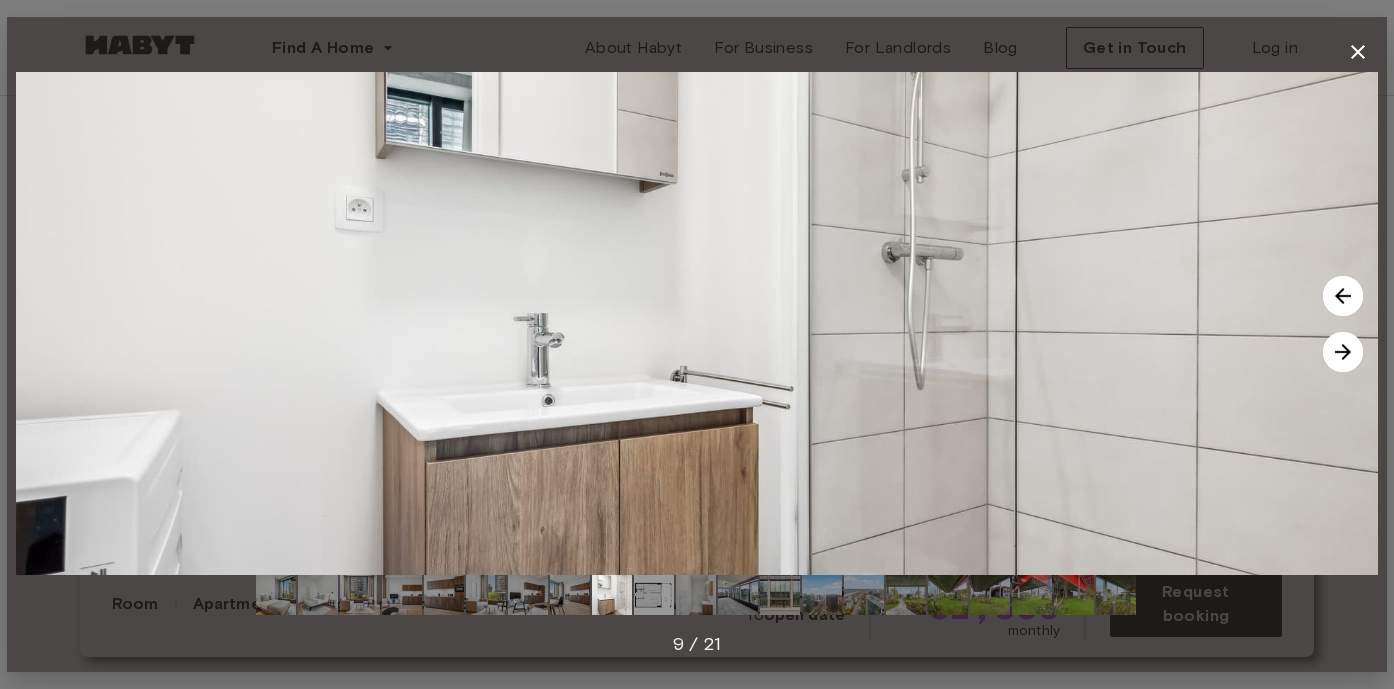 click at bounding box center [1343, 352] 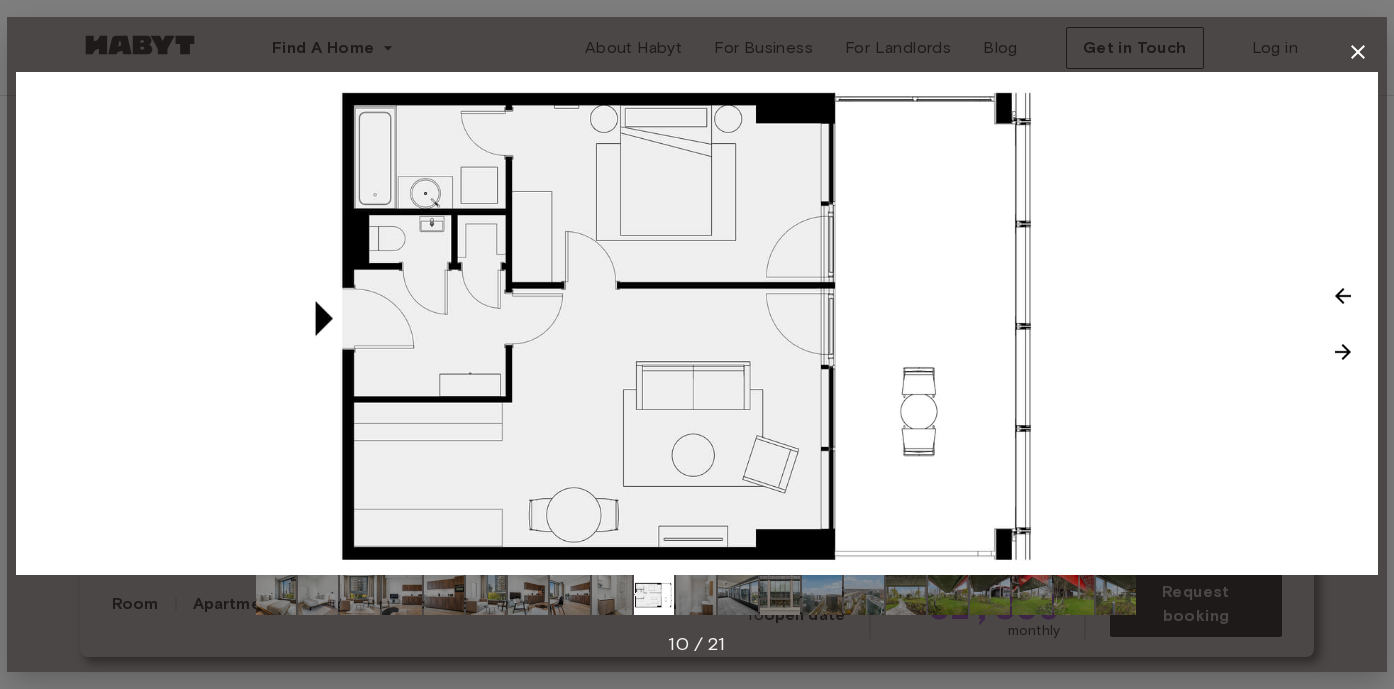 click at bounding box center [1343, 352] 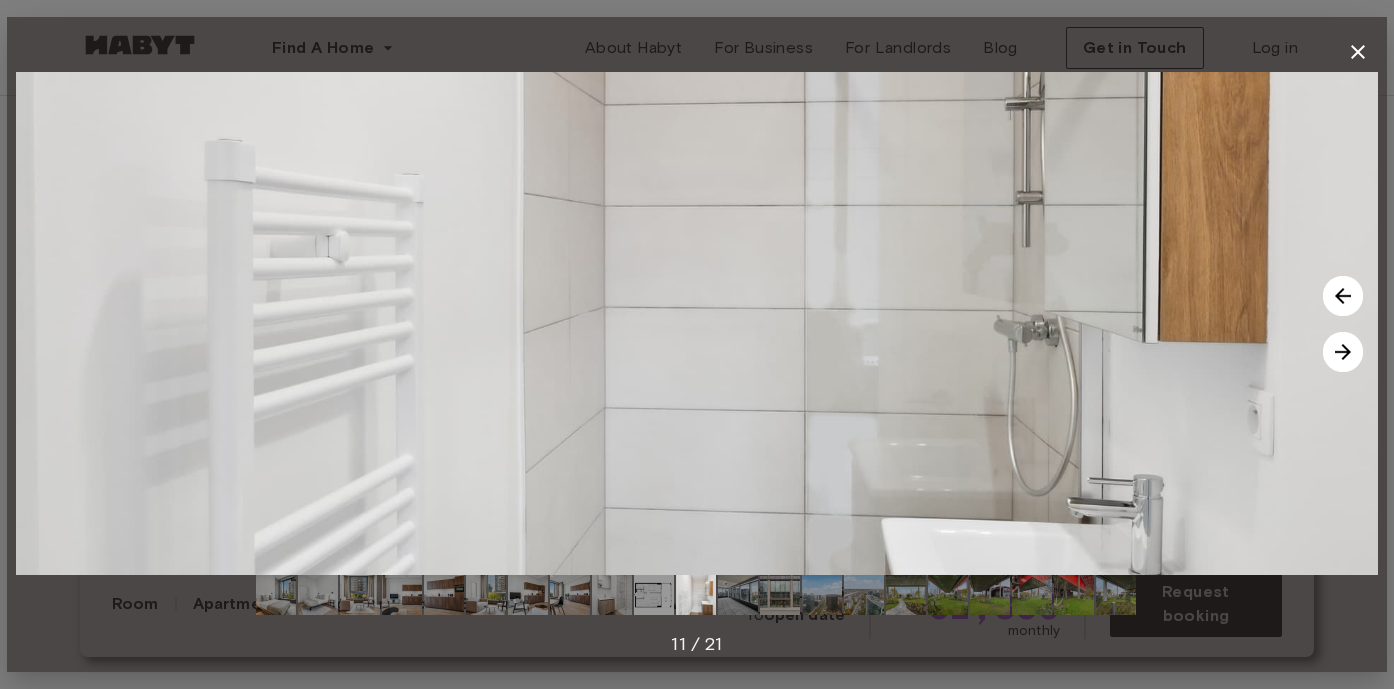 click at bounding box center [1343, 352] 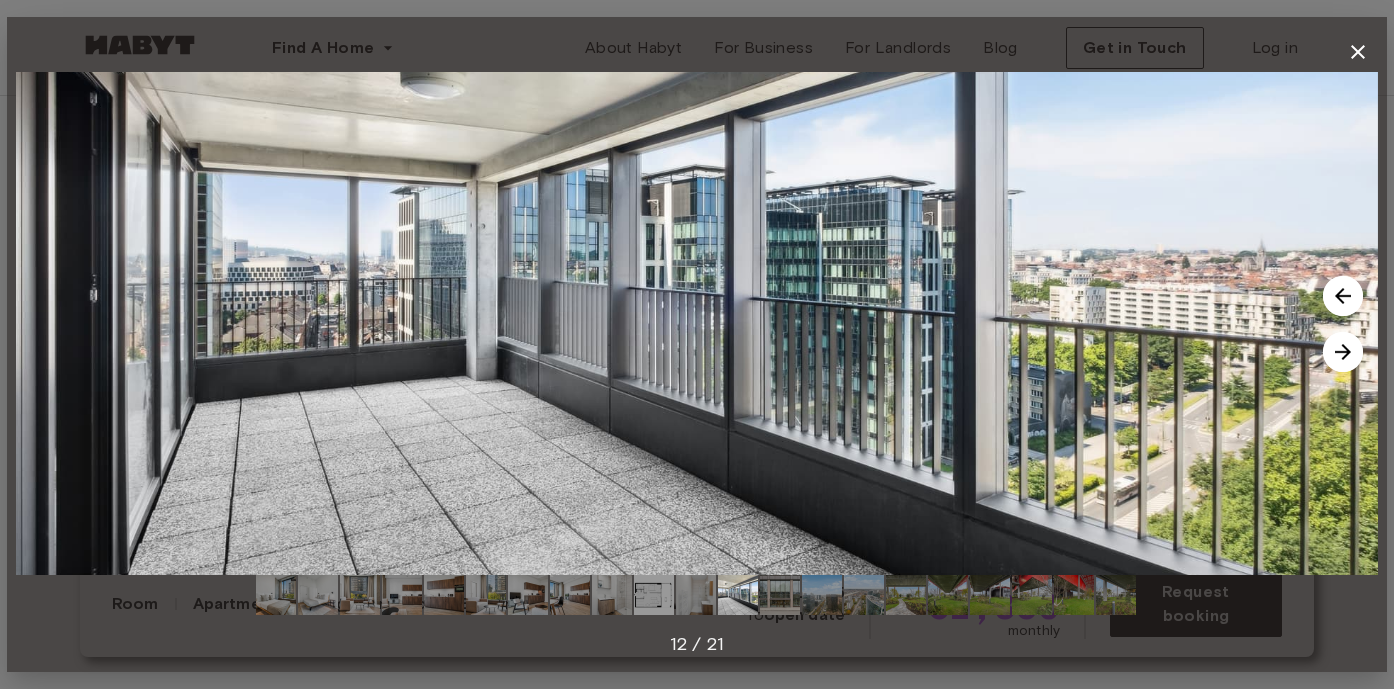 click at bounding box center (1343, 352) 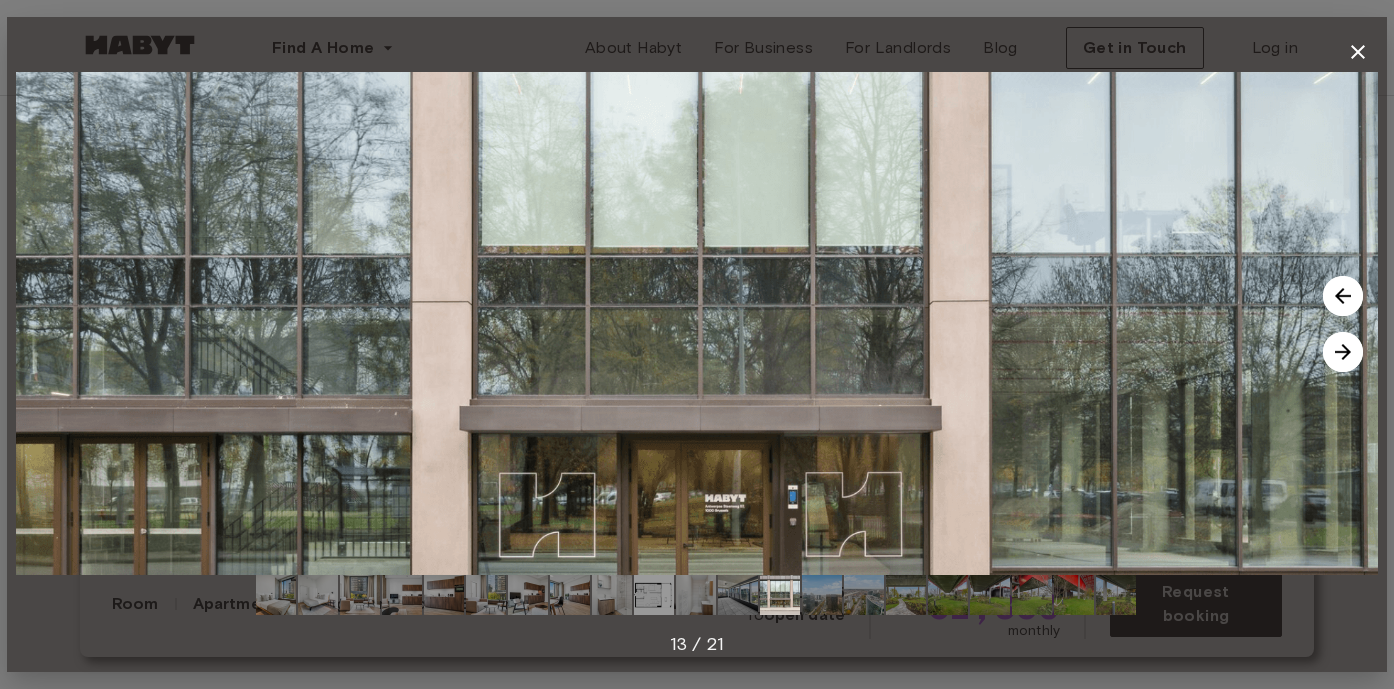 click at bounding box center (1343, 352) 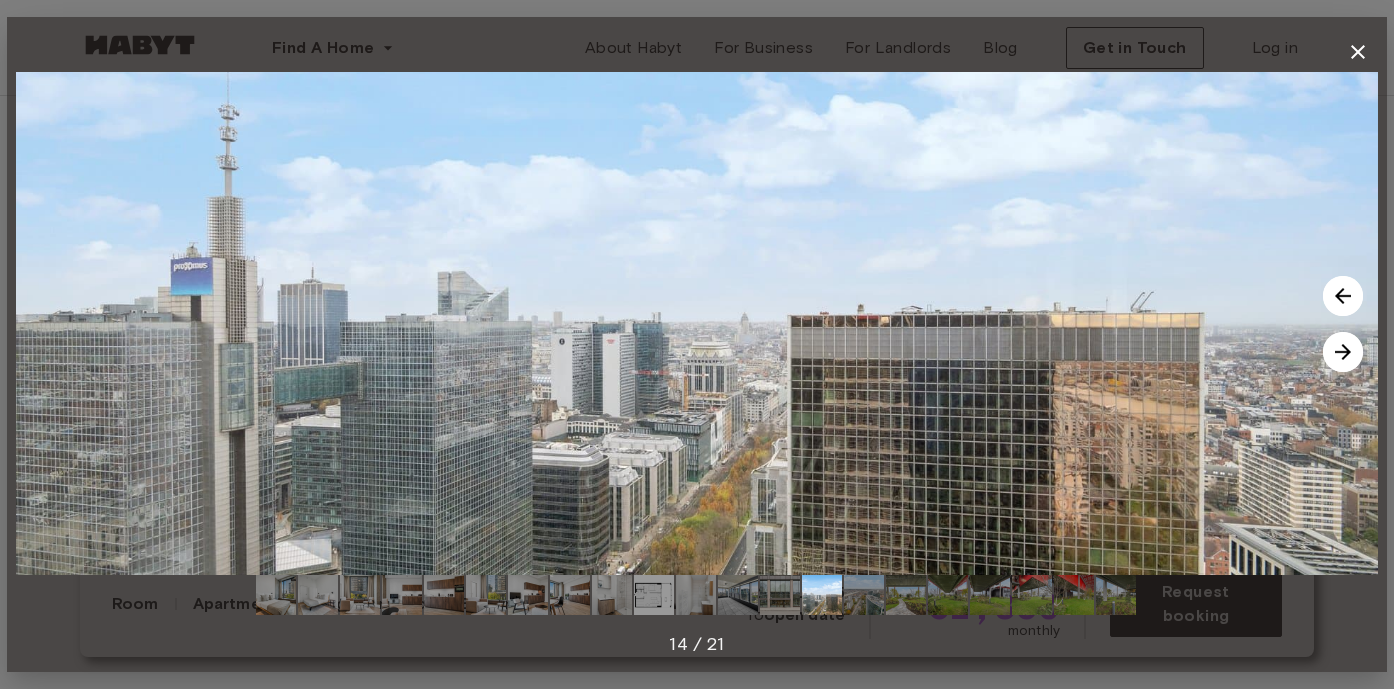 click at bounding box center [1343, 352] 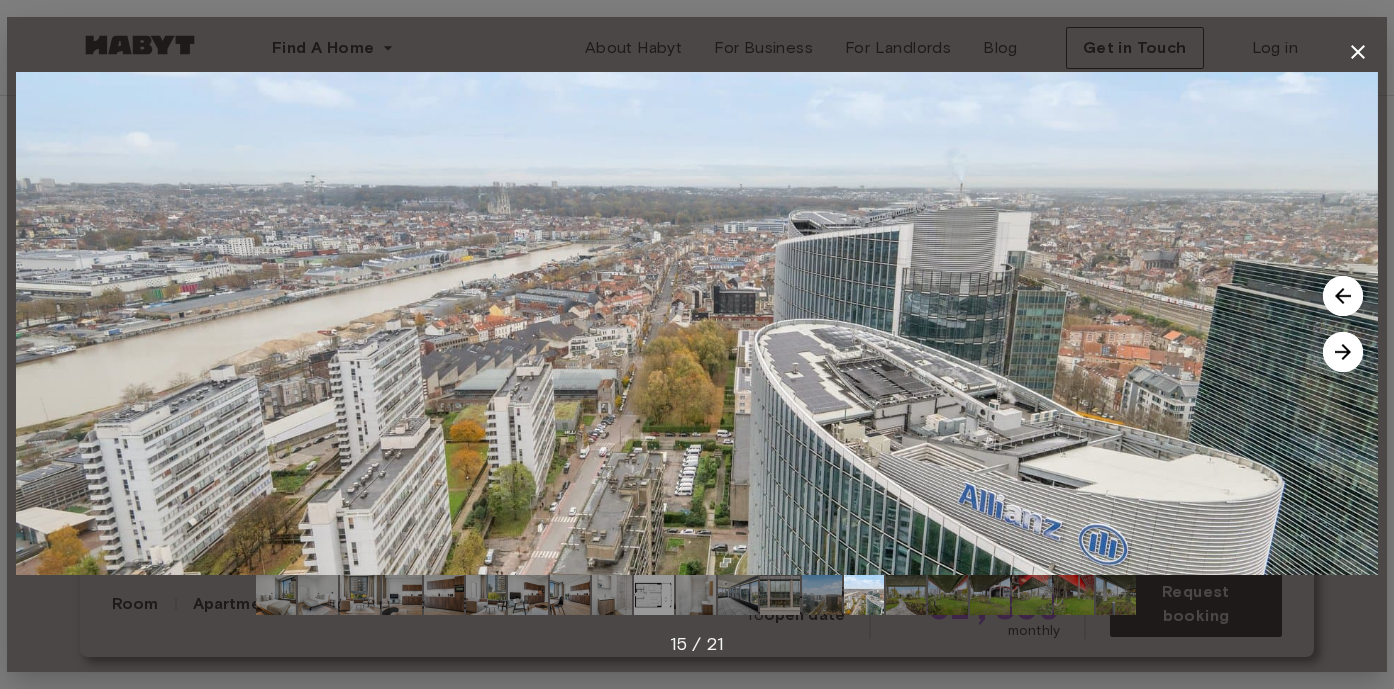 click at bounding box center (1343, 352) 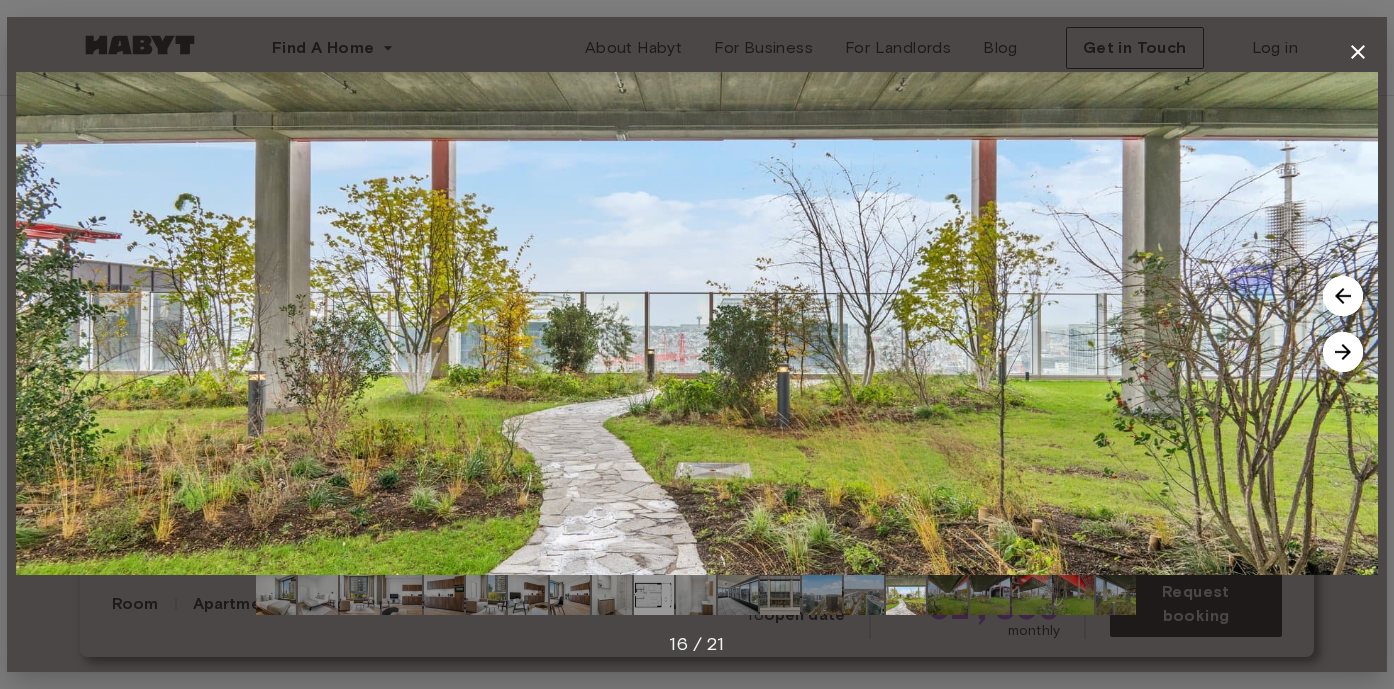 click at bounding box center (1343, 352) 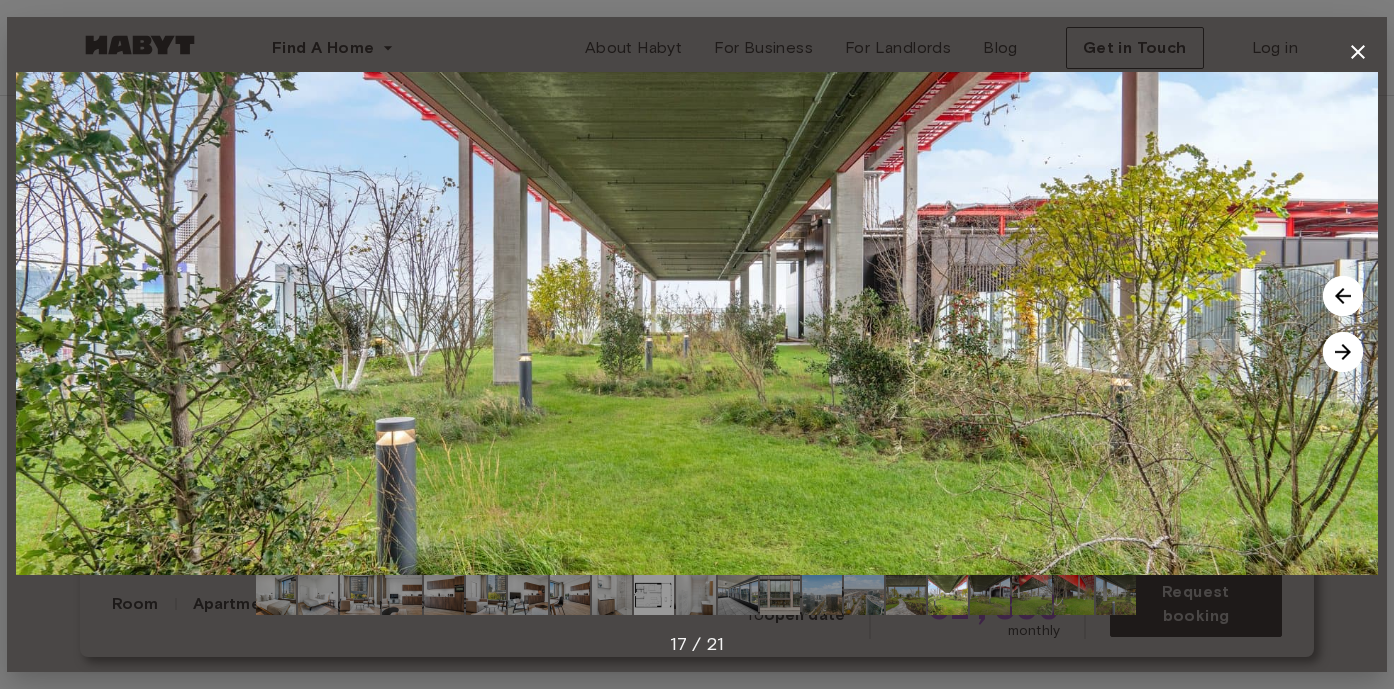 click at bounding box center (1343, 352) 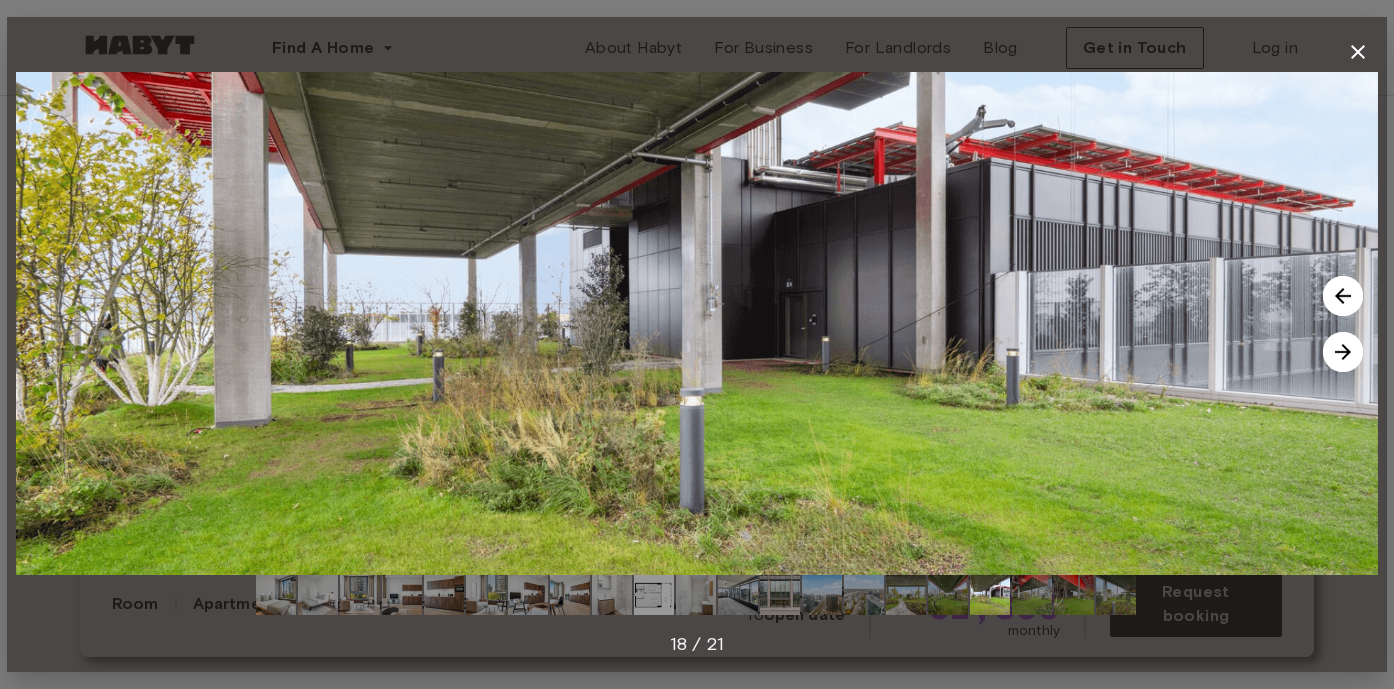 click at bounding box center [1343, 352] 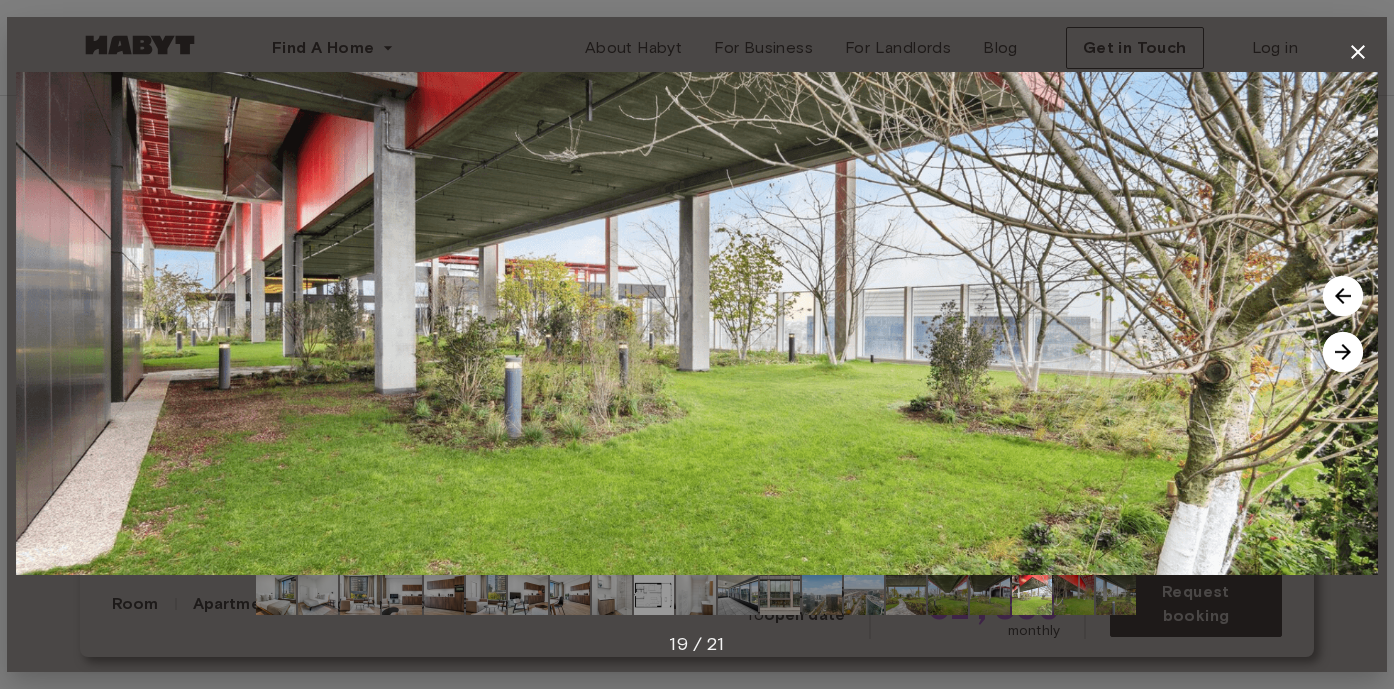 click at bounding box center (1343, 352) 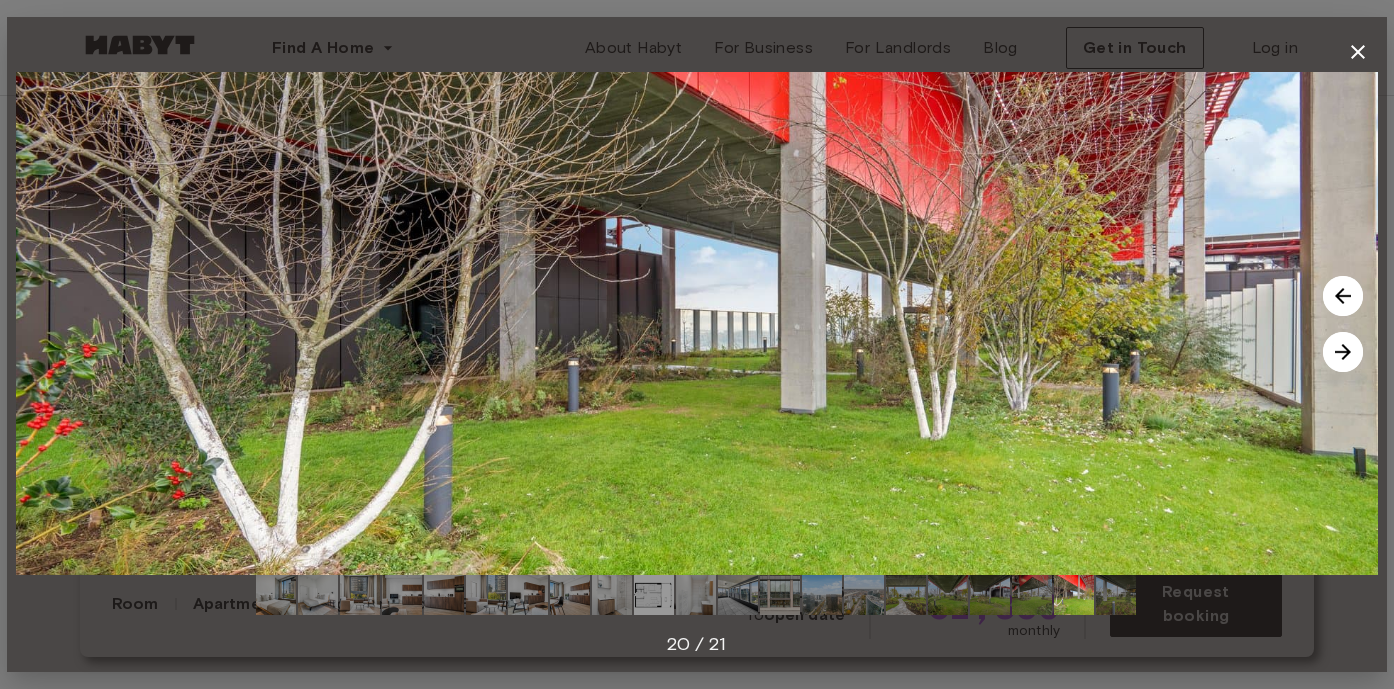 click at bounding box center (1343, 352) 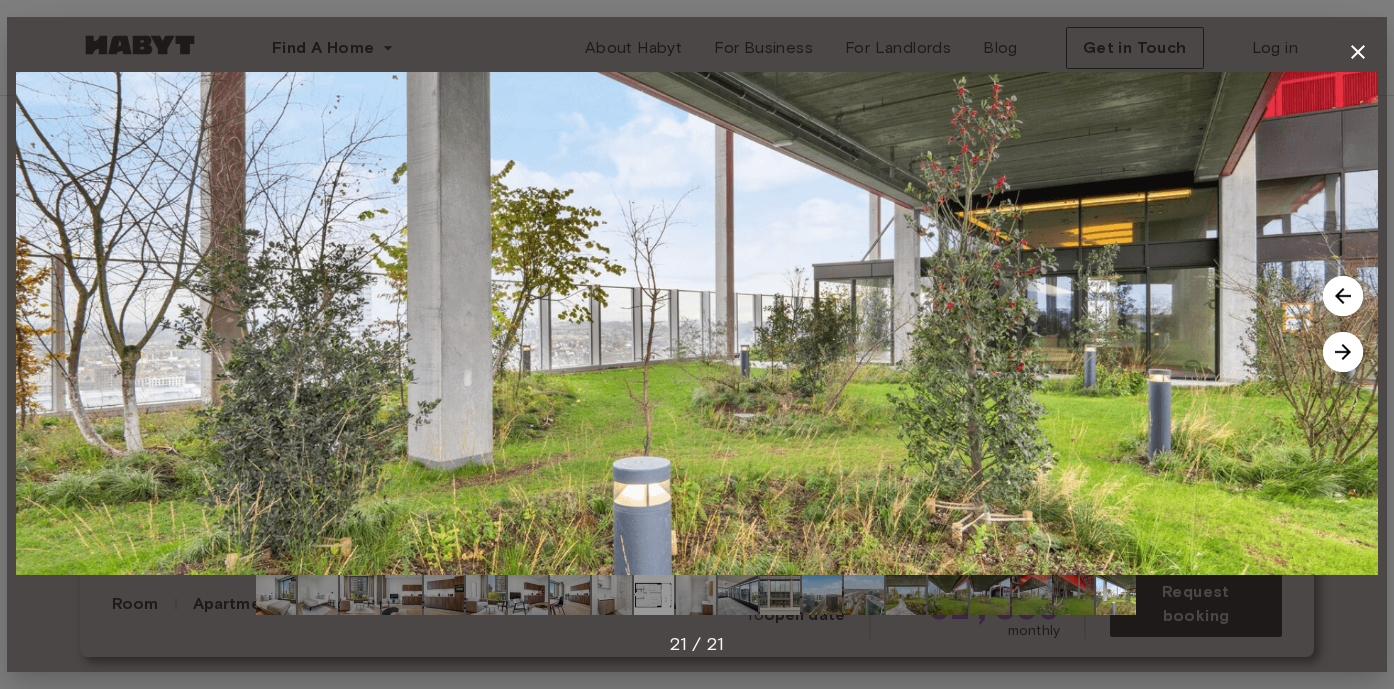 click 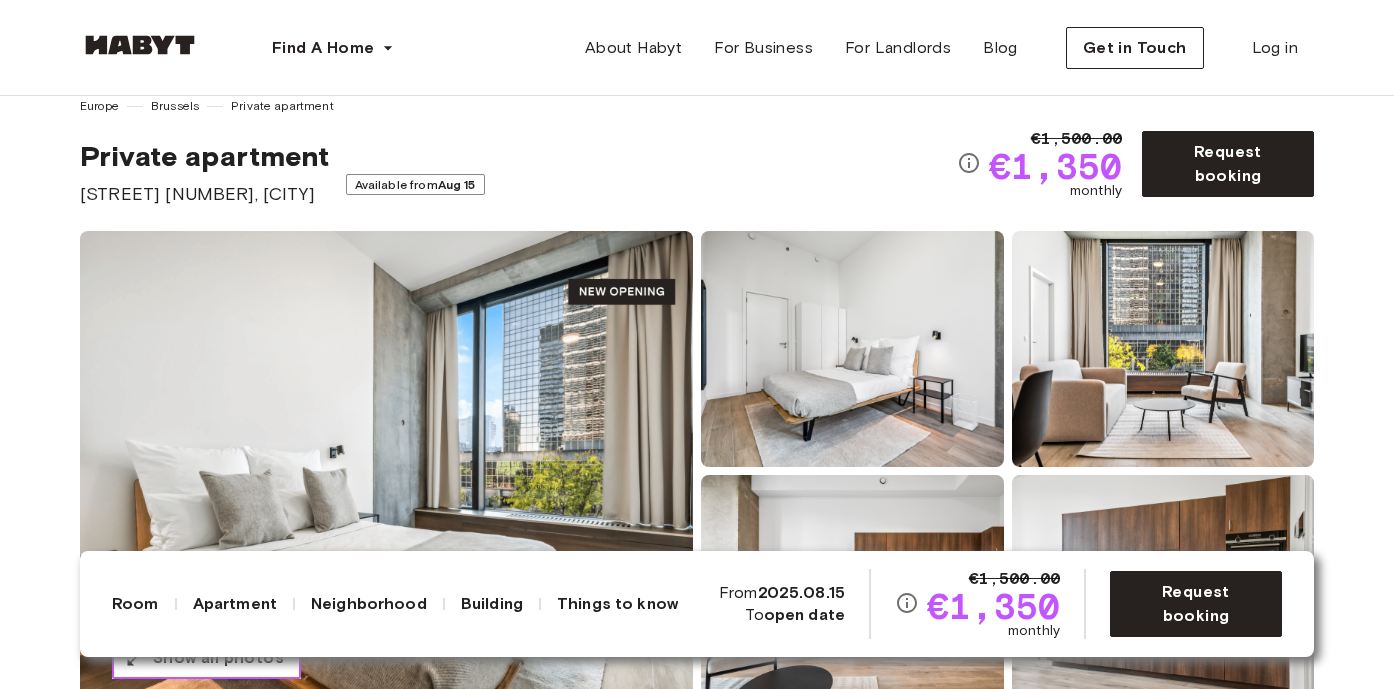 scroll, scrollTop: 0, scrollLeft: 0, axis: both 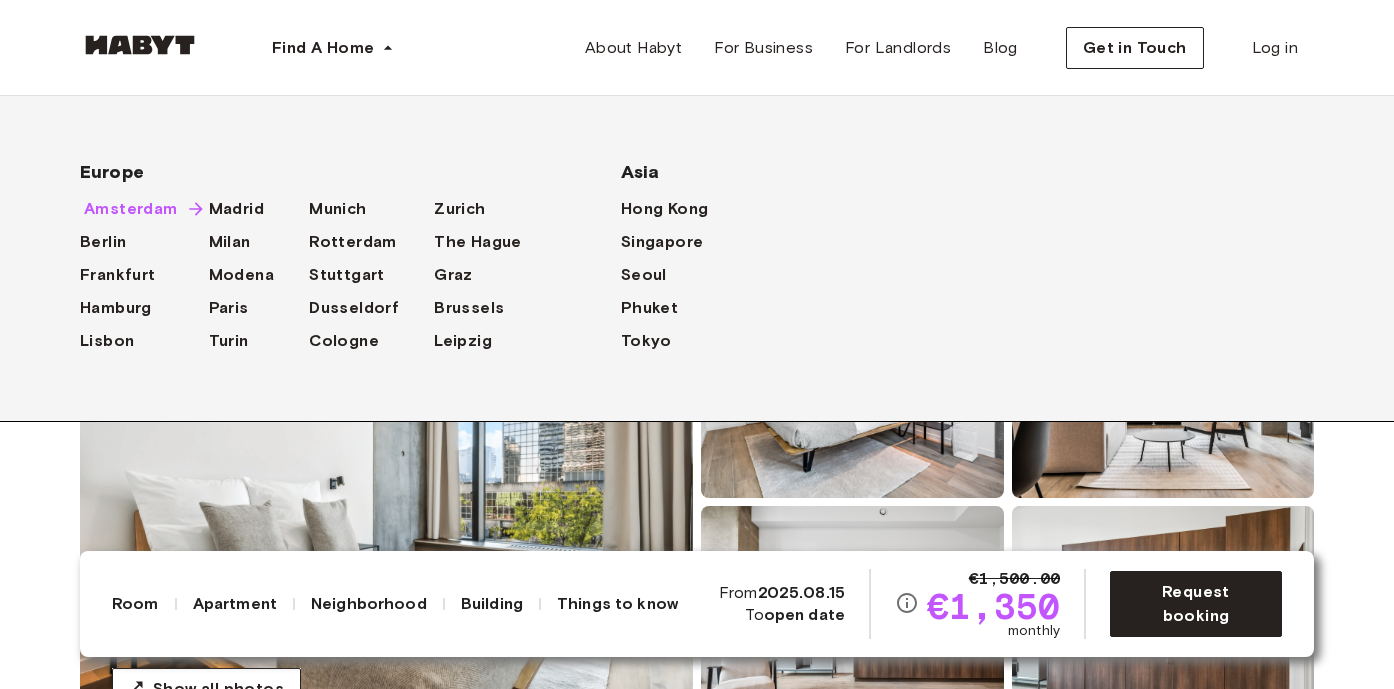 click on "Amsterdam" at bounding box center (131, 209) 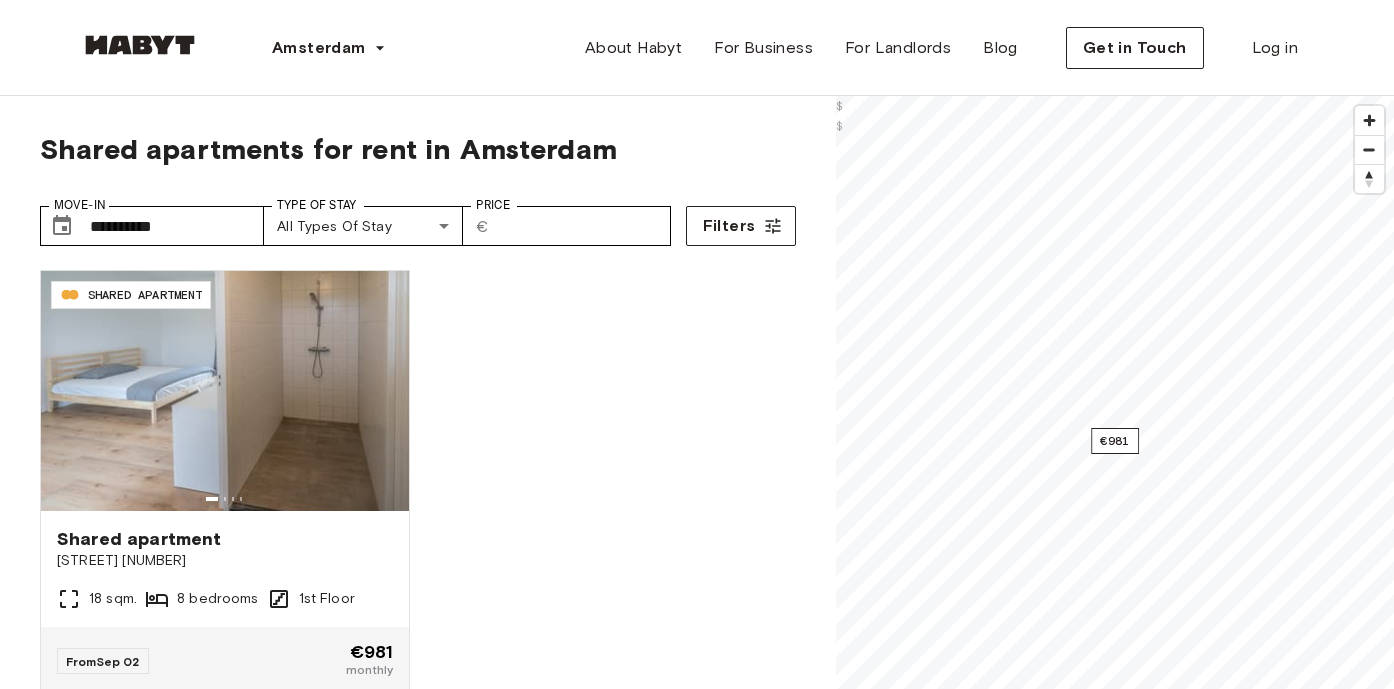 scroll, scrollTop: 0, scrollLeft: 0, axis: both 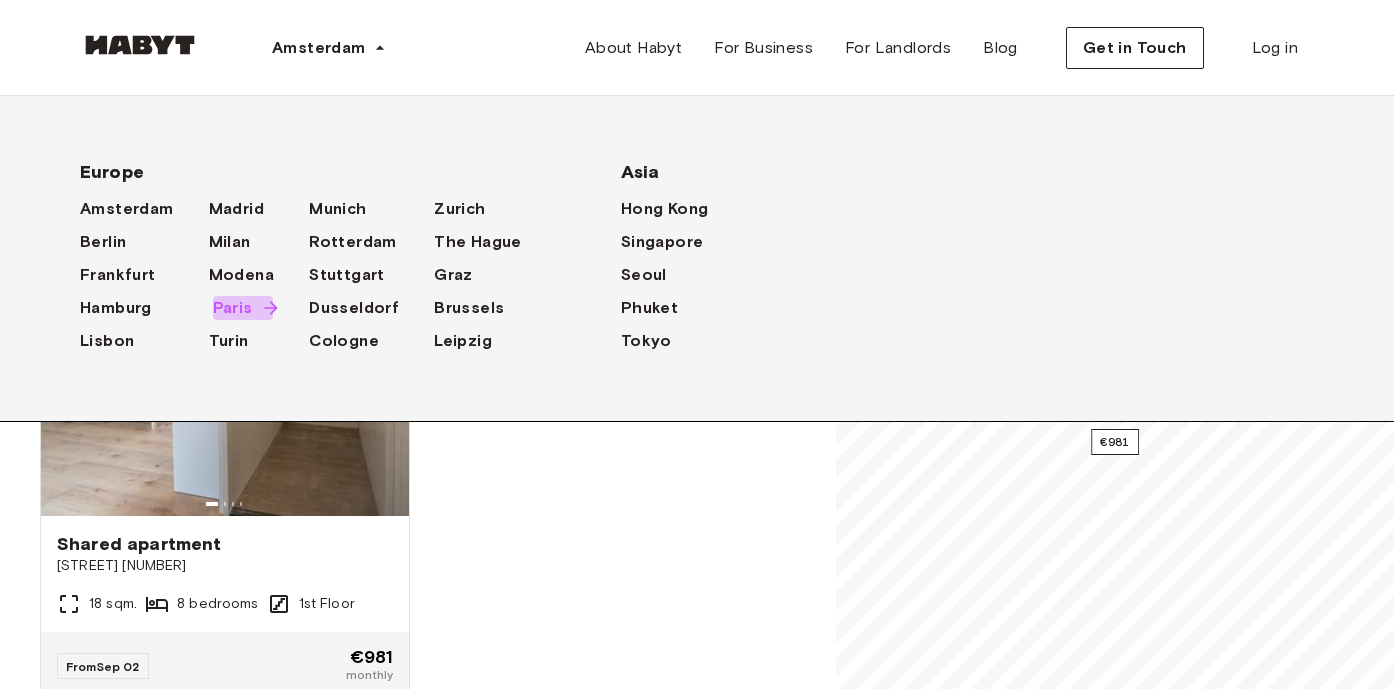 click on "Paris" at bounding box center [233, 308] 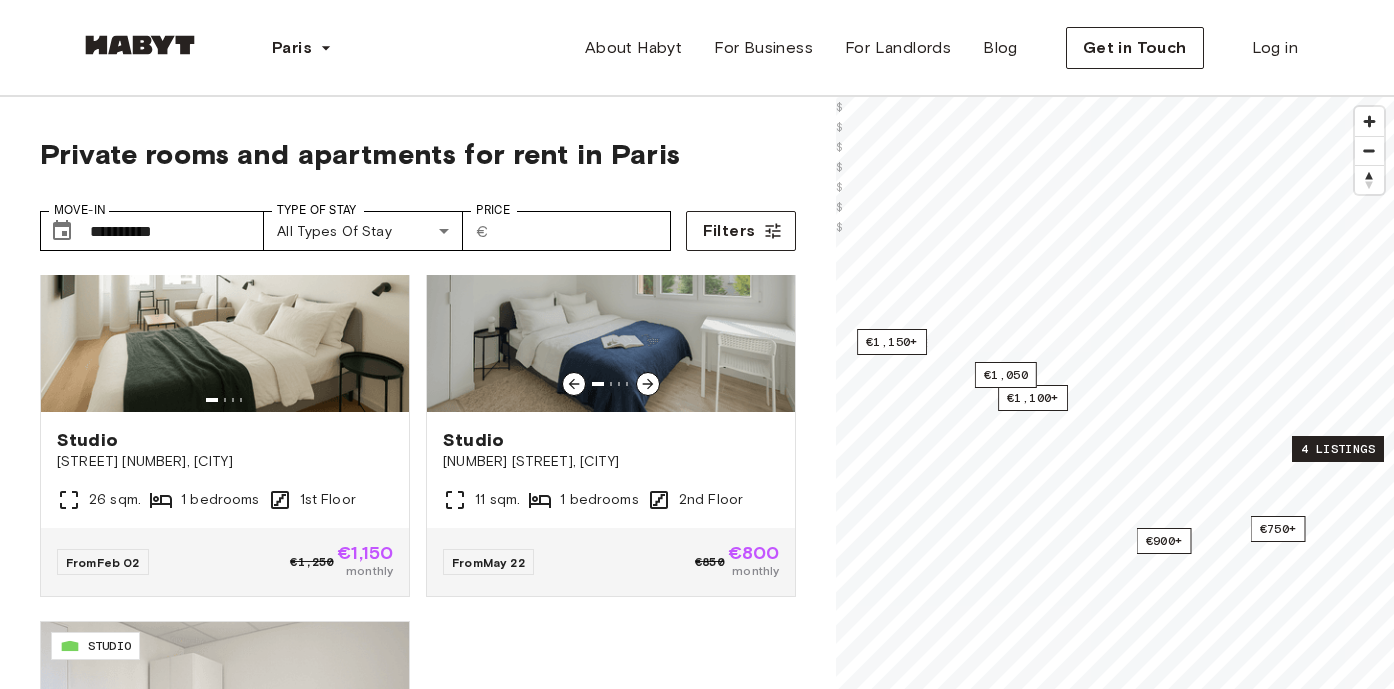 scroll, scrollTop: 2477, scrollLeft: 0, axis: vertical 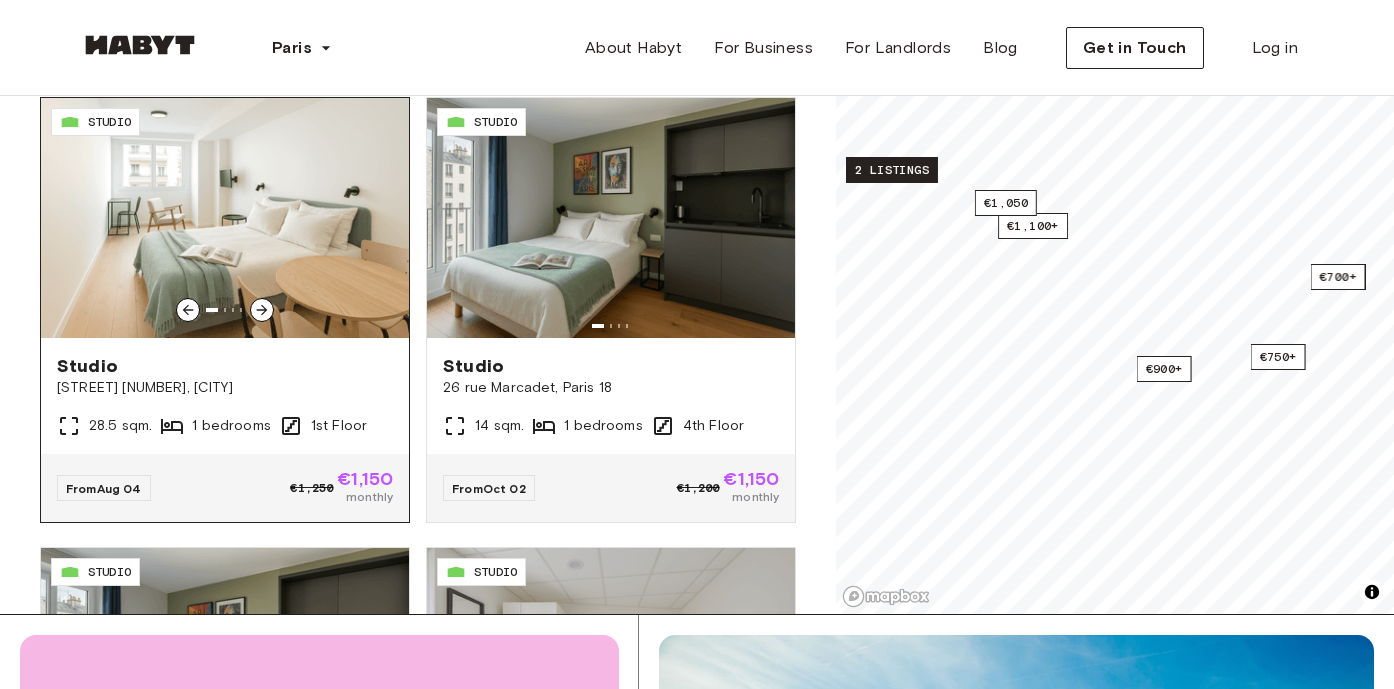 click 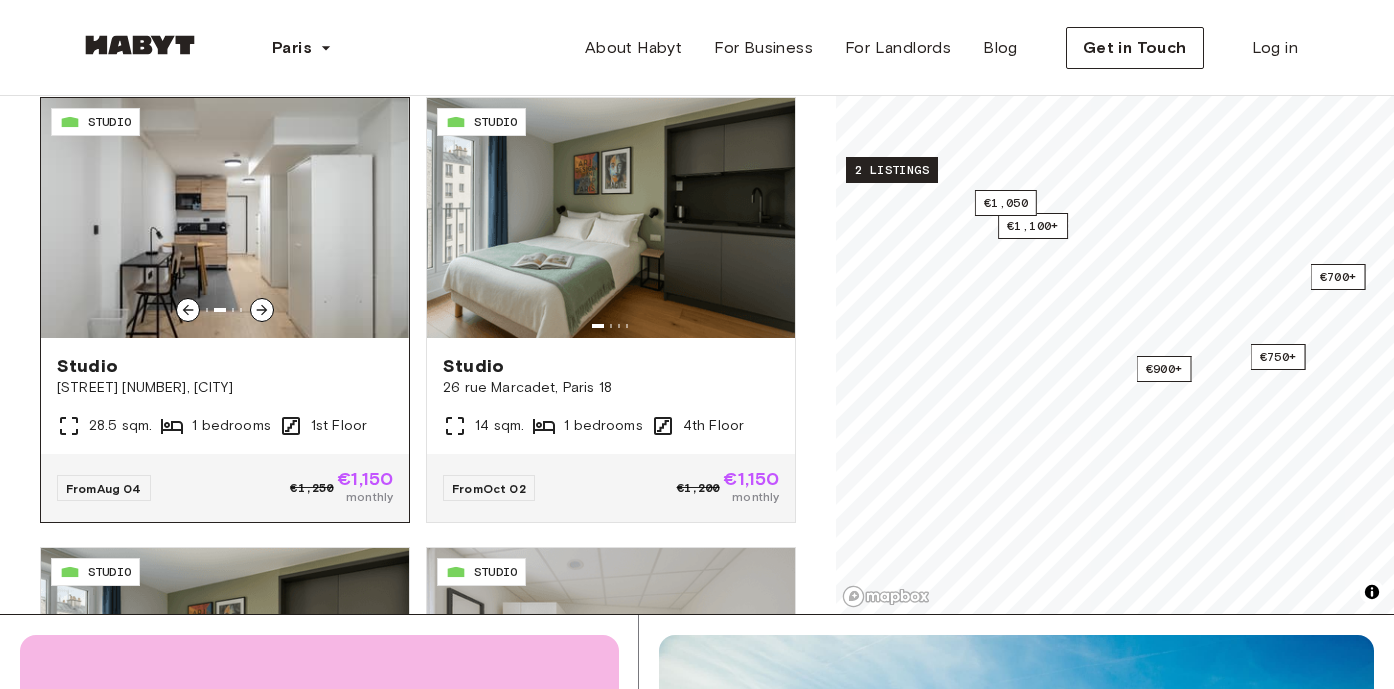 click 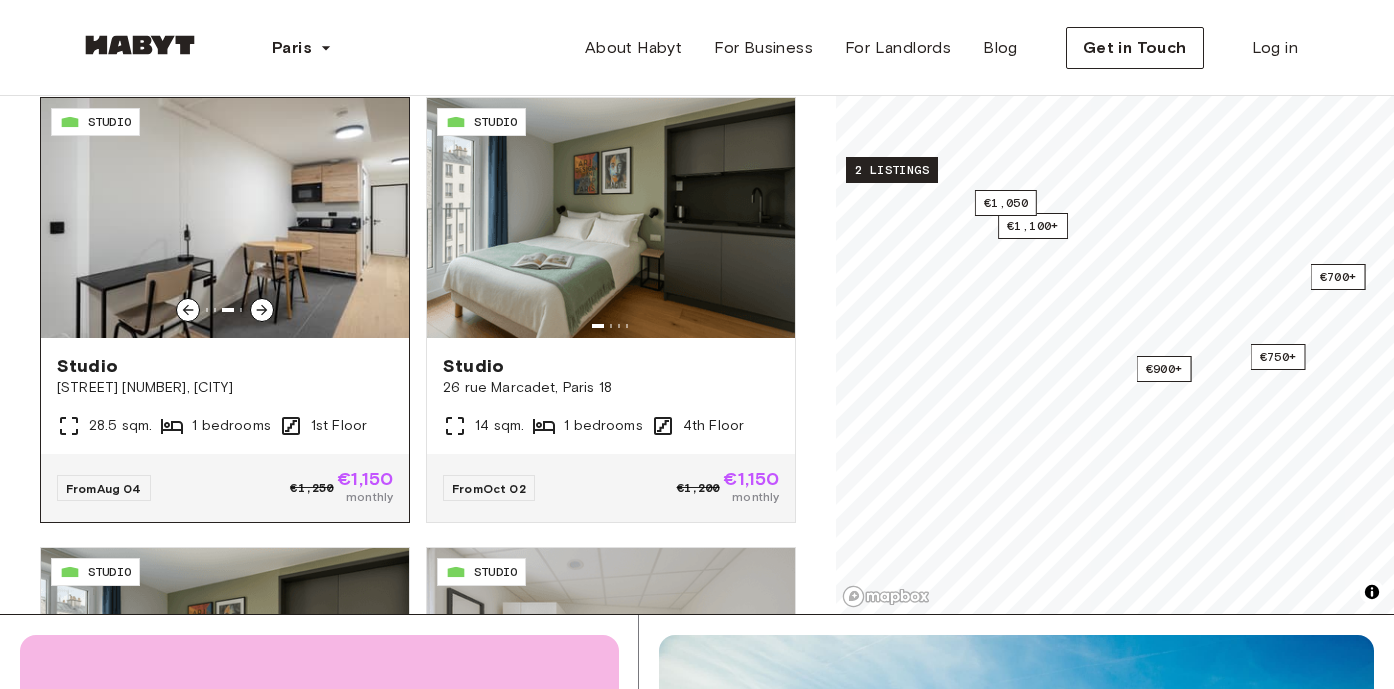 click 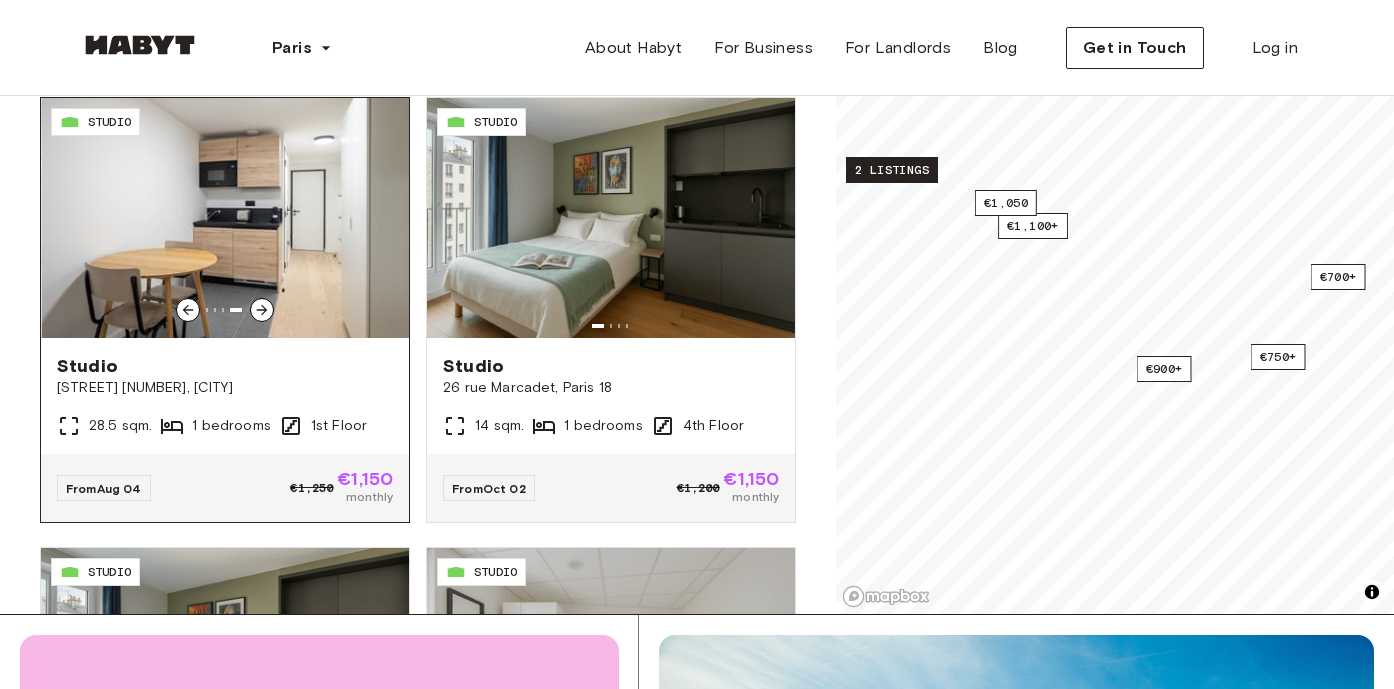 click 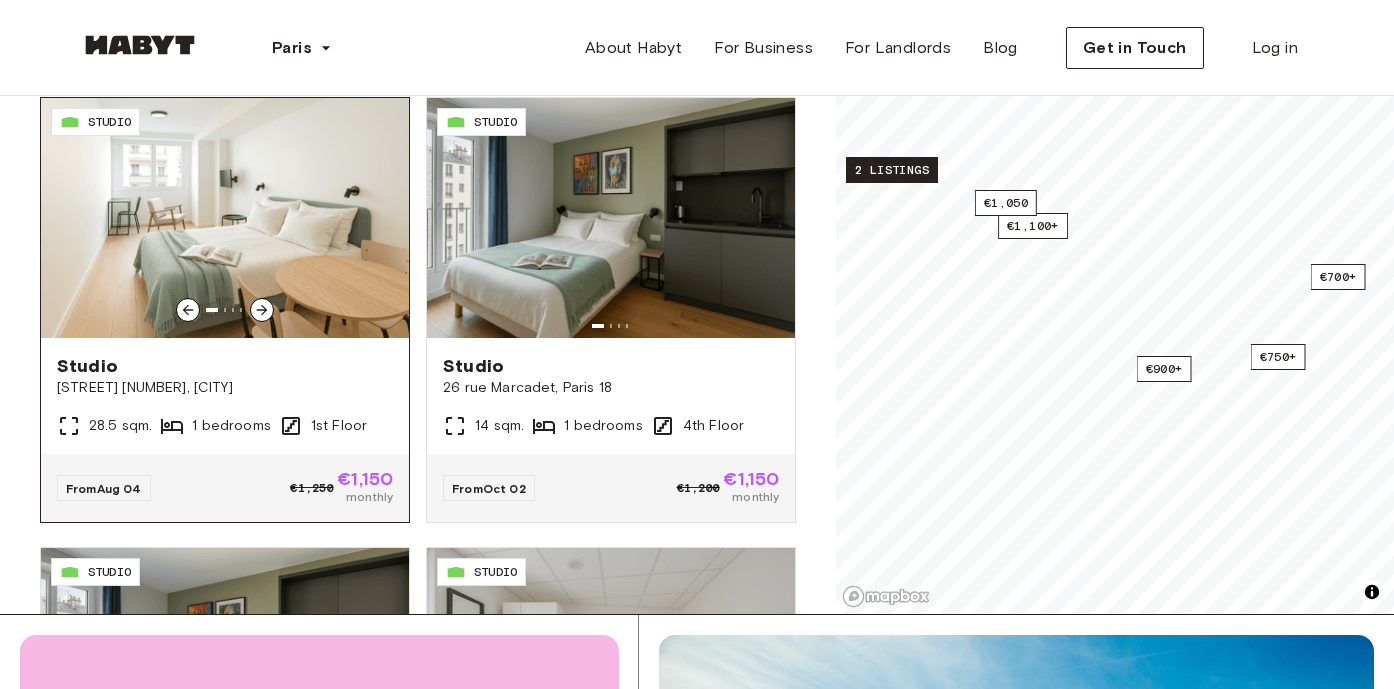 click at bounding box center (225, 218) 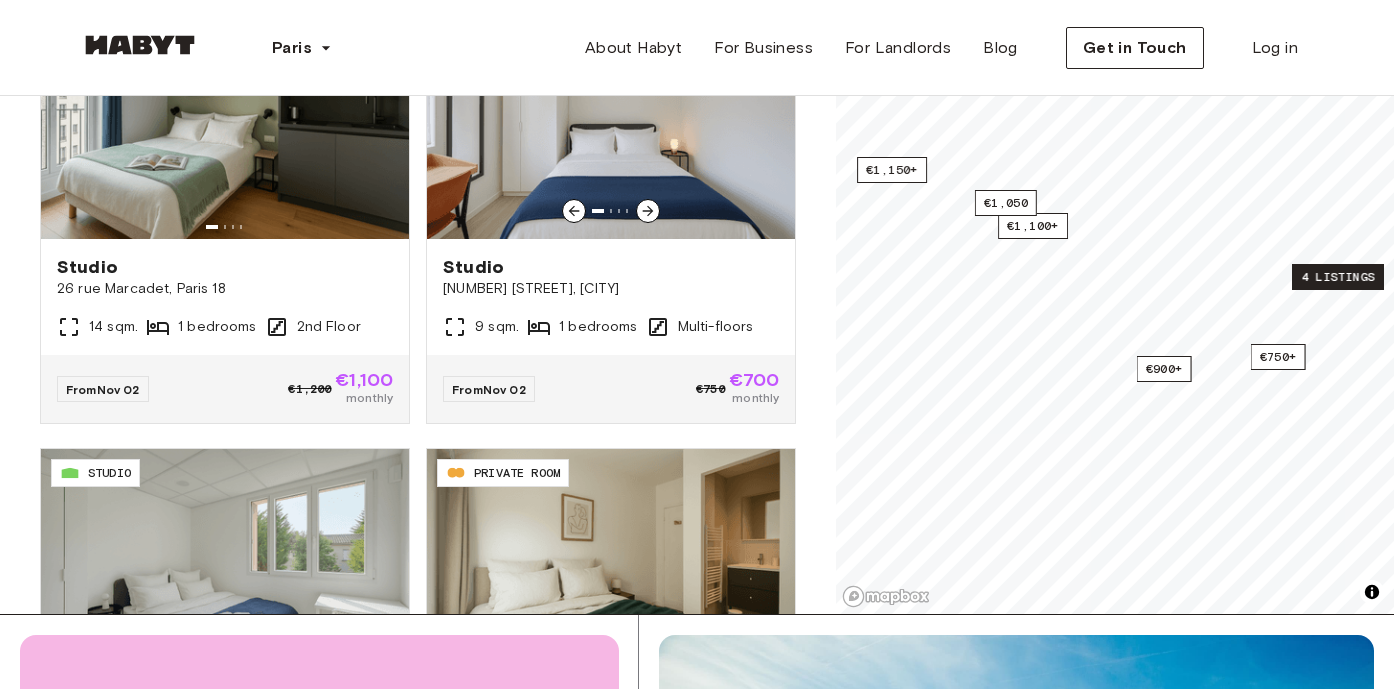 scroll, scrollTop: 1516, scrollLeft: 0, axis: vertical 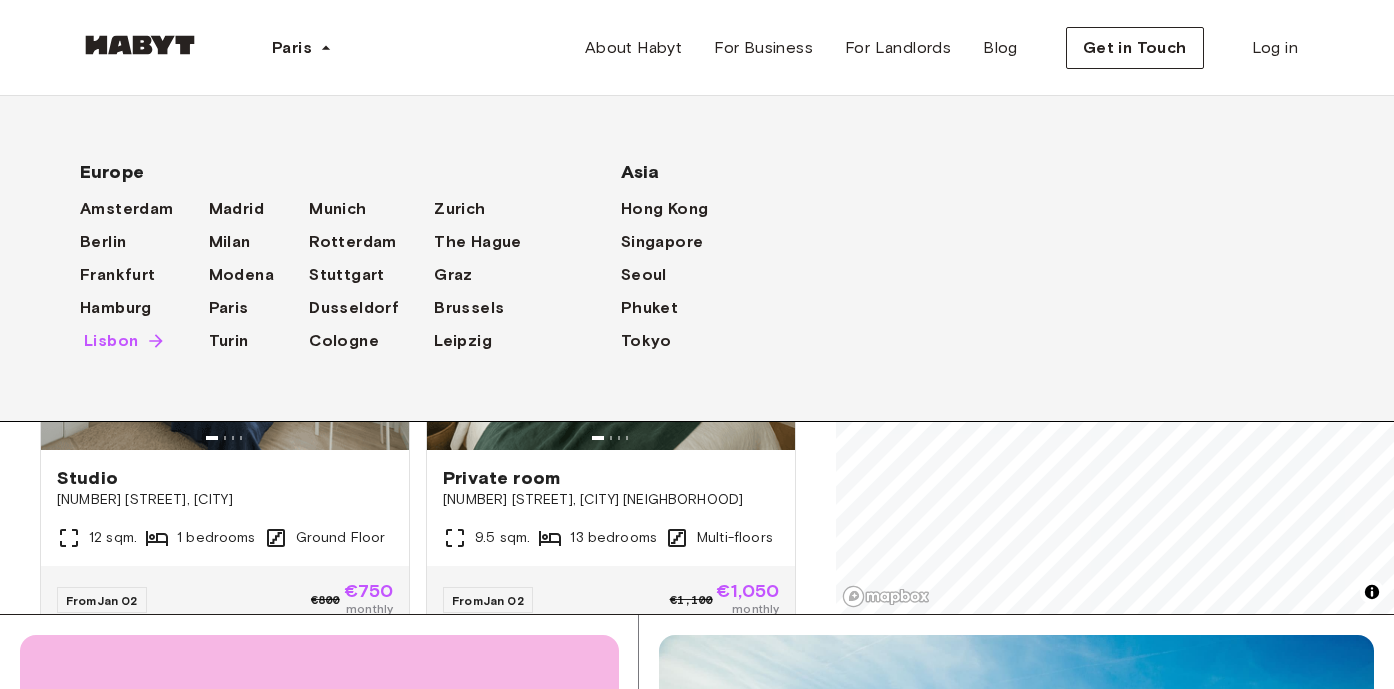 click on "Lisbon" at bounding box center (111, 341) 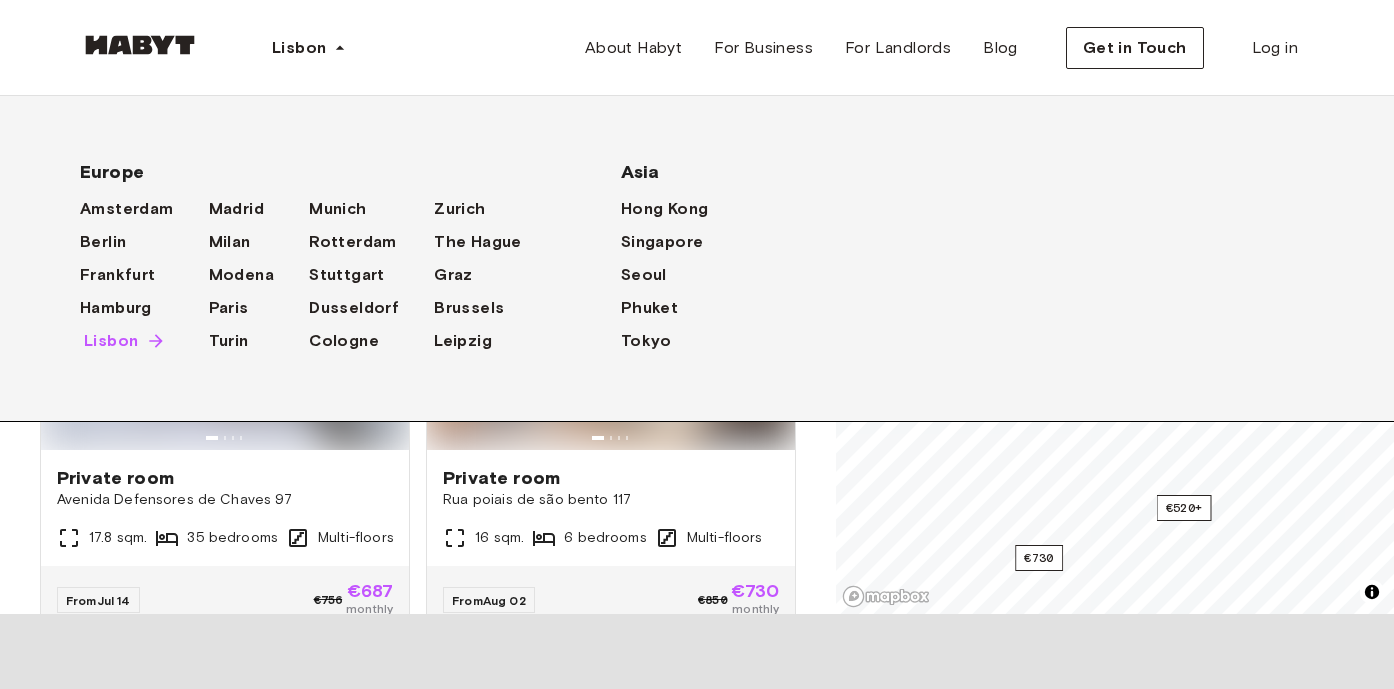 scroll, scrollTop: 0, scrollLeft: 0, axis: both 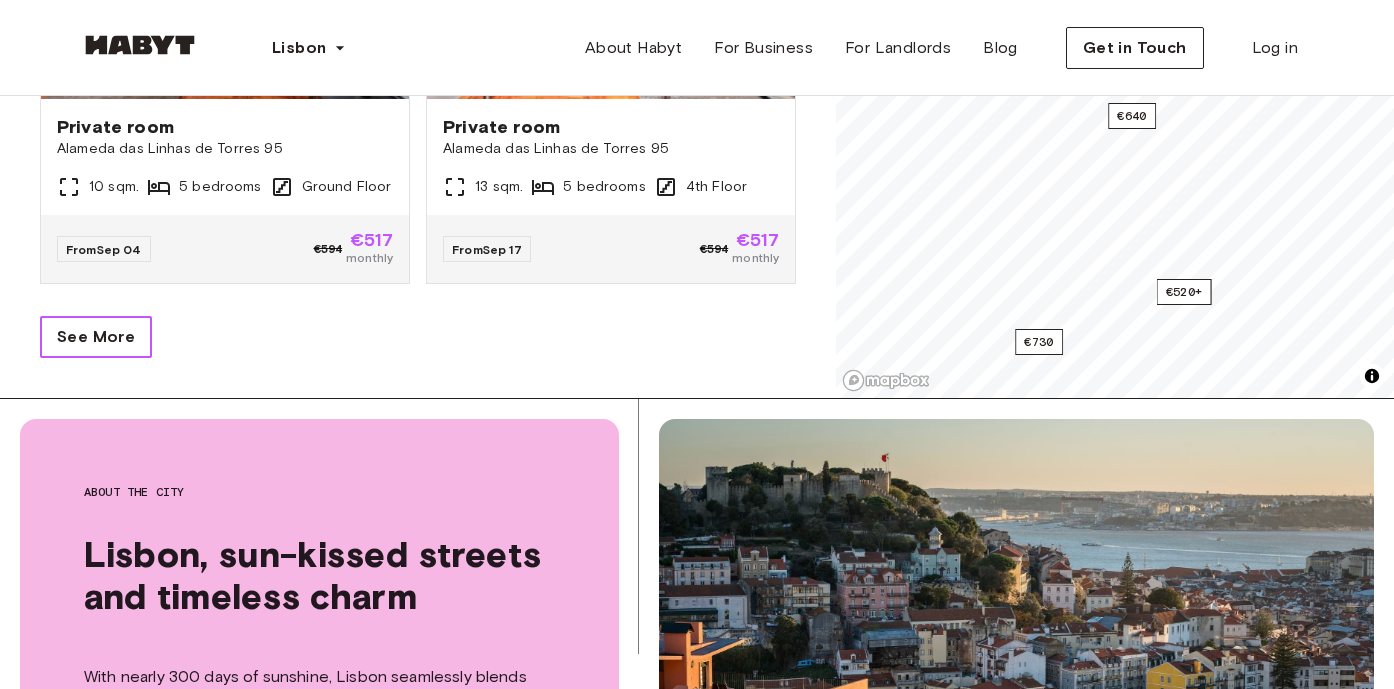 click on "See More" at bounding box center [96, 337] 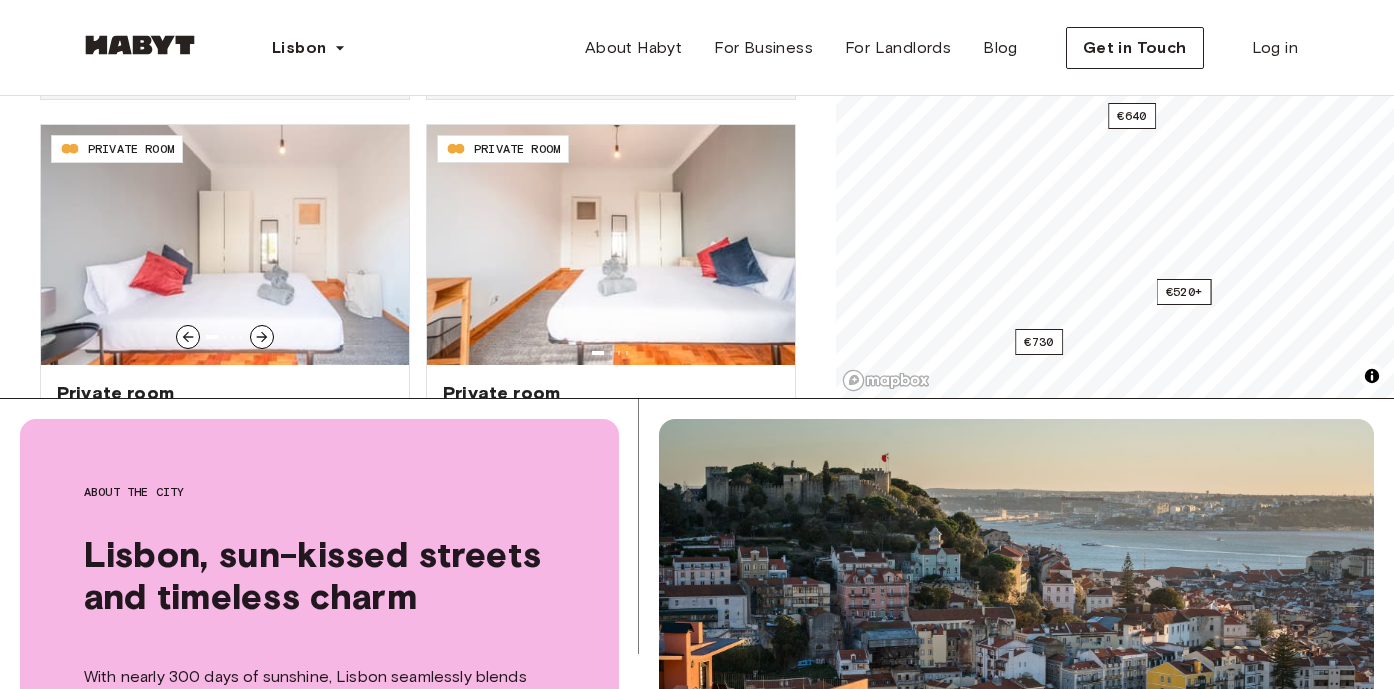 scroll, scrollTop: 7427, scrollLeft: 0, axis: vertical 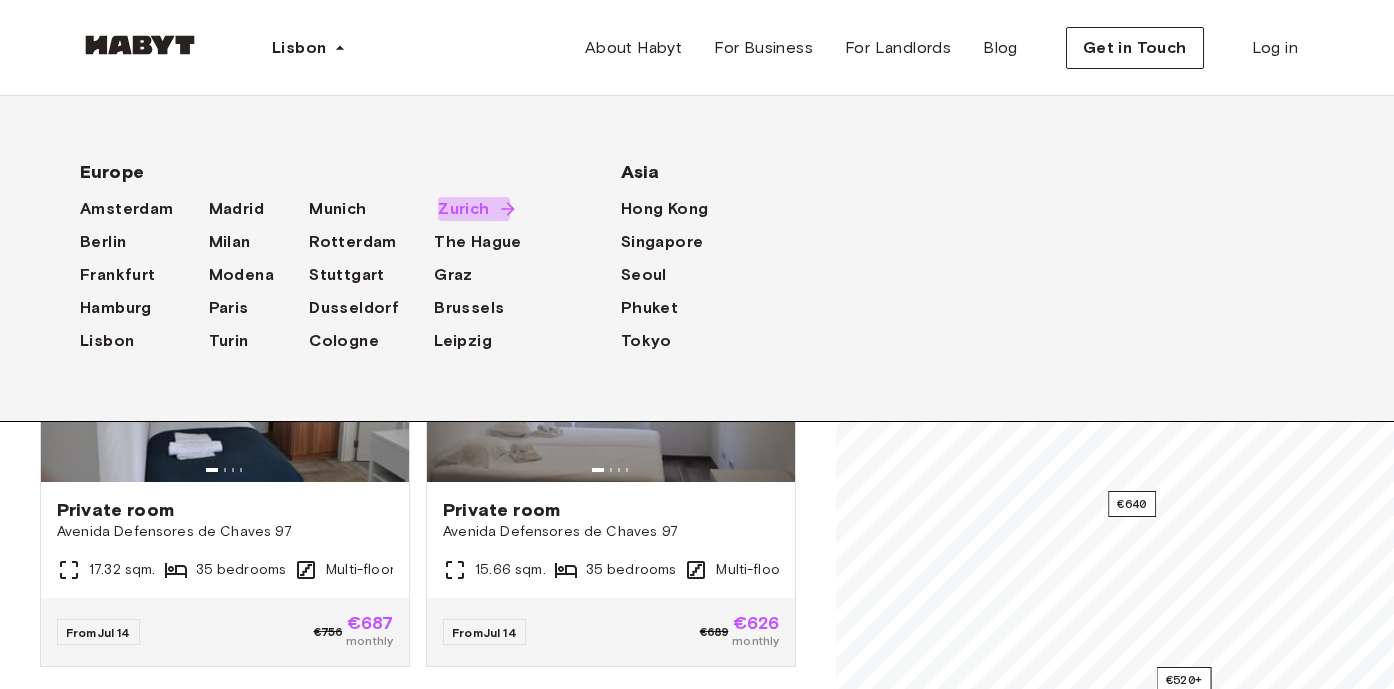 click on "Zurich" at bounding box center (463, 209) 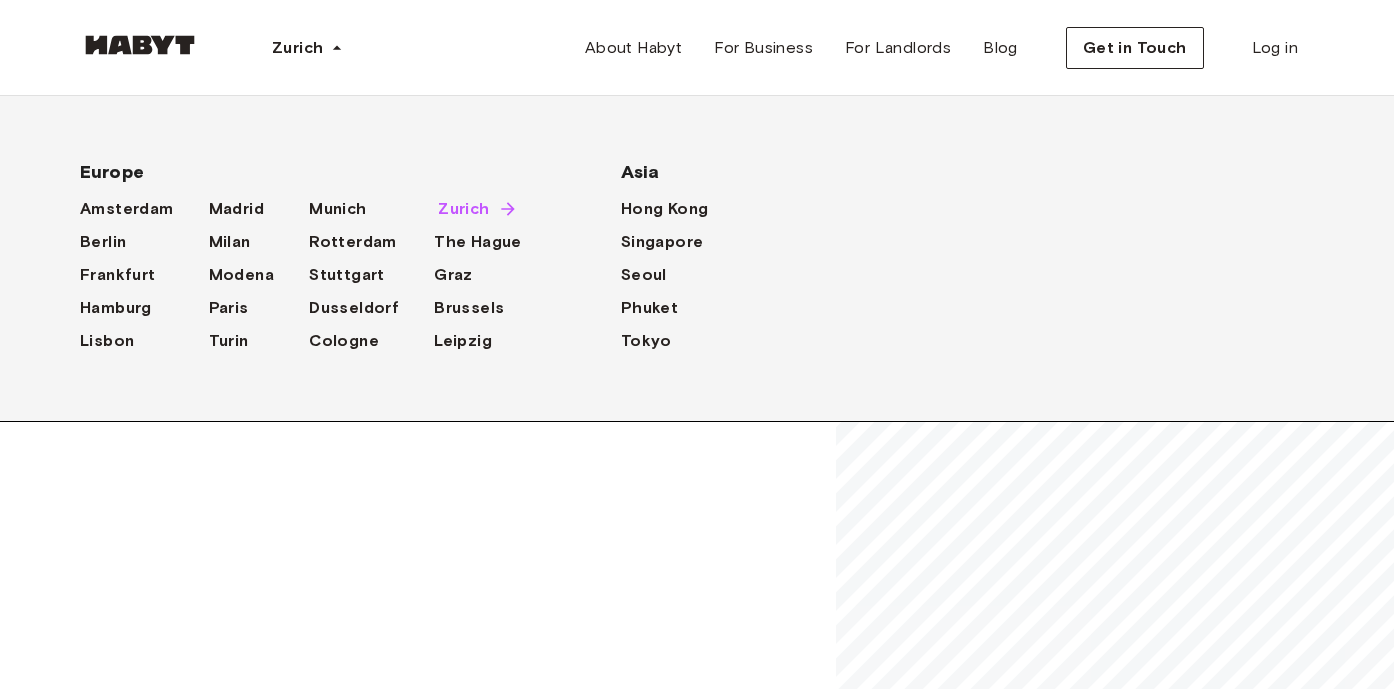 scroll, scrollTop: 0, scrollLeft: 0, axis: both 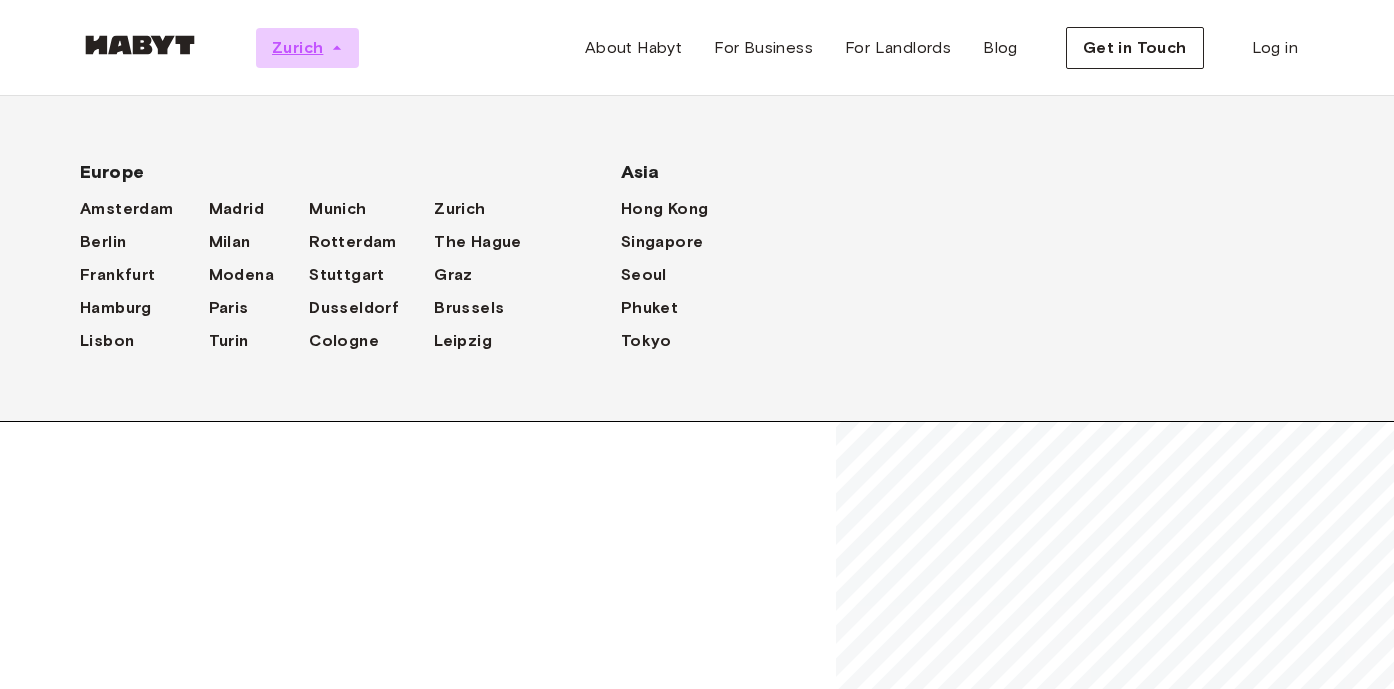 click on "Zurich" at bounding box center [297, 48] 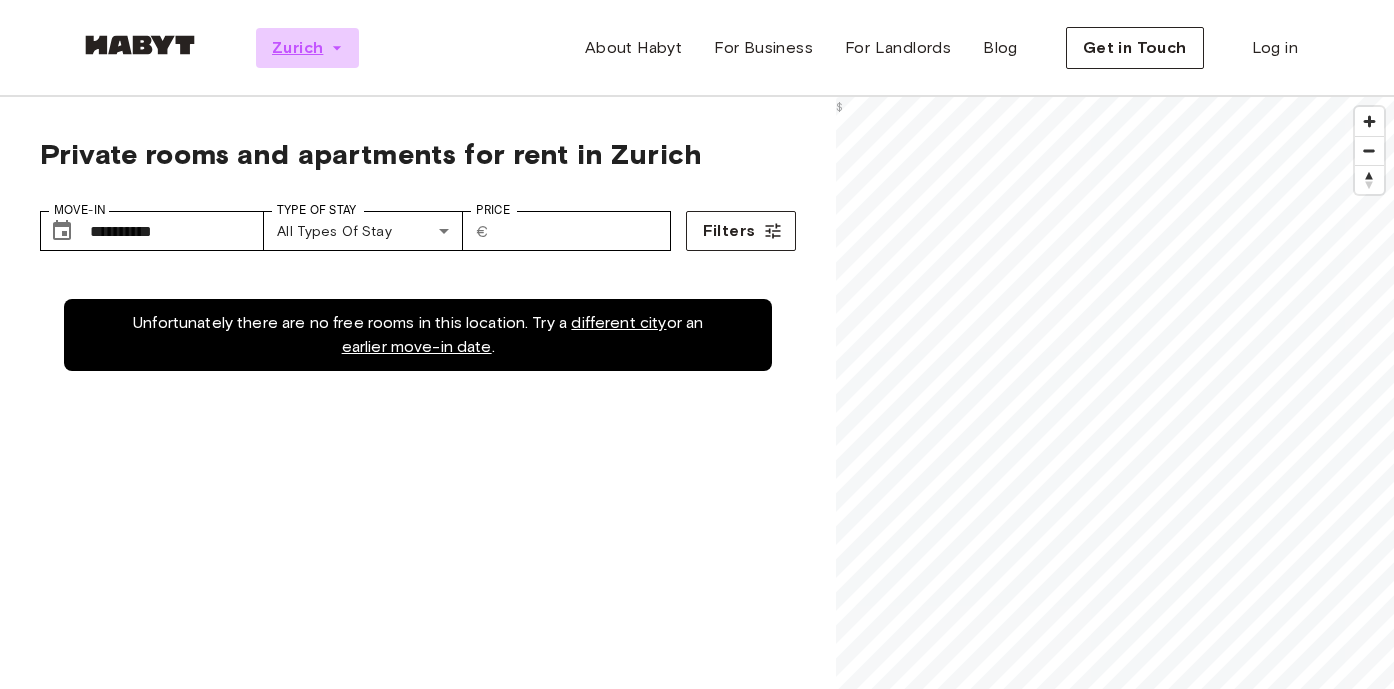 click on "Zurich" at bounding box center (297, 48) 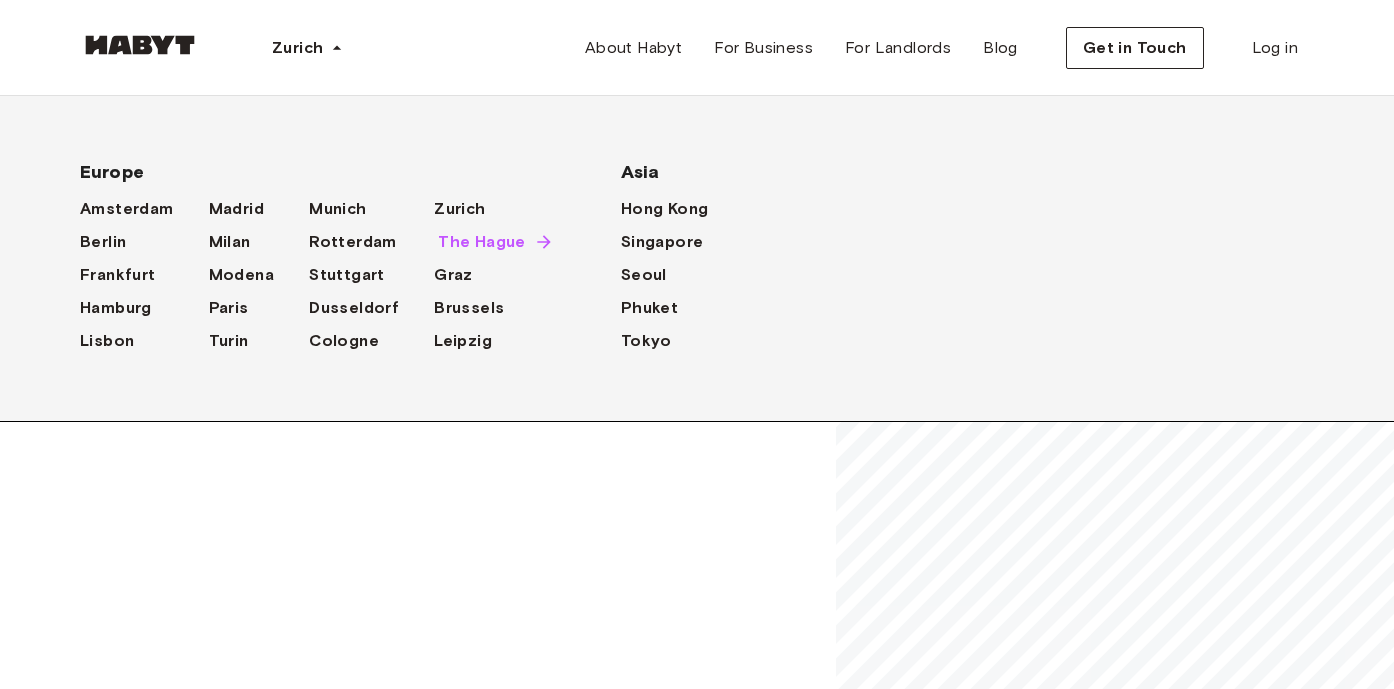 click on "The Hague" at bounding box center [482, 242] 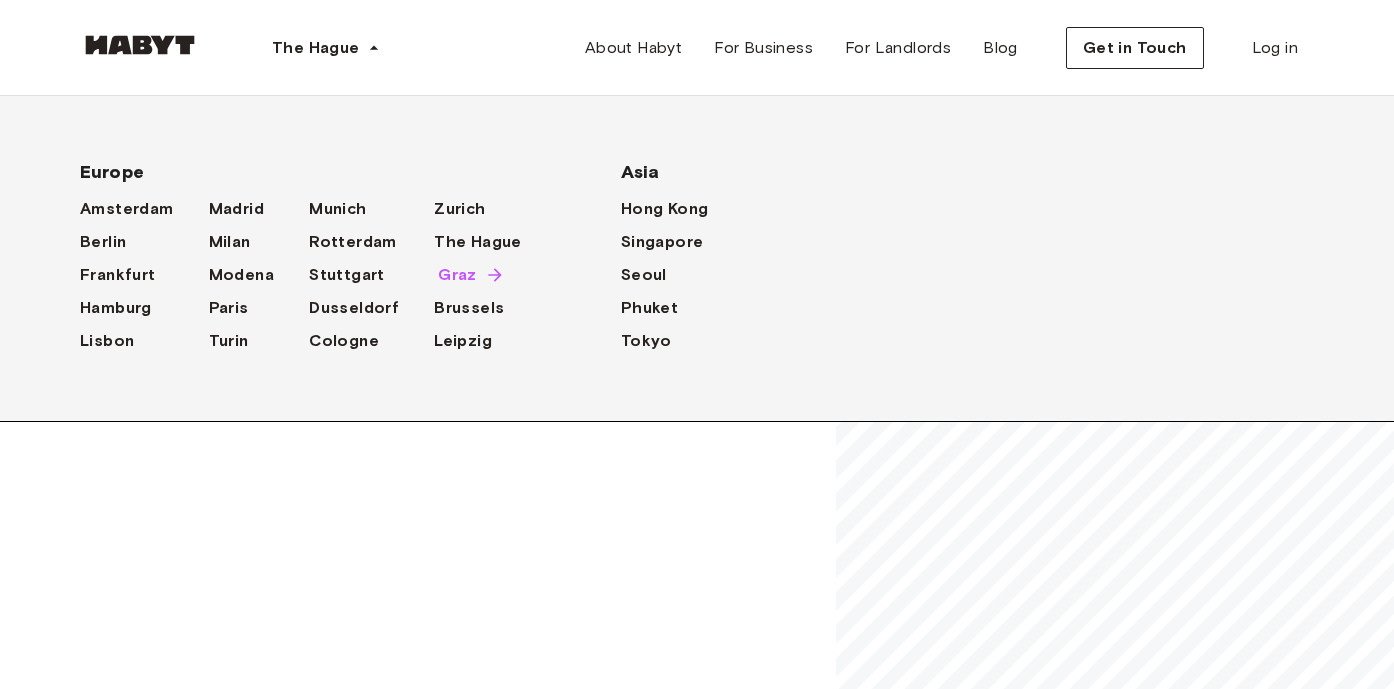 click on "Graz" at bounding box center (457, 275) 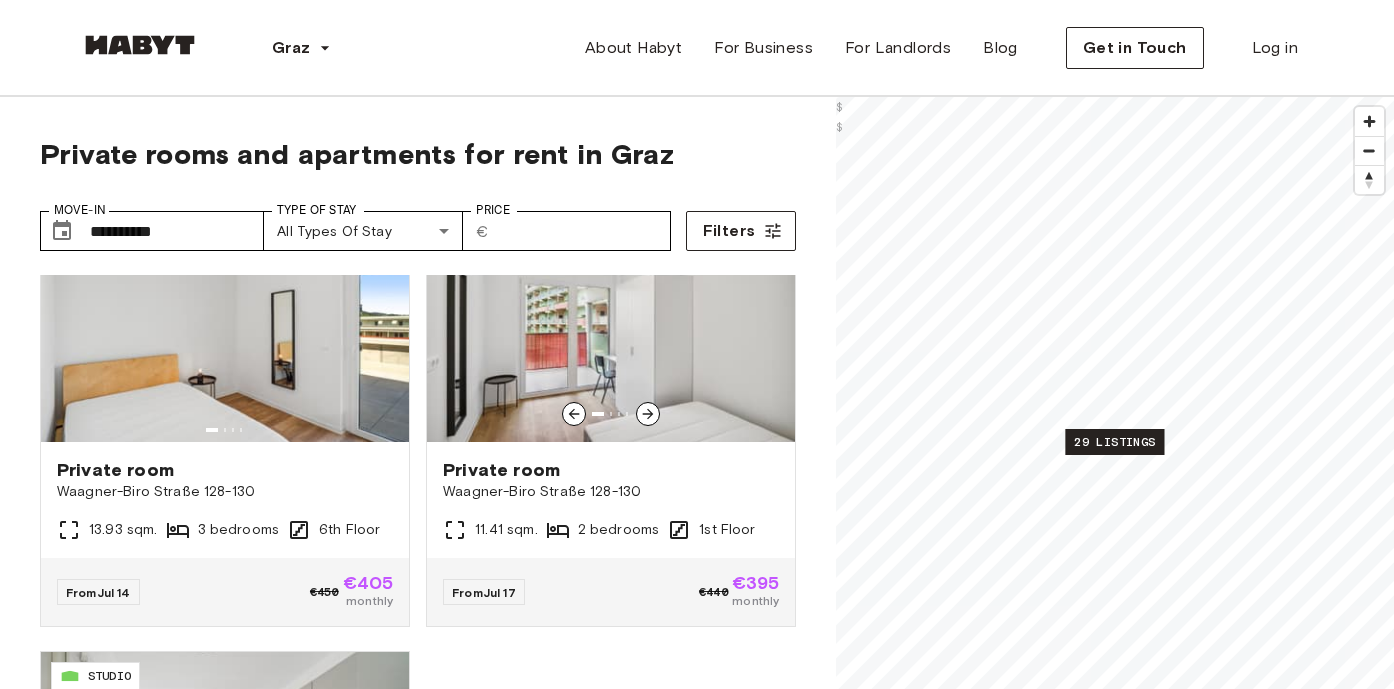 scroll, scrollTop: 6077, scrollLeft: 0, axis: vertical 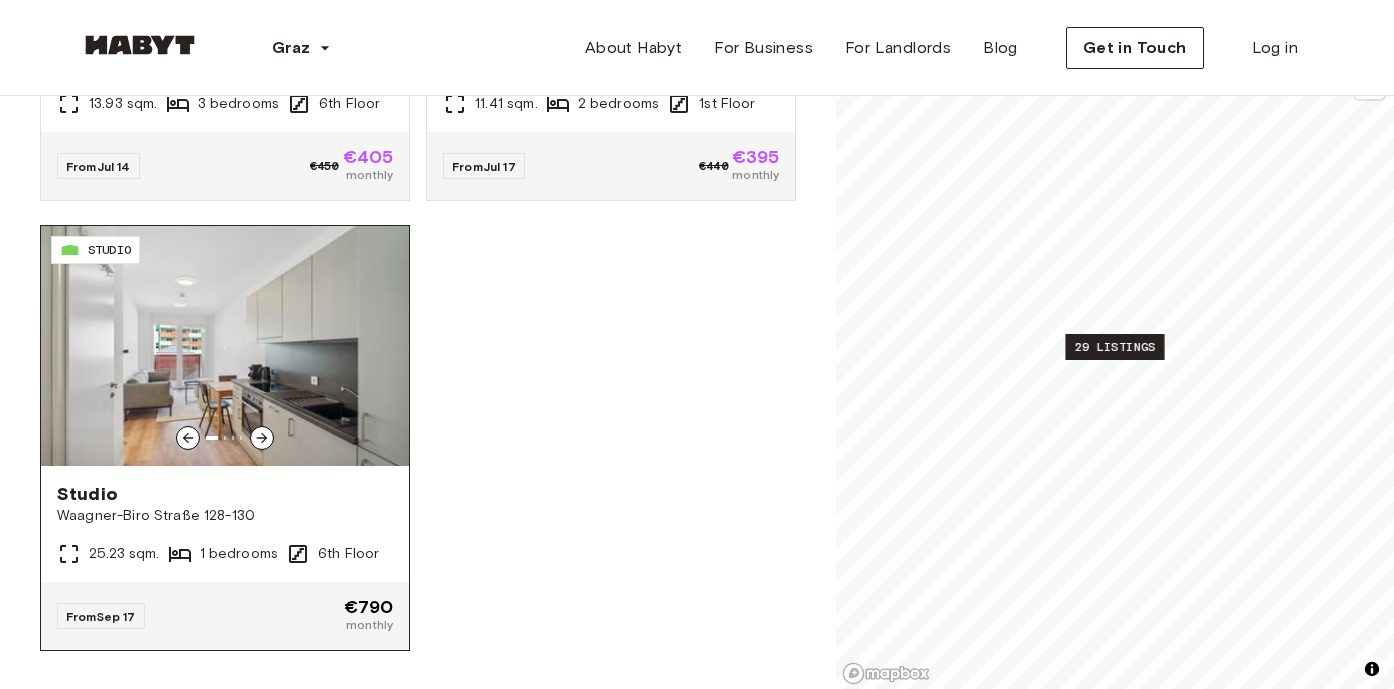click at bounding box center (225, 346) 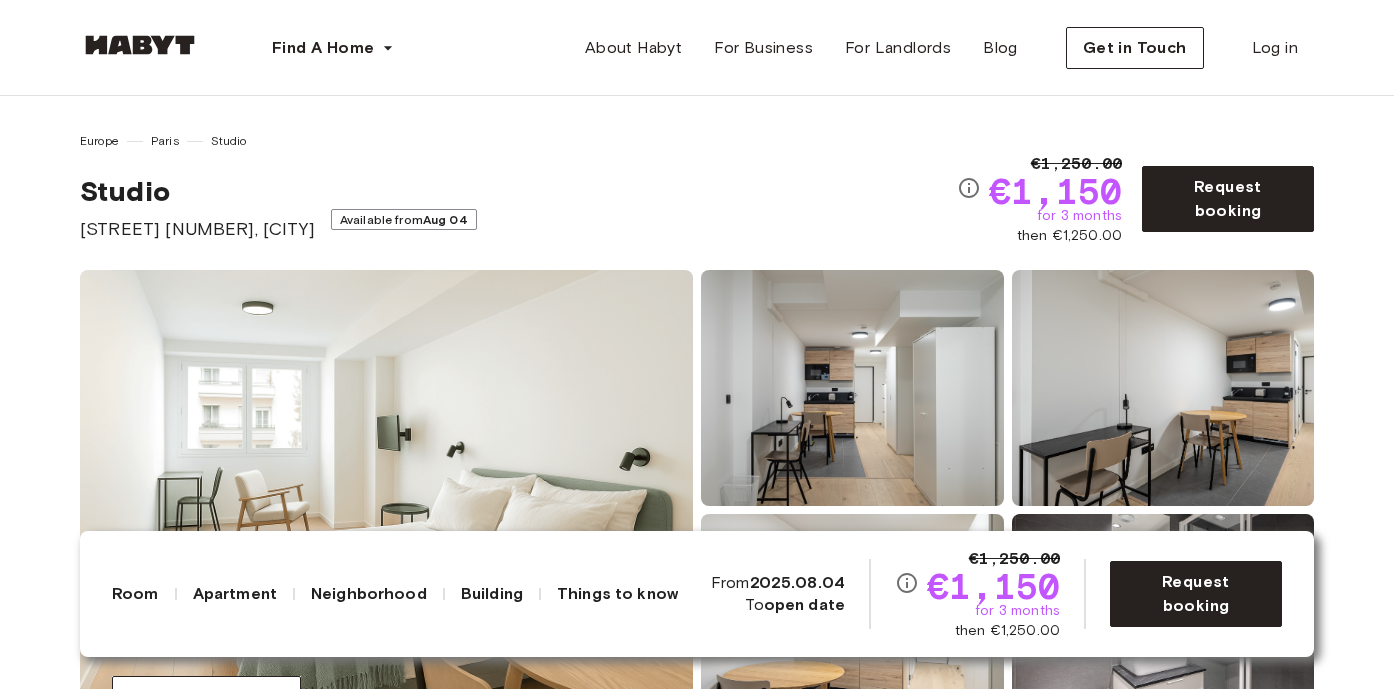 scroll, scrollTop: 0, scrollLeft: 0, axis: both 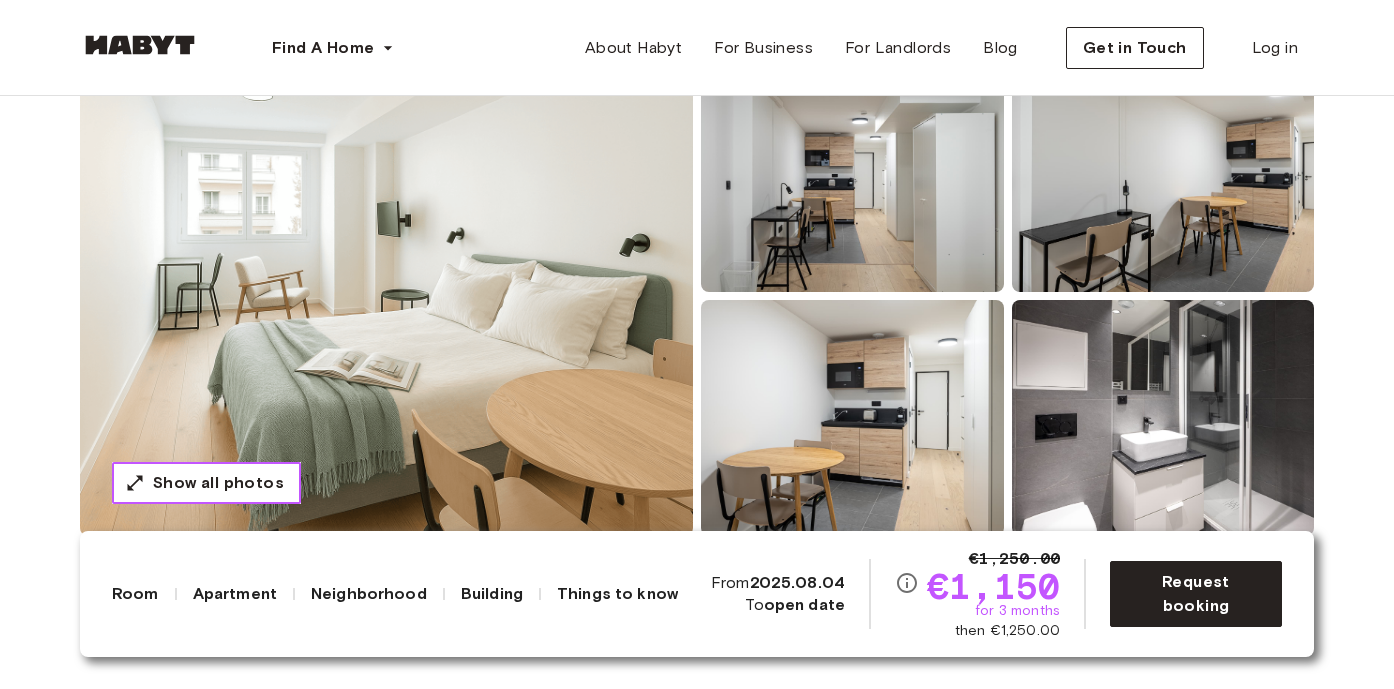 click on "Show all photos" at bounding box center [218, 483] 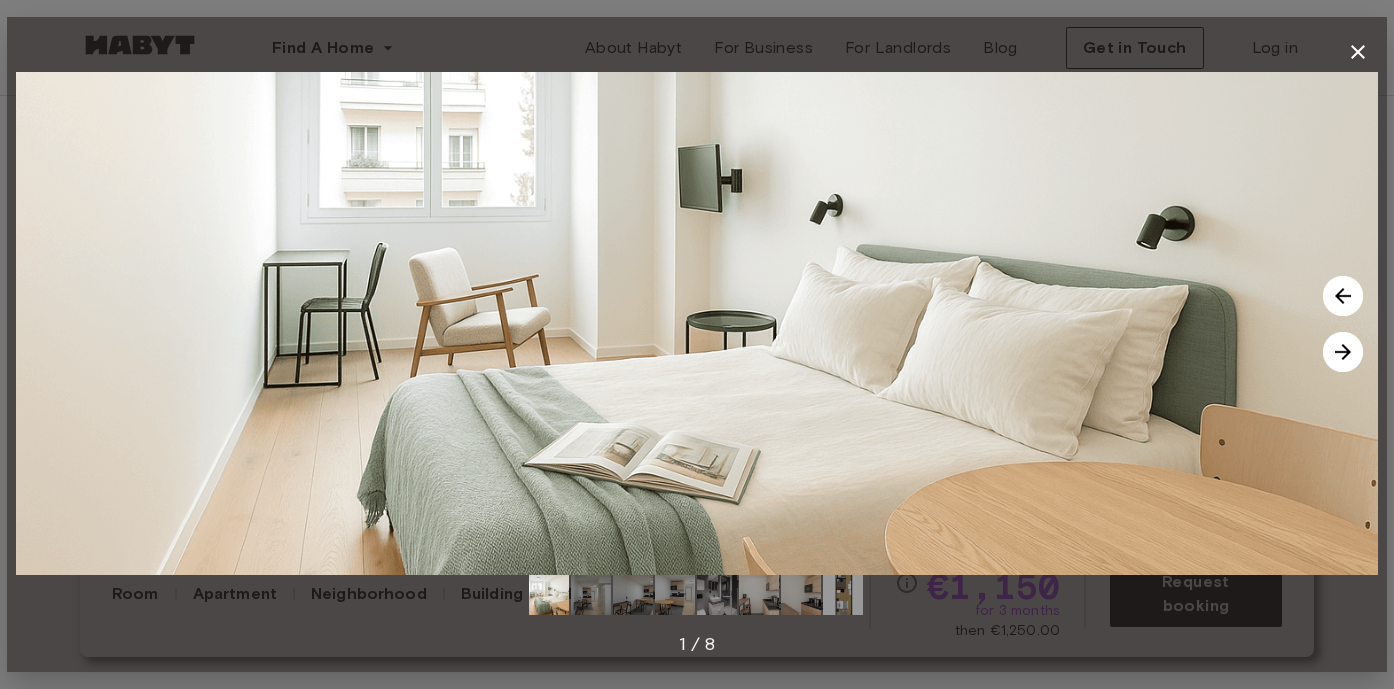 click at bounding box center [1343, 352] 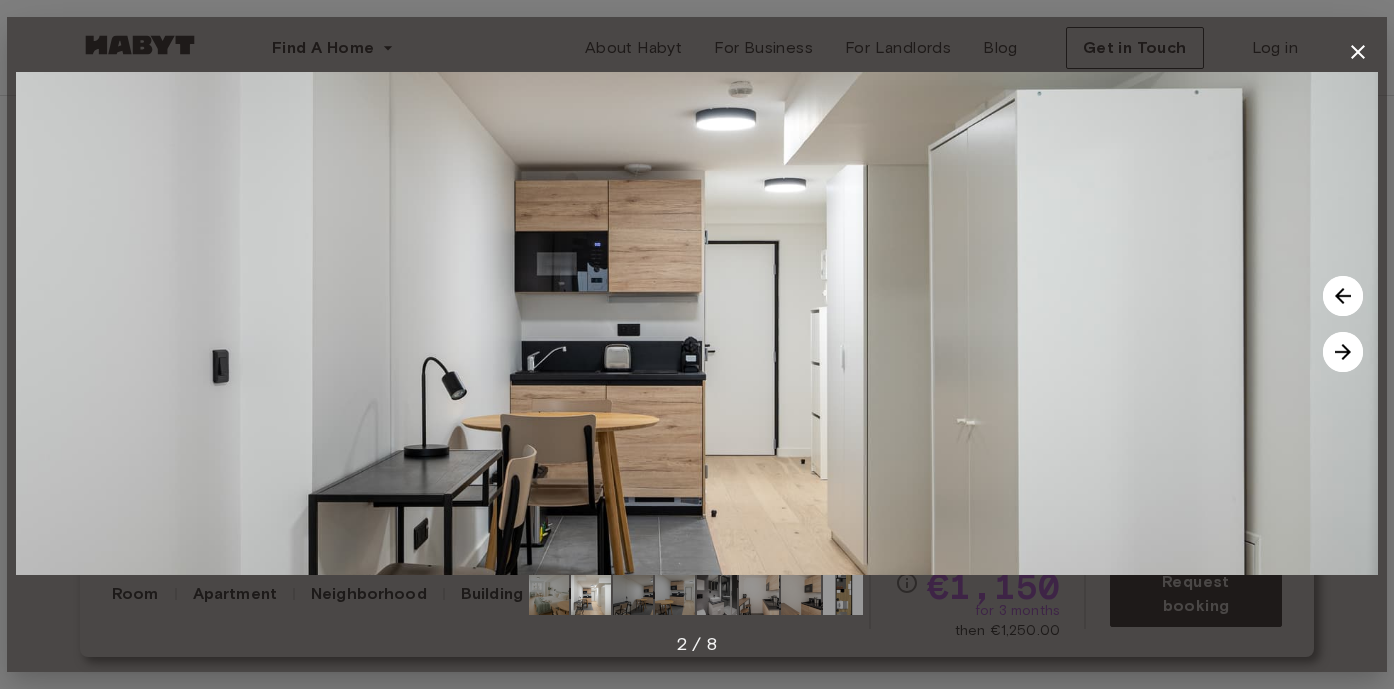 click at bounding box center (1343, 352) 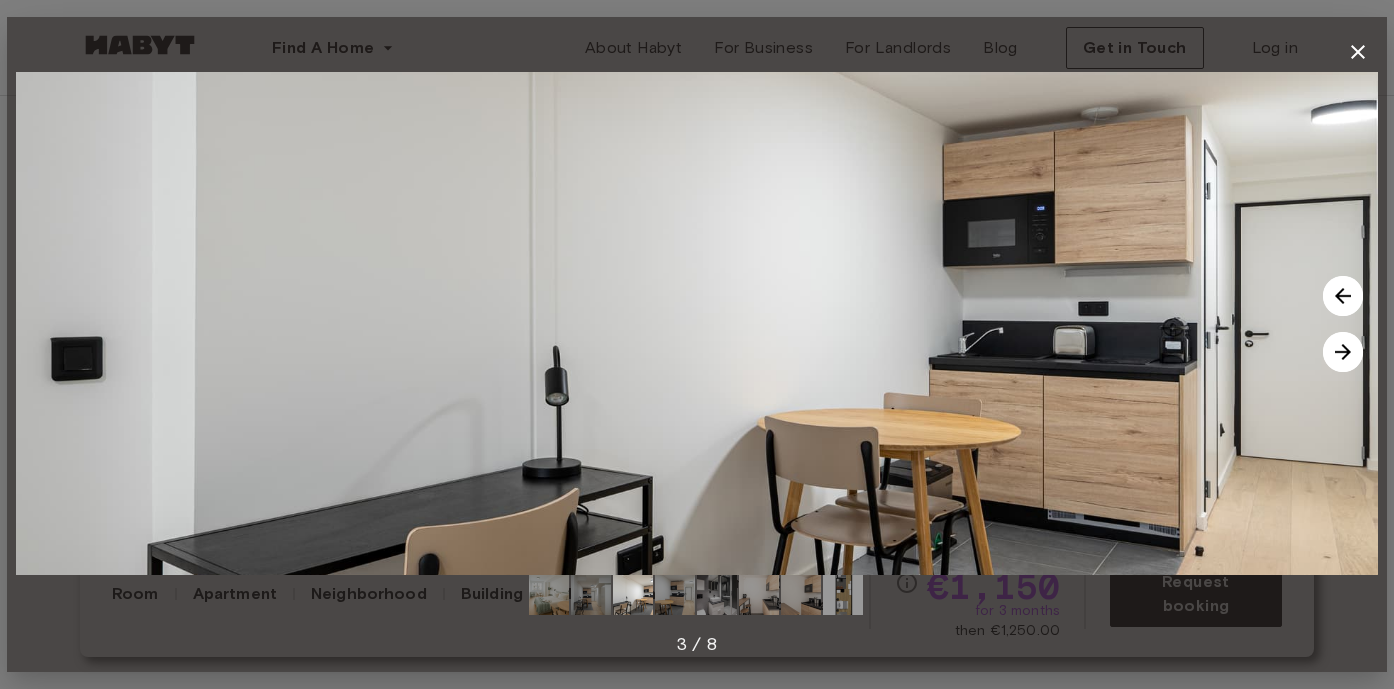 click at bounding box center [1343, 352] 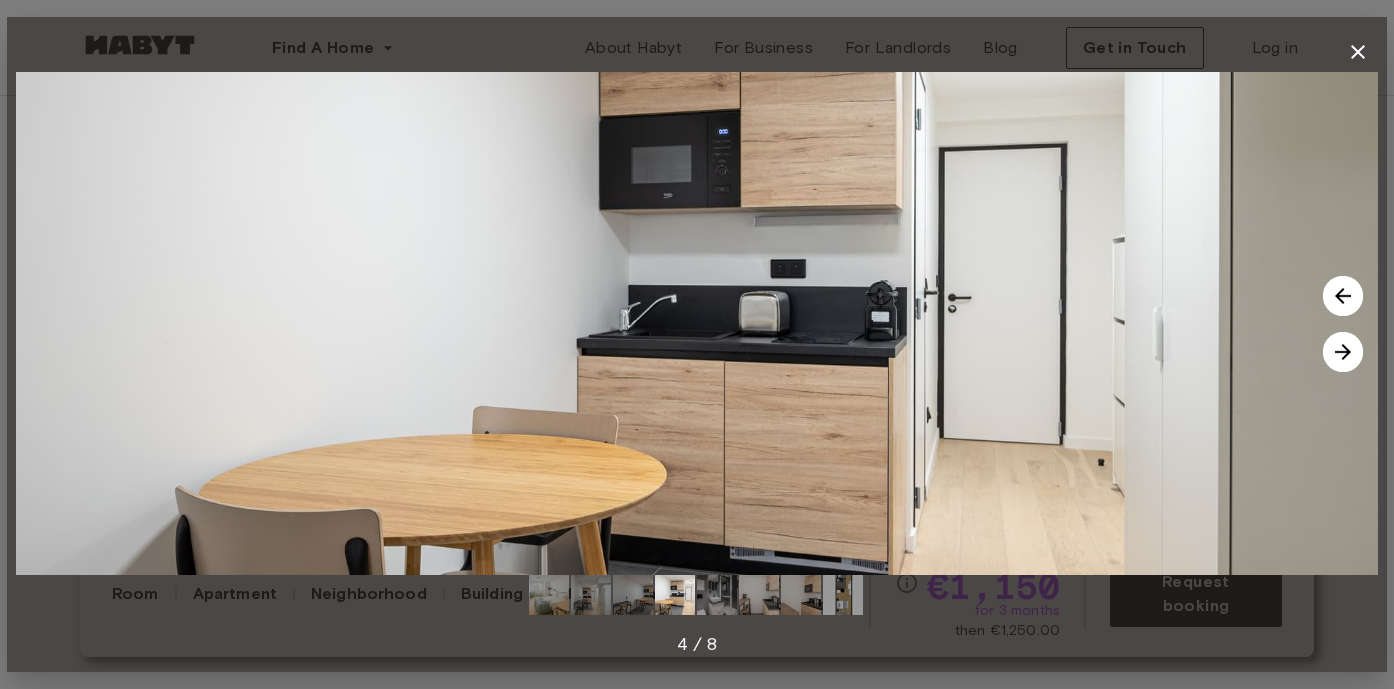 click at bounding box center (1343, 352) 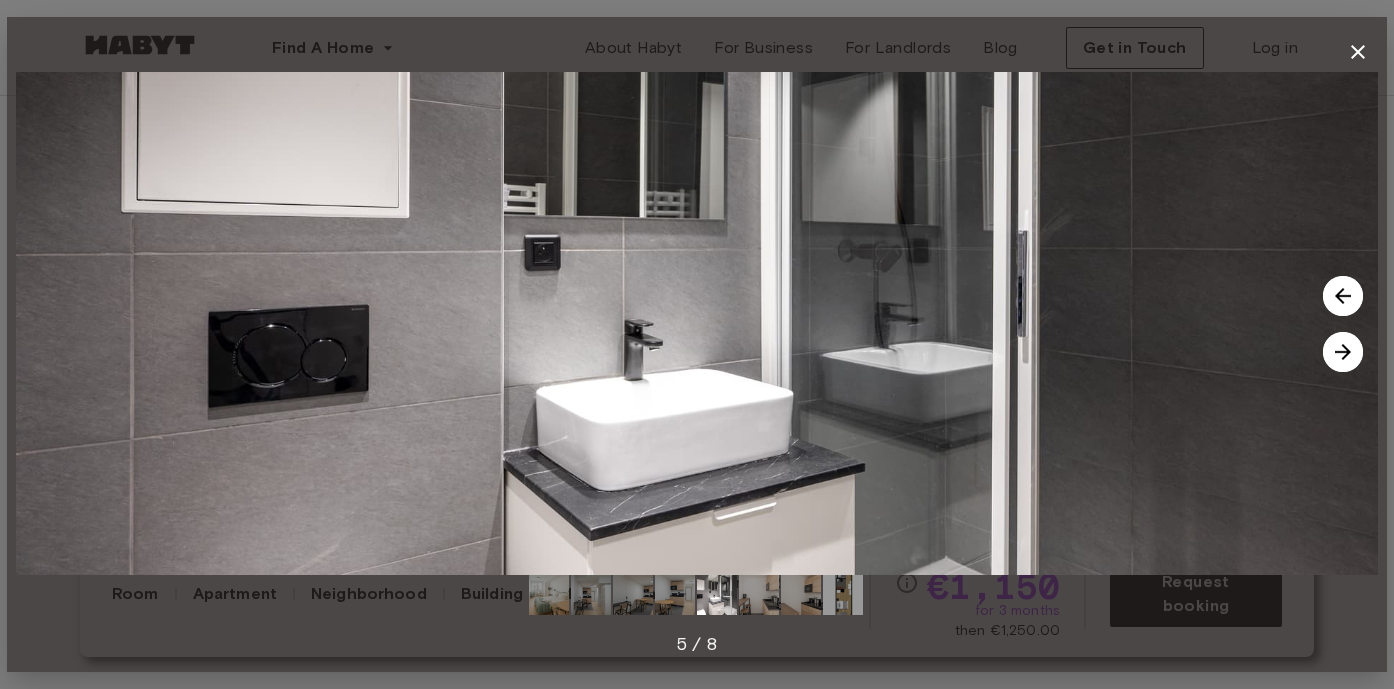 click at bounding box center [1343, 352] 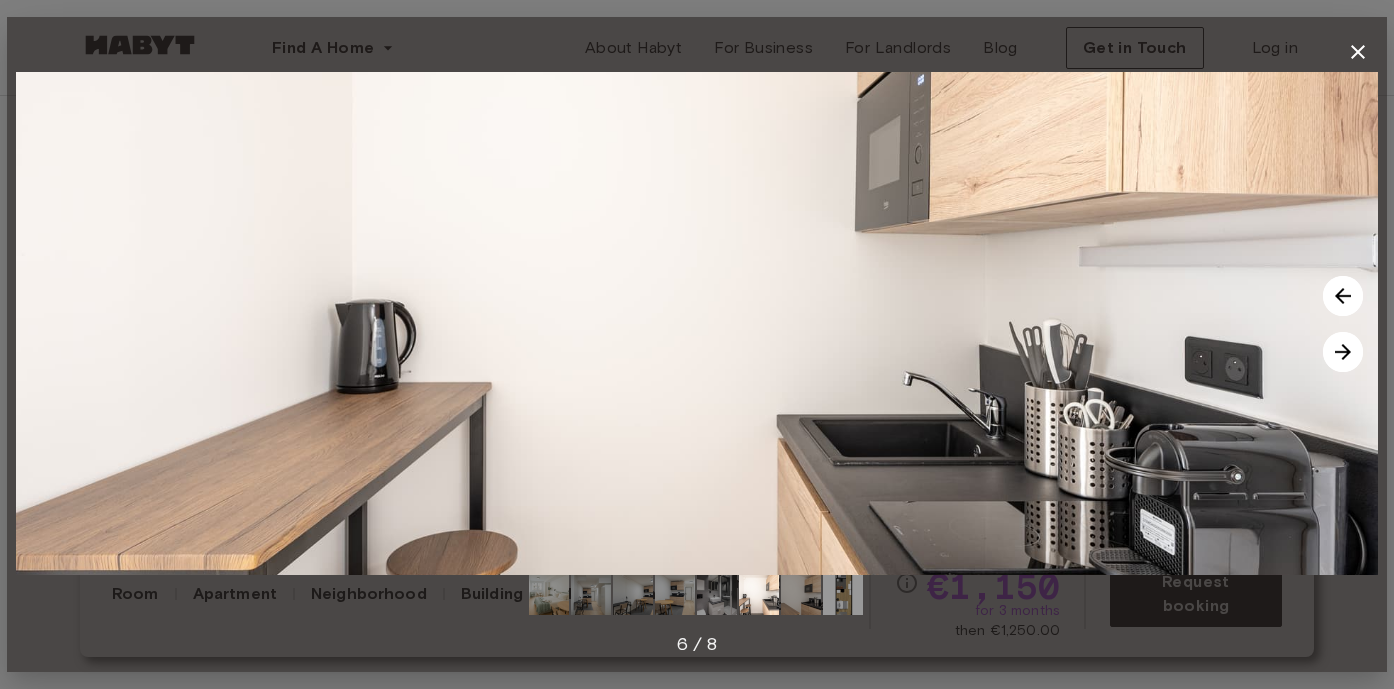 click at bounding box center [1343, 352] 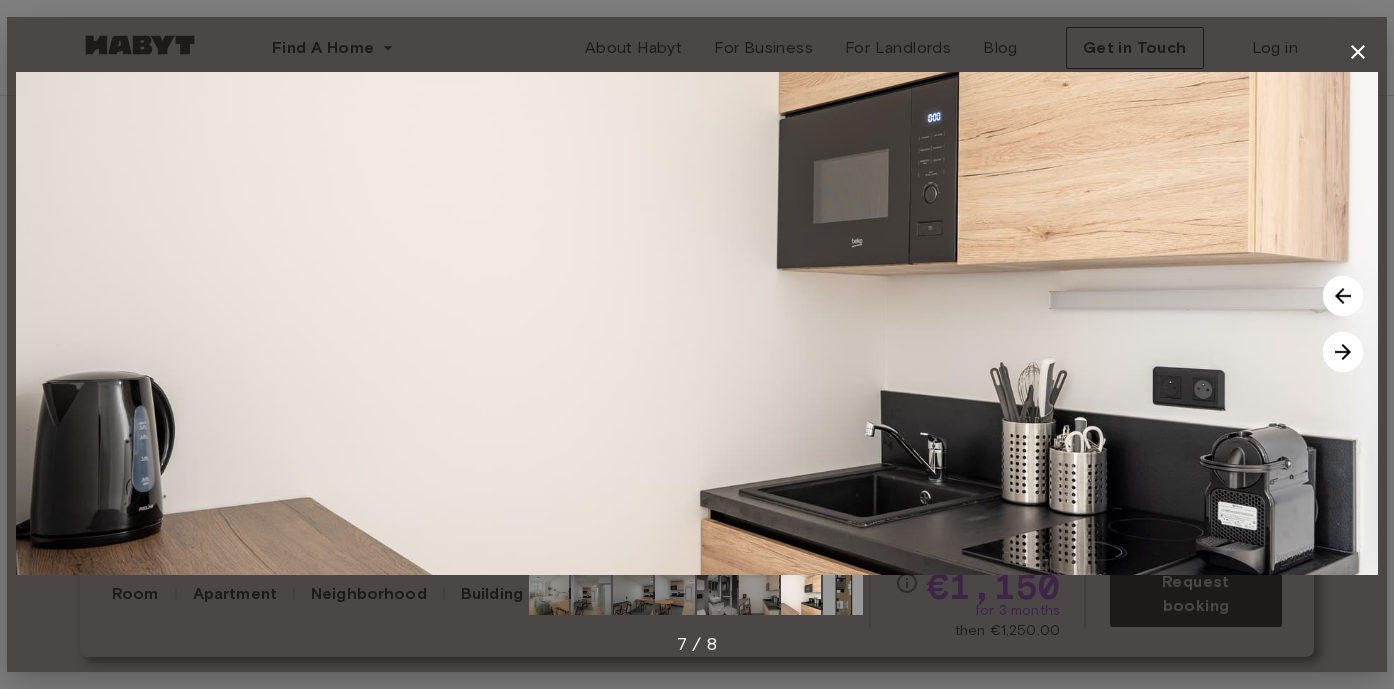 click at bounding box center (1343, 352) 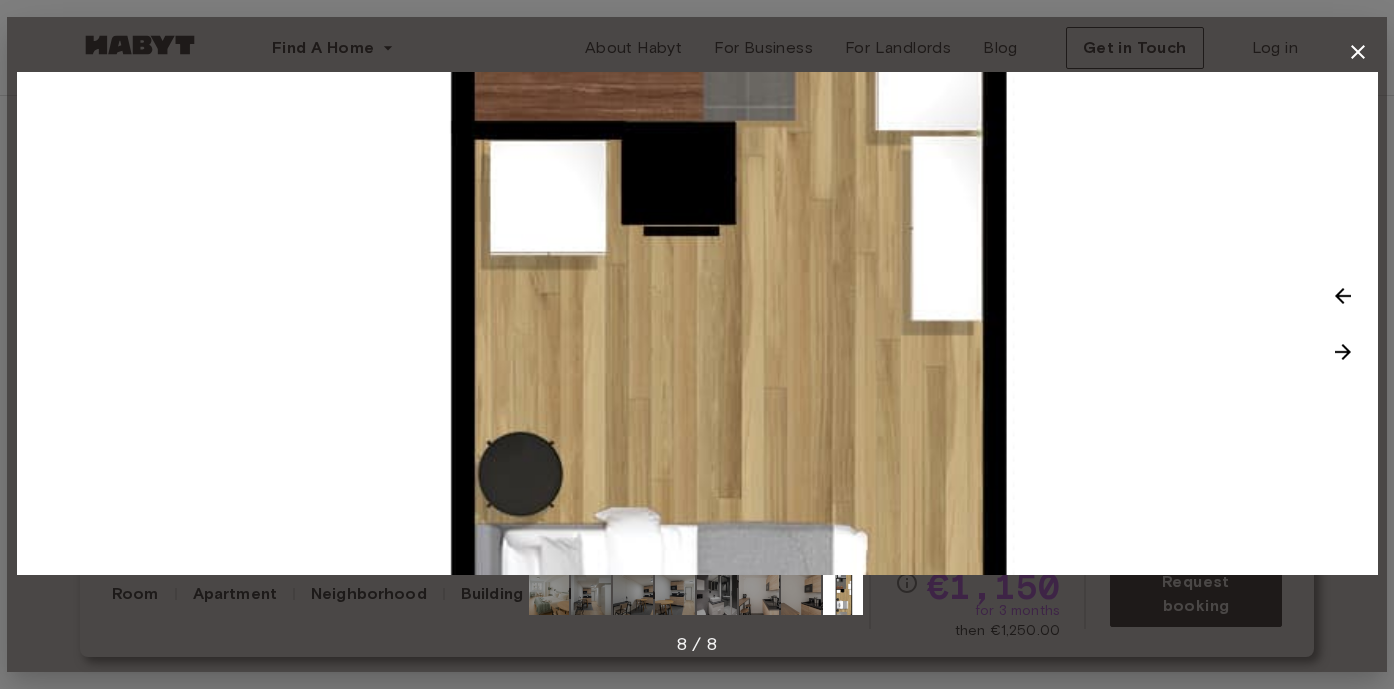 drag, startPoint x: 752, startPoint y: 305, endPoint x: 754, endPoint y: 449, distance: 144.01389 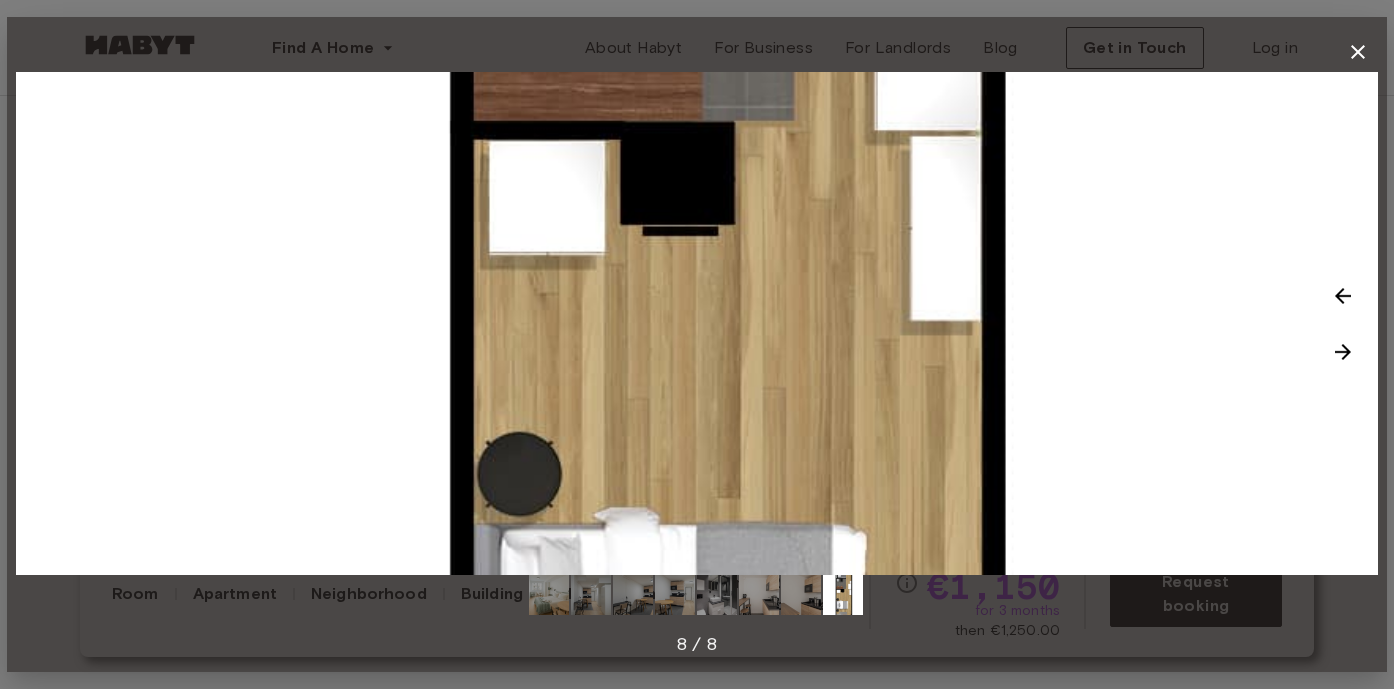 click at bounding box center [1343, 352] 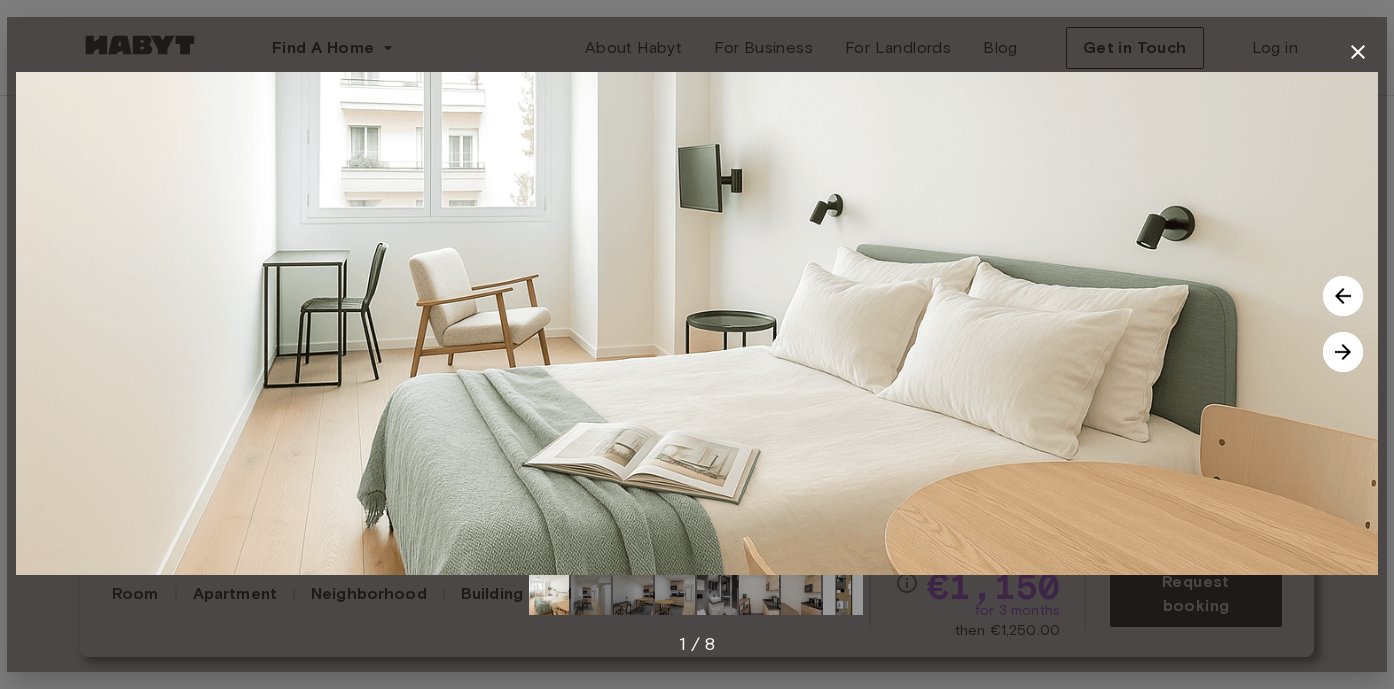 click 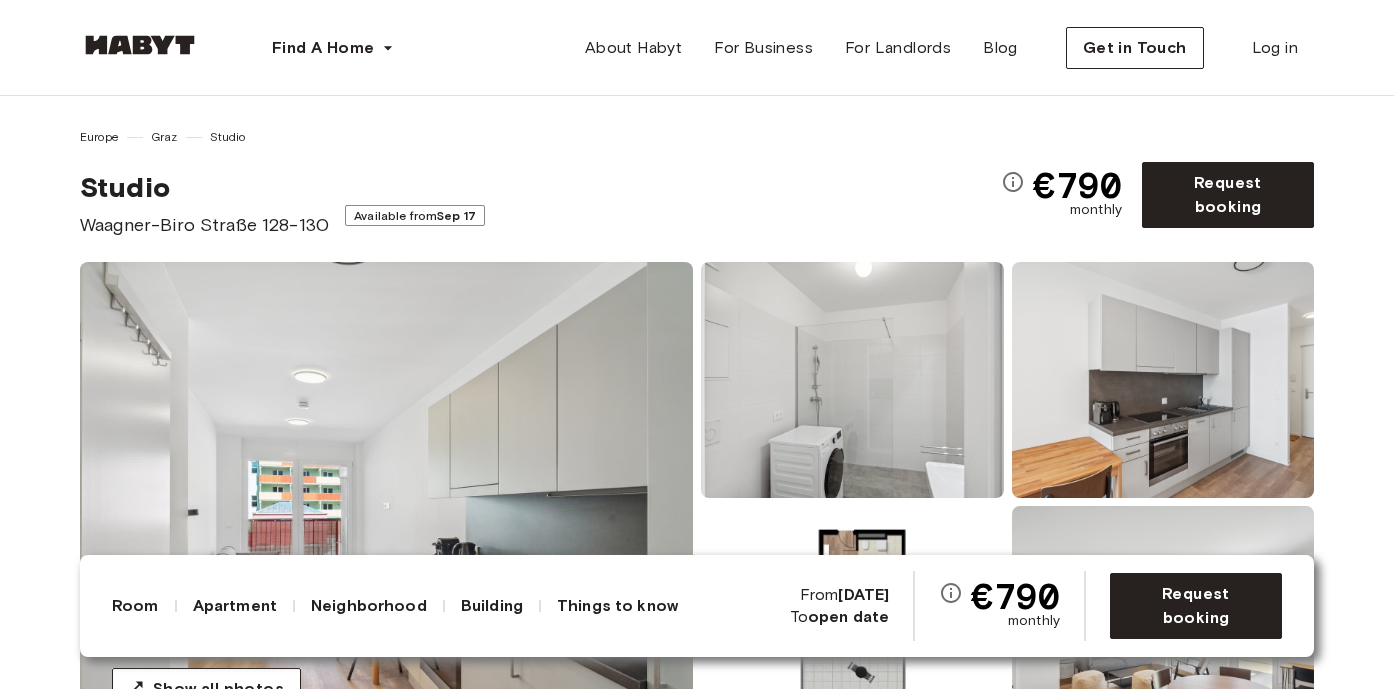 scroll, scrollTop: 0, scrollLeft: 0, axis: both 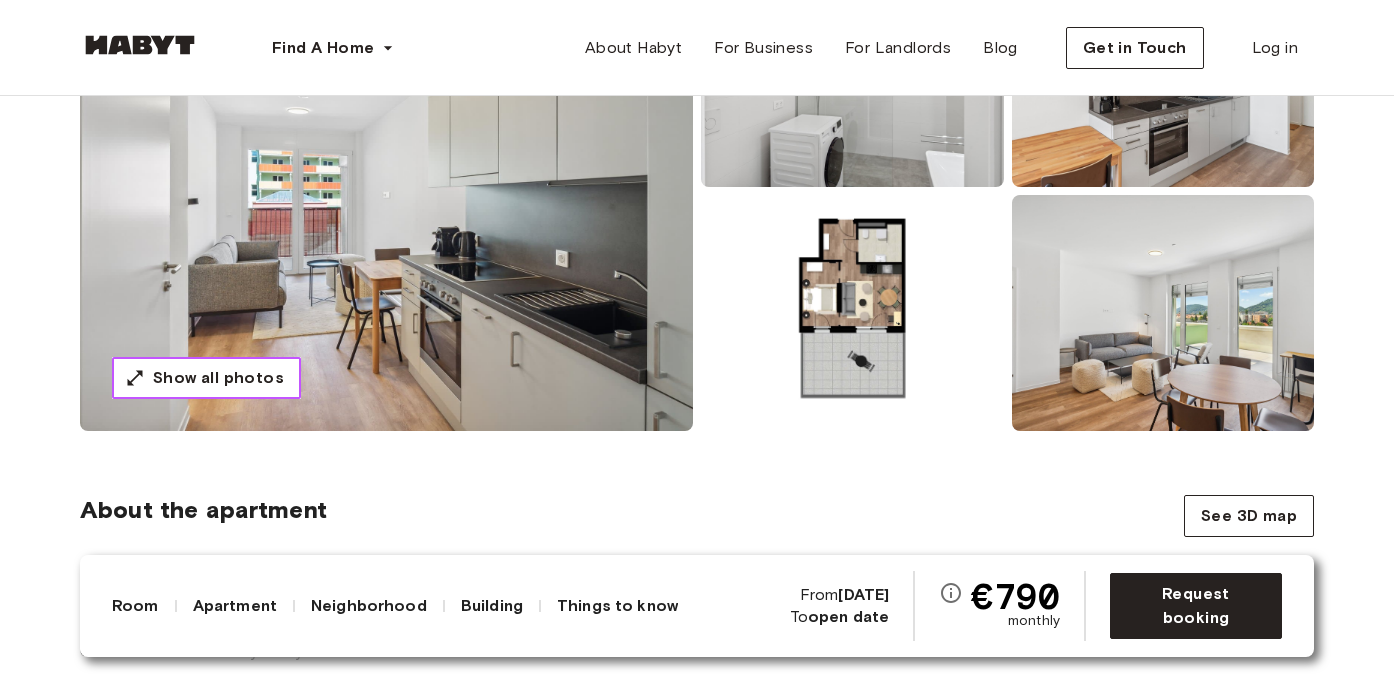 click on "Show all photos" at bounding box center [218, 378] 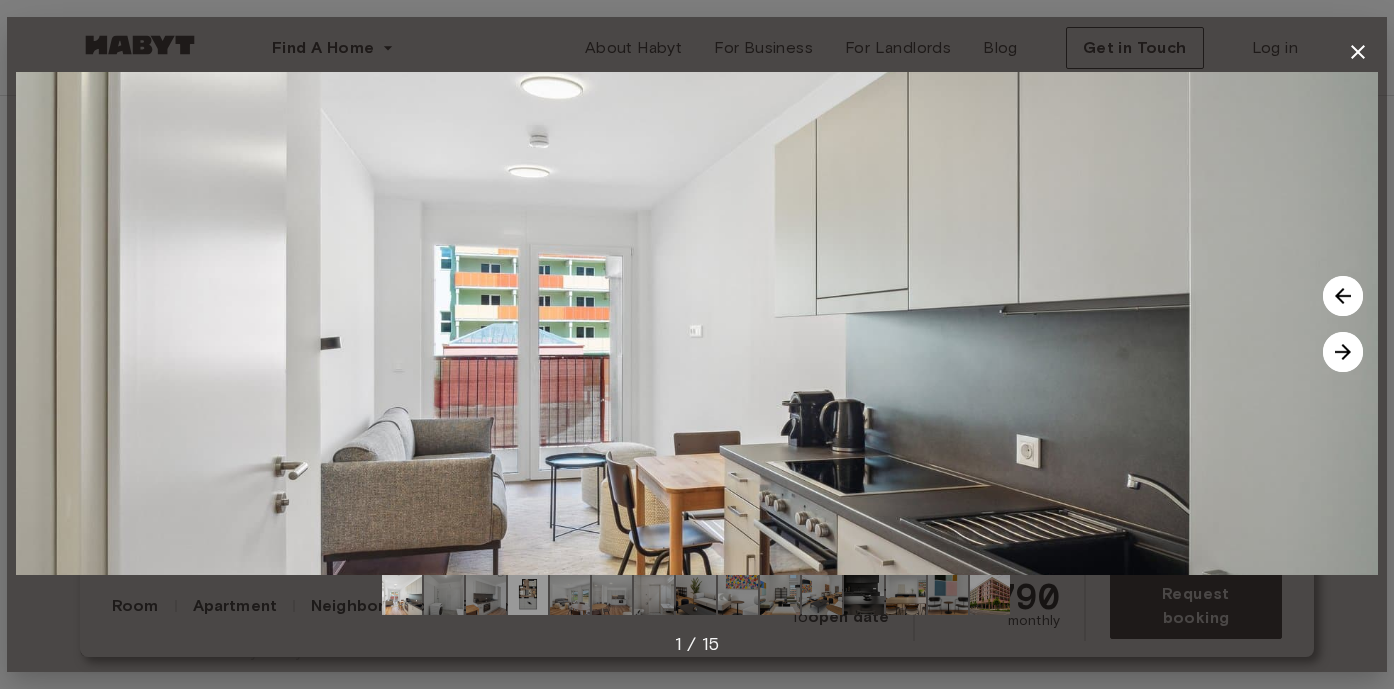click at bounding box center [1343, 352] 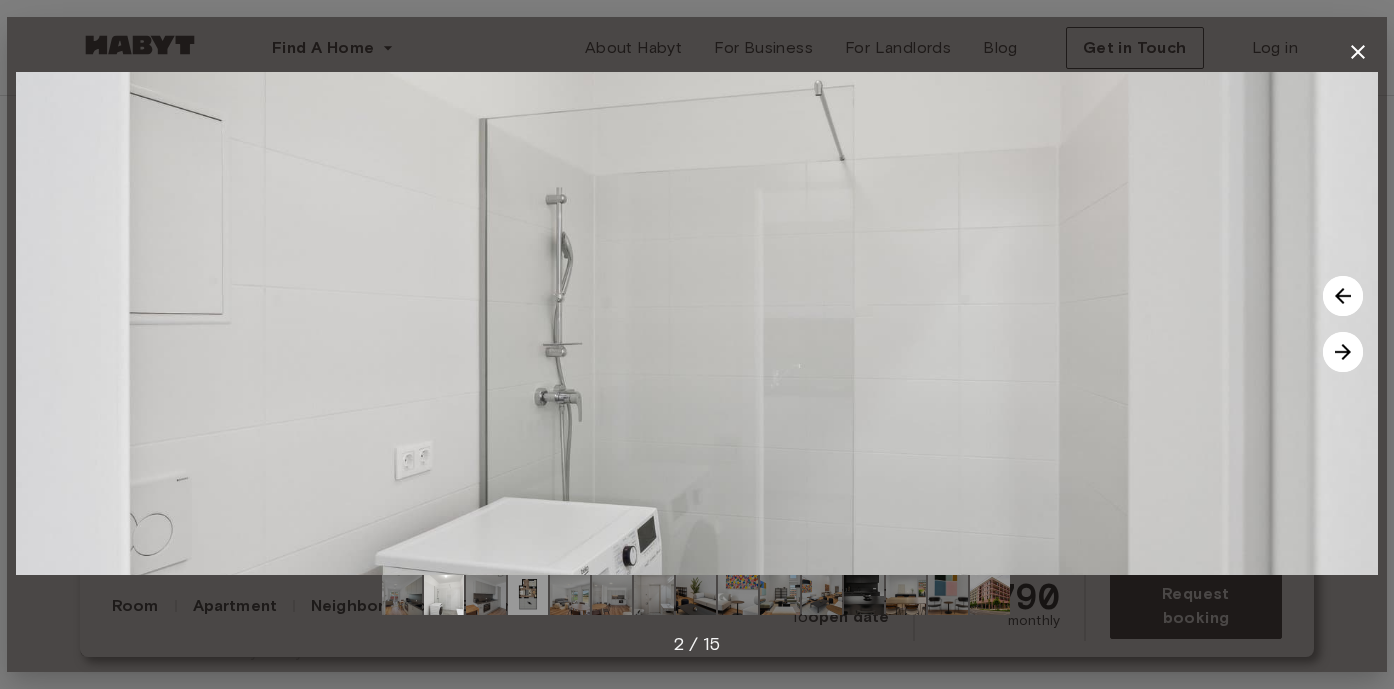 click at bounding box center (1343, 352) 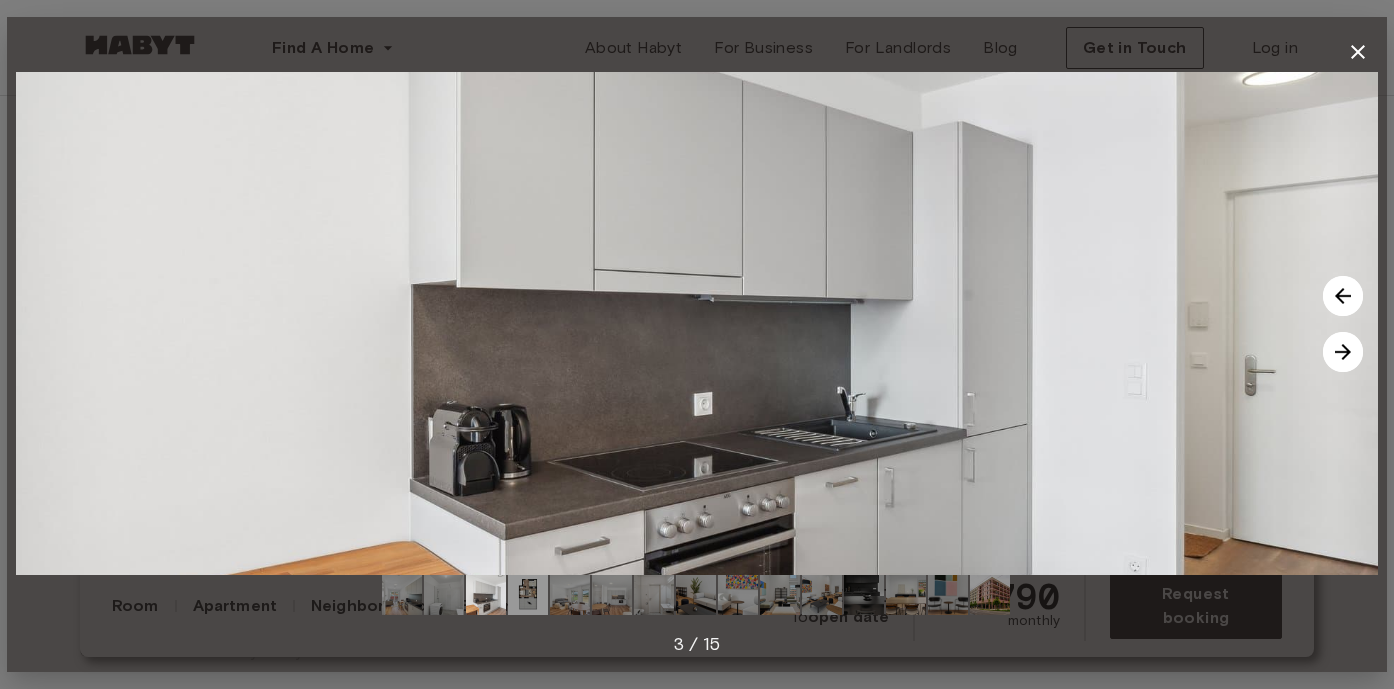 click at bounding box center [1343, 352] 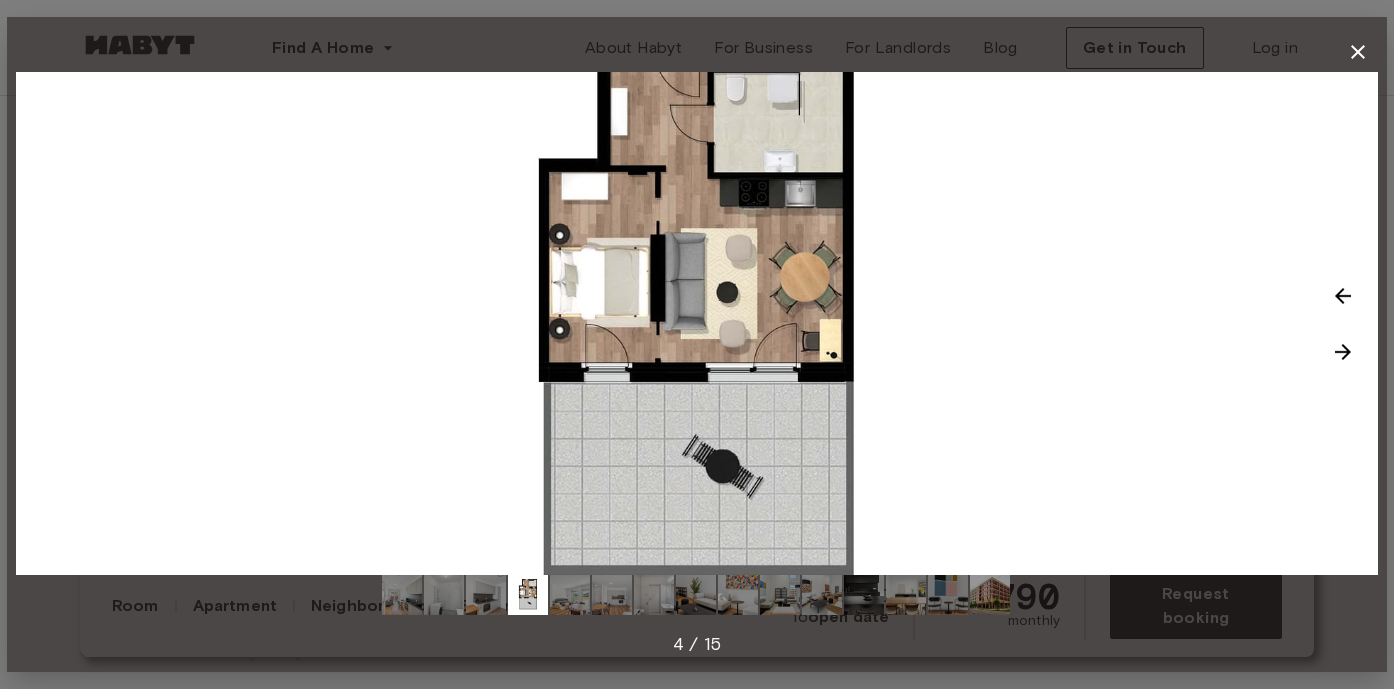 click at bounding box center [1343, 352] 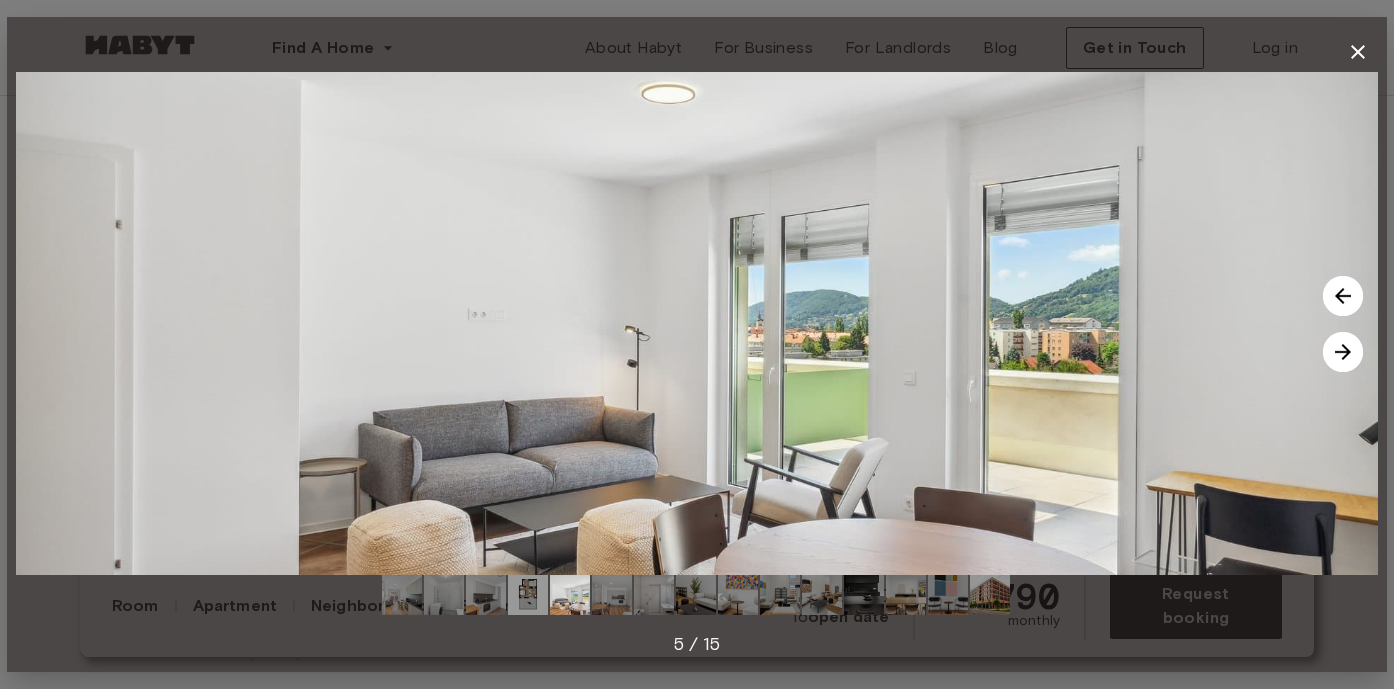 click at bounding box center (1343, 352) 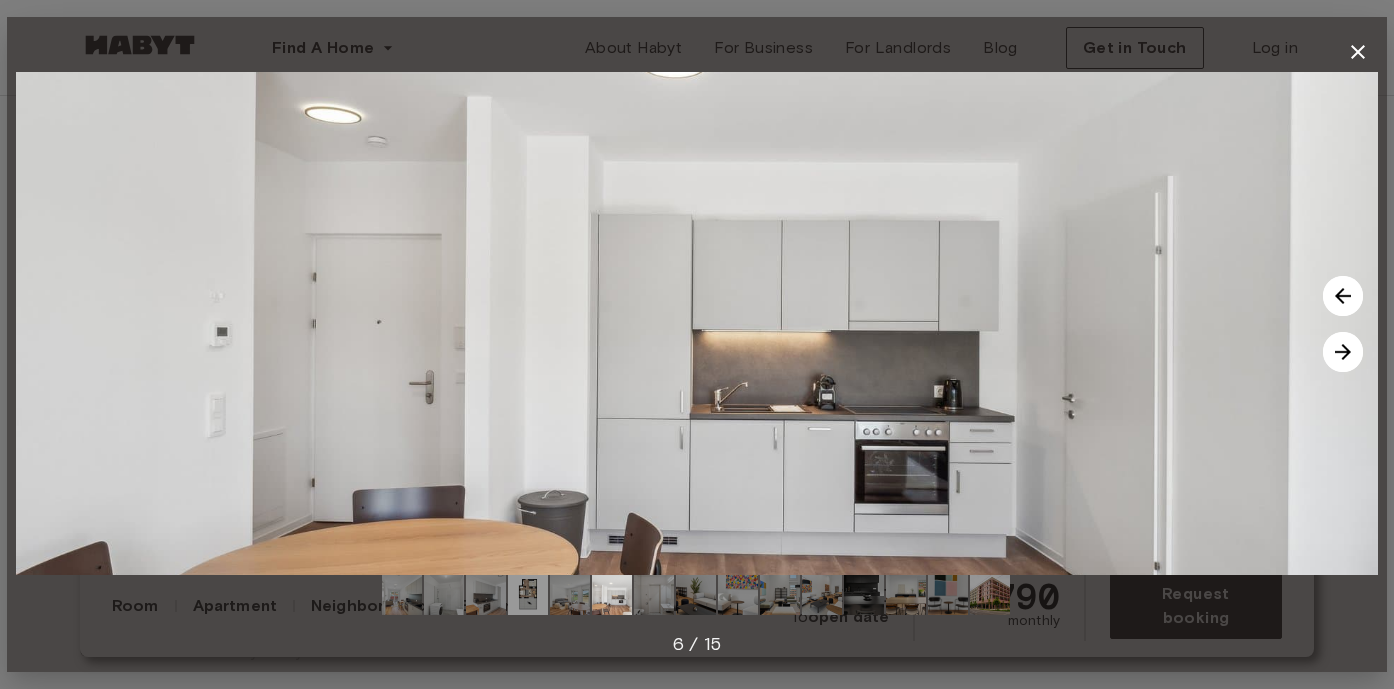 click at bounding box center (1343, 352) 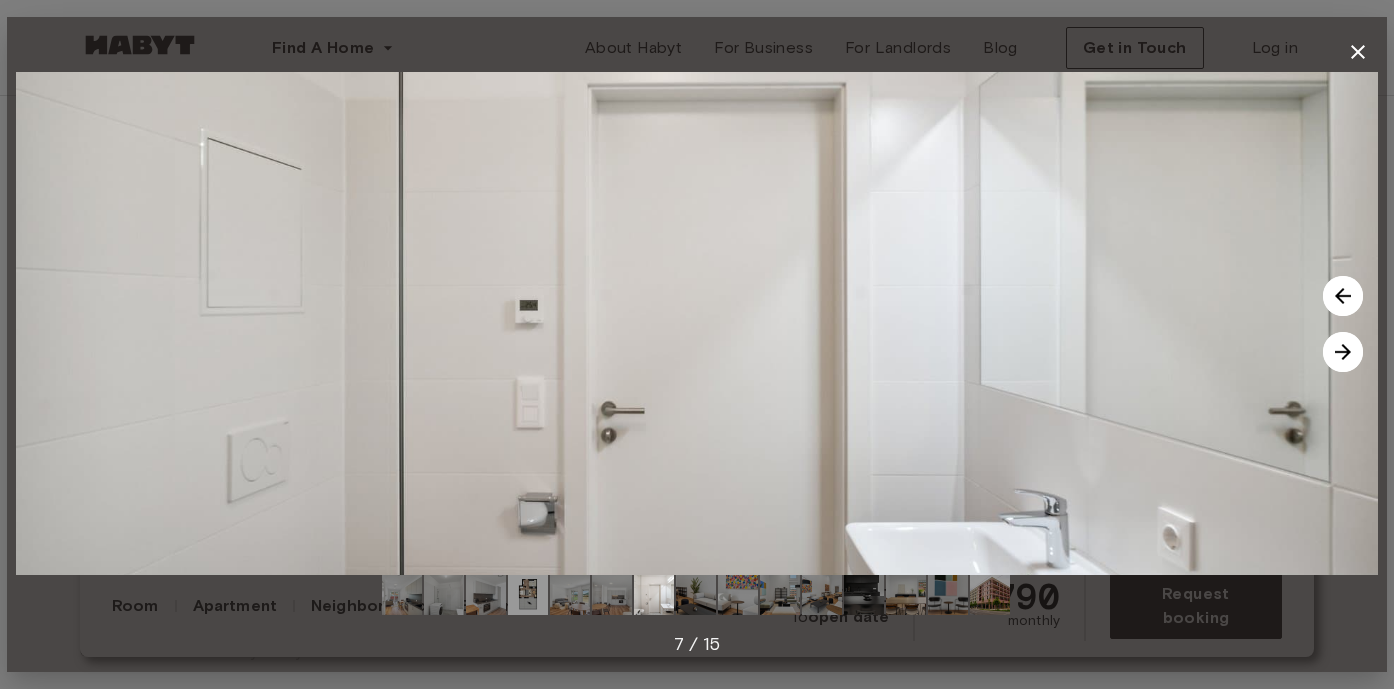 click at bounding box center (1343, 352) 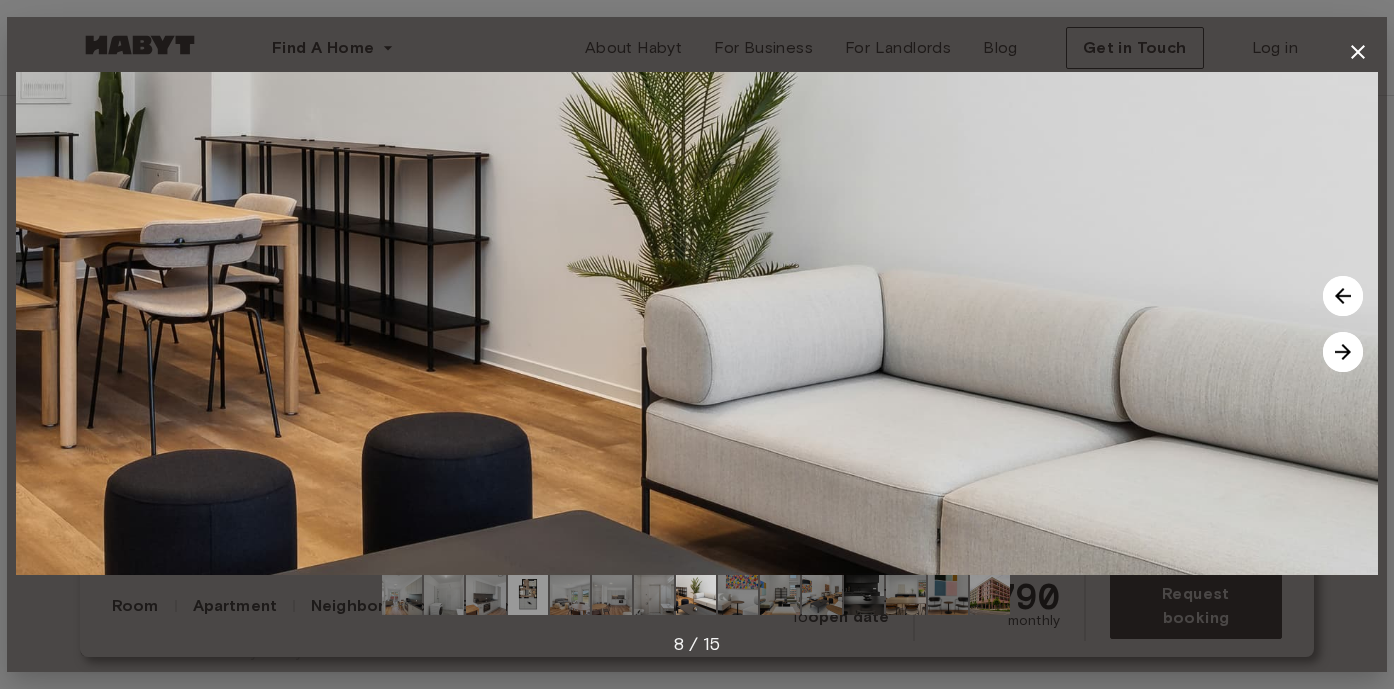 click at bounding box center (1343, 352) 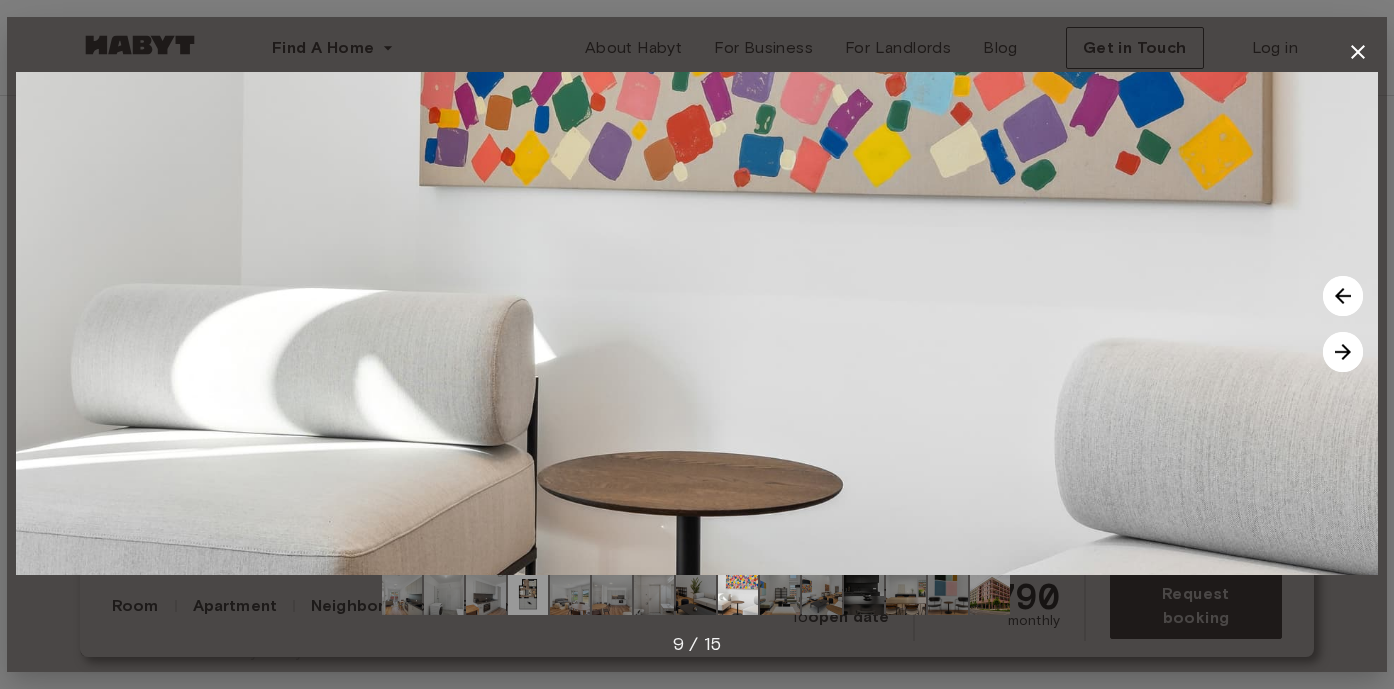 click at bounding box center (1343, 352) 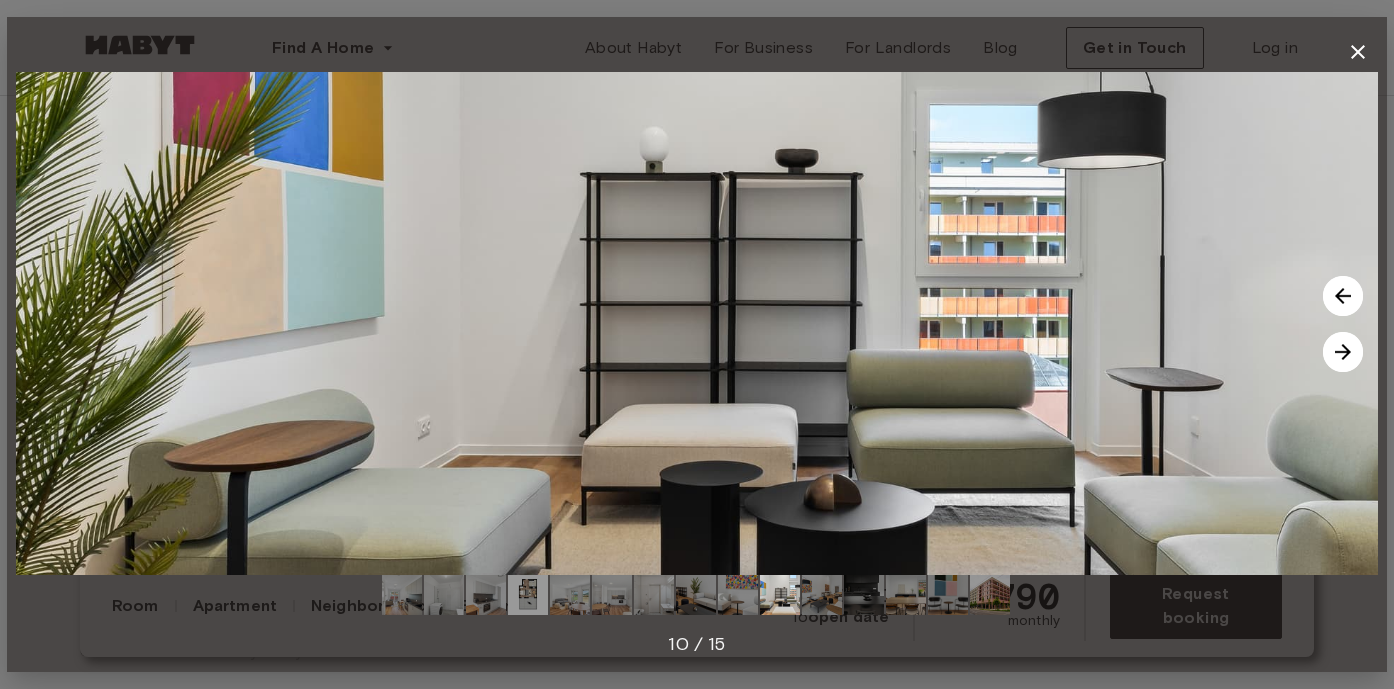 click at bounding box center [1343, 352] 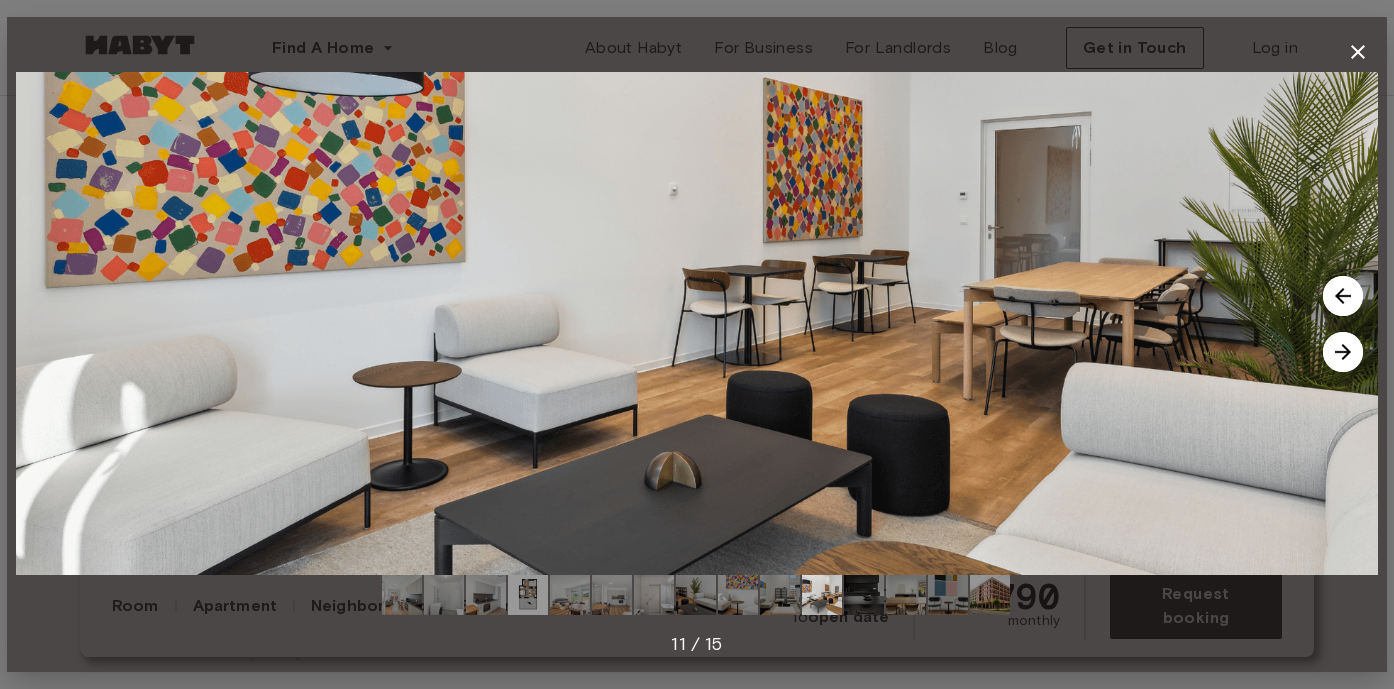 click at bounding box center (1343, 352) 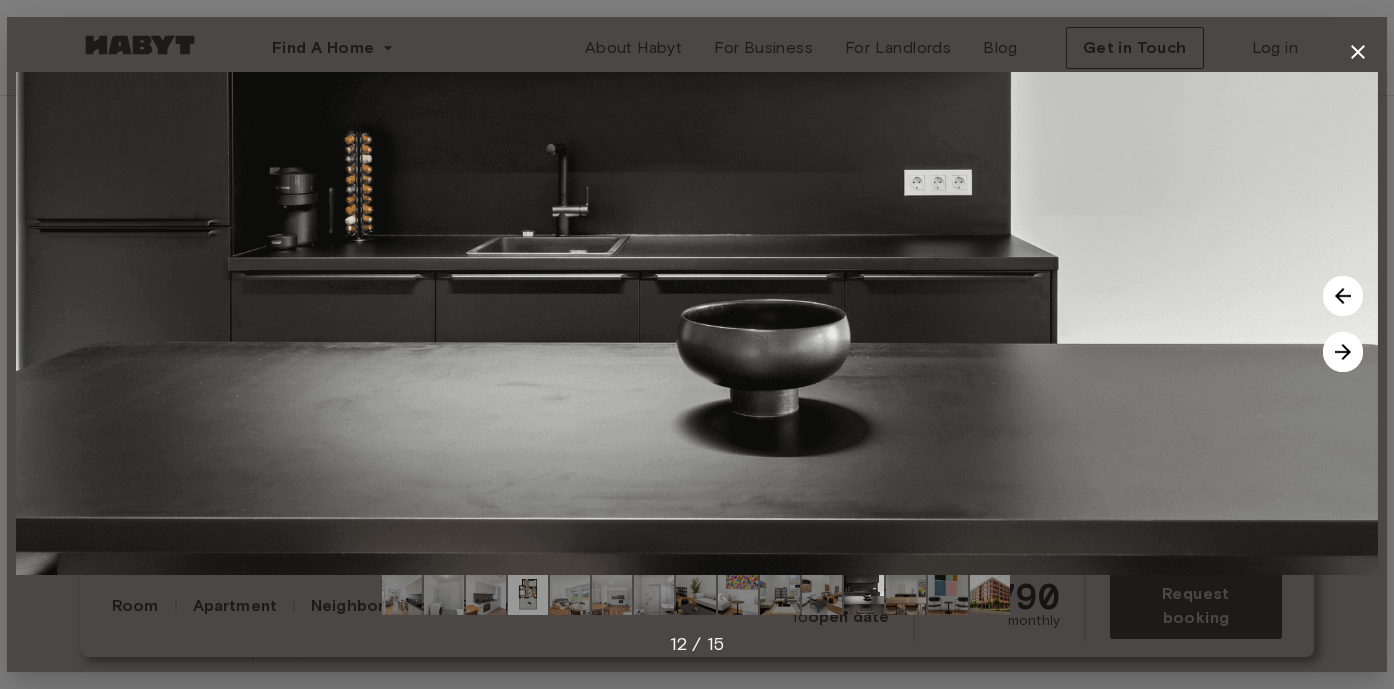 click at bounding box center (1343, 352) 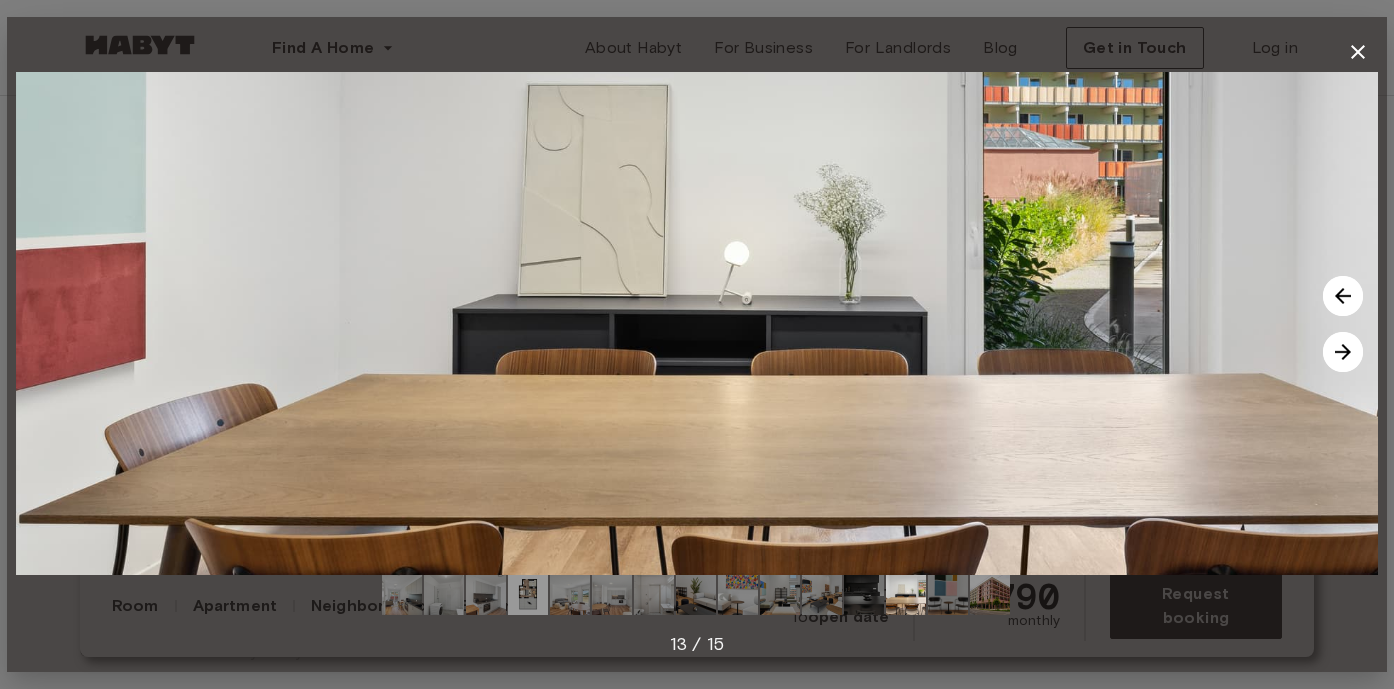 click at bounding box center (1343, 352) 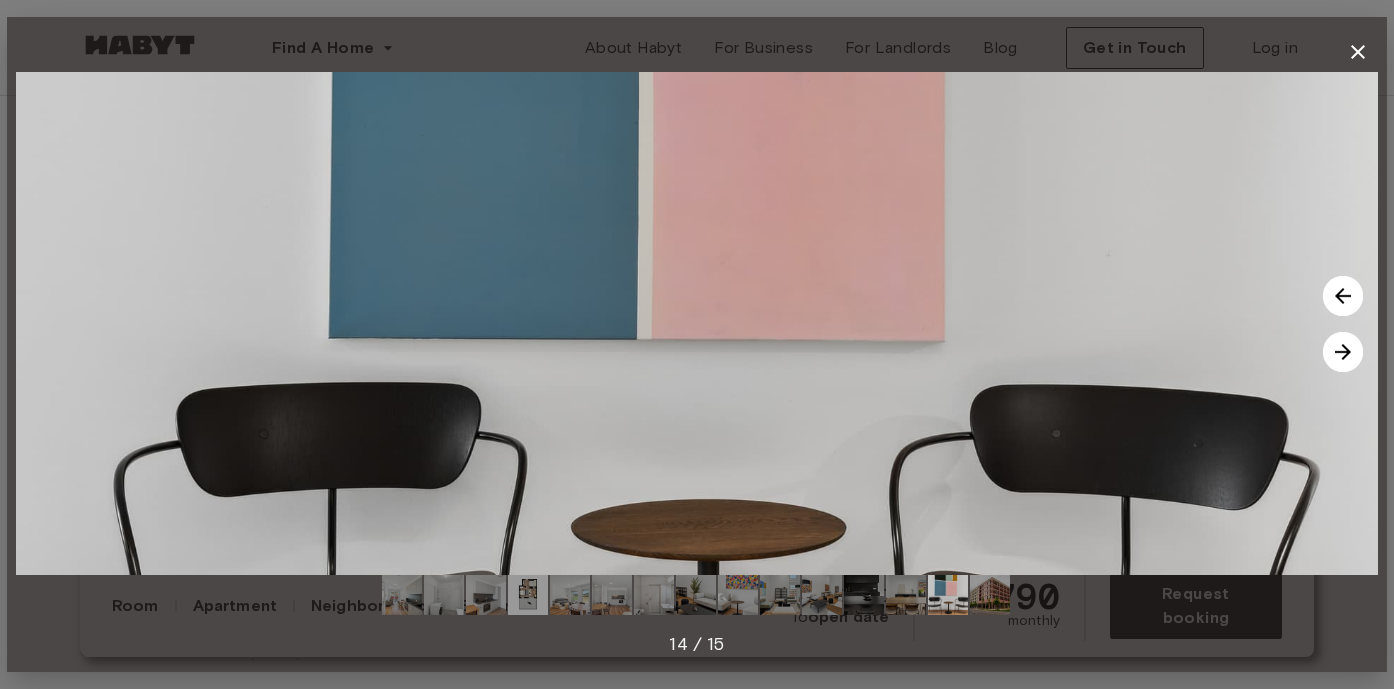click at bounding box center [1343, 352] 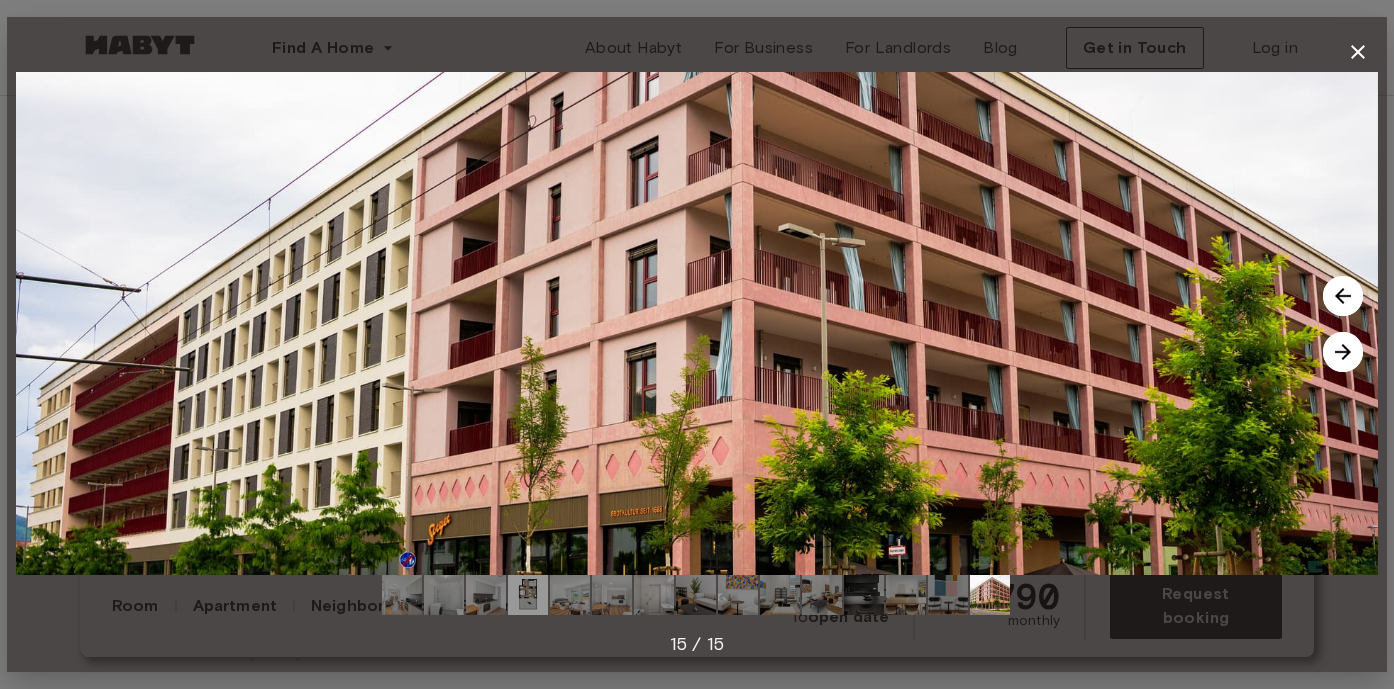 click at bounding box center (1343, 352) 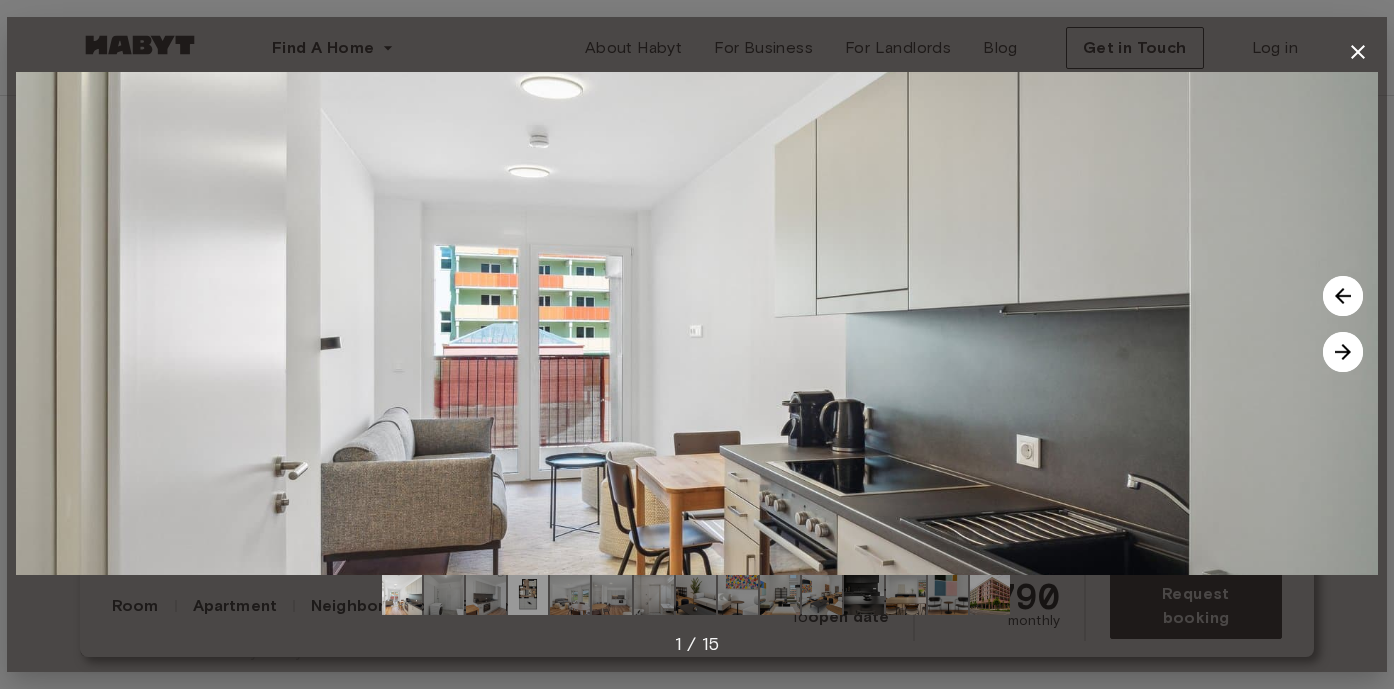 click at bounding box center [1343, 352] 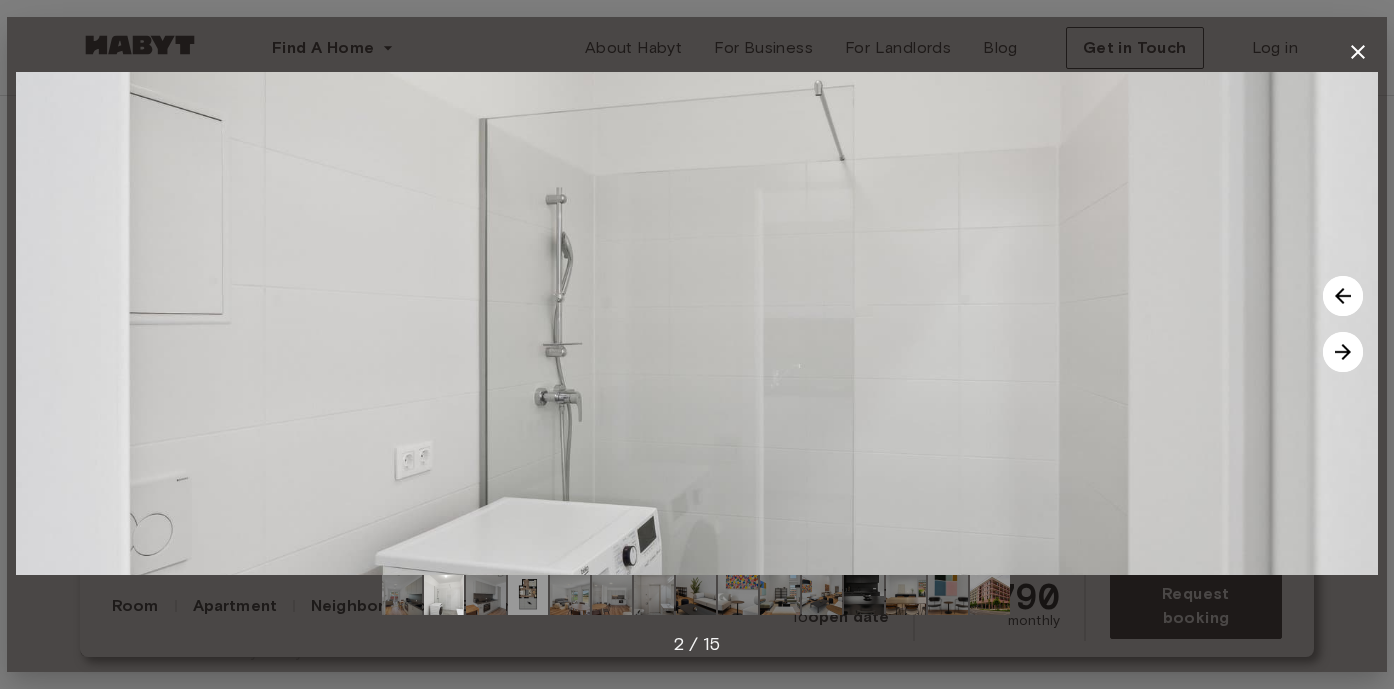 click 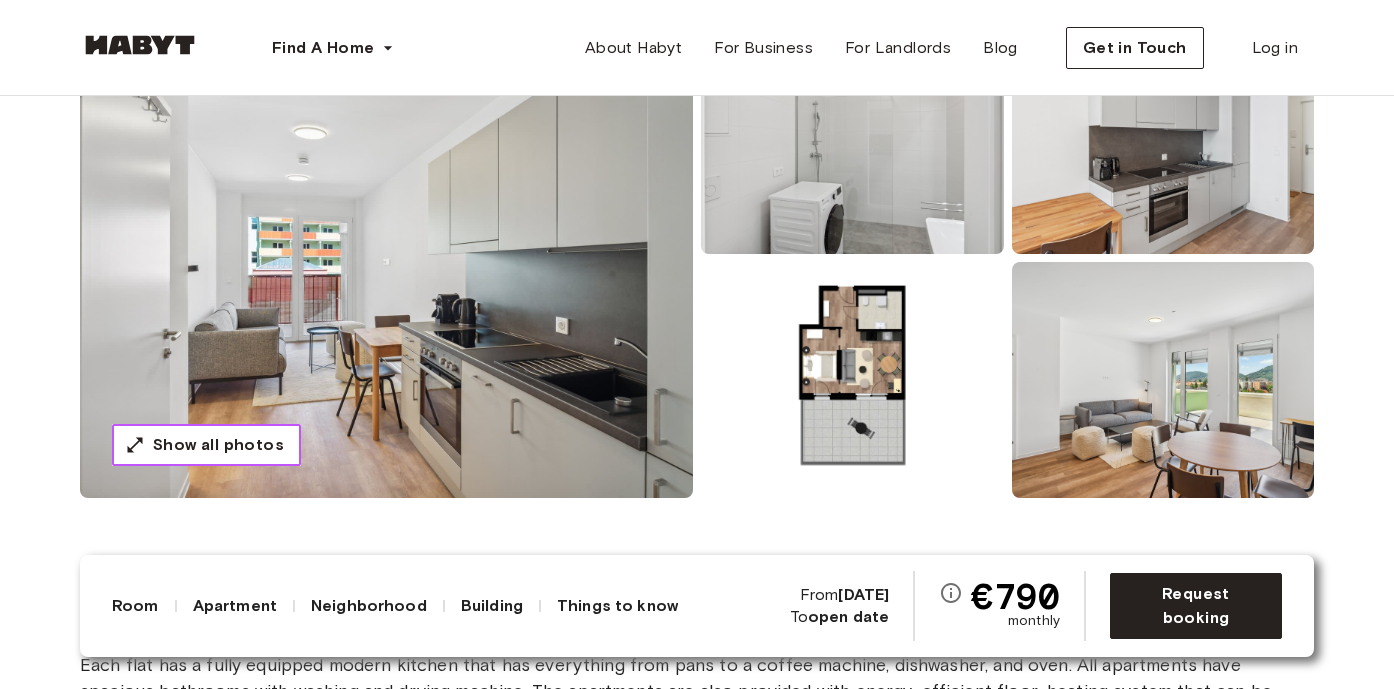 scroll, scrollTop: 331, scrollLeft: 0, axis: vertical 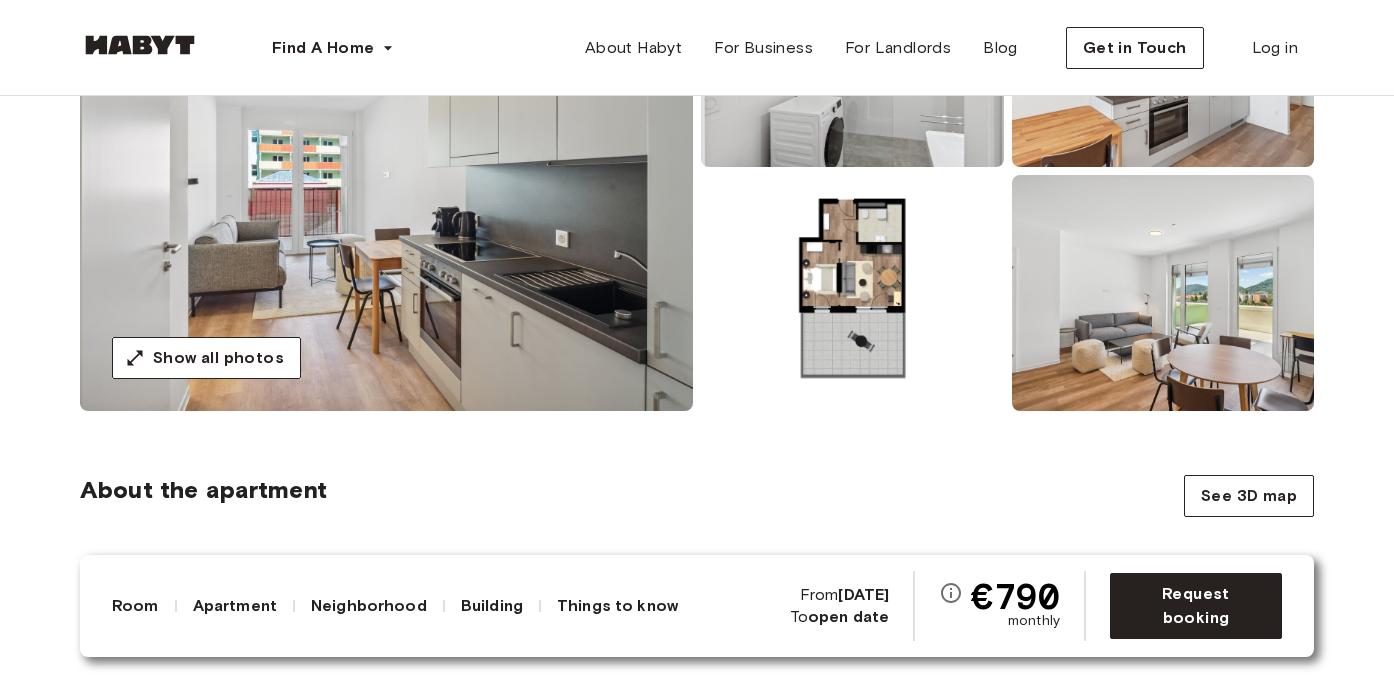 click at bounding box center [852, 293] 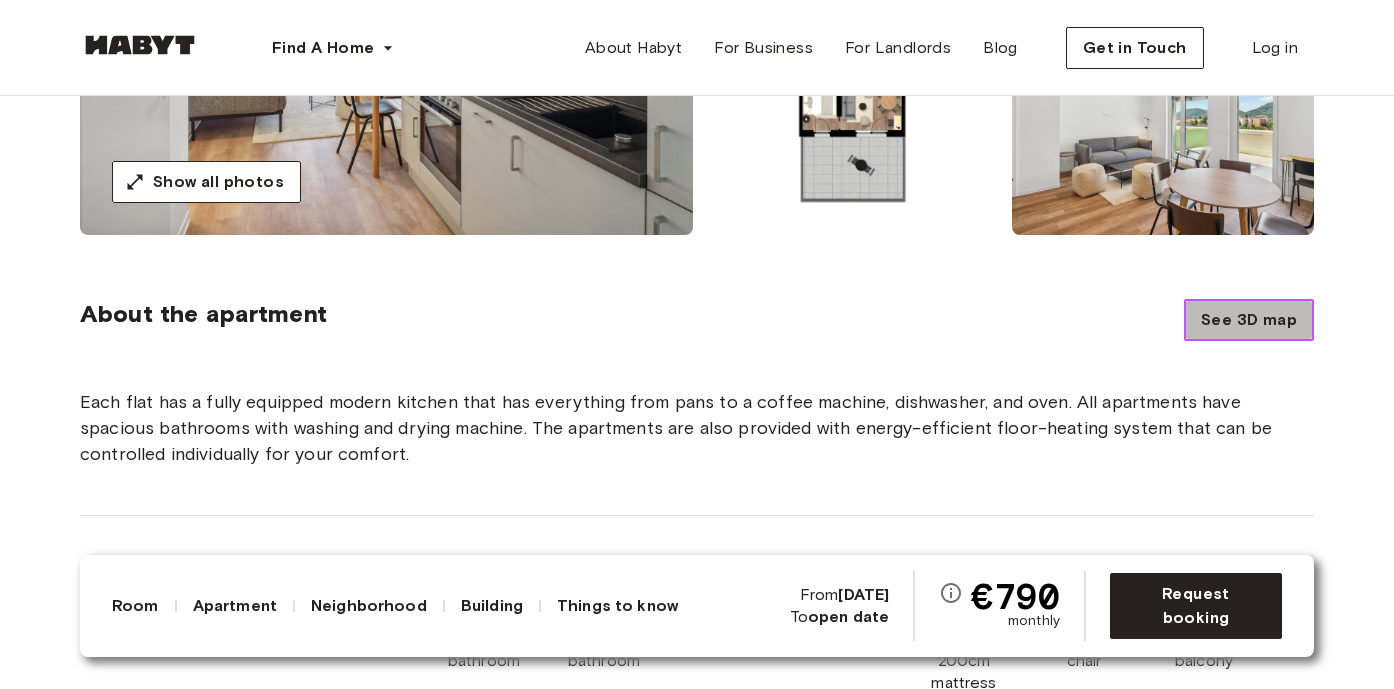 click on "See 3D map" at bounding box center [1249, 320] 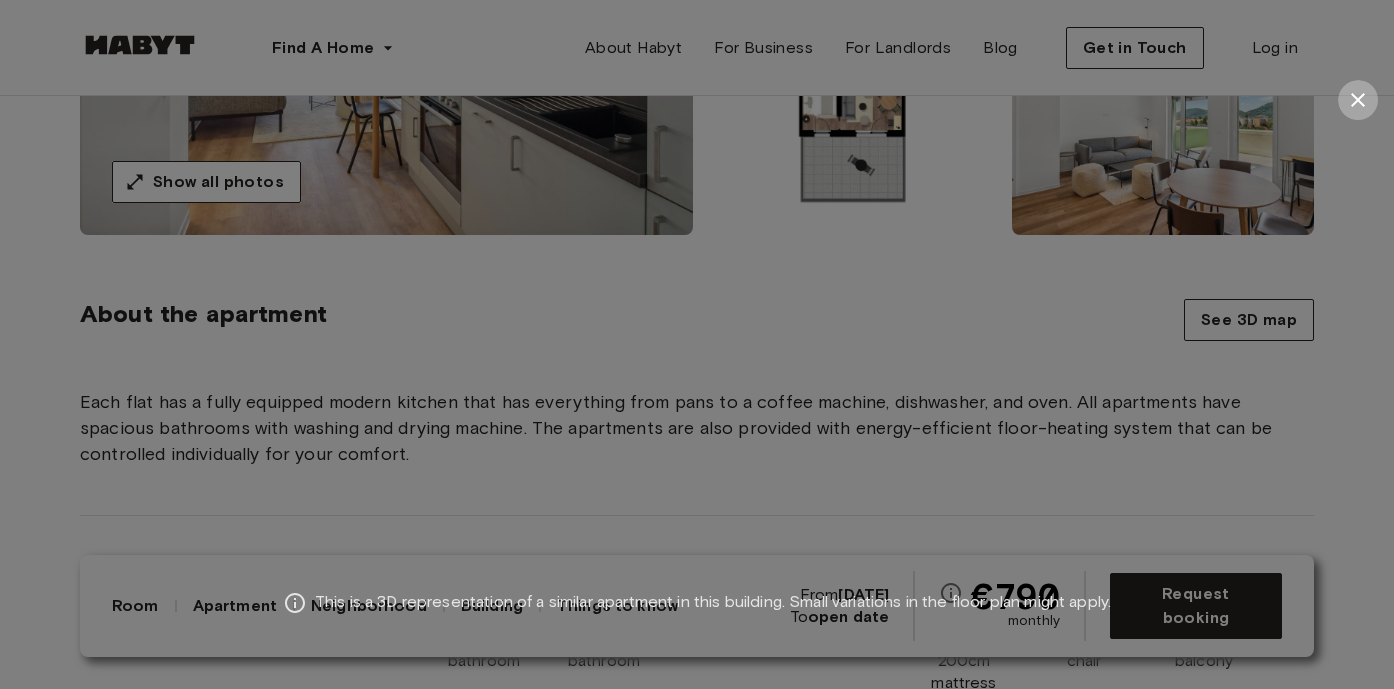 click 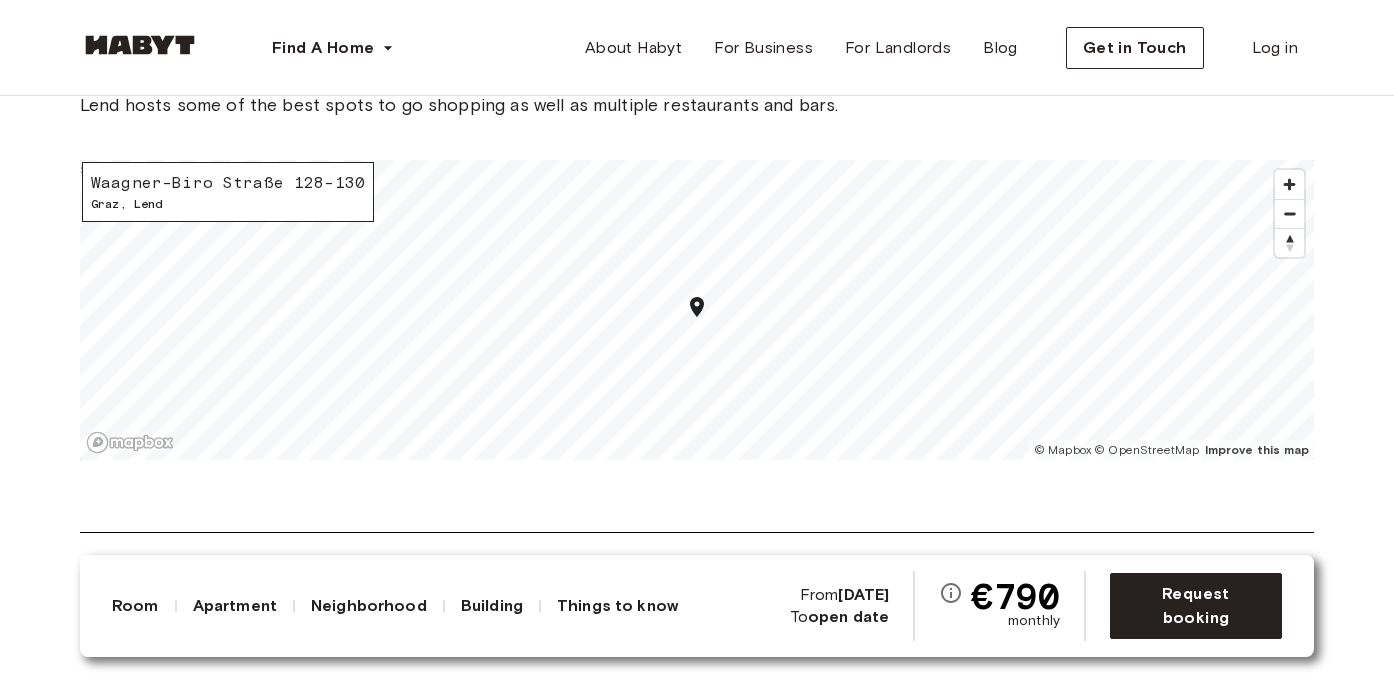 scroll, scrollTop: 2036, scrollLeft: 0, axis: vertical 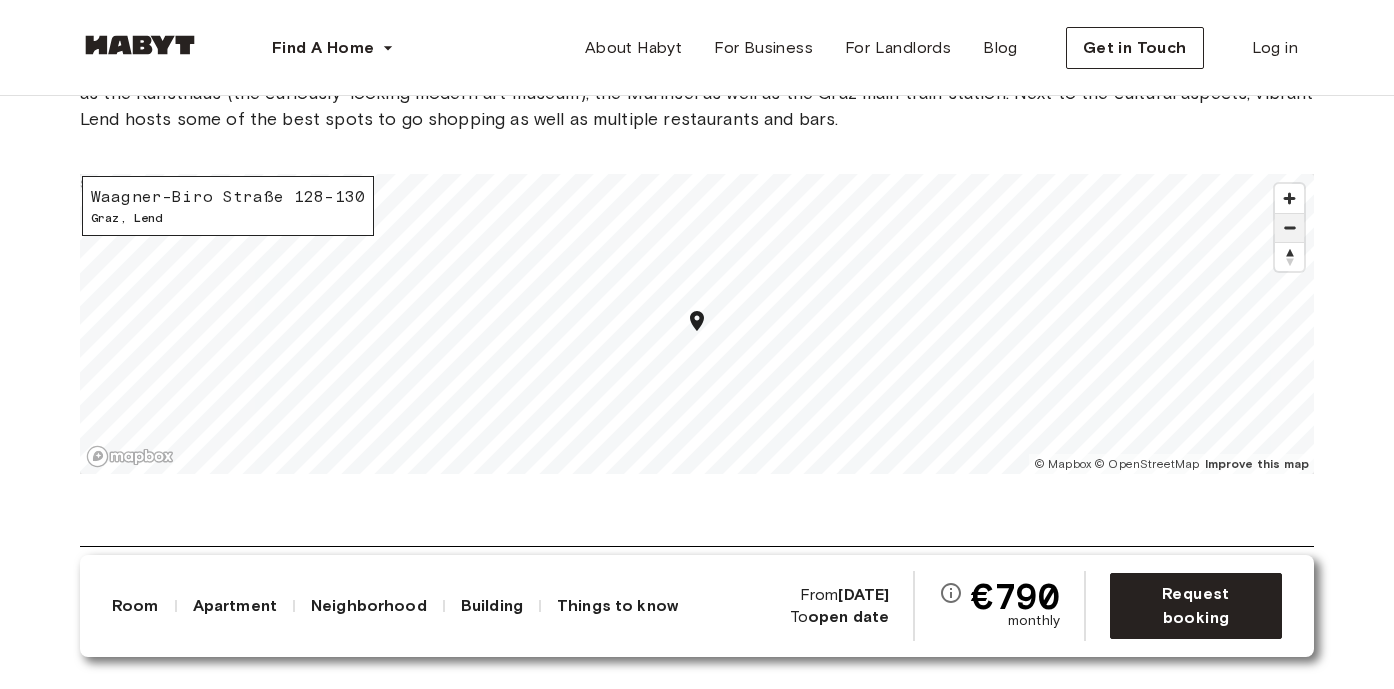 click at bounding box center [1289, 228] 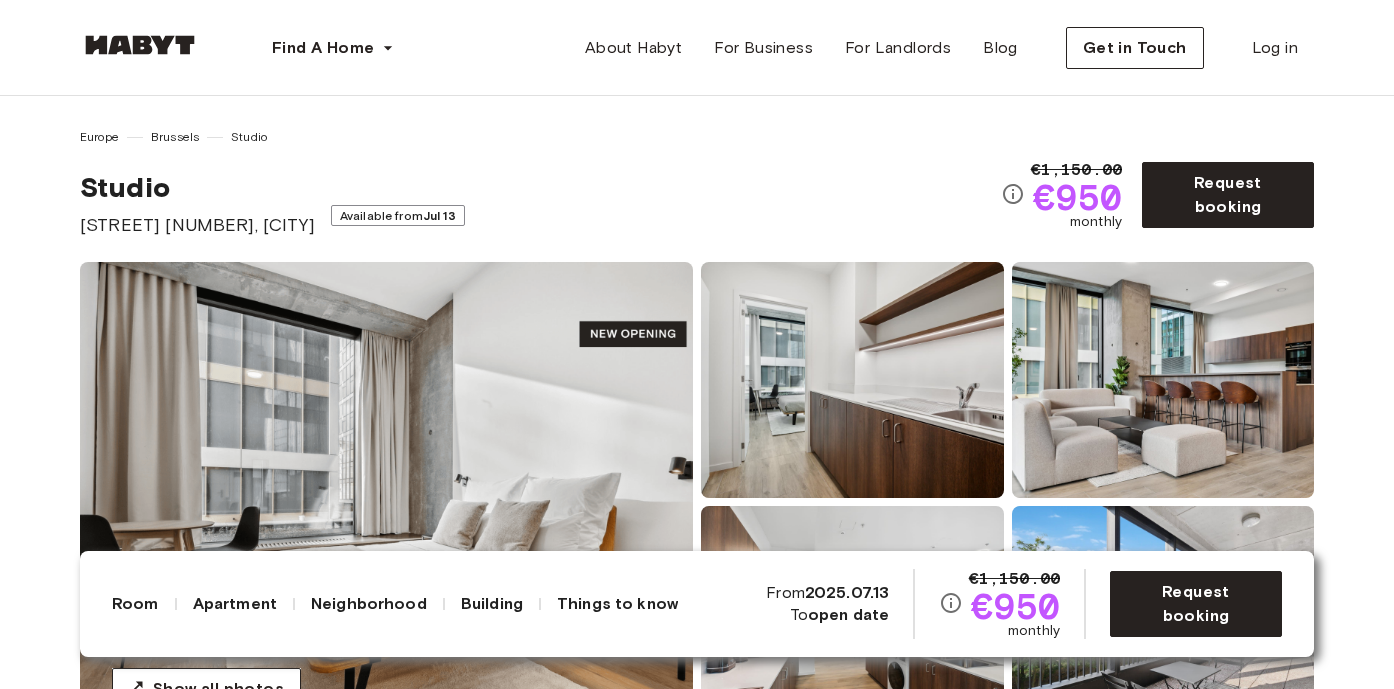 scroll, scrollTop: 0, scrollLeft: 0, axis: both 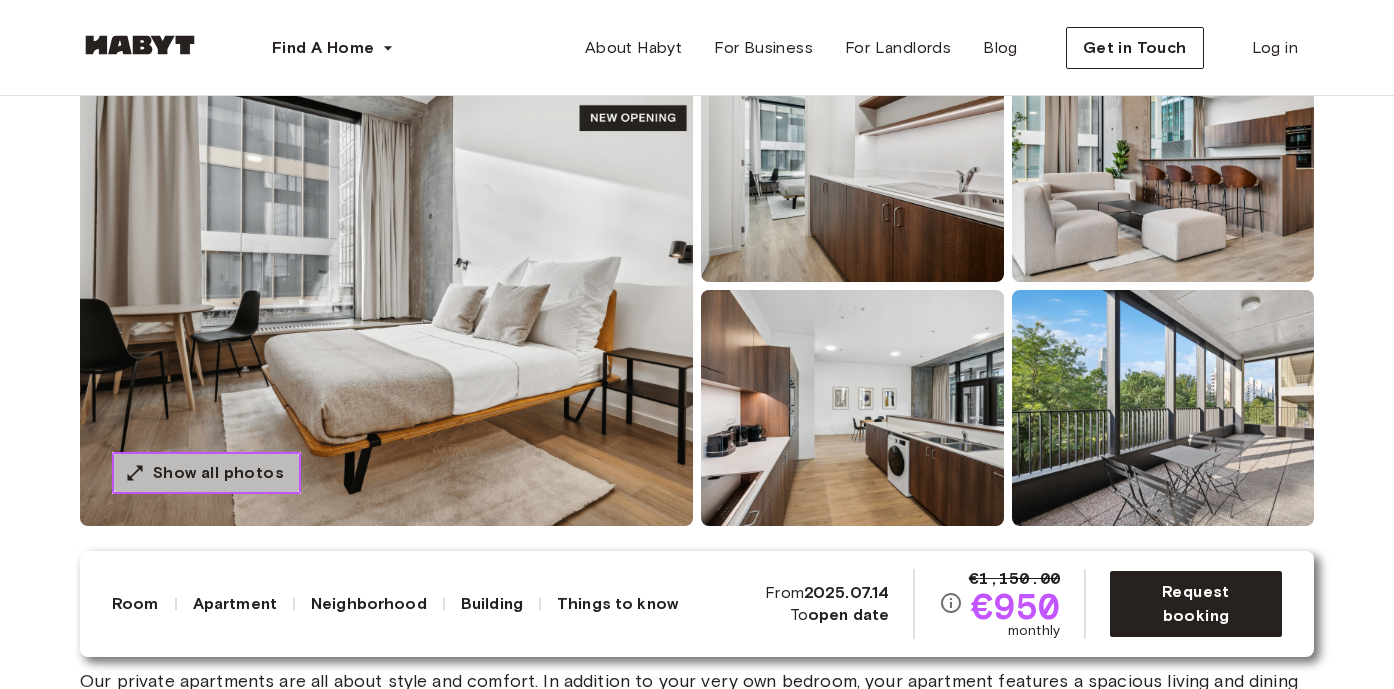click on "Show all photos" at bounding box center (218, 473) 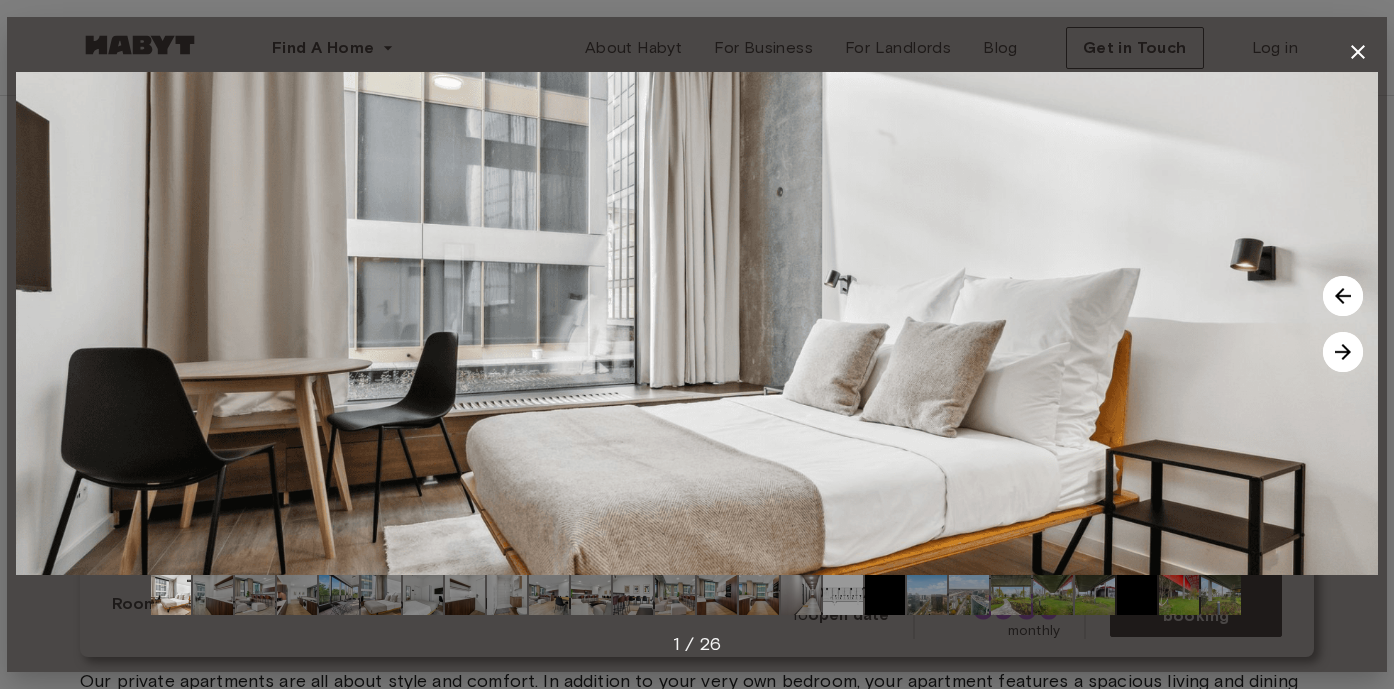 click at bounding box center (1343, 352) 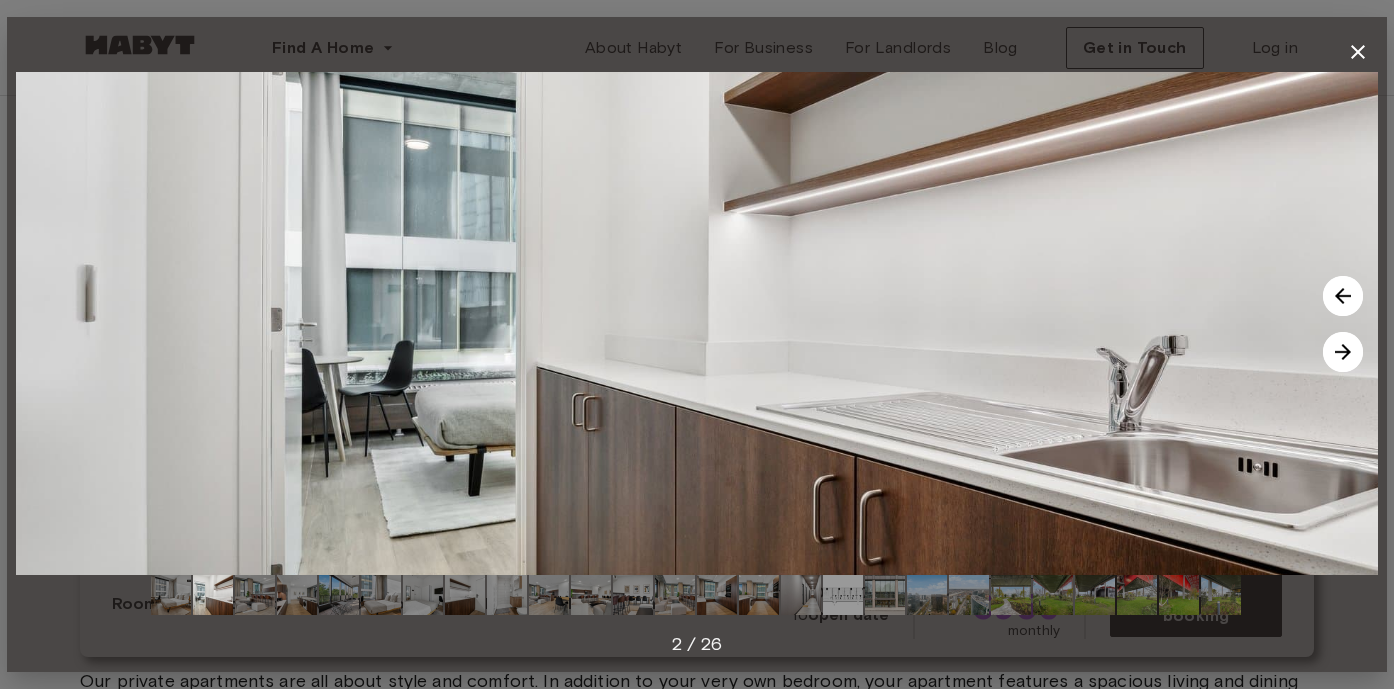 click at bounding box center [1343, 352] 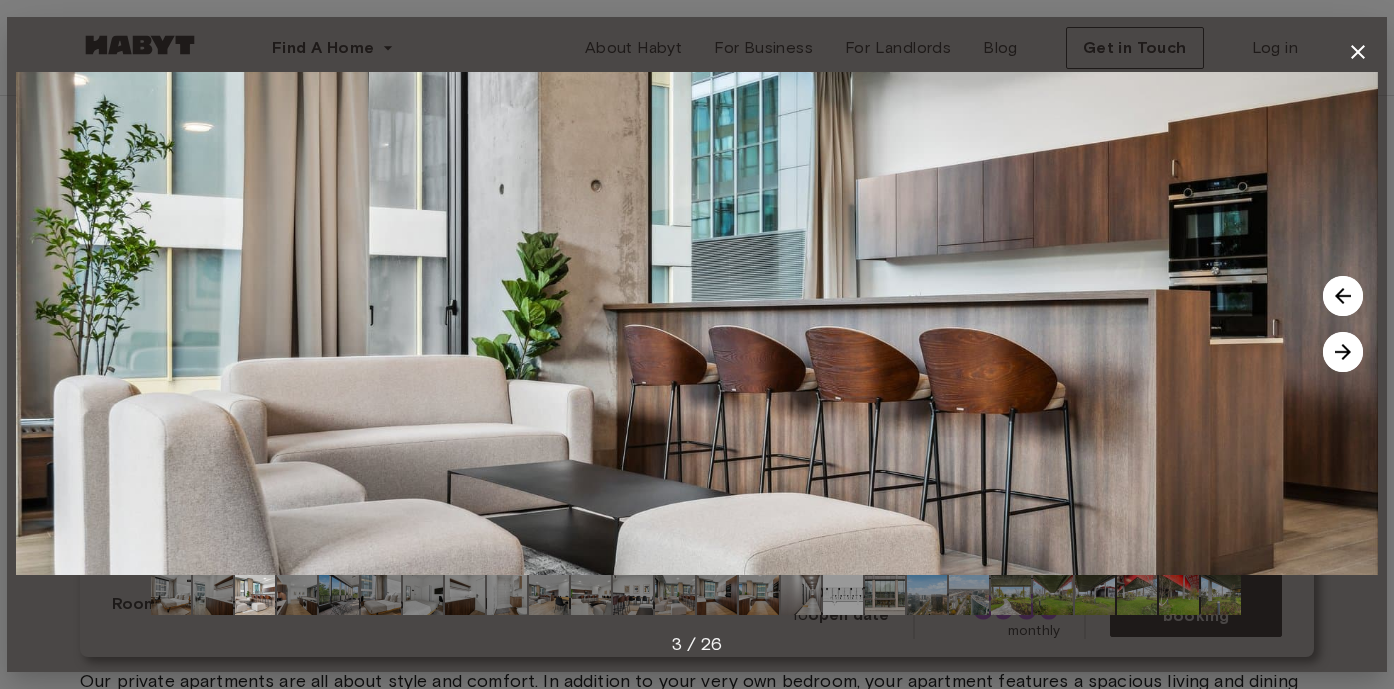 click at bounding box center [1343, 352] 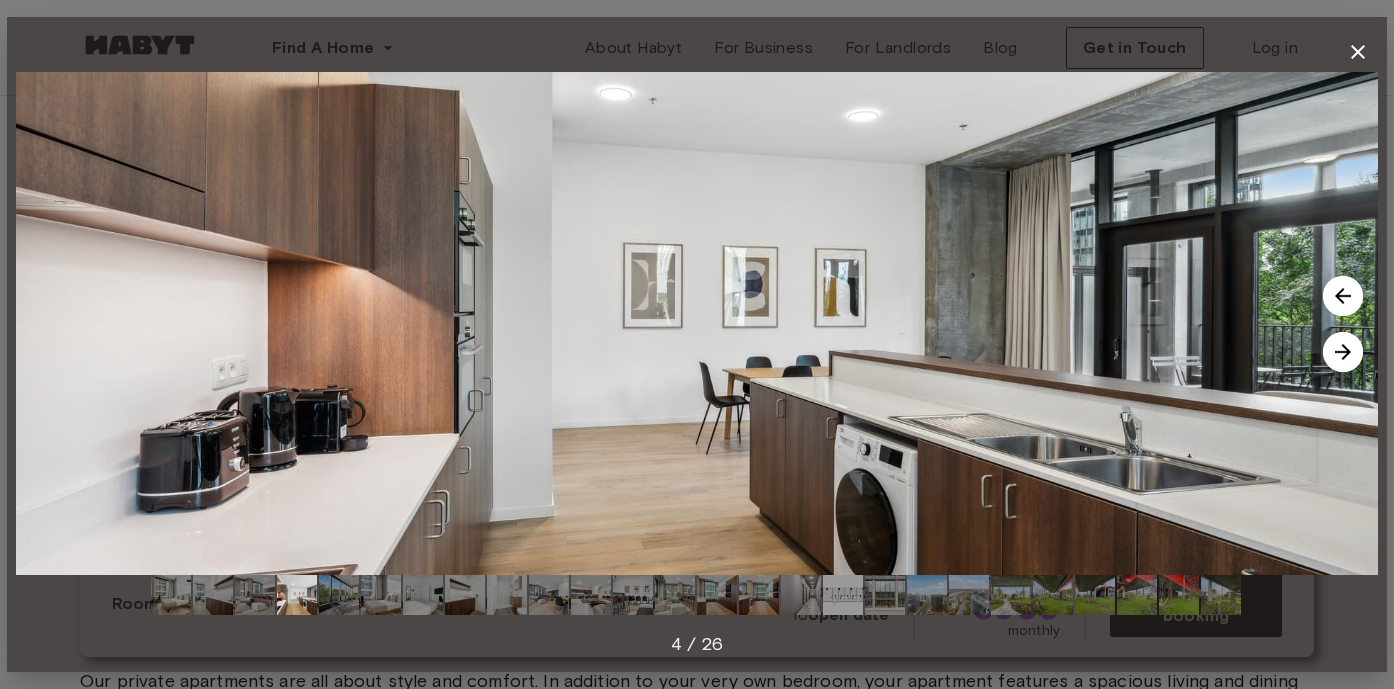 click at bounding box center (1343, 352) 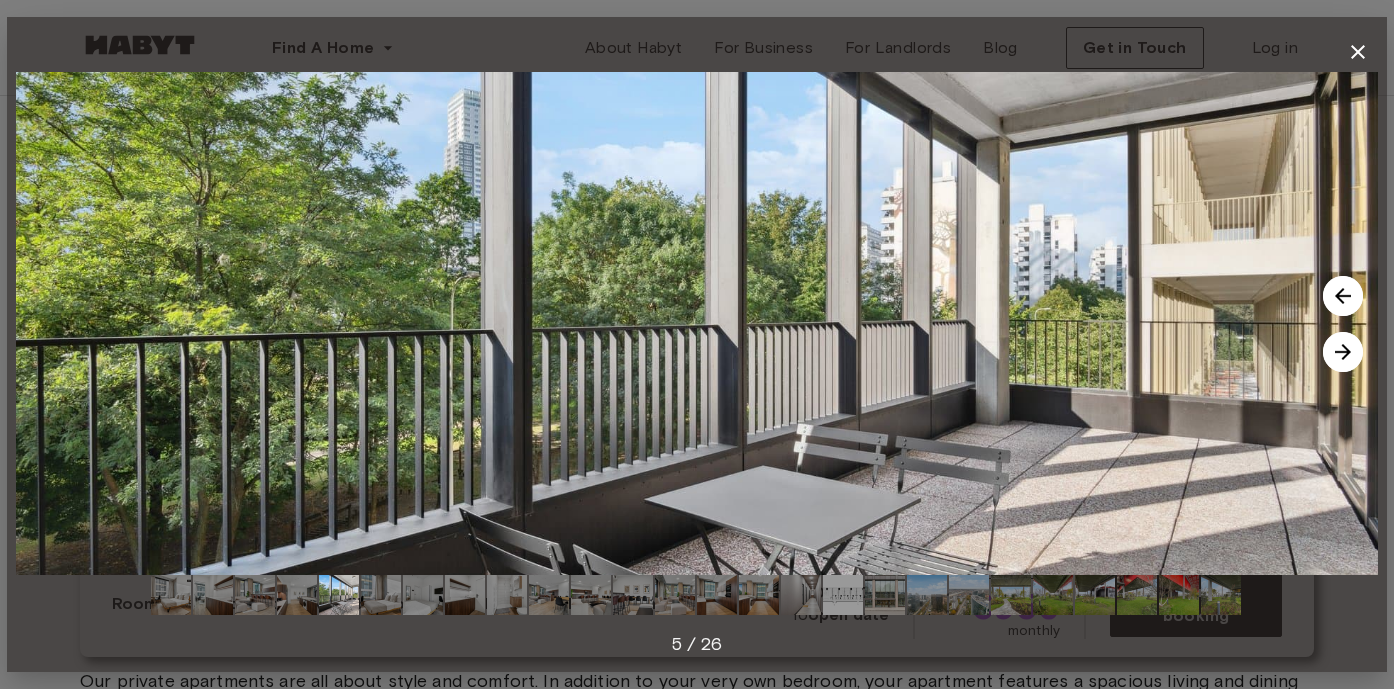 click at bounding box center (1343, 352) 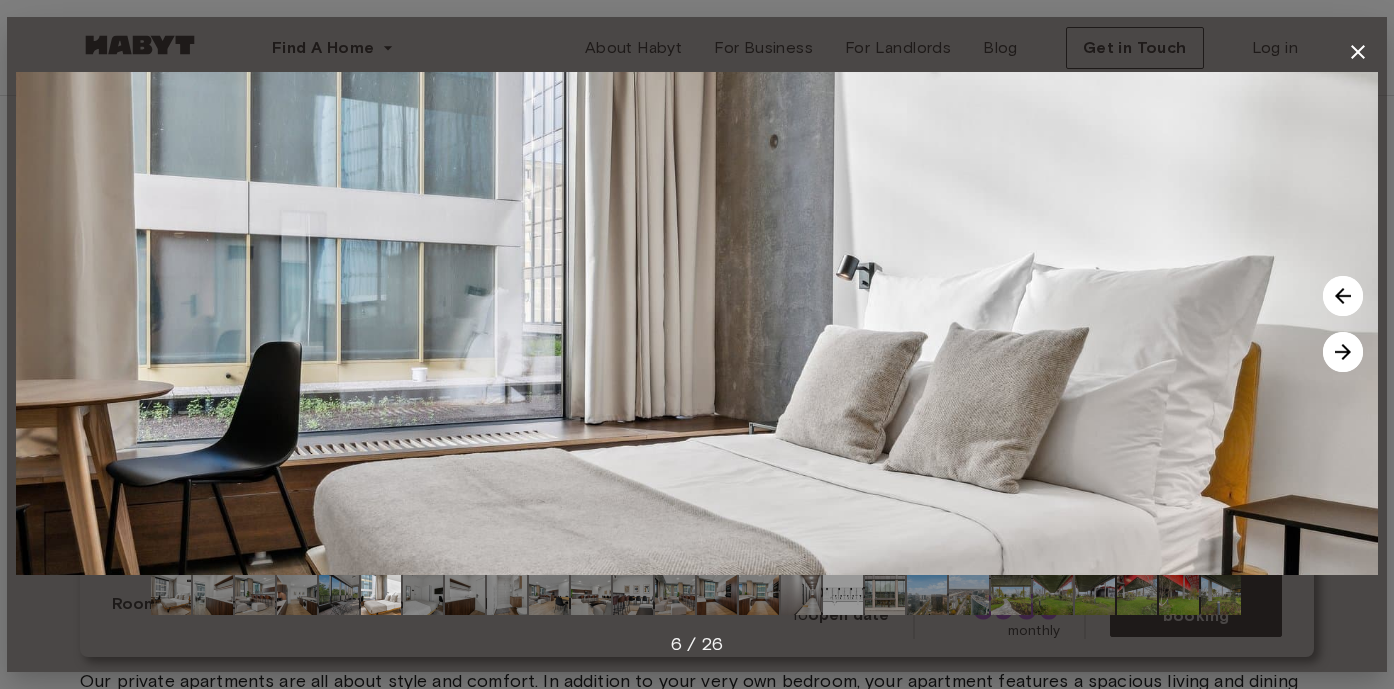 click at bounding box center (1343, 352) 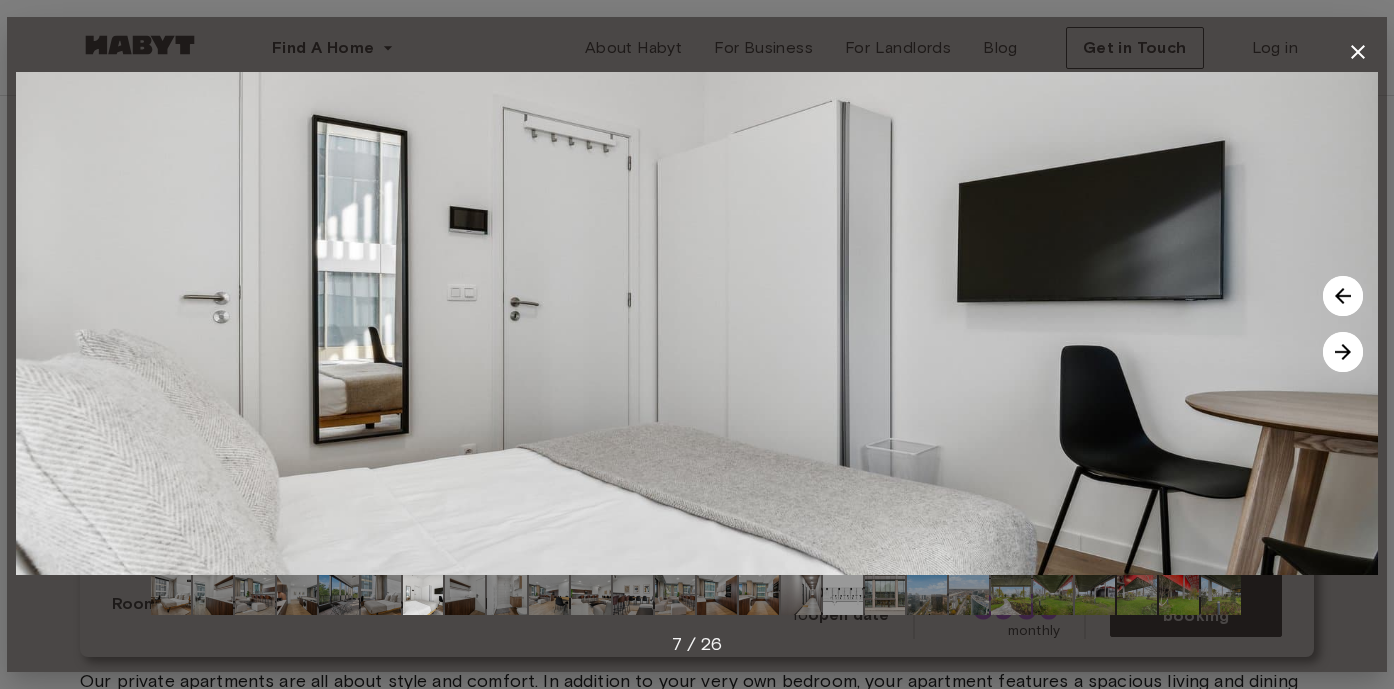 click at bounding box center [1343, 352] 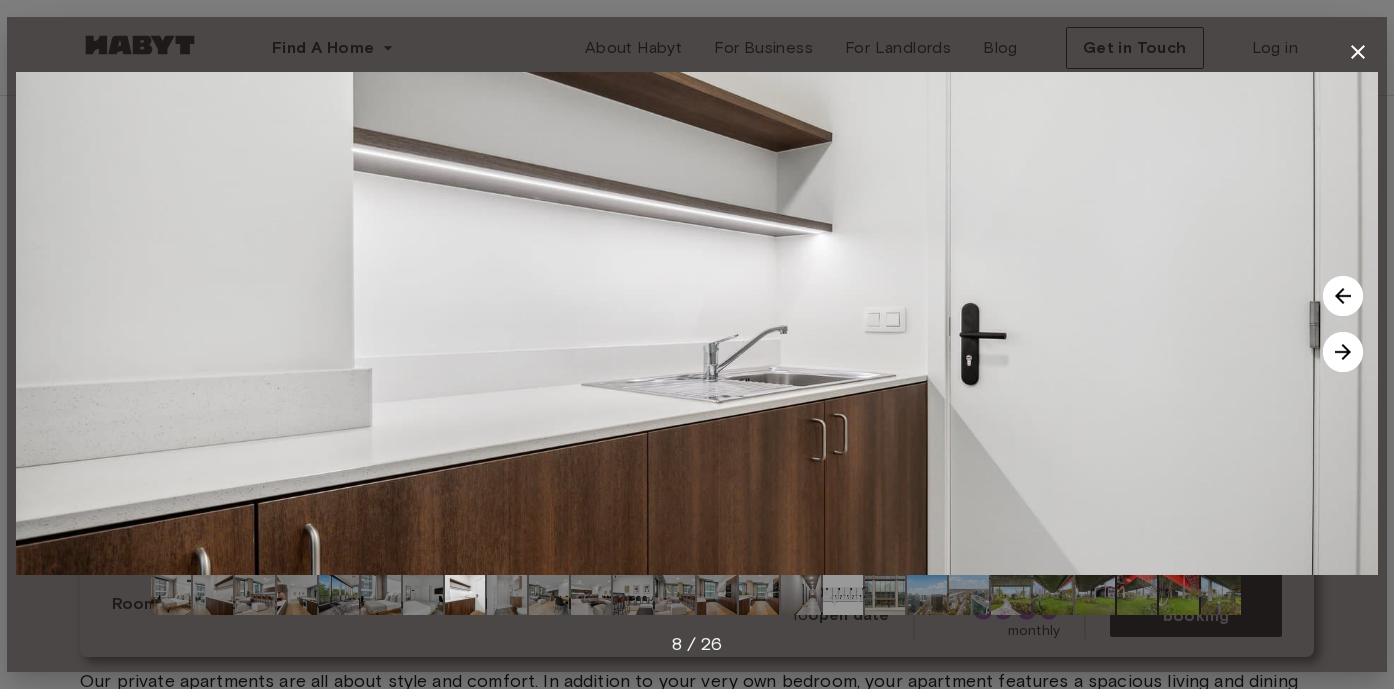click at bounding box center [1343, 352] 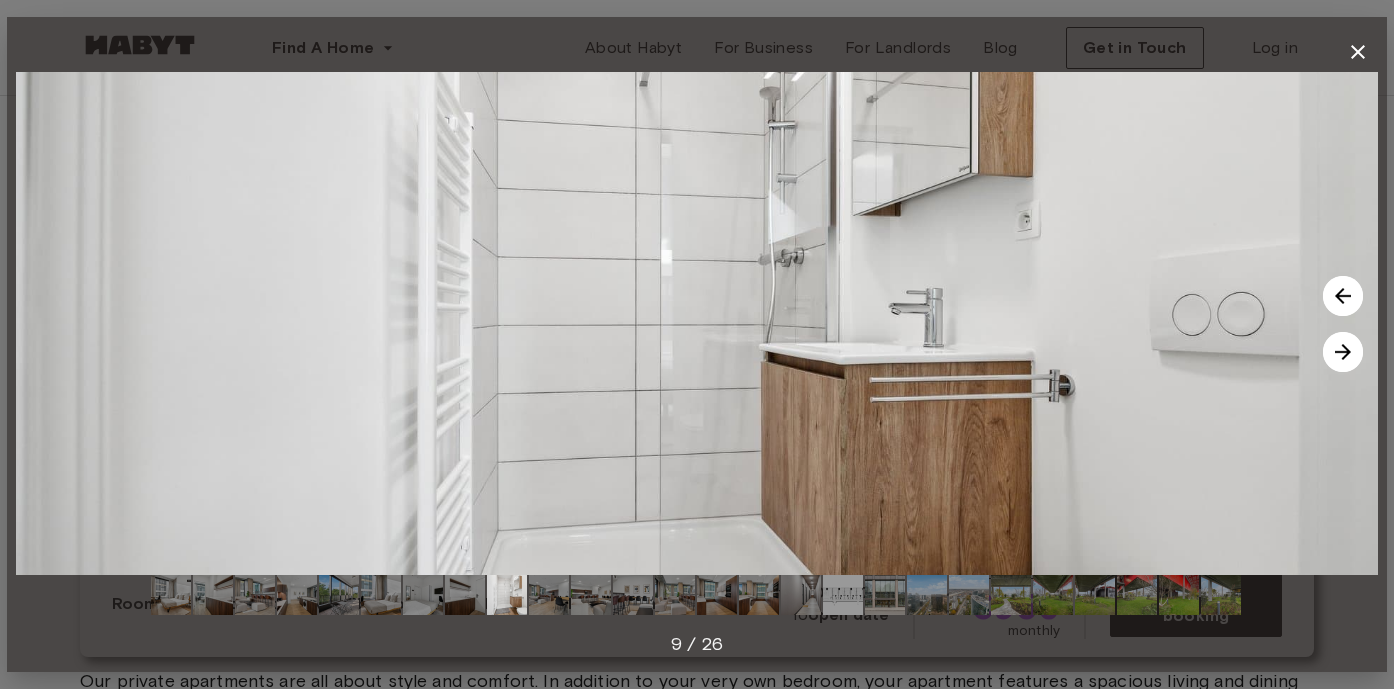 click at bounding box center [1343, 352] 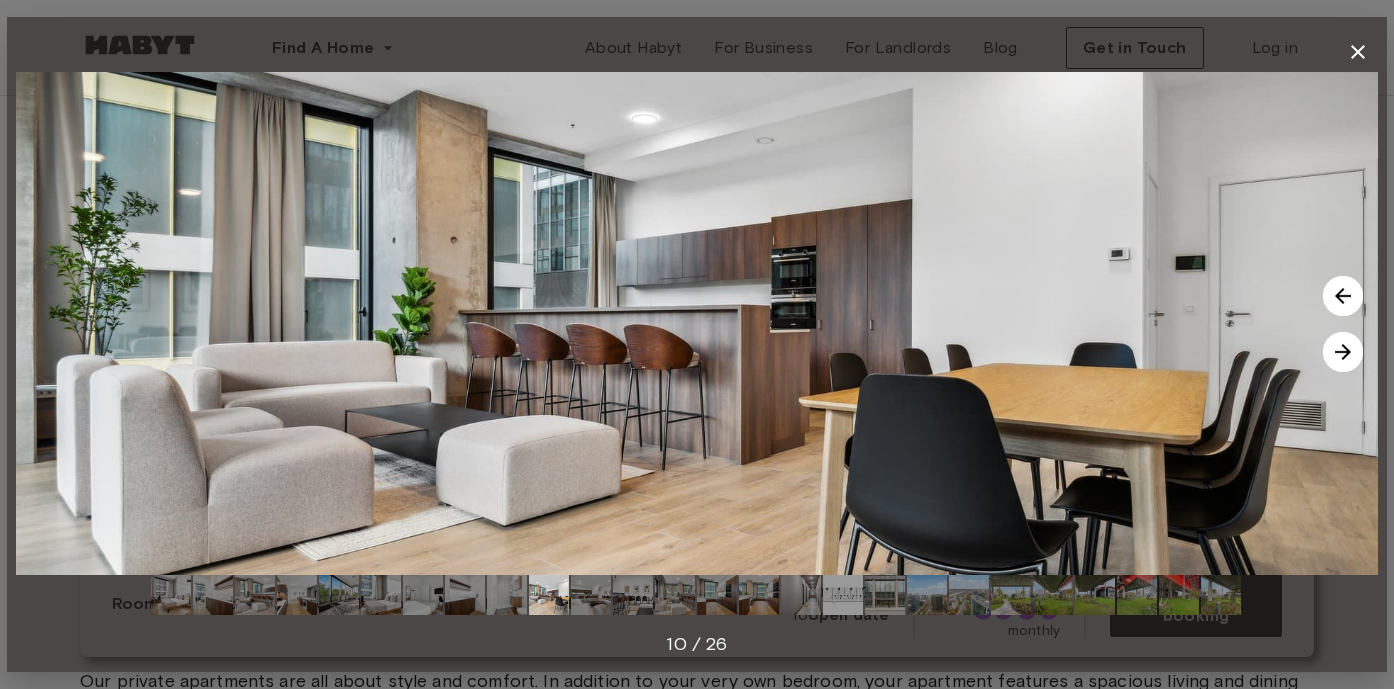 click at bounding box center (1343, 352) 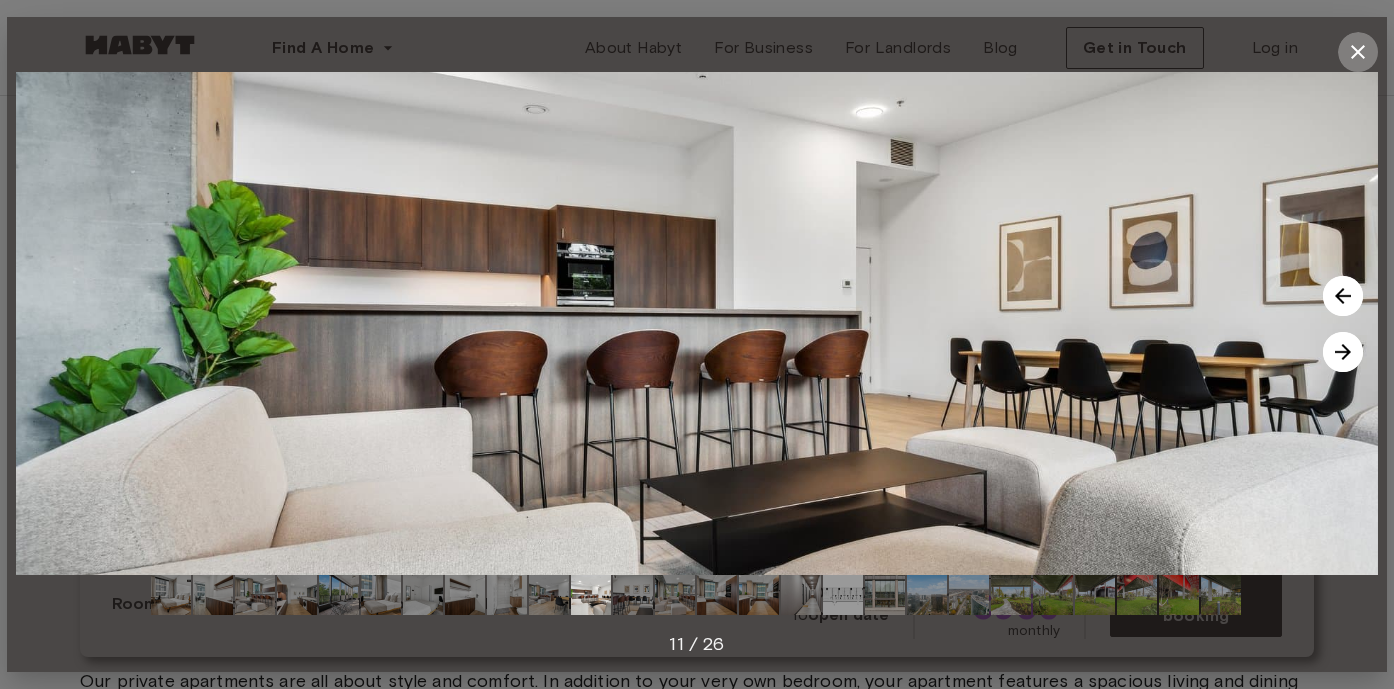 click 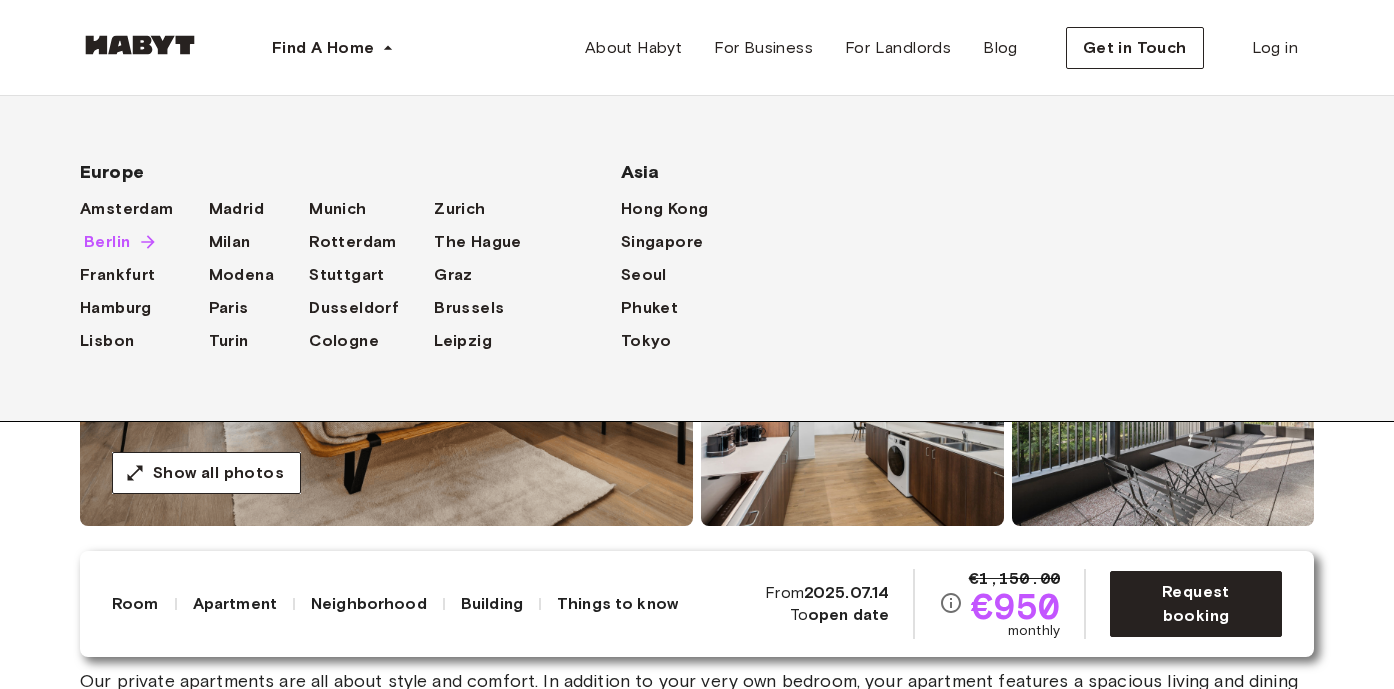 click on "Berlin" at bounding box center [107, 242] 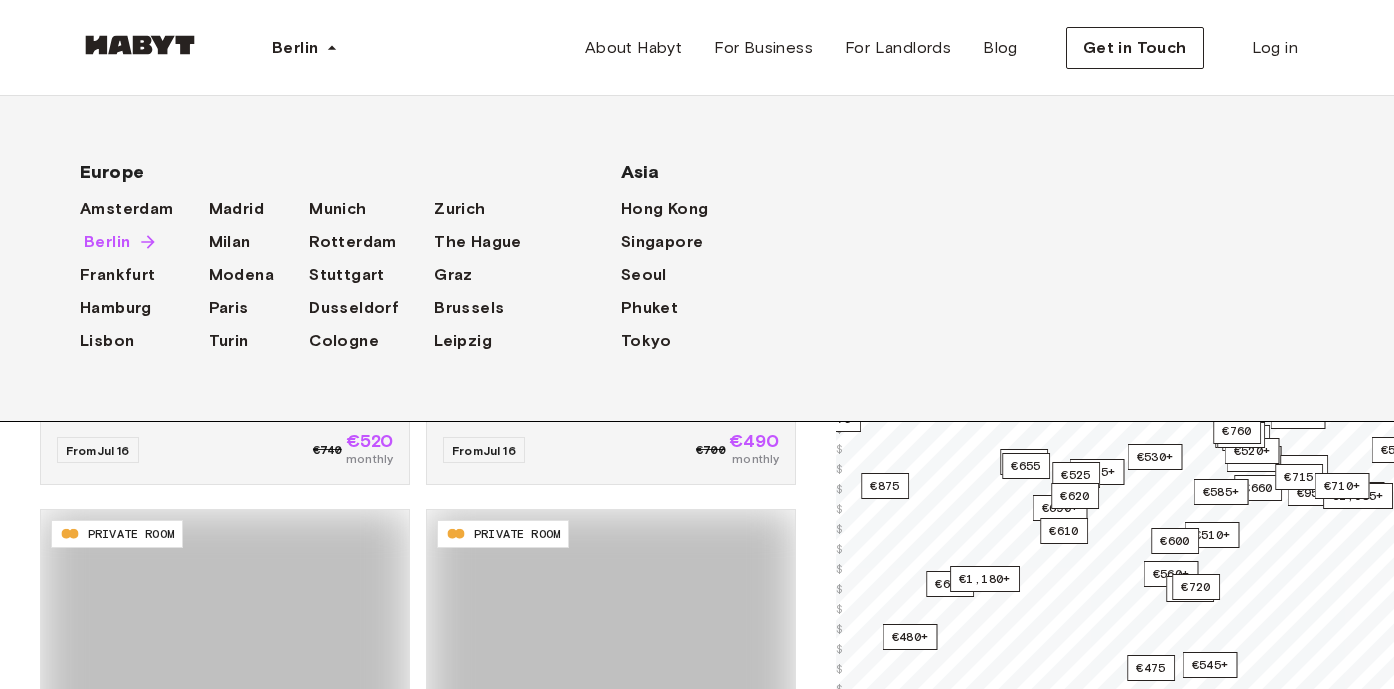 scroll, scrollTop: 0, scrollLeft: 0, axis: both 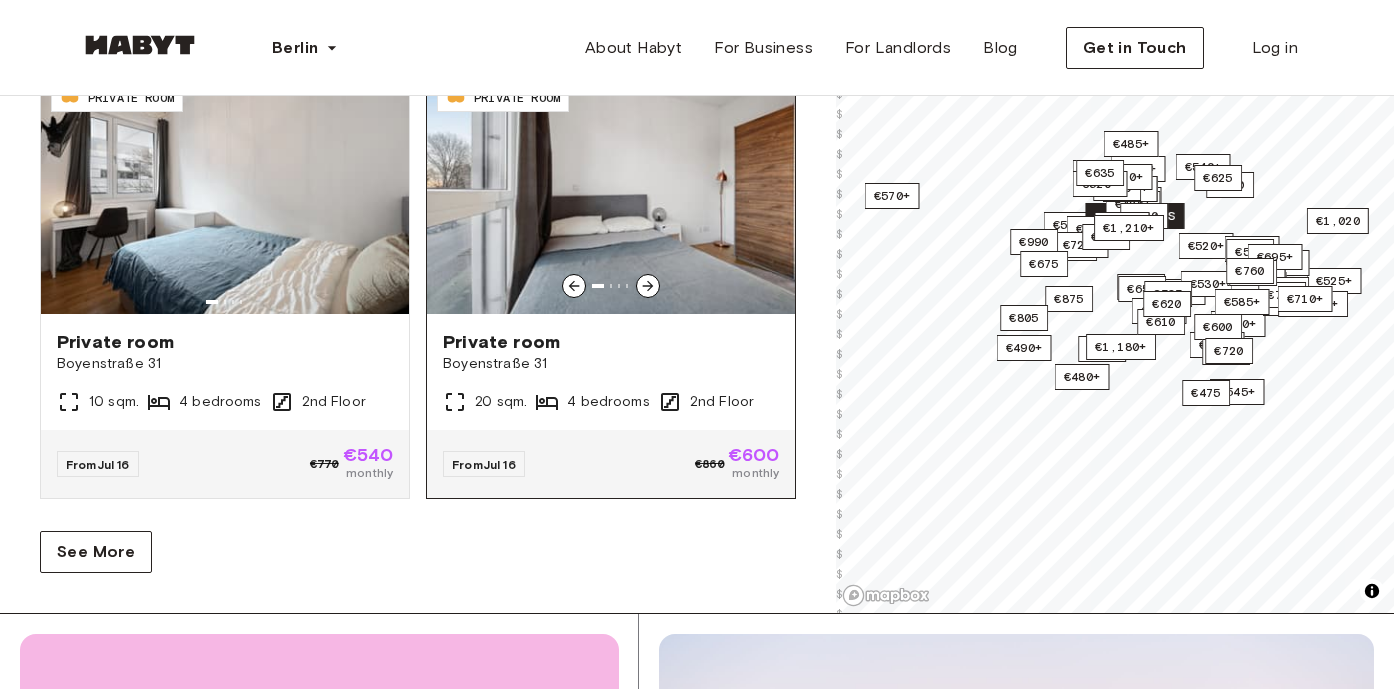 click at bounding box center (611, 194) 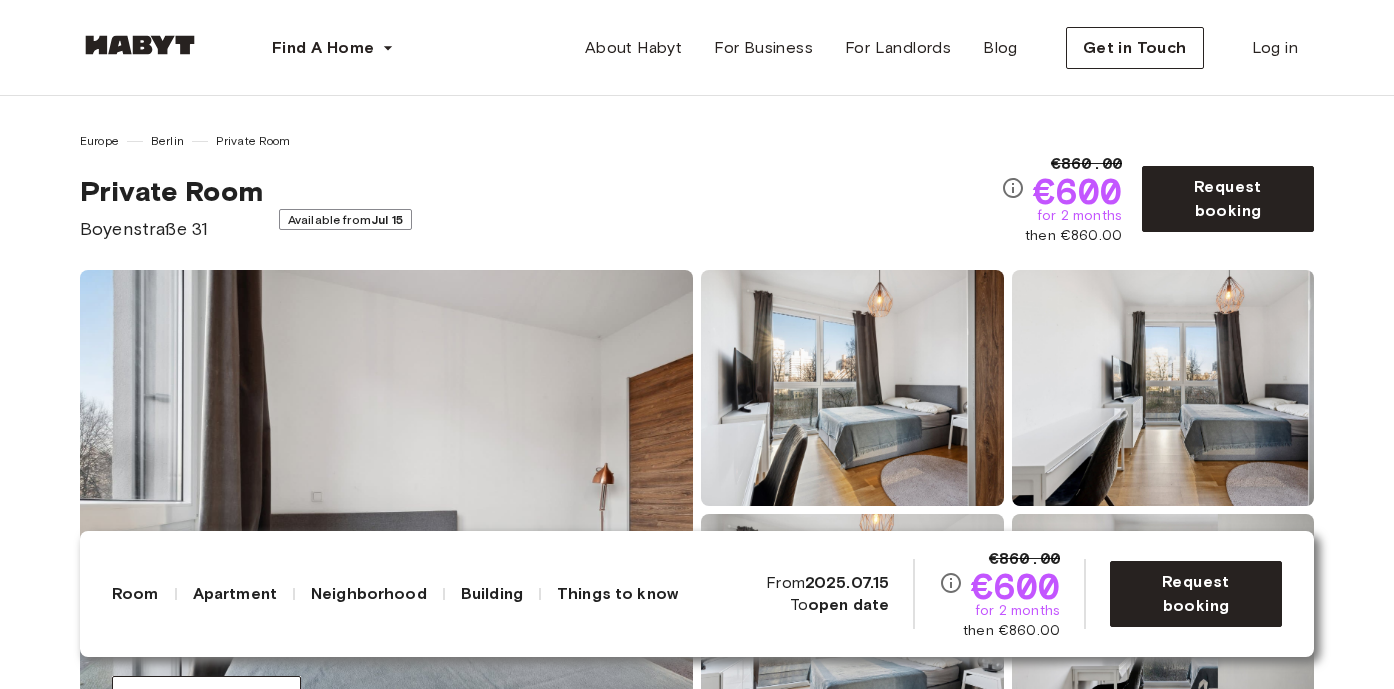 scroll, scrollTop: 0, scrollLeft: 0, axis: both 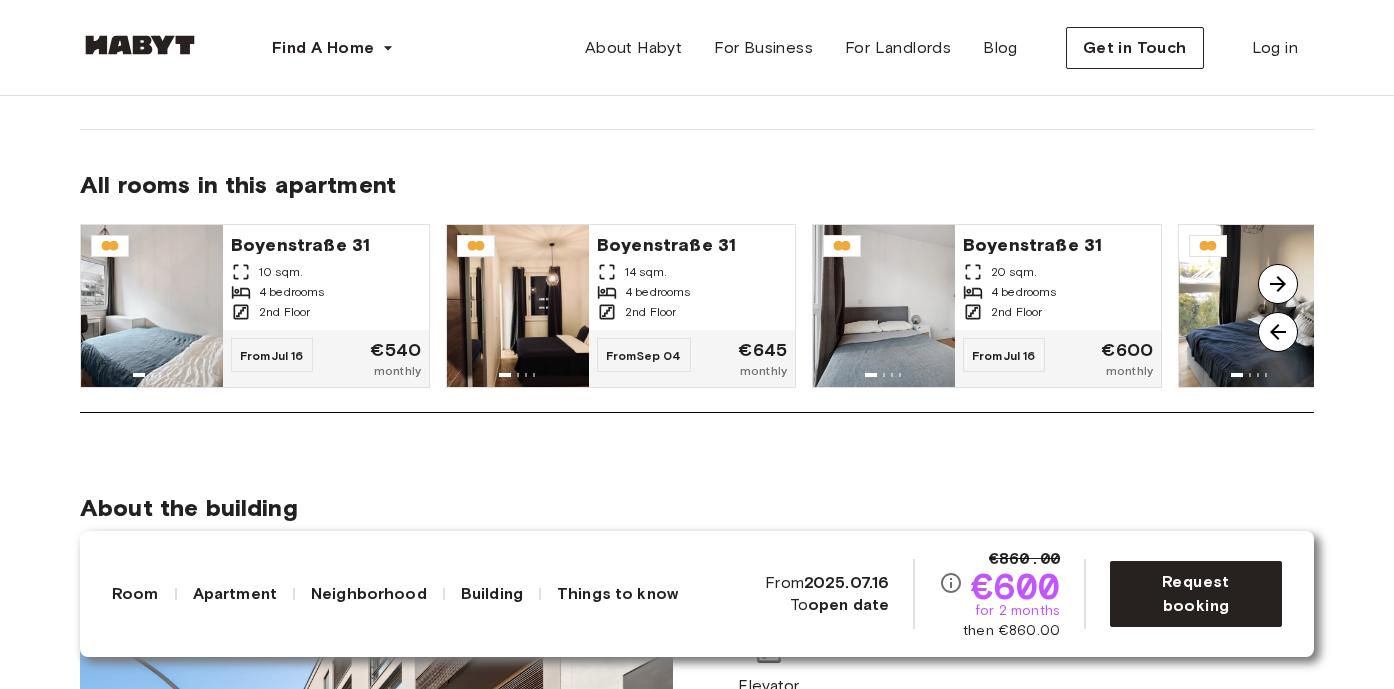 click at bounding box center (1278, 284) 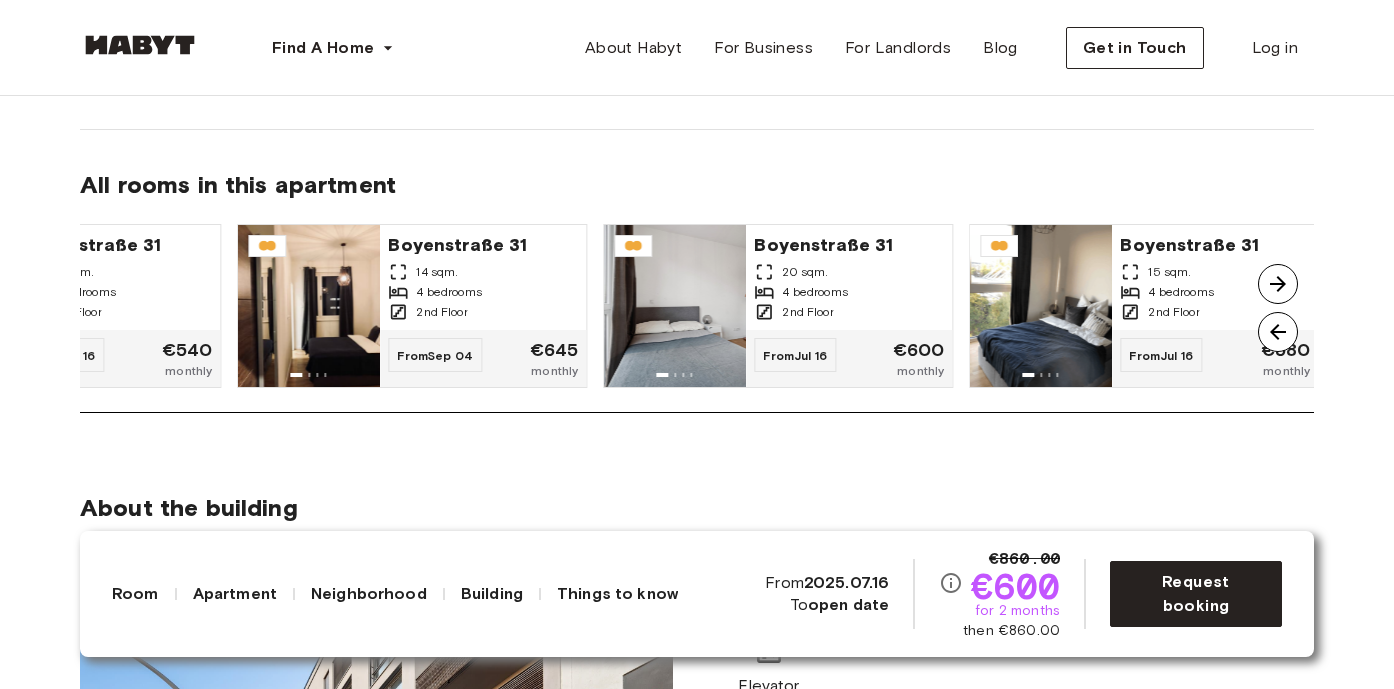 click at bounding box center (1278, 284) 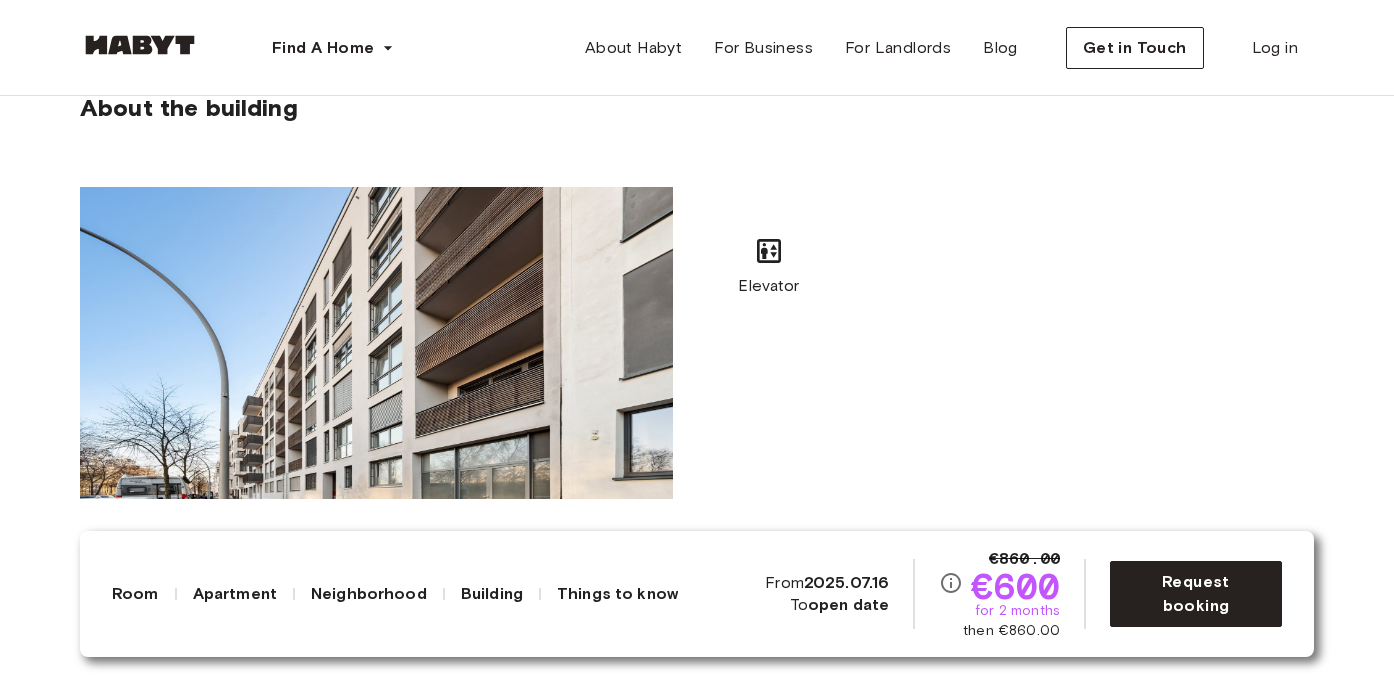 scroll, scrollTop: 2076, scrollLeft: 0, axis: vertical 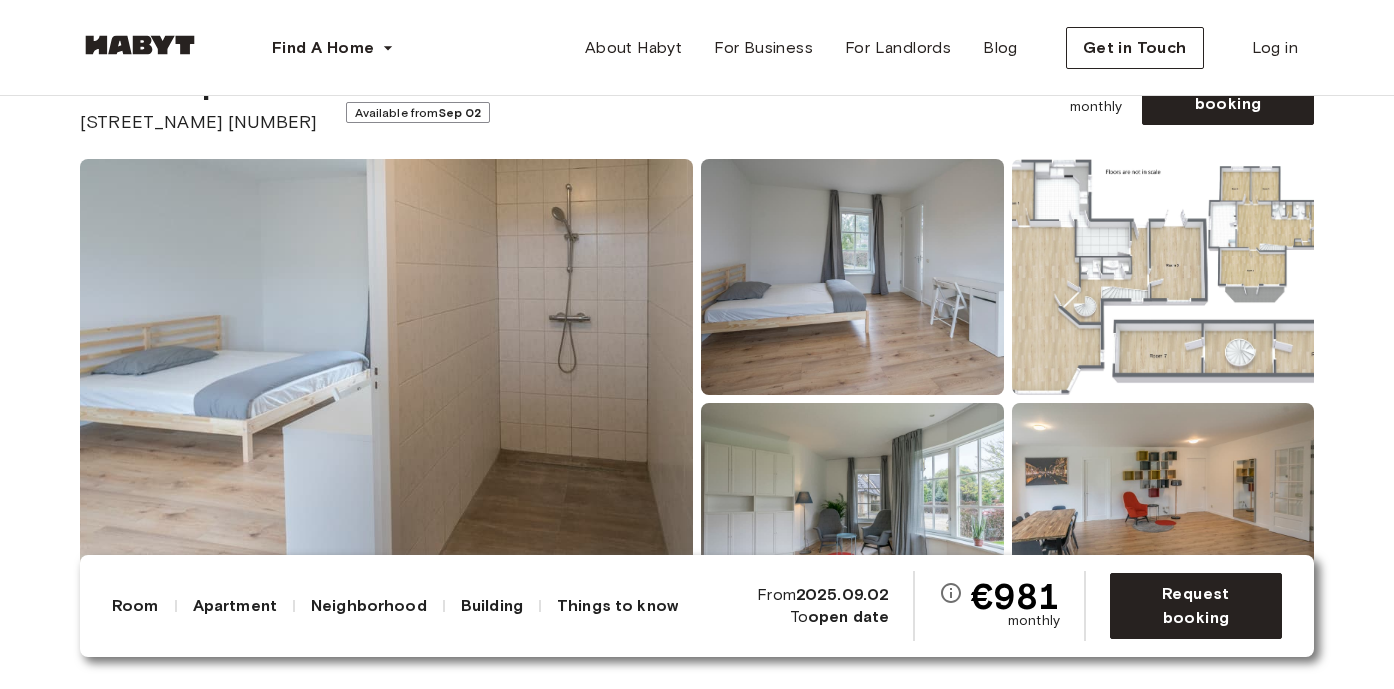 click at bounding box center [1163, 277] 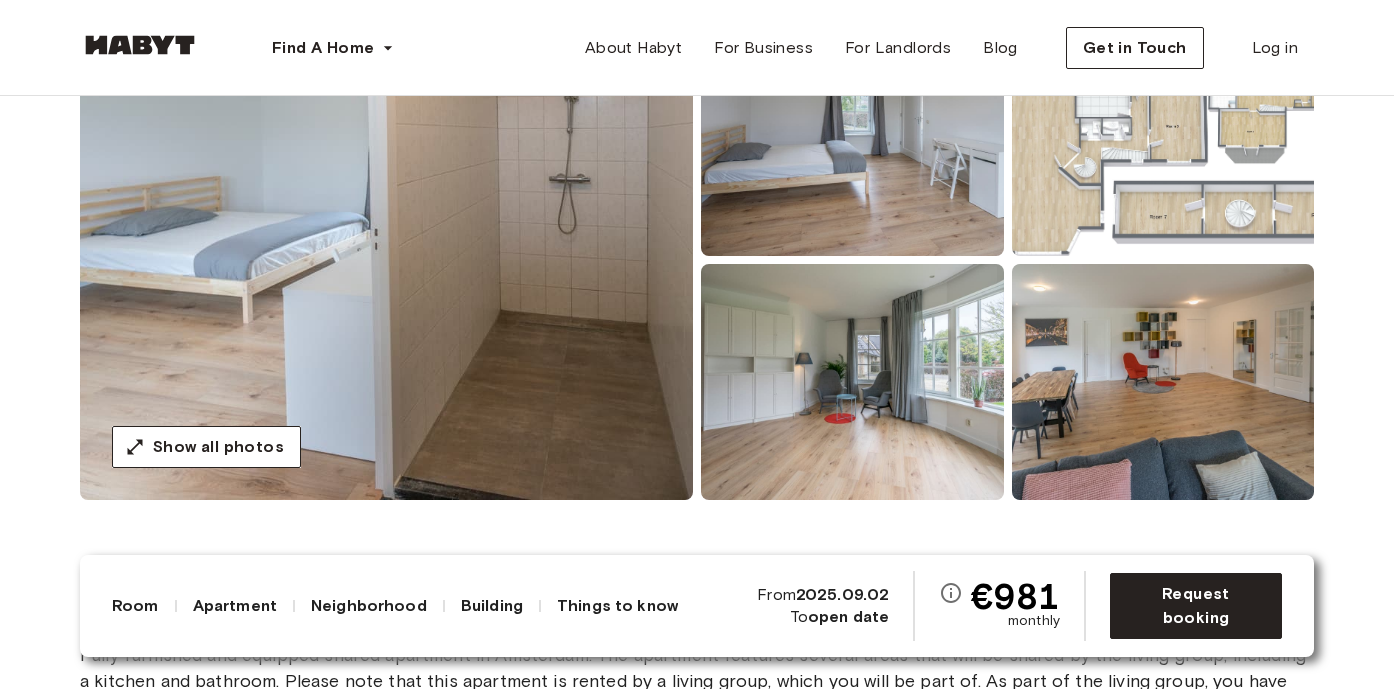 scroll, scrollTop: 382, scrollLeft: 0, axis: vertical 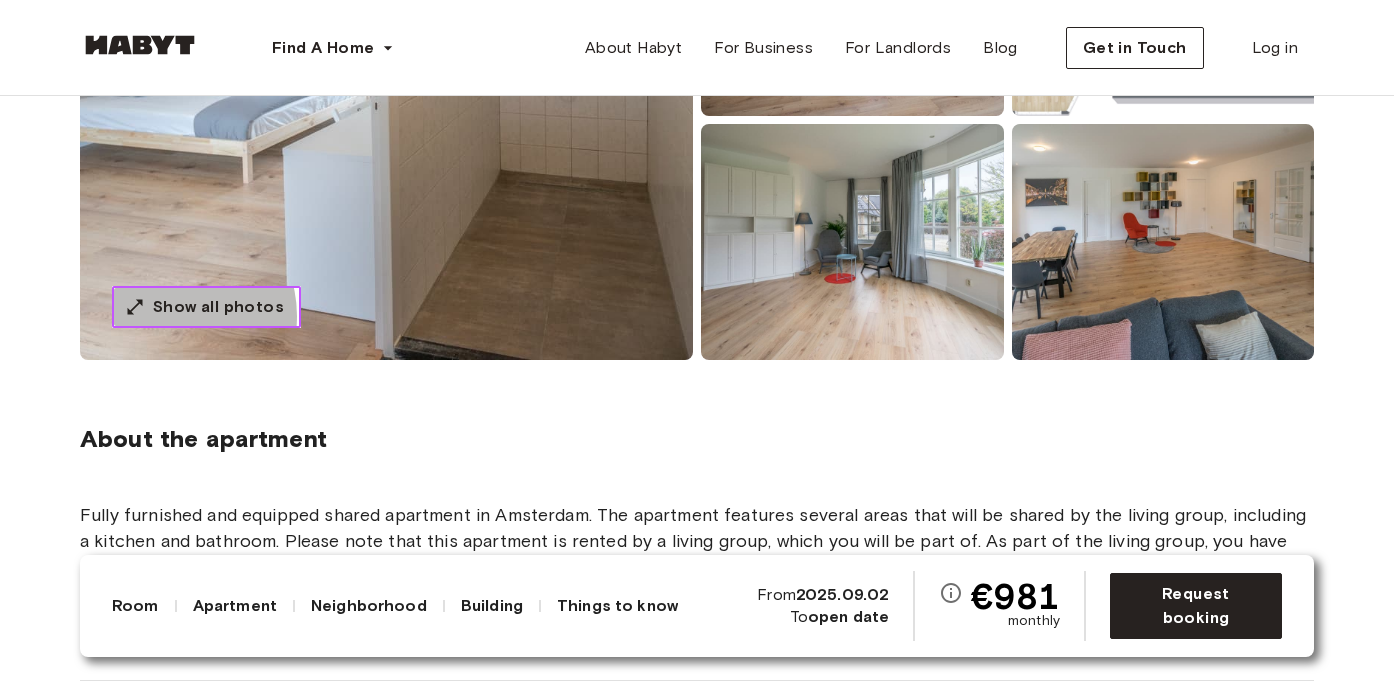 click on "Show all photos" at bounding box center [218, 307] 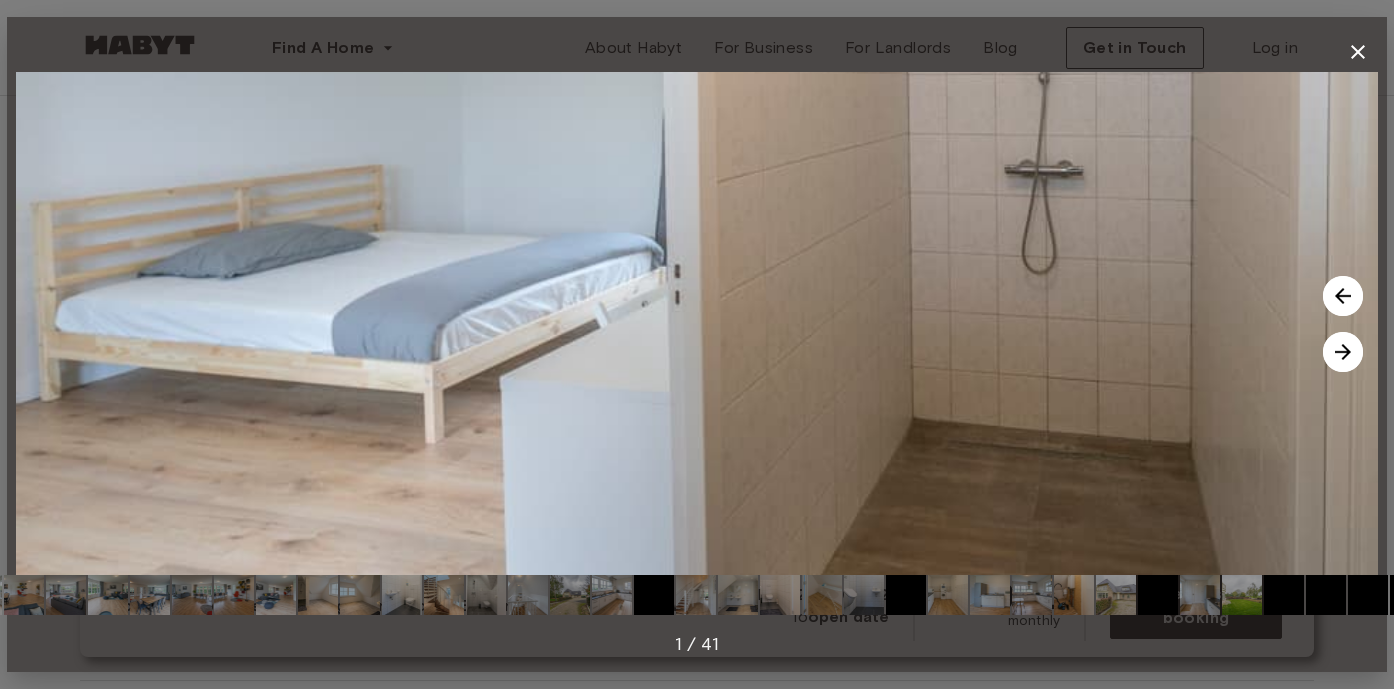 click at bounding box center (1343, 352) 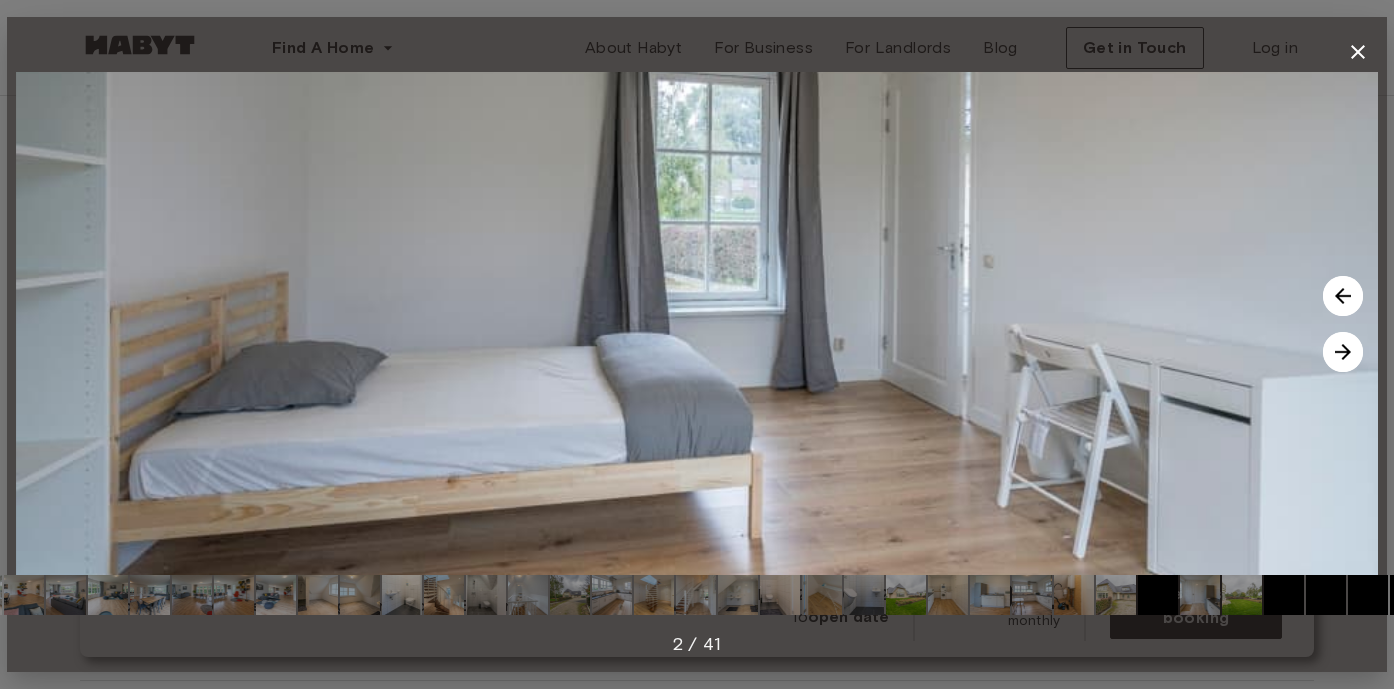 click at bounding box center [1343, 352] 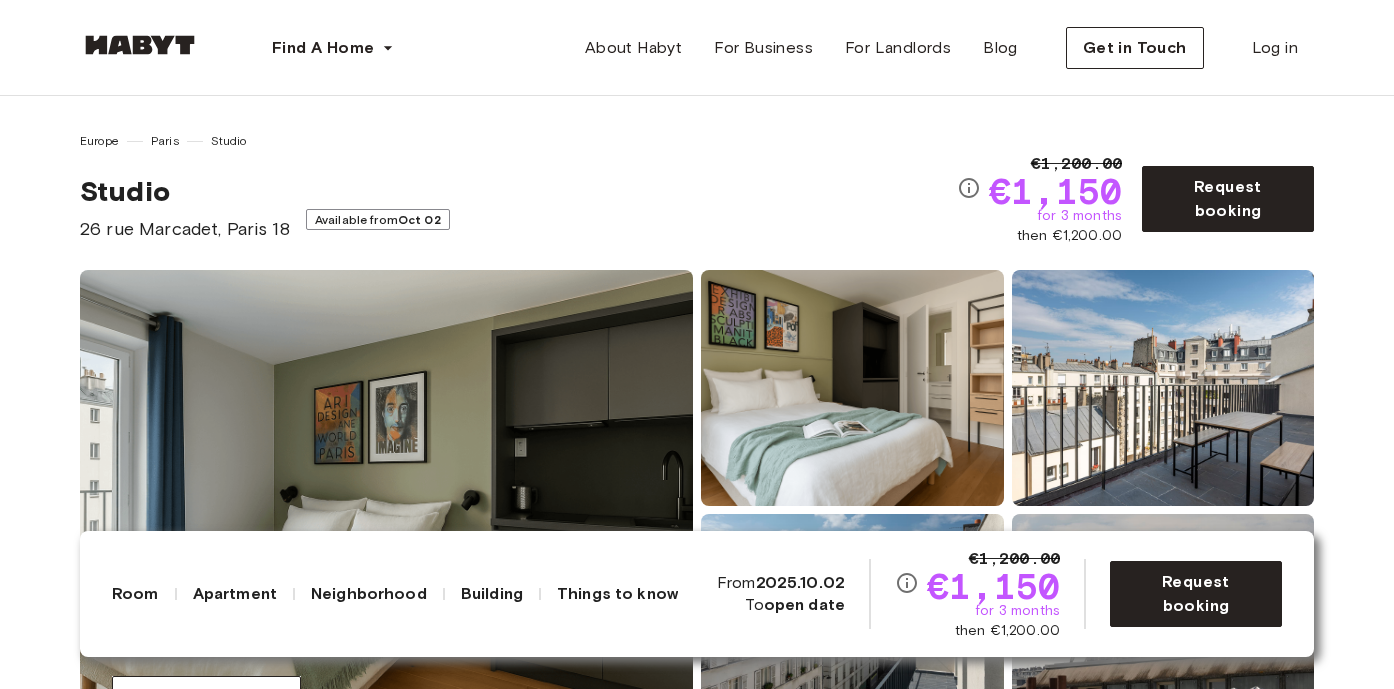 scroll, scrollTop: 0, scrollLeft: 0, axis: both 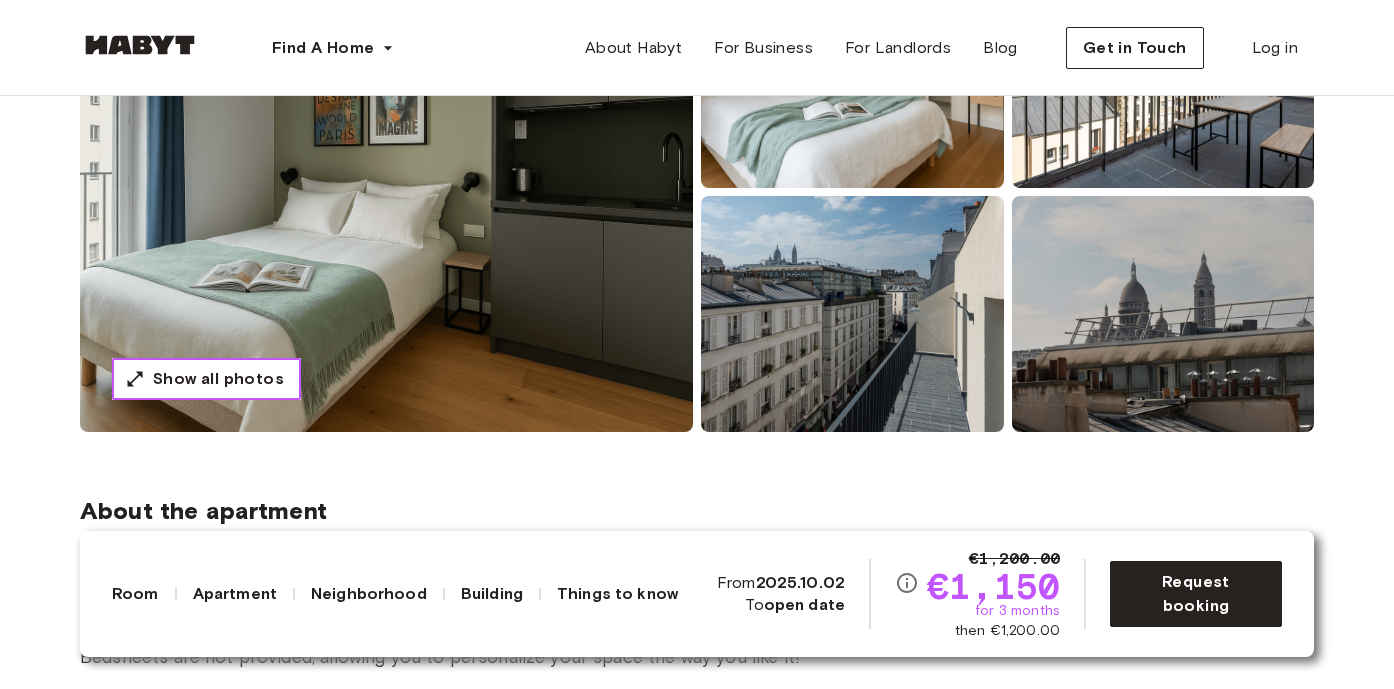 click on "Show all photos" at bounding box center (218, 379) 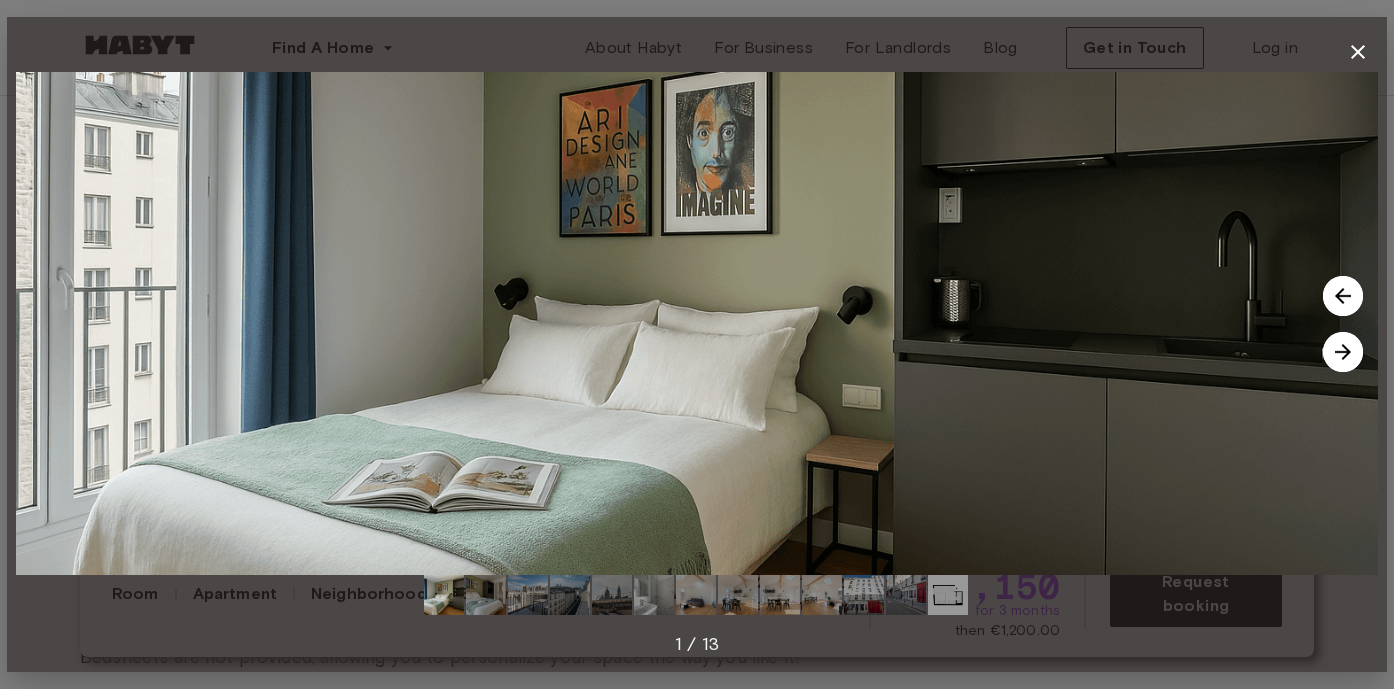 click at bounding box center [1343, 352] 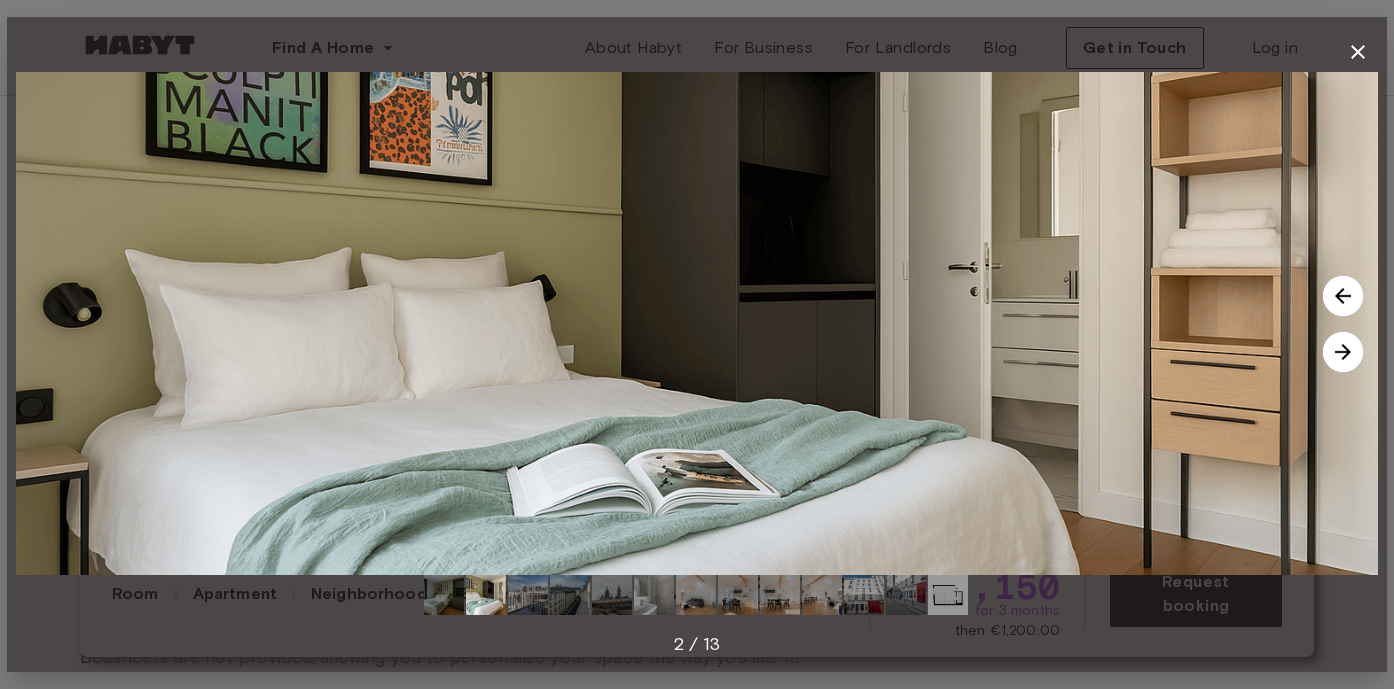 click at bounding box center [1343, 352] 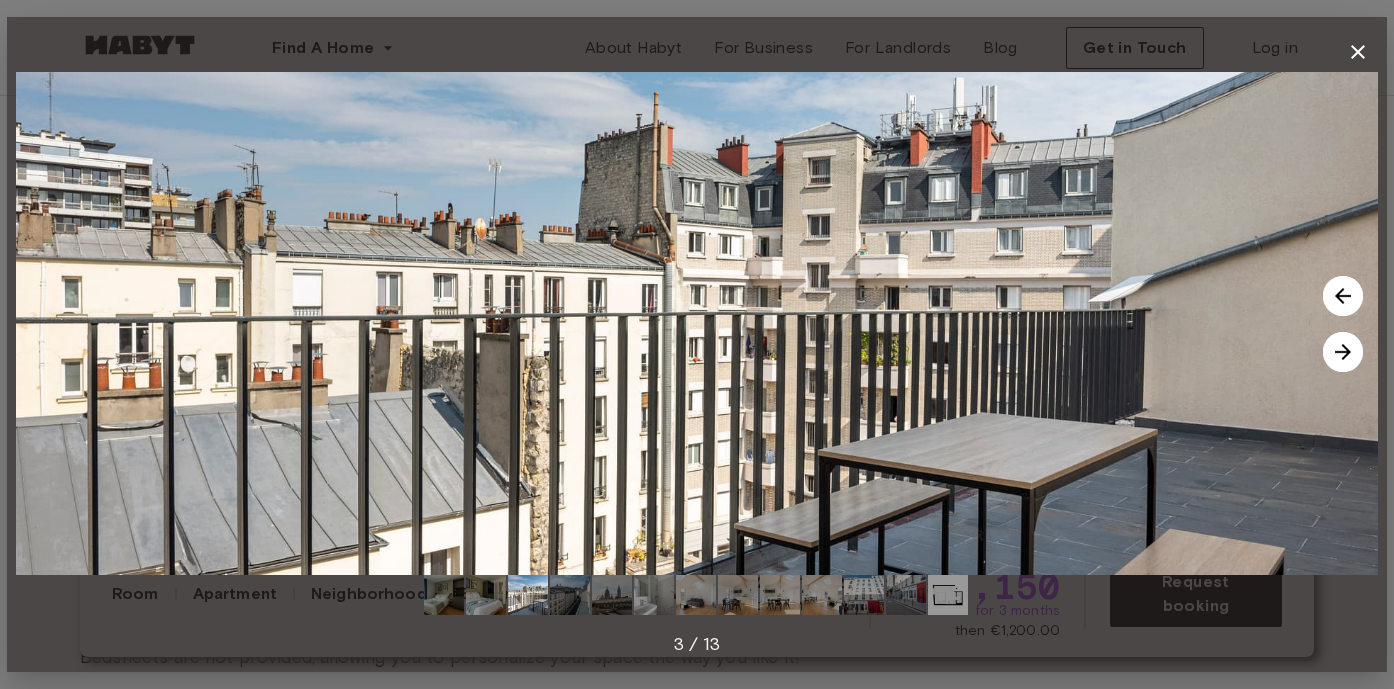 click at bounding box center (1343, 352) 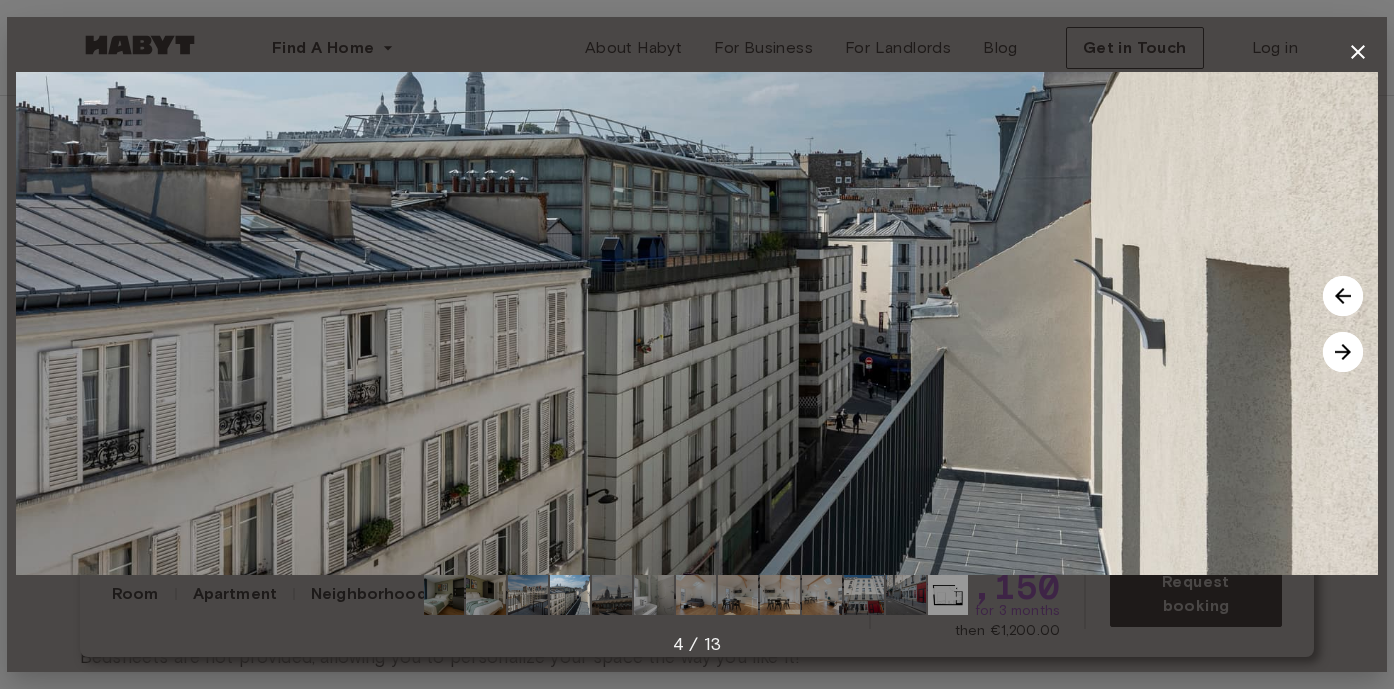 click at bounding box center (1343, 352) 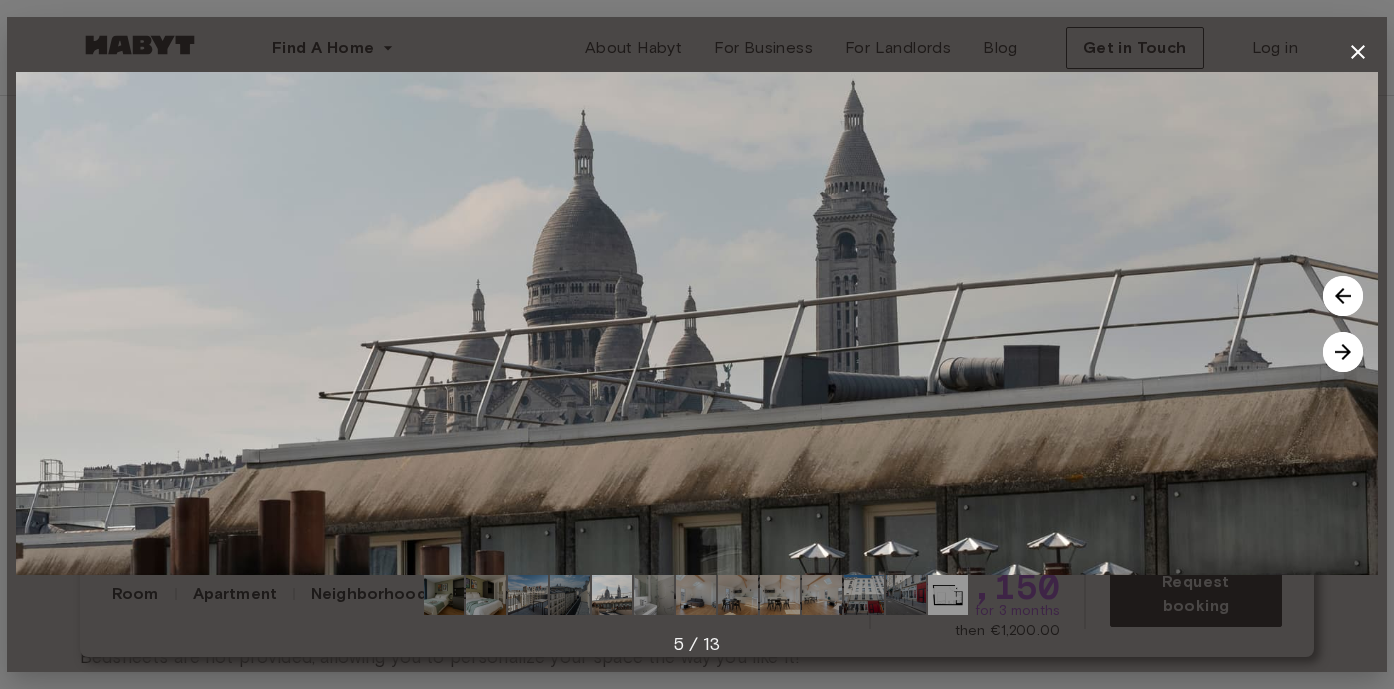 click at bounding box center [1343, 352] 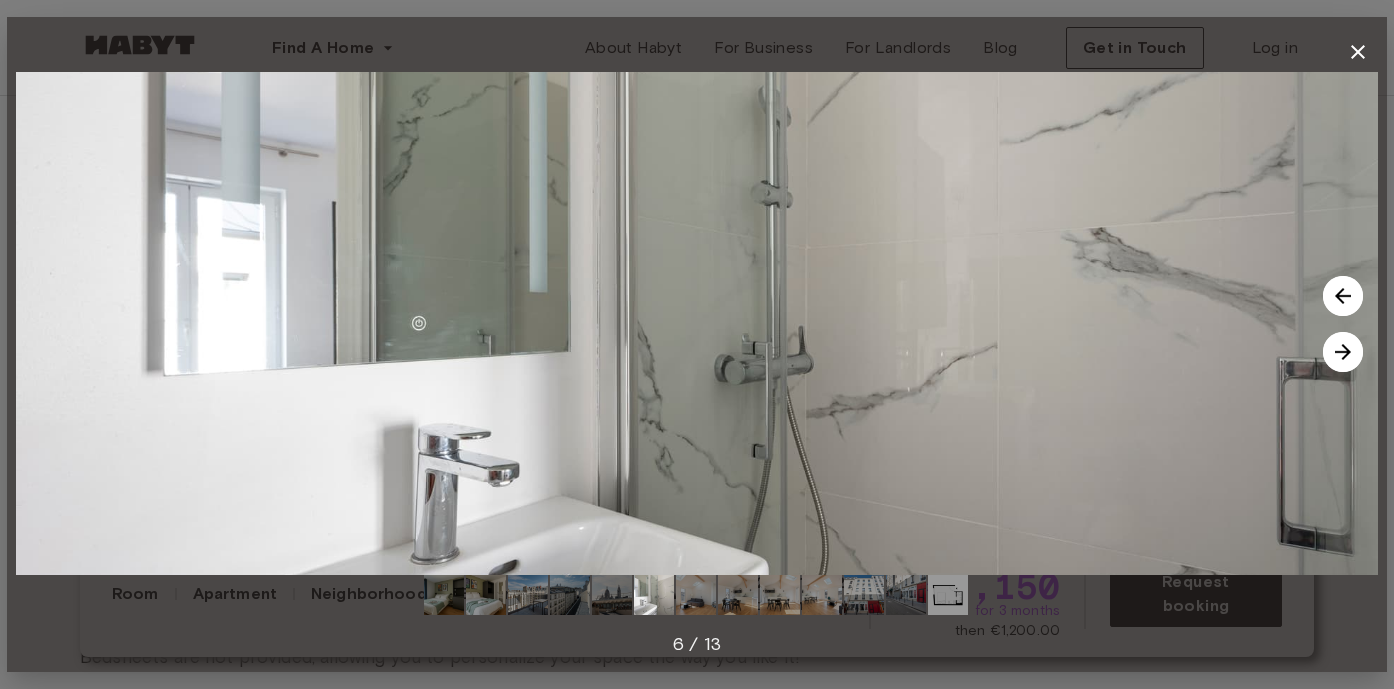click at bounding box center [1343, 352] 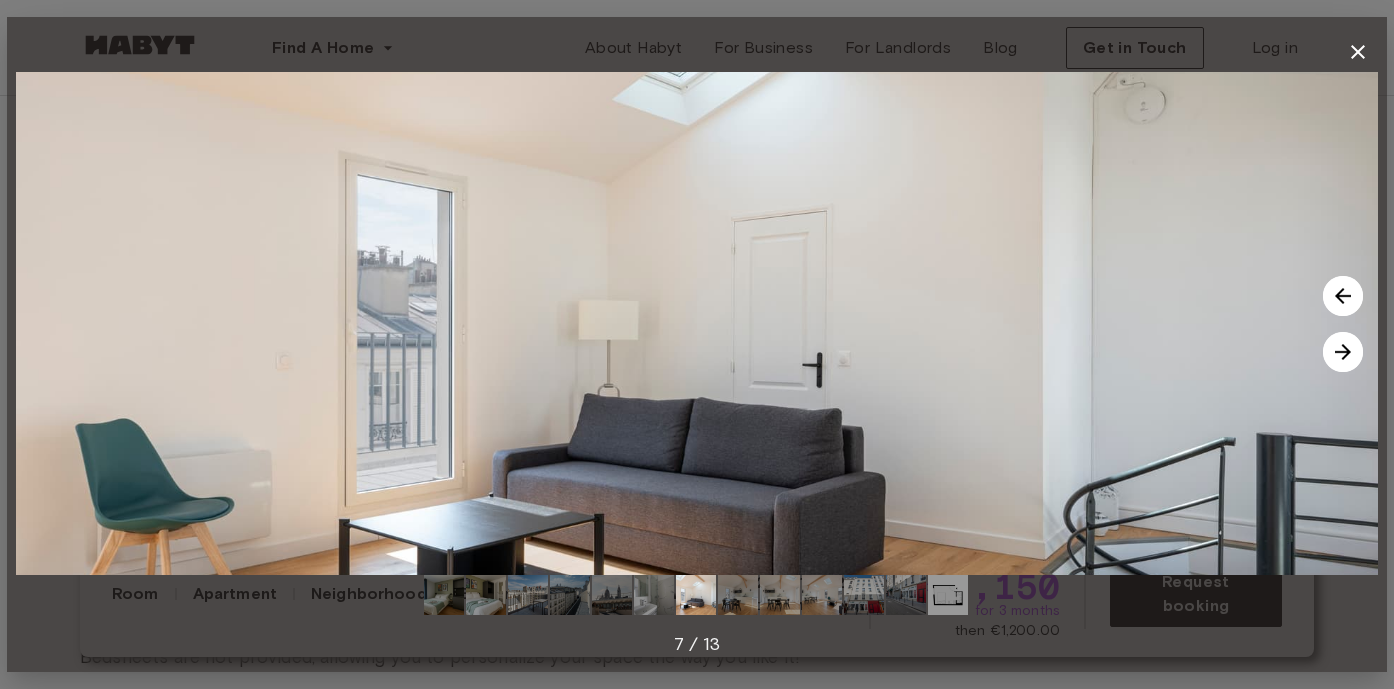 click at bounding box center [1343, 352] 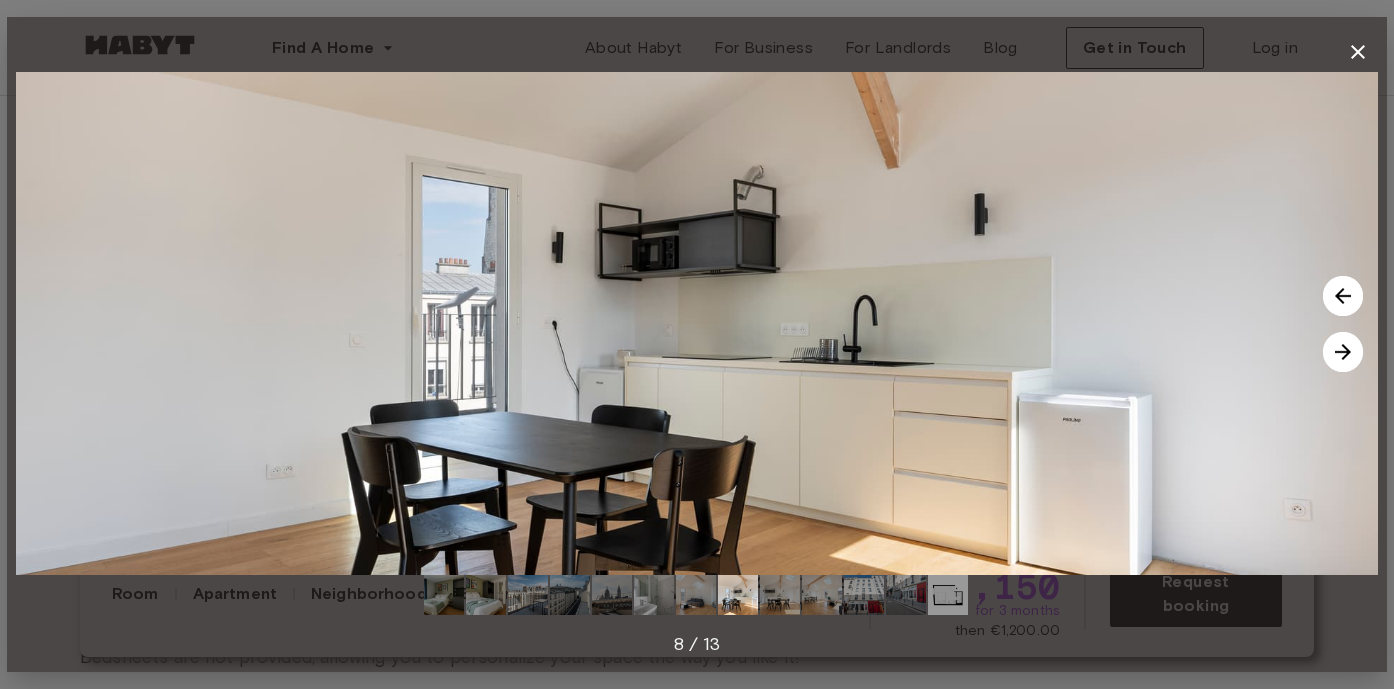 click at bounding box center [1343, 352] 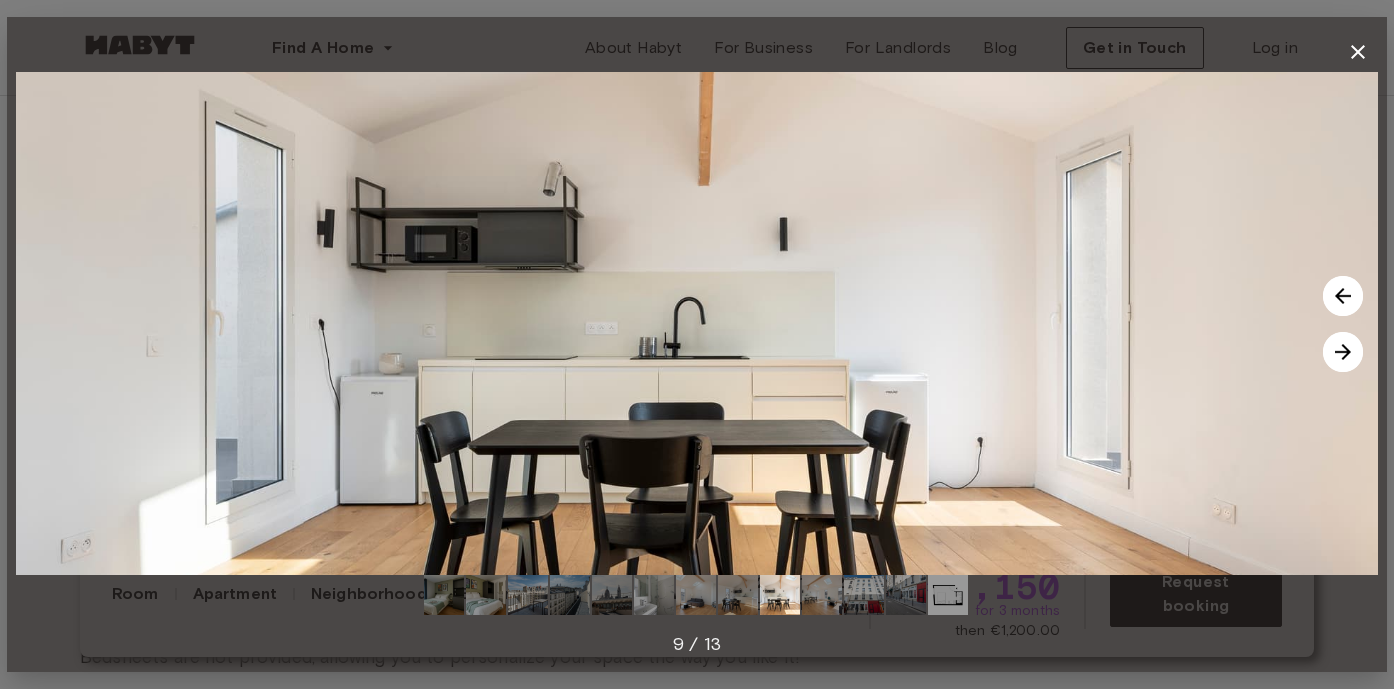 click at bounding box center [1343, 352] 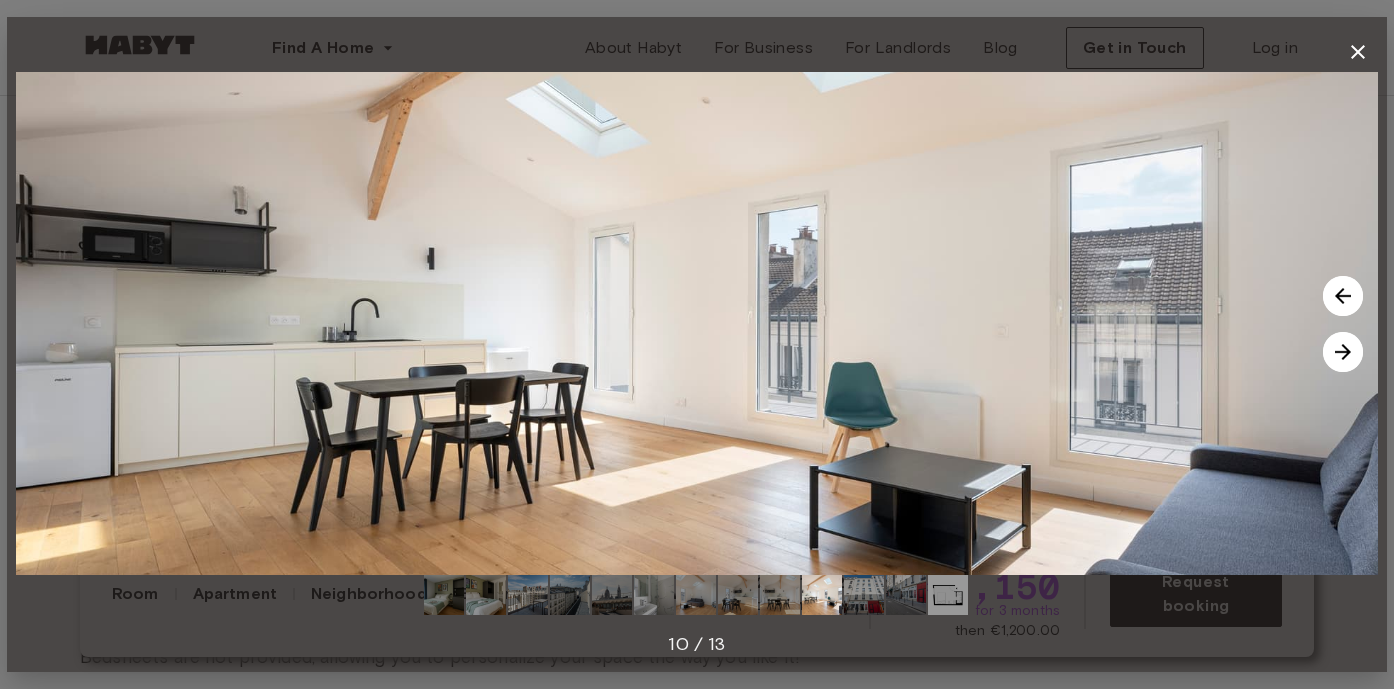 click at bounding box center (1343, 352) 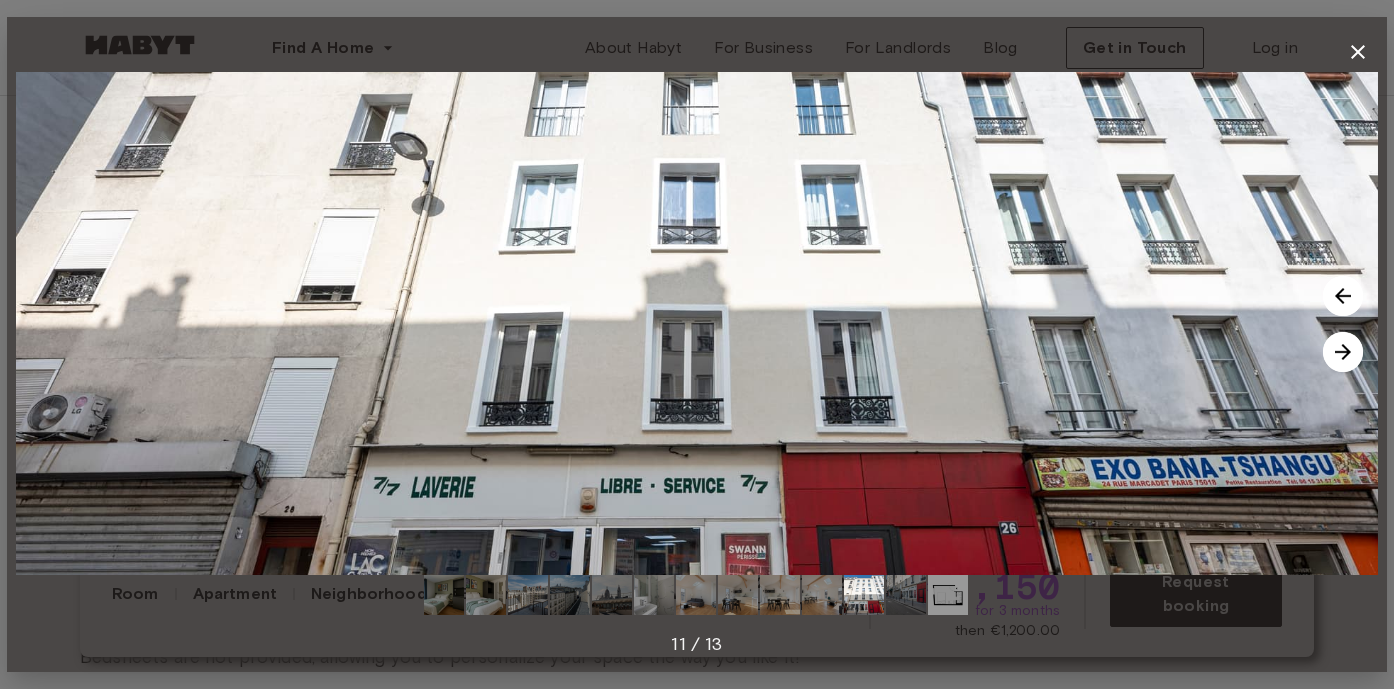 click at bounding box center [1343, 352] 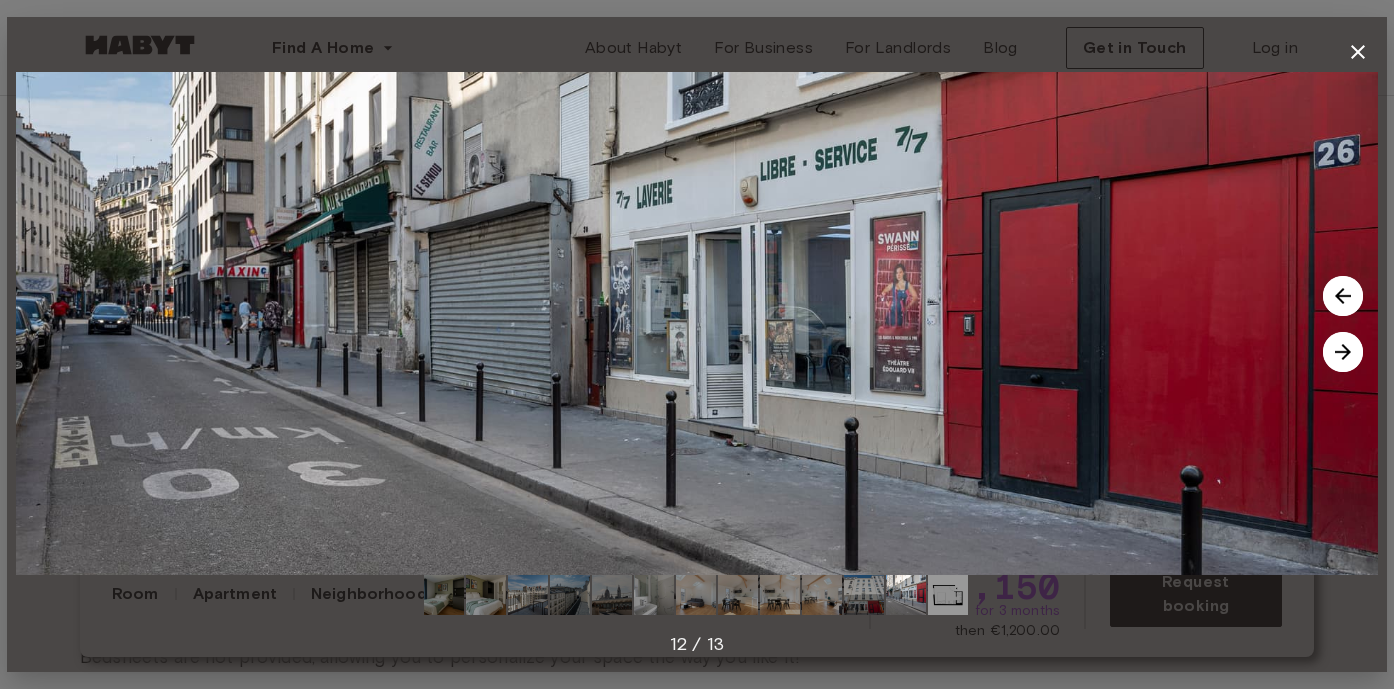 click at bounding box center [1343, 352] 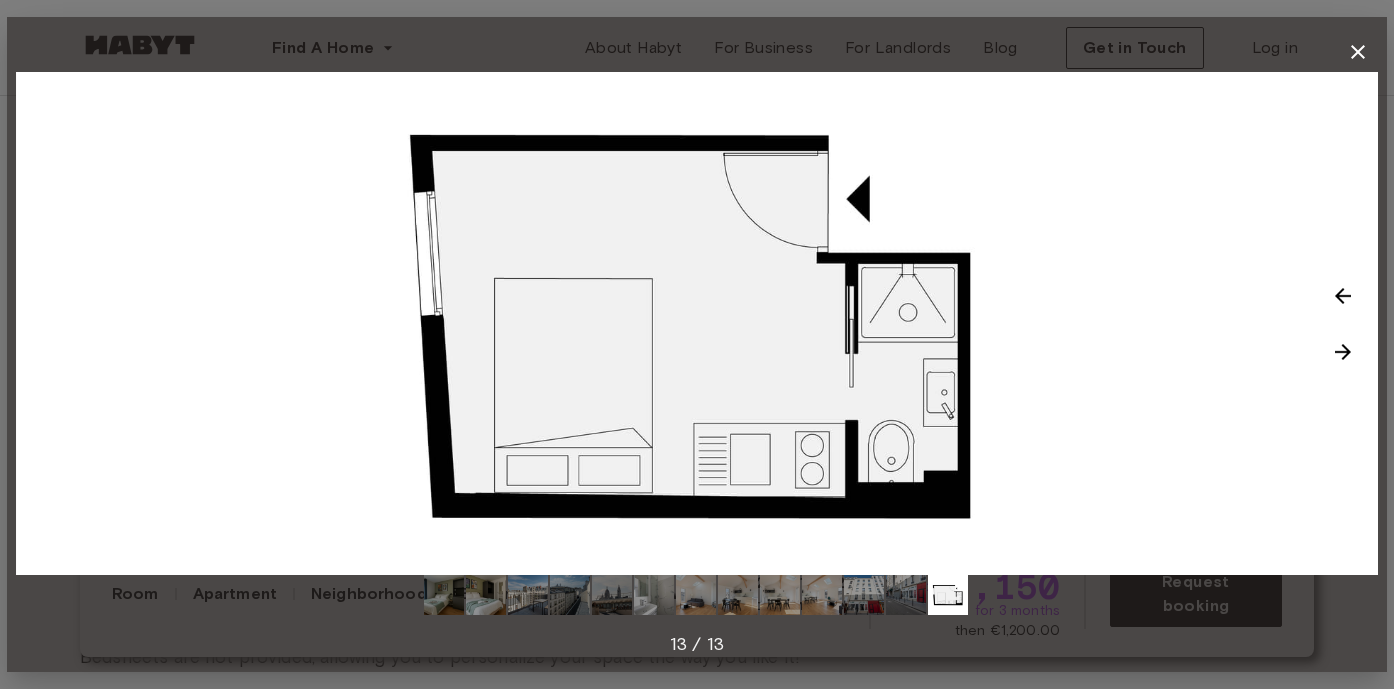 click at bounding box center [1343, 352] 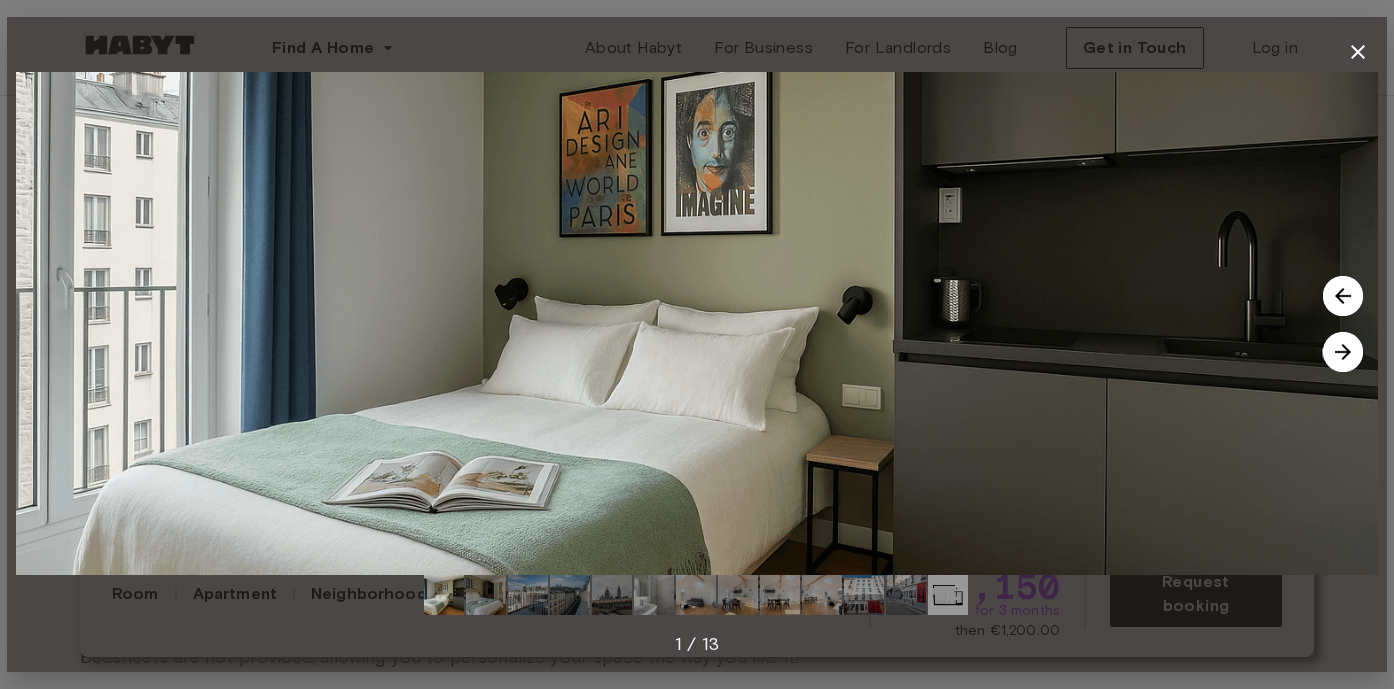 click 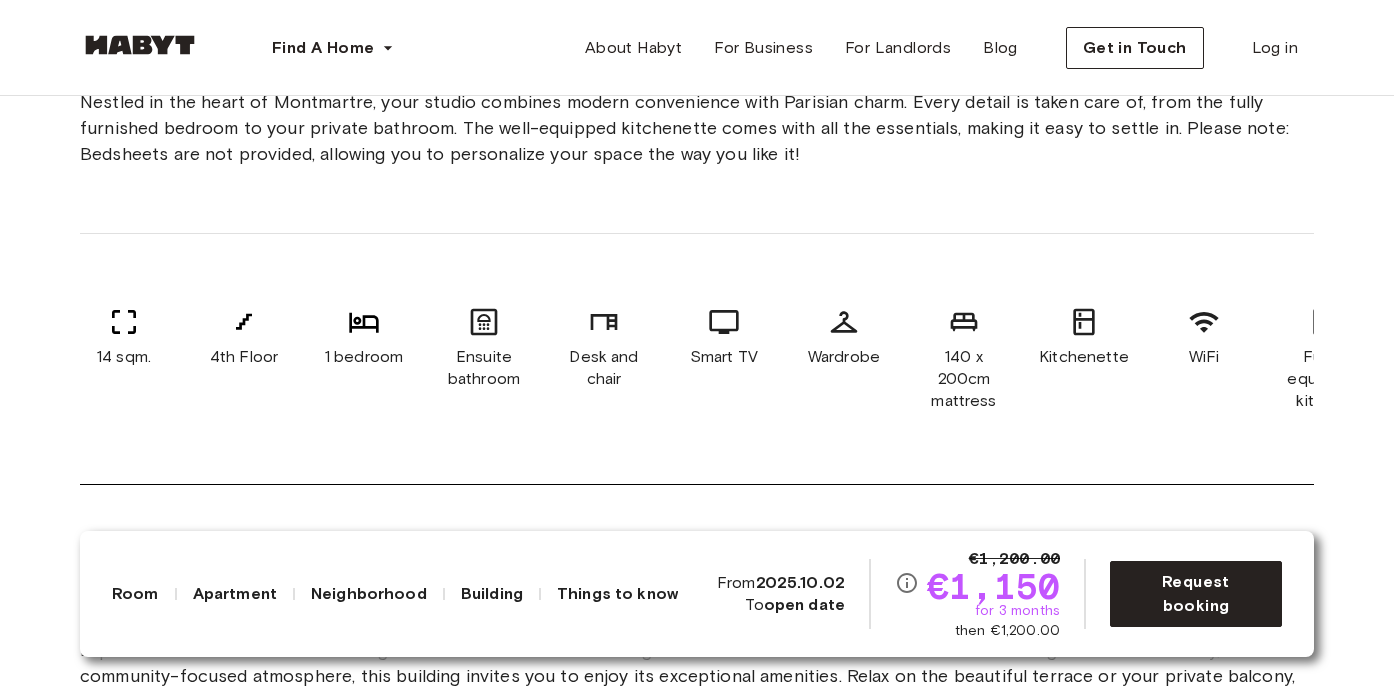 scroll, scrollTop: 842, scrollLeft: 0, axis: vertical 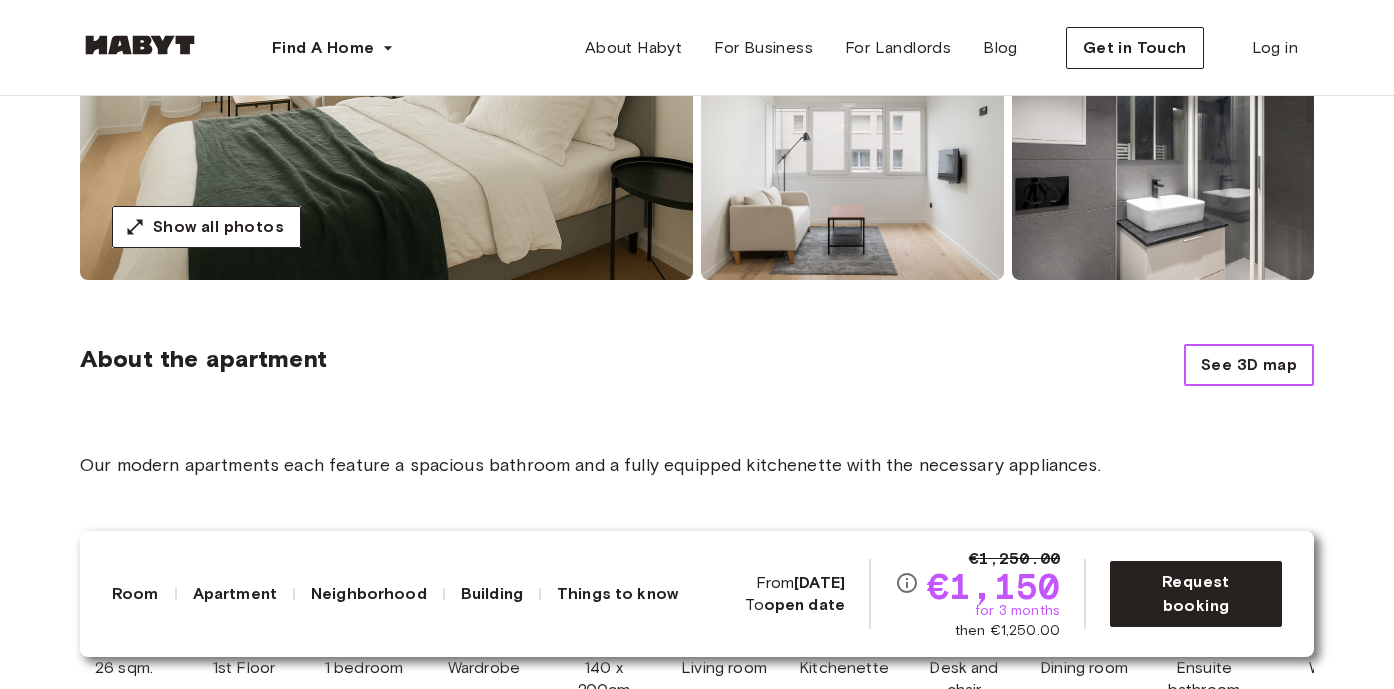 click on "See 3D map" at bounding box center (1249, 365) 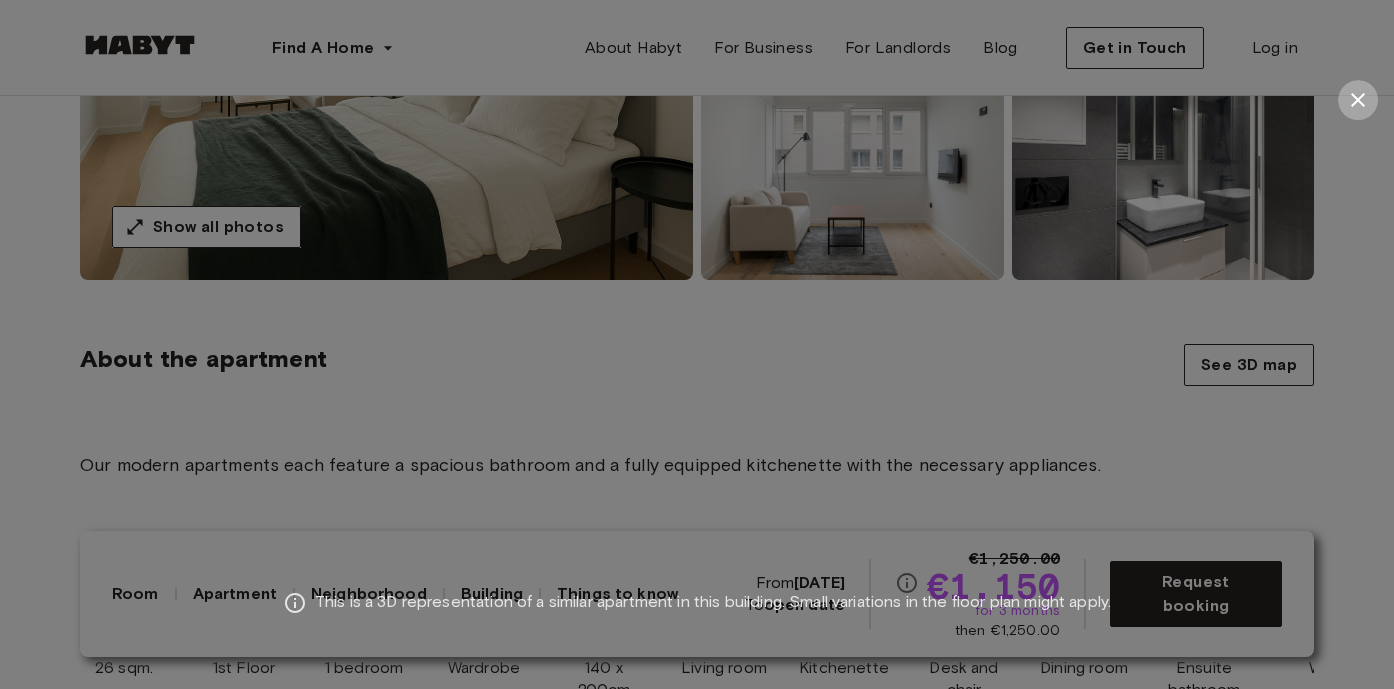 click 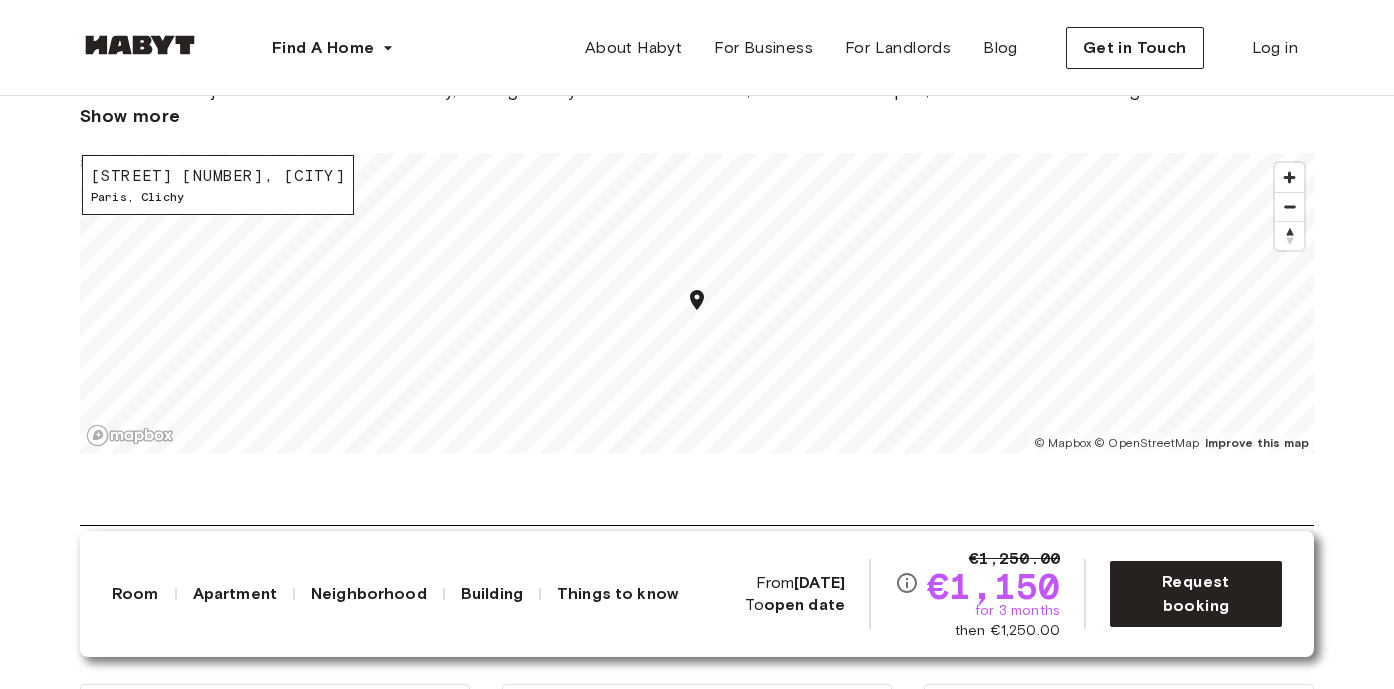 scroll, scrollTop: 1909, scrollLeft: 0, axis: vertical 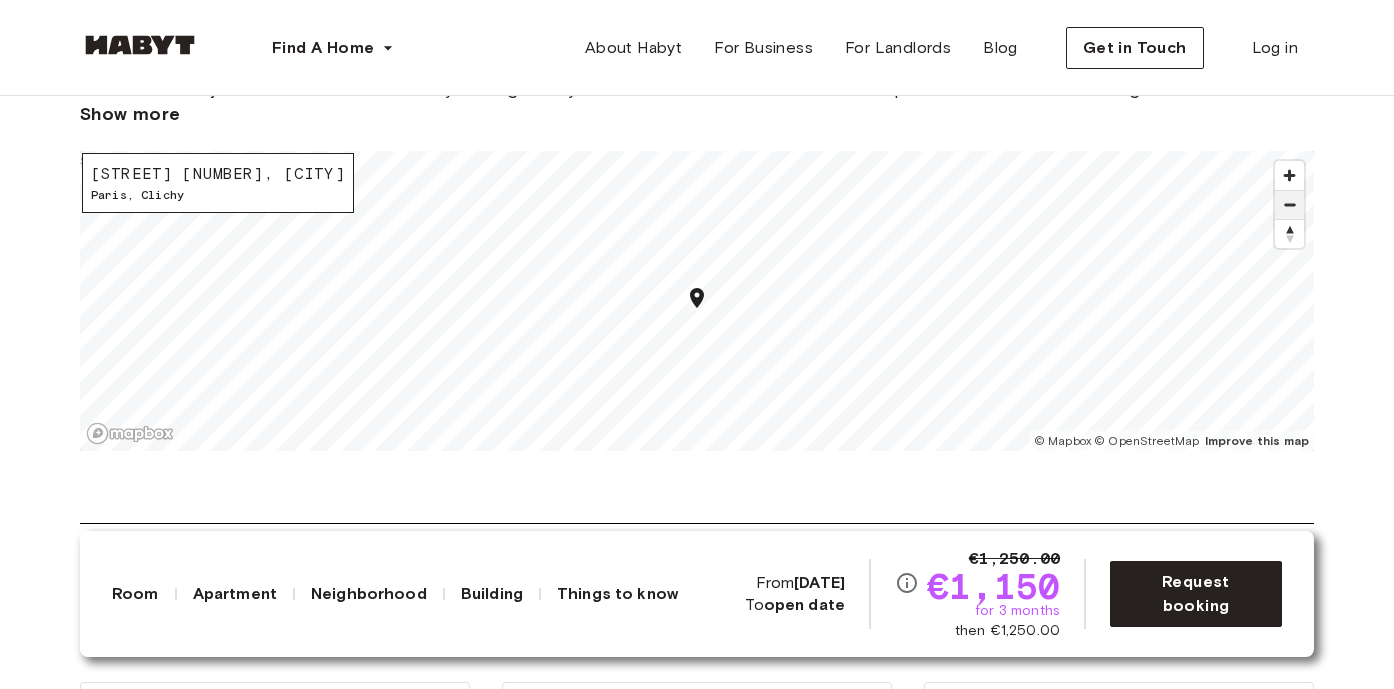 click at bounding box center (1289, 205) 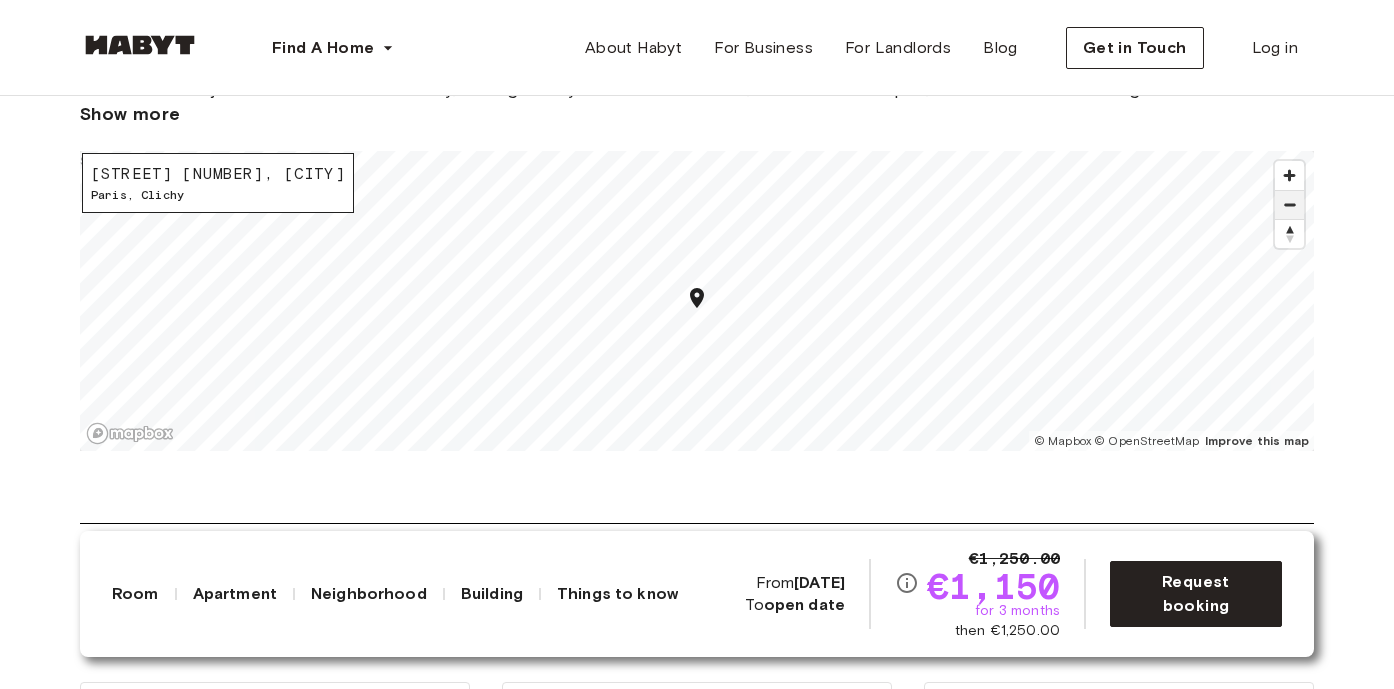 click at bounding box center [1289, 205] 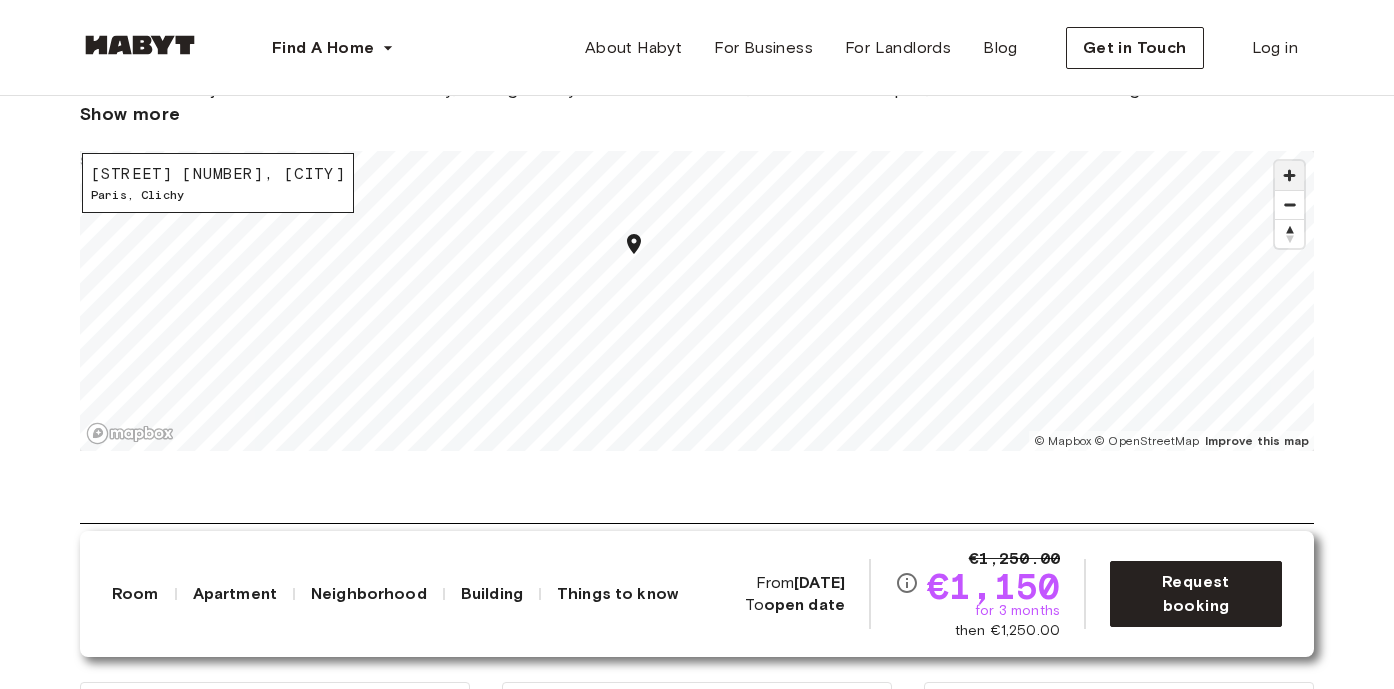 click at bounding box center [1289, 175] 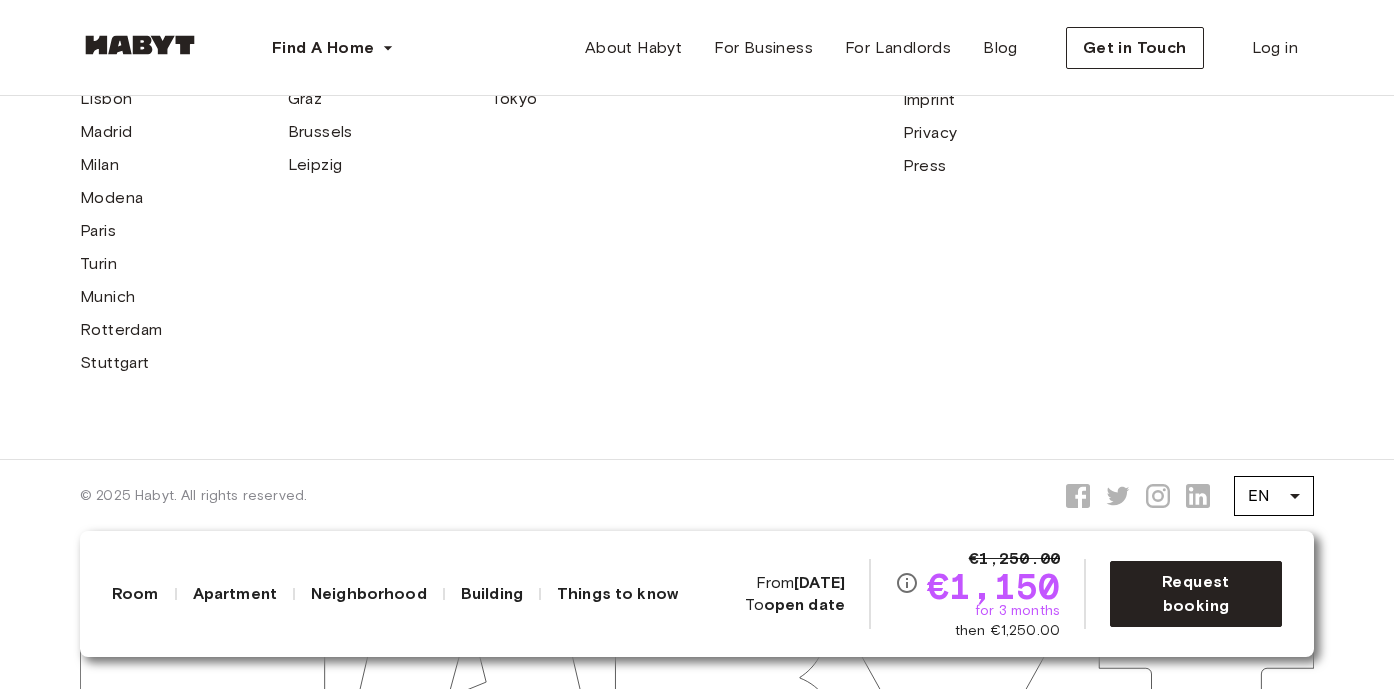 scroll, scrollTop: 5763, scrollLeft: 0, axis: vertical 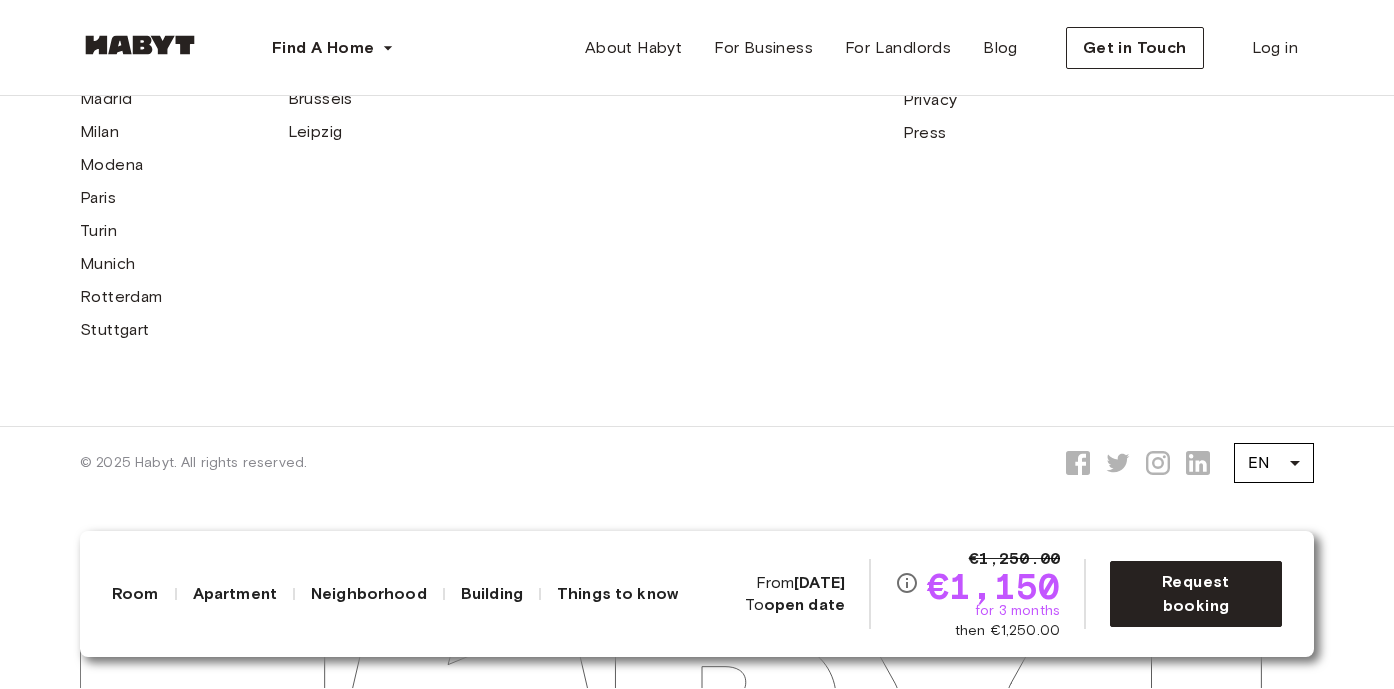 click on "Neighborhood" at bounding box center [369, 594] 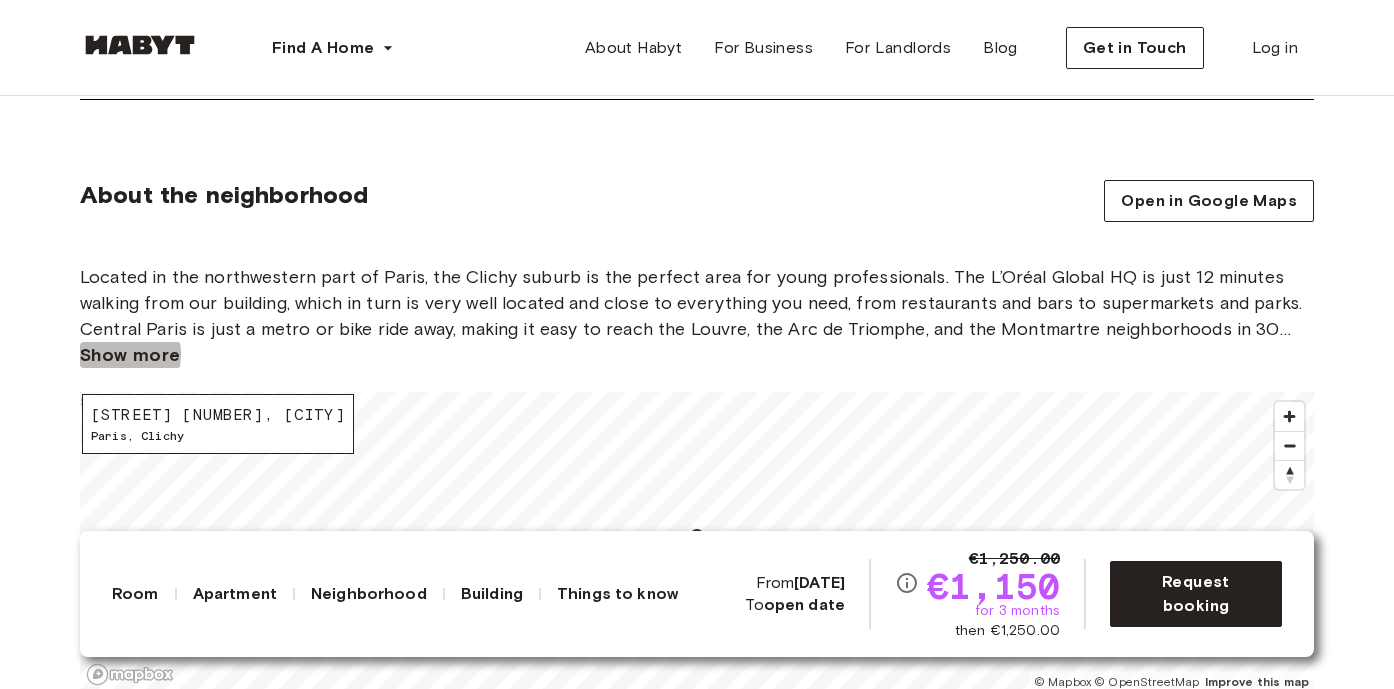 click on "Show more" at bounding box center (130, 355) 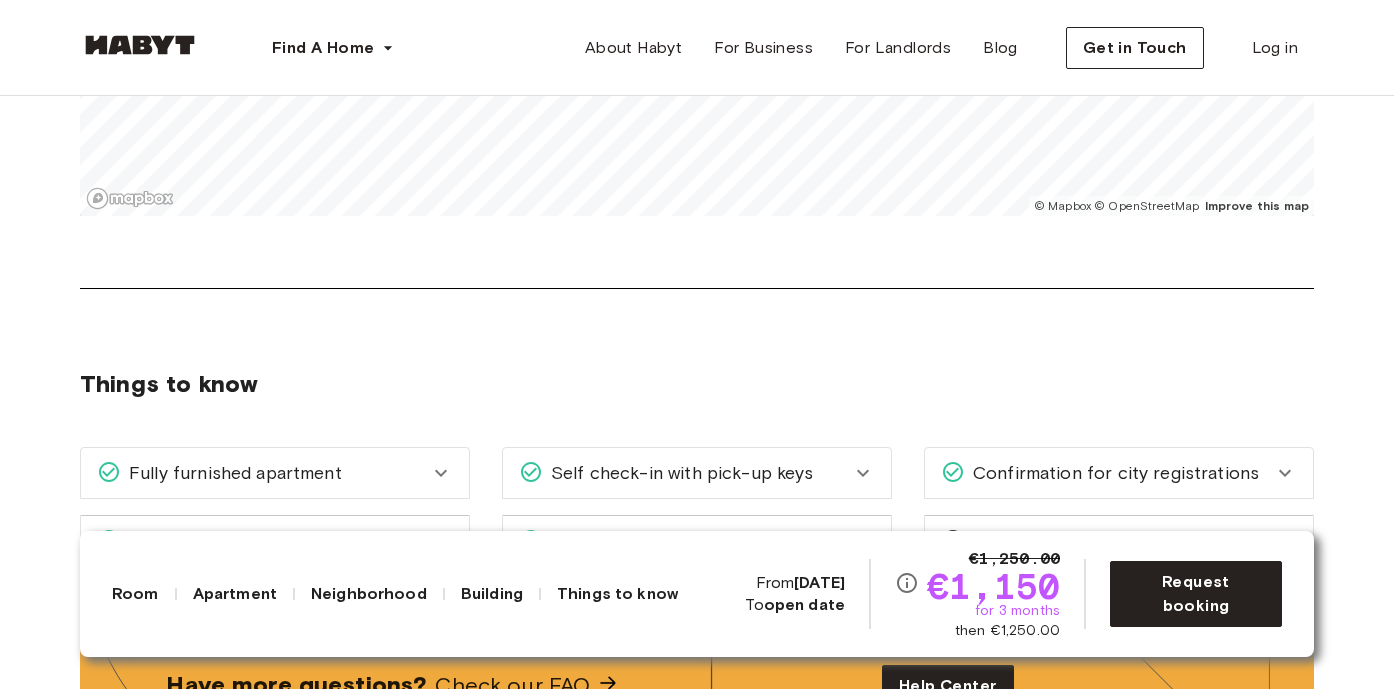 scroll, scrollTop: 2385, scrollLeft: 0, axis: vertical 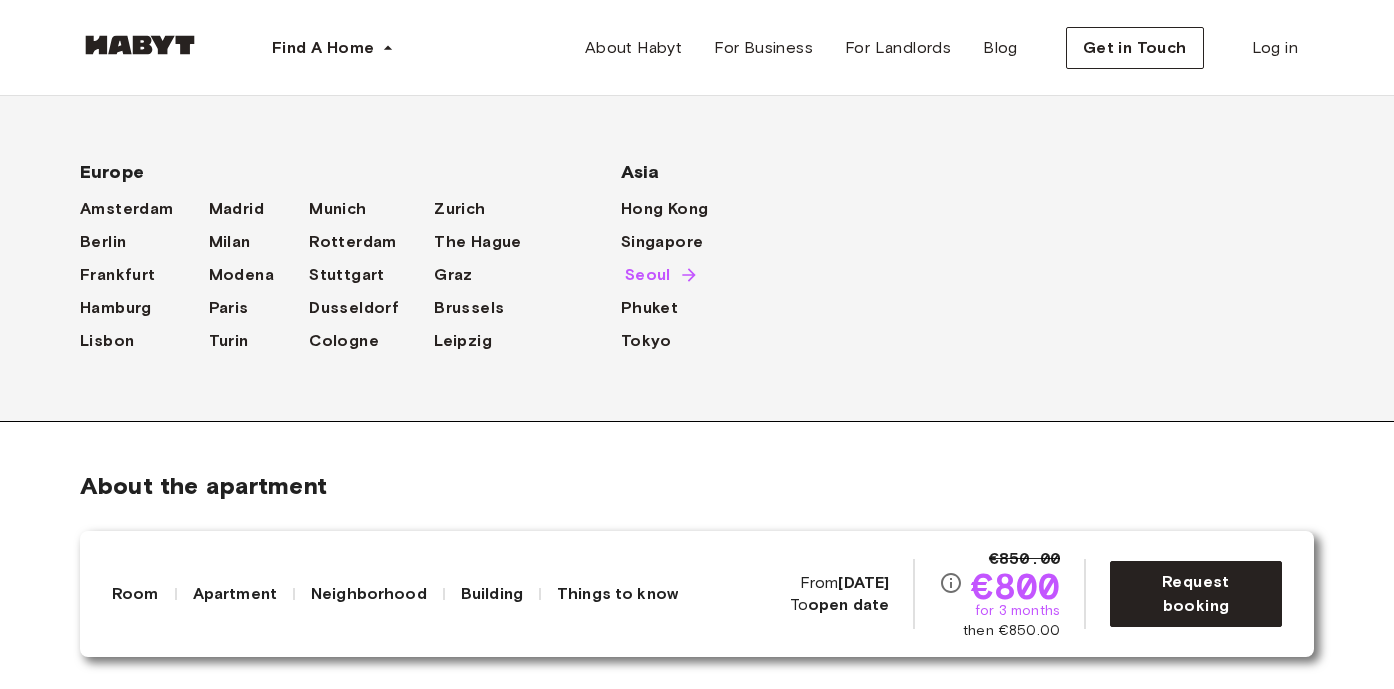 click on "Seoul" at bounding box center (648, 275) 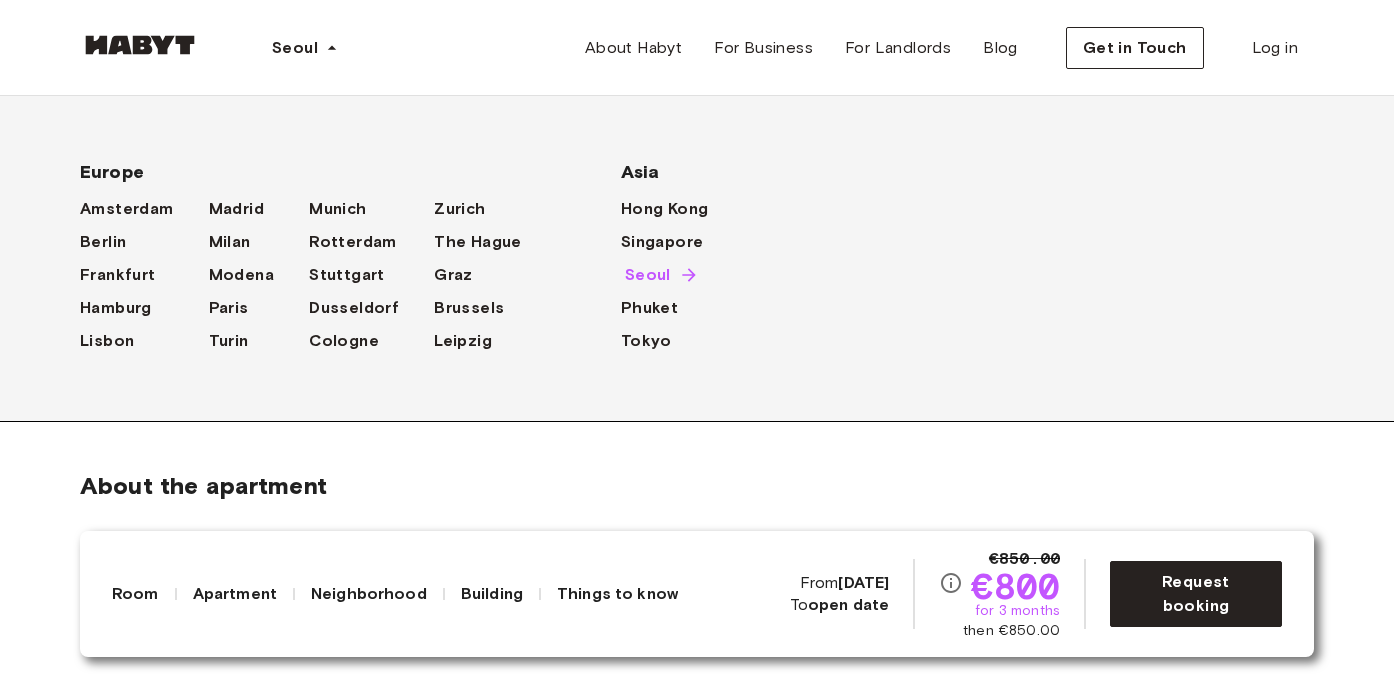 scroll, scrollTop: 0, scrollLeft: 0, axis: both 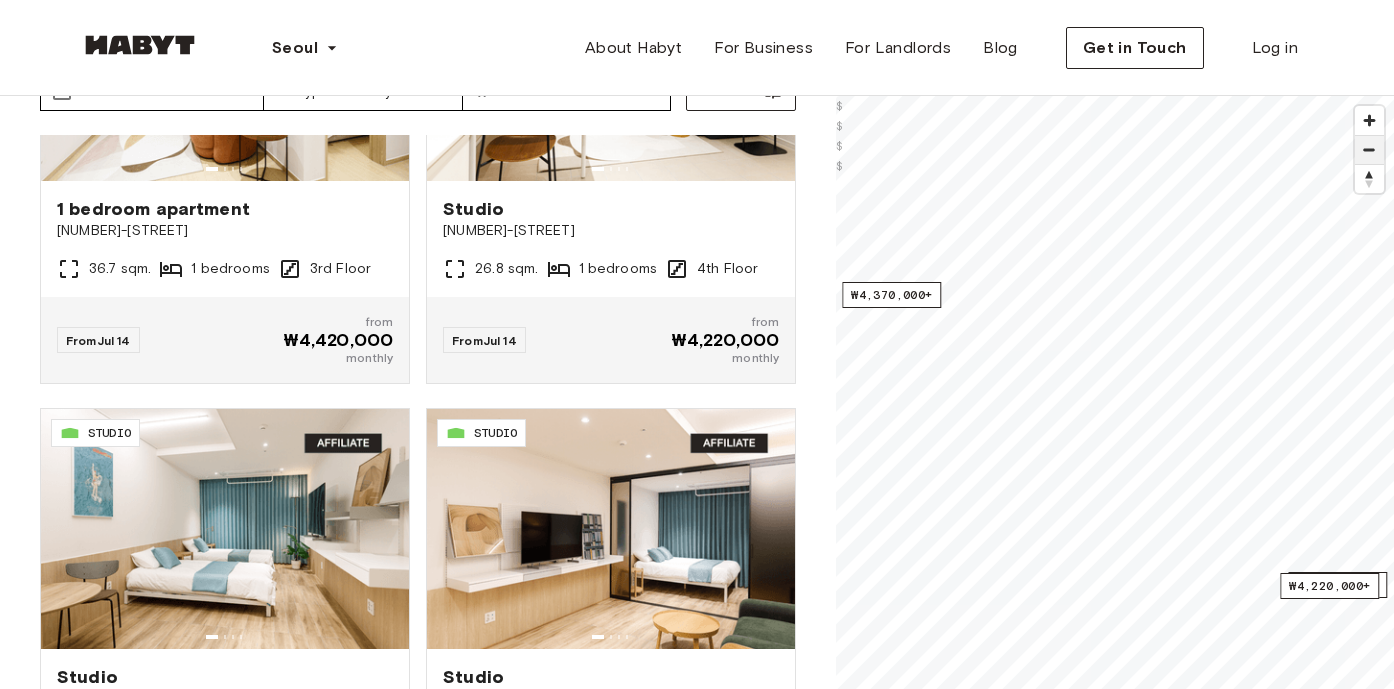 click at bounding box center (1369, 150) 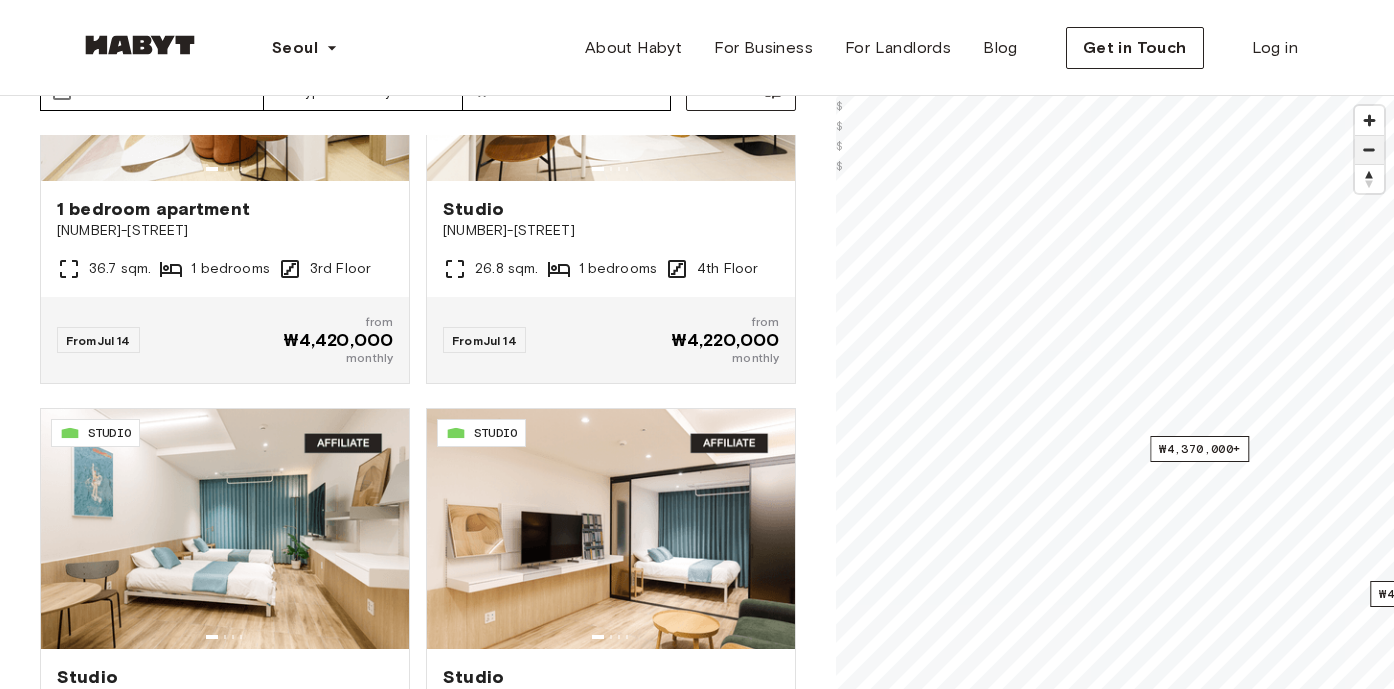 click at bounding box center [1369, 150] 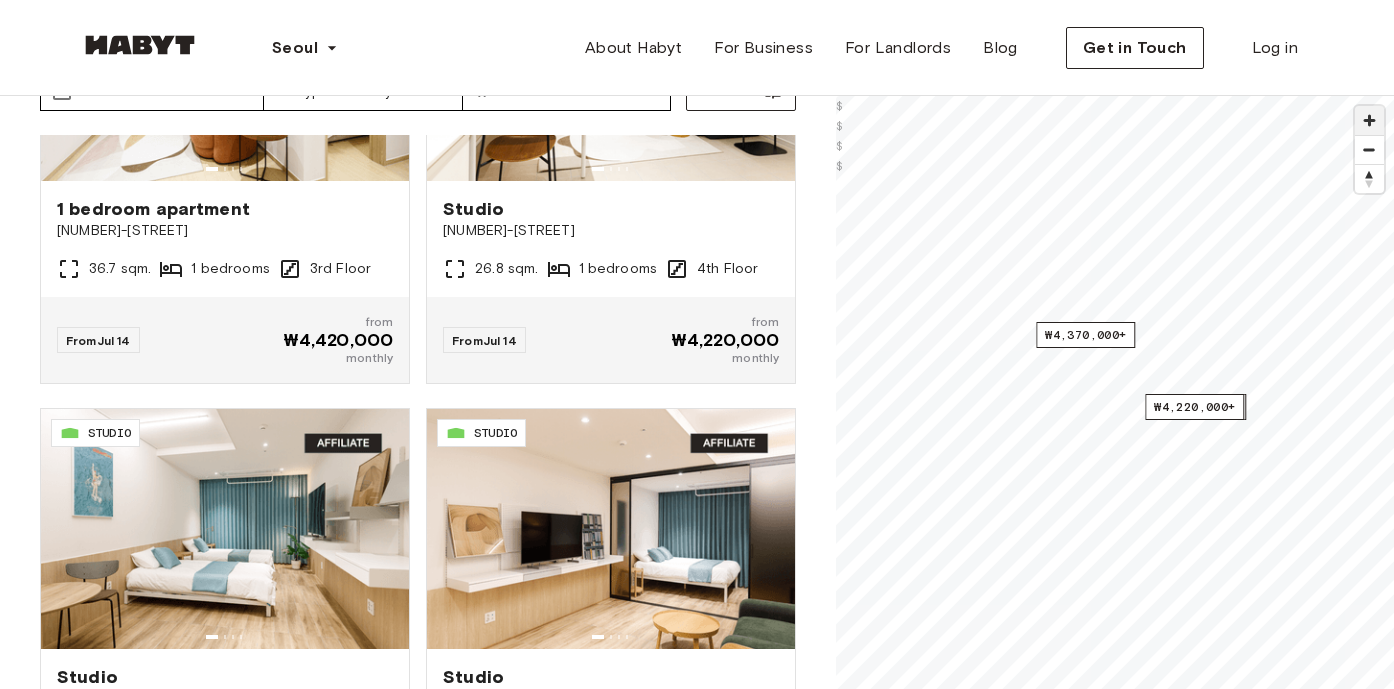 click at bounding box center [1369, 120] 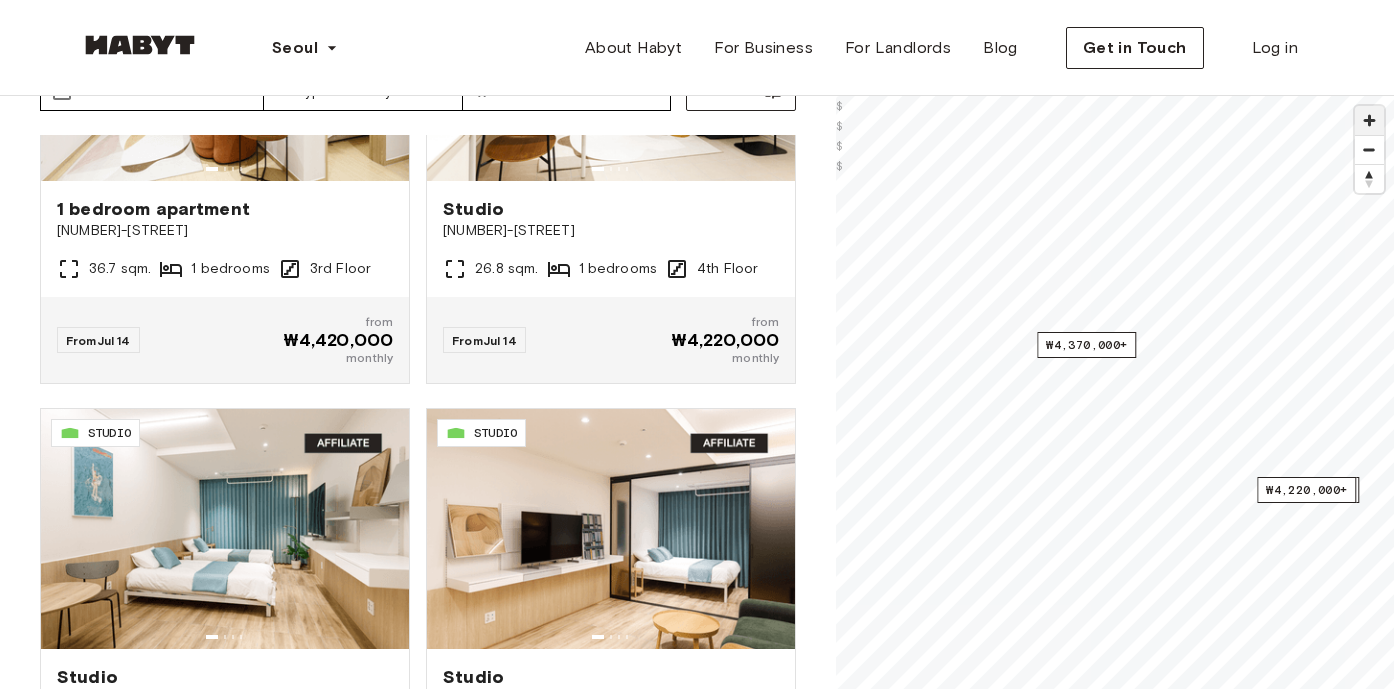 click at bounding box center (1369, 120) 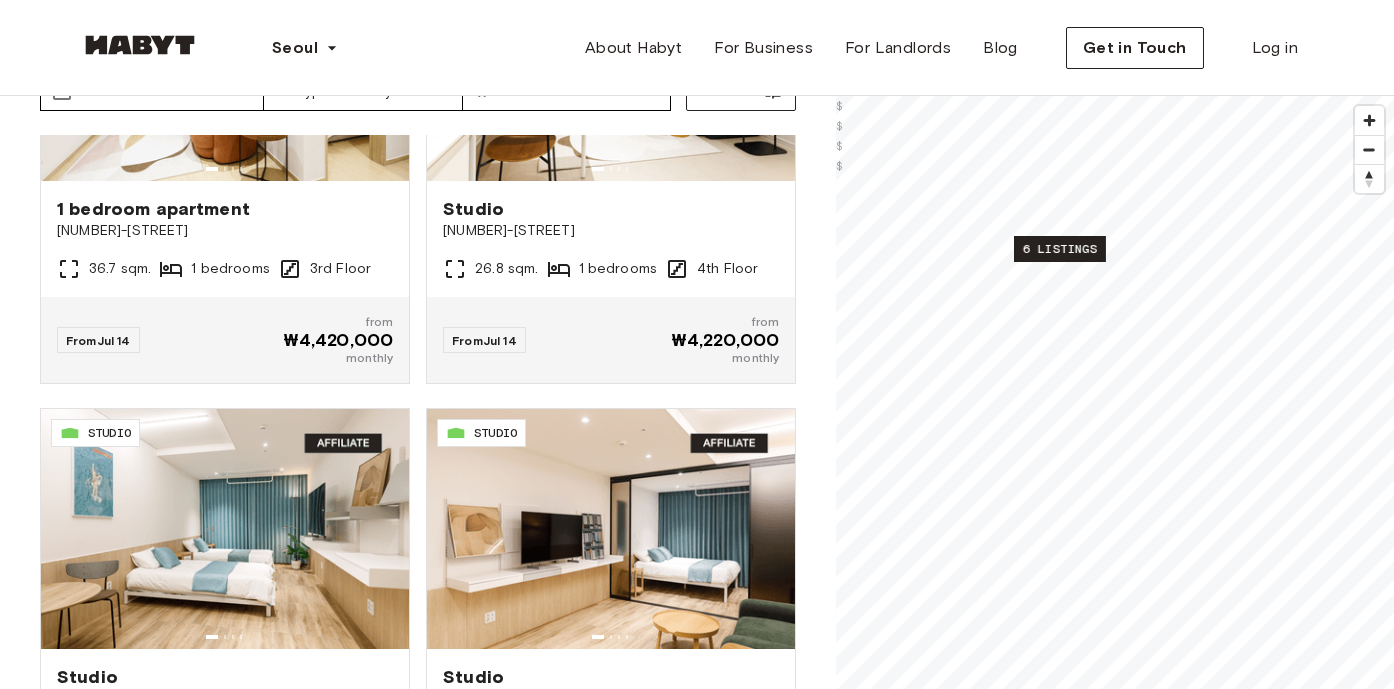 click on "6 listings" at bounding box center [1060, 249] 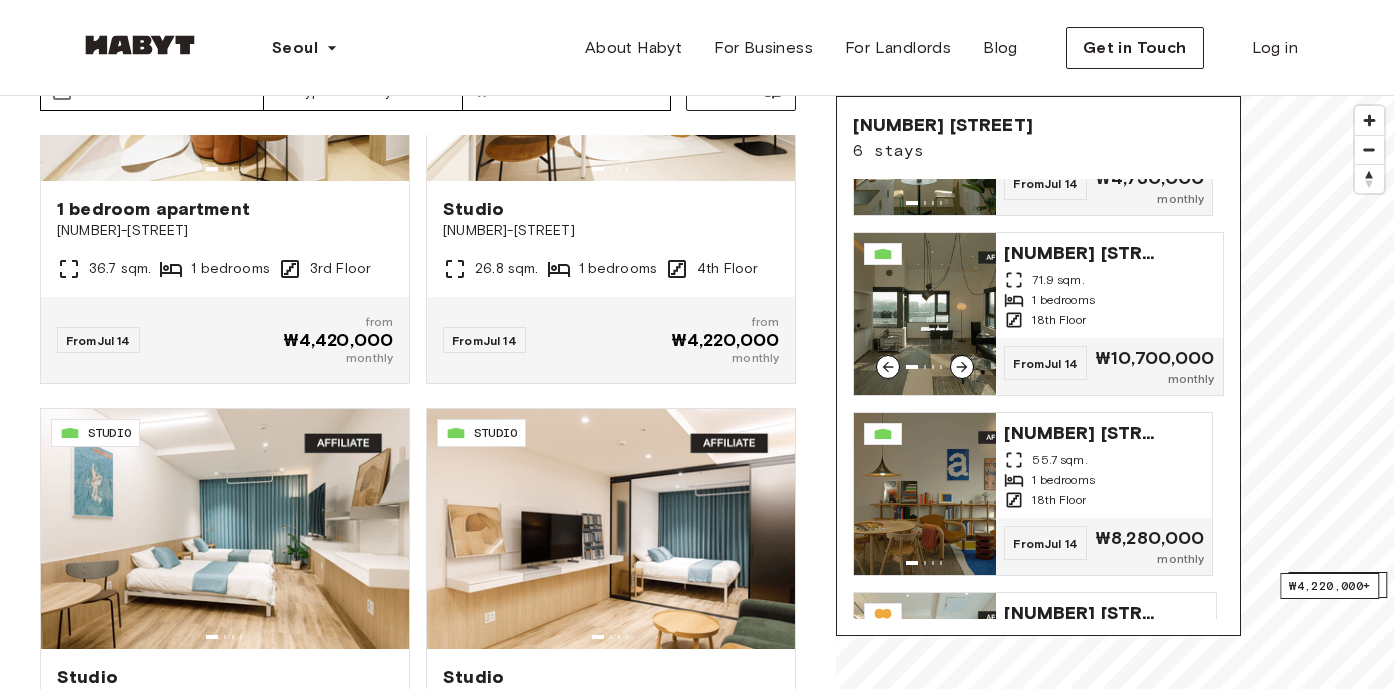 scroll, scrollTop: 623, scrollLeft: 0, axis: vertical 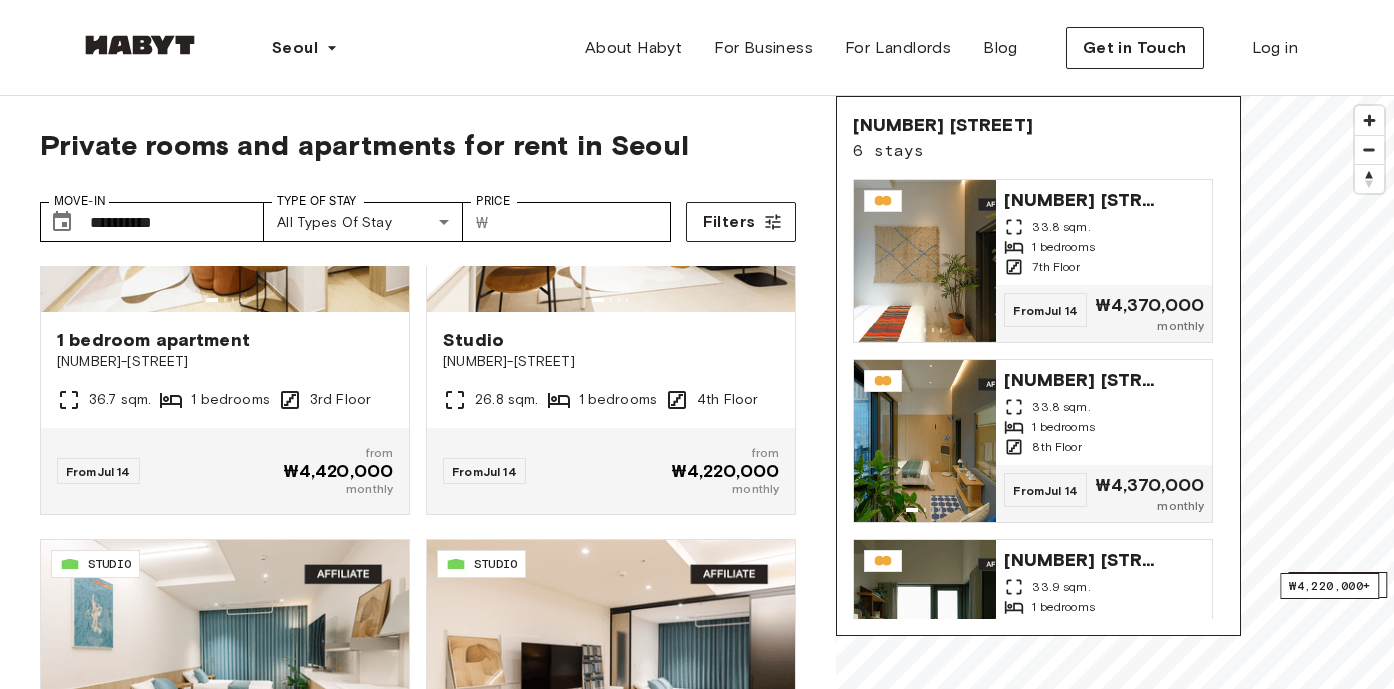 click on "**********" at bounding box center (418, 177) 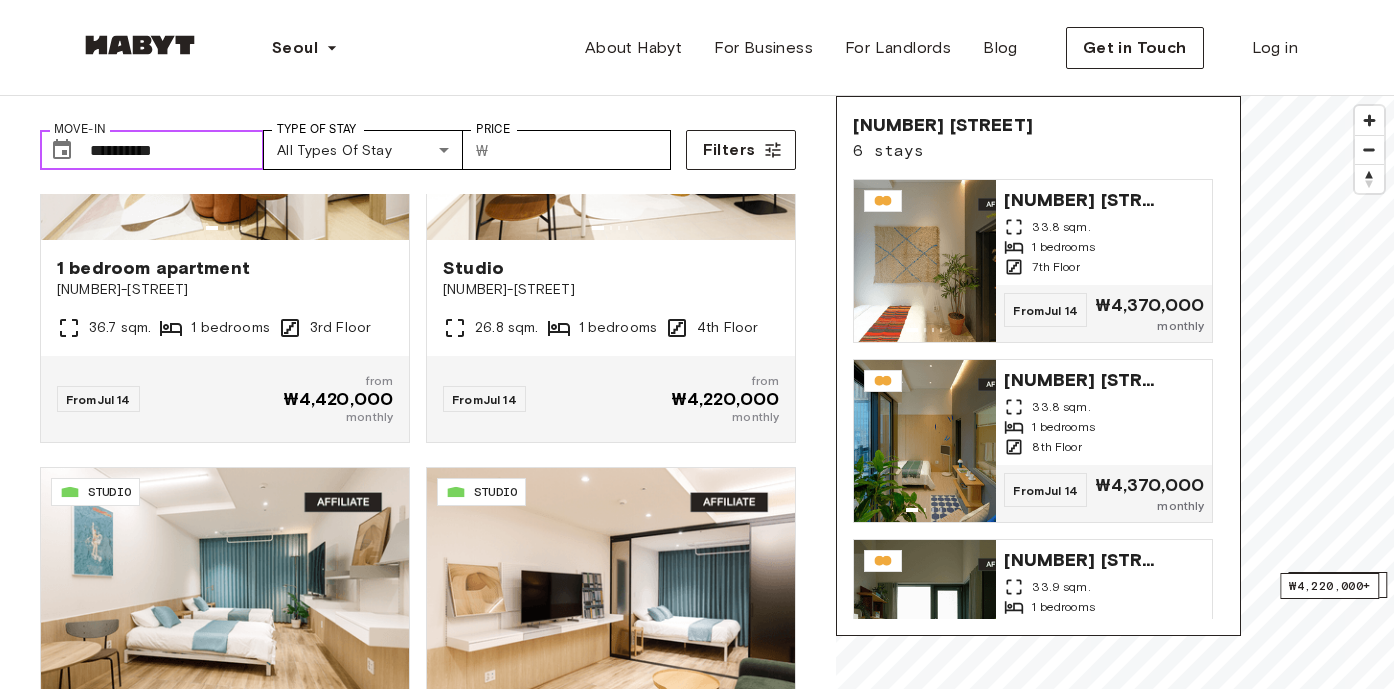 click on "**********" at bounding box center (177, 150) 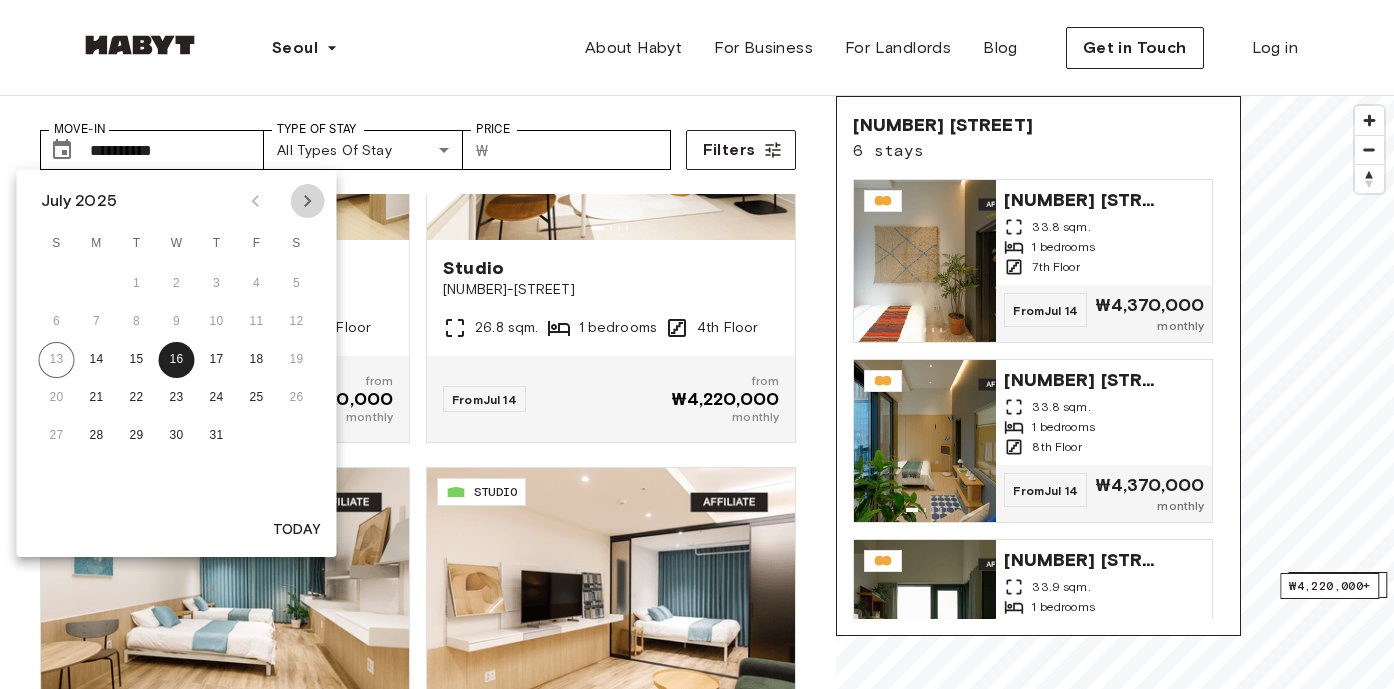 click 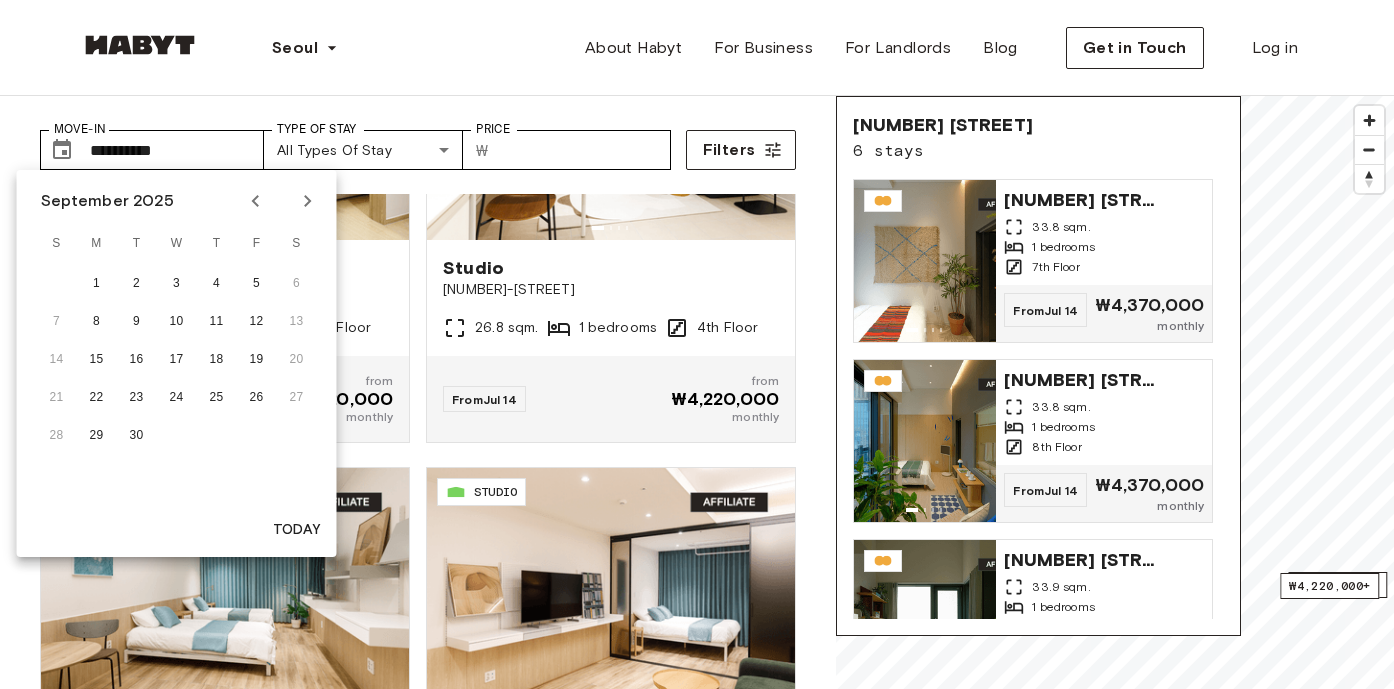 click 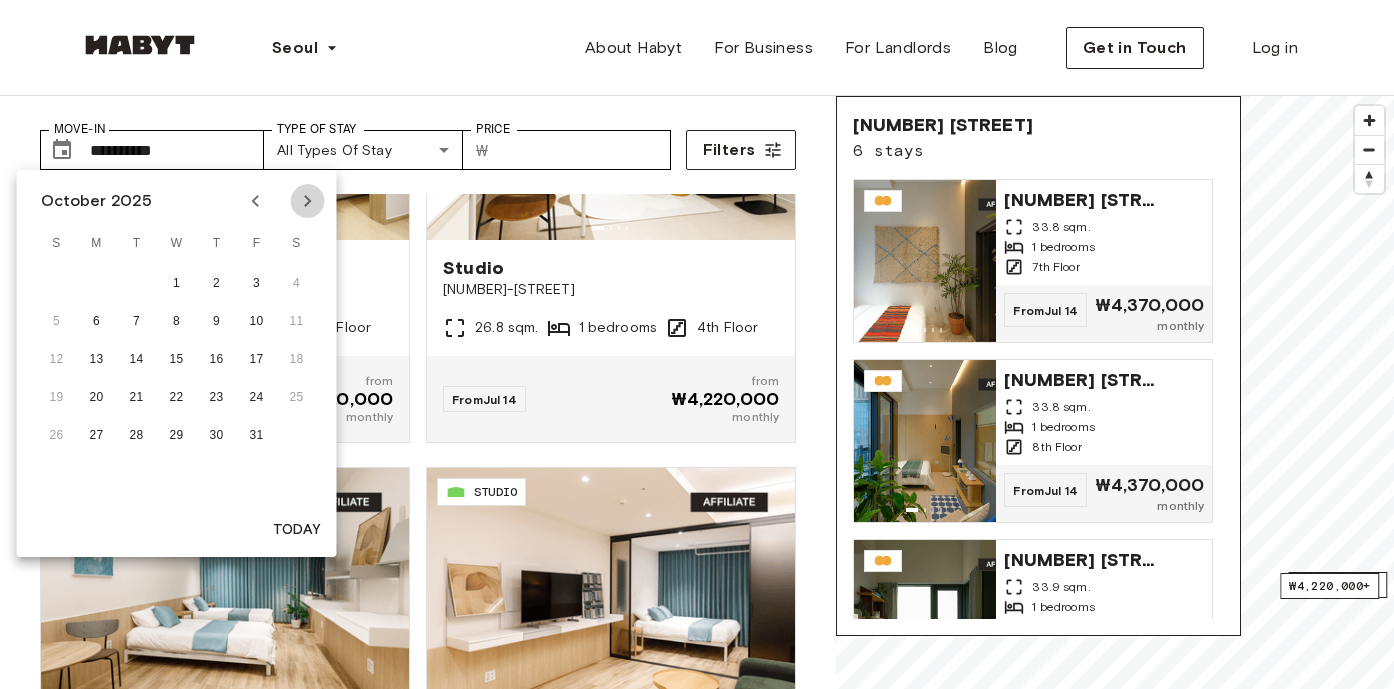 click 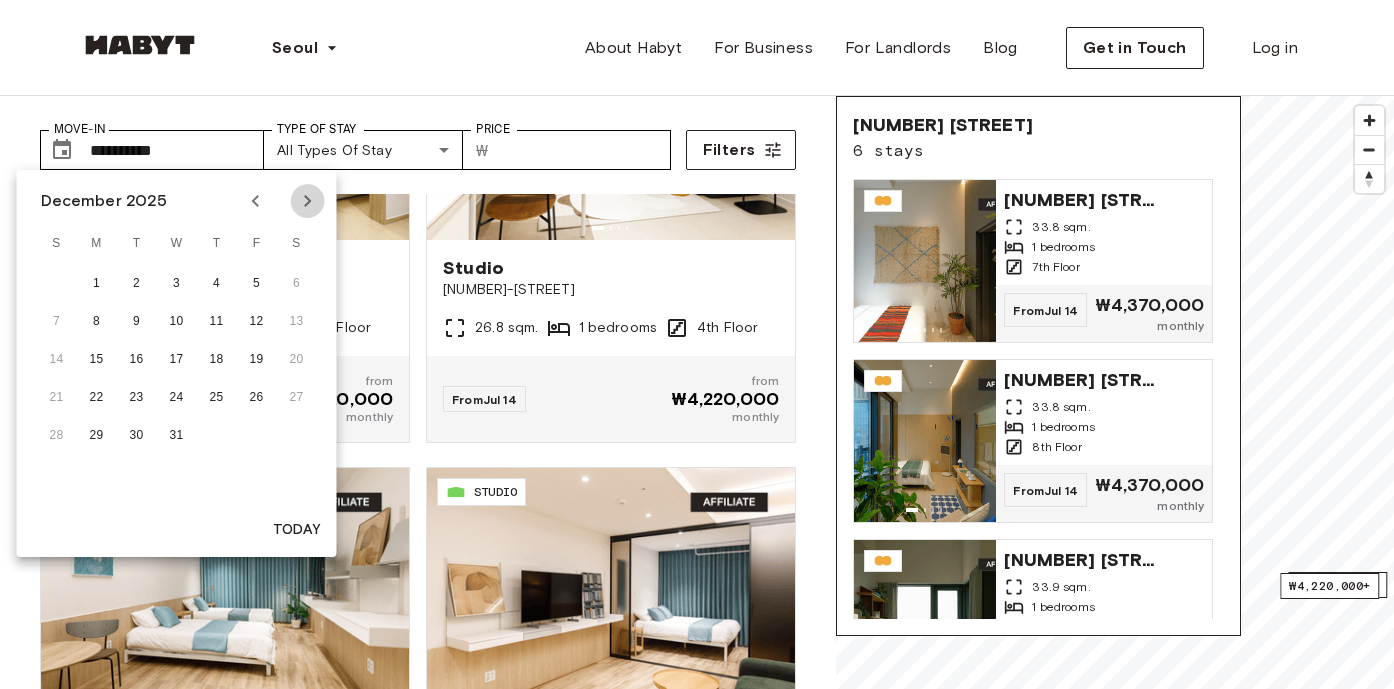 click 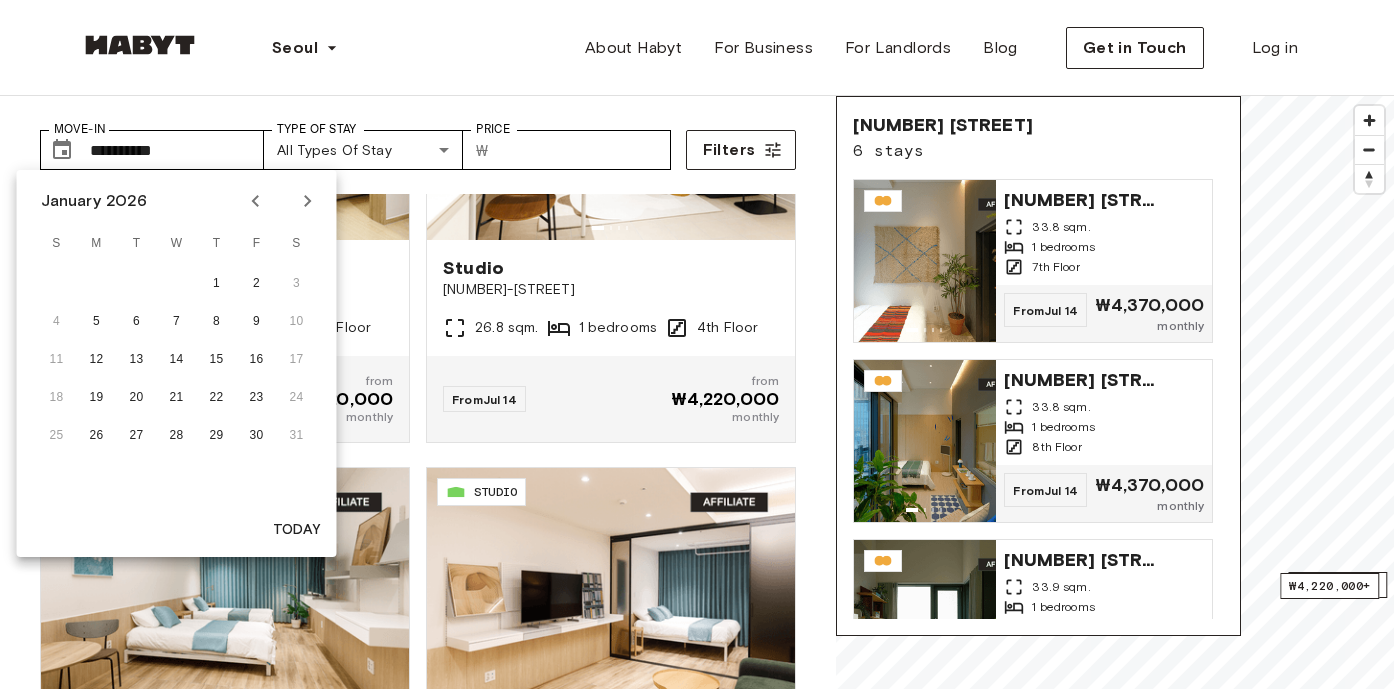 click 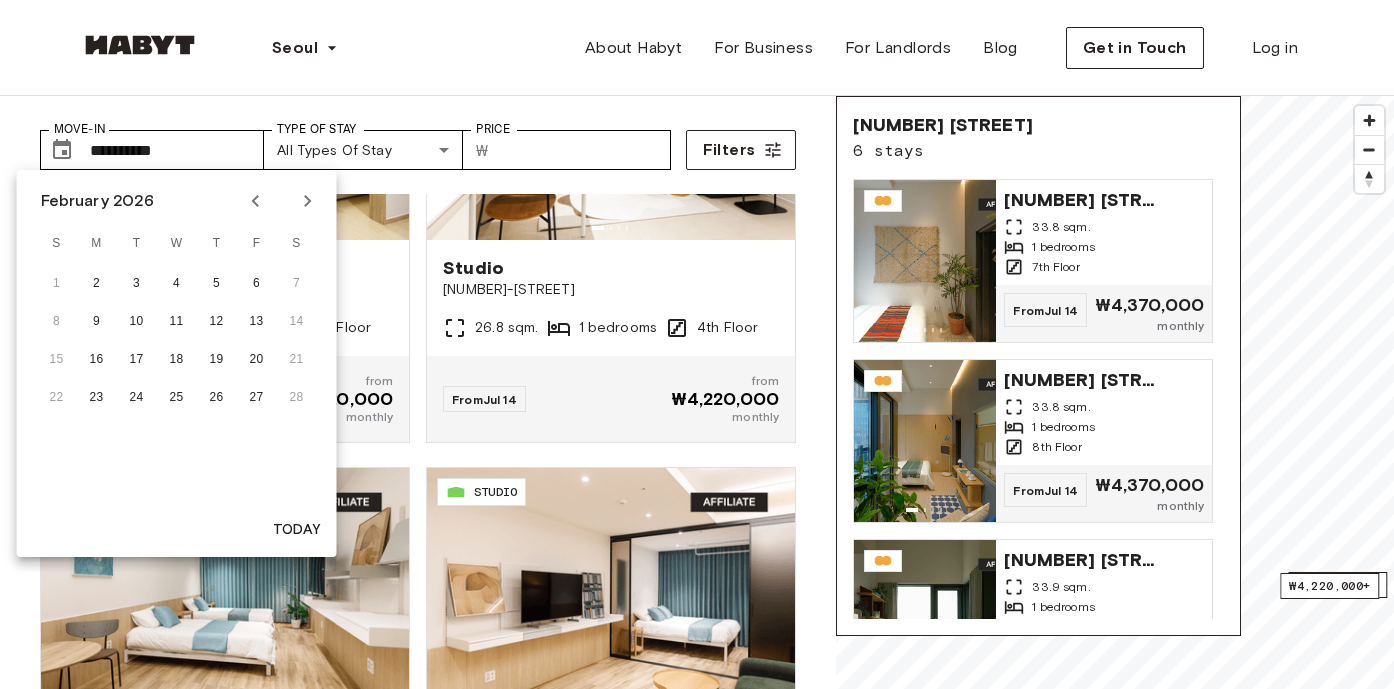 click 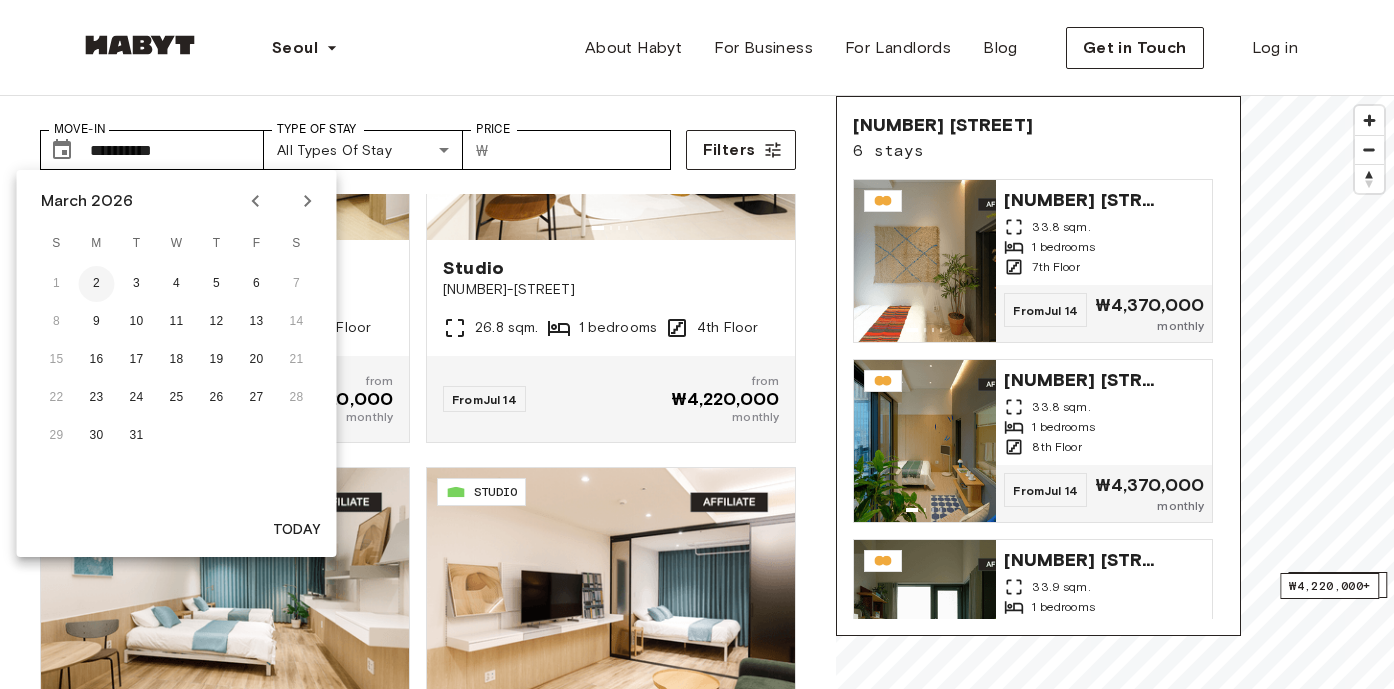 click on "2" at bounding box center [97, 284] 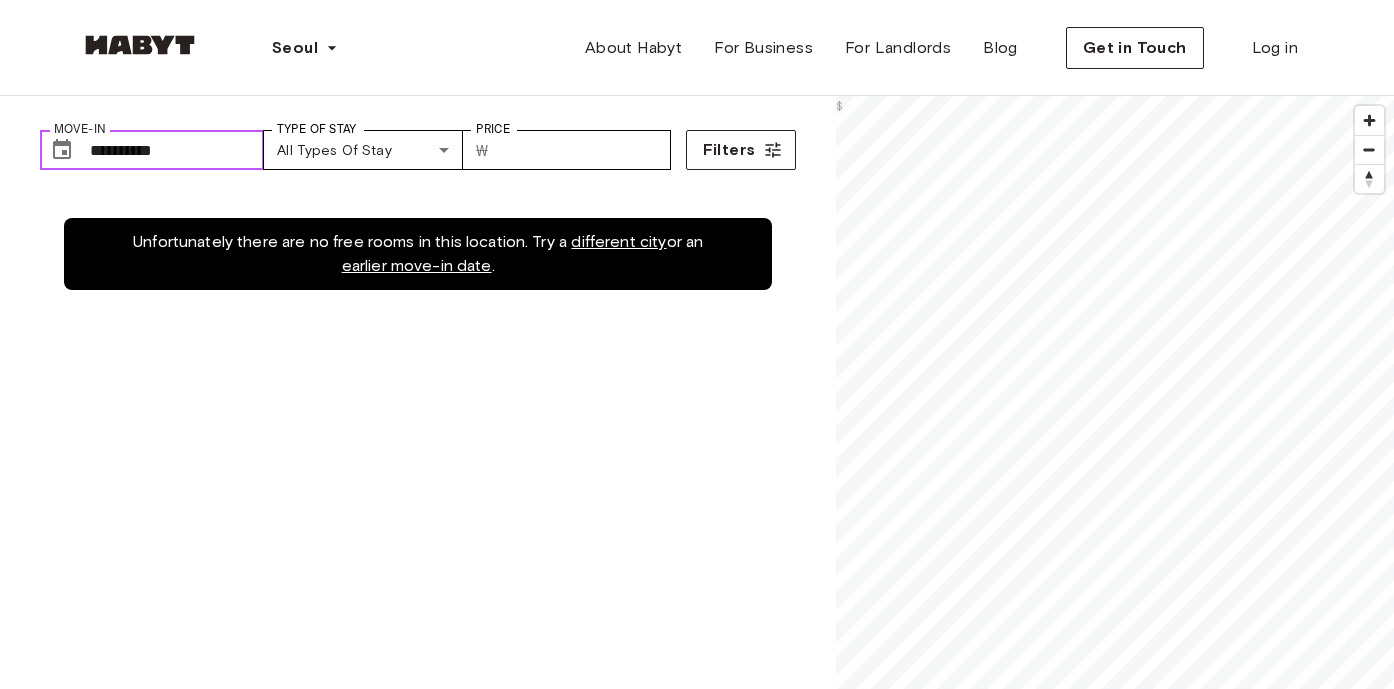 scroll, scrollTop: 0, scrollLeft: 0, axis: both 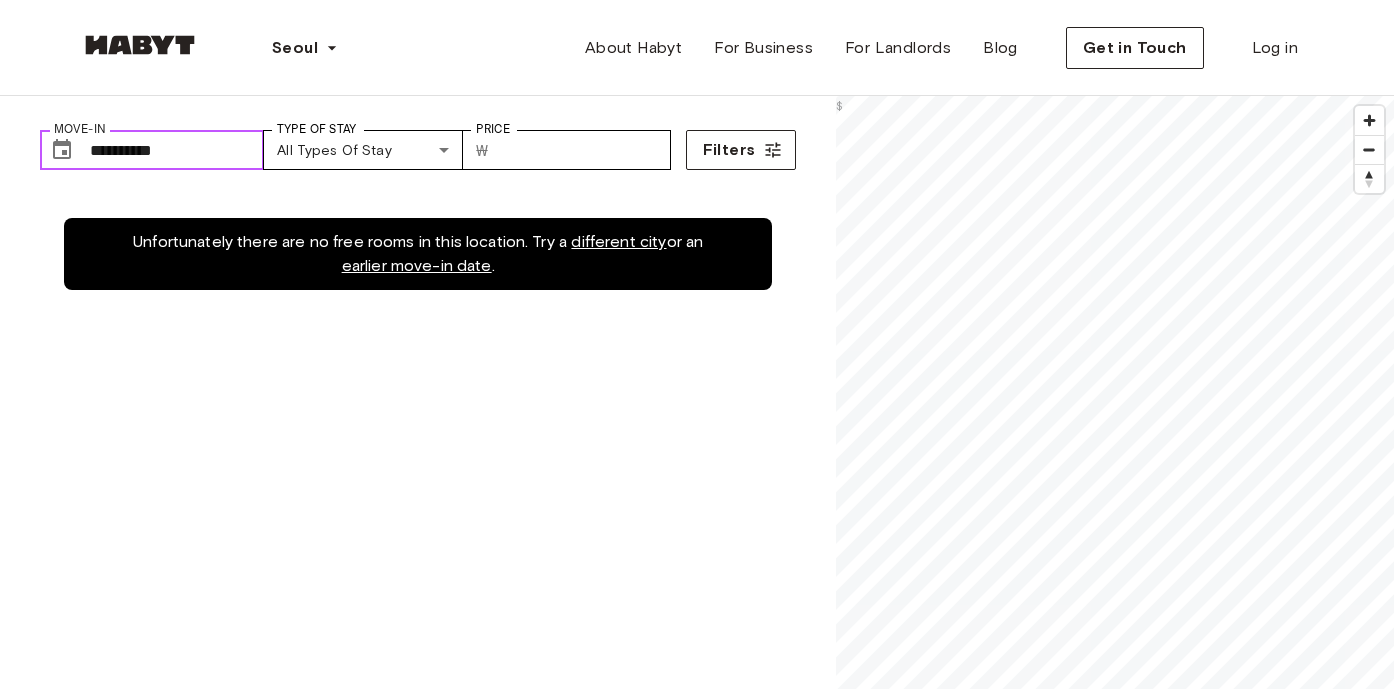 click on "**********" at bounding box center [177, 150] 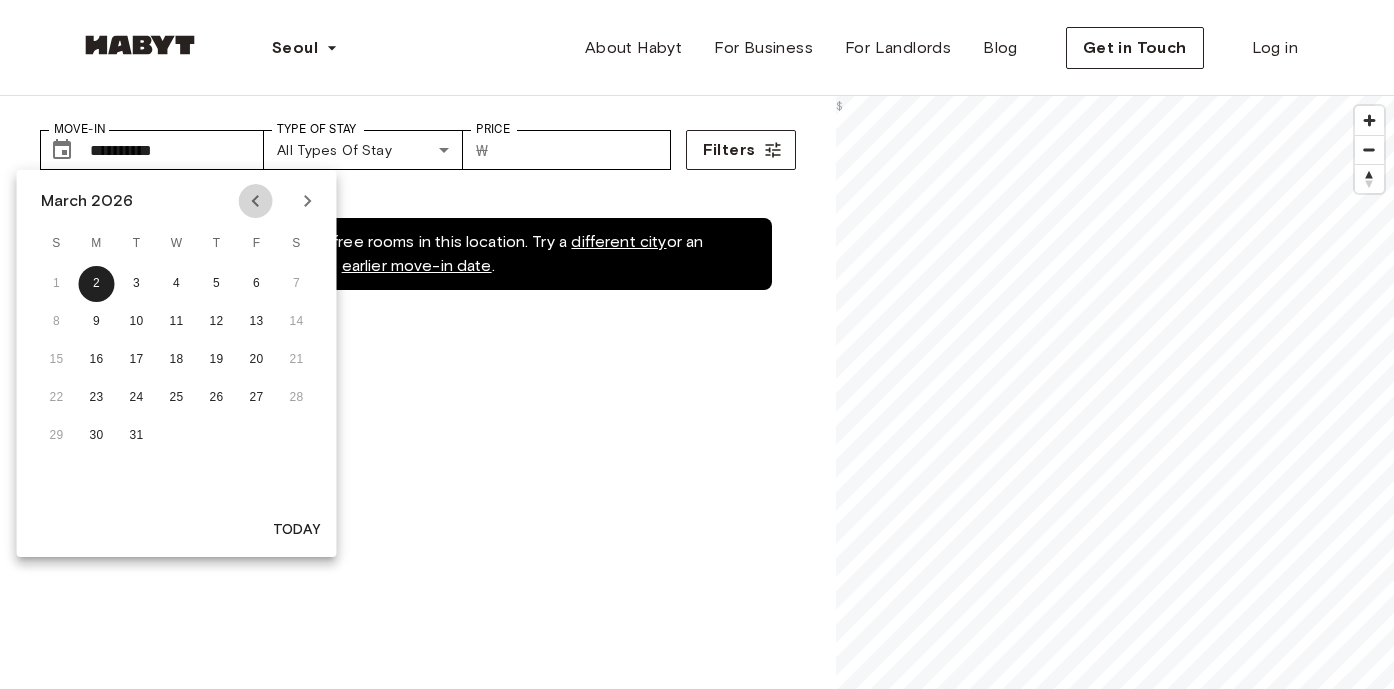 click 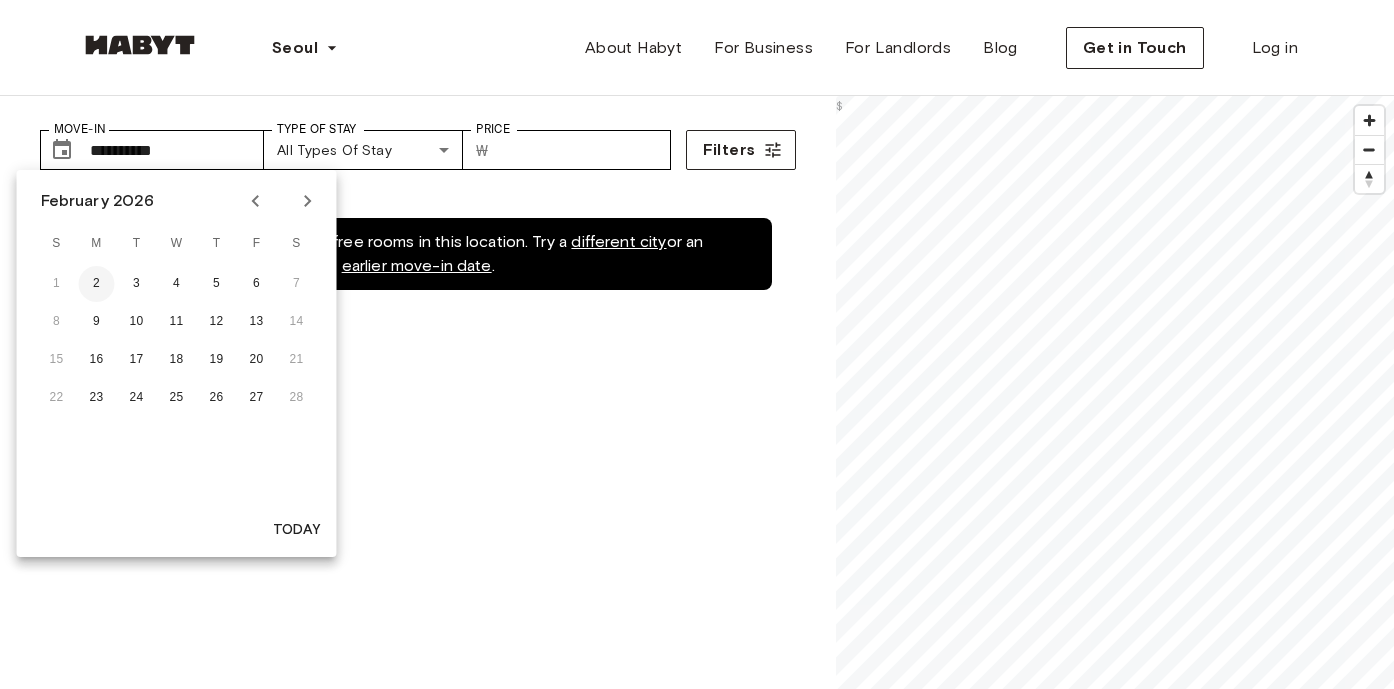 click on "2" at bounding box center [97, 284] 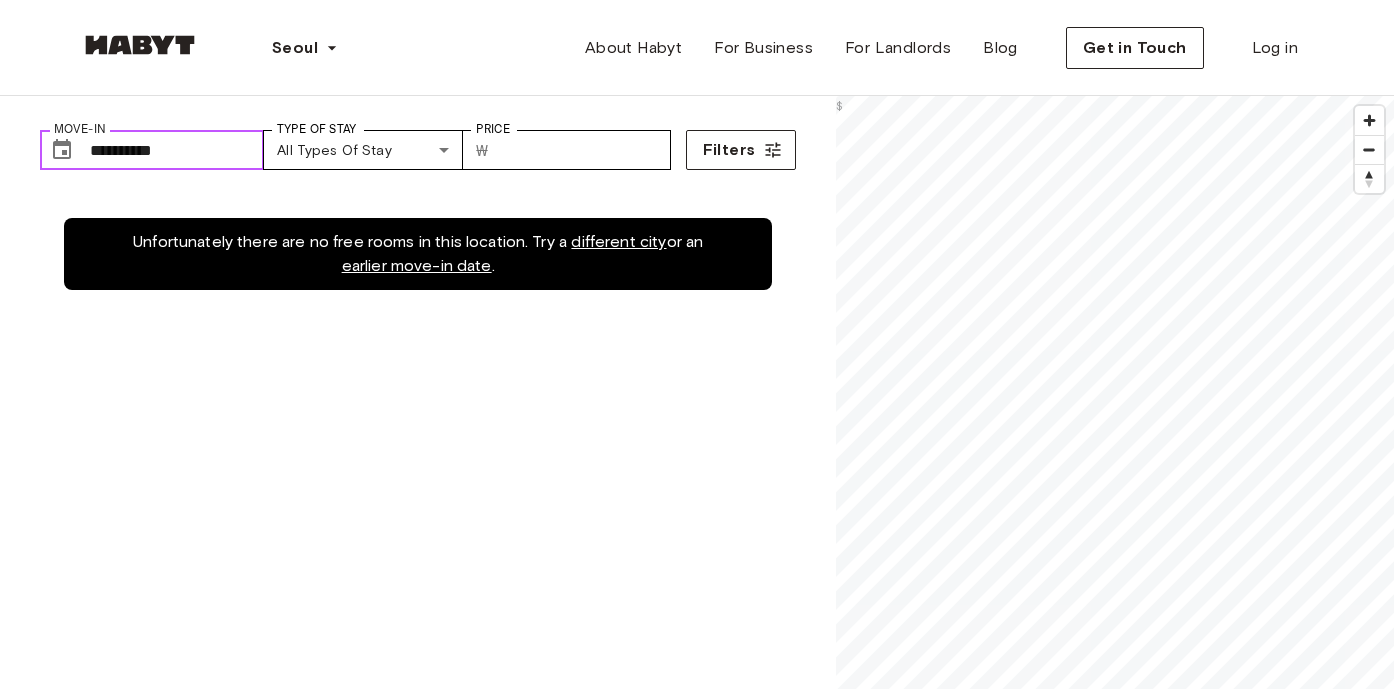 click on "**********" at bounding box center (177, 150) 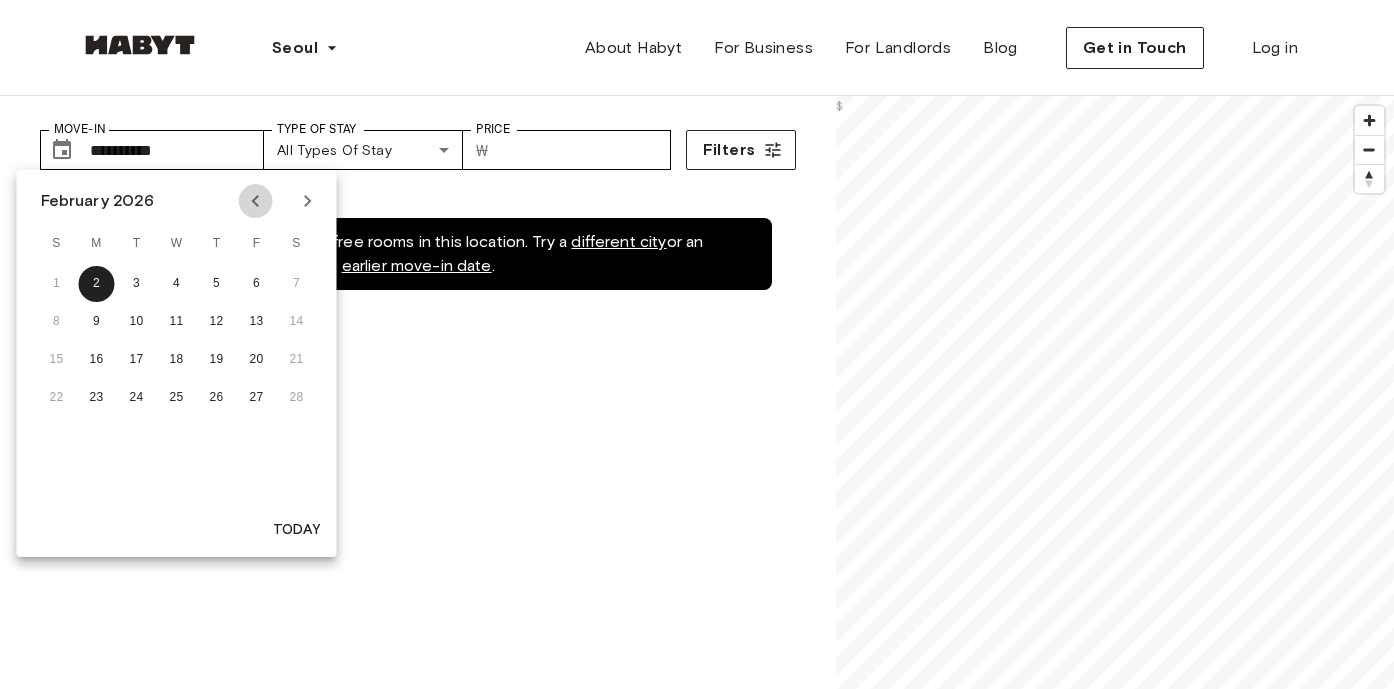 click 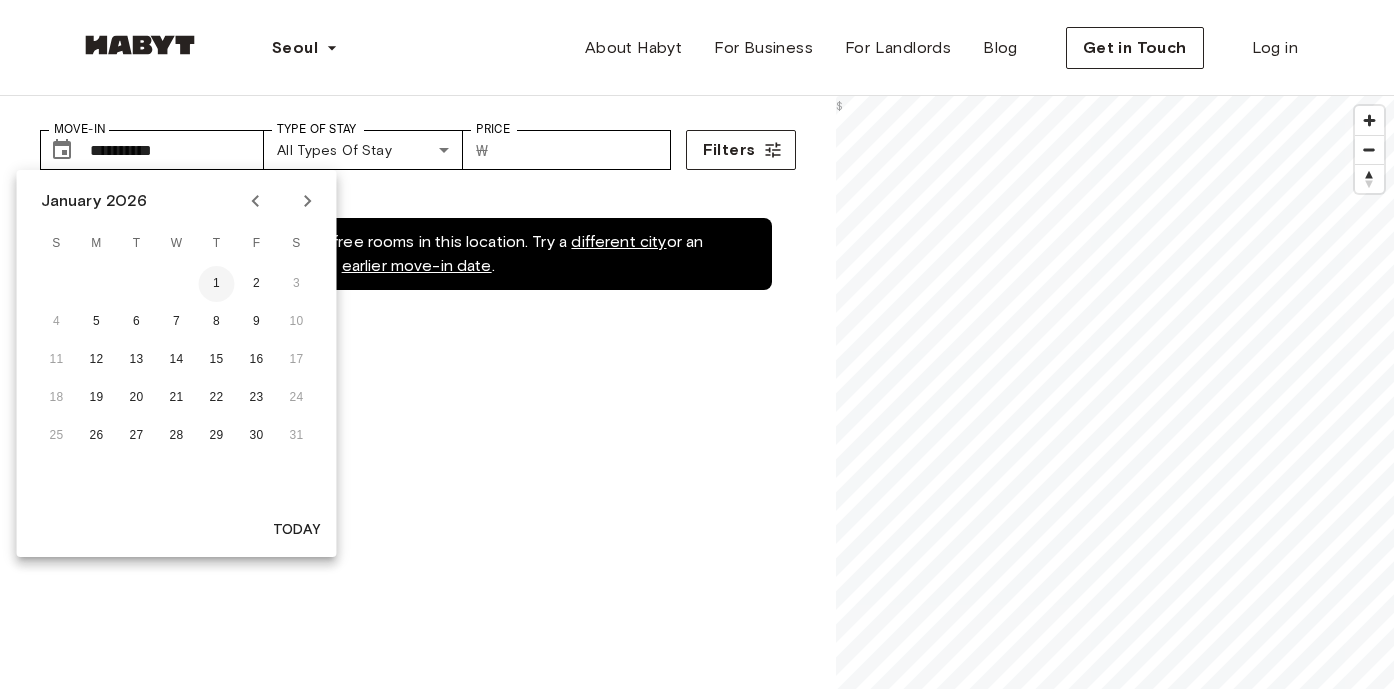 click on "1" at bounding box center (217, 284) 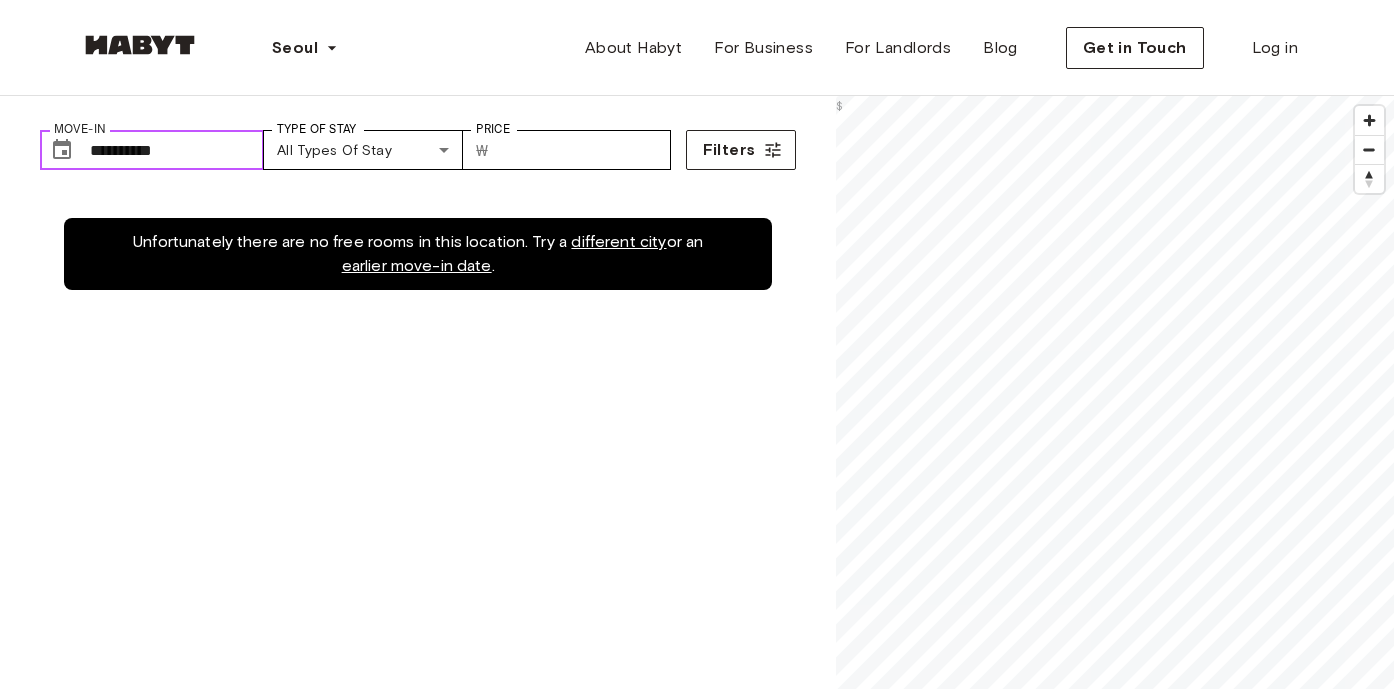 click on "**********" at bounding box center (177, 150) 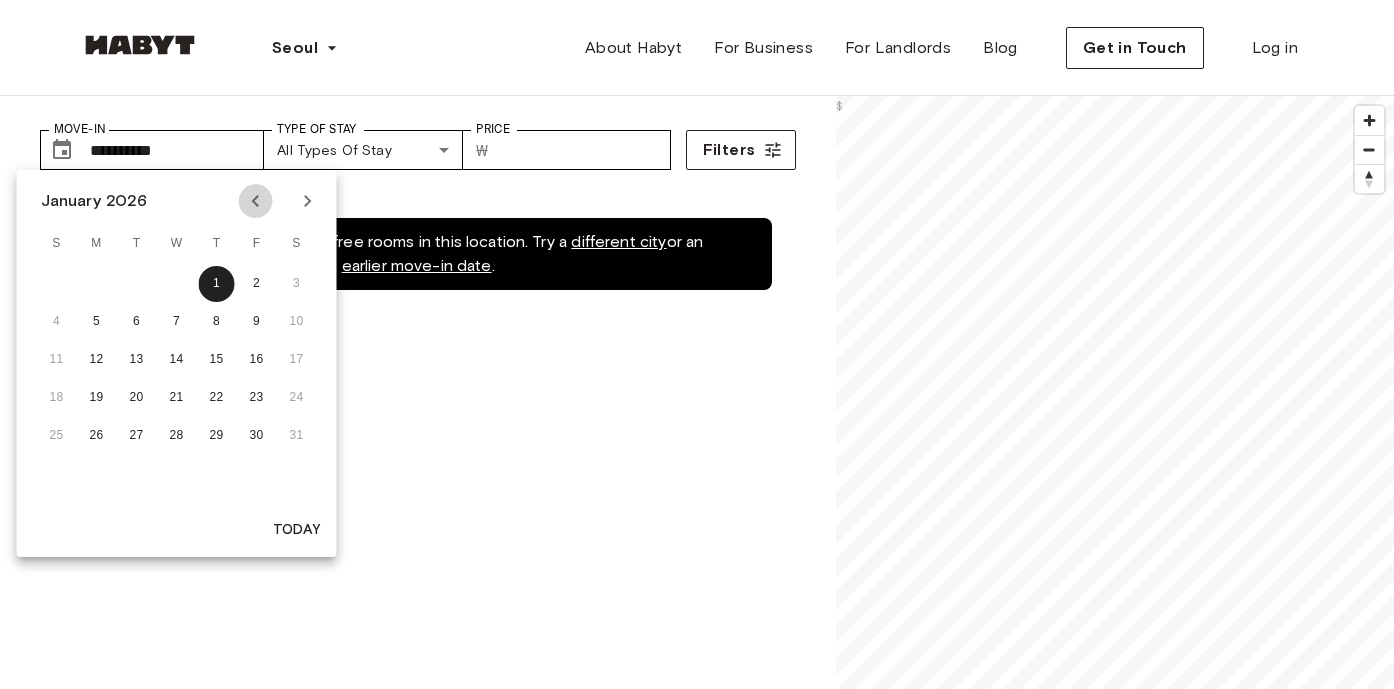 click 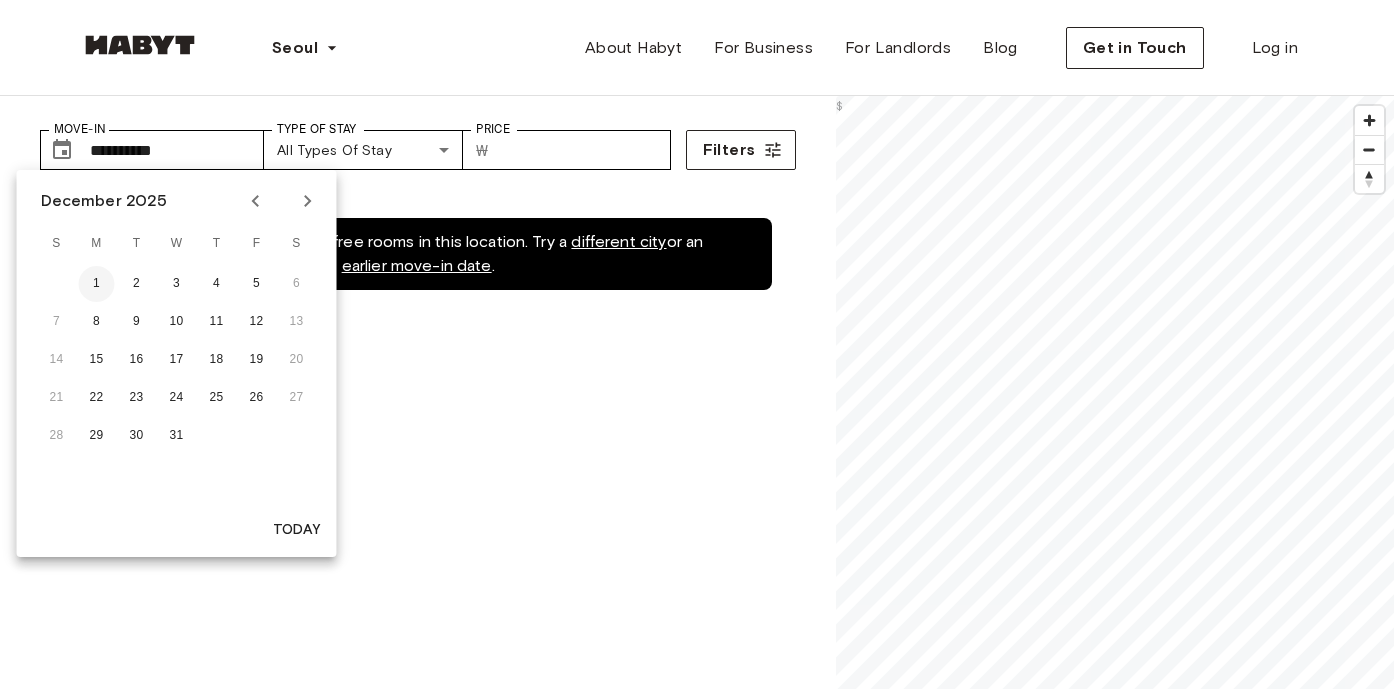 click on "1" at bounding box center [97, 284] 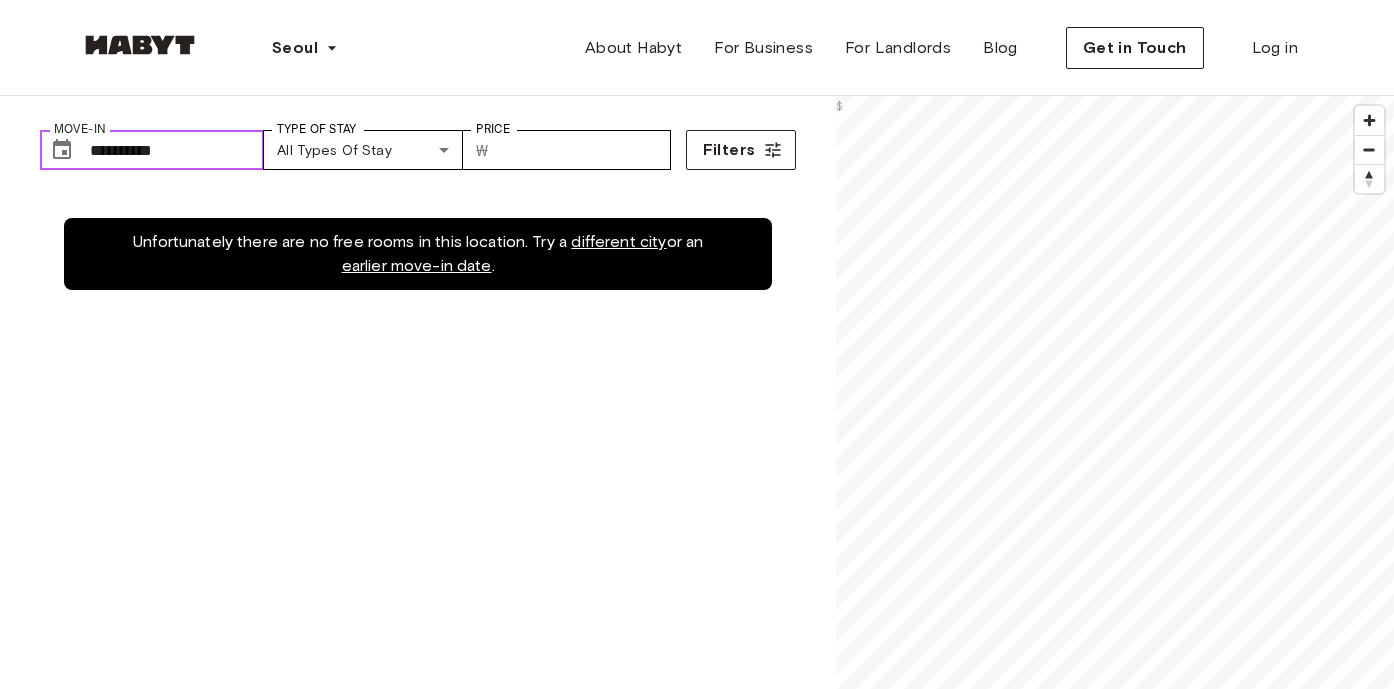 click on "**********" at bounding box center (177, 150) 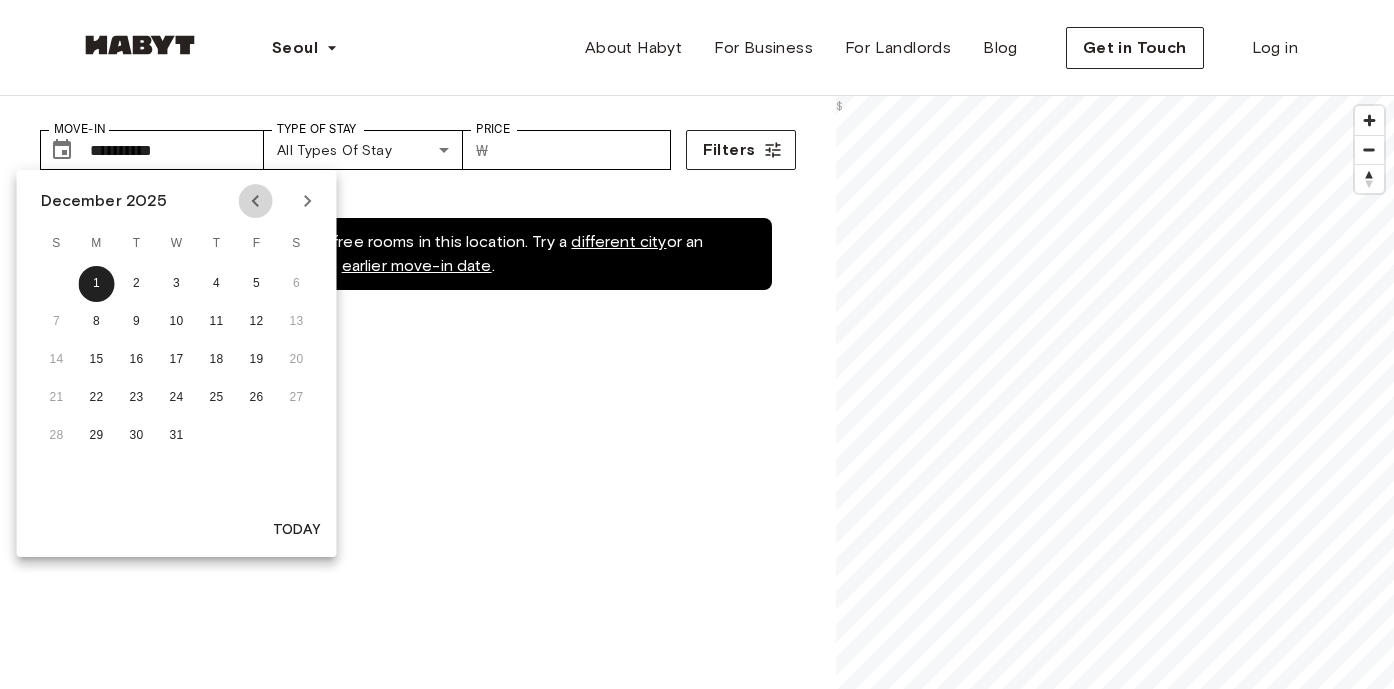 click 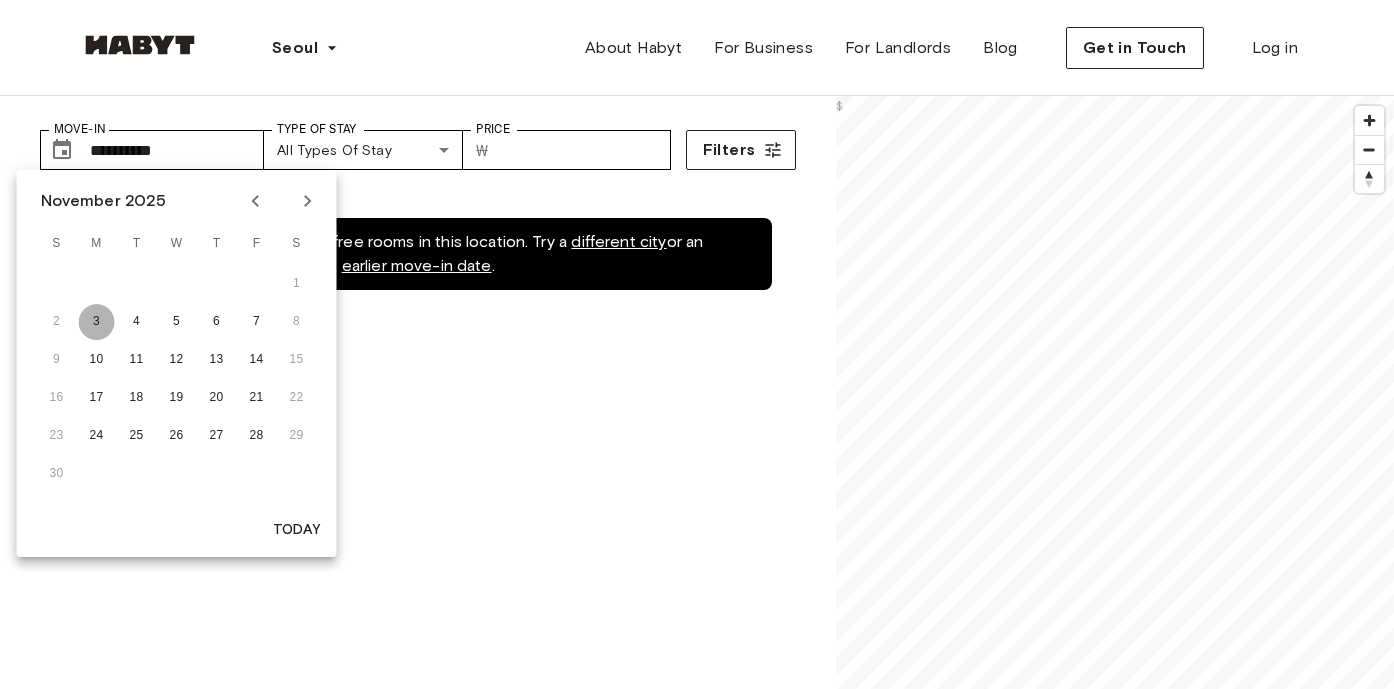 click on "3" at bounding box center [97, 322] 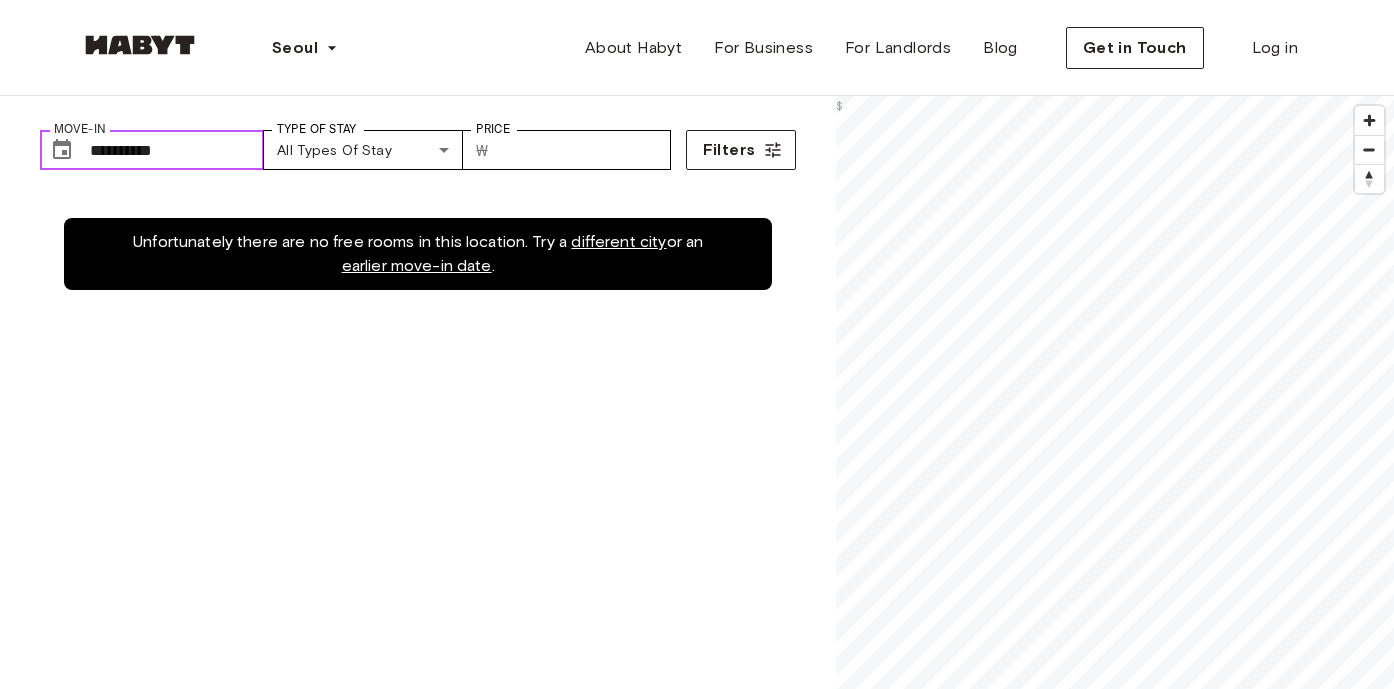 click on "**********" at bounding box center [177, 150] 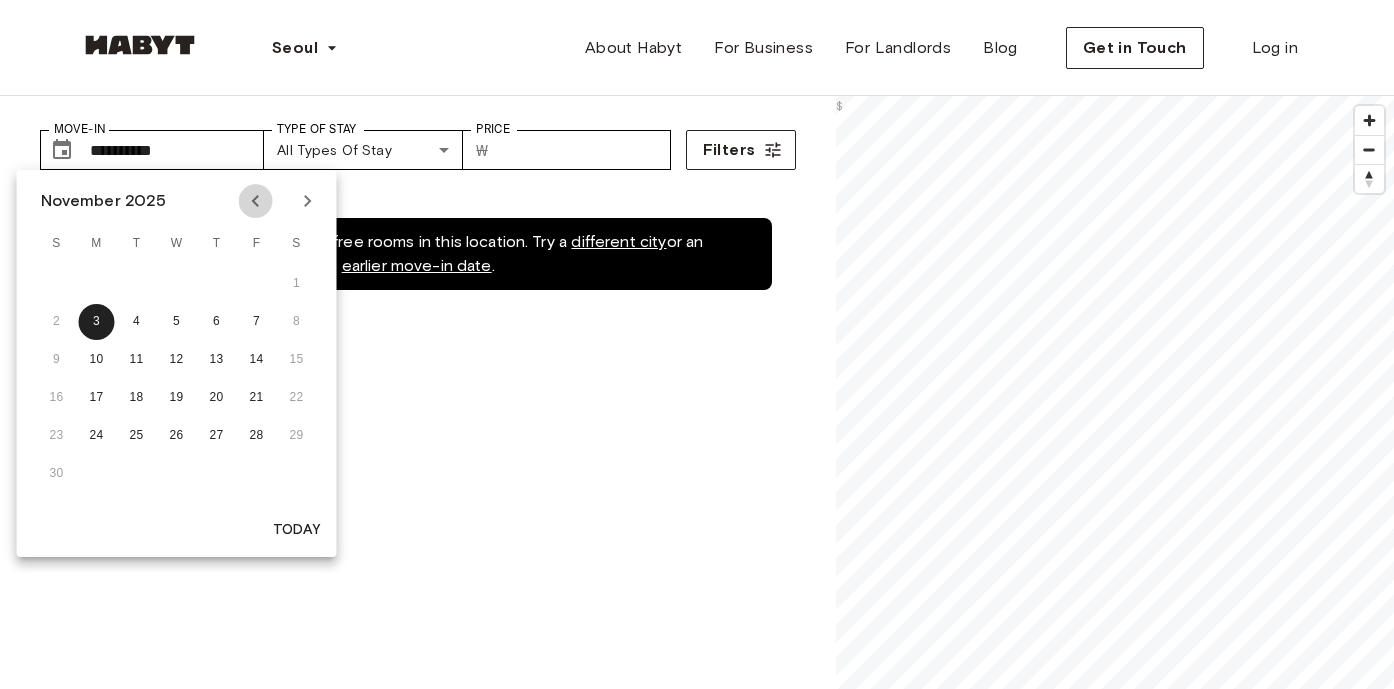 click 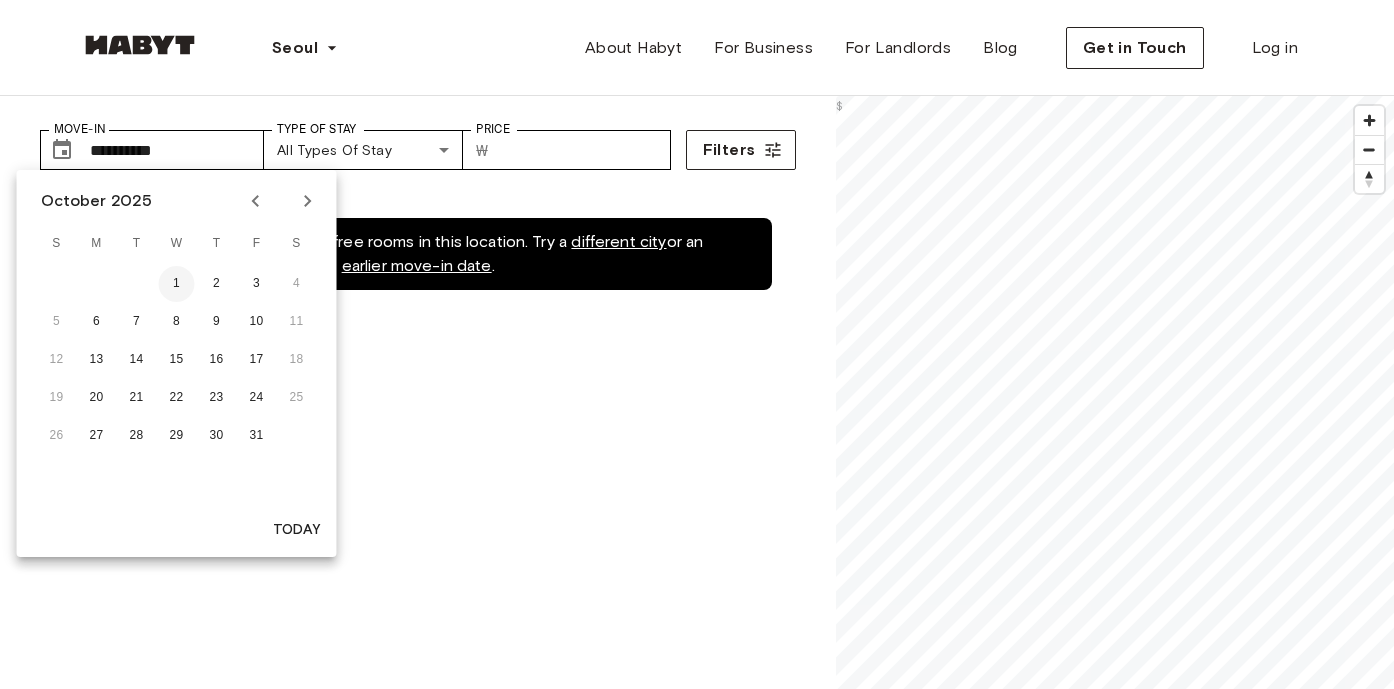 click on "1" at bounding box center [177, 284] 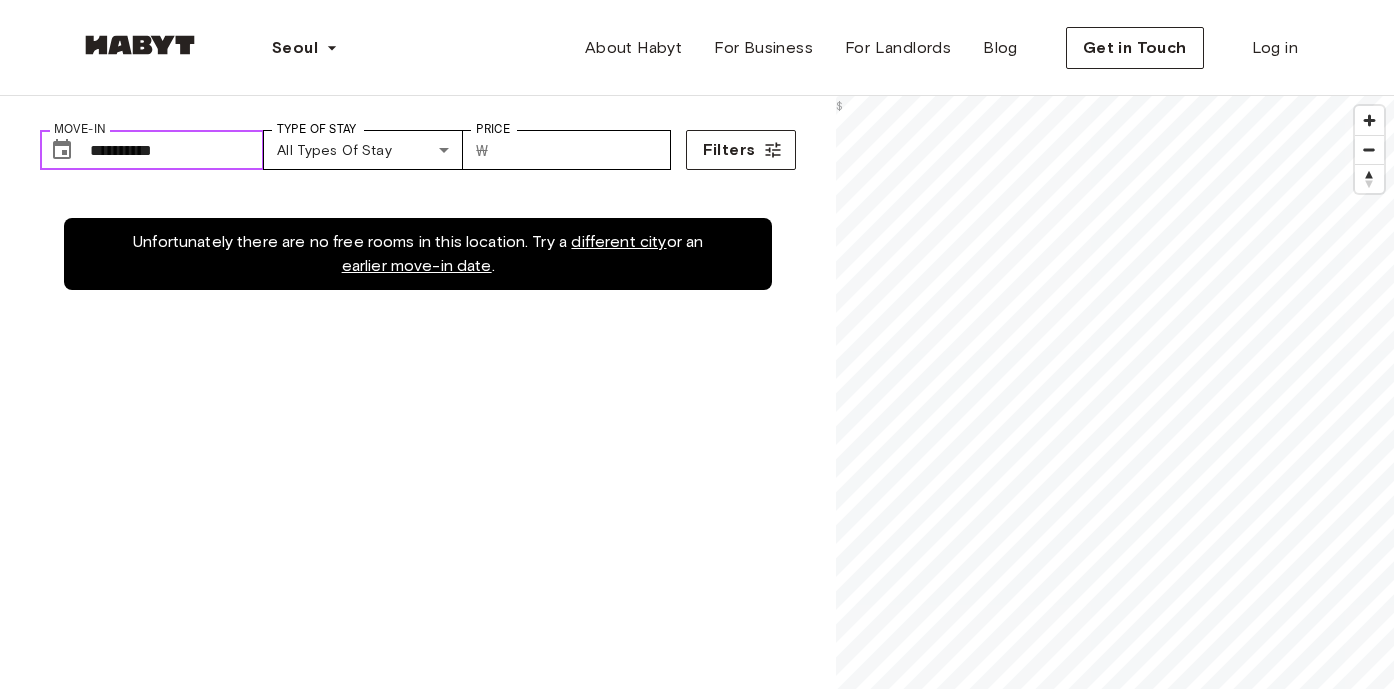 click on "**********" at bounding box center [177, 150] 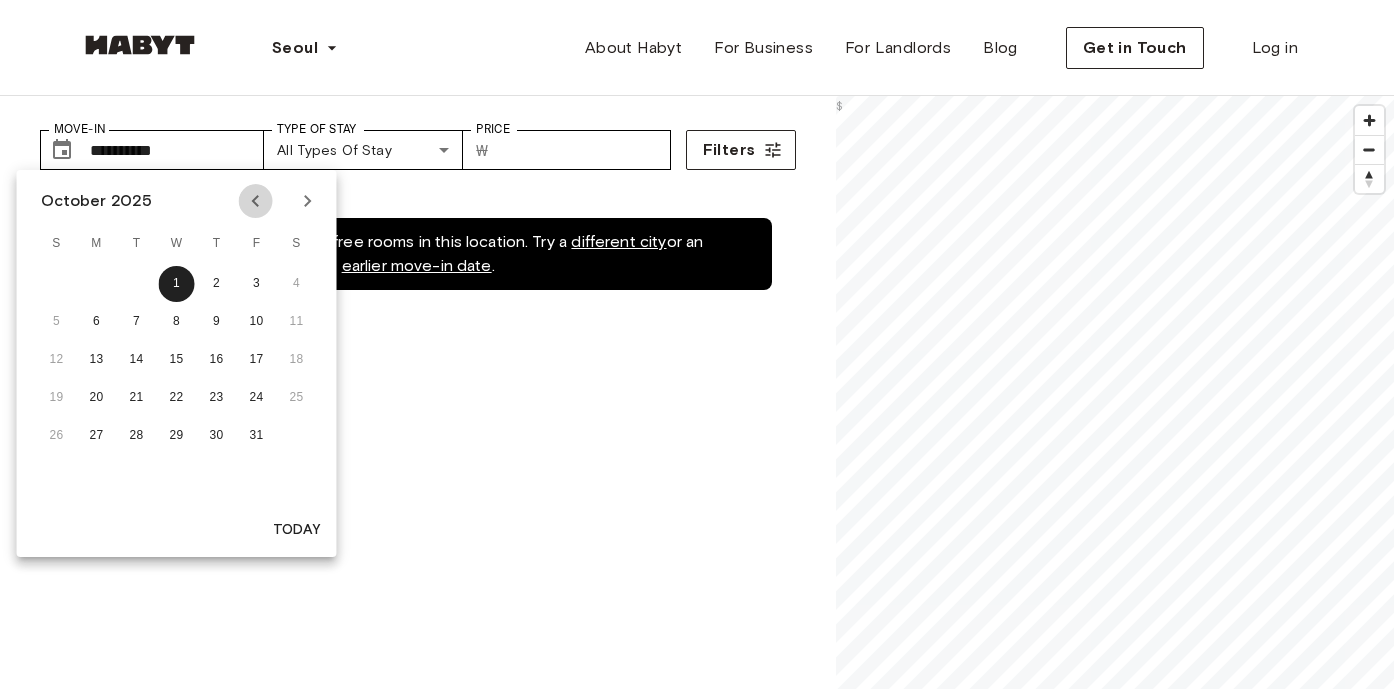 click 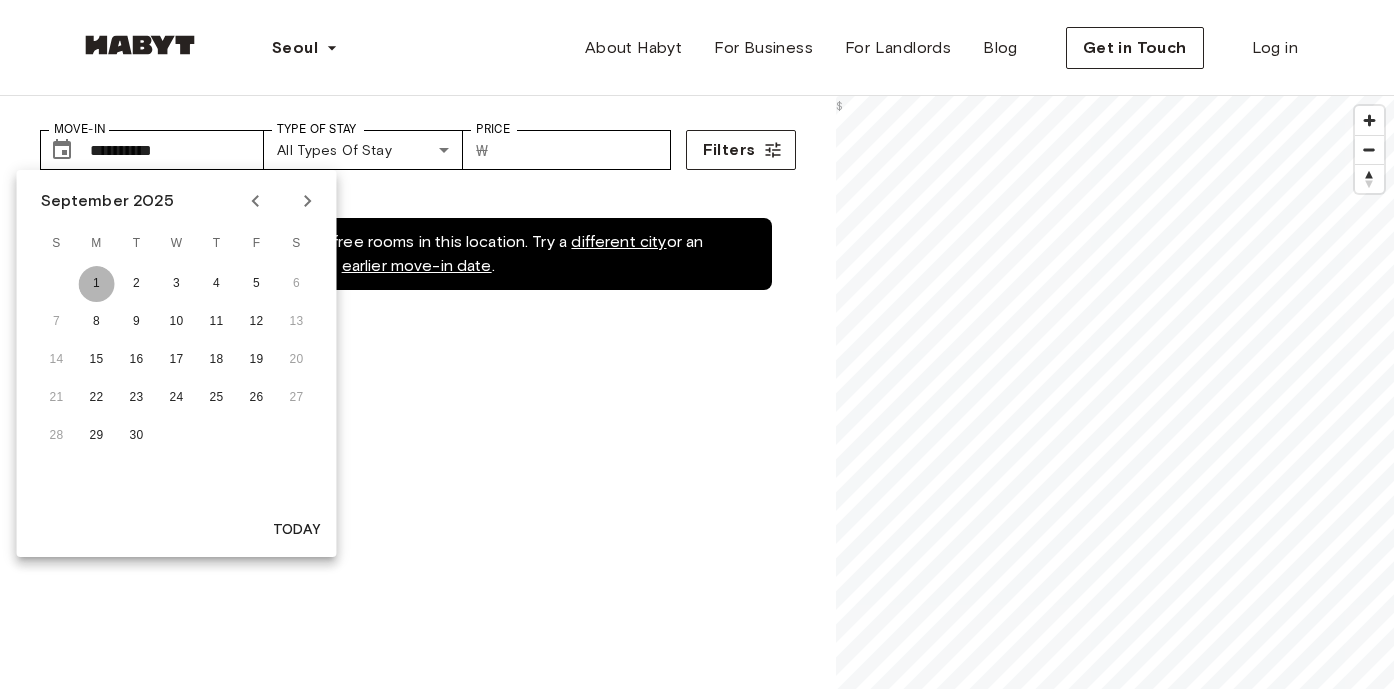 click on "1" at bounding box center (97, 284) 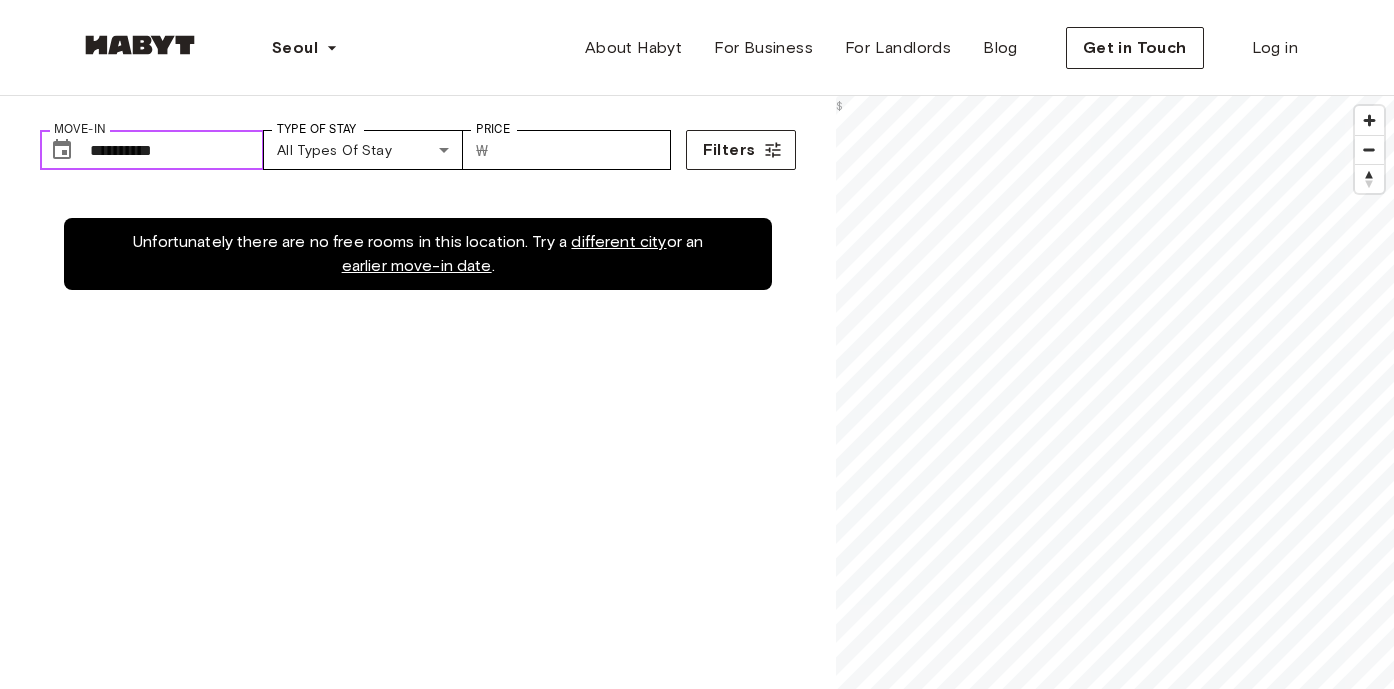 click on "**********" at bounding box center [177, 150] 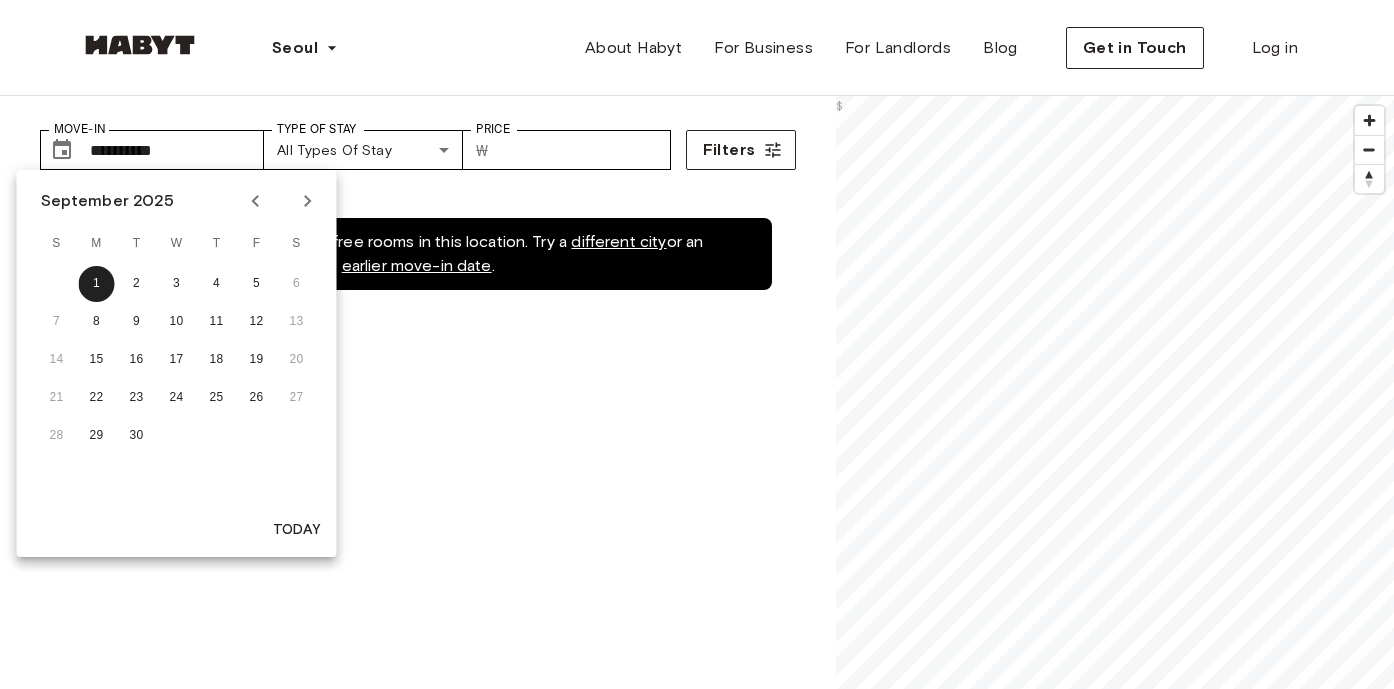 click 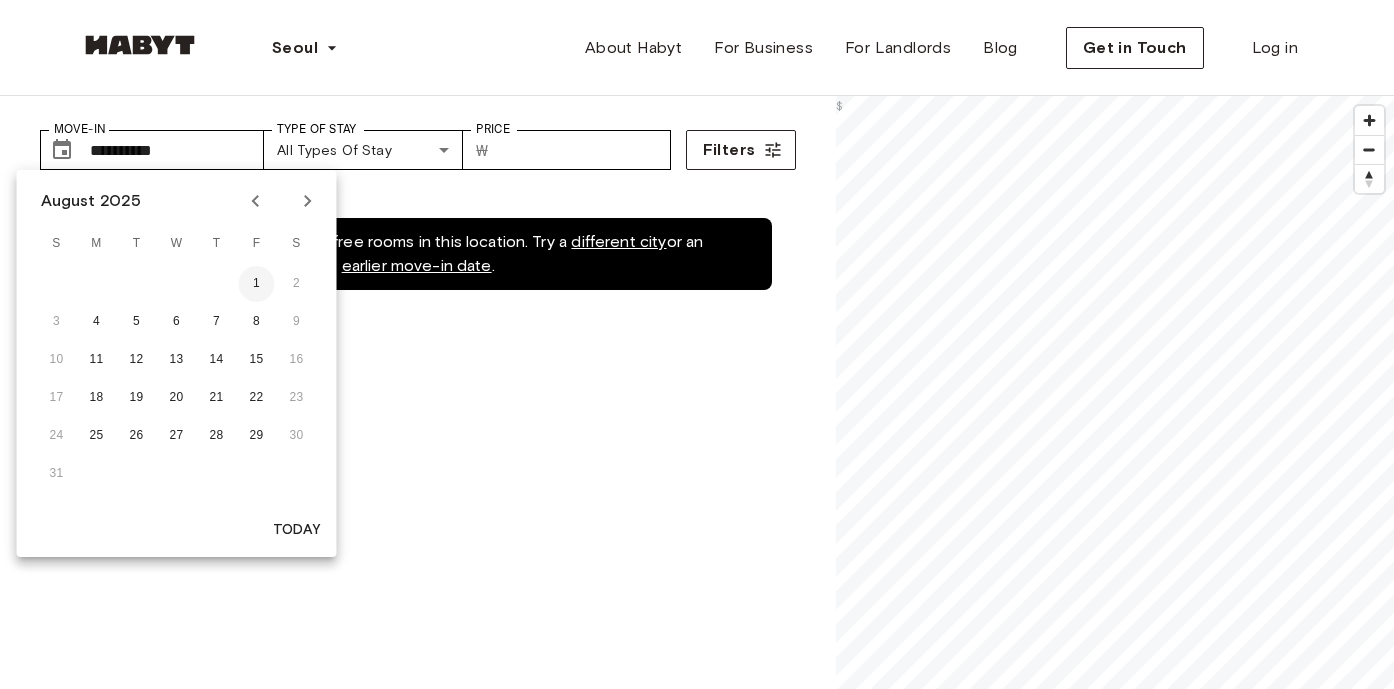 click on "1" at bounding box center [257, 284] 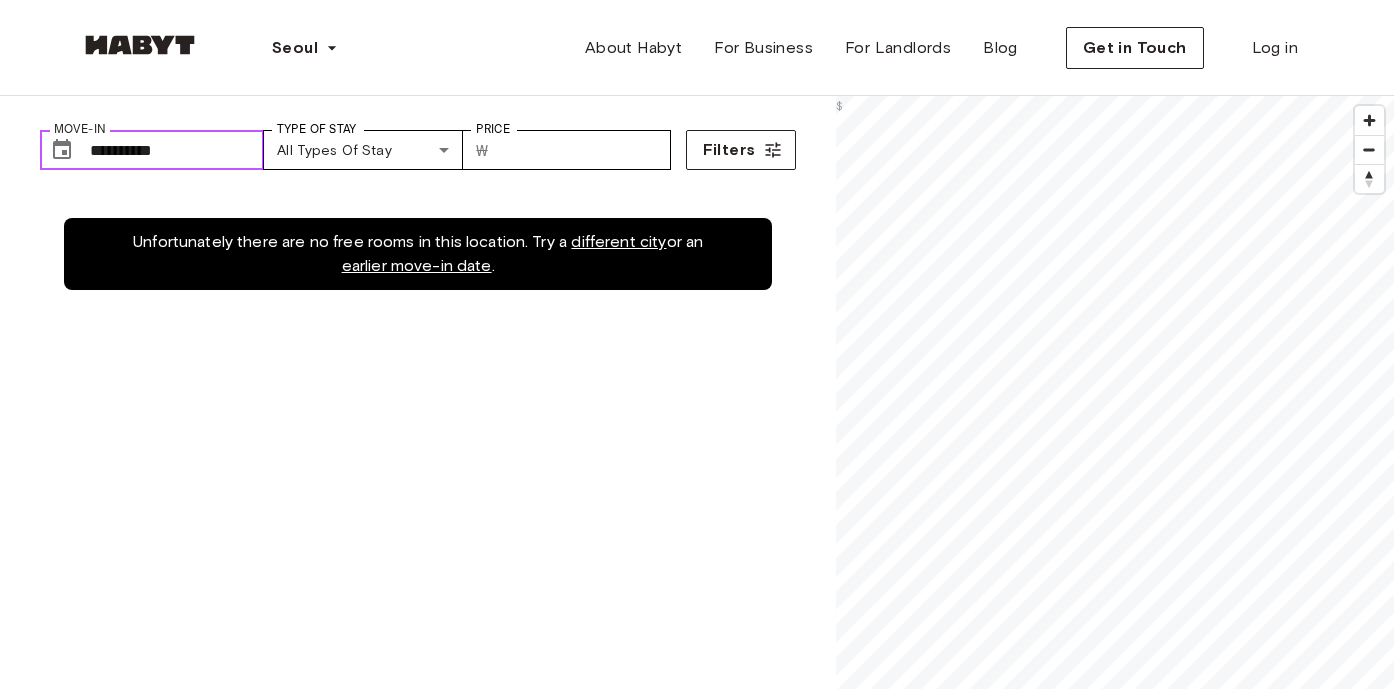 click on "**********" at bounding box center (177, 150) 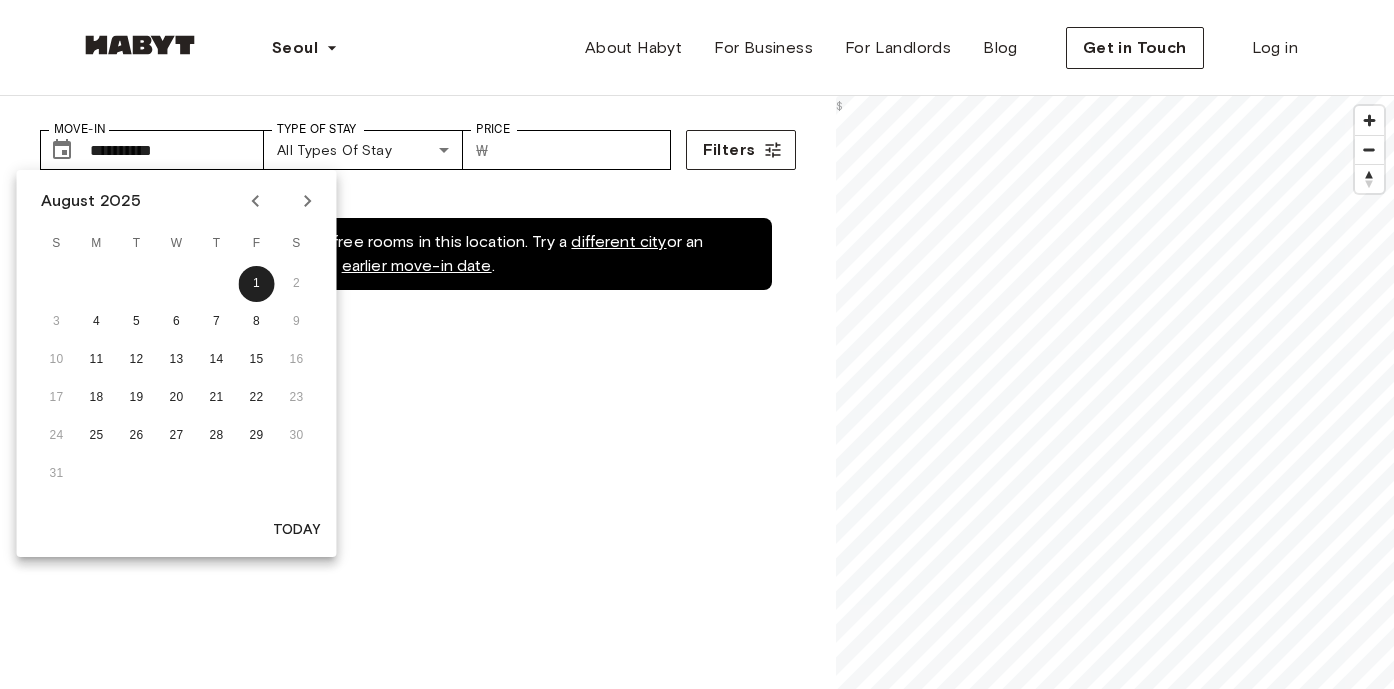 click 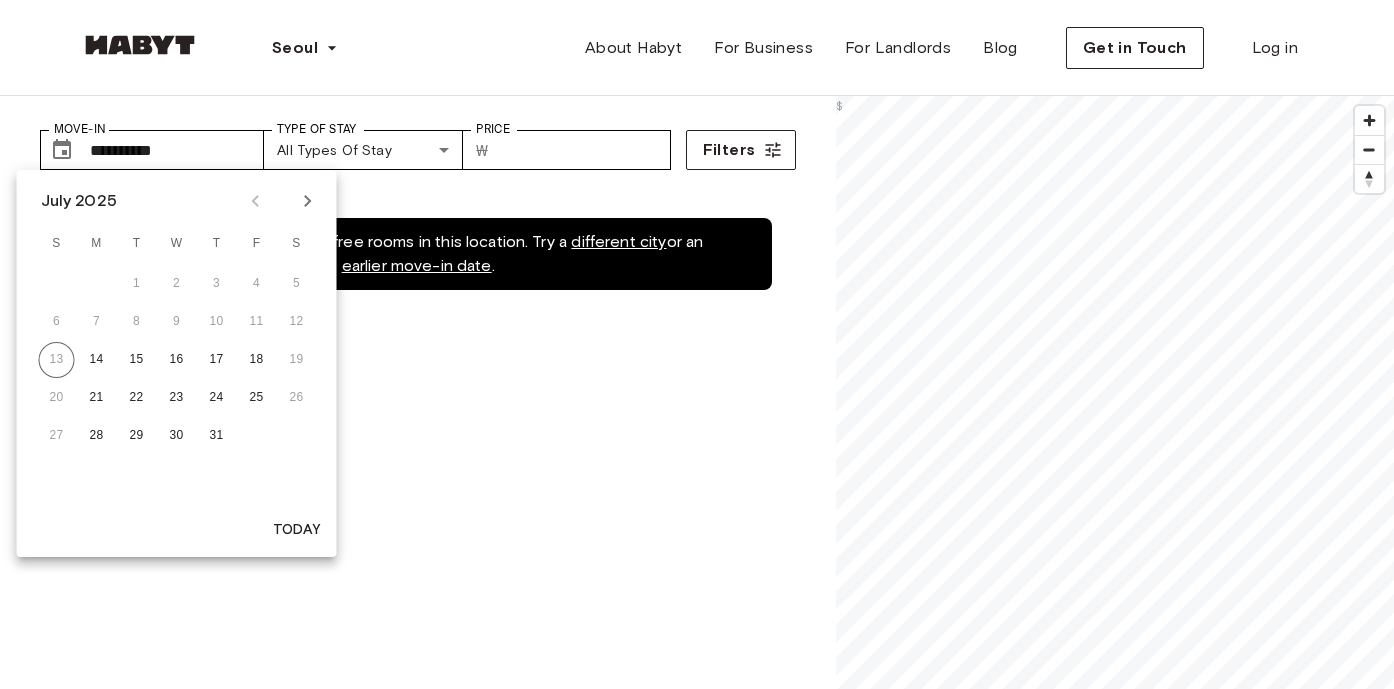 click on "Today" at bounding box center [297, 530] 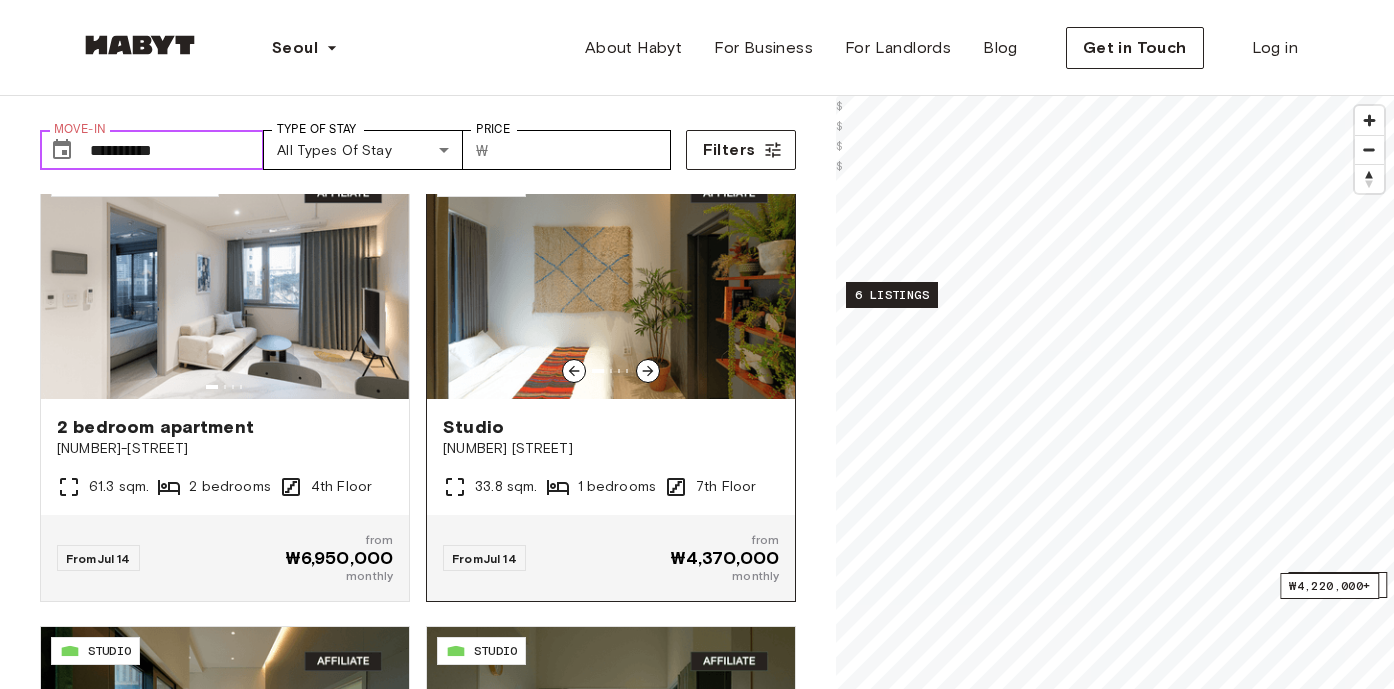 scroll, scrollTop: 1893, scrollLeft: 0, axis: vertical 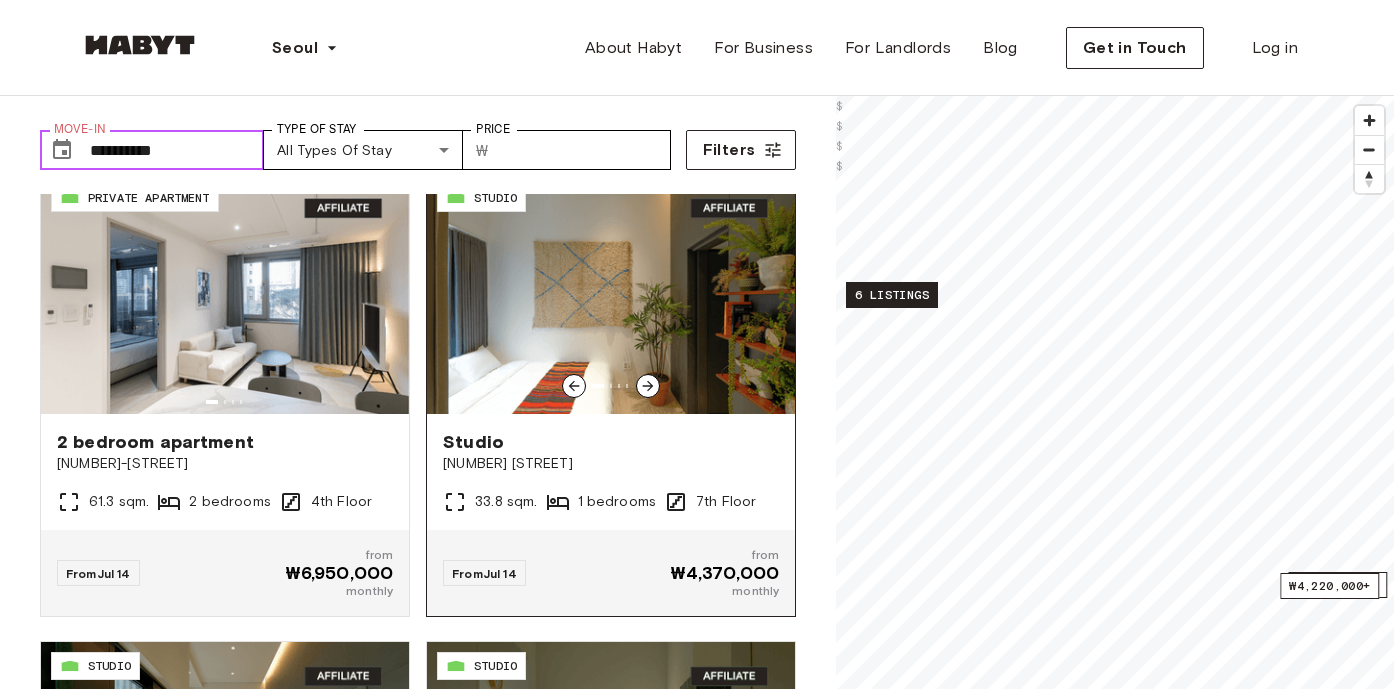 click at bounding box center [611, 294] 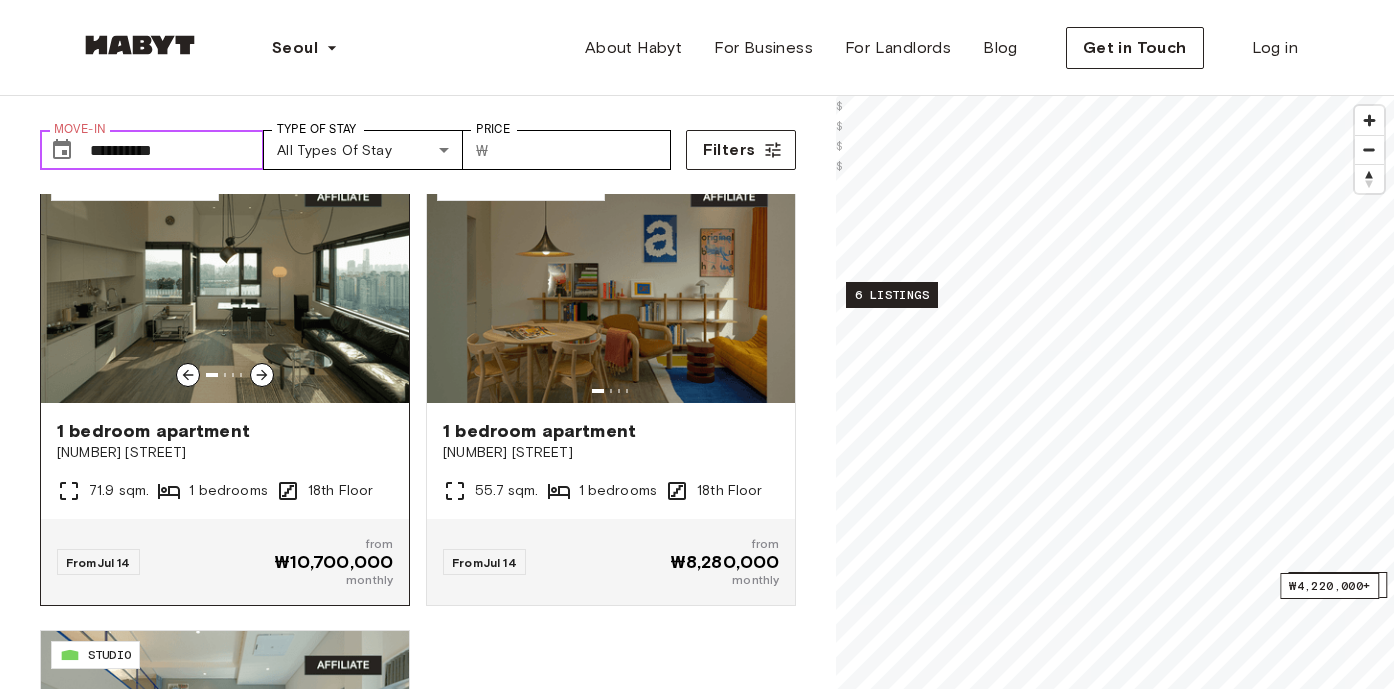 scroll, scrollTop: 3071, scrollLeft: 0, axis: vertical 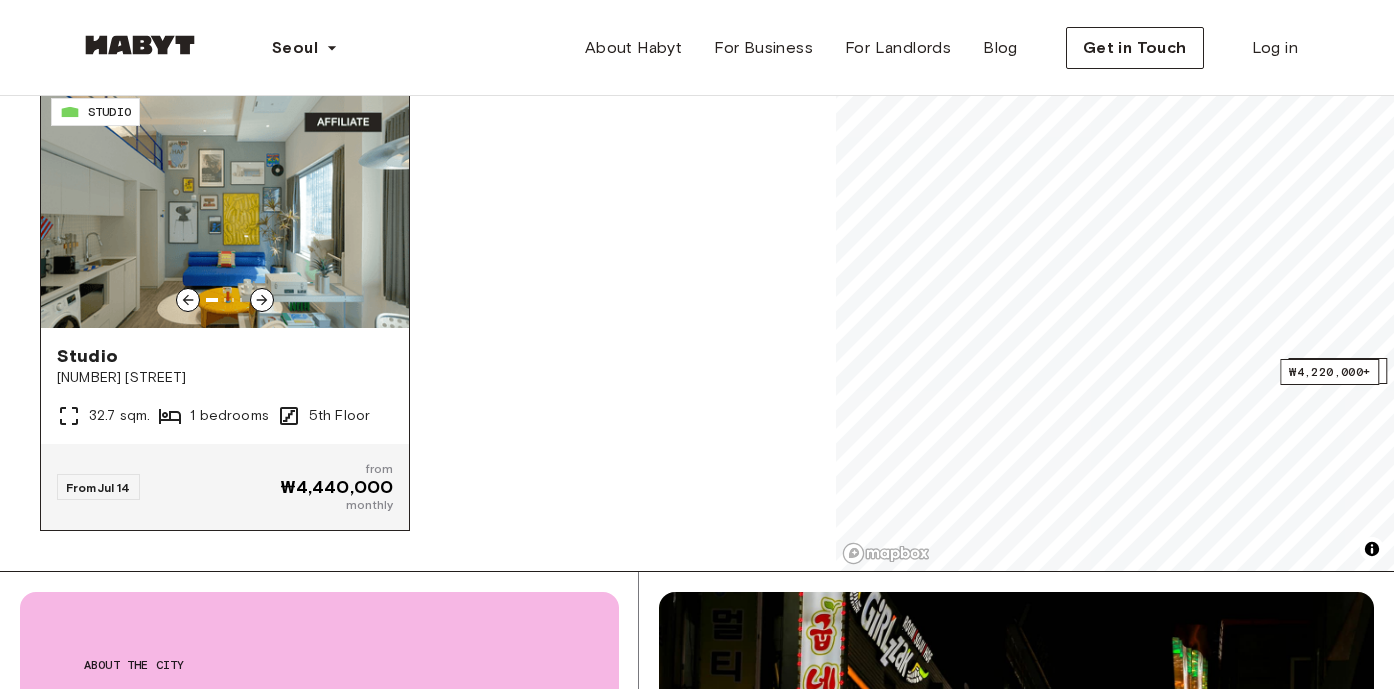 click at bounding box center [225, 208] 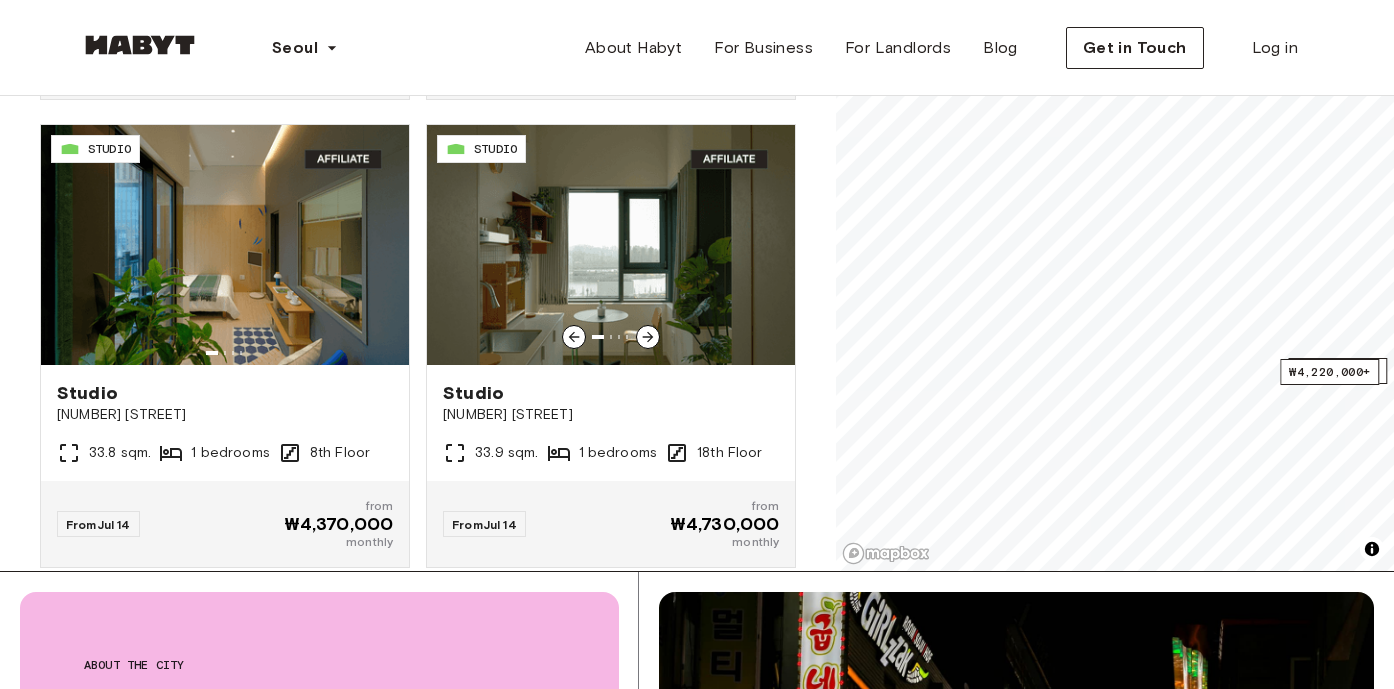 scroll, scrollTop: 2090, scrollLeft: 0, axis: vertical 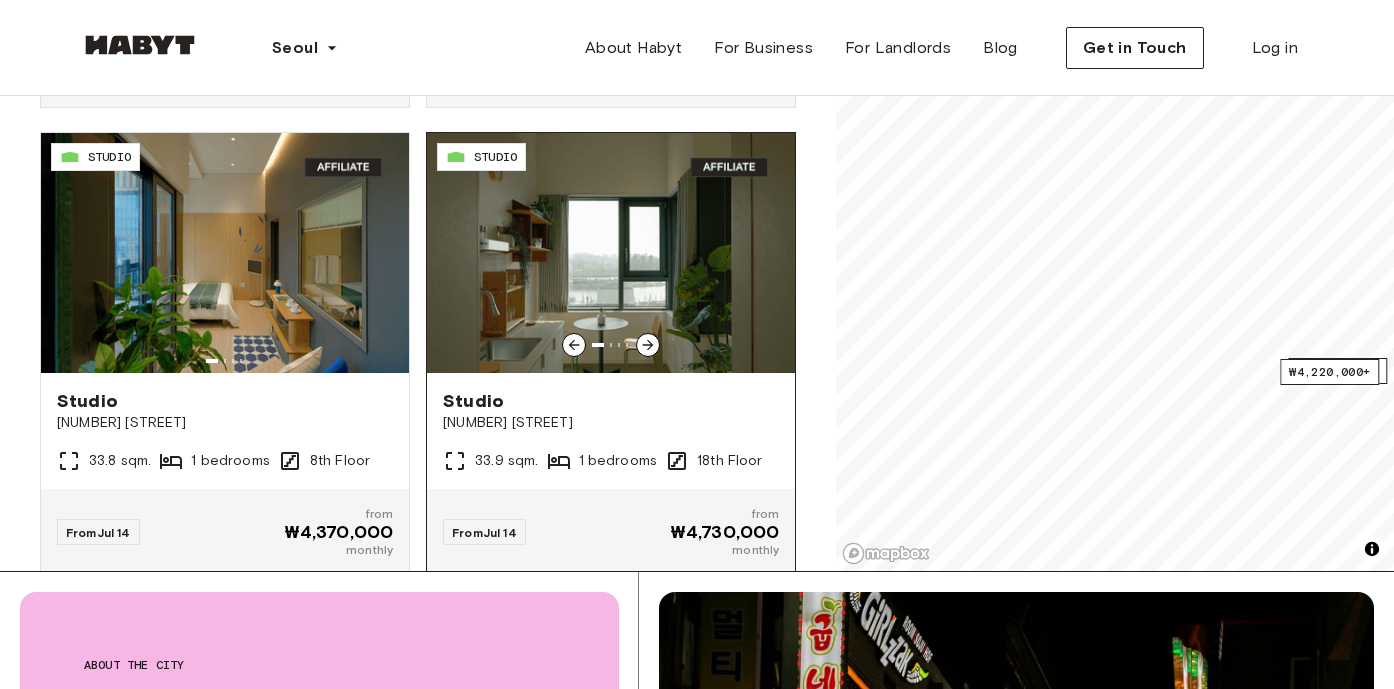 click at bounding box center (611, 253) 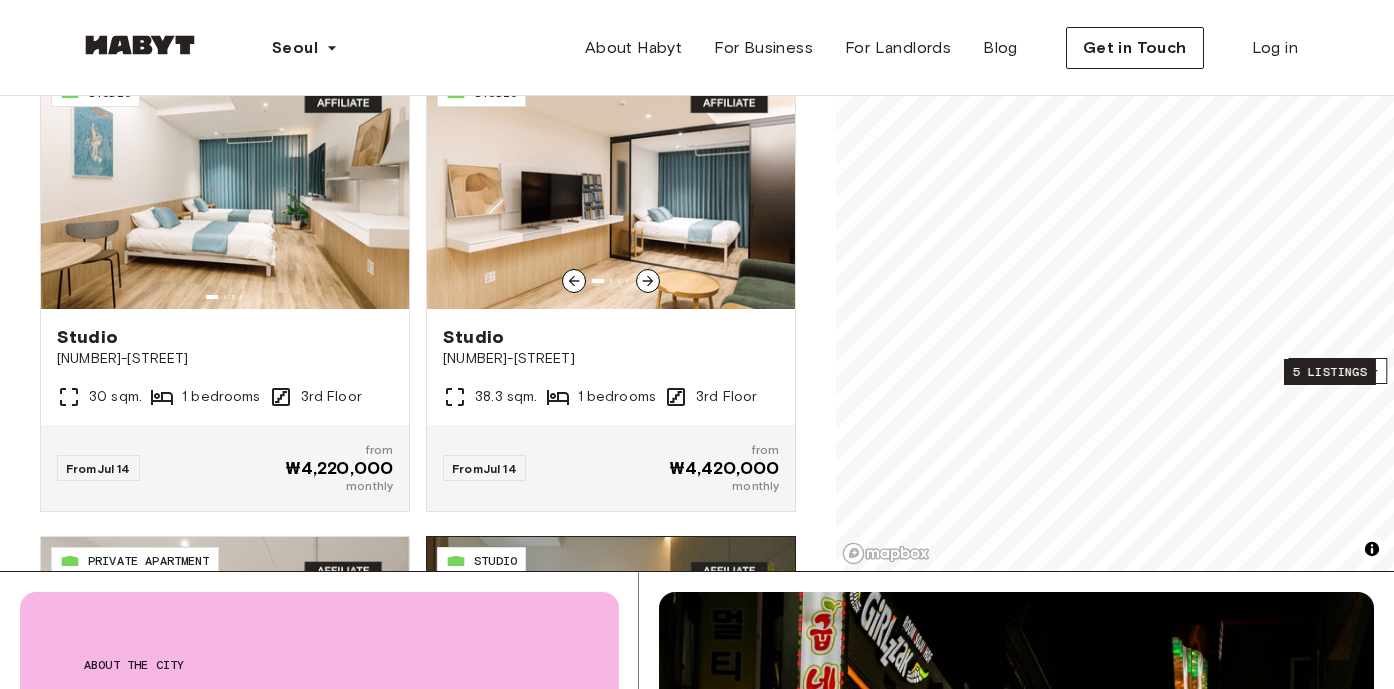 scroll, scrollTop: 0, scrollLeft: 0, axis: both 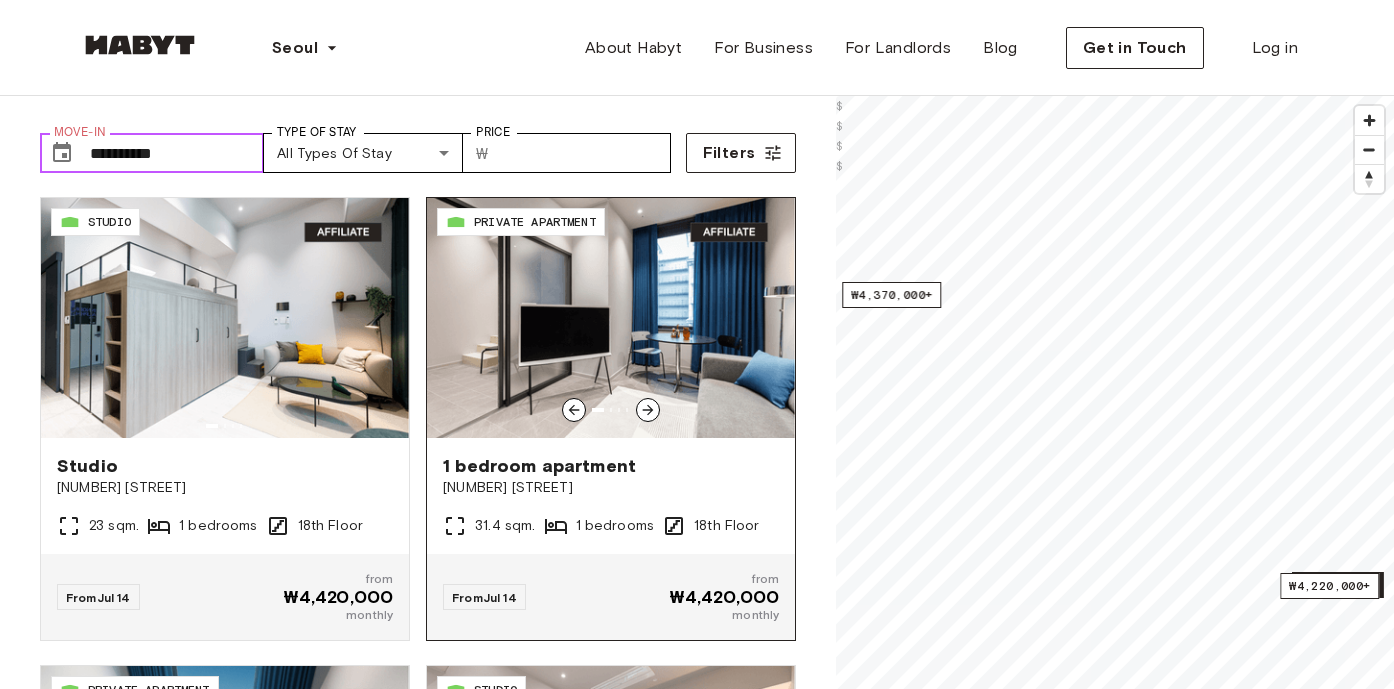click at bounding box center [611, 318] 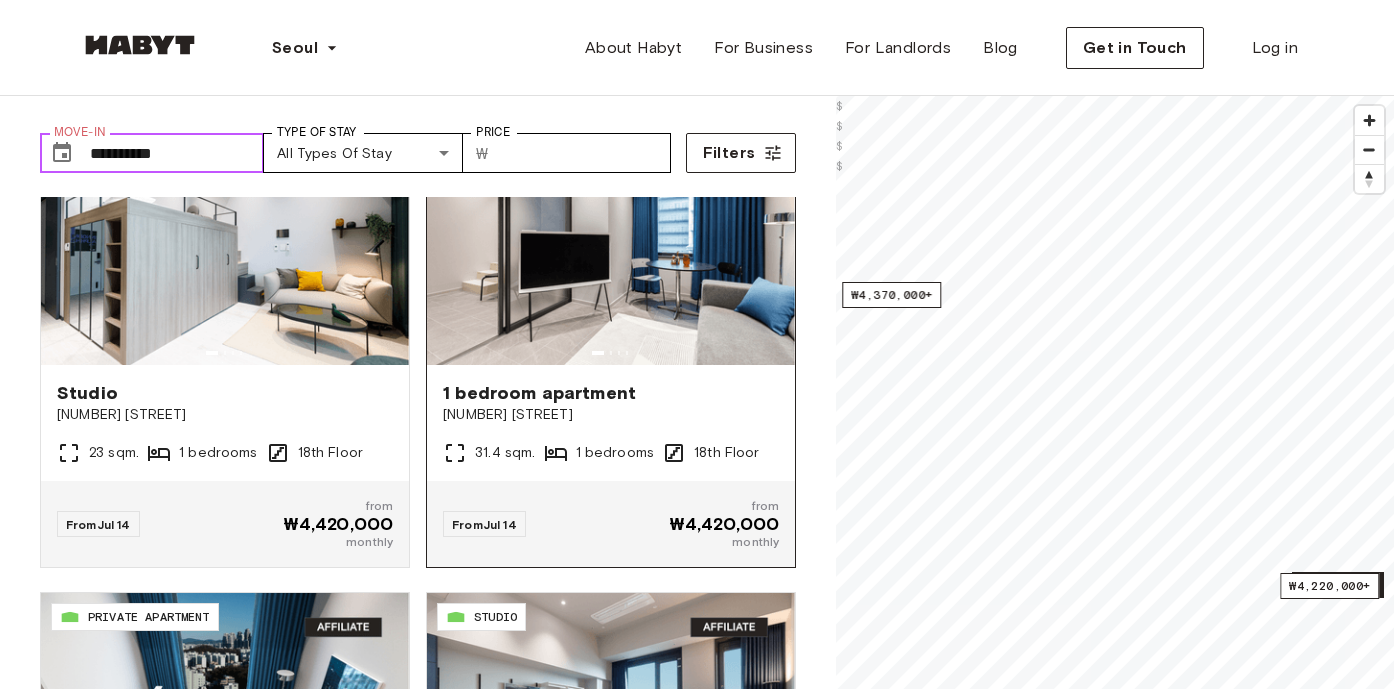 scroll, scrollTop: 0, scrollLeft: 0, axis: both 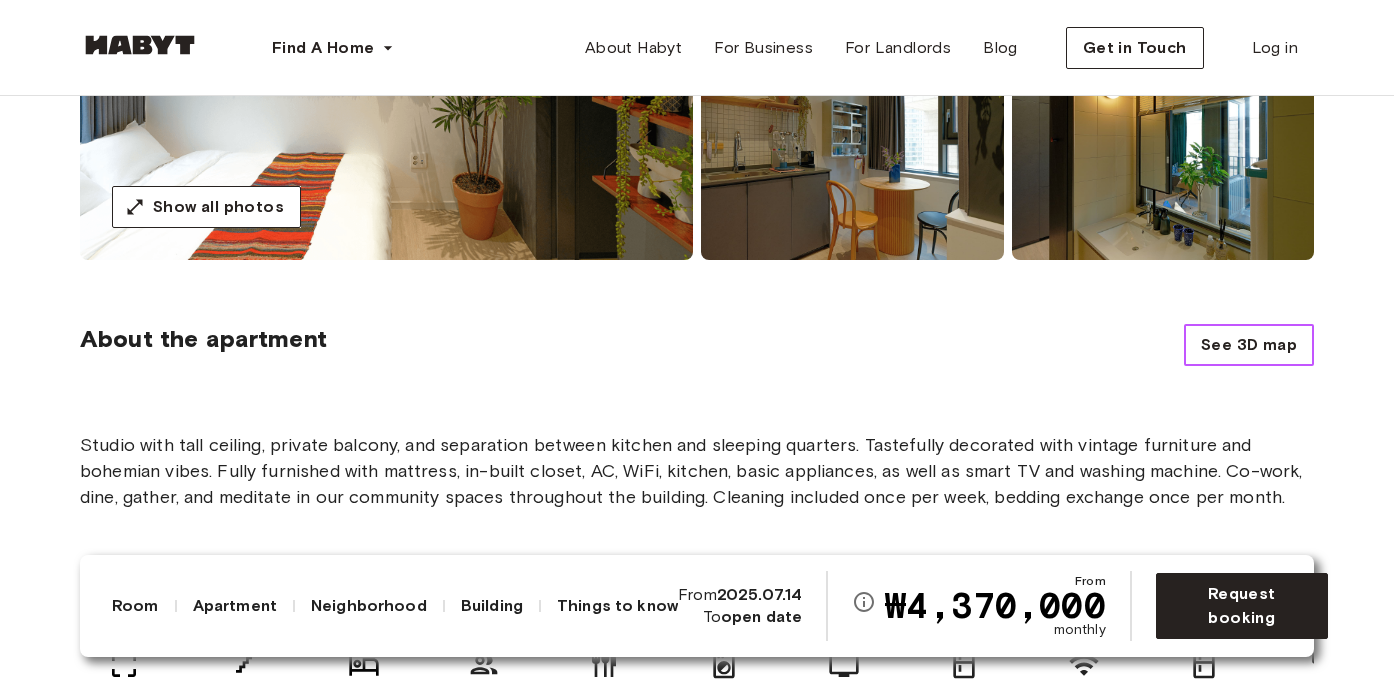 click on "See 3D map" at bounding box center [1249, 345] 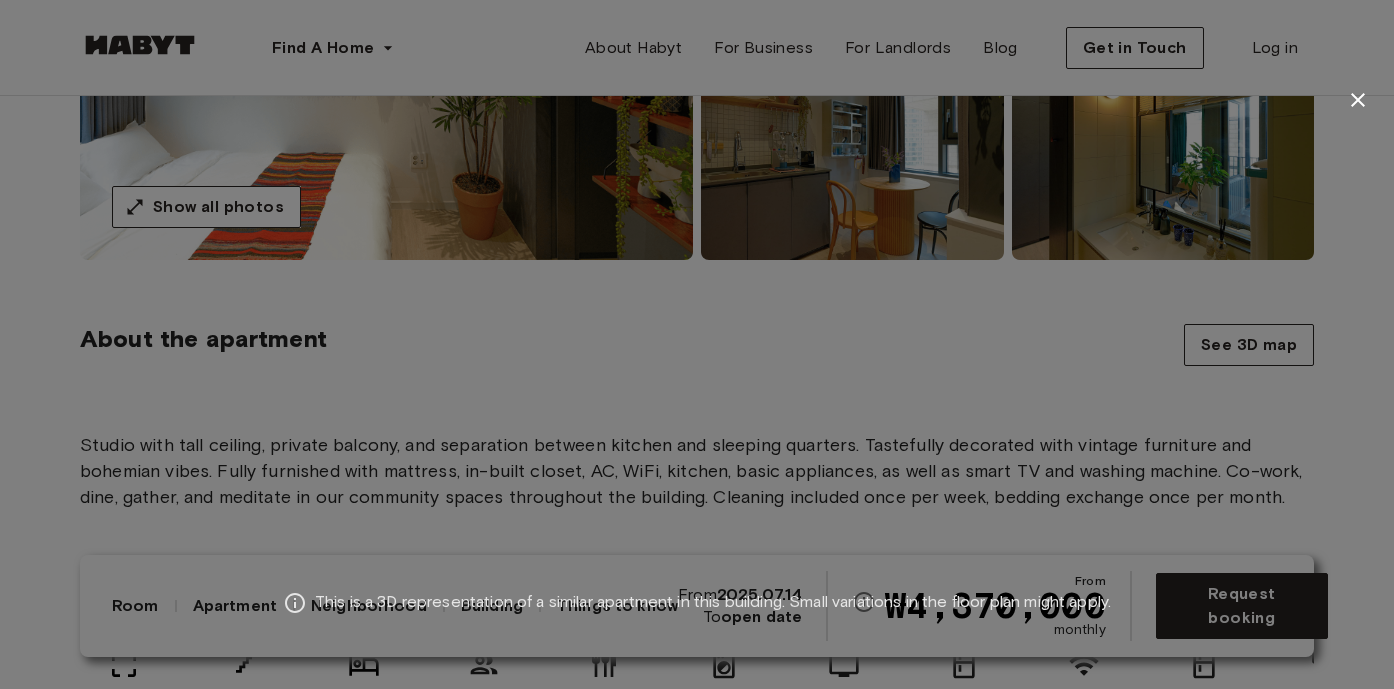 click 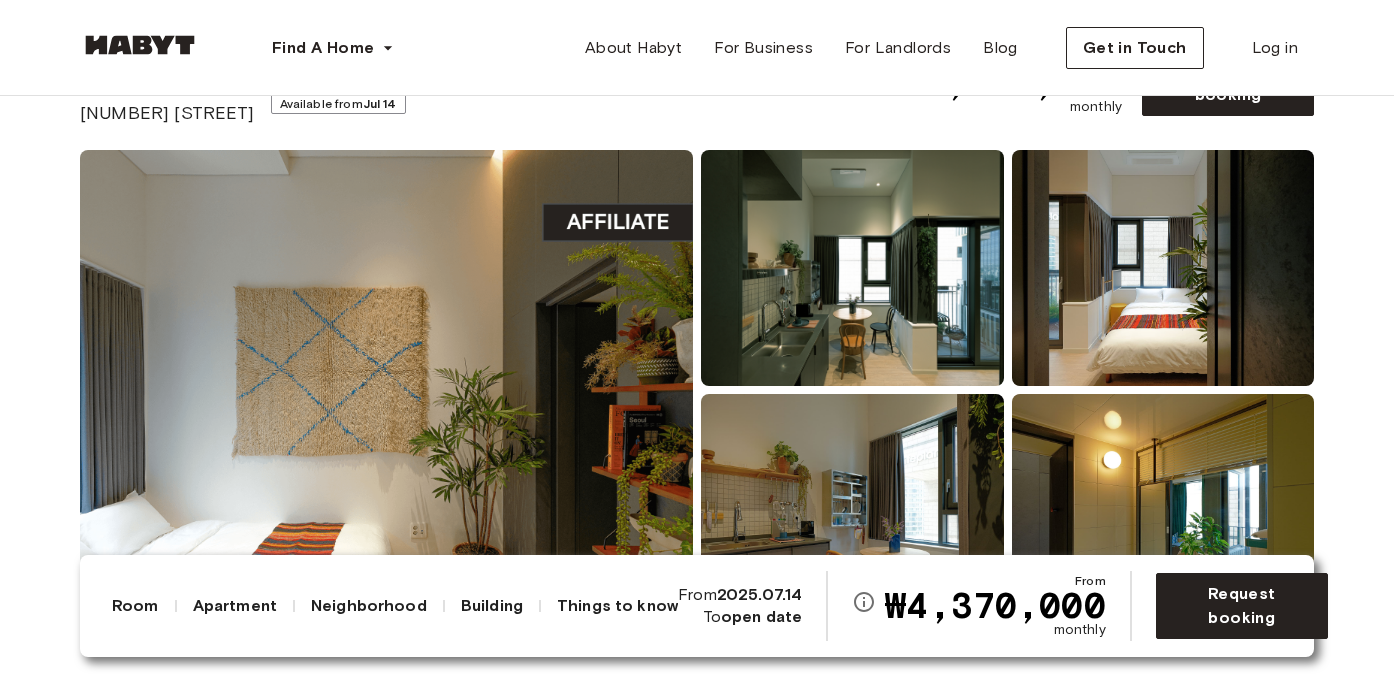 scroll, scrollTop: 111, scrollLeft: 0, axis: vertical 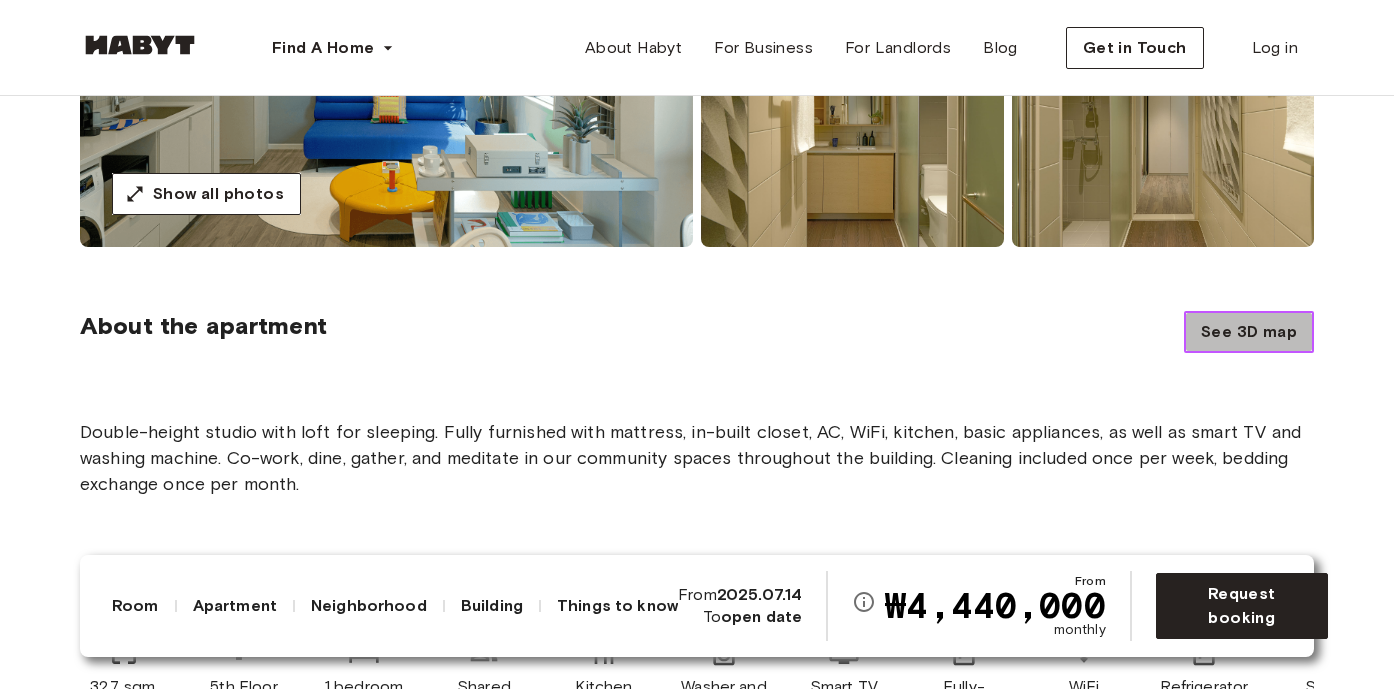 click on "See 3D map" at bounding box center (1249, 332) 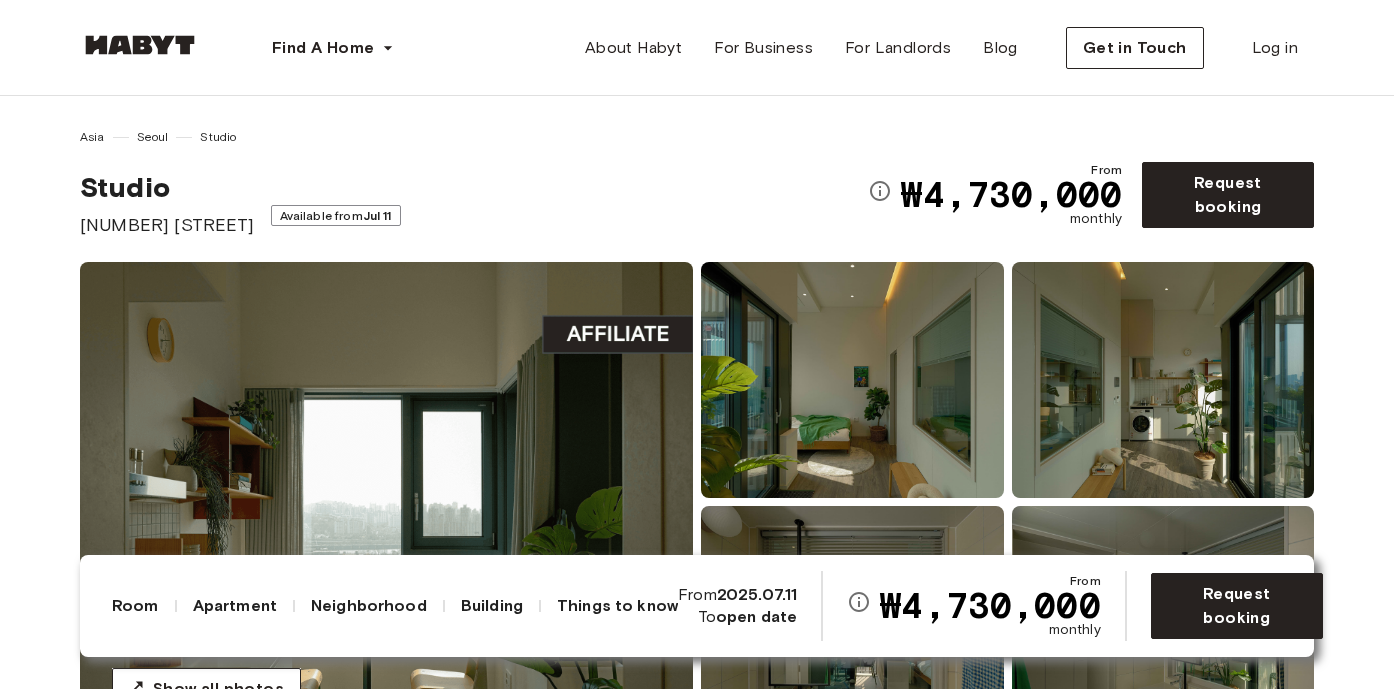 scroll, scrollTop: 0, scrollLeft: 0, axis: both 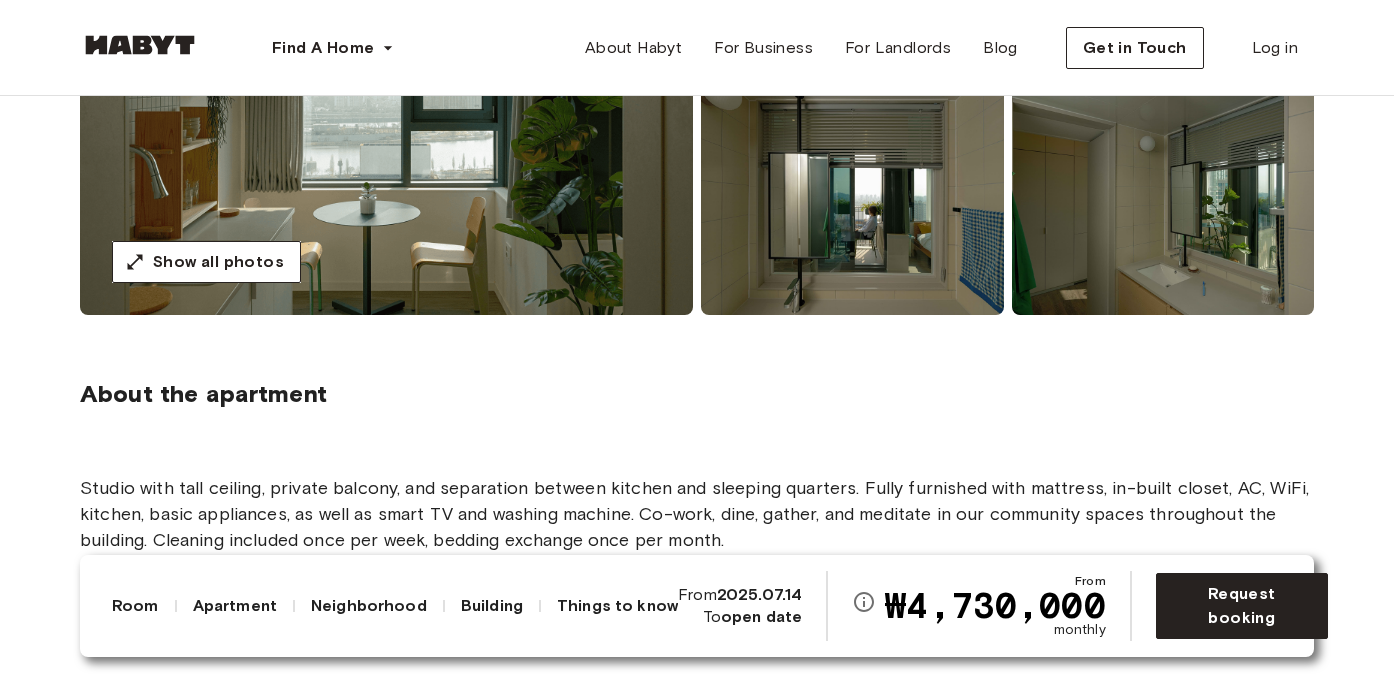 click at bounding box center [386, 75] 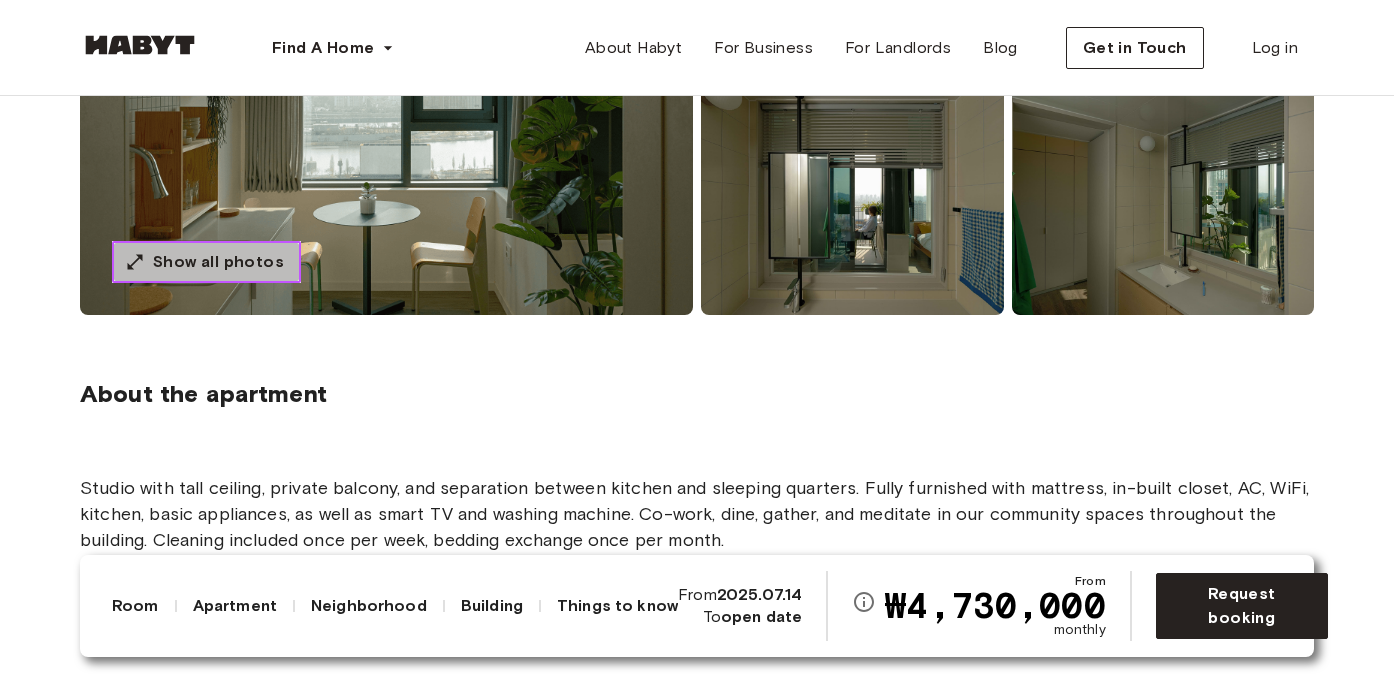 click on "Show all photos" at bounding box center (218, 262) 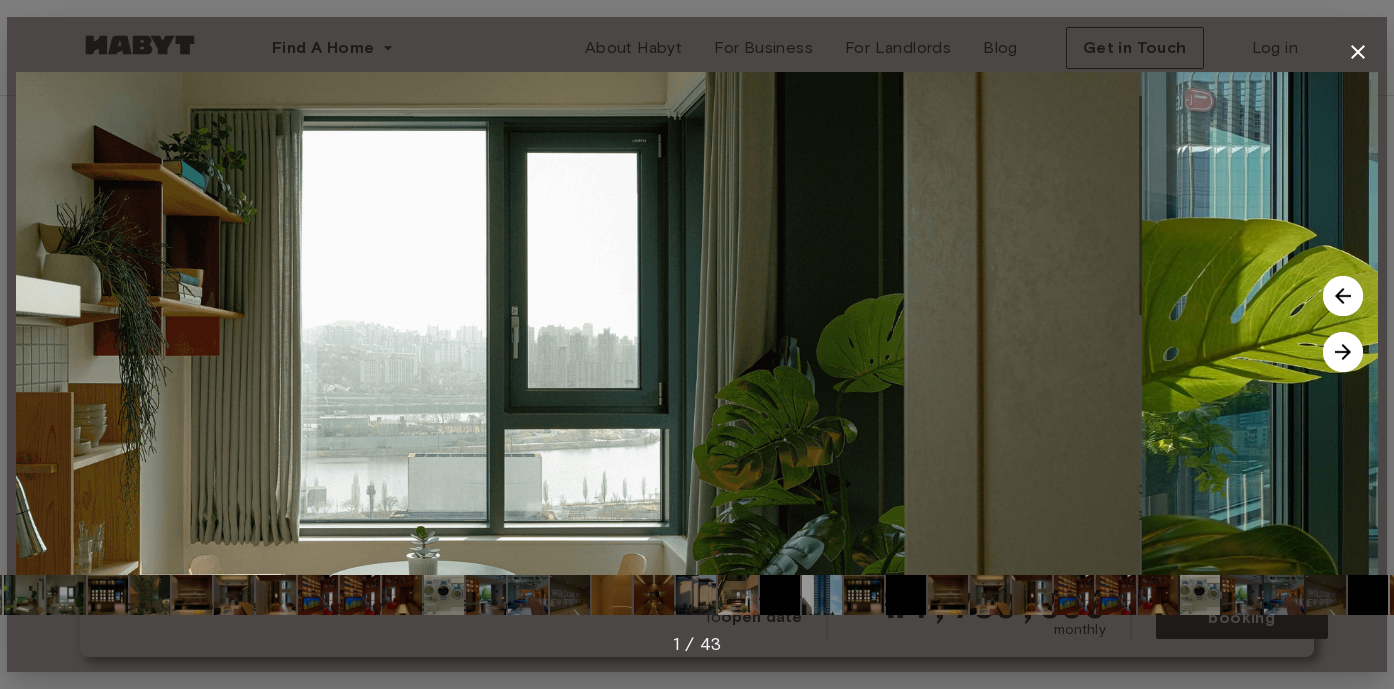 drag, startPoint x: 694, startPoint y: 304, endPoint x: 450, endPoint y: 170, distance: 278.37384 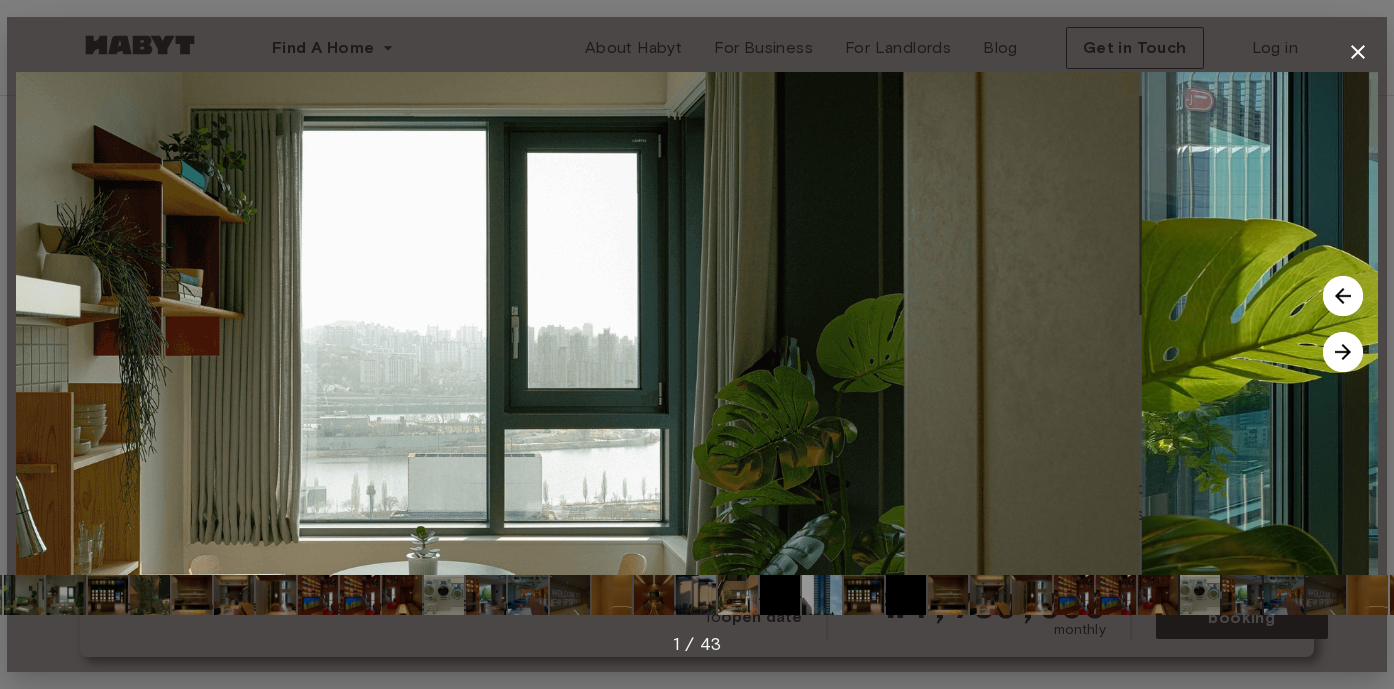 click at bounding box center (459, 323) 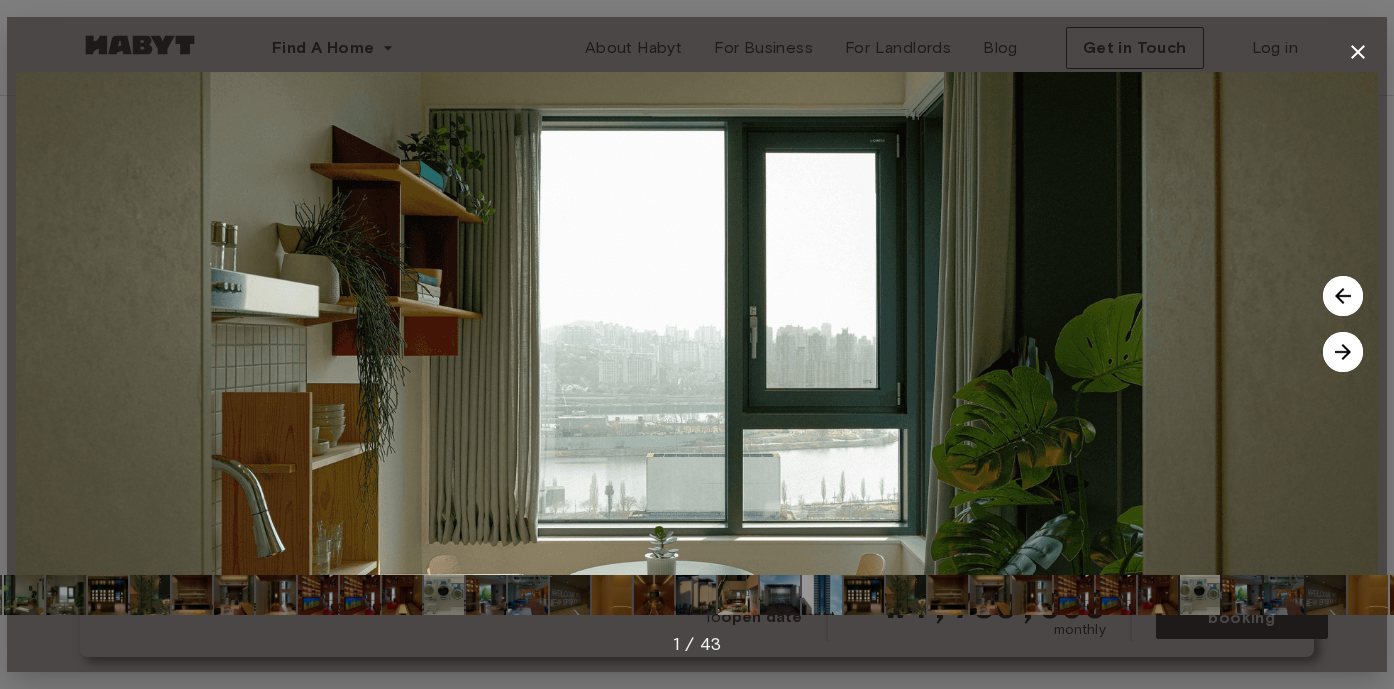 click at bounding box center [1343, 352] 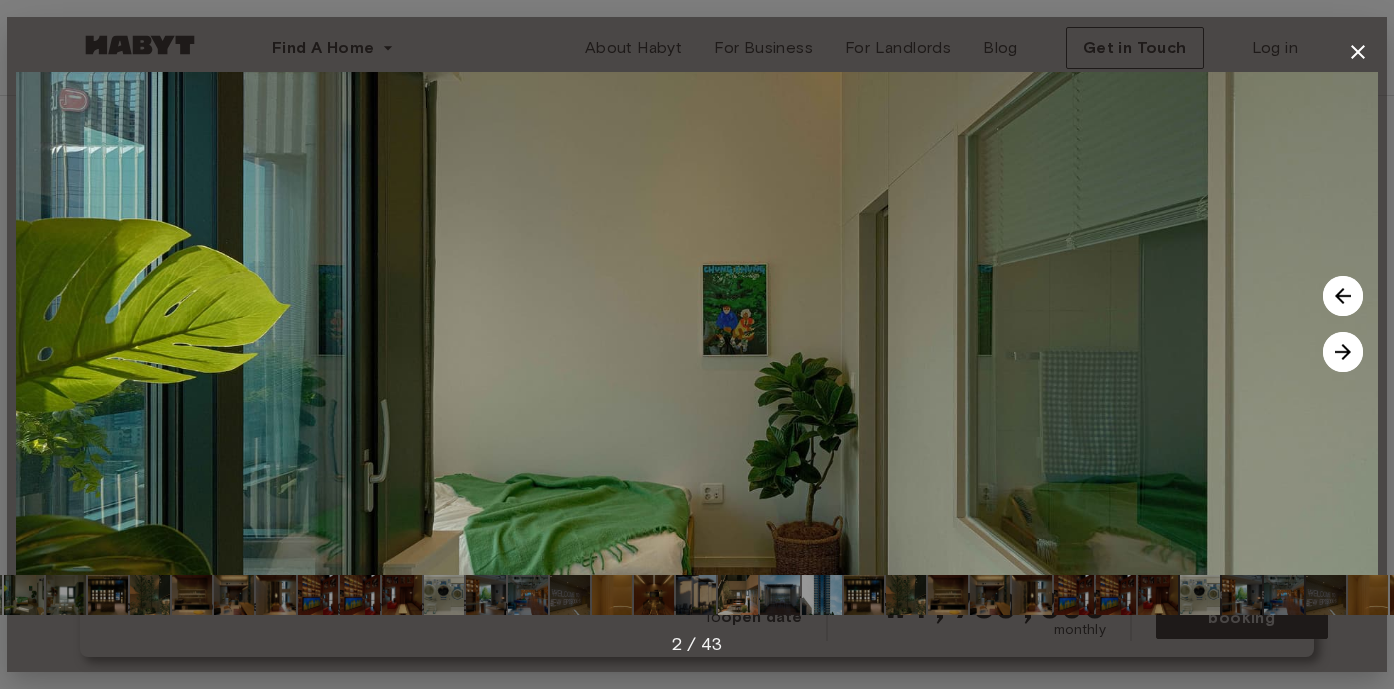 click at bounding box center [1343, 352] 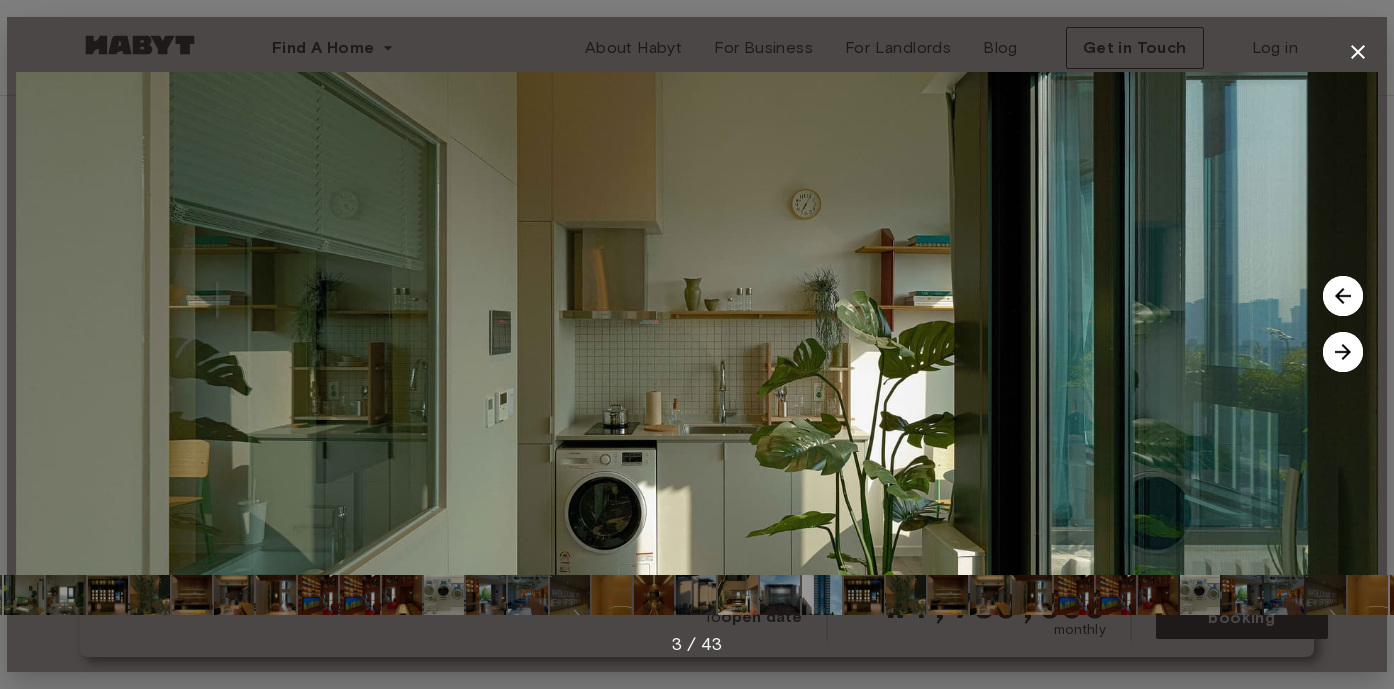 click at bounding box center [1343, 352] 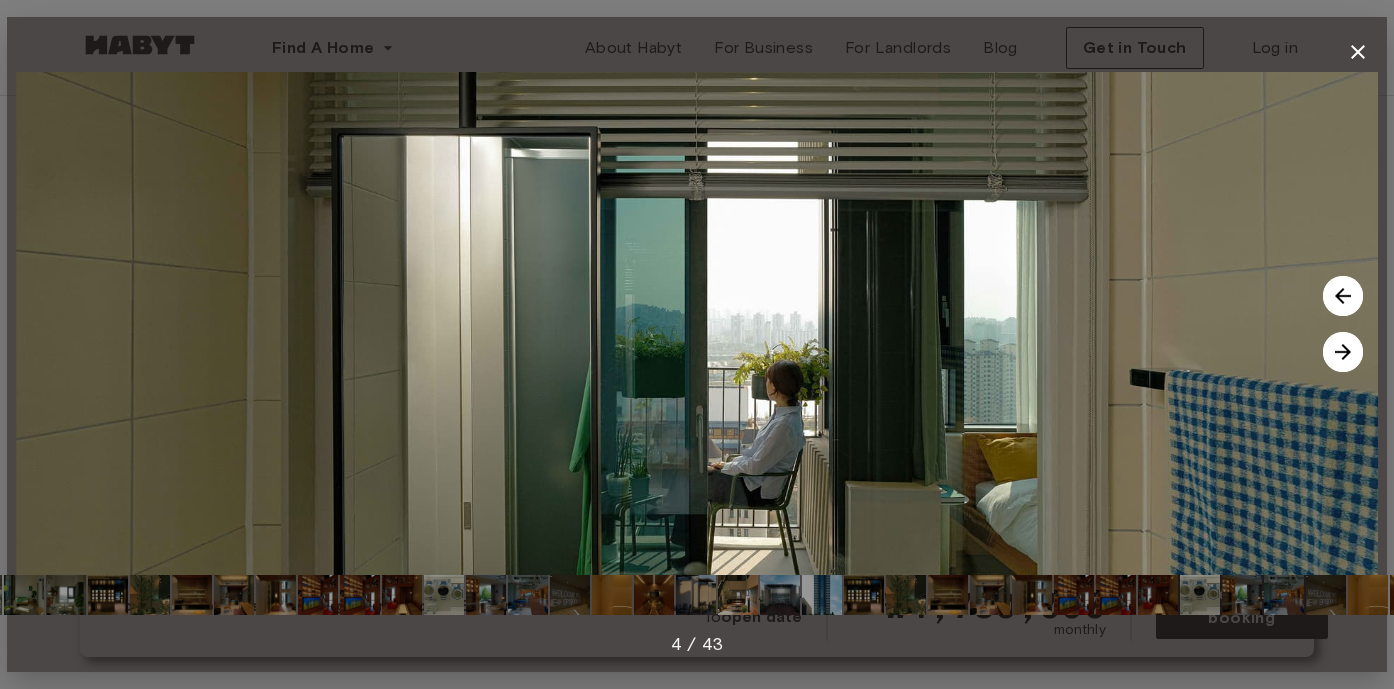 click at bounding box center (1343, 352) 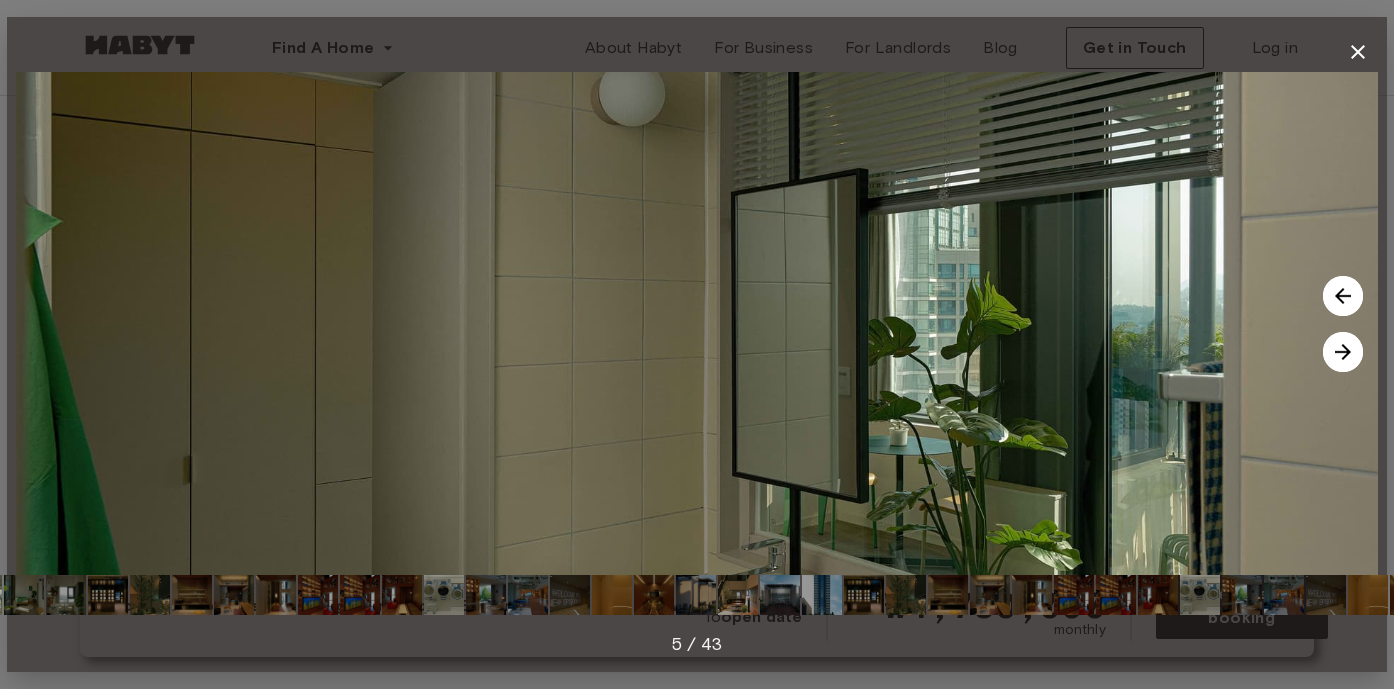 click at bounding box center [1343, 352] 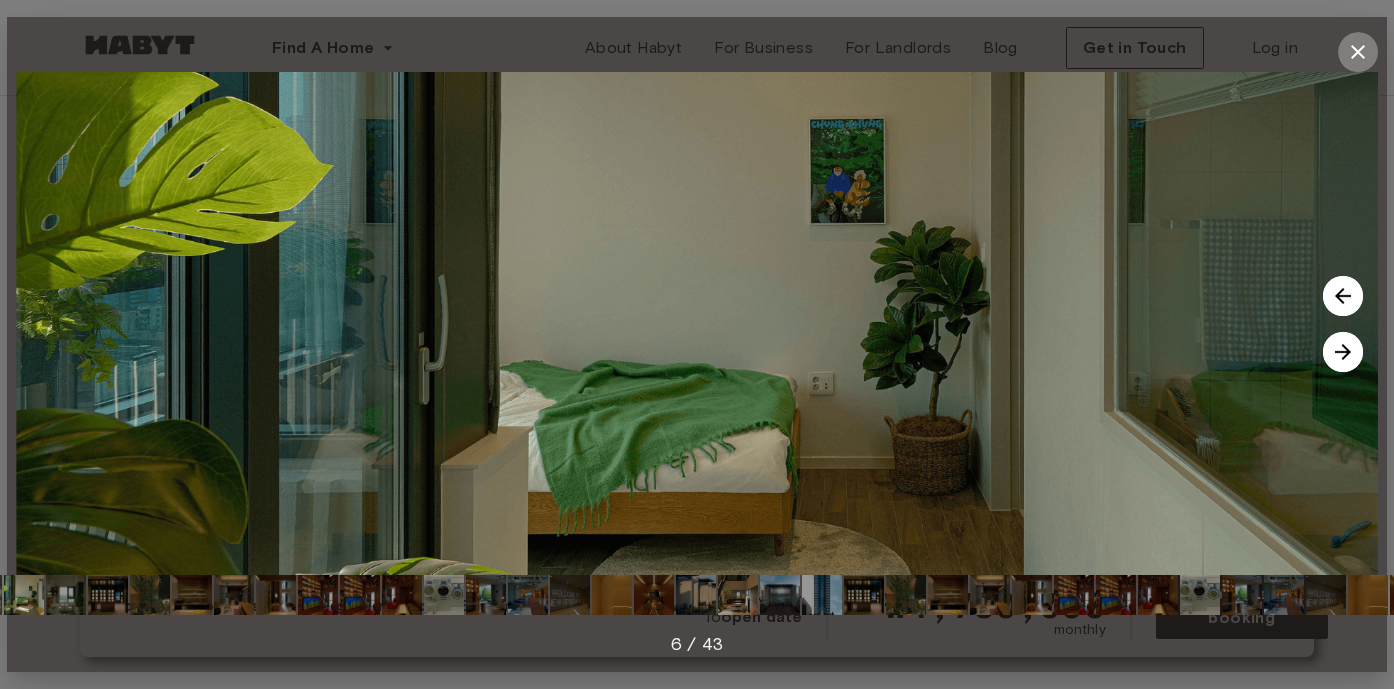 click 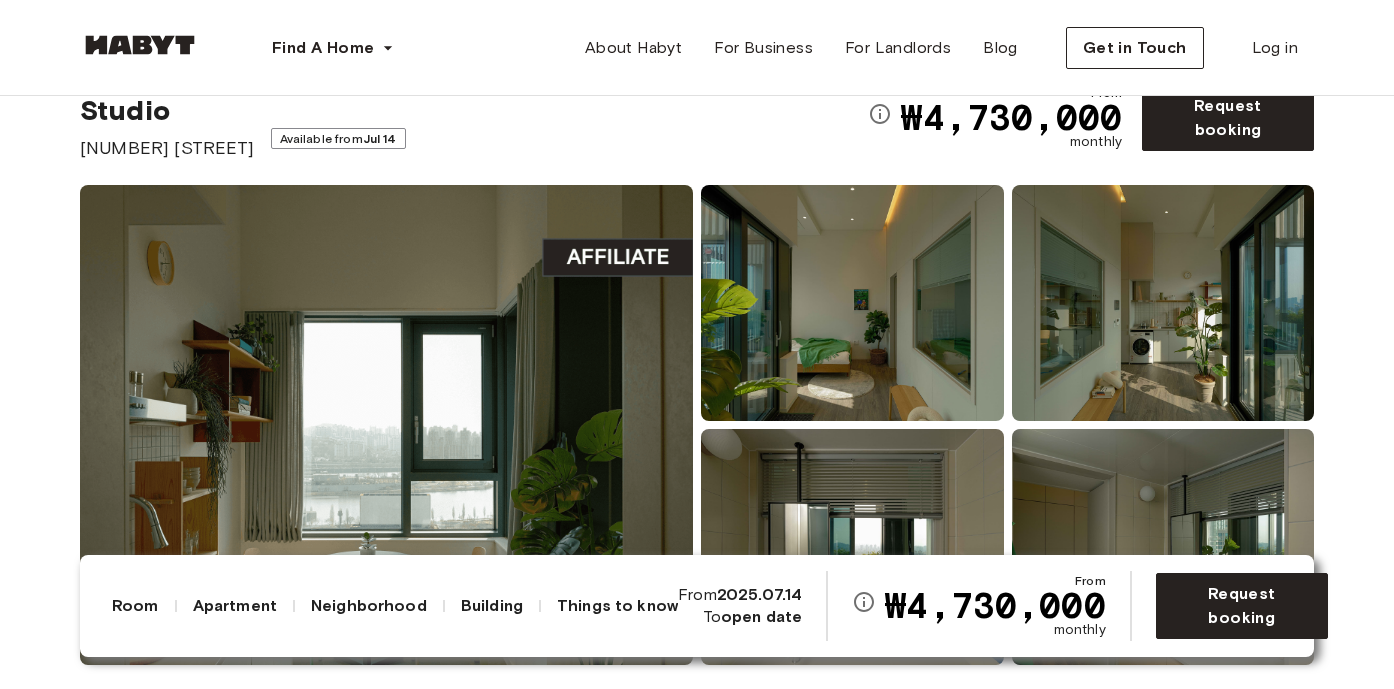 scroll, scrollTop: 0, scrollLeft: 0, axis: both 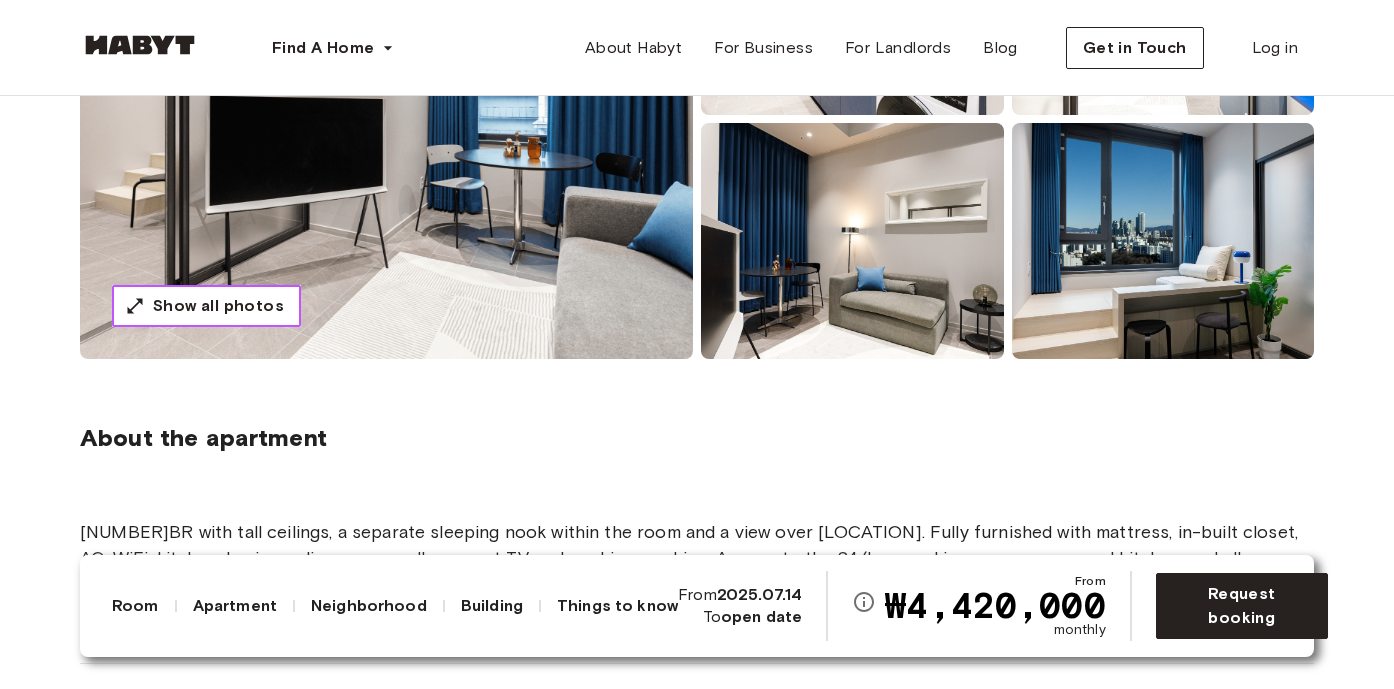 click on "Show all photos" at bounding box center (218, 306) 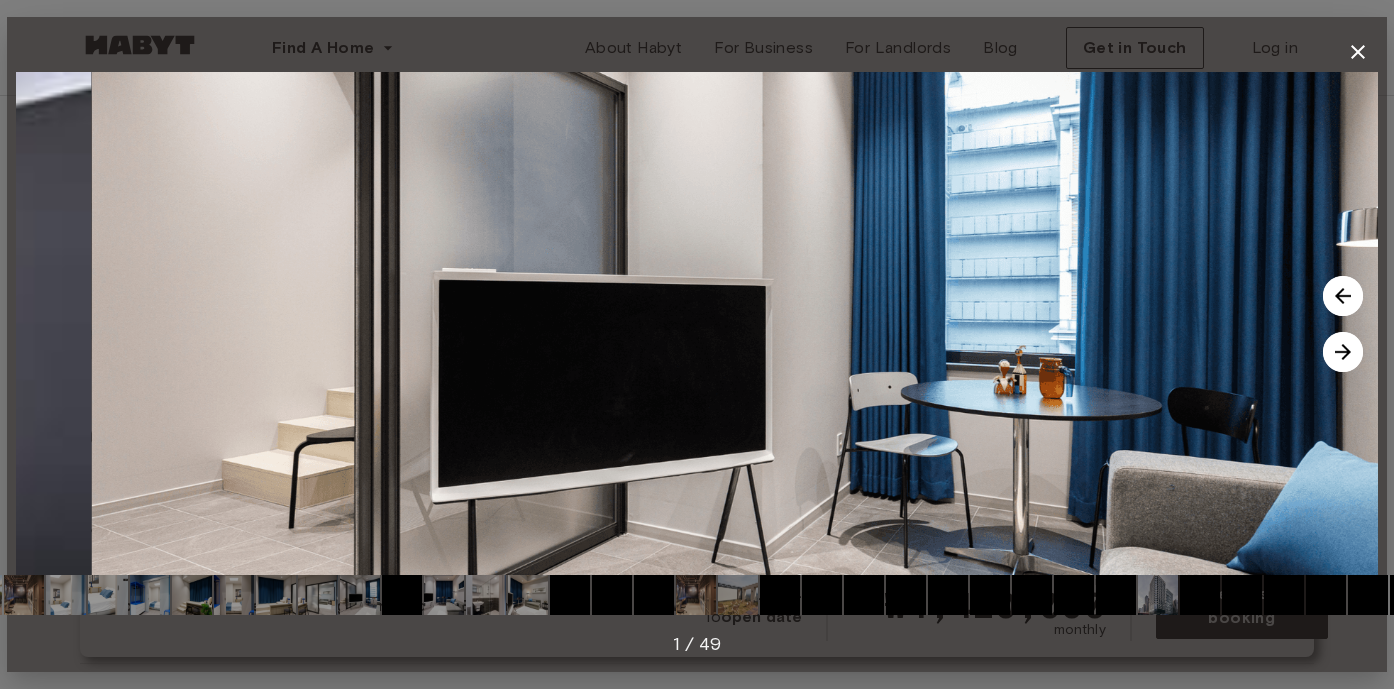 drag, startPoint x: 690, startPoint y: 332, endPoint x: 731, endPoint y: 219, distance: 120.20815 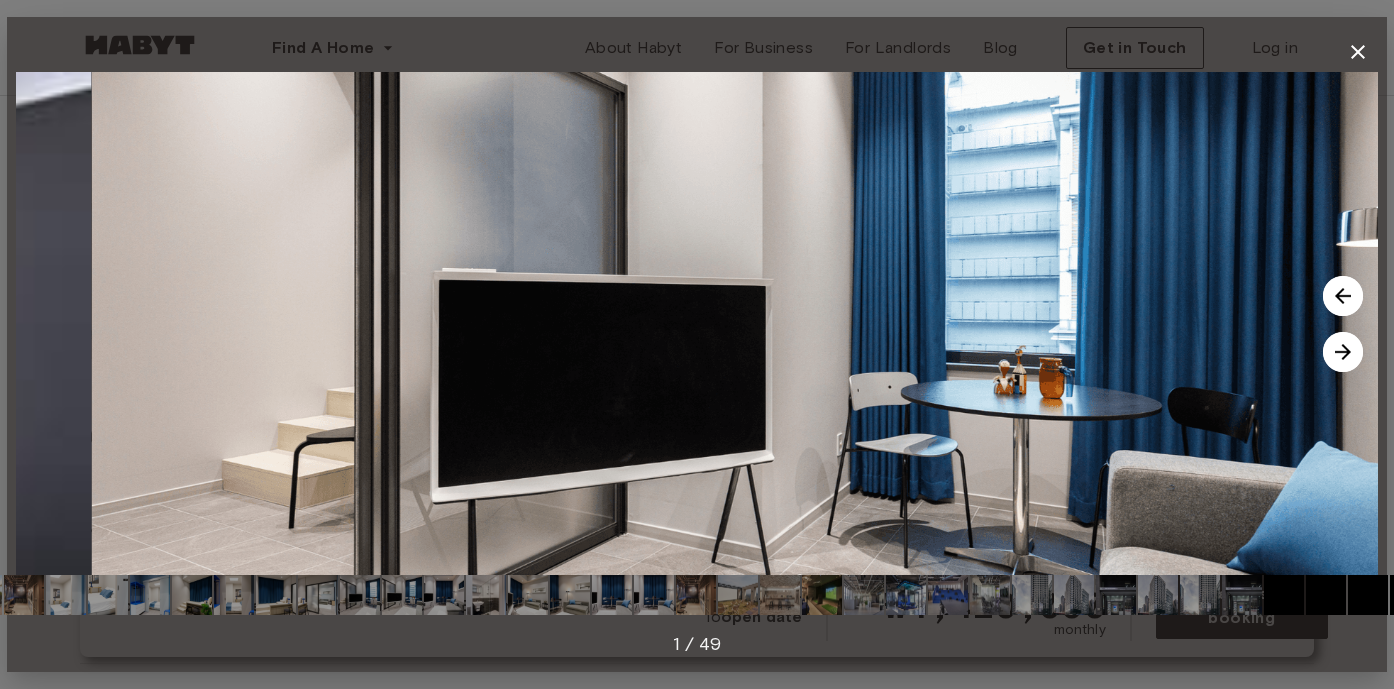 click at bounding box center [772, 323] 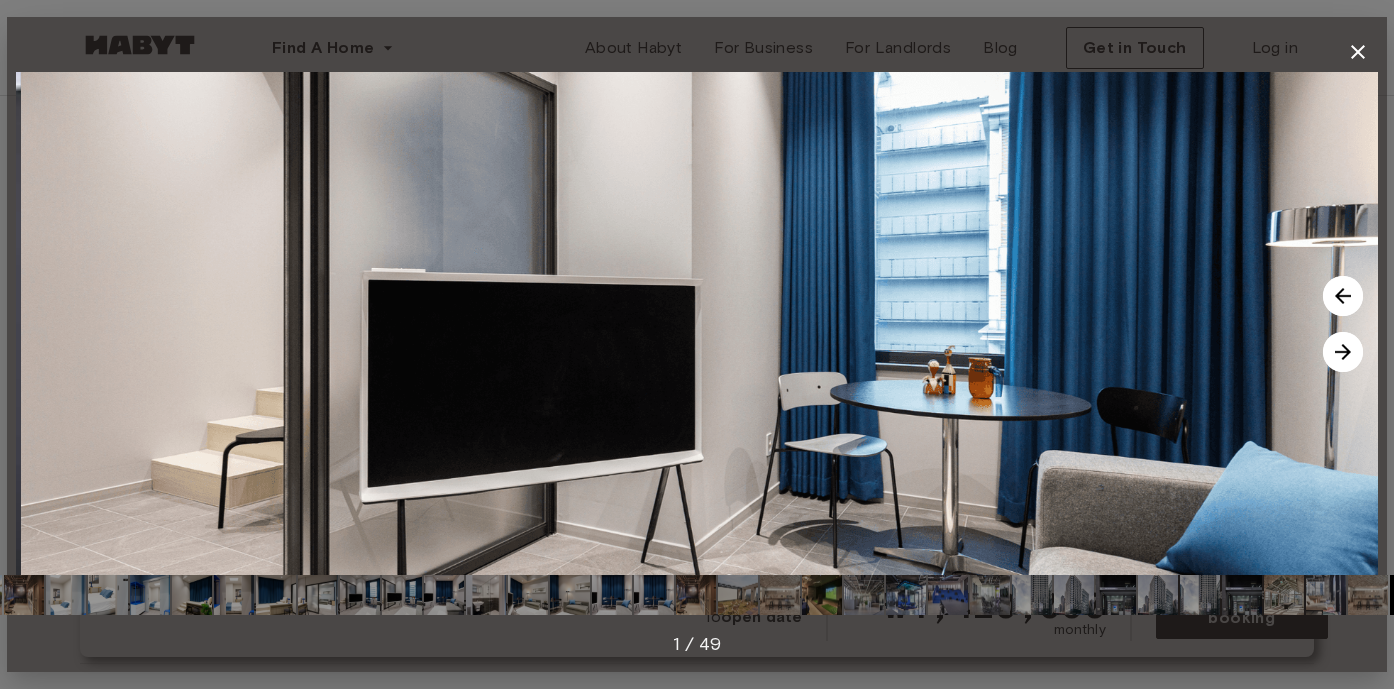 click at bounding box center [1343, 352] 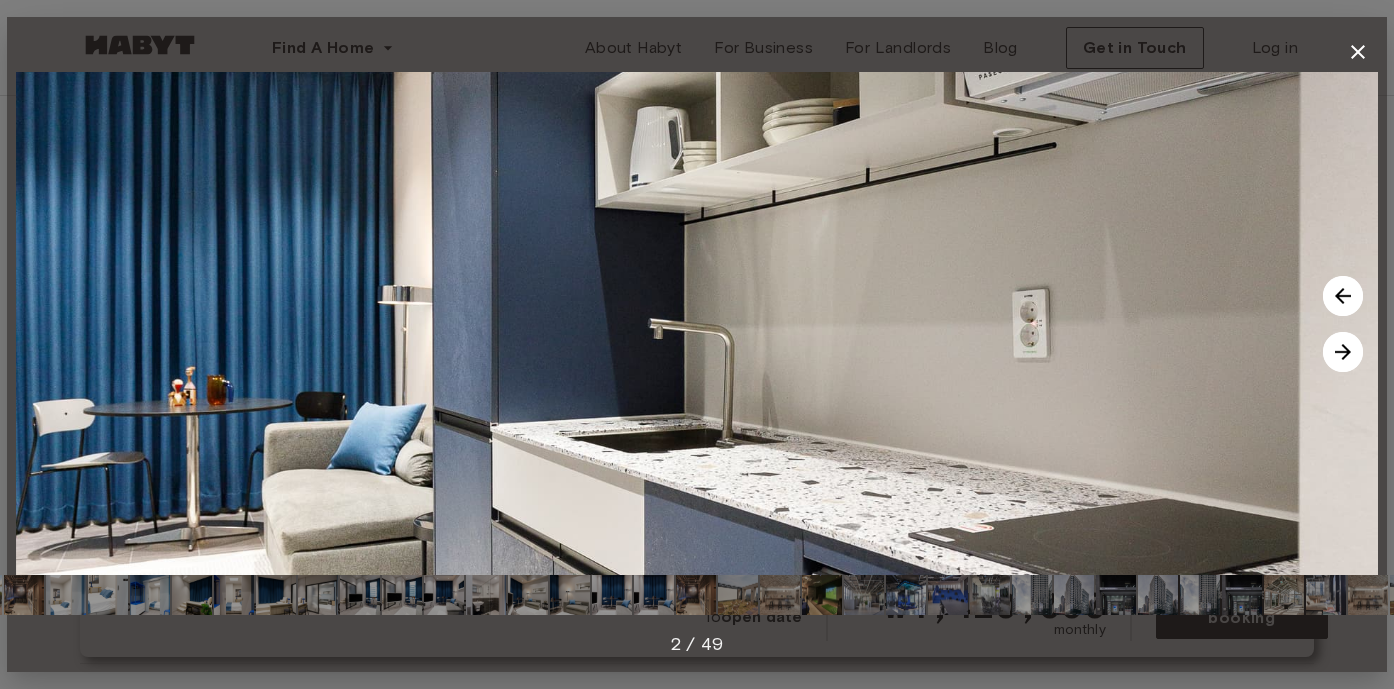 click at bounding box center (1343, 352) 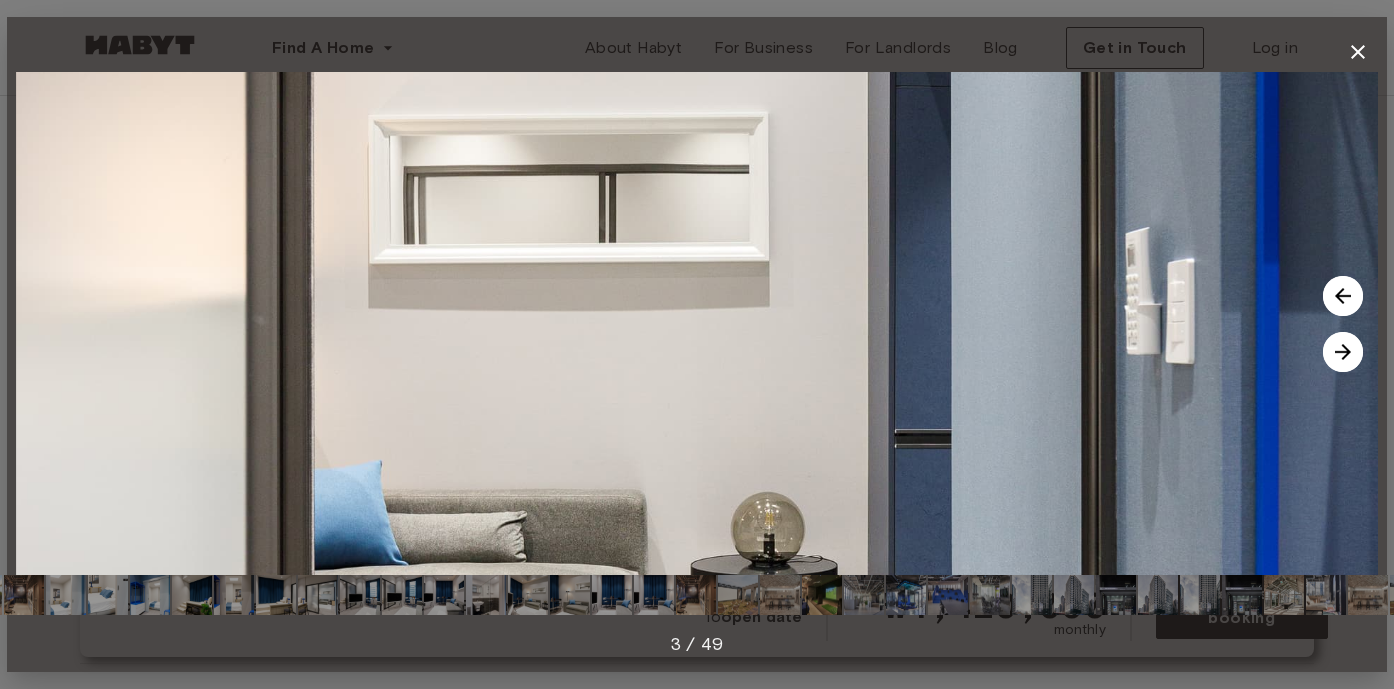 click at bounding box center (1343, 352) 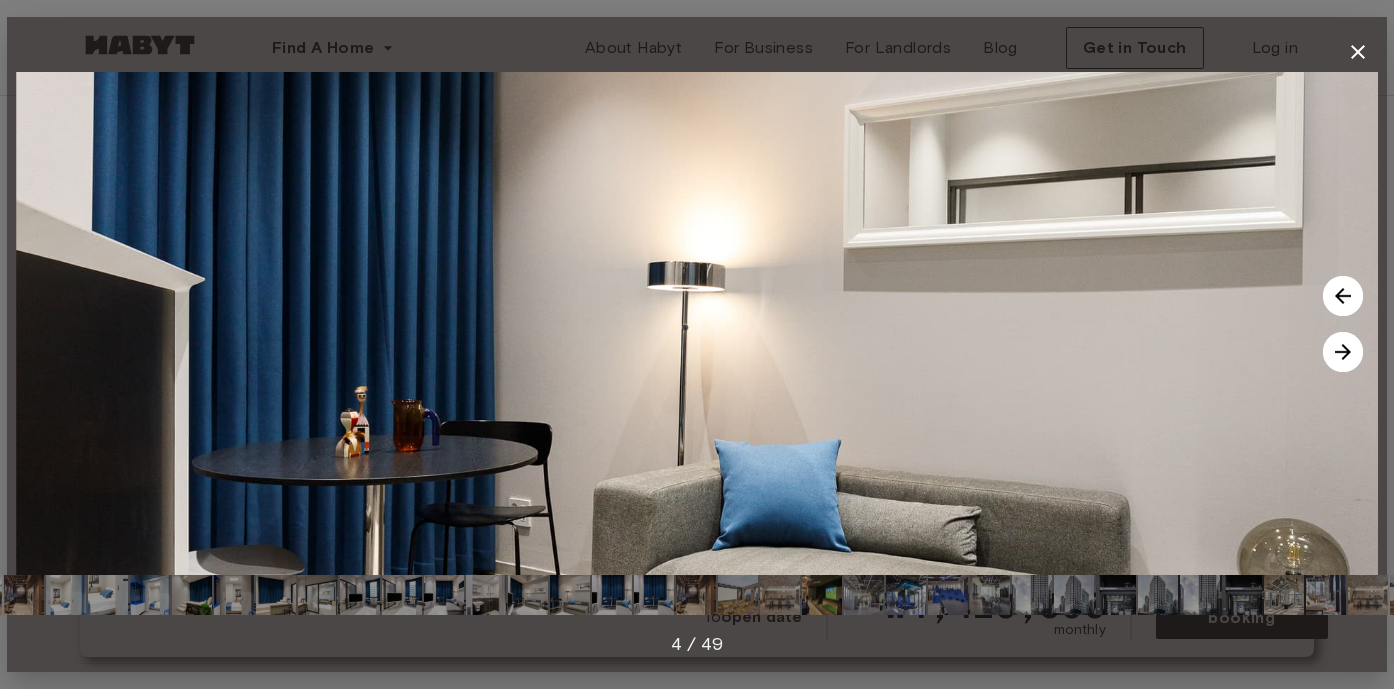 click at bounding box center (1343, 352) 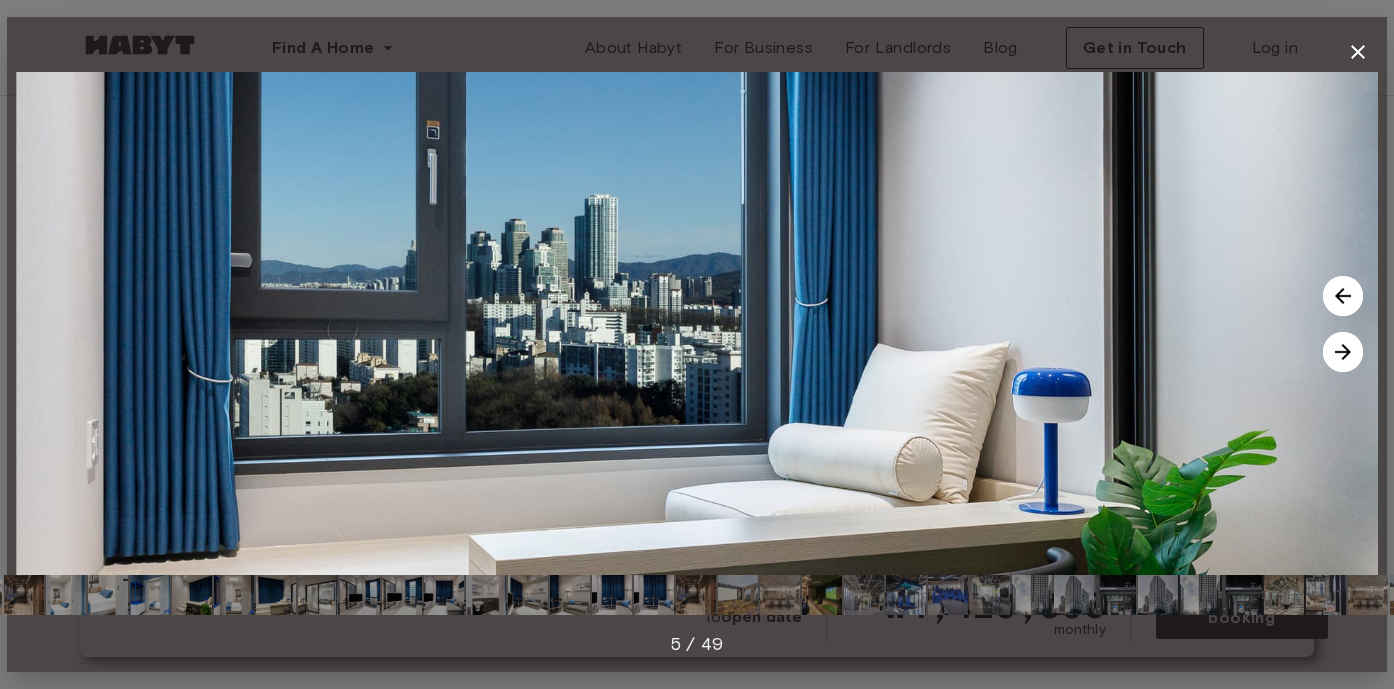 click at bounding box center [1343, 352] 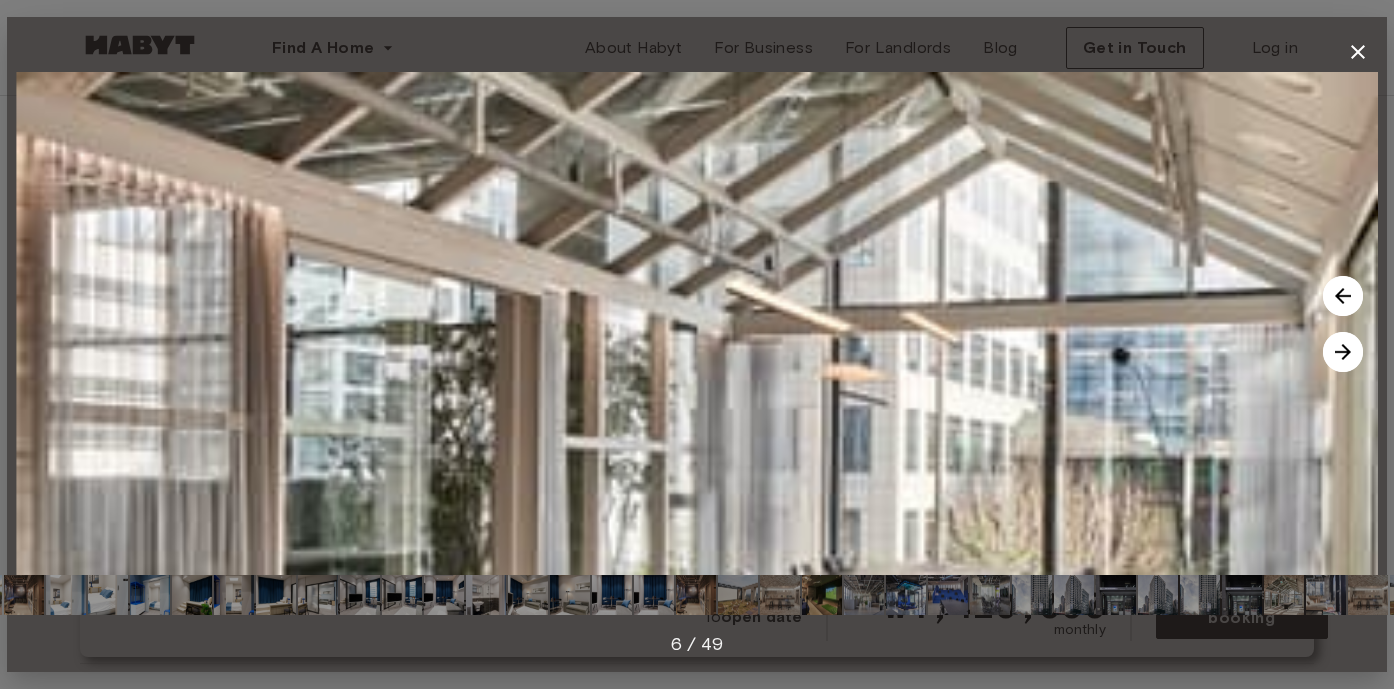 click at bounding box center [1343, 352] 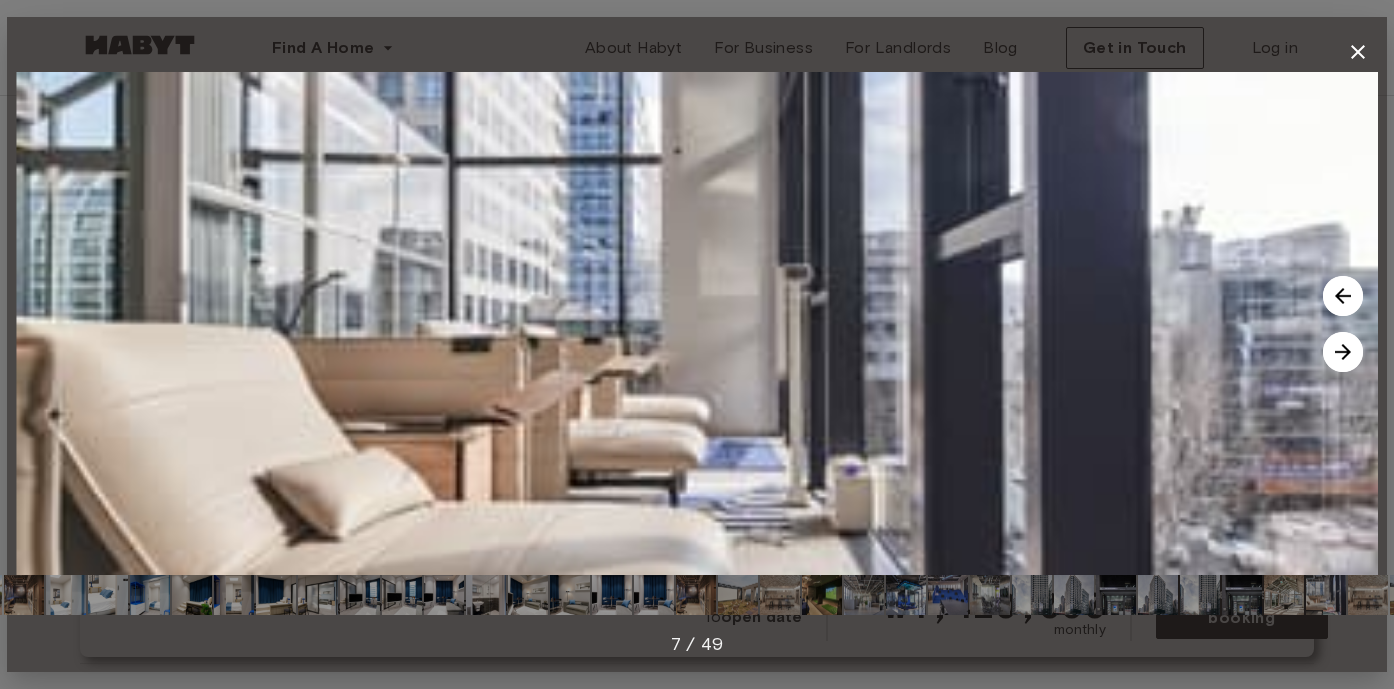 click at bounding box center (1343, 352) 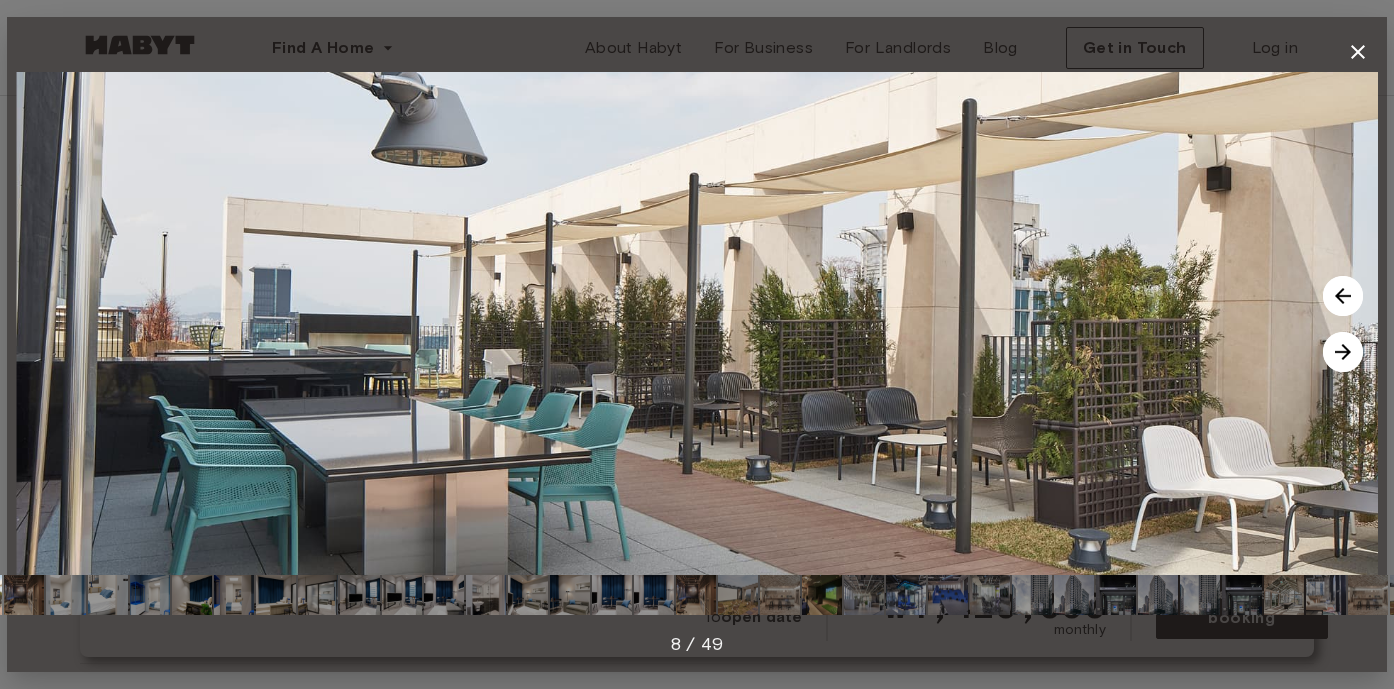 click at bounding box center (1343, 352) 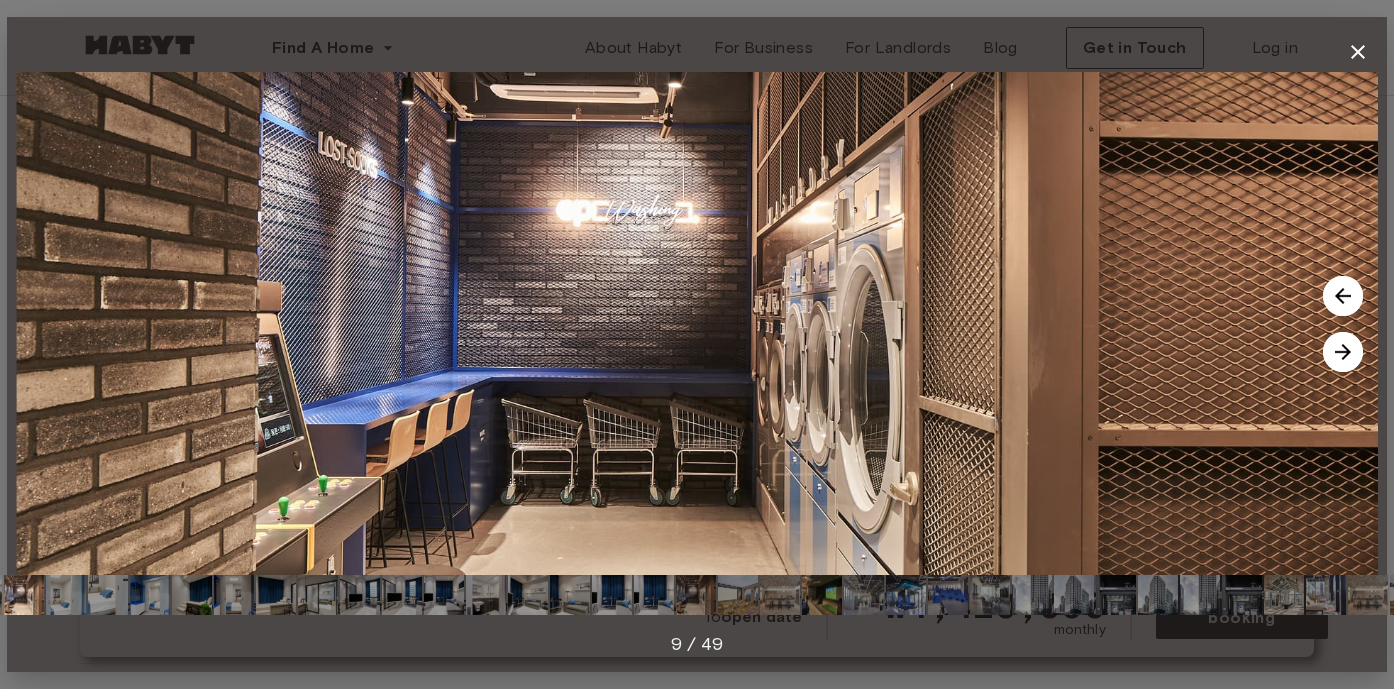click at bounding box center (1343, 352) 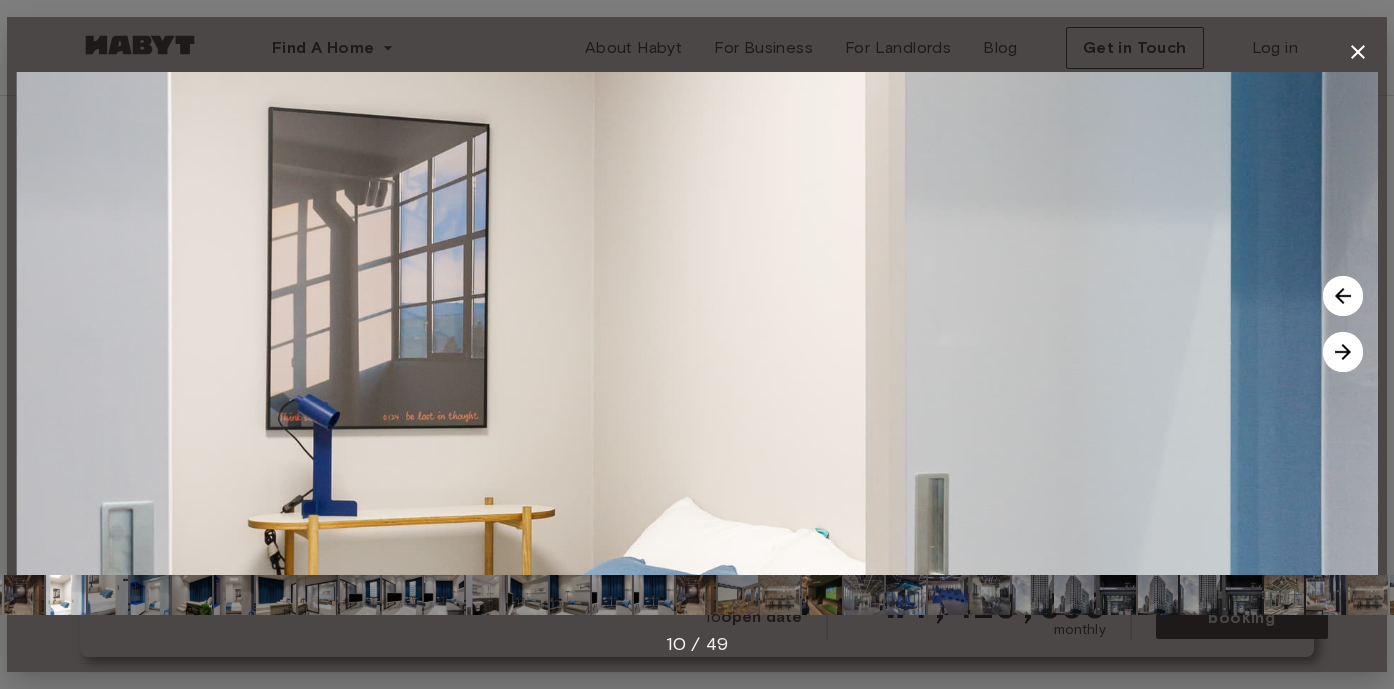 click at bounding box center [1343, 352] 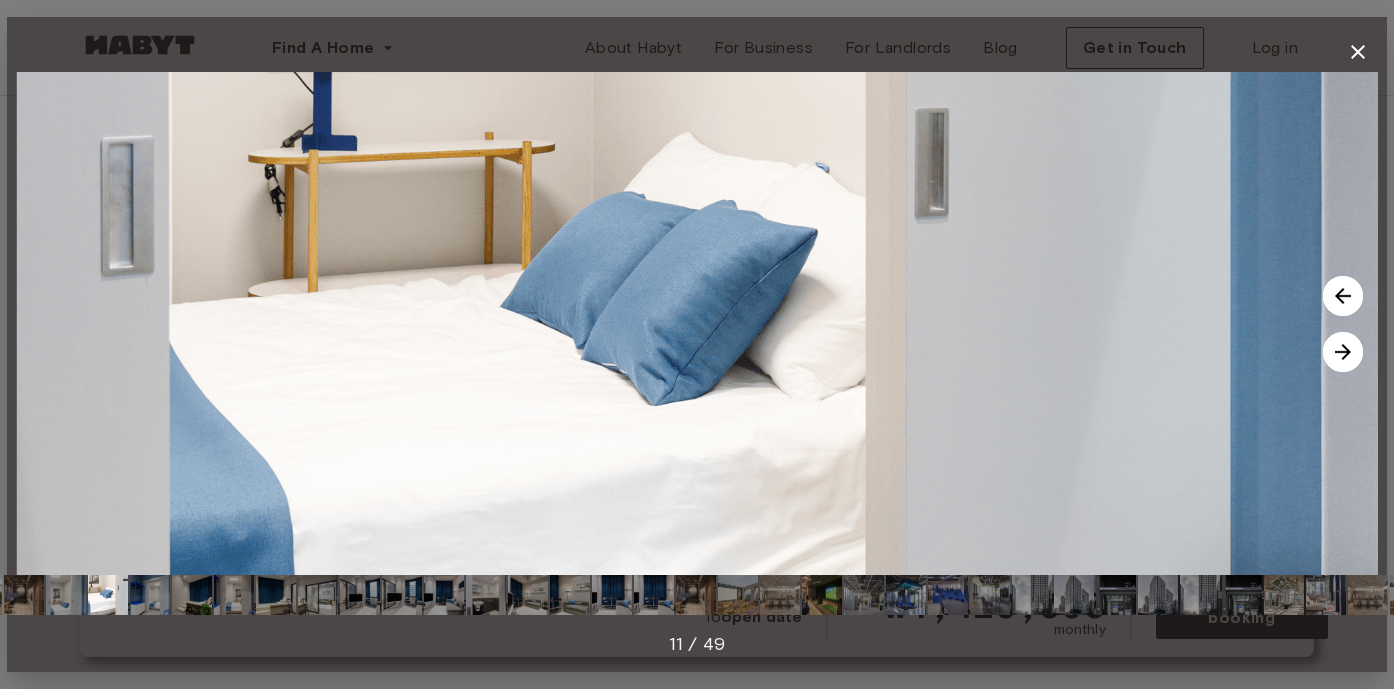 click at bounding box center [1343, 352] 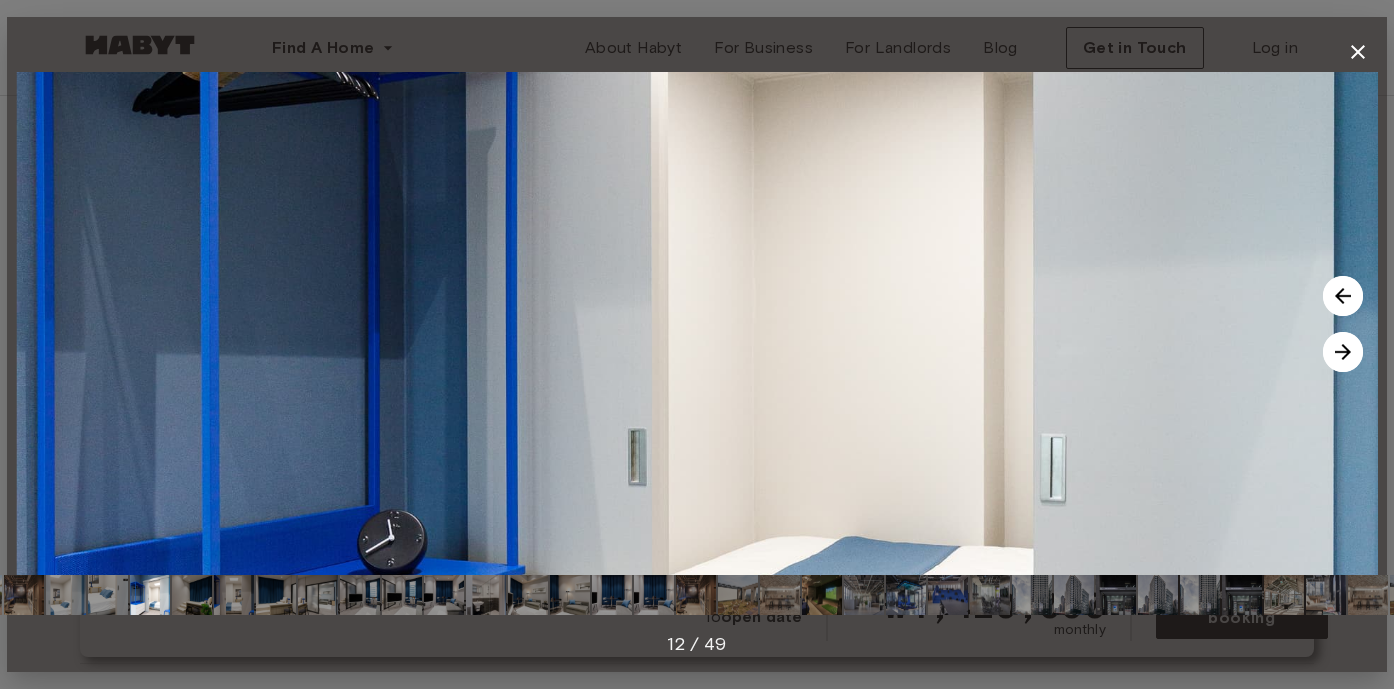 click at bounding box center [1343, 352] 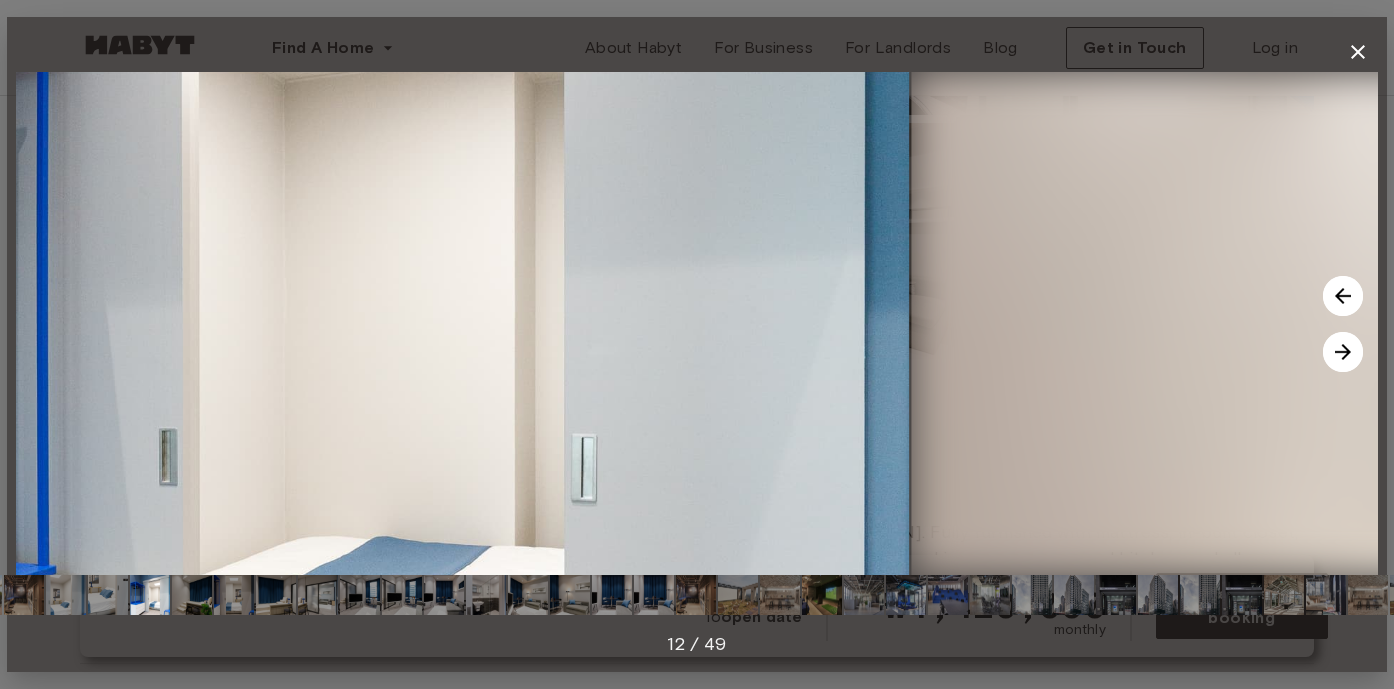 click at bounding box center [1343, 352] 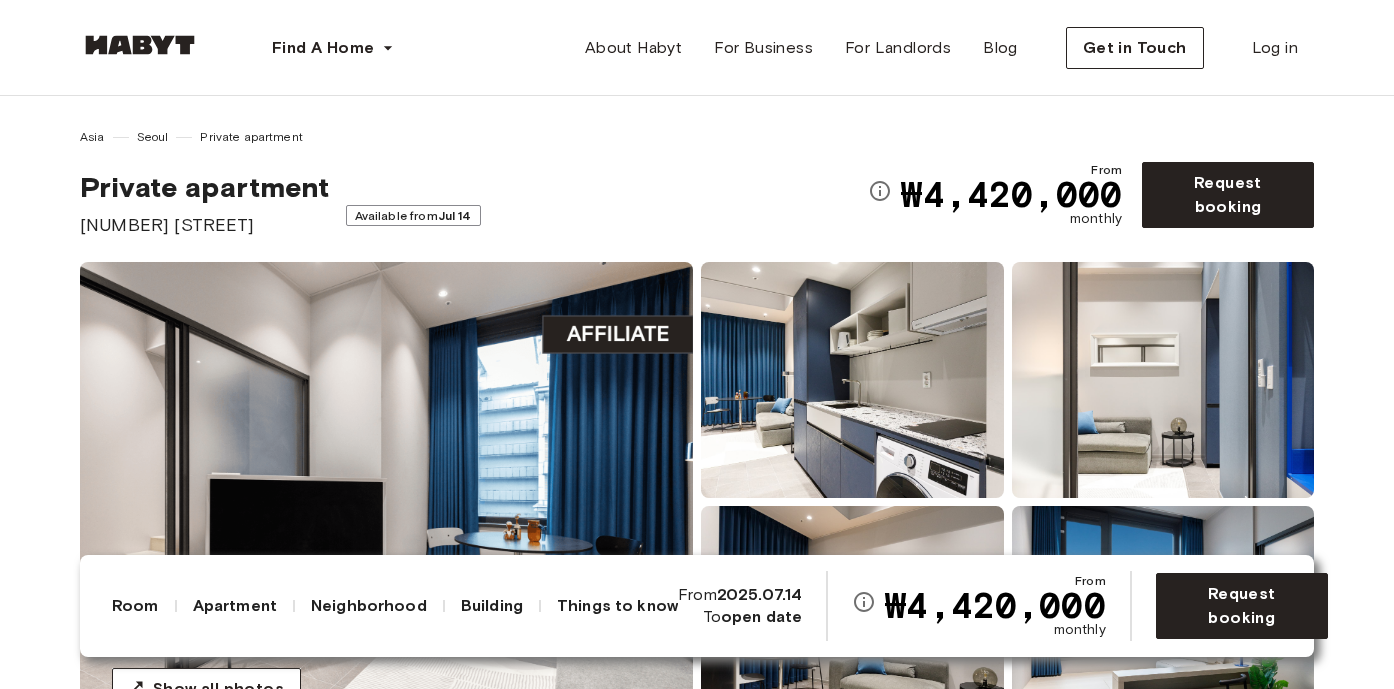 scroll, scrollTop: 0, scrollLeft: 0, axis: both 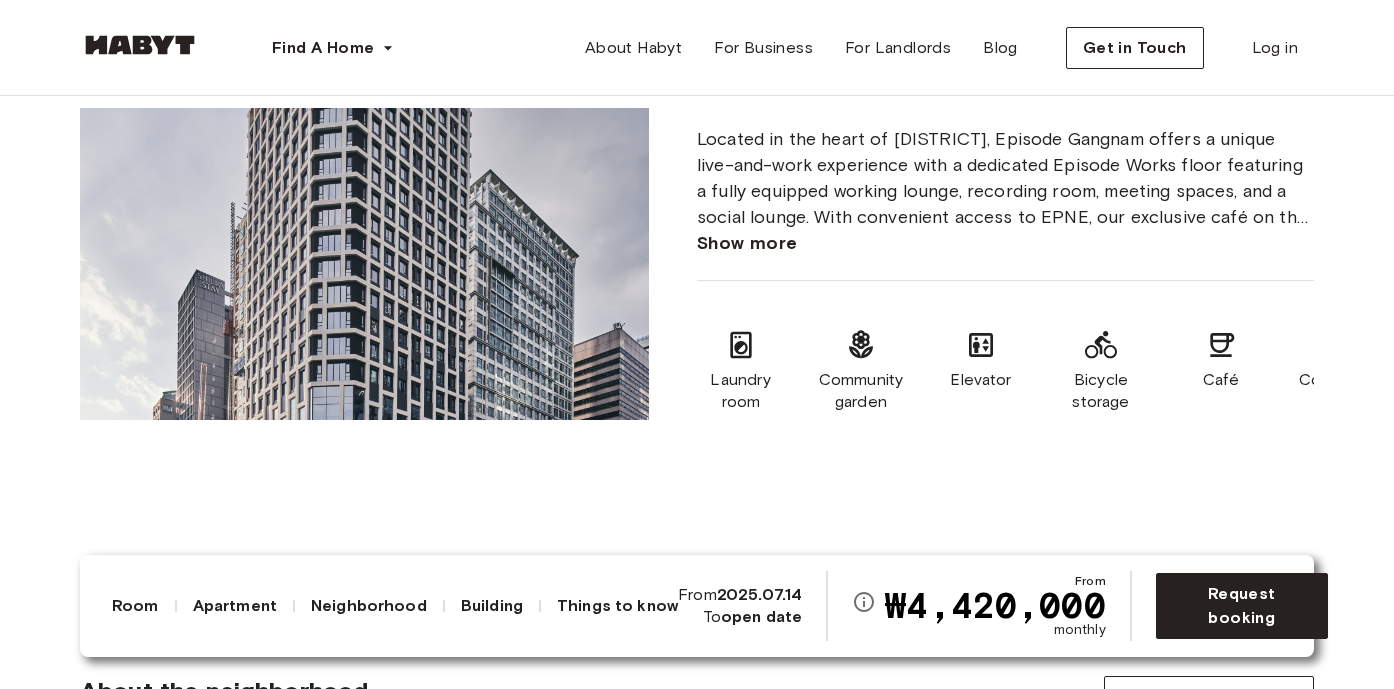 click on "Show more" at bounding box center (747, 243) 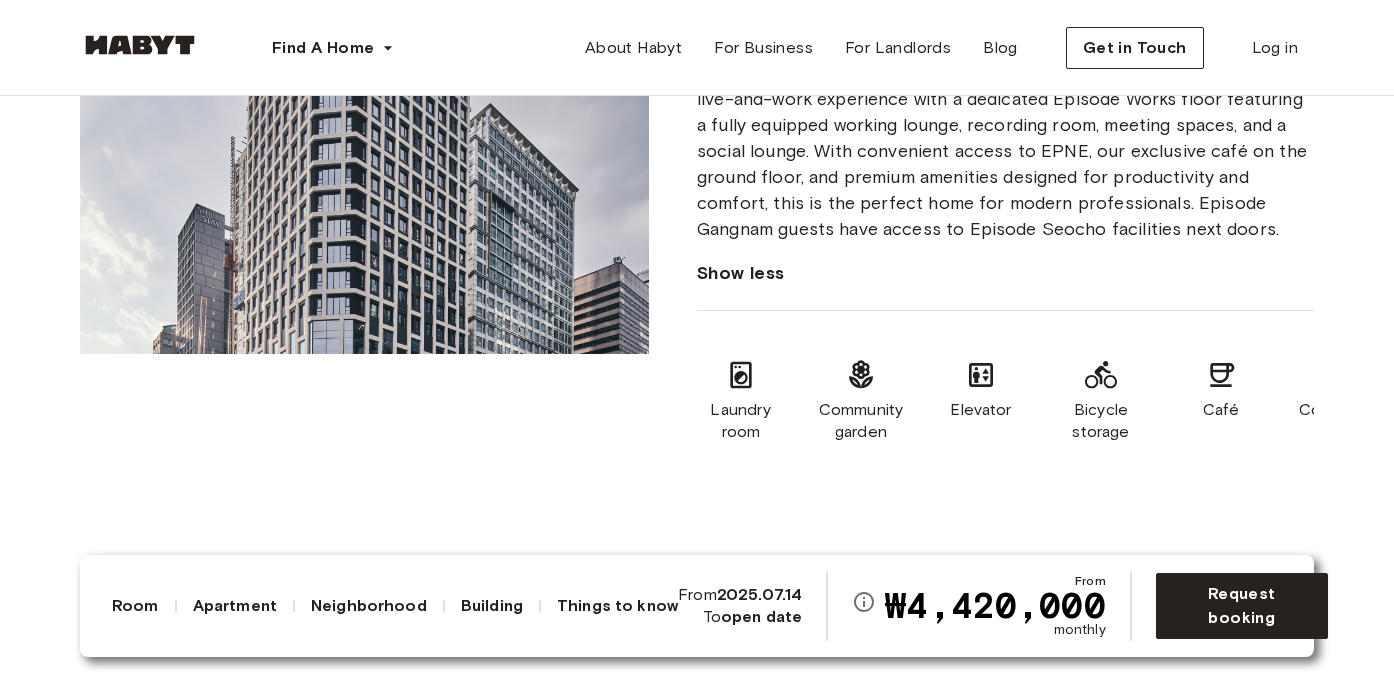 scroll, scrollTop: 1573, scrollLeft: 0, axis: vertical 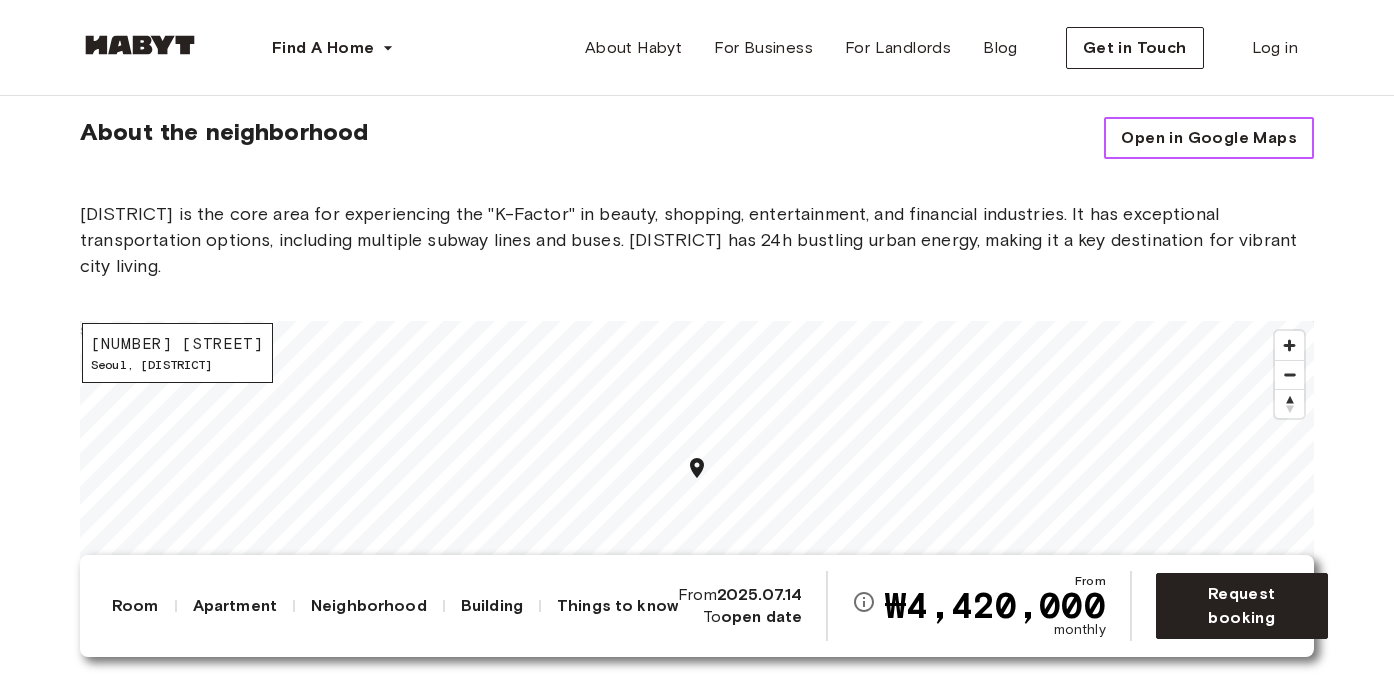 click on "Open in Google Maps" at bounding box center (1209, 138) 